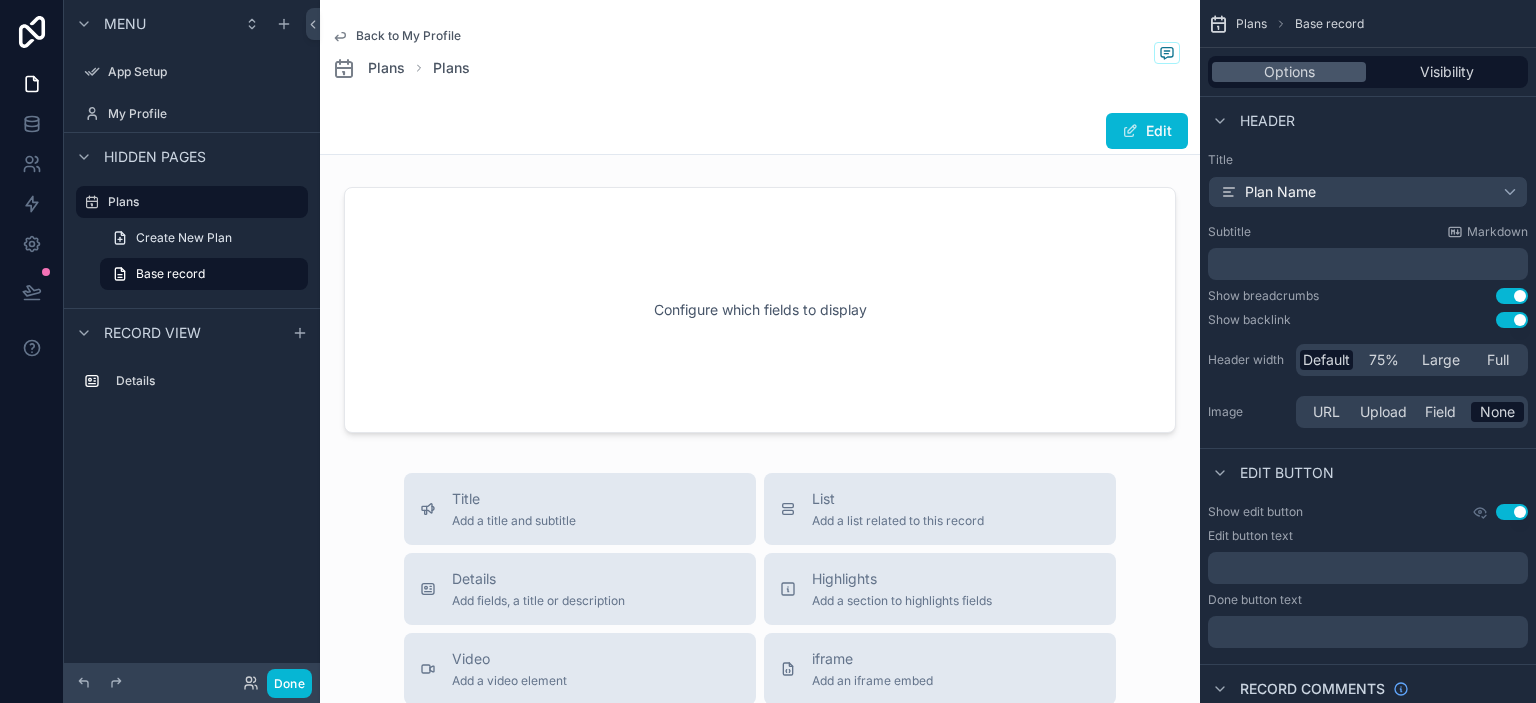 scroll, scrollTop: 0, scrollLeft: 0, axis: both 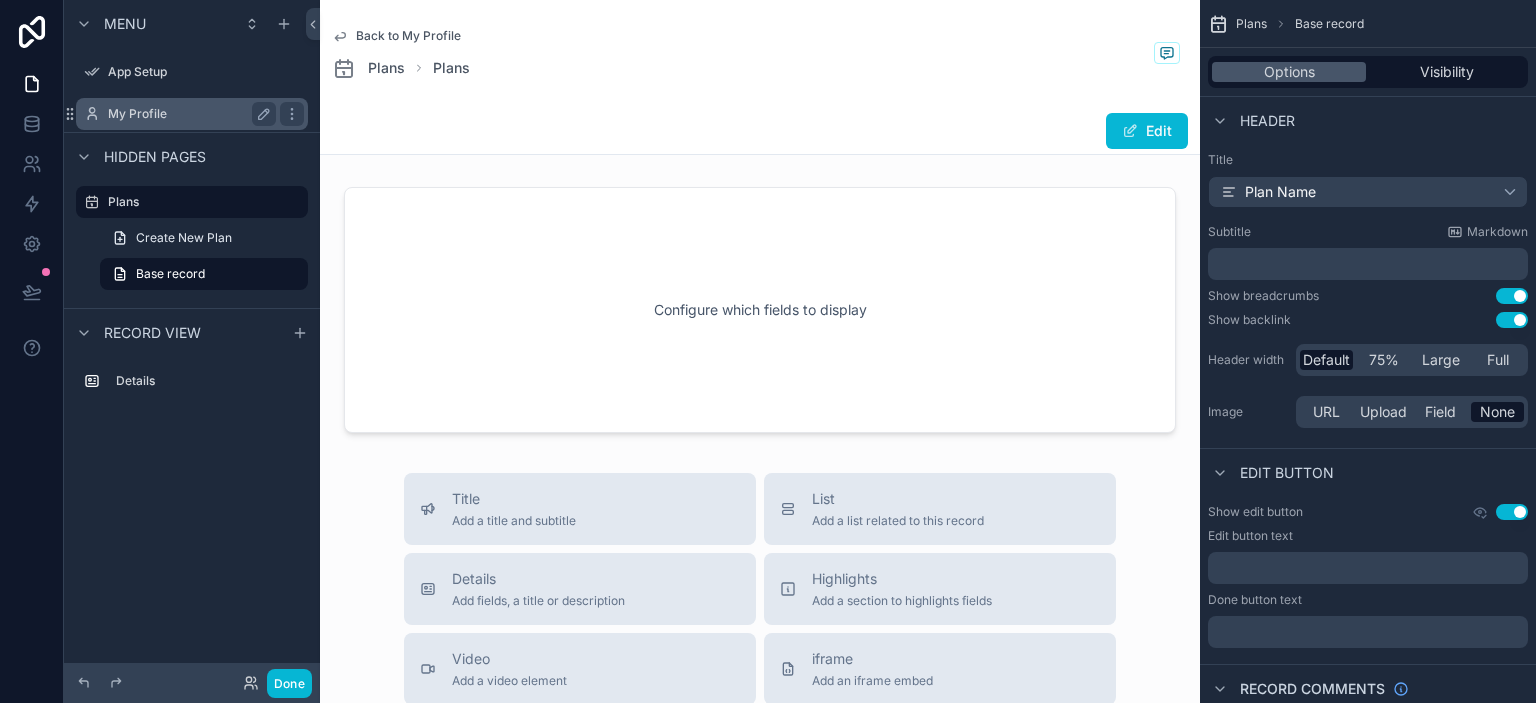 click on "My Profile" at bounding box center (188, 114) 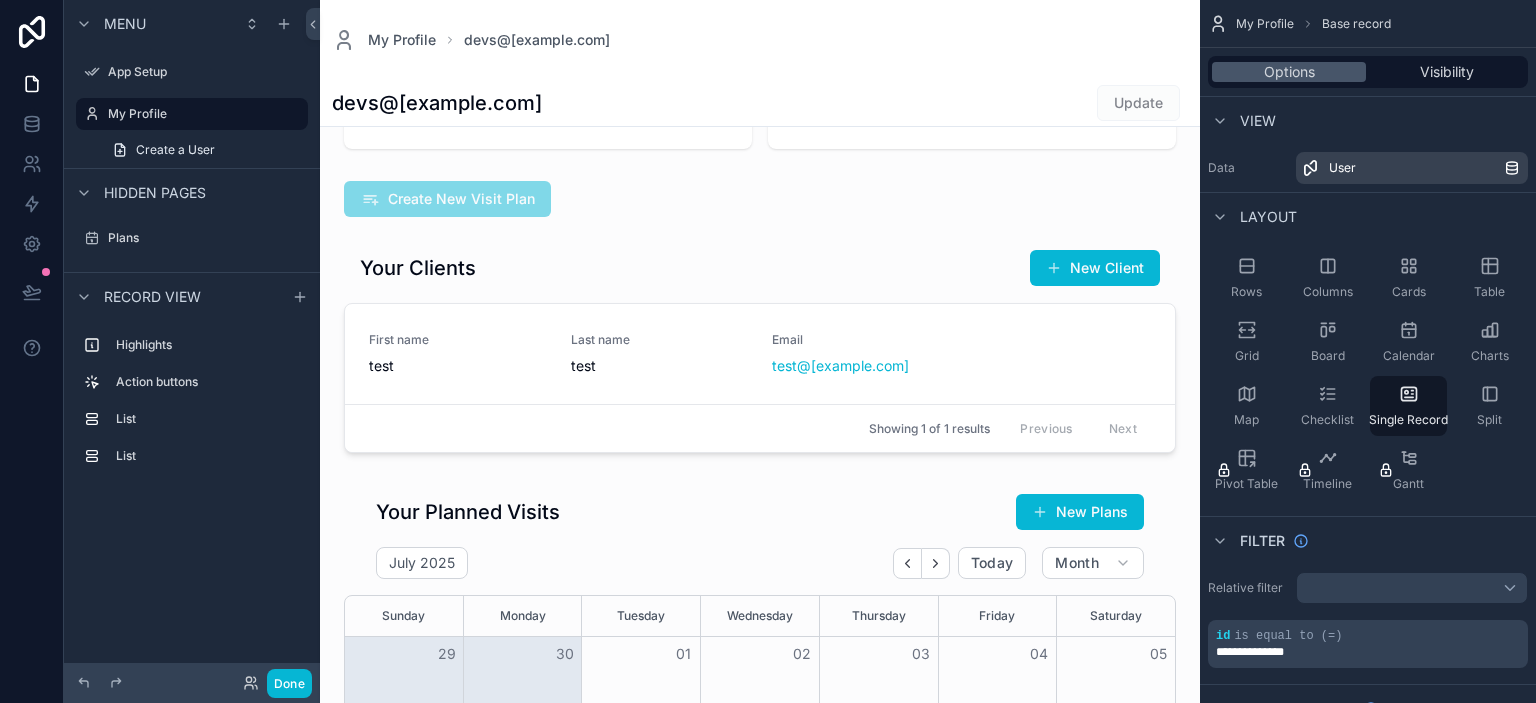 scroll, scrollTop: 230, scrollLeft: 0, axis: vertical 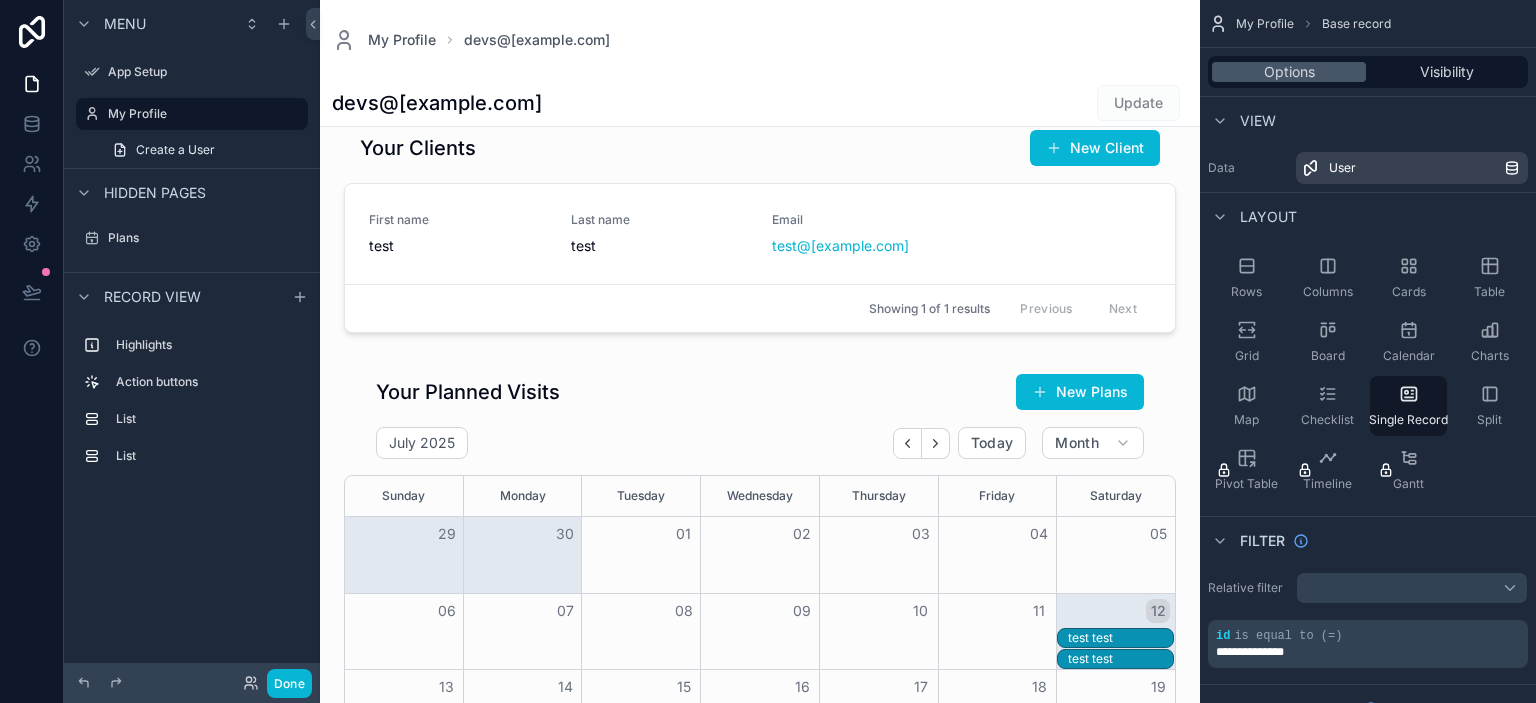 click at bounding box center (760, 791) 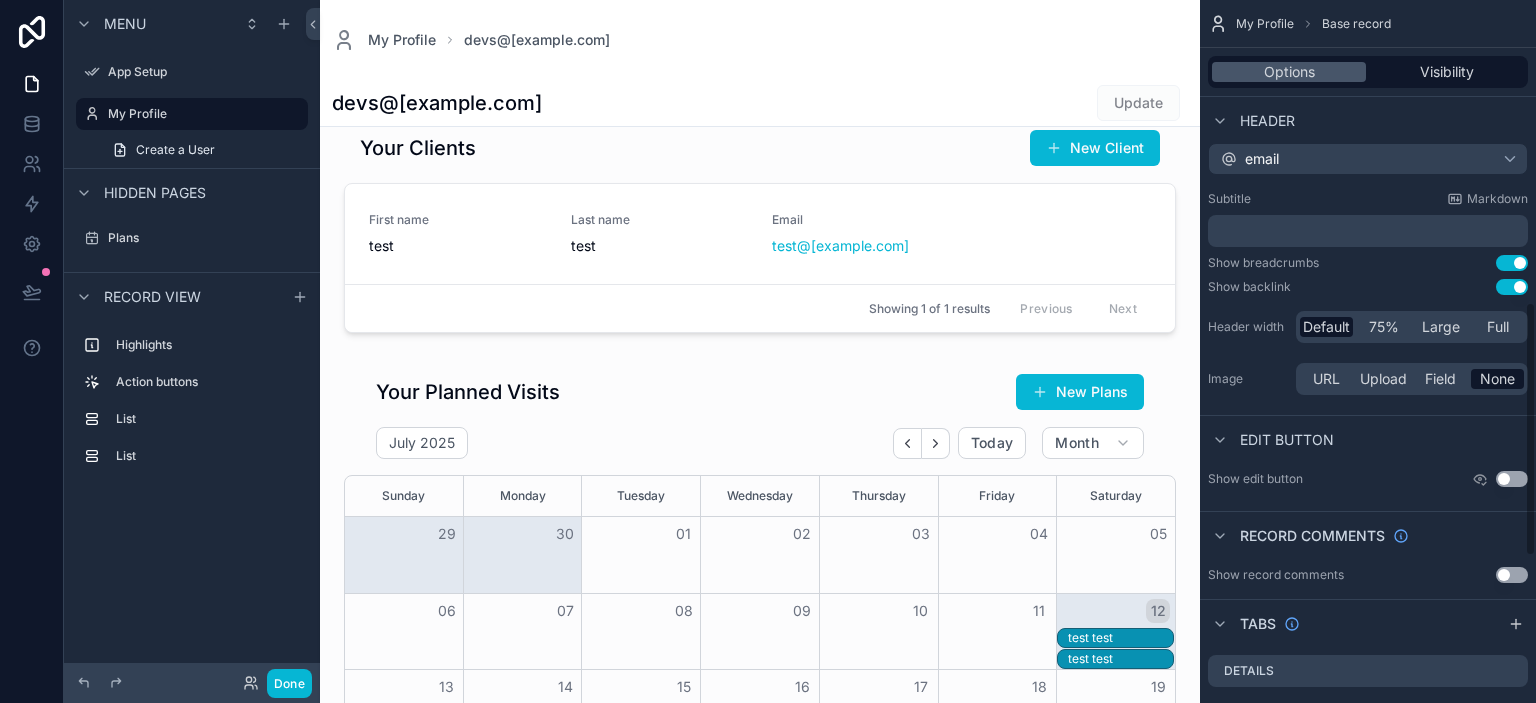 scroll, scrollTop: 912, scrollLeft: 0, axis: vertical 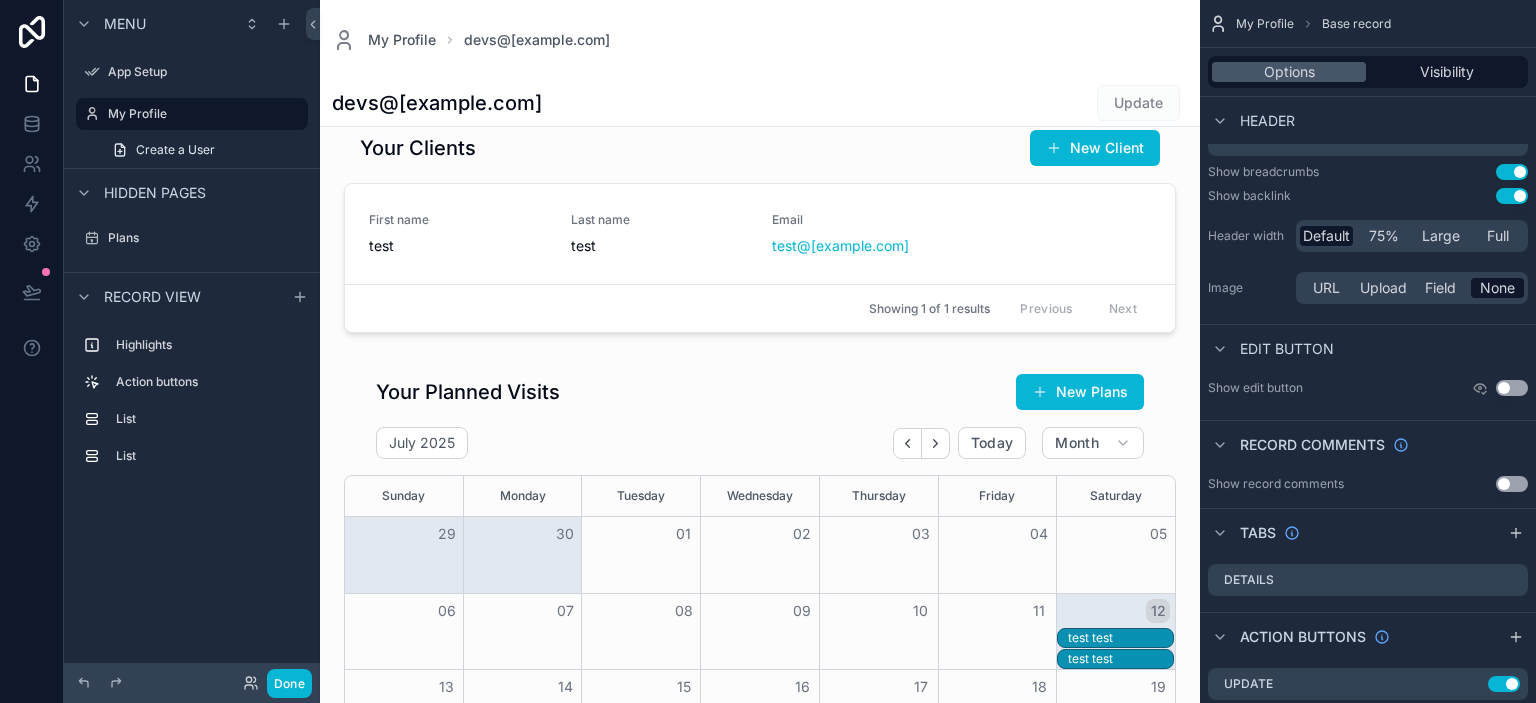 click on "Use setting" at bounding box center (1512, 172) 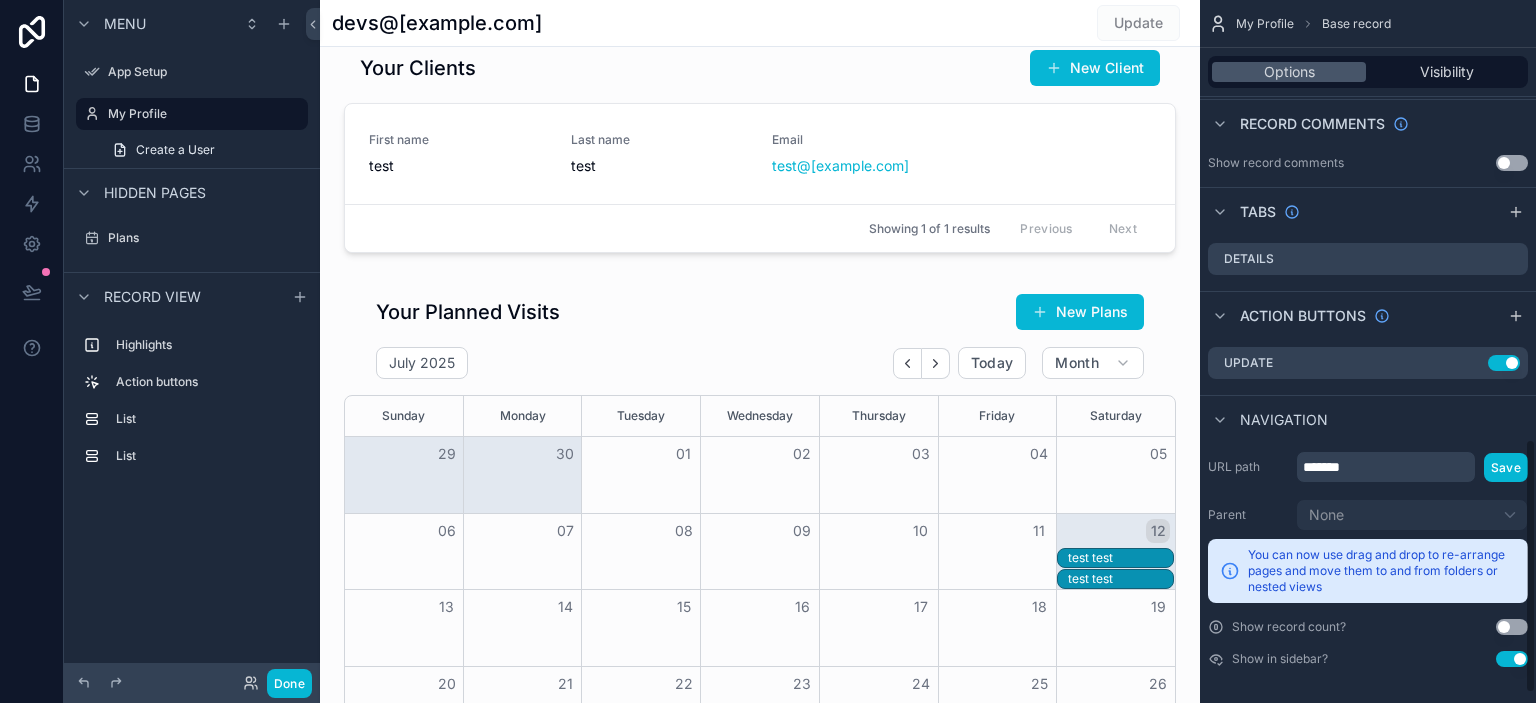 scroll, scrollTop: 1237, scrollLeft: 0, axis: vertical 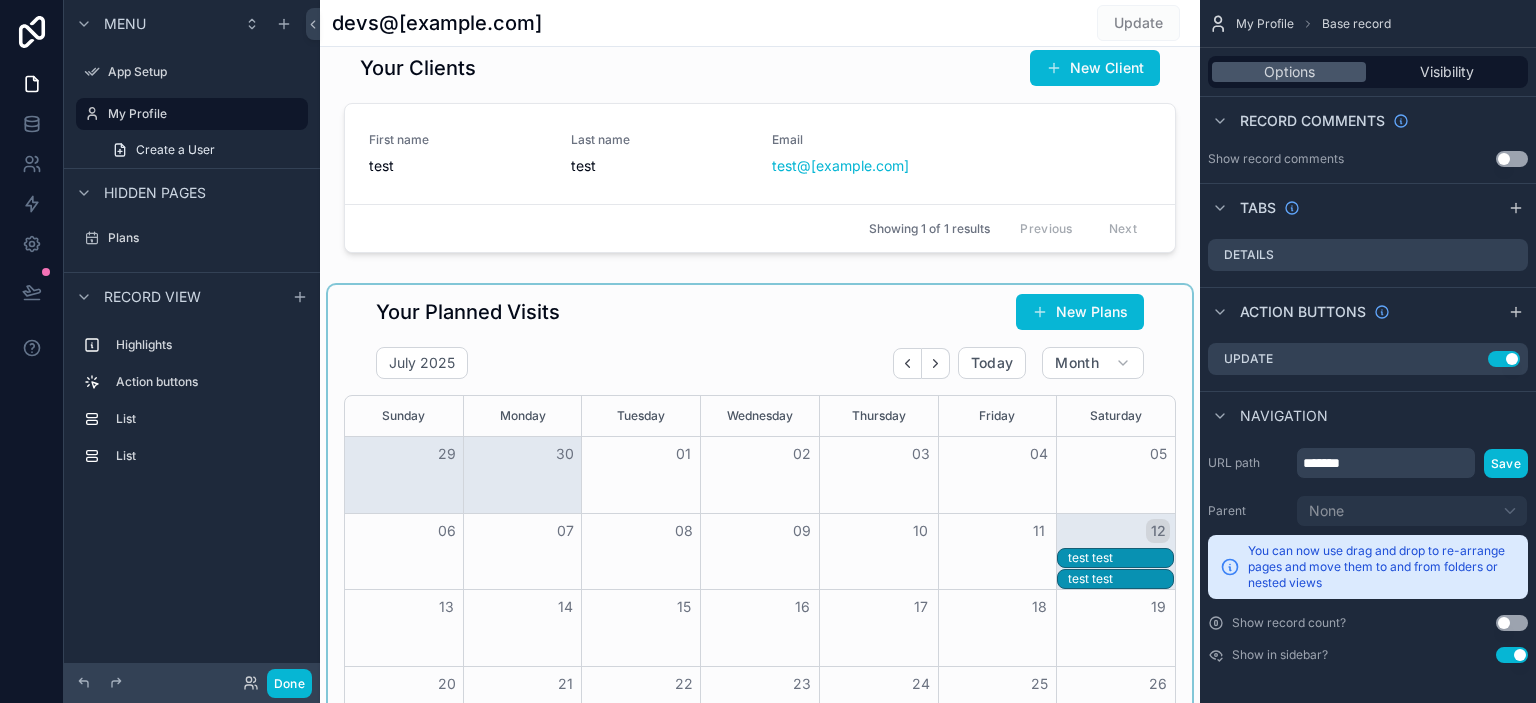 click at bounding box center [760, 556] 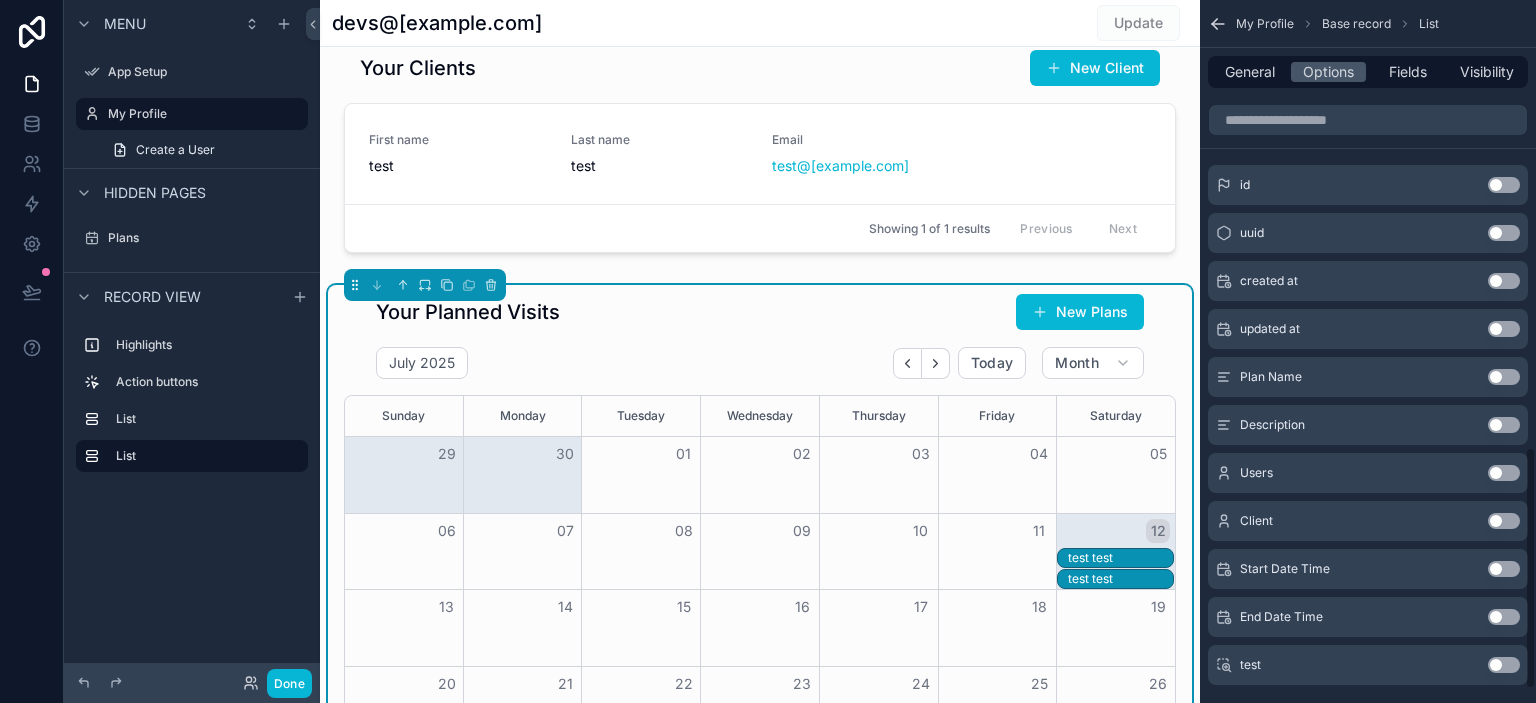scroll, scrollTop: 1027, scrollLeft: 0, axis: vertical 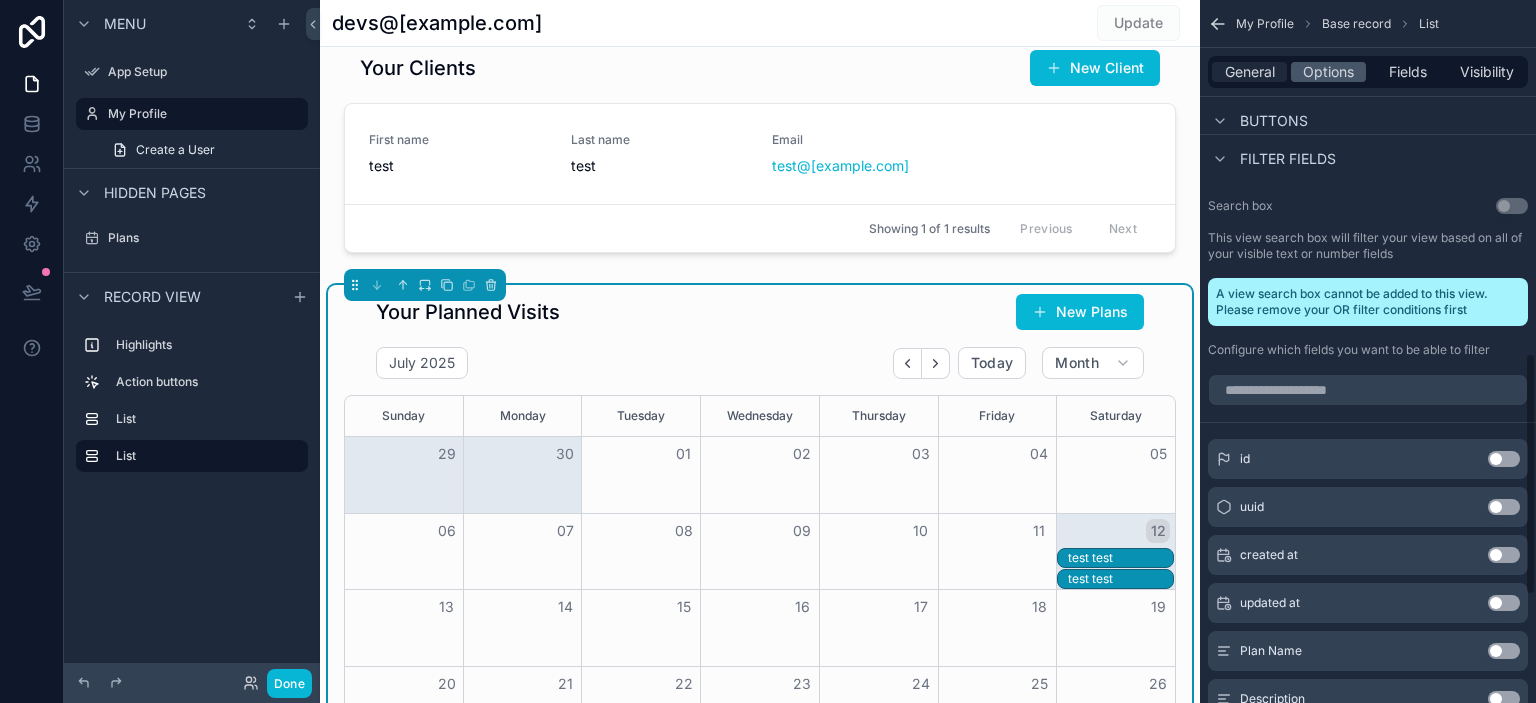 click on "General" at bounding box center (1250, 72) 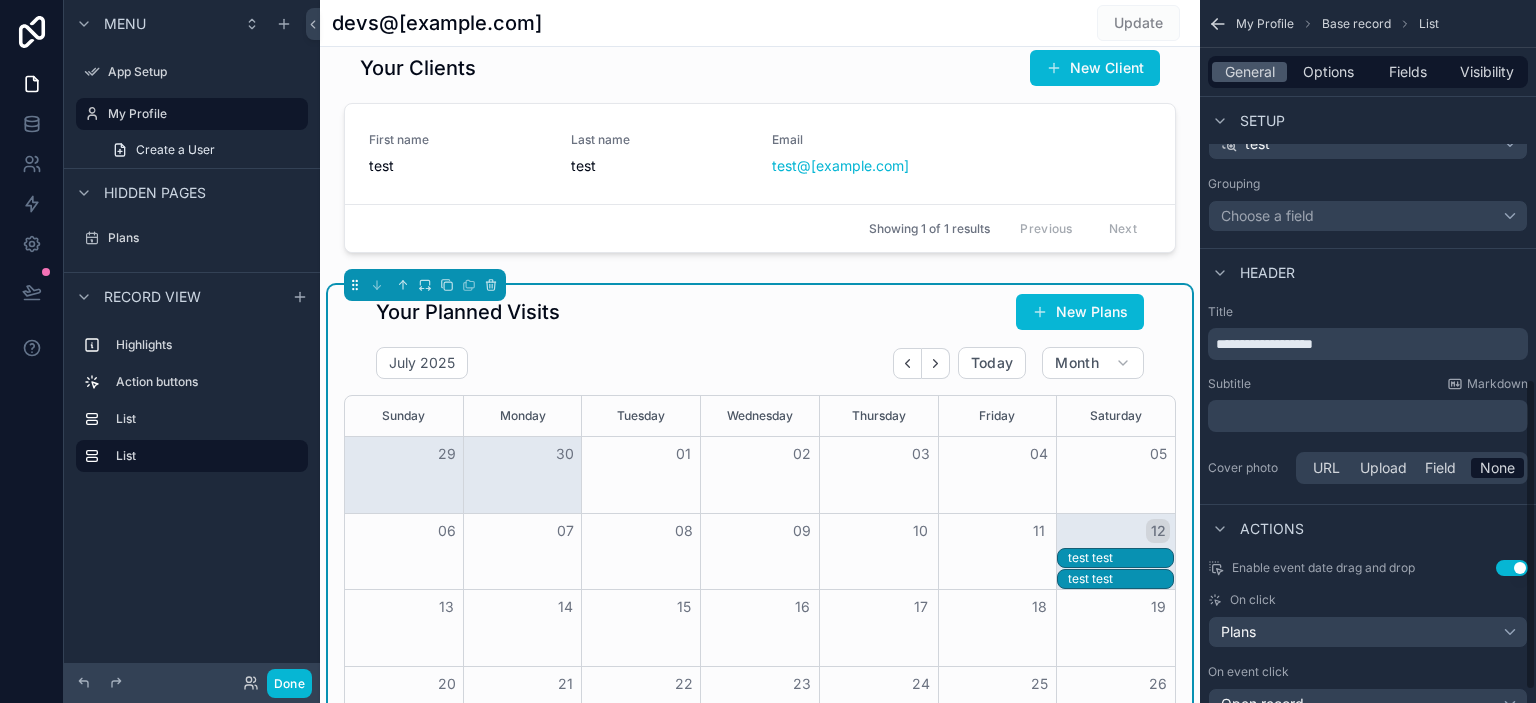 scroll, scrollTop: 886, scrollLeft: 0, axis: vertical 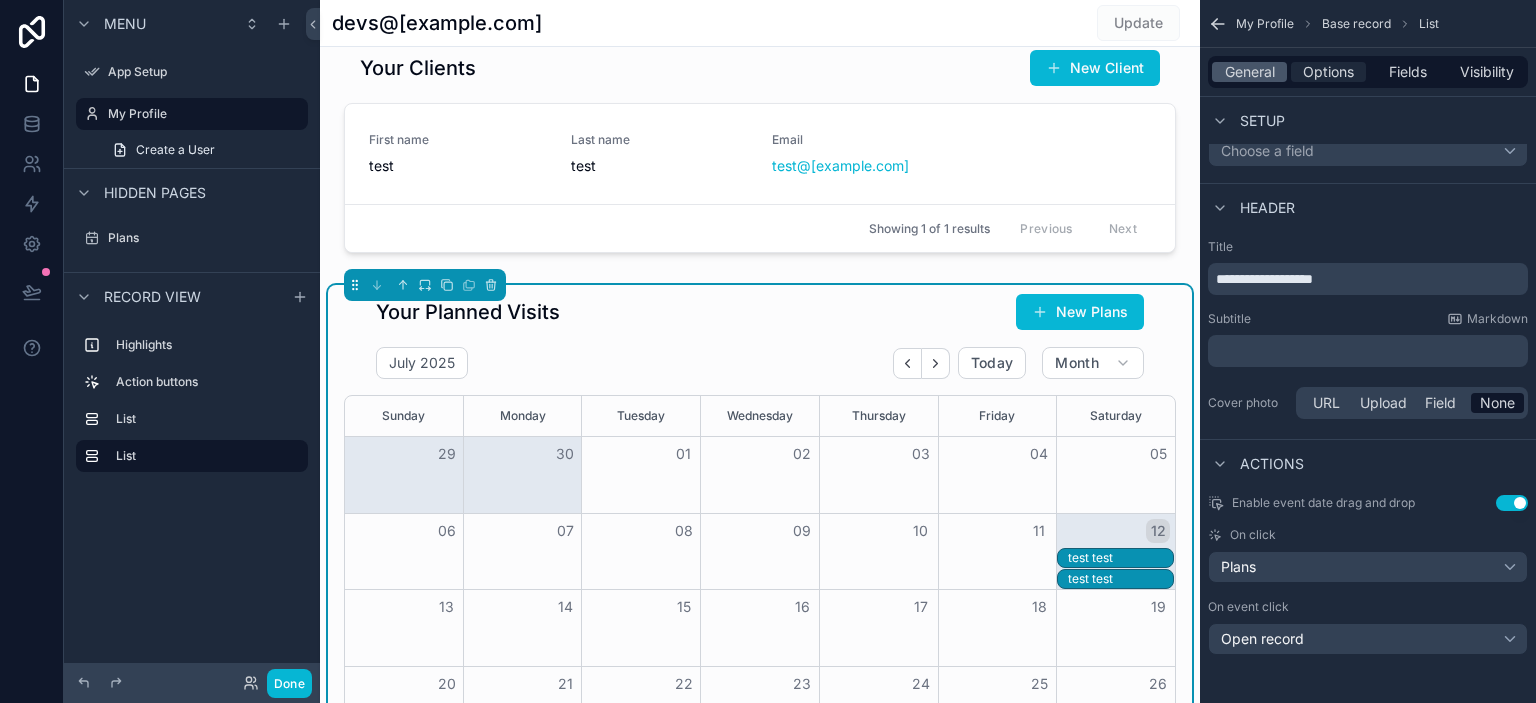 click on "Options" at bounding box center (1328, 72) 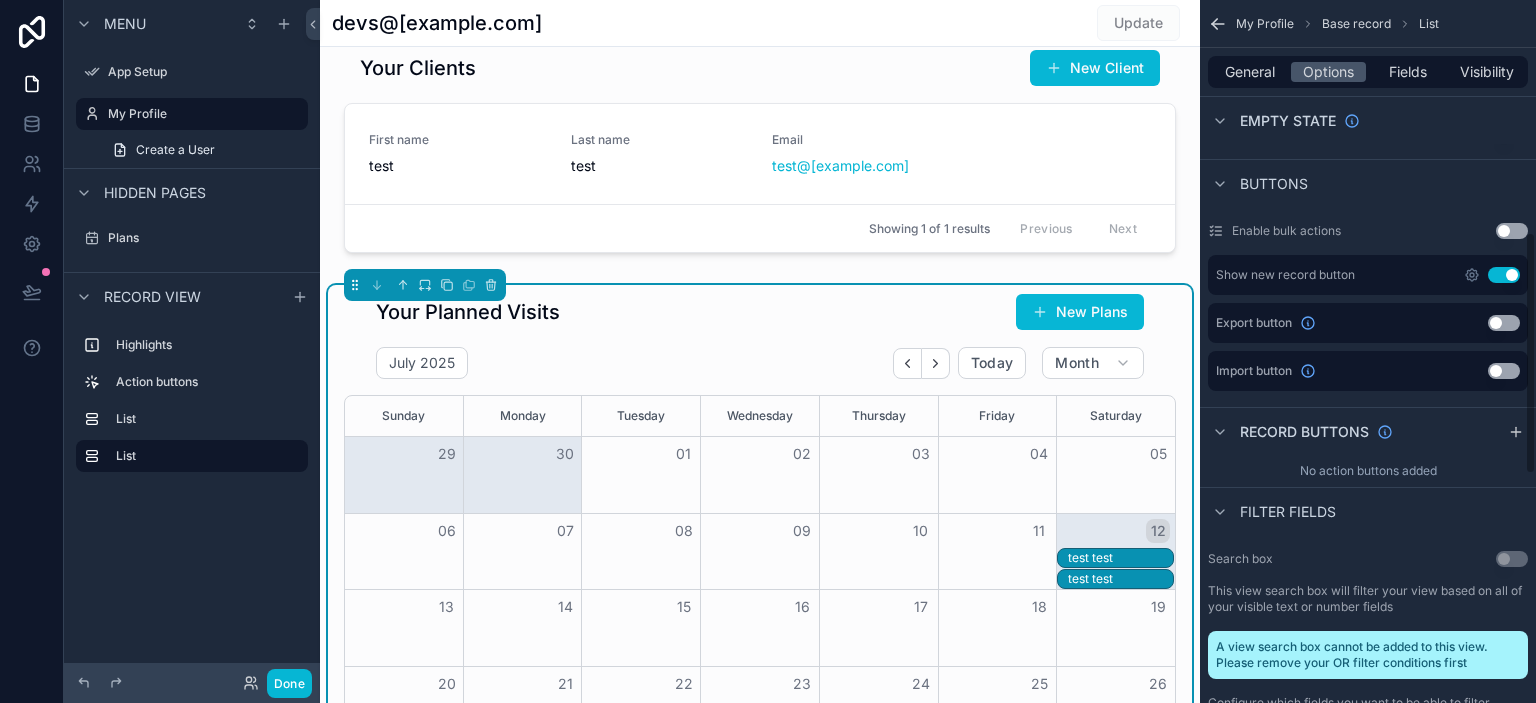 scroll, scrollTop: 676, scrollLeft: 0, axis: vertical 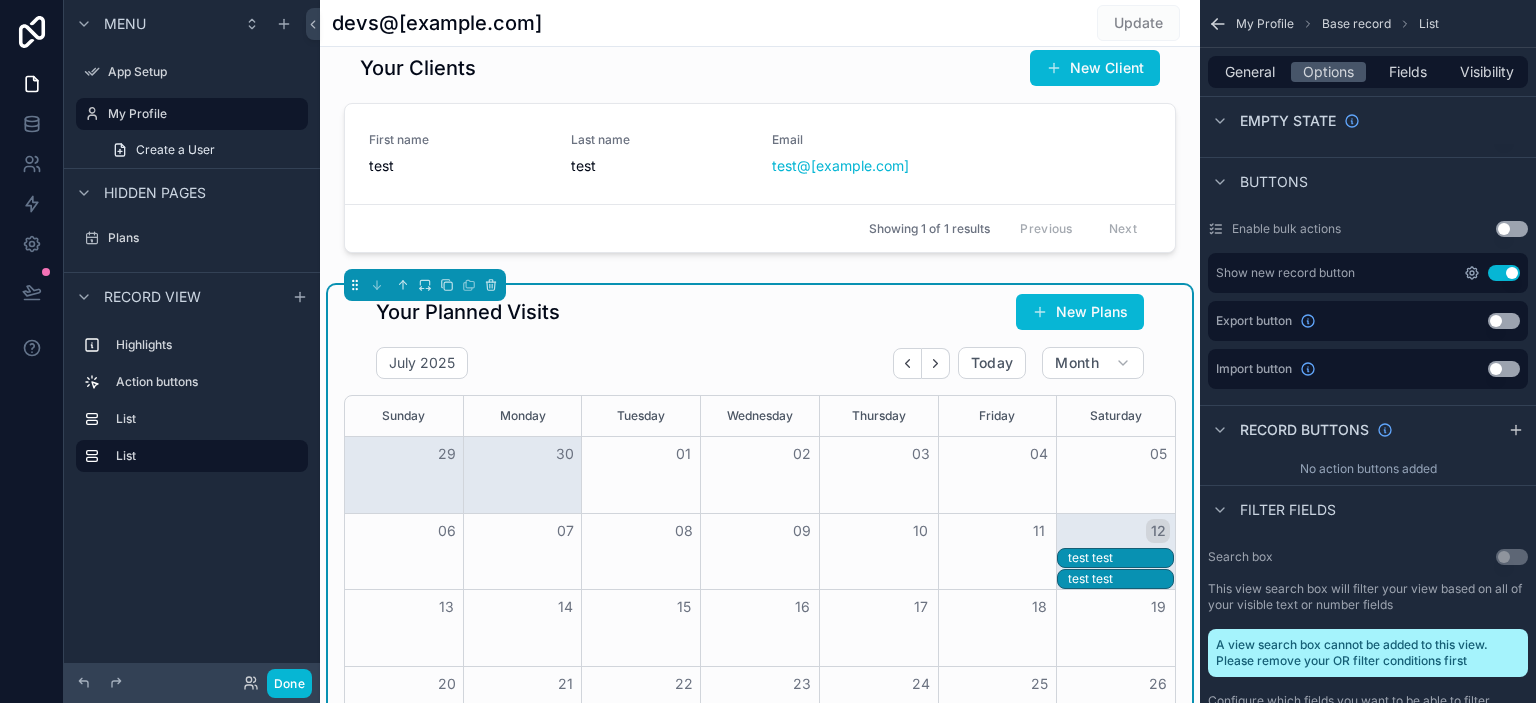 click 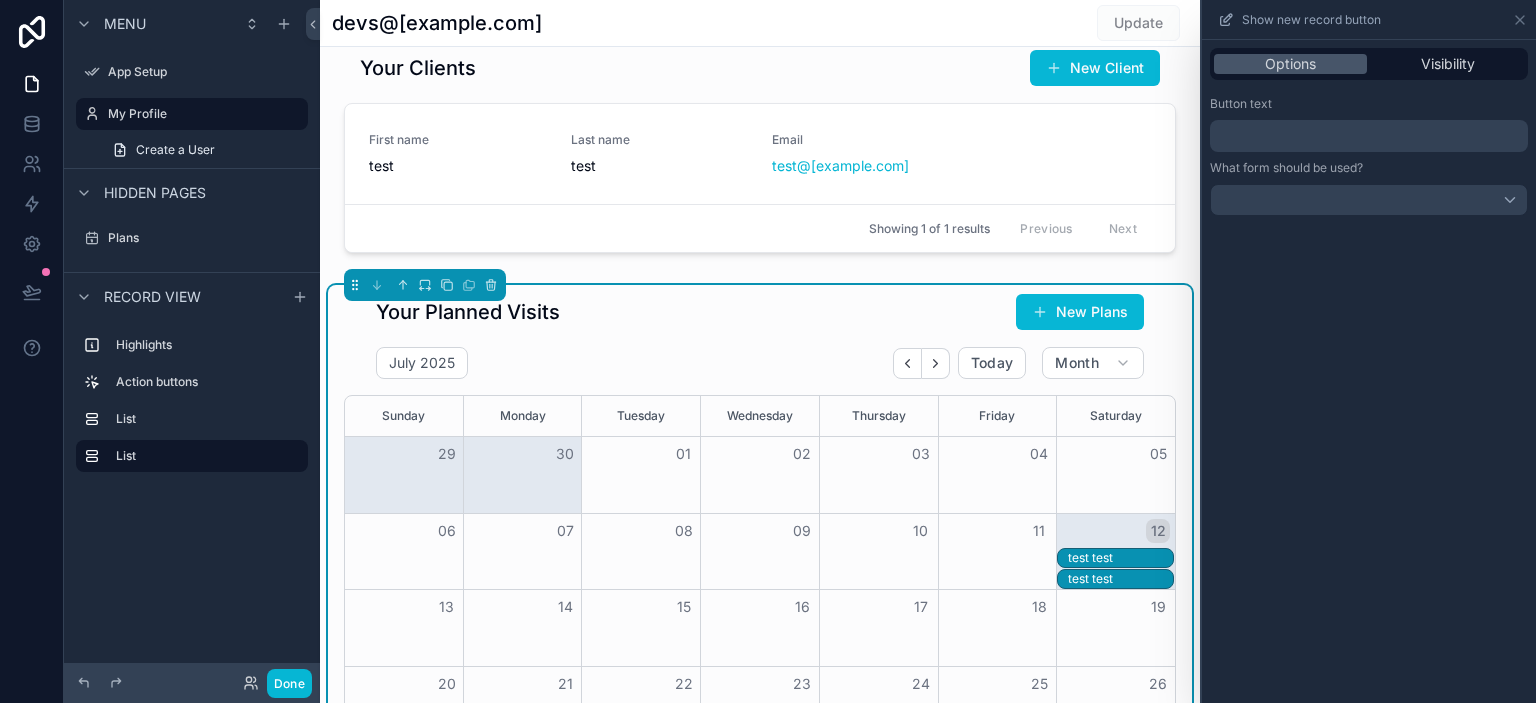 click on "﻿" at bounding box center [1371, 136] 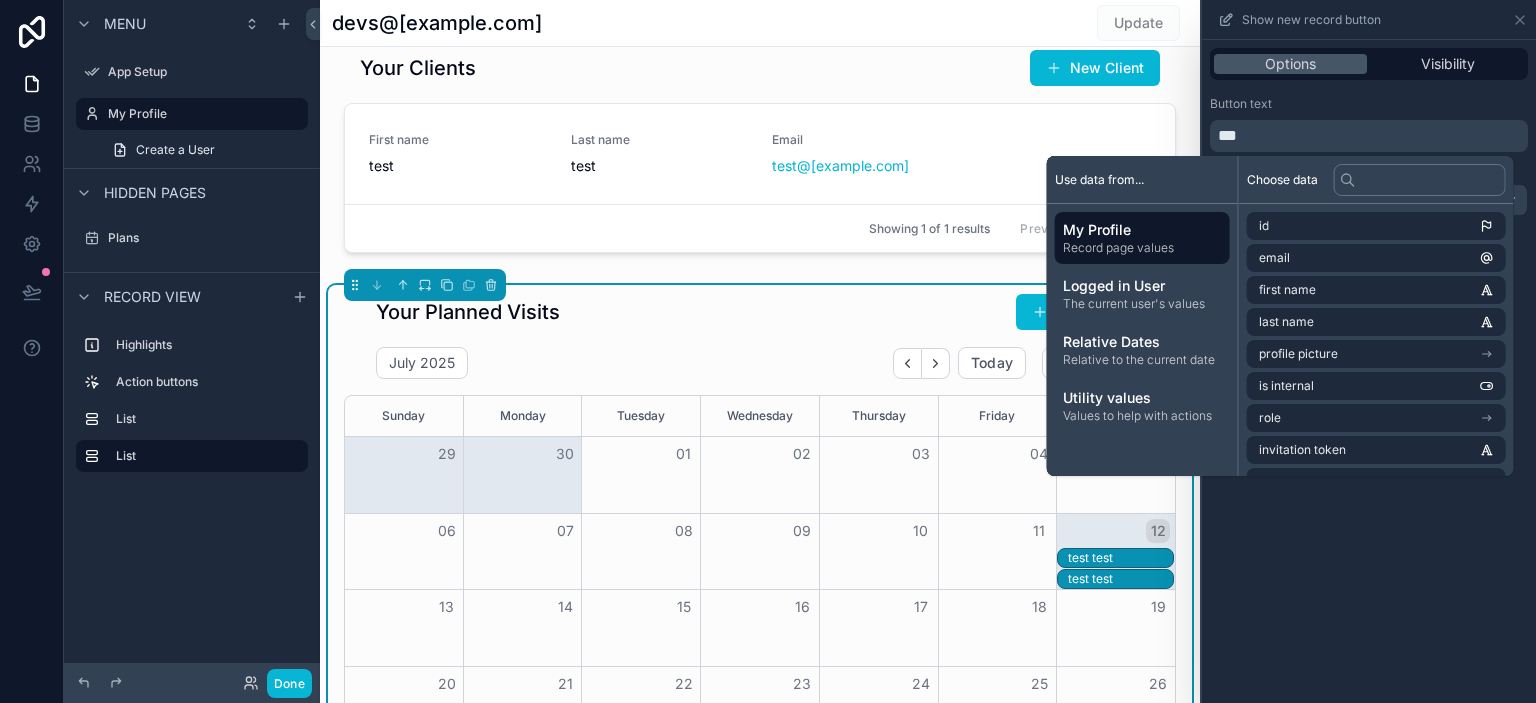type 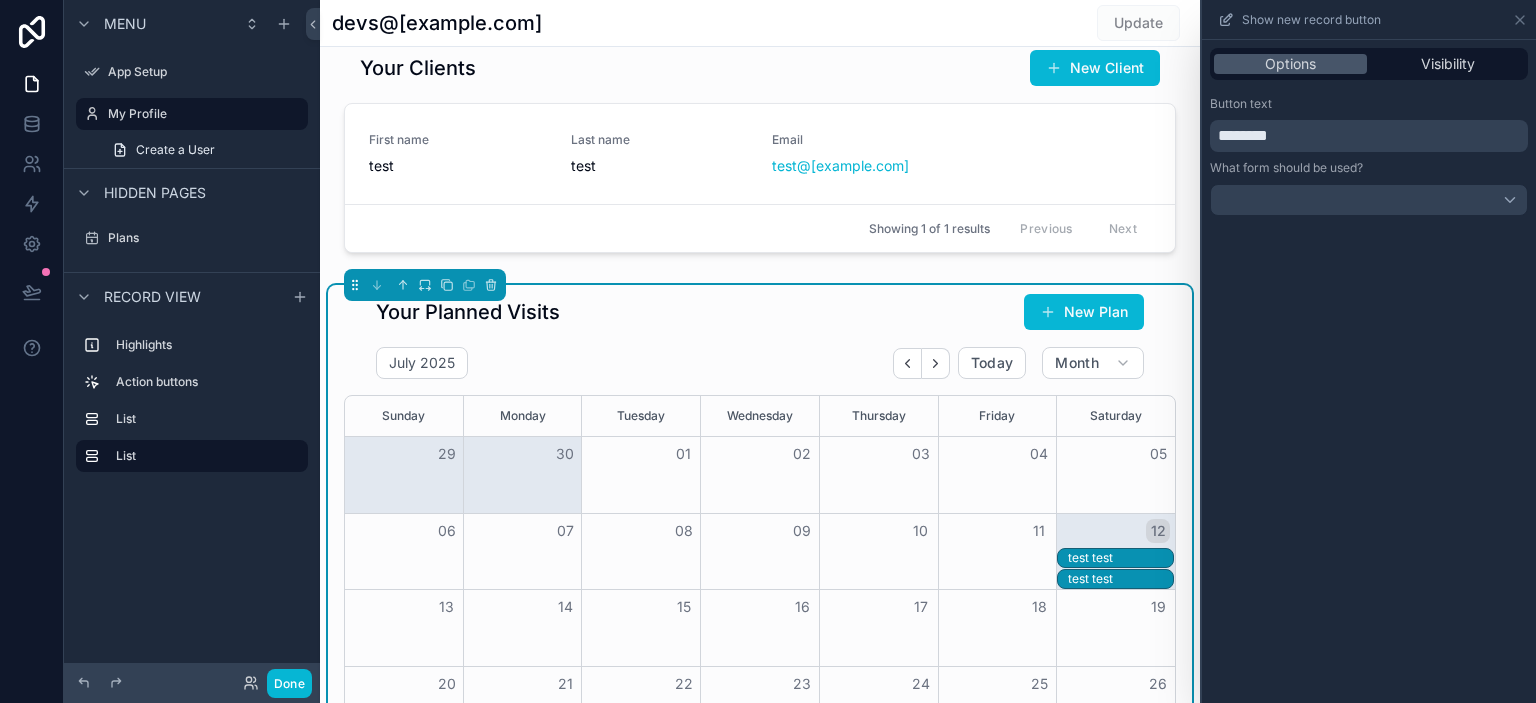 click on "Button text" at bounding box center [1369, 104] 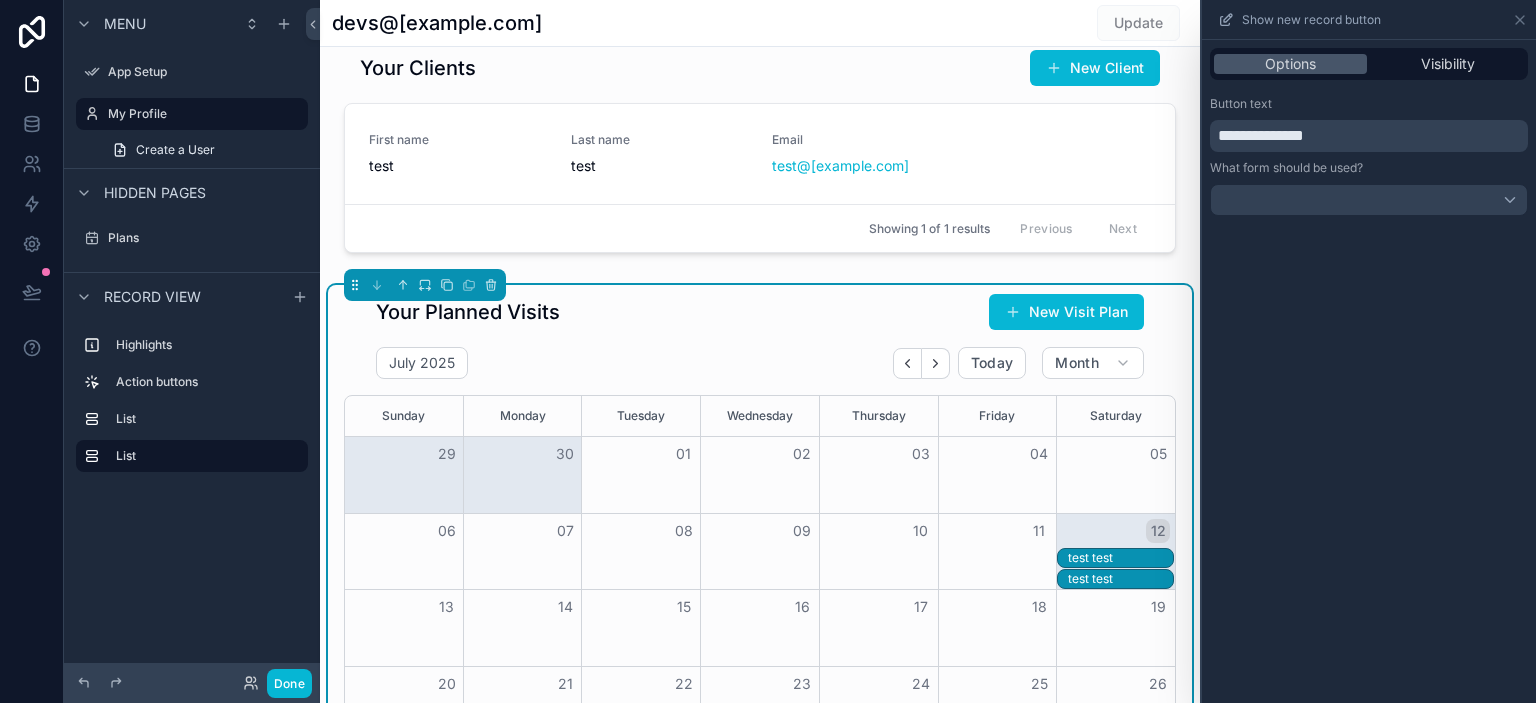 click on "Button text" at bounding box center [1369, 104] 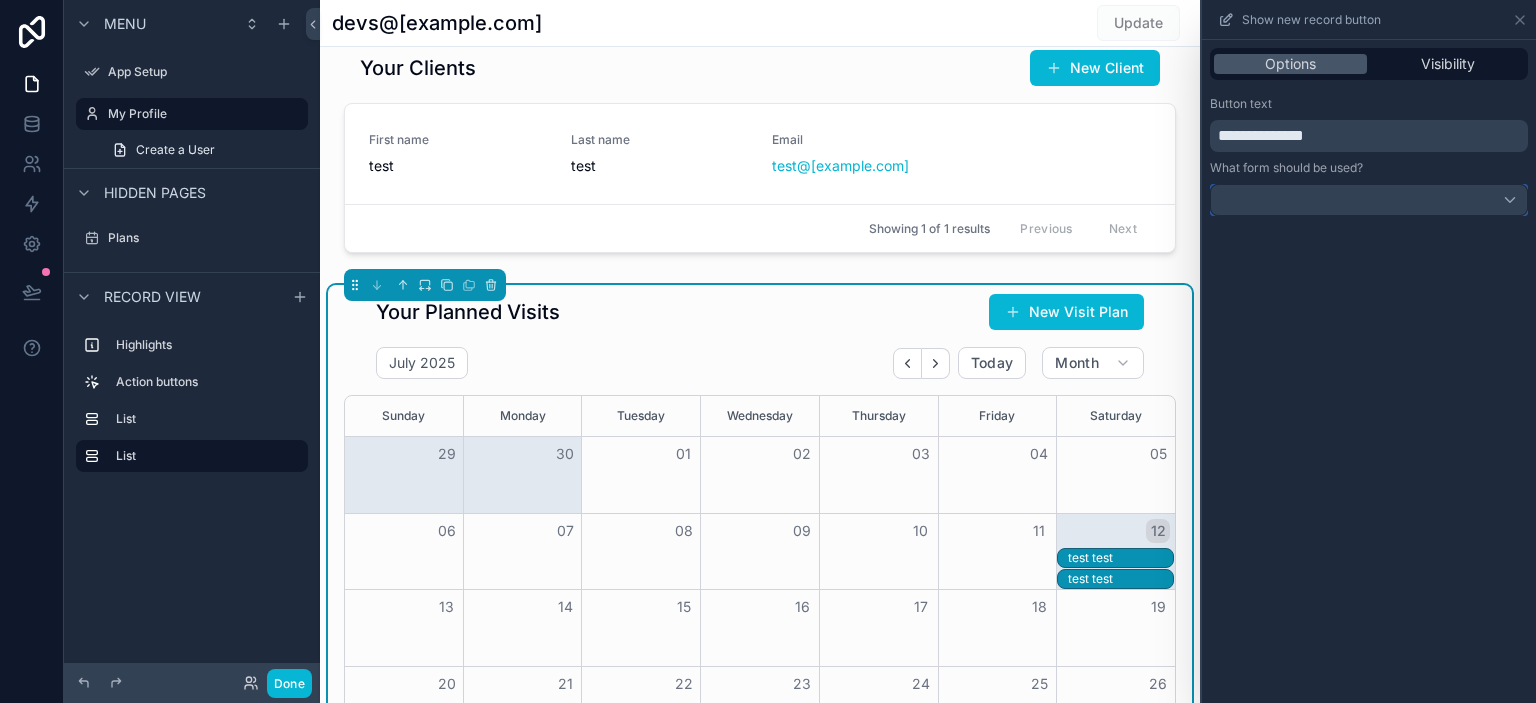 click at bounding box center [1369, 200] 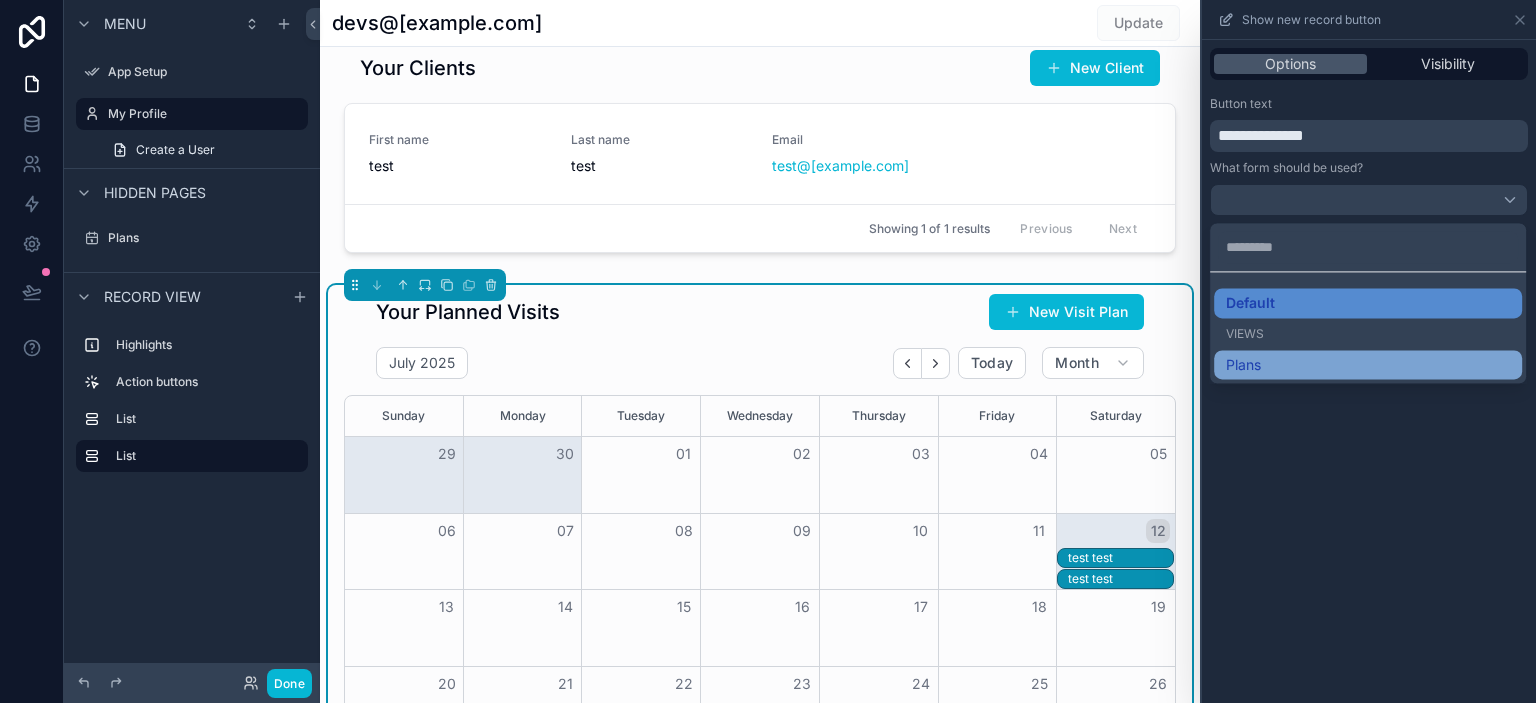 click on "Plans" at bounding box center [1368, 365] 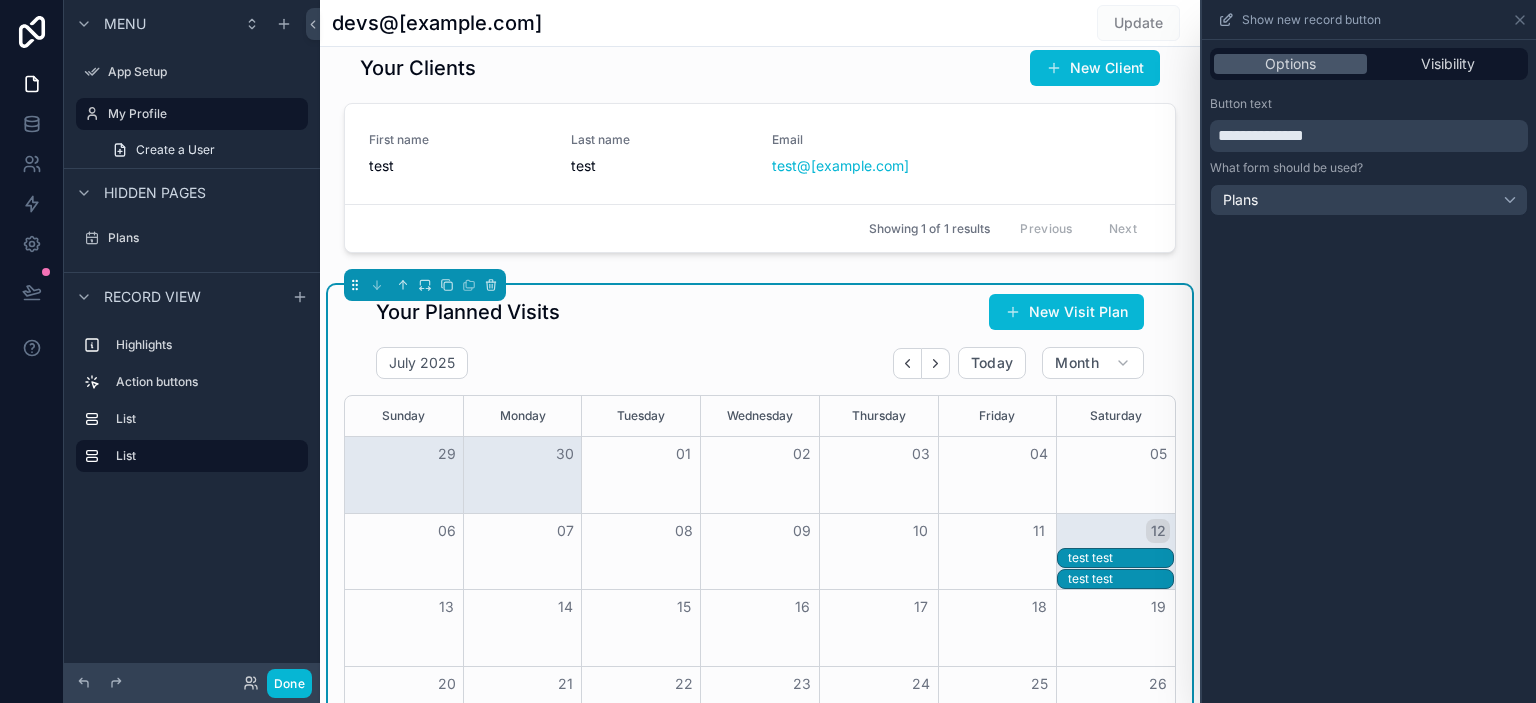 click on "**********" at bounding box center [1369, 371] 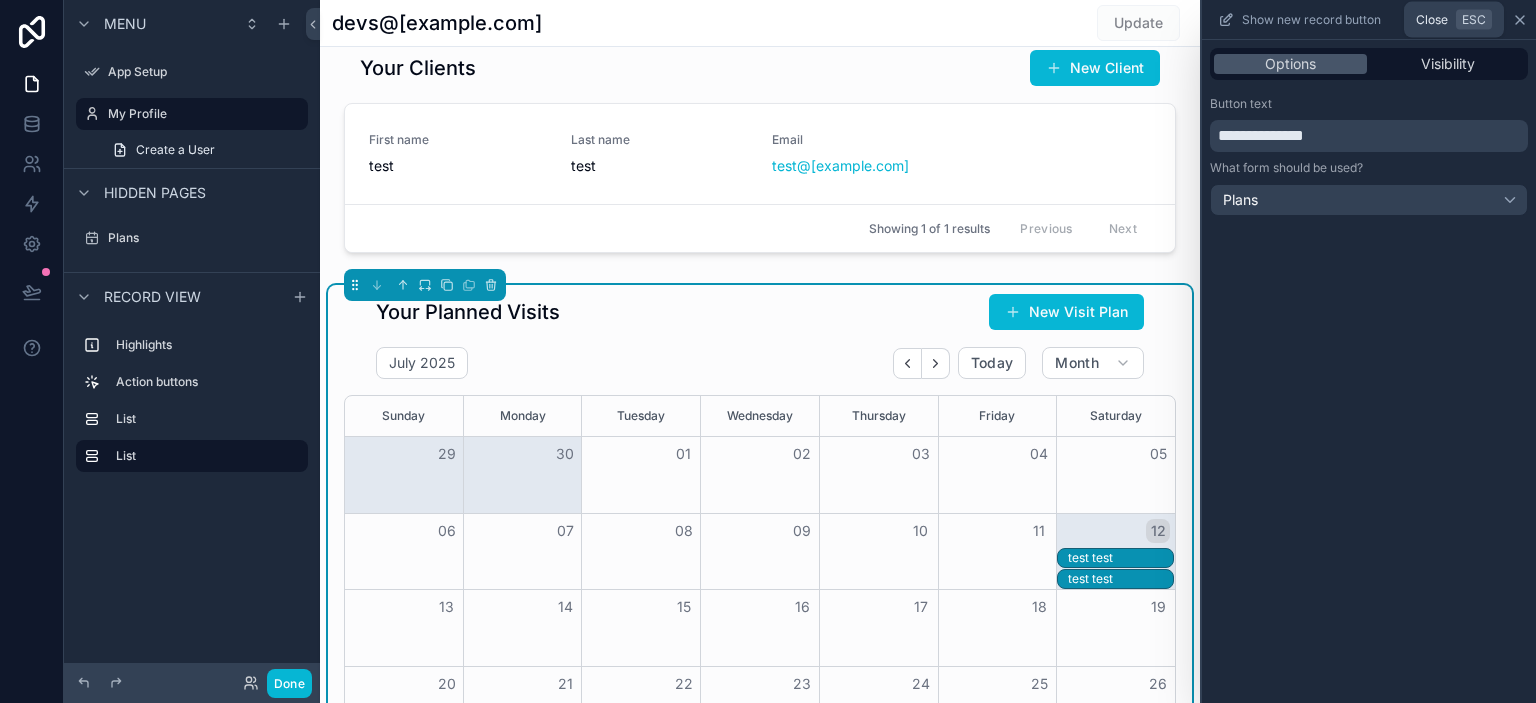 click 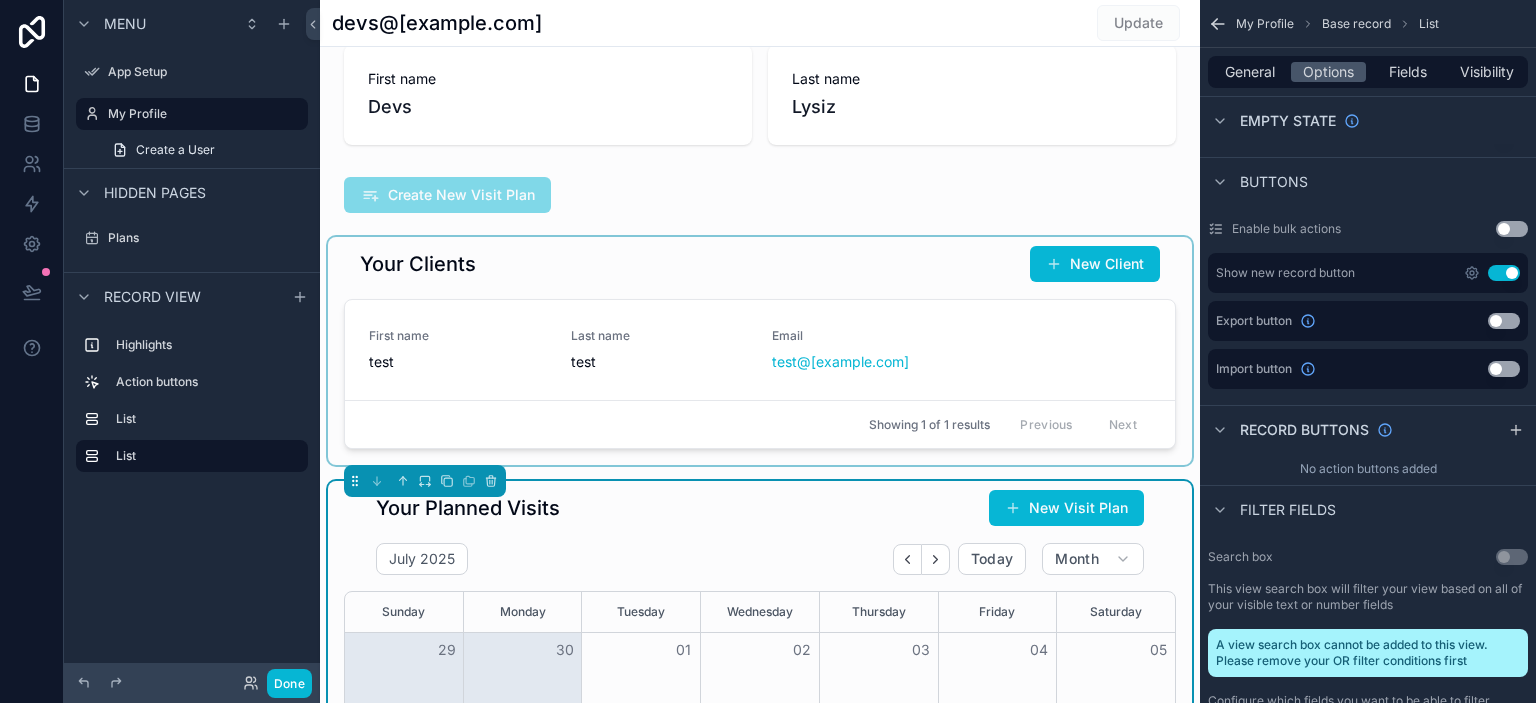 scroll, scrollTop: 0, scrollLeft: 0, axis: both 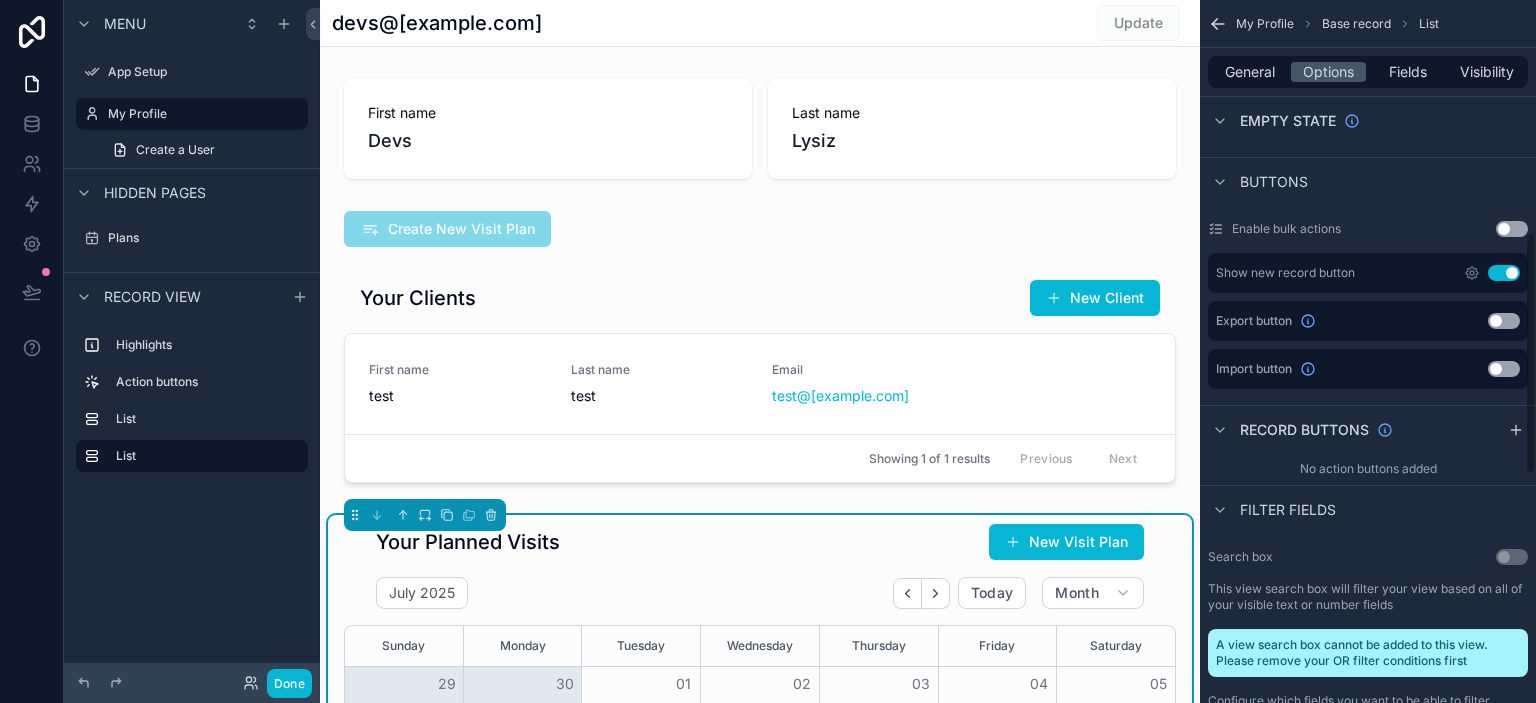 click on "devs@[example.com] Update" at bounding box center (760, 23) 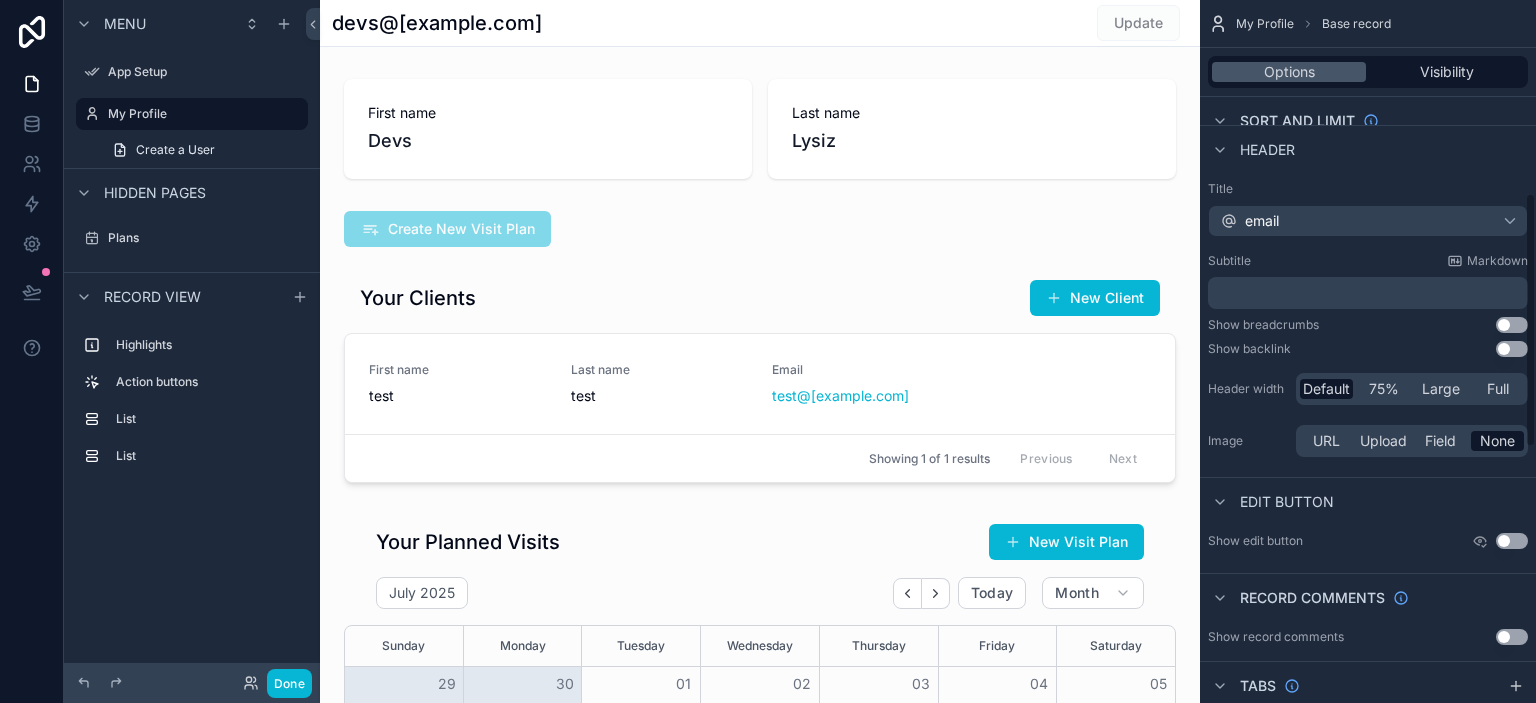 scroll, scrollTop: 767, scrollLeft: 0, axis: vertical 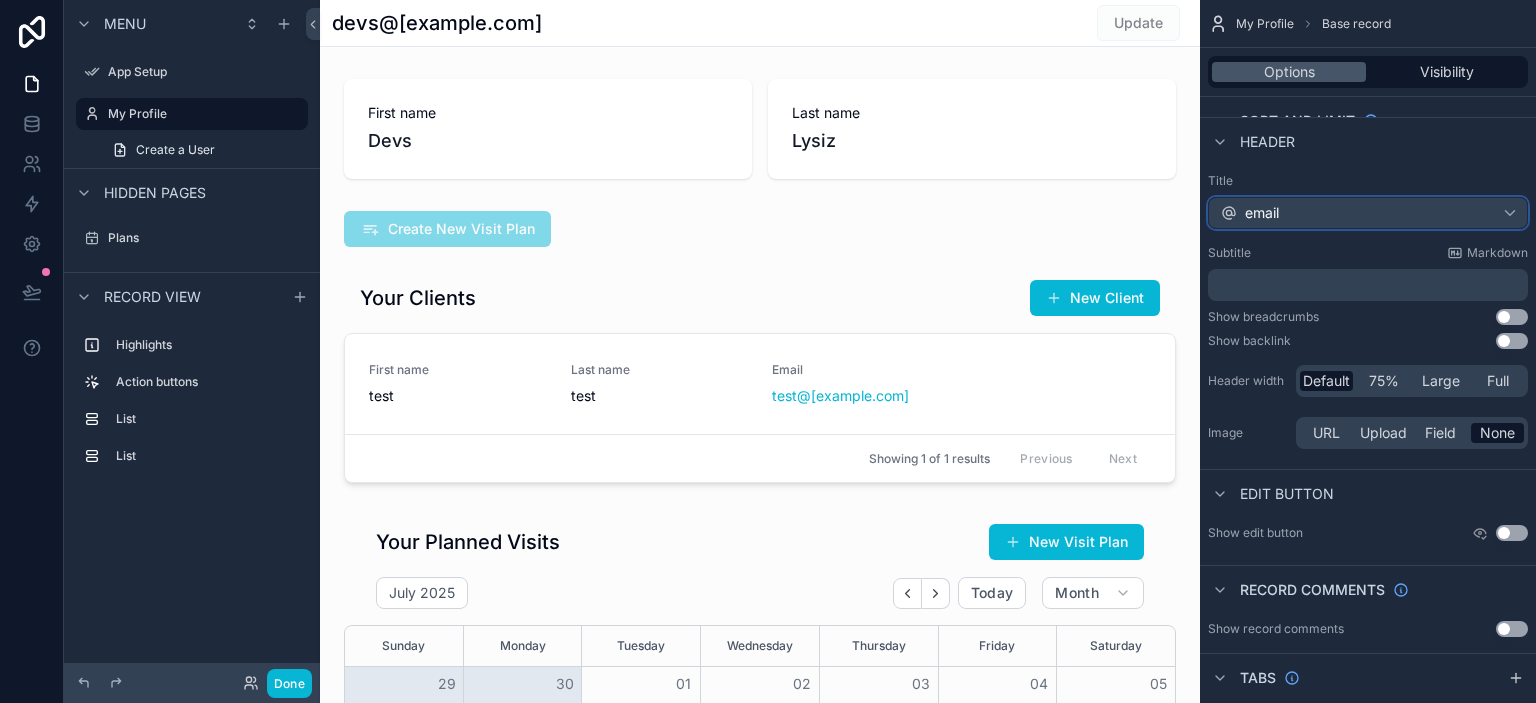 click on "email" at bounding box center [1368, 213] 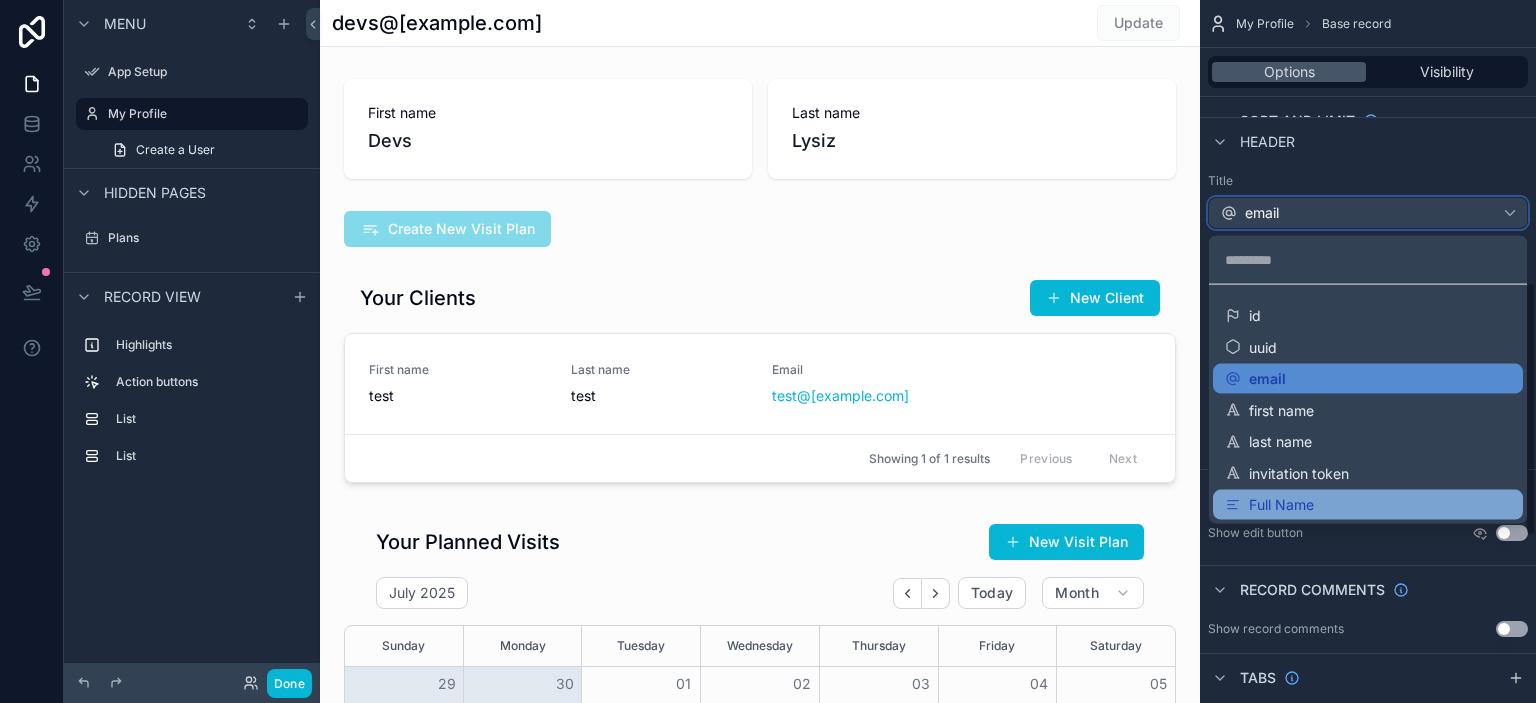 scroll, scrollTop: 858, scrollLeft: 0, axis: vertical 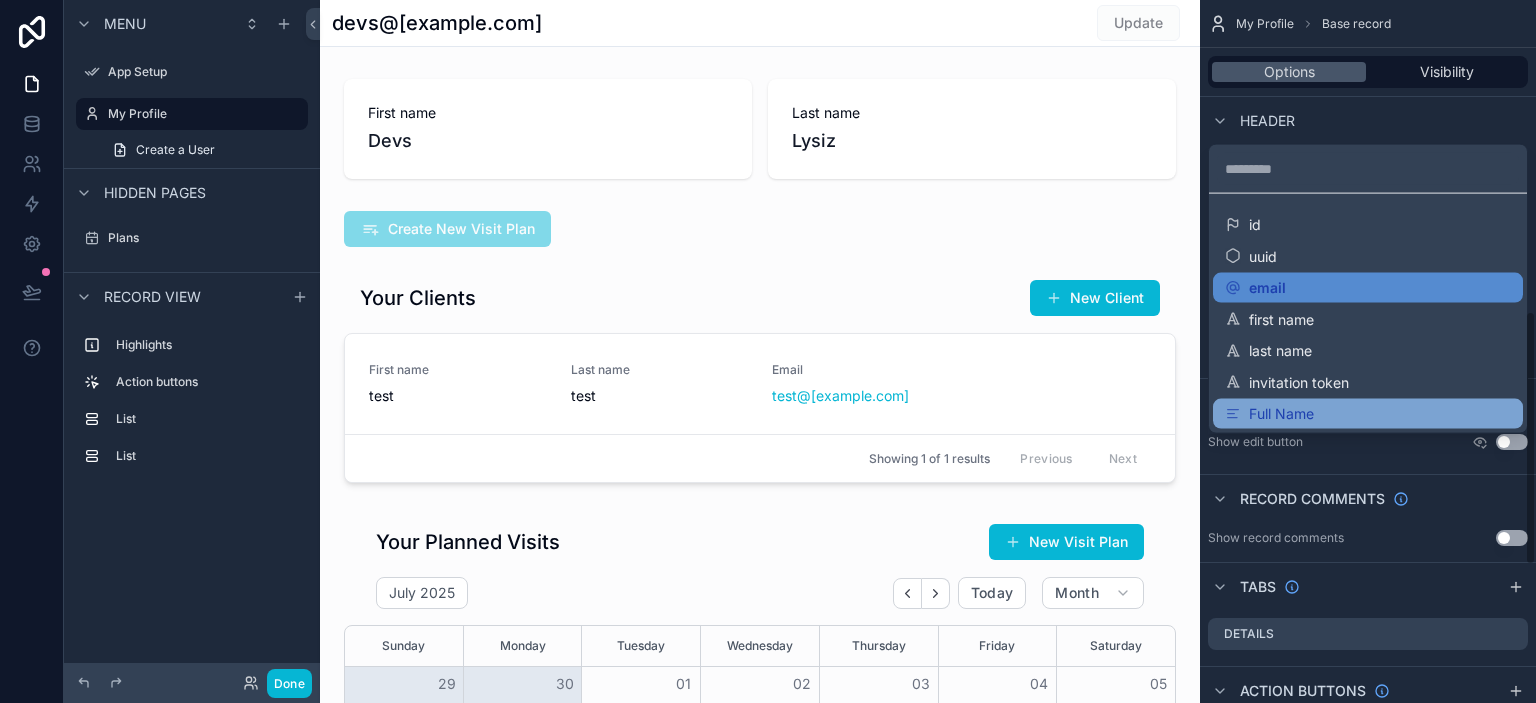 click on "Full Name" at bounding box center [1368, 414] 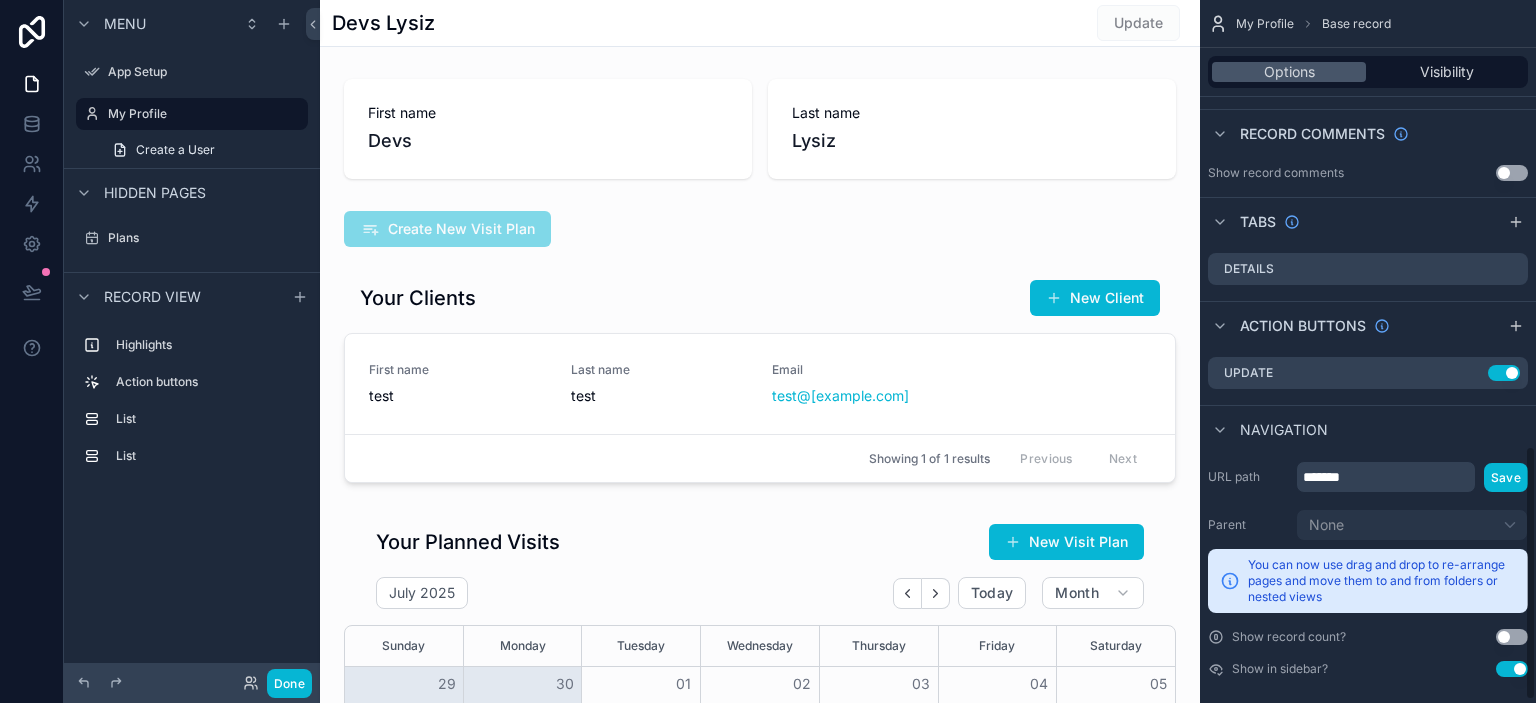 scroll, scrollTop: 1237, scrollLeft: 0, axis: vertical 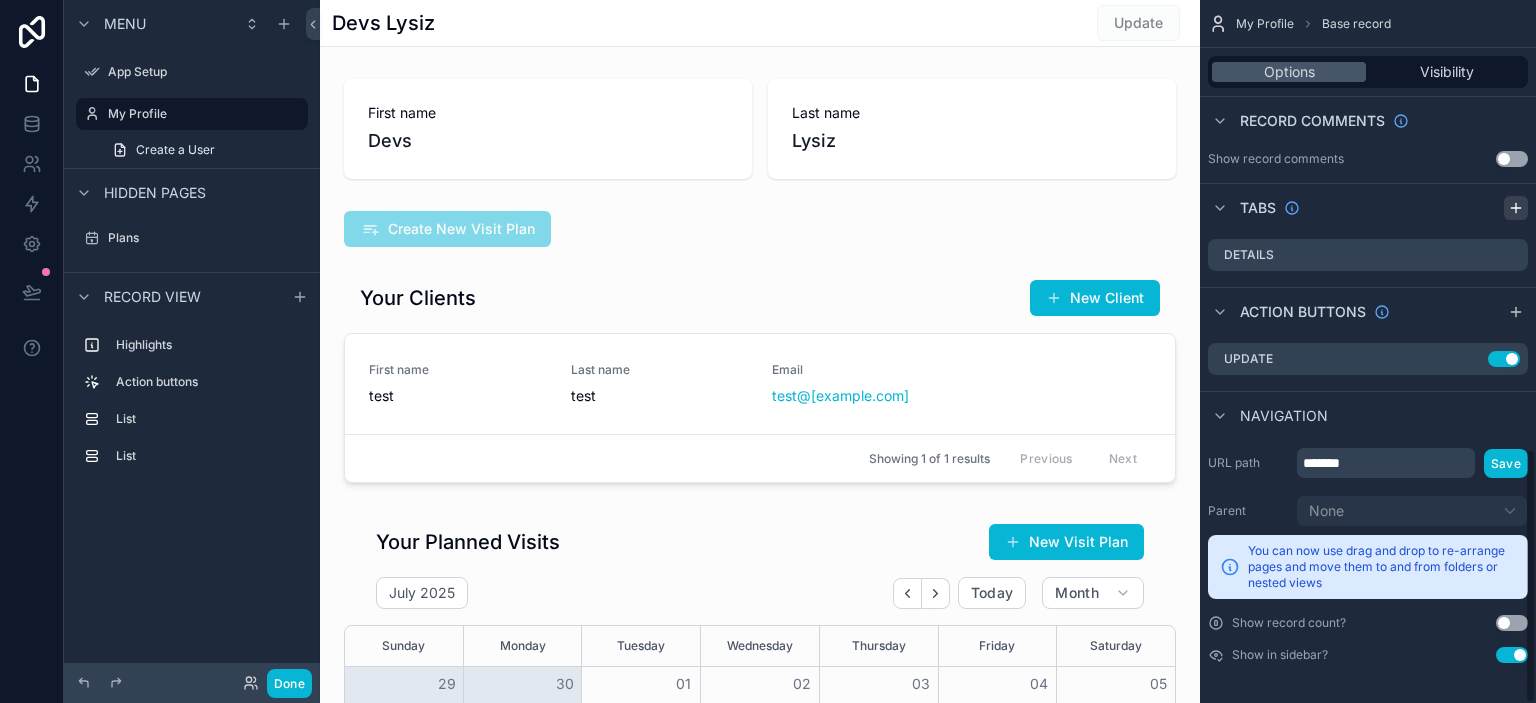 click 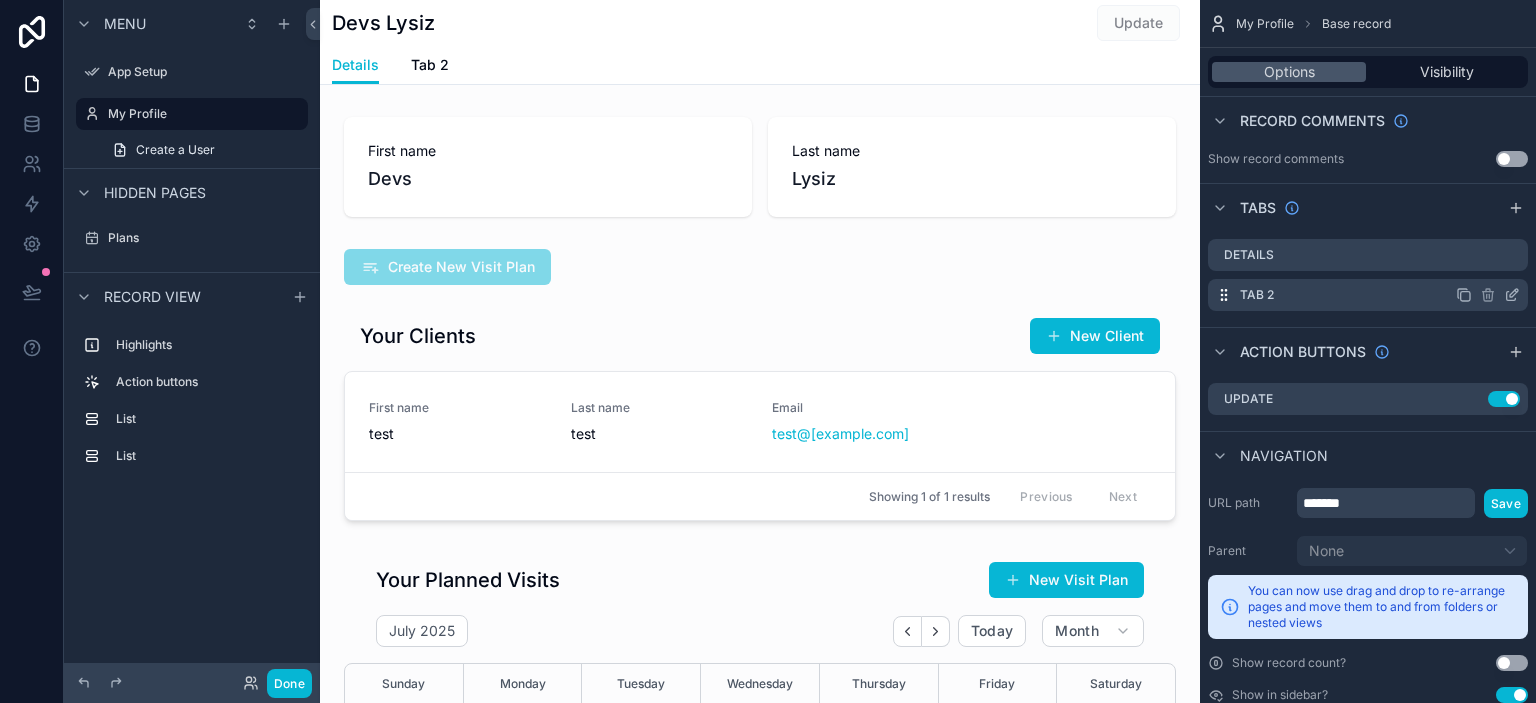 click 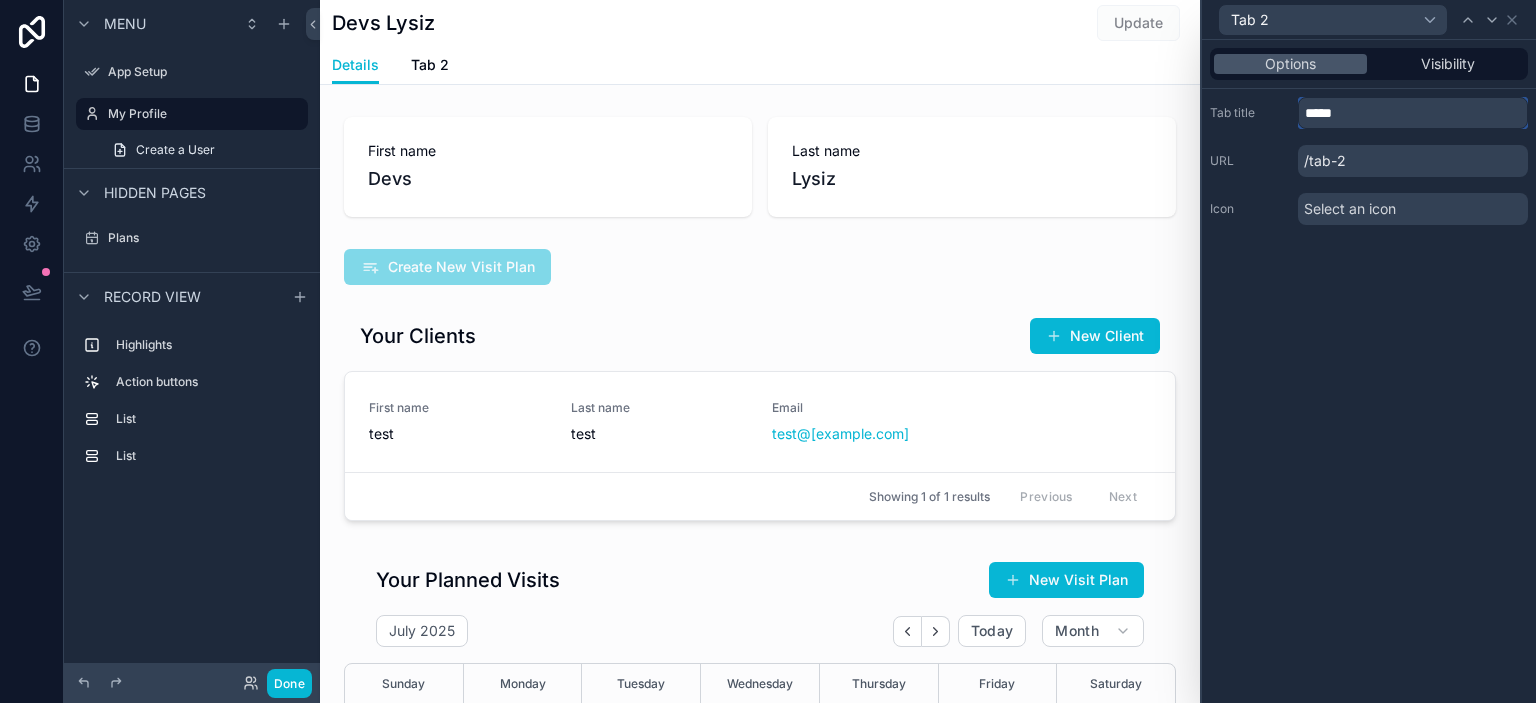 click on "*****" at bounding box center [1413, 113] 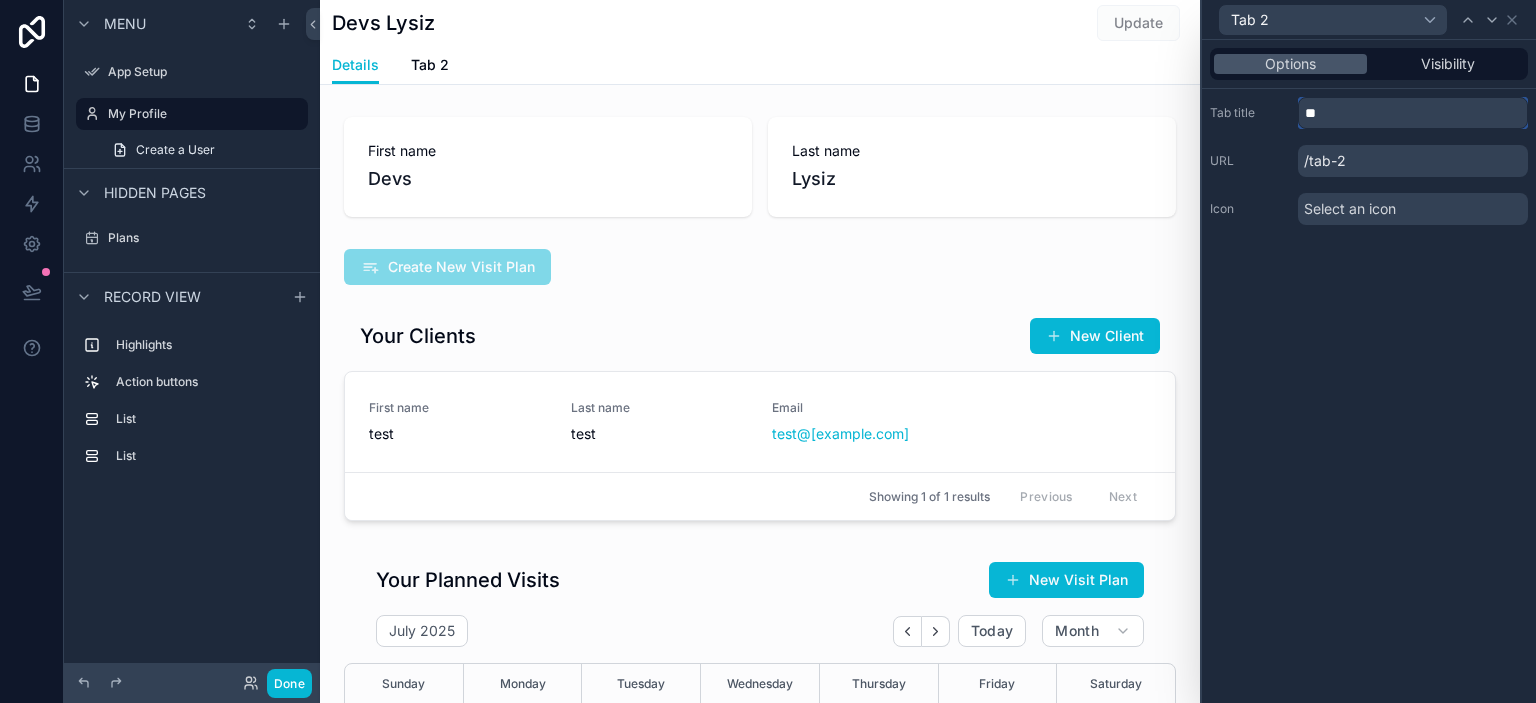 type on "*" 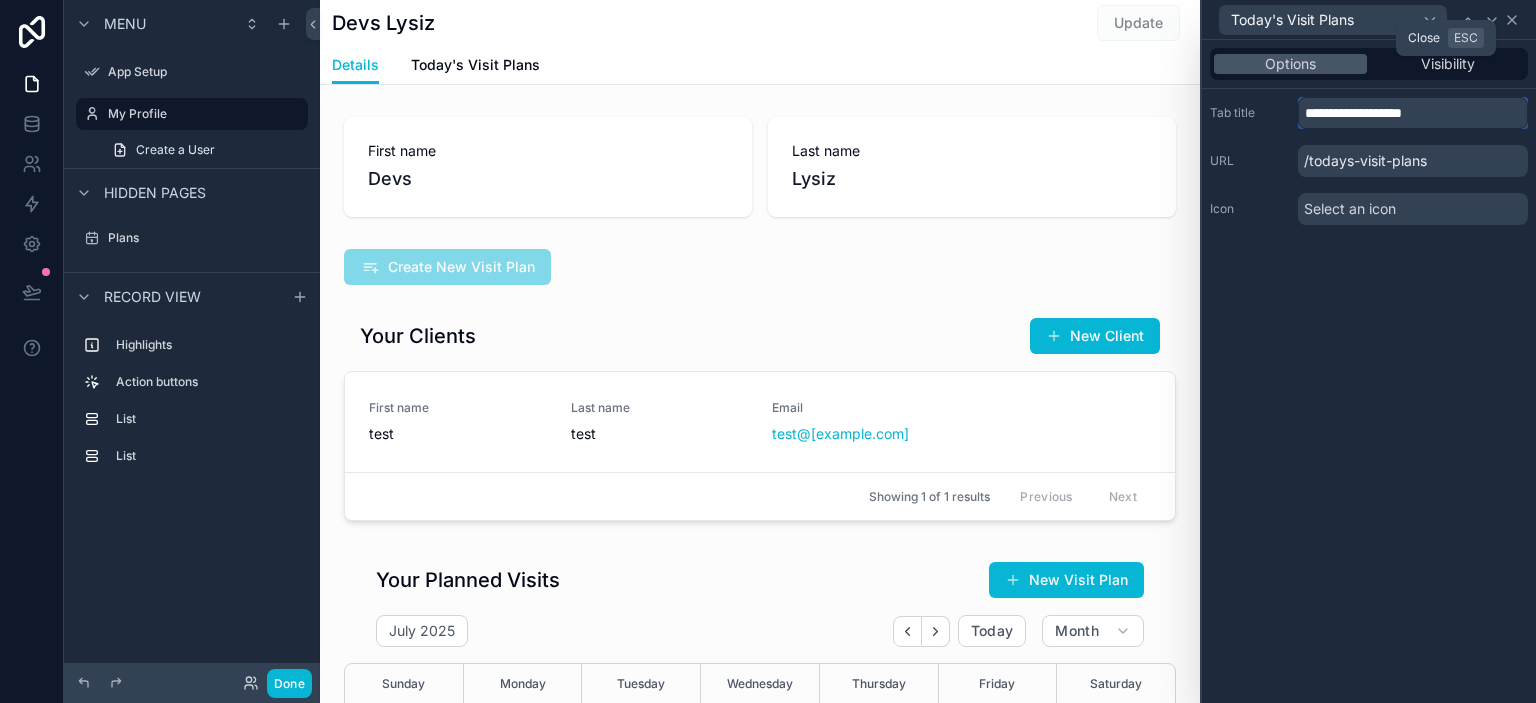 type on "**********" 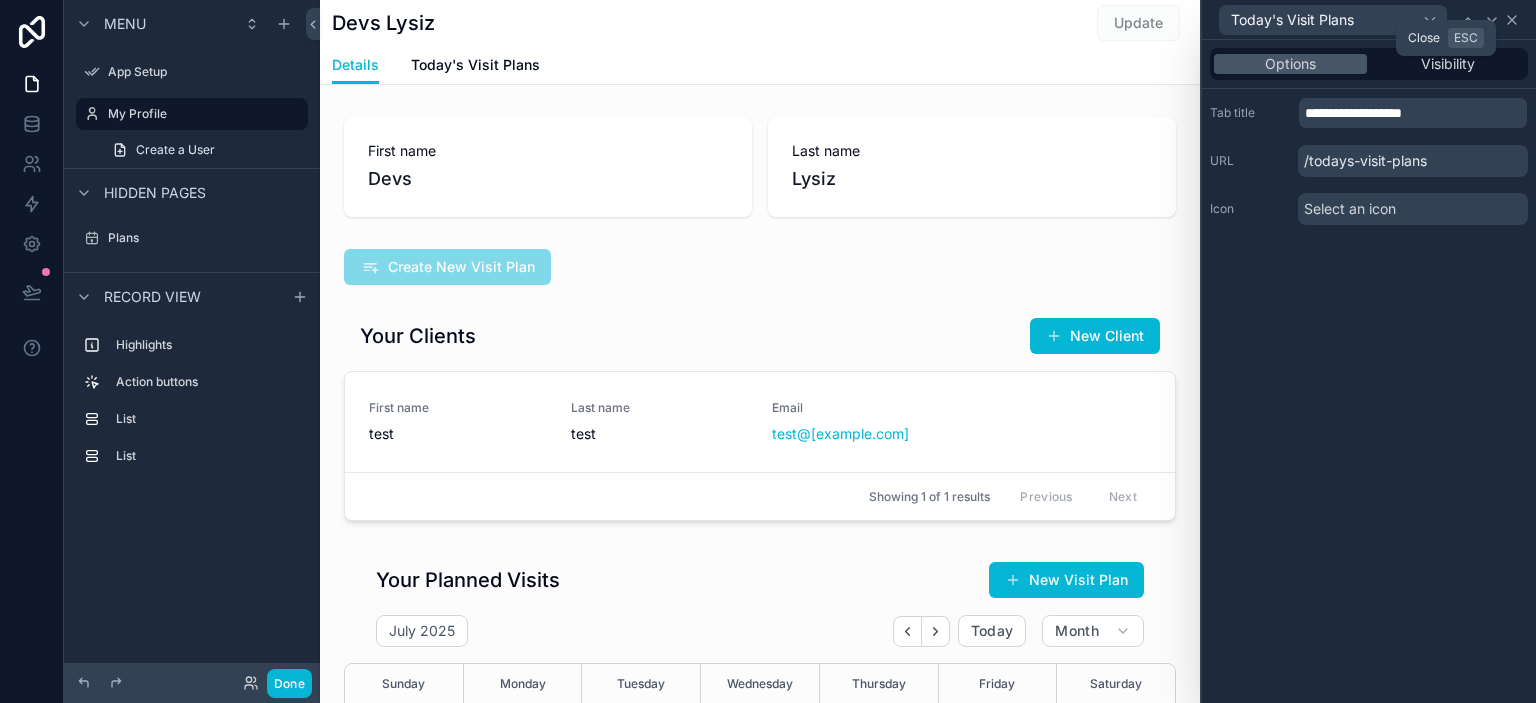 click 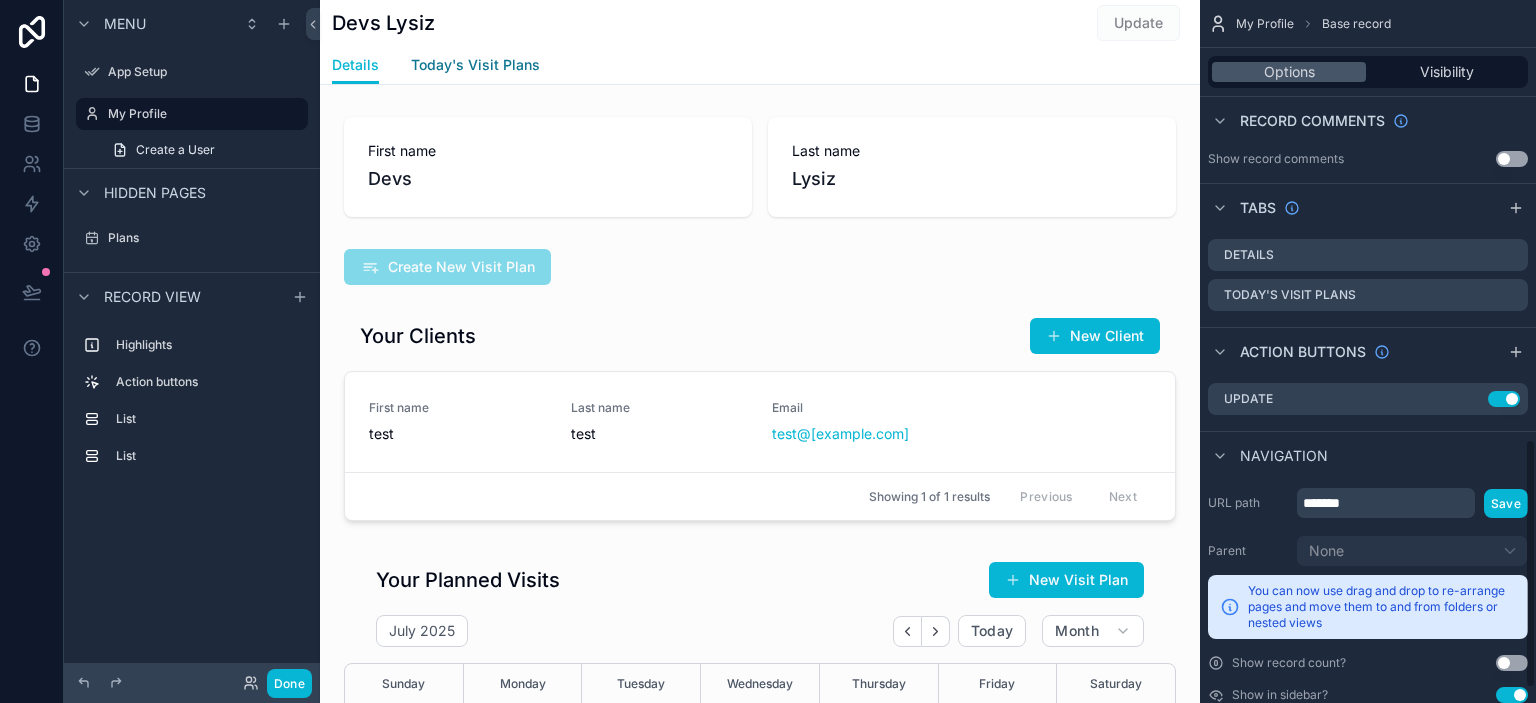 click on "Today's Visit Plans" at bounding box center [475, 65] 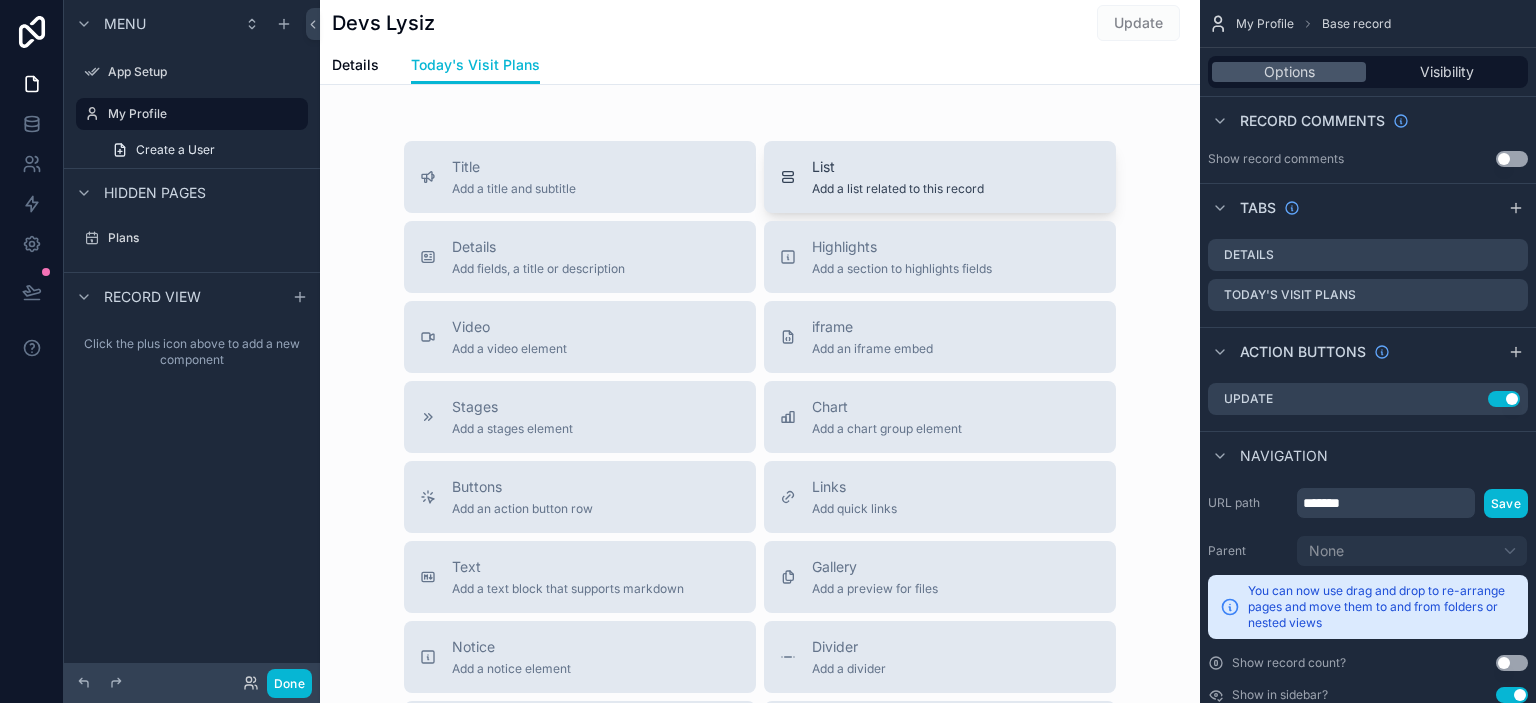 click on "List Add a list related to this record" at bounding box center (940, 177) 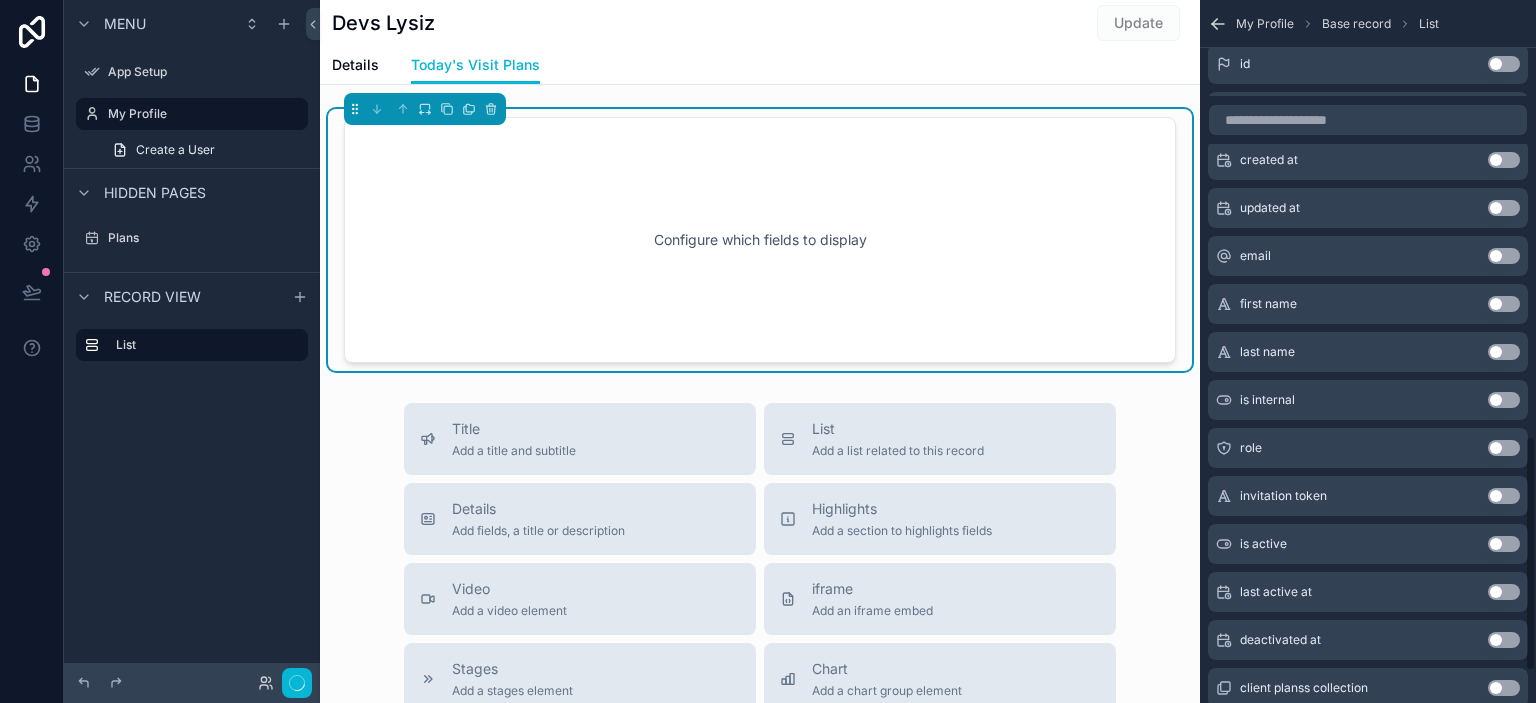 scroll, scrollTop: 0, scrollLeft: 0, axis: both 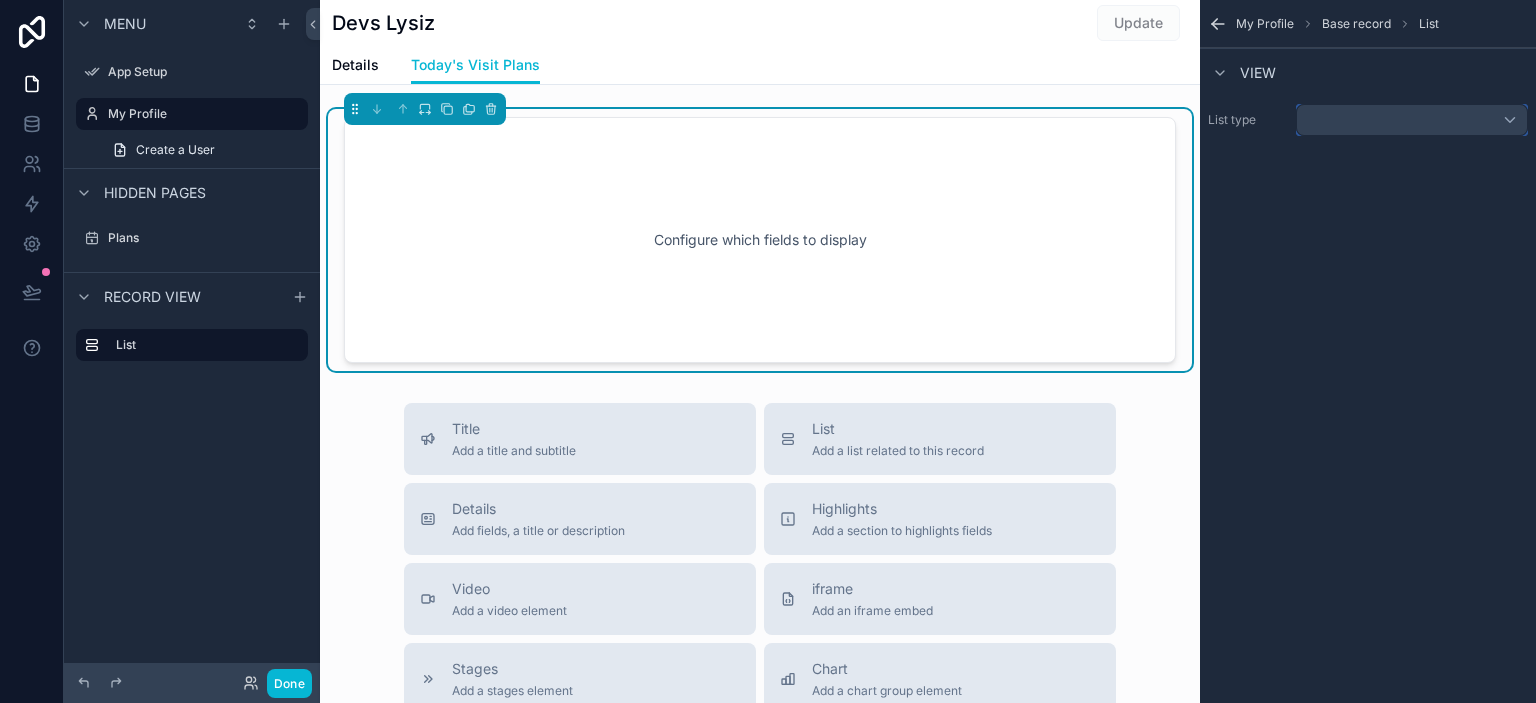 click at bounding box center (1412, 120) 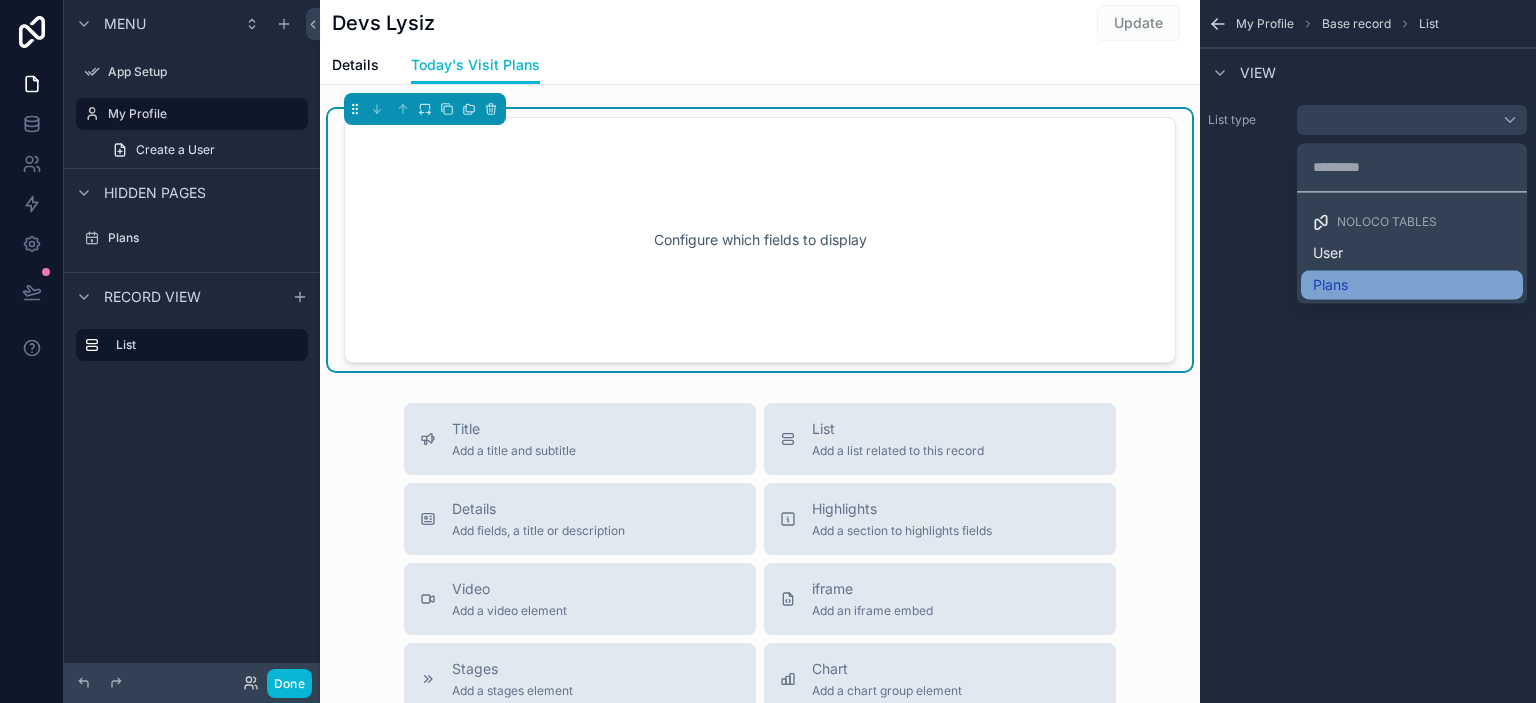 click on "Plans" at bounding box center (1412, 285) 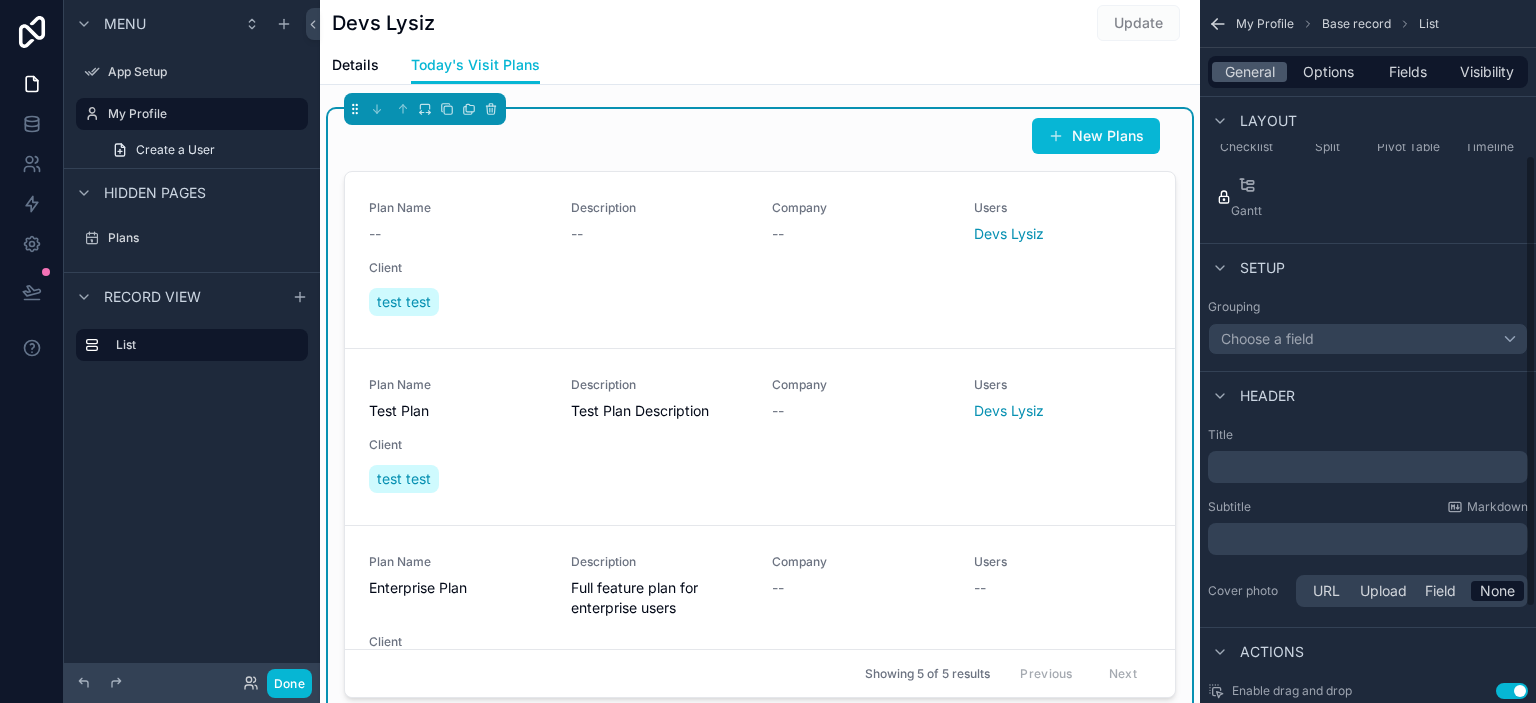 scroll, scrollTop: 182, scrollLeft: 0, axis: vertical 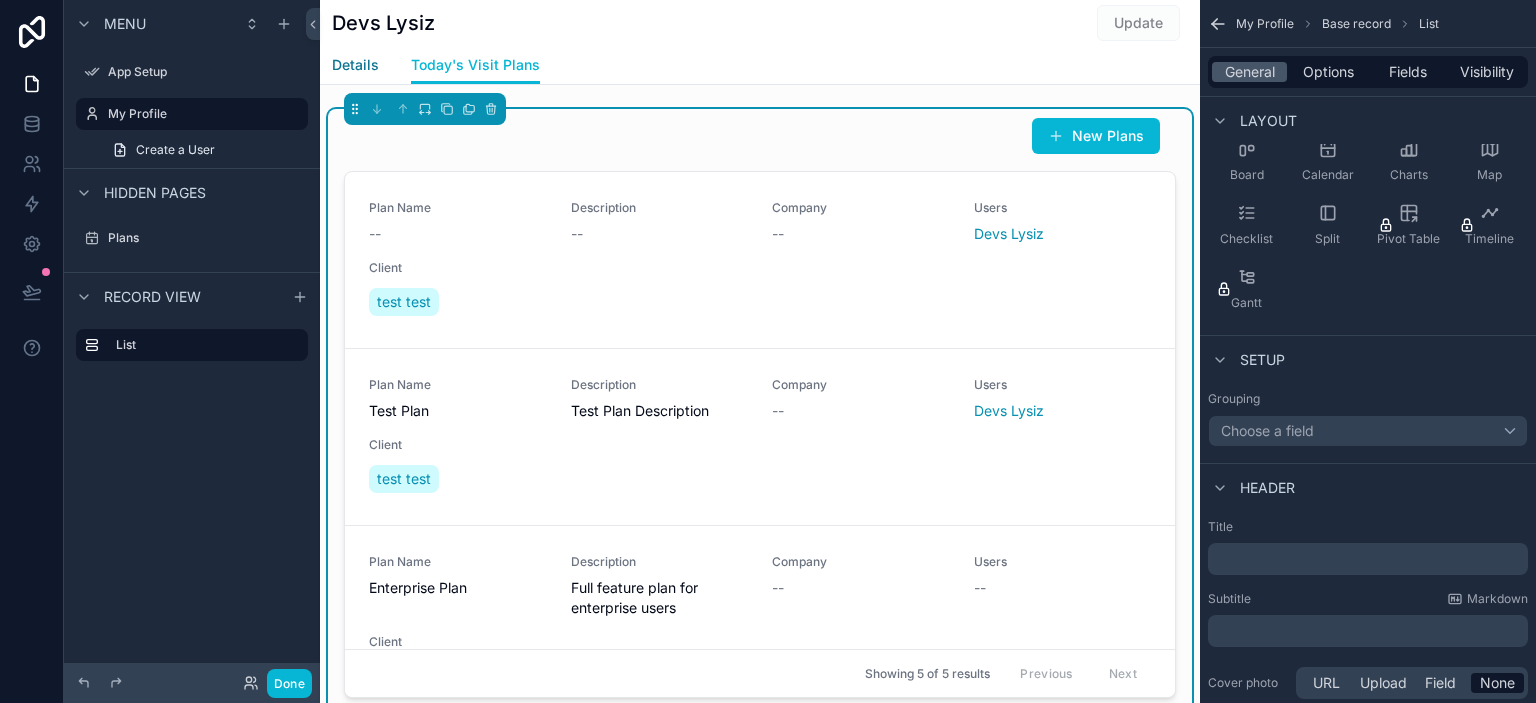 click on "Details" at bounding box center [355, 65] 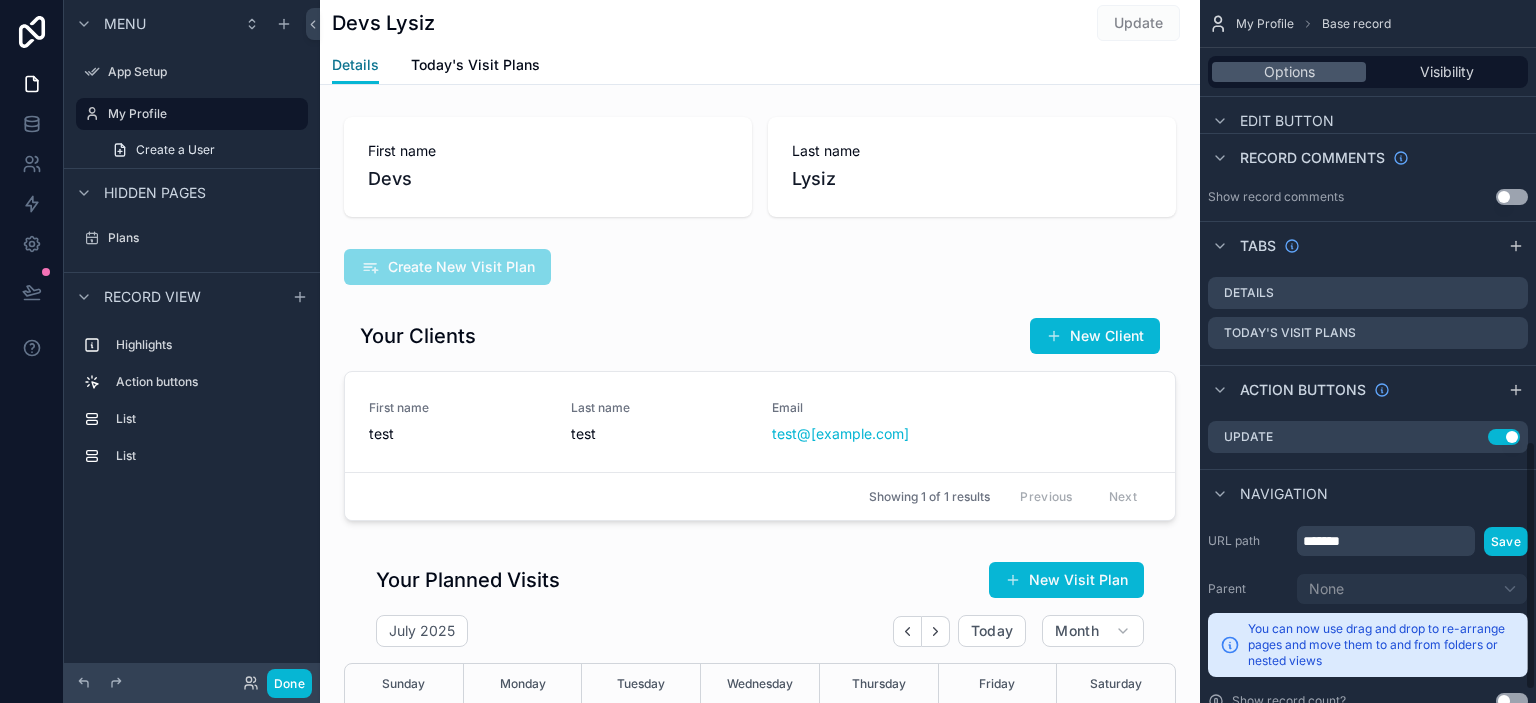 scroll, scrollTop: 1277, scrollLeft: 0, axis: vertical 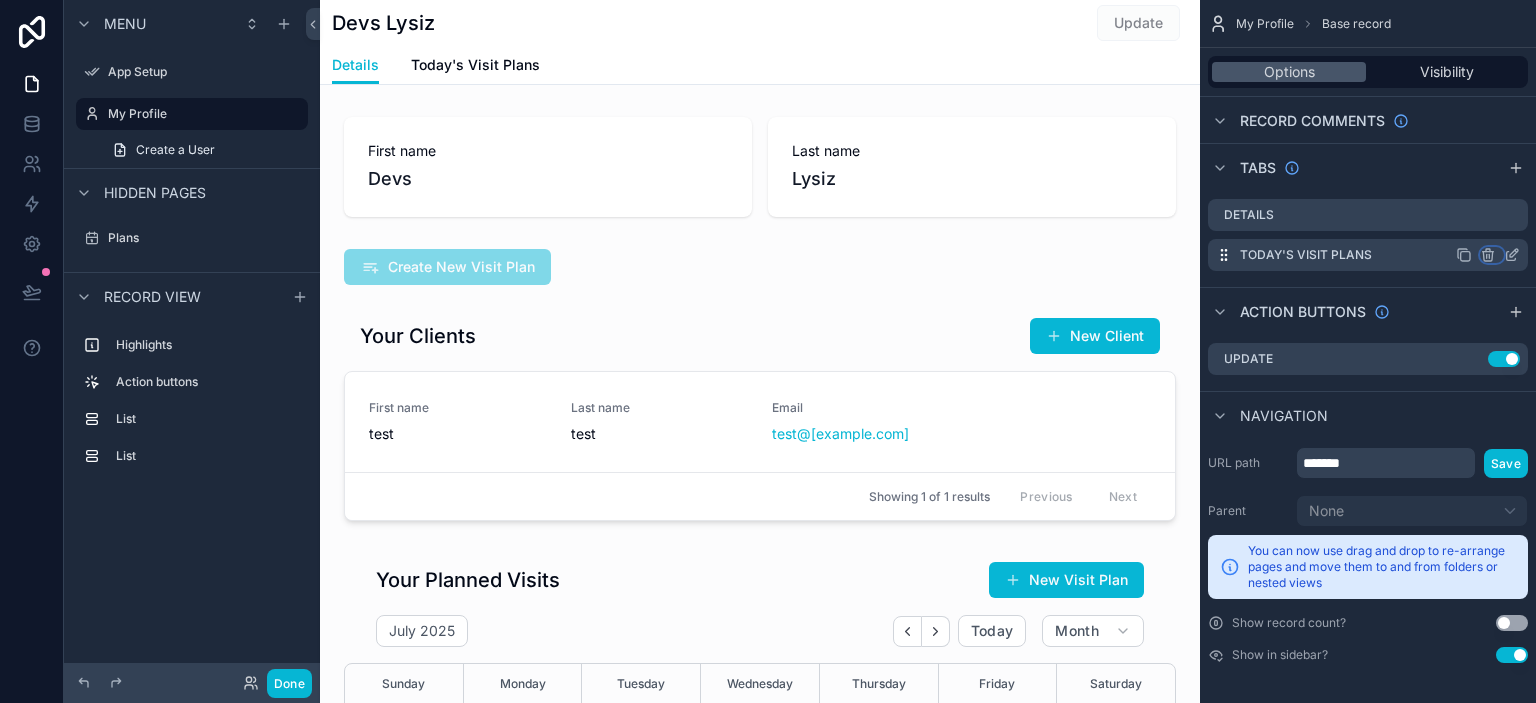 click at bounding box center [1492, 255] 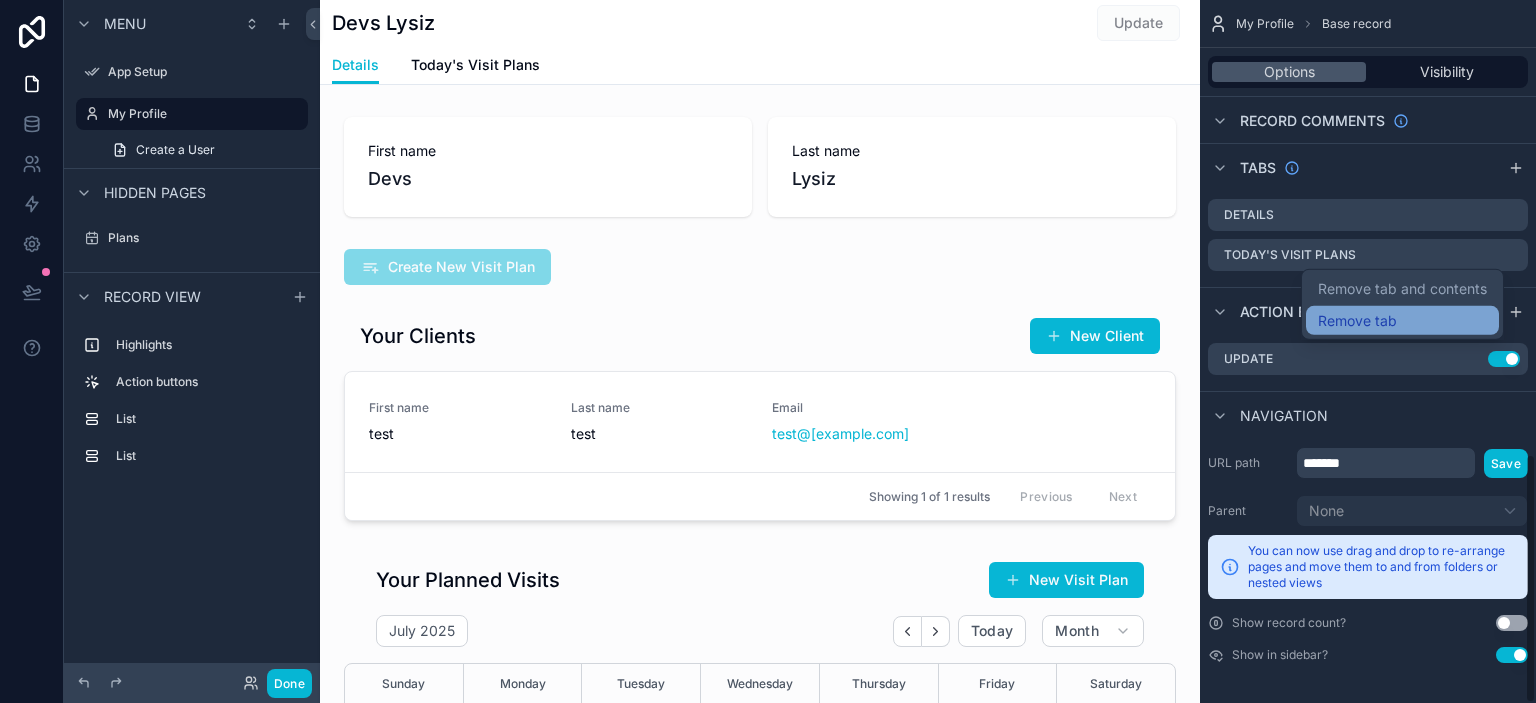 click on "Remove tab" at bounding box center [1357, 320] 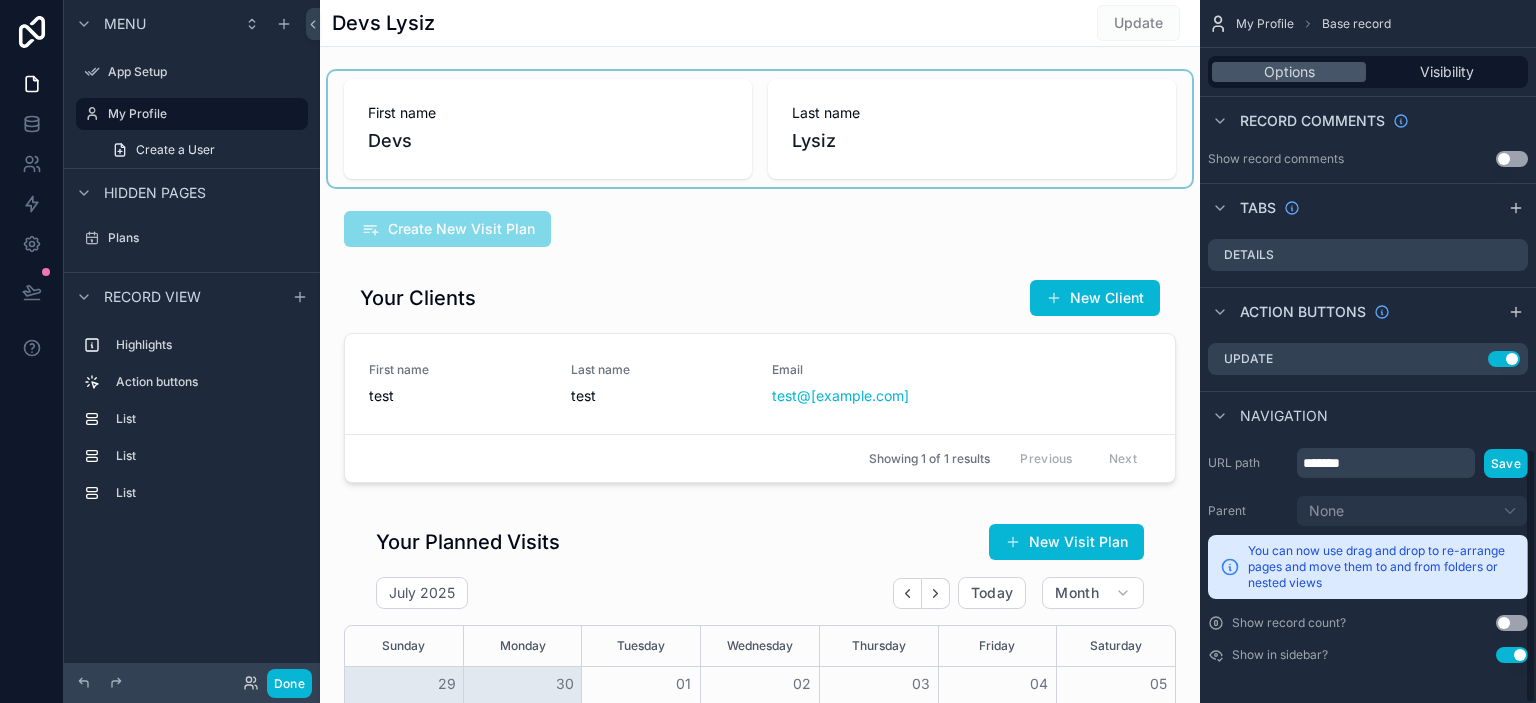 scroll, scrollTop: 1237, scrollLeft: 0, axis: vertical 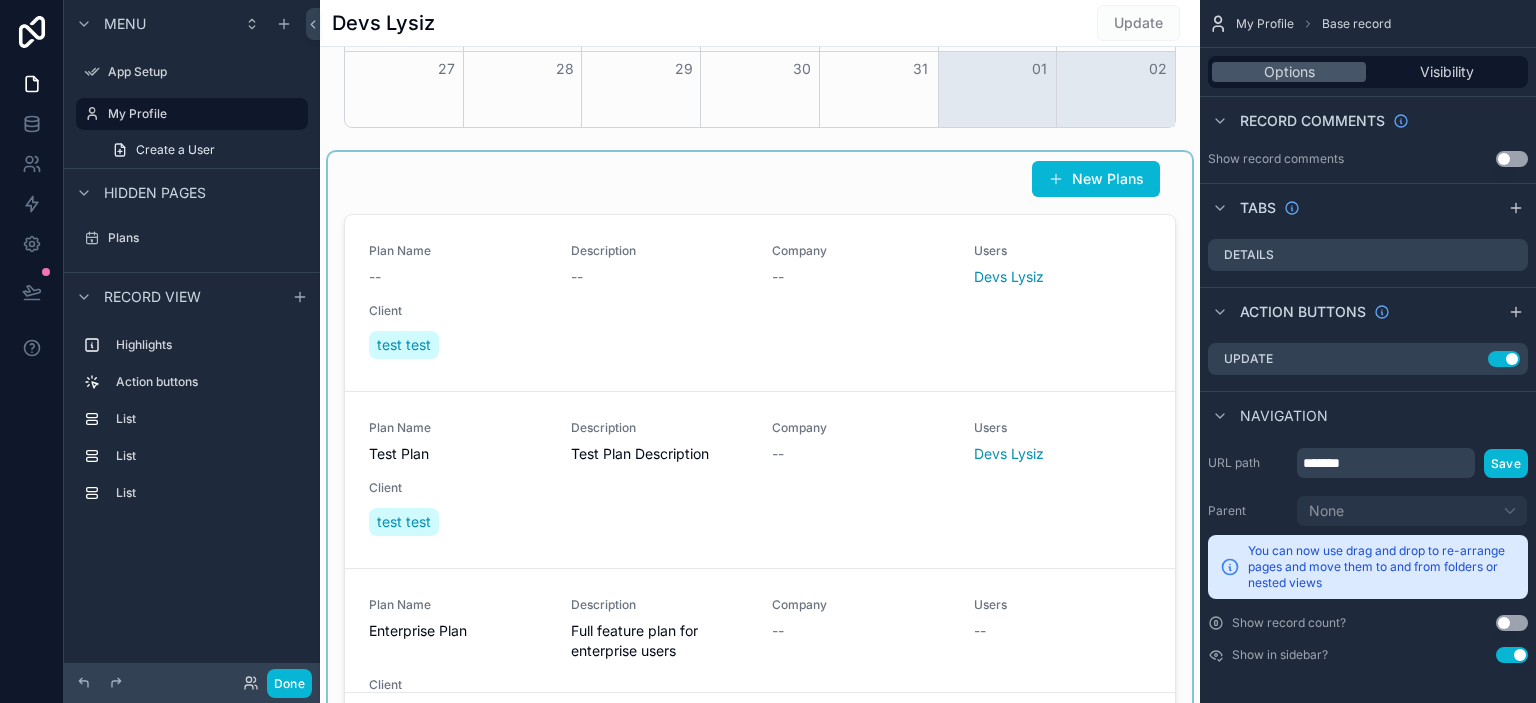 click at bounding box center [760, 454] 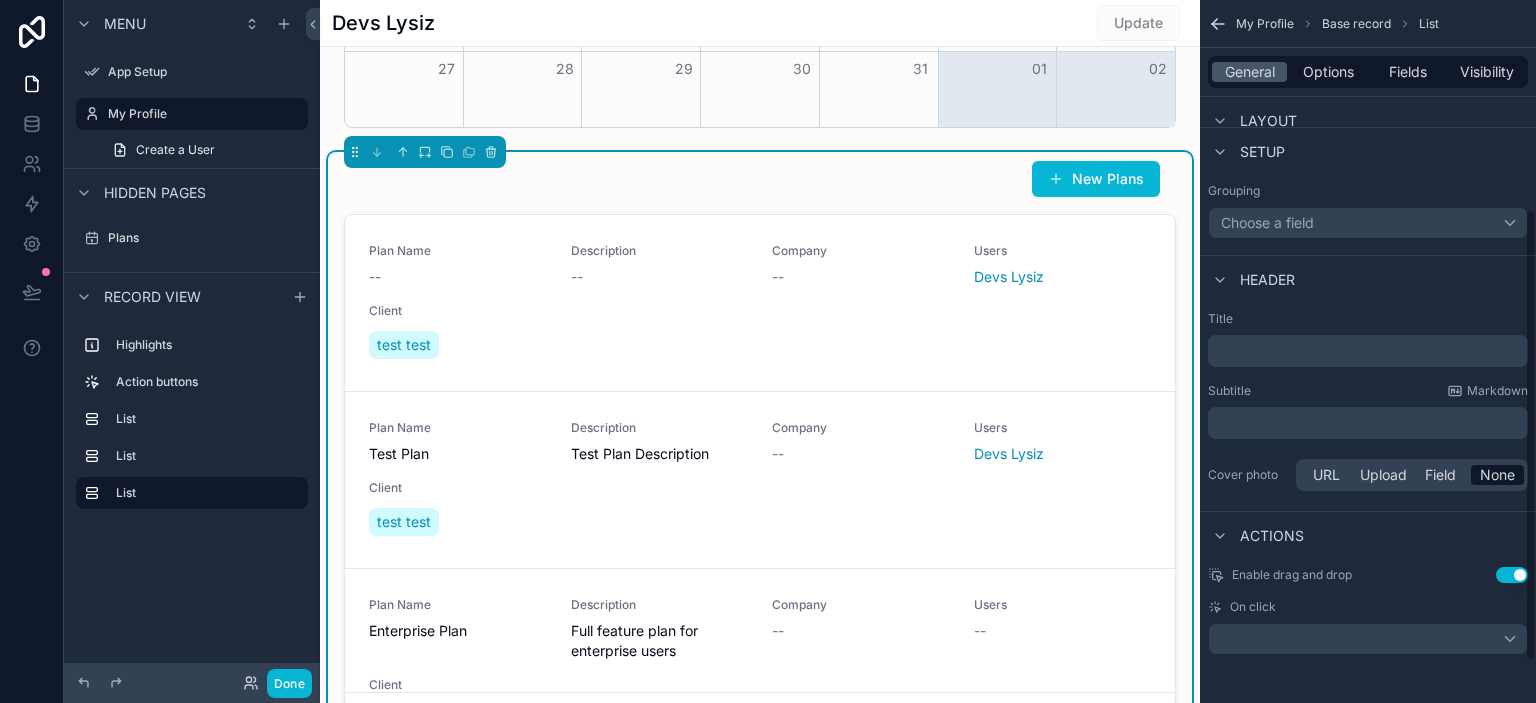 scroll, scrollTop: 326, scrollLeft: 0, axis: vertical 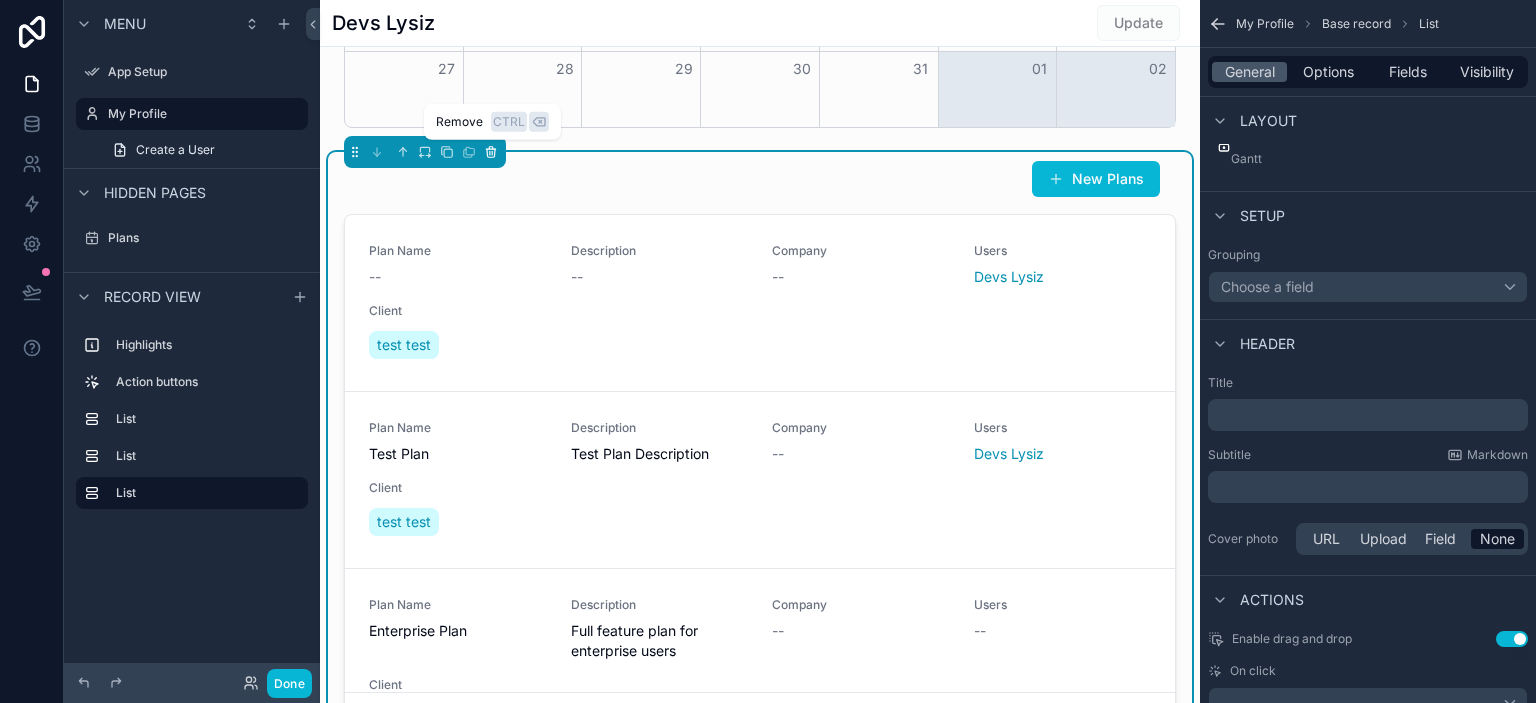 click 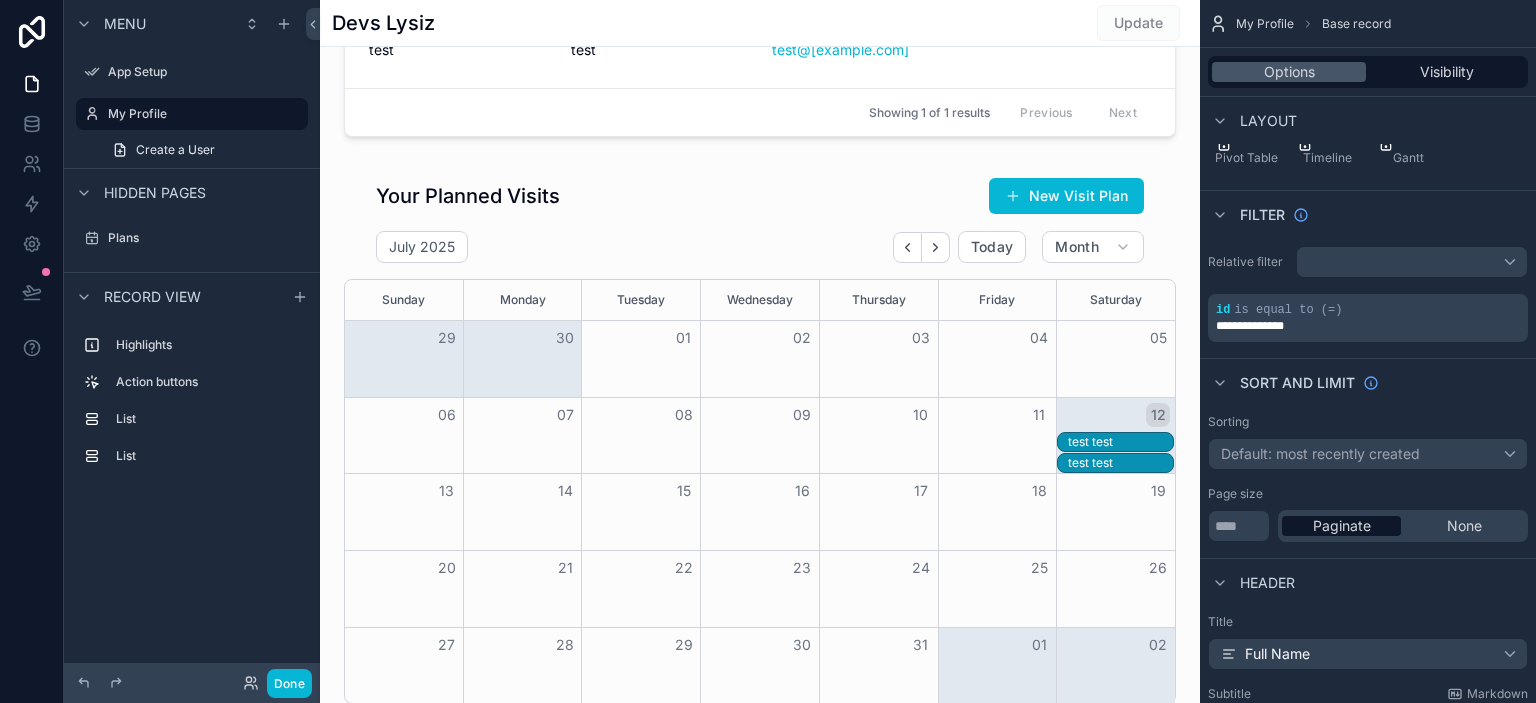 scroll, scrollTop: 0, scrollLeft: 0, axis: both 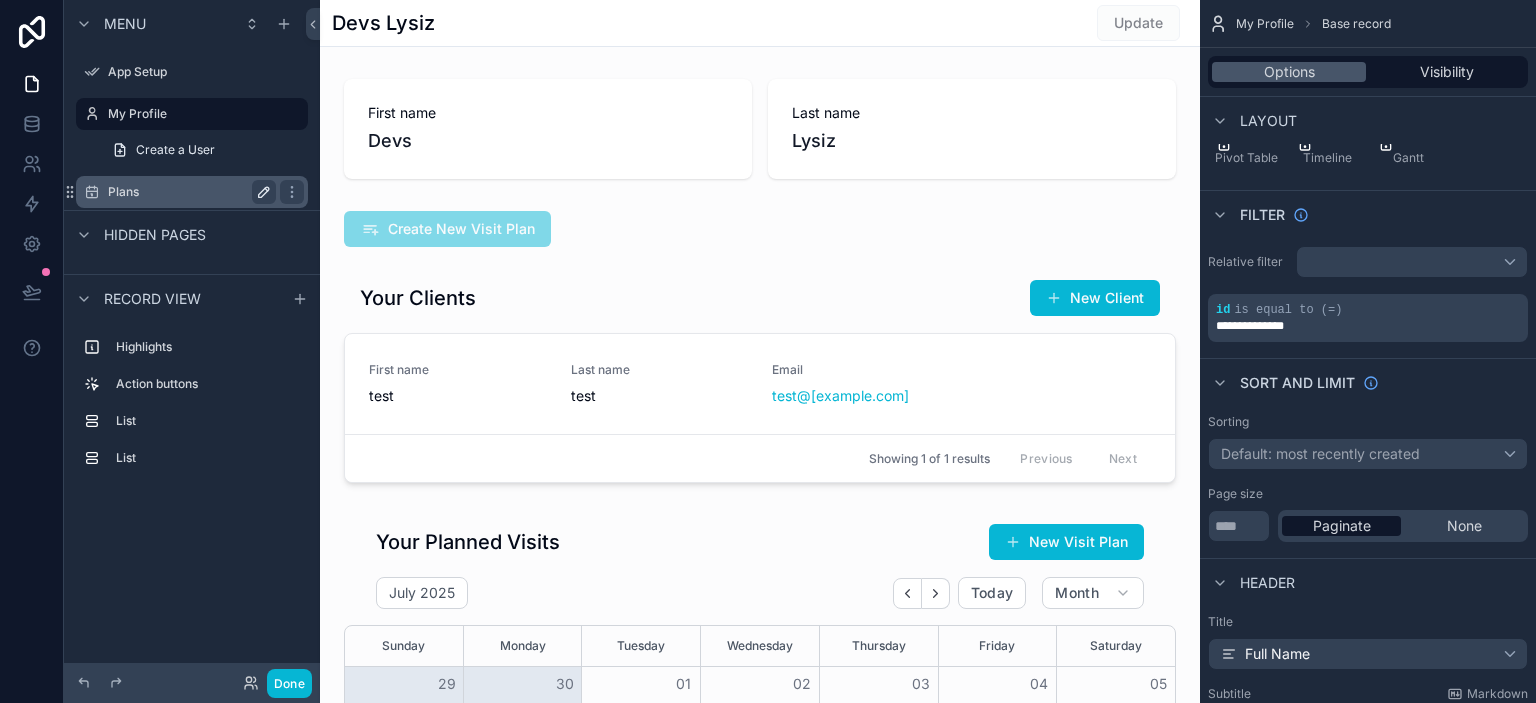 click 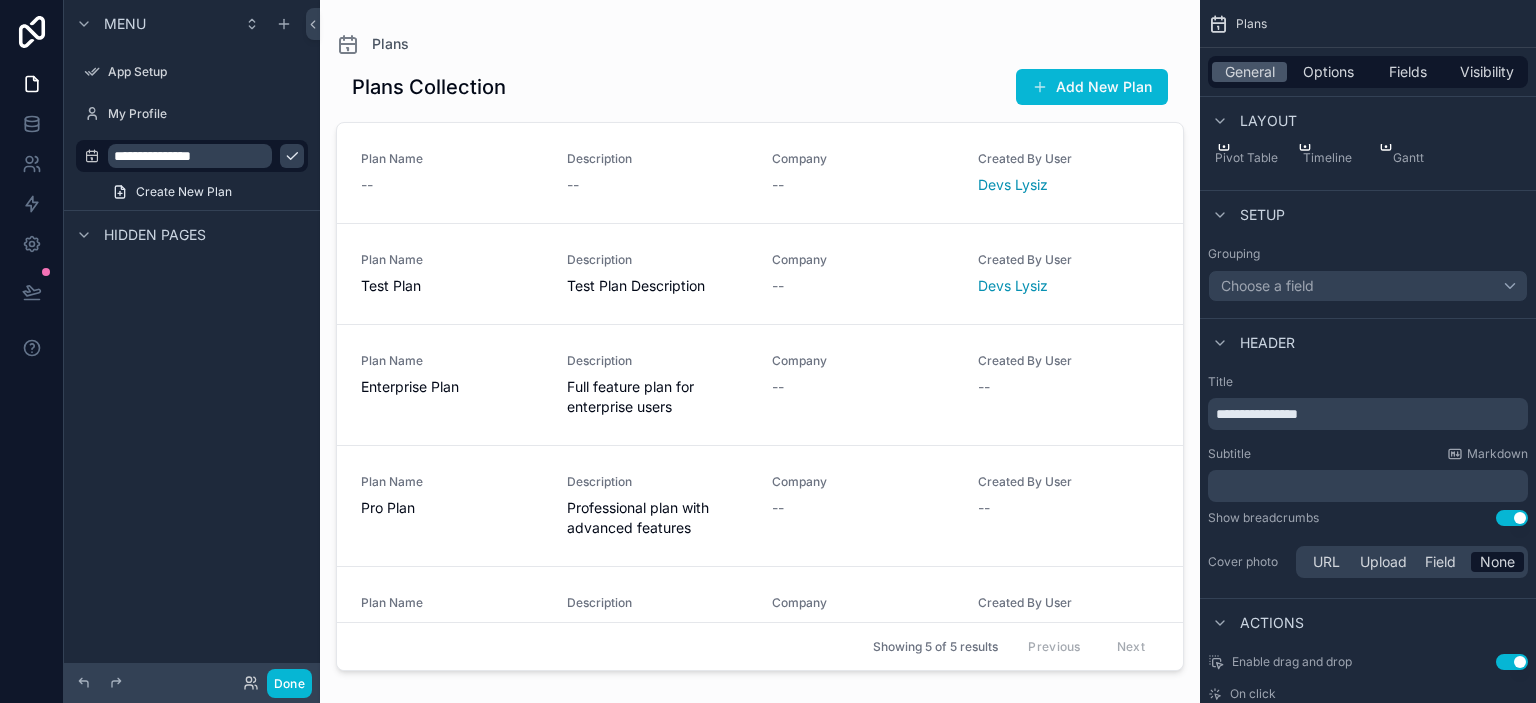 type on "**********" 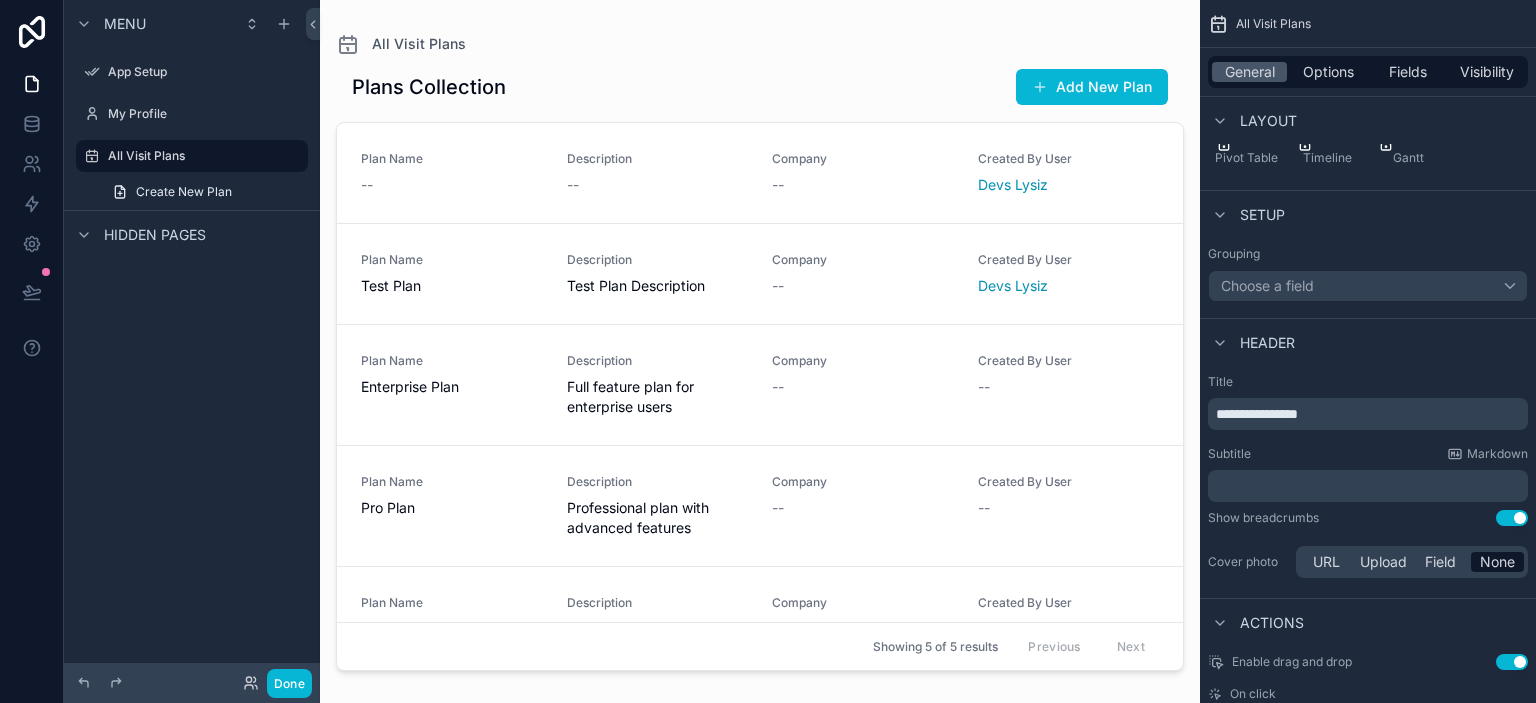 click at bounding box center (760, 339) 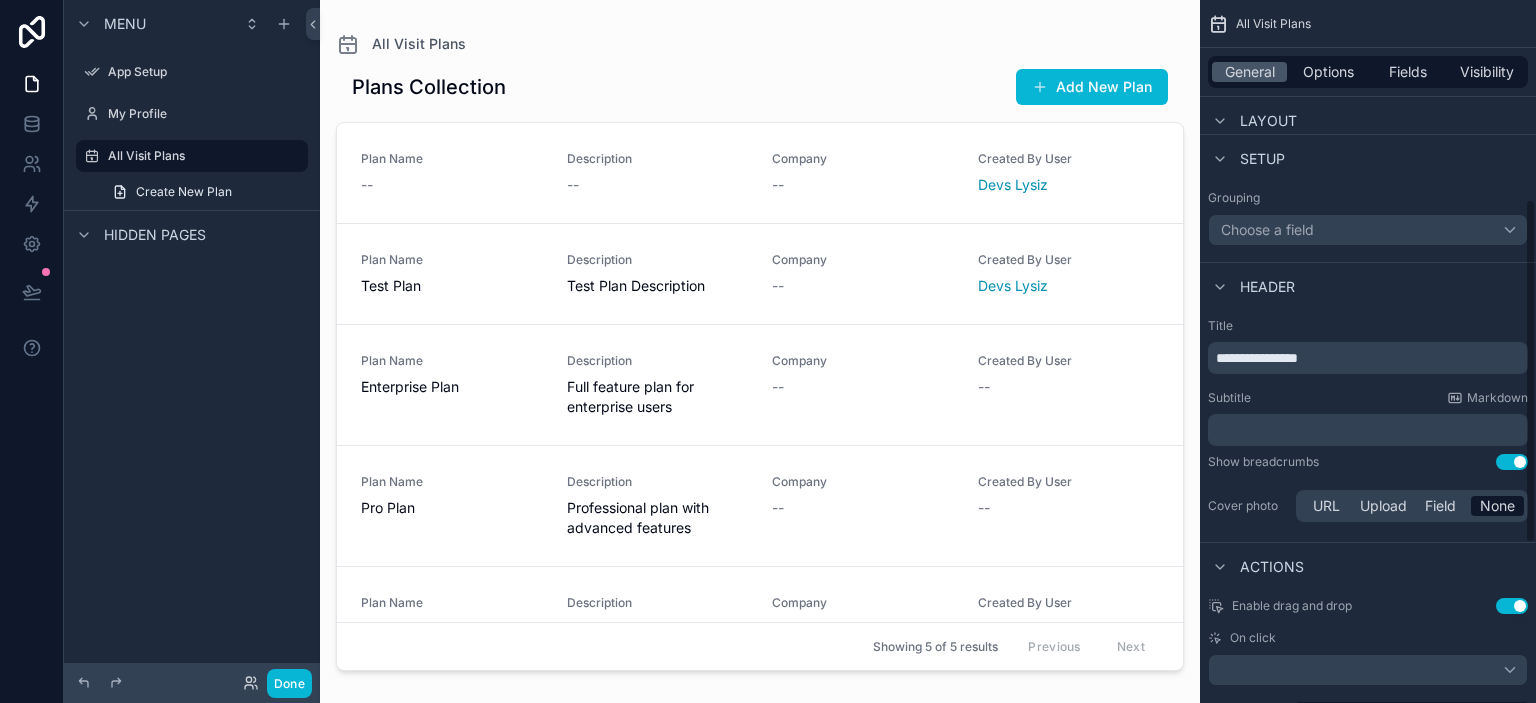 scroll, scrollTop: 417, scrollLeft: 0, axis: vertical 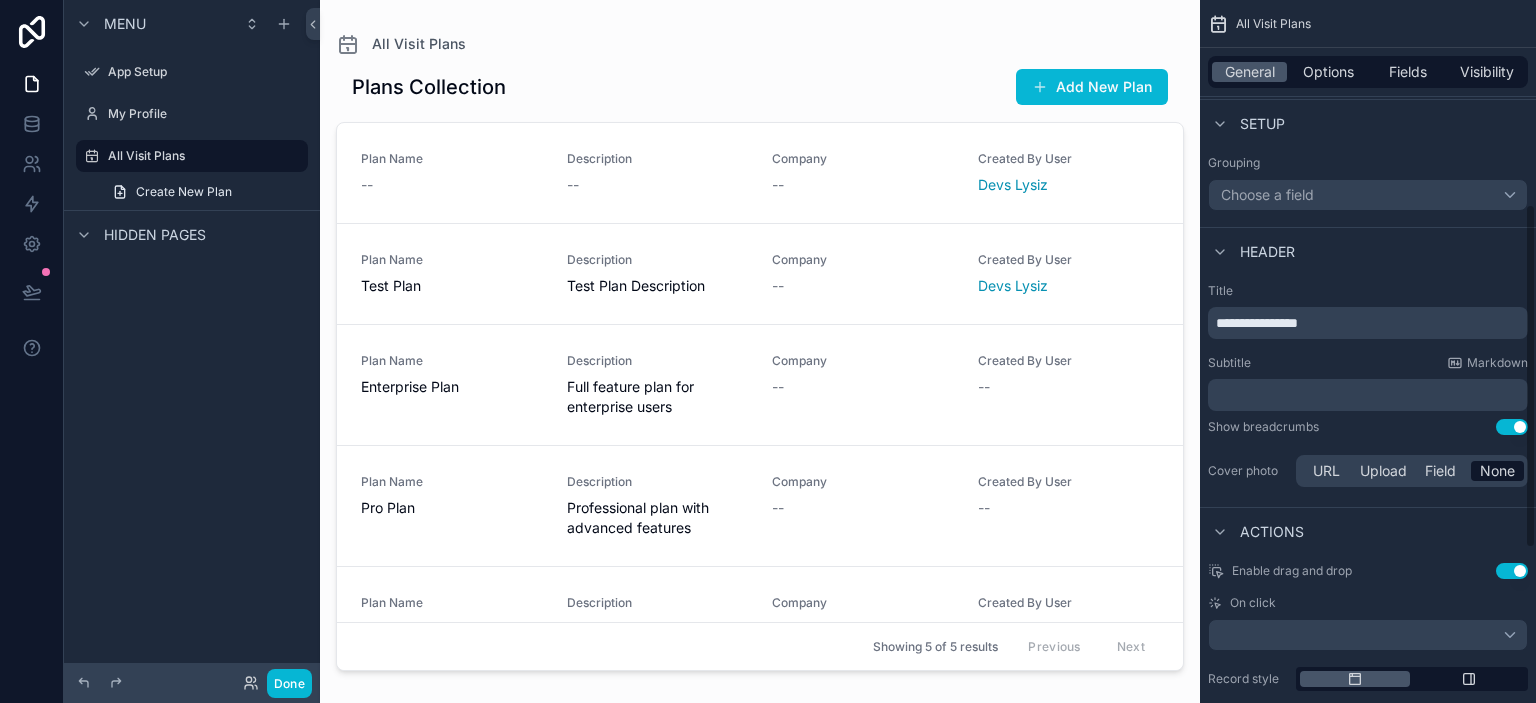 click on "**********" at bounding box center (1257, 323) 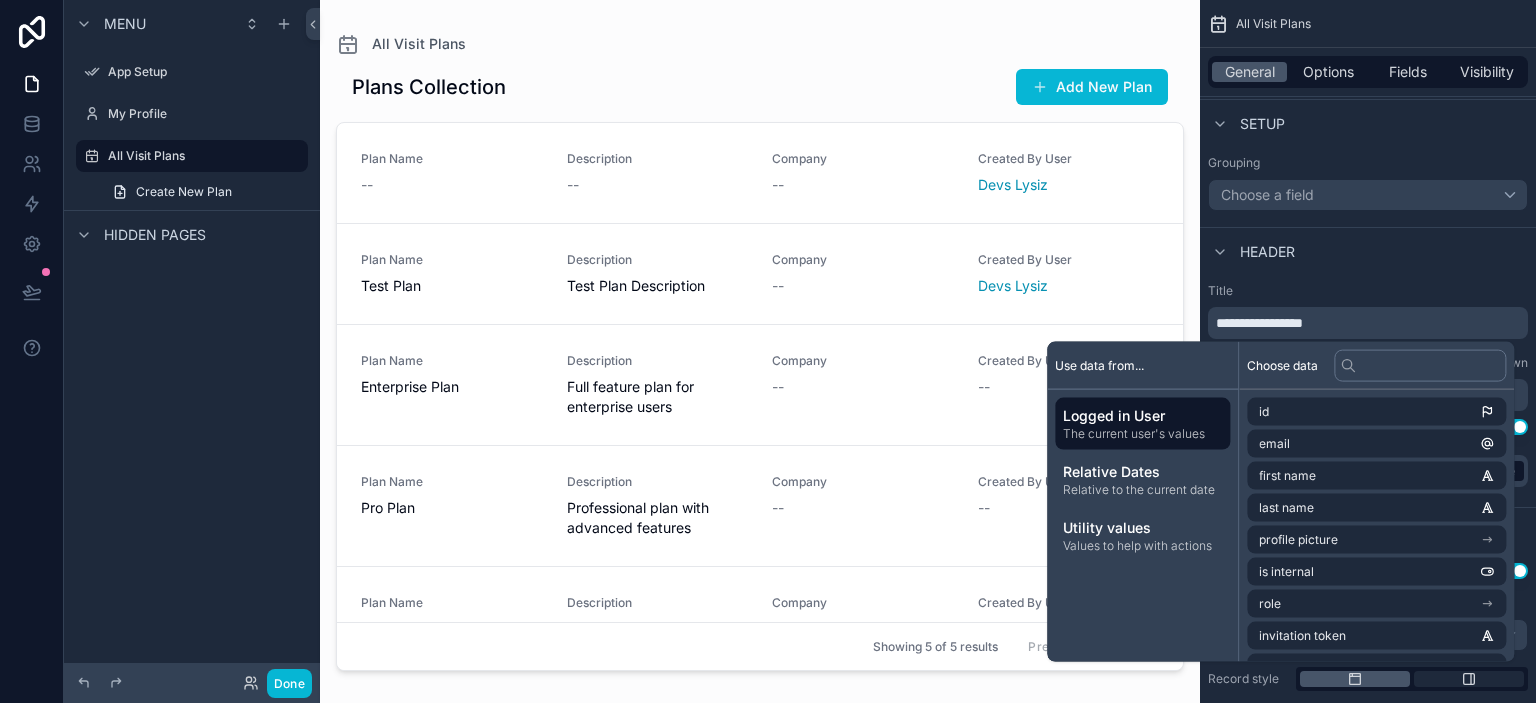 type 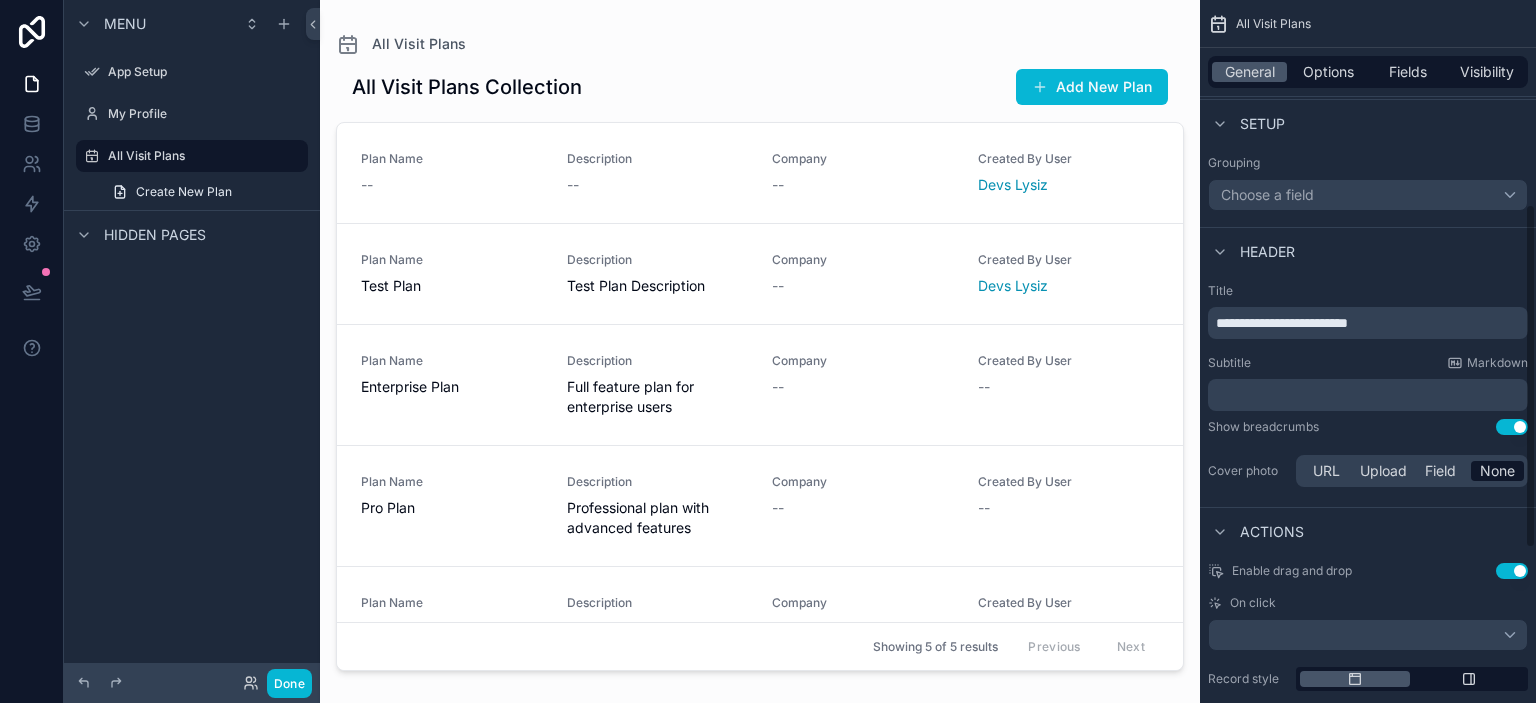 drag, startPoint x: 1394, startPoint y: 310, endPoint x: 1345, endPoint y: 318, distance: 49.648766 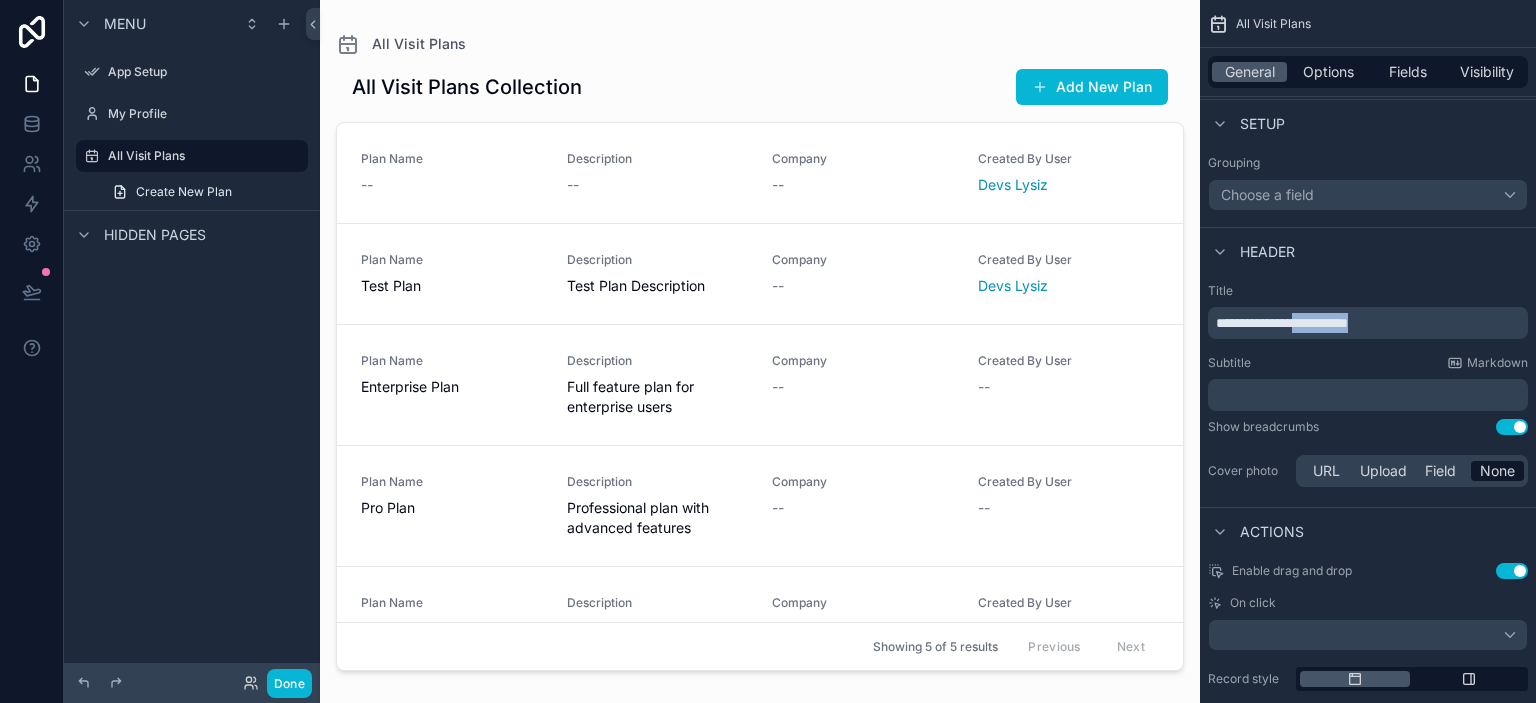 drag, startPoint x: 1374, startPoint y: 325, endPoint x: 1305, endPoint y: 326, distance: 69.00725 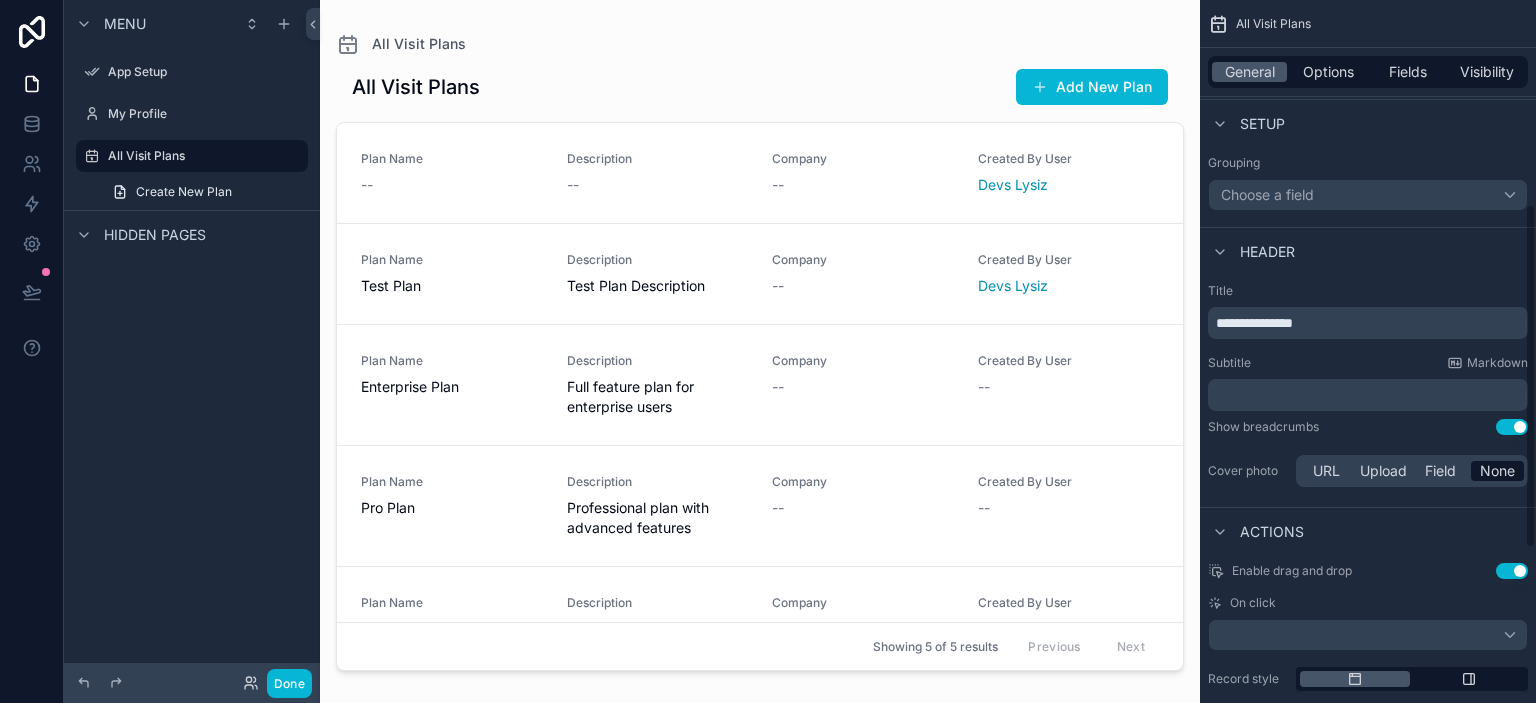 click on "Header" at bounding box center [1368, 251] 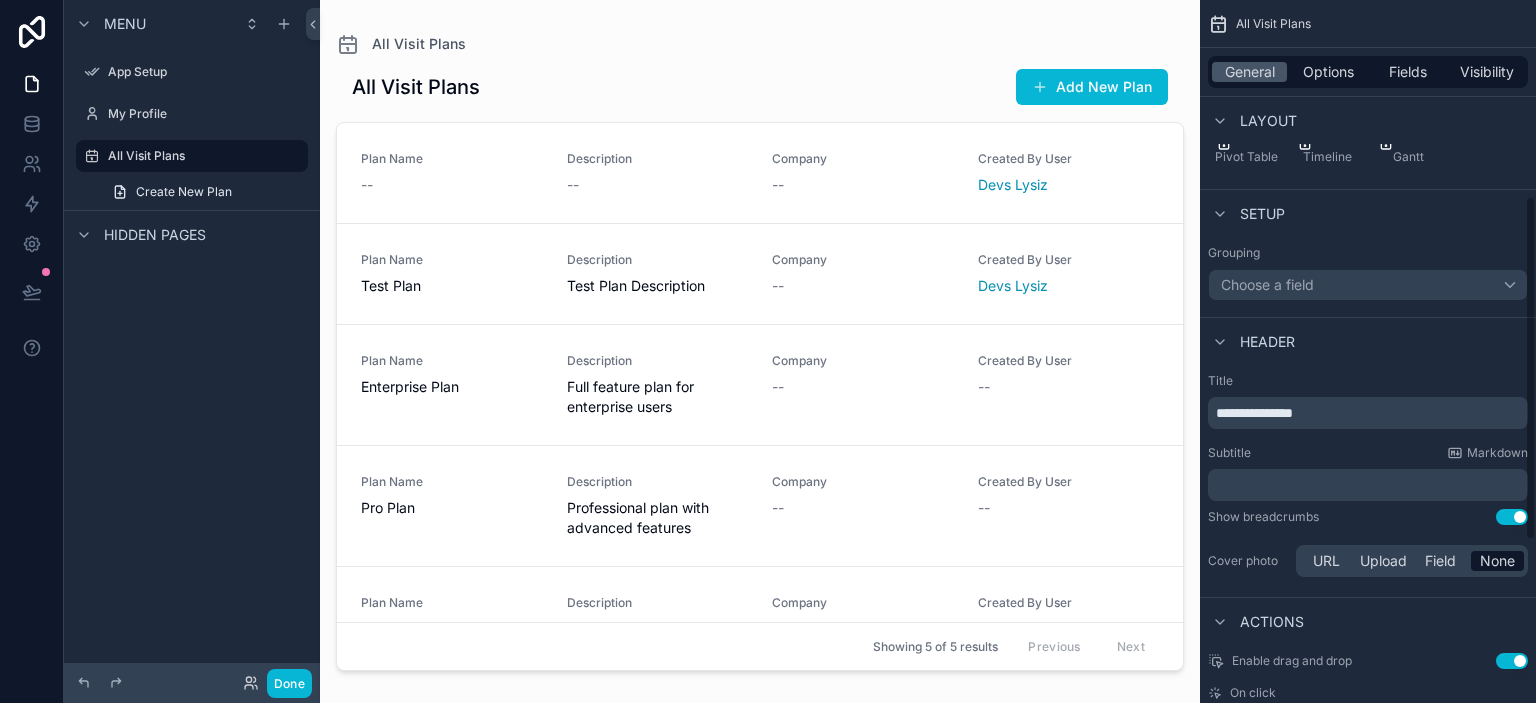 scroll, scrollTop: 456, scrollLeft: 0, axis: vertical 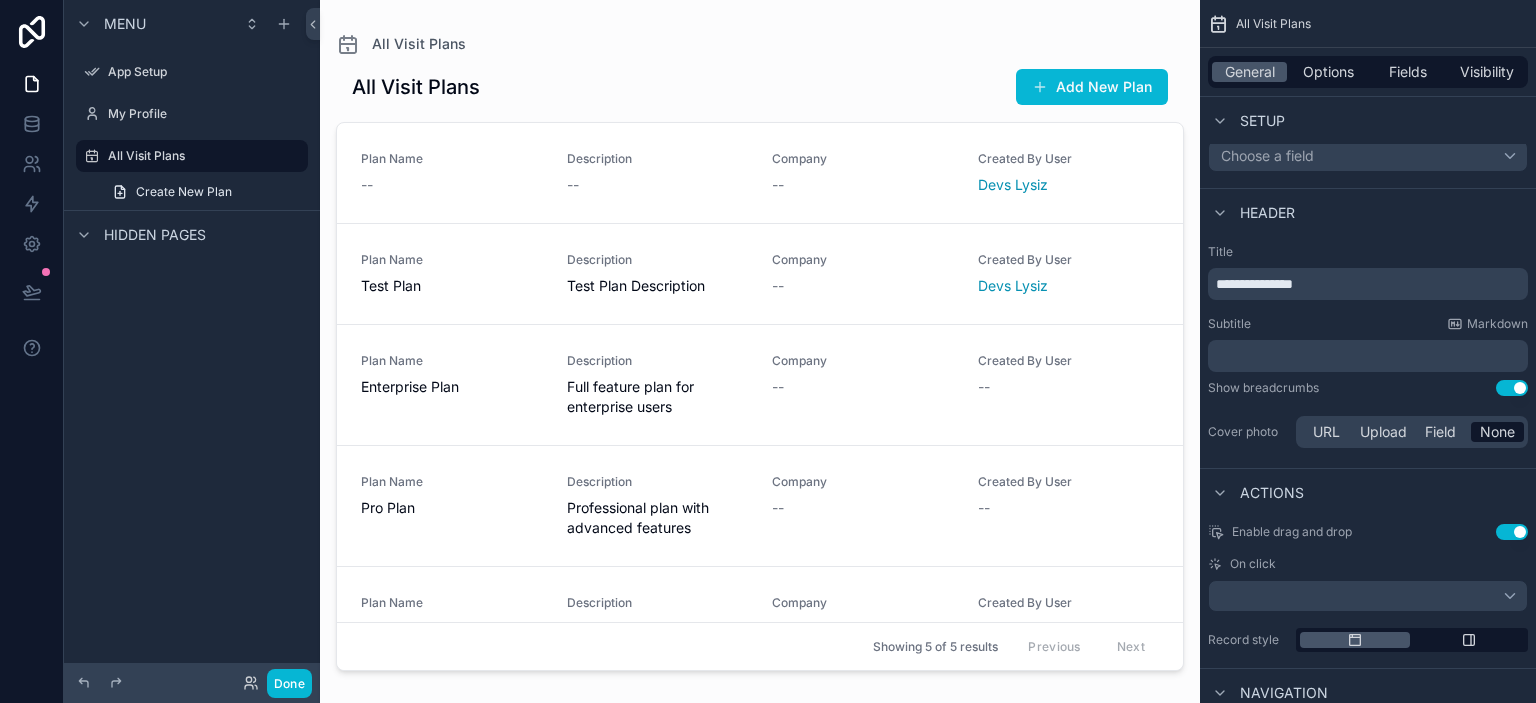 click on "Use setting" at bounding box center [1512, 388] 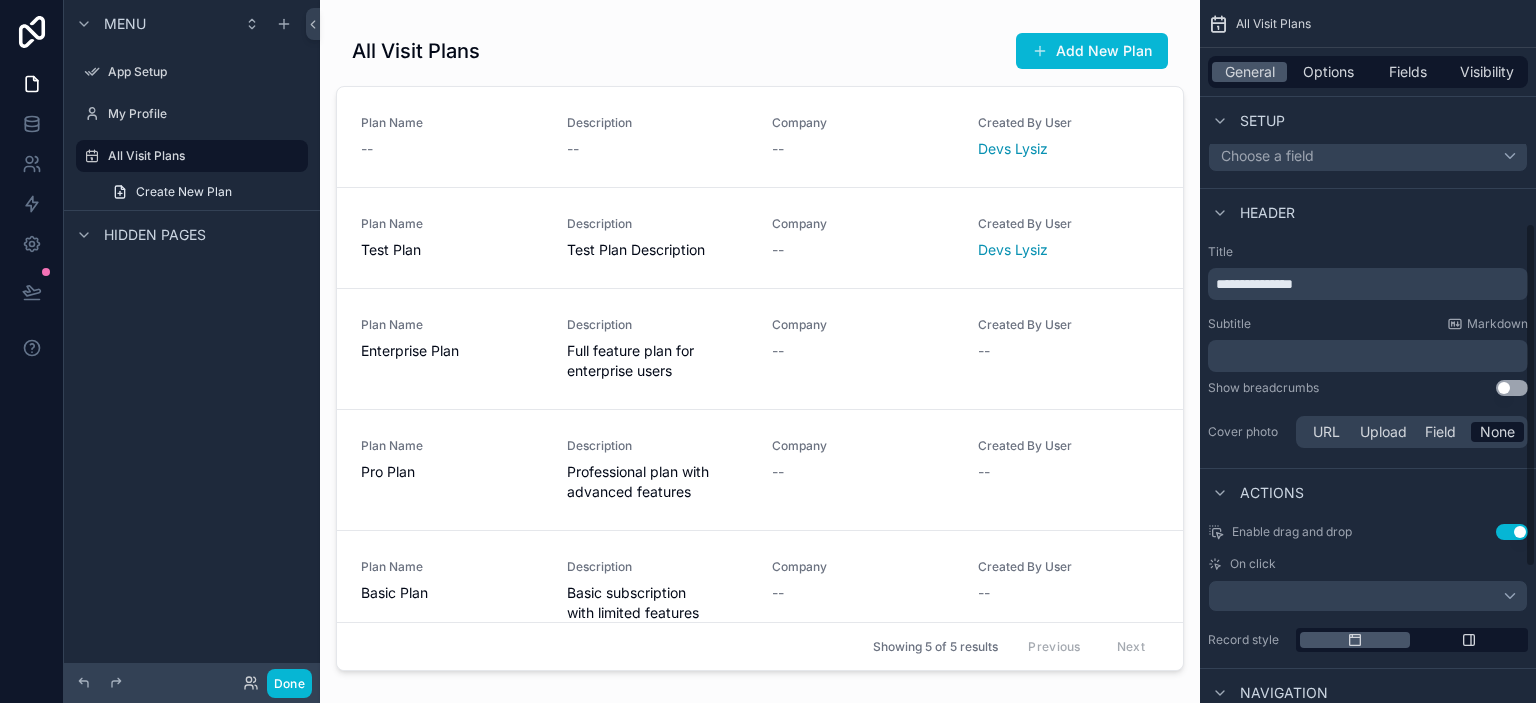 scroll, scrollTop: 547, scrollLeft: 0, axis: vertical 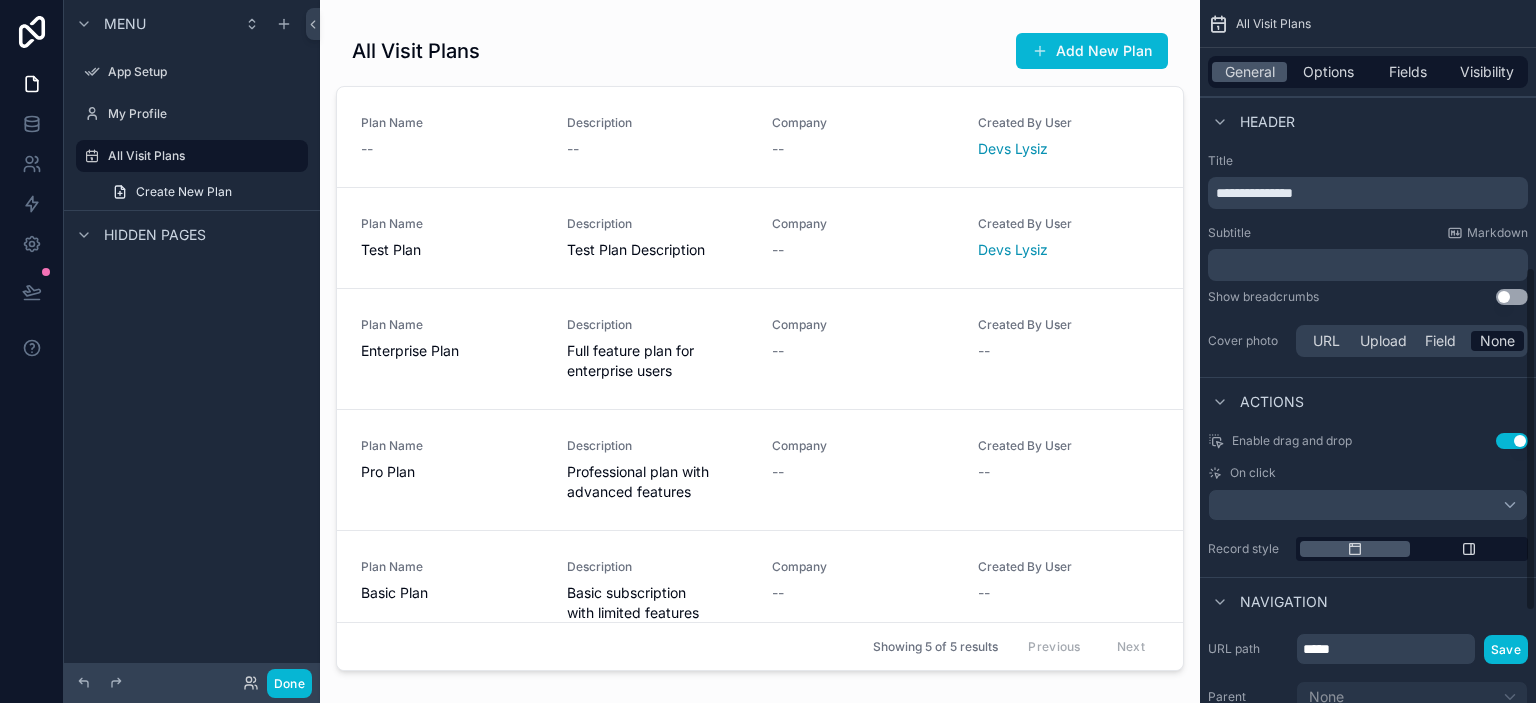 click on "Use setting" at bounding box center [1512, 441] 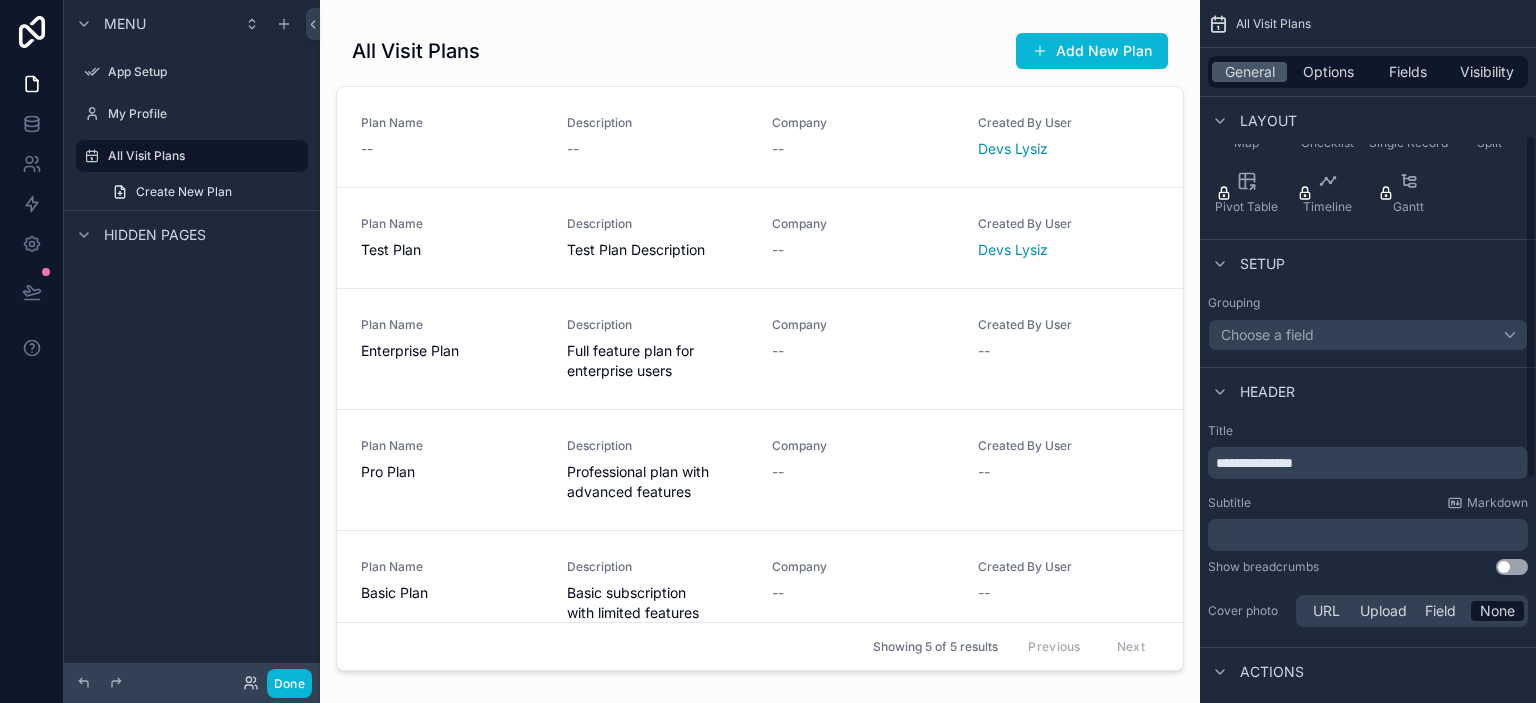 scroll, scrollTop: 0, scrollLeft: 0, axis: both 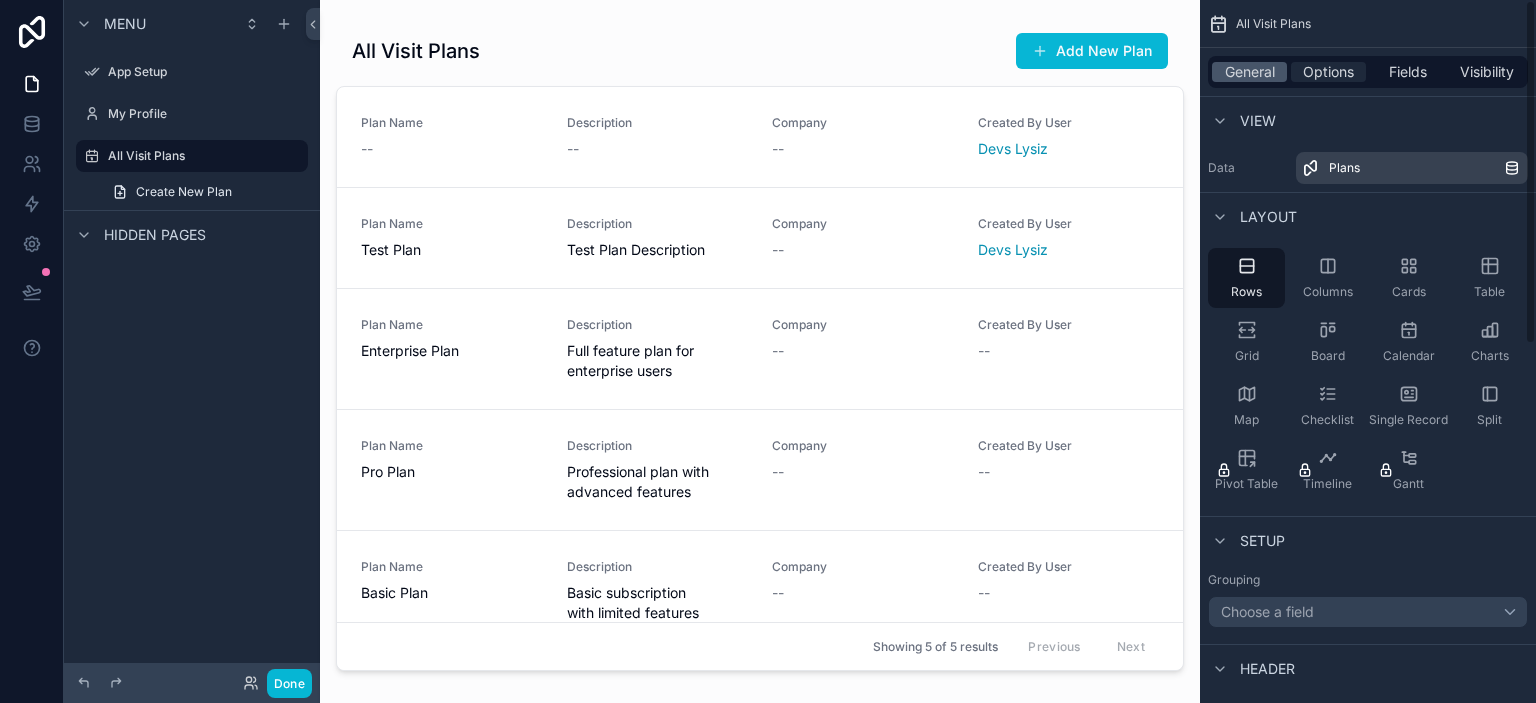 click on "Options" at bounding box center (1328, 72) 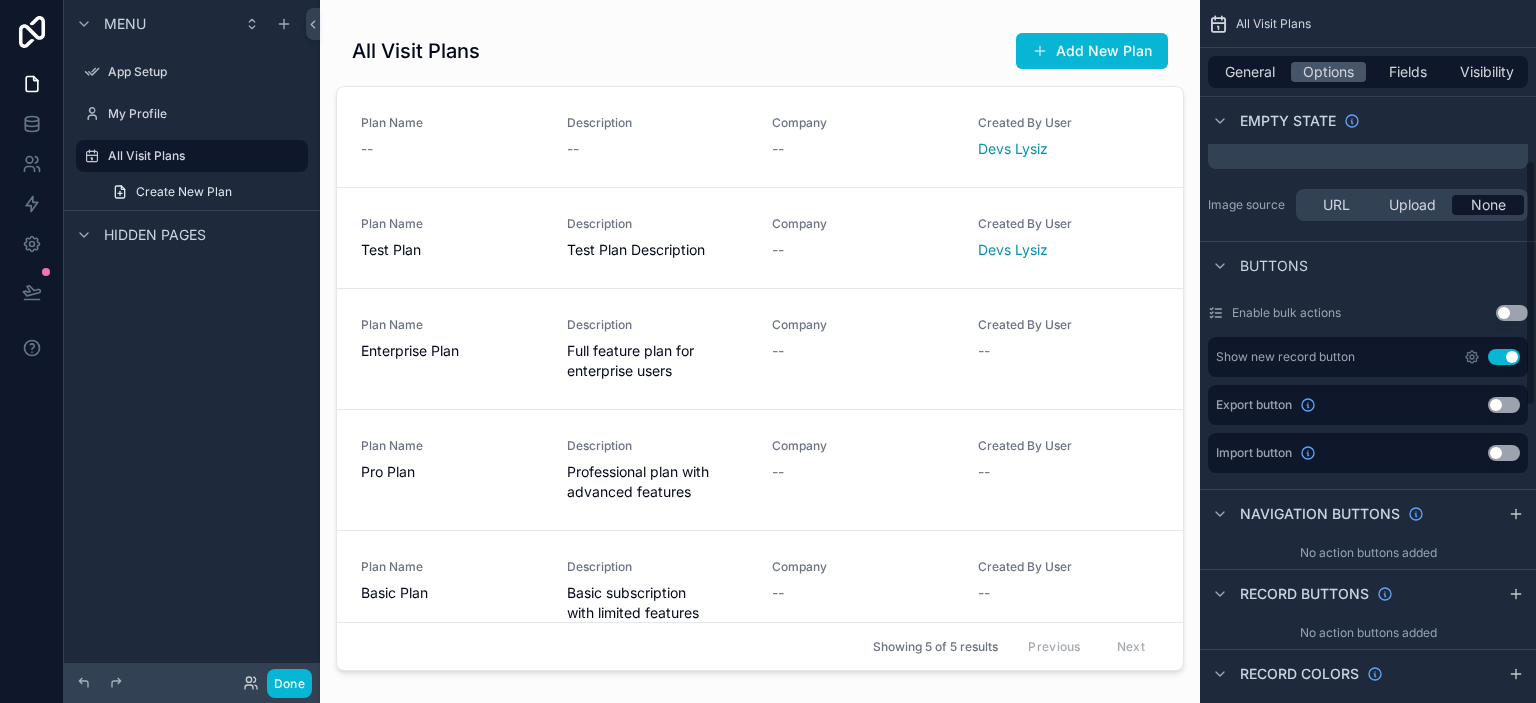 scroll, scrollTop: 456, scrollLeft: 0, axis: vertical 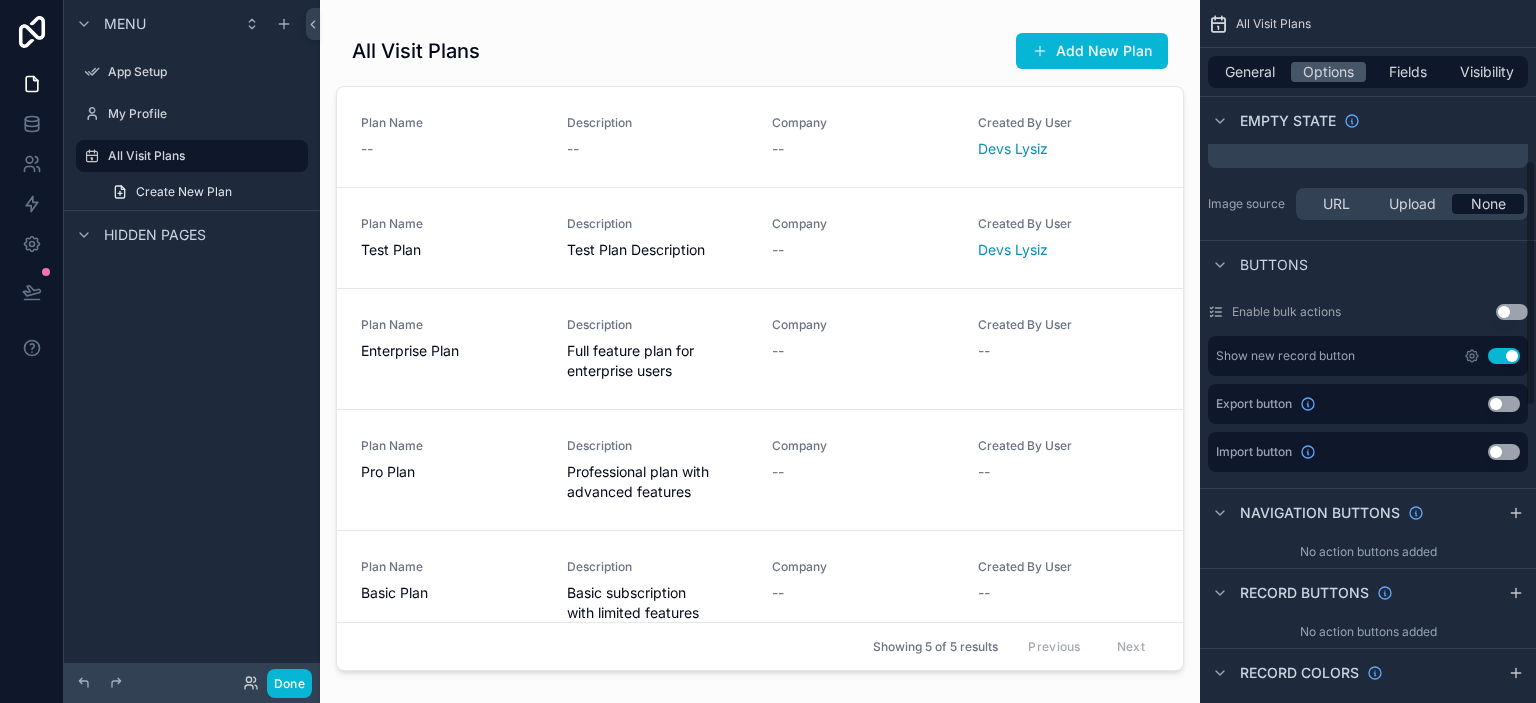 click on "Use setting" at bounding box center (1504, 356) 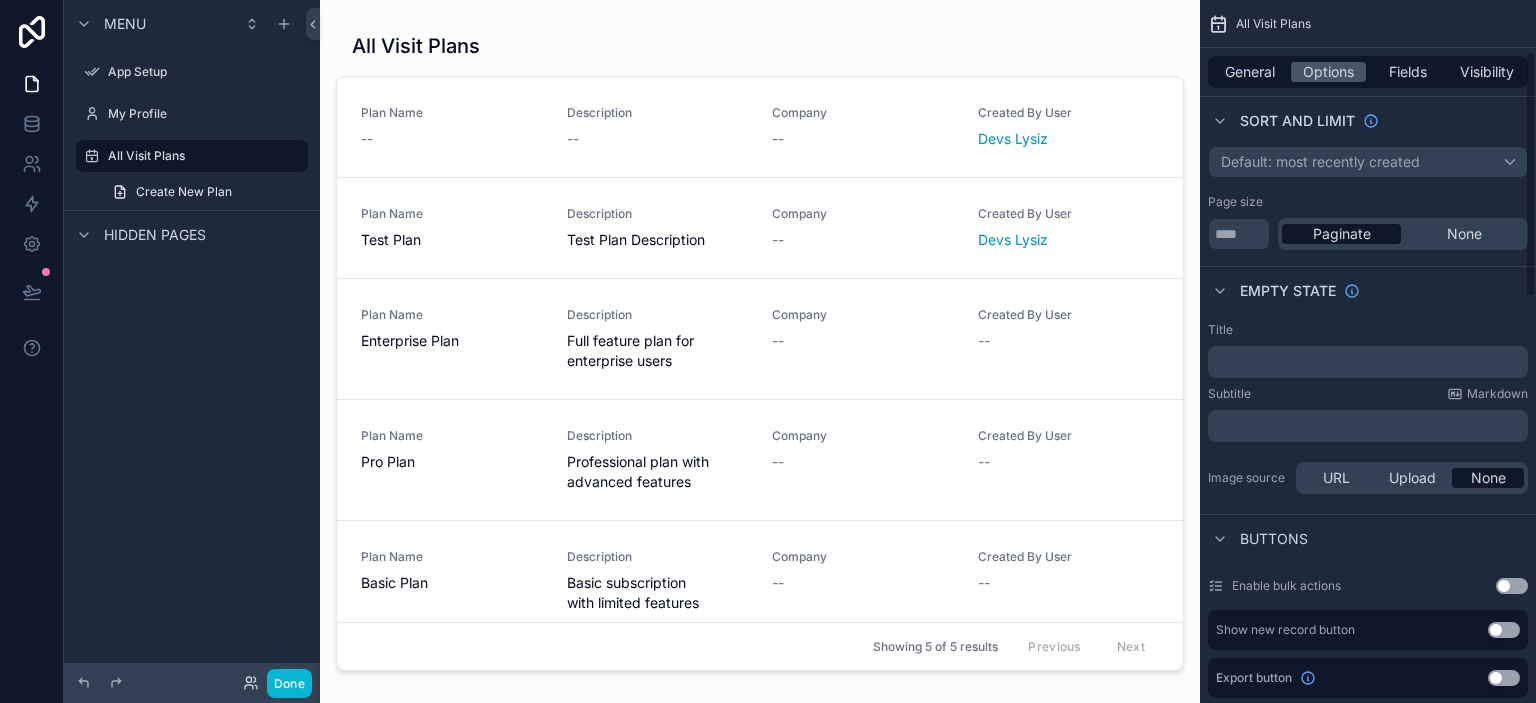 scroll, scrollTop: 0, scrollLeft: 0, axis: both 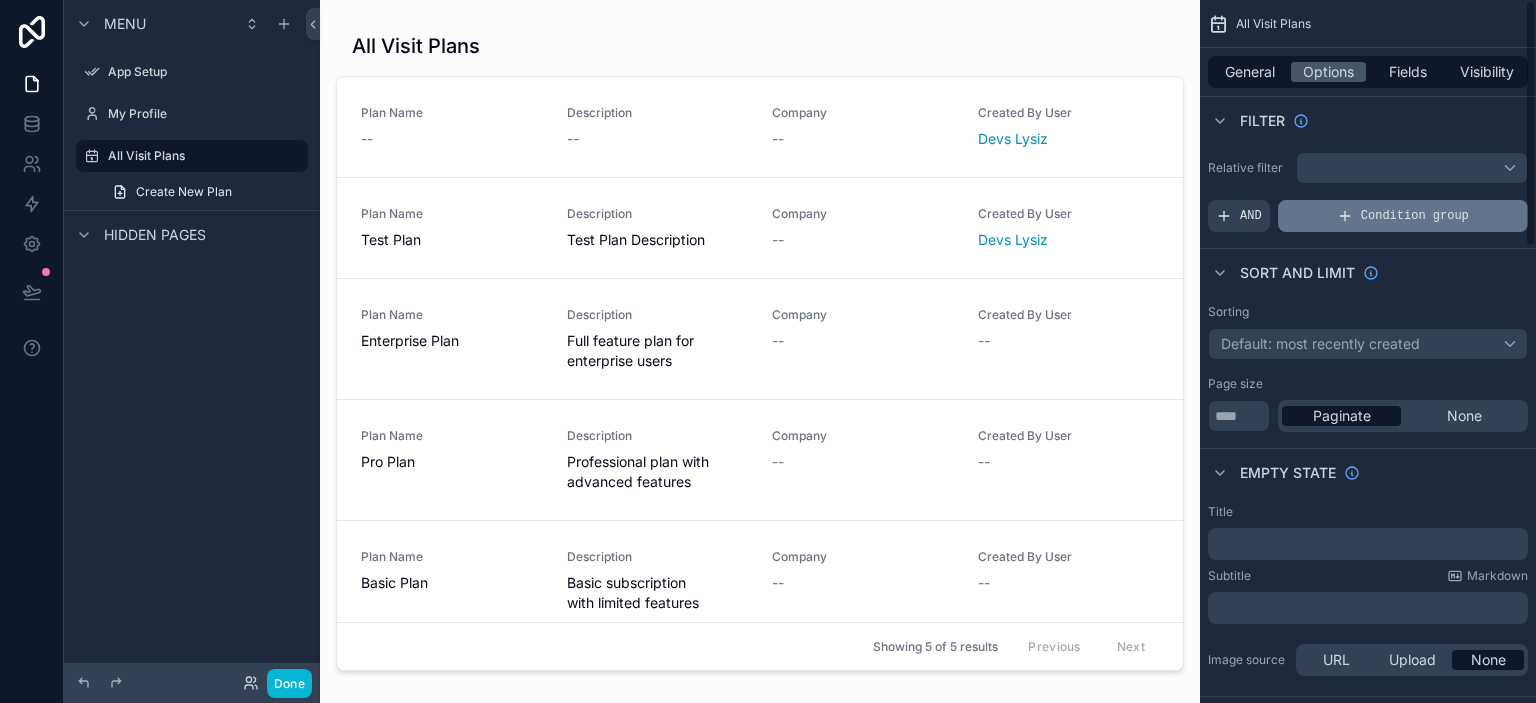 click on "Condition group" at bounding box center [1403, 216] 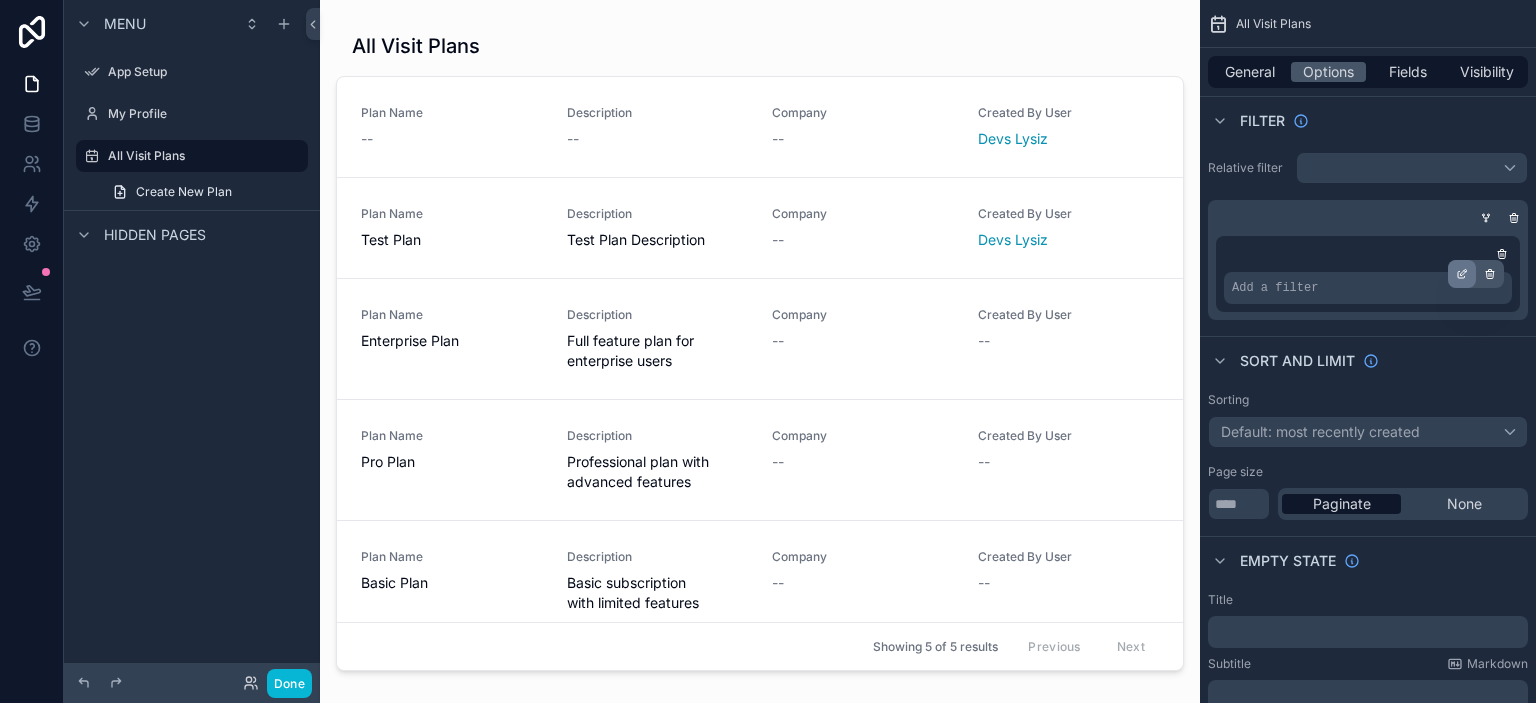 click 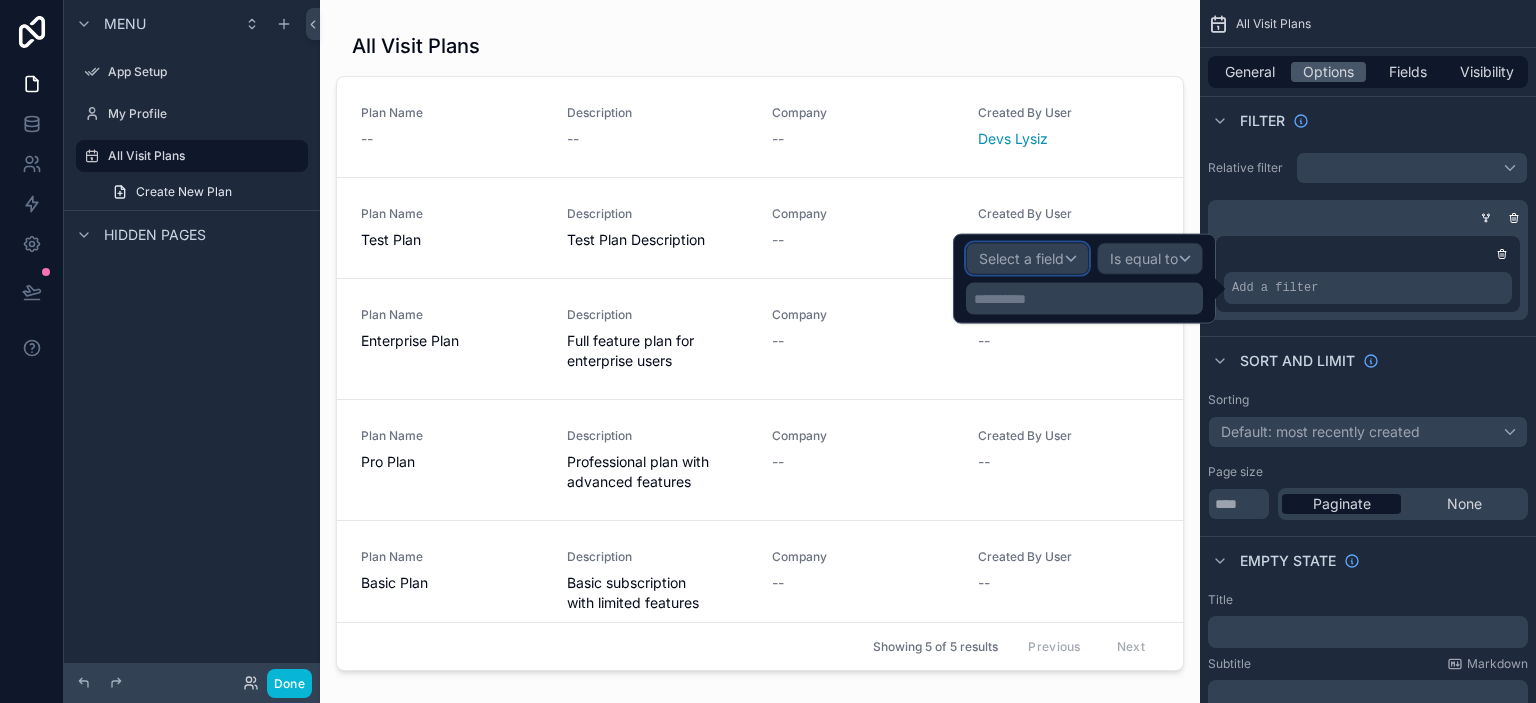 click on "Select a field" at bounding box center (1021, 258) 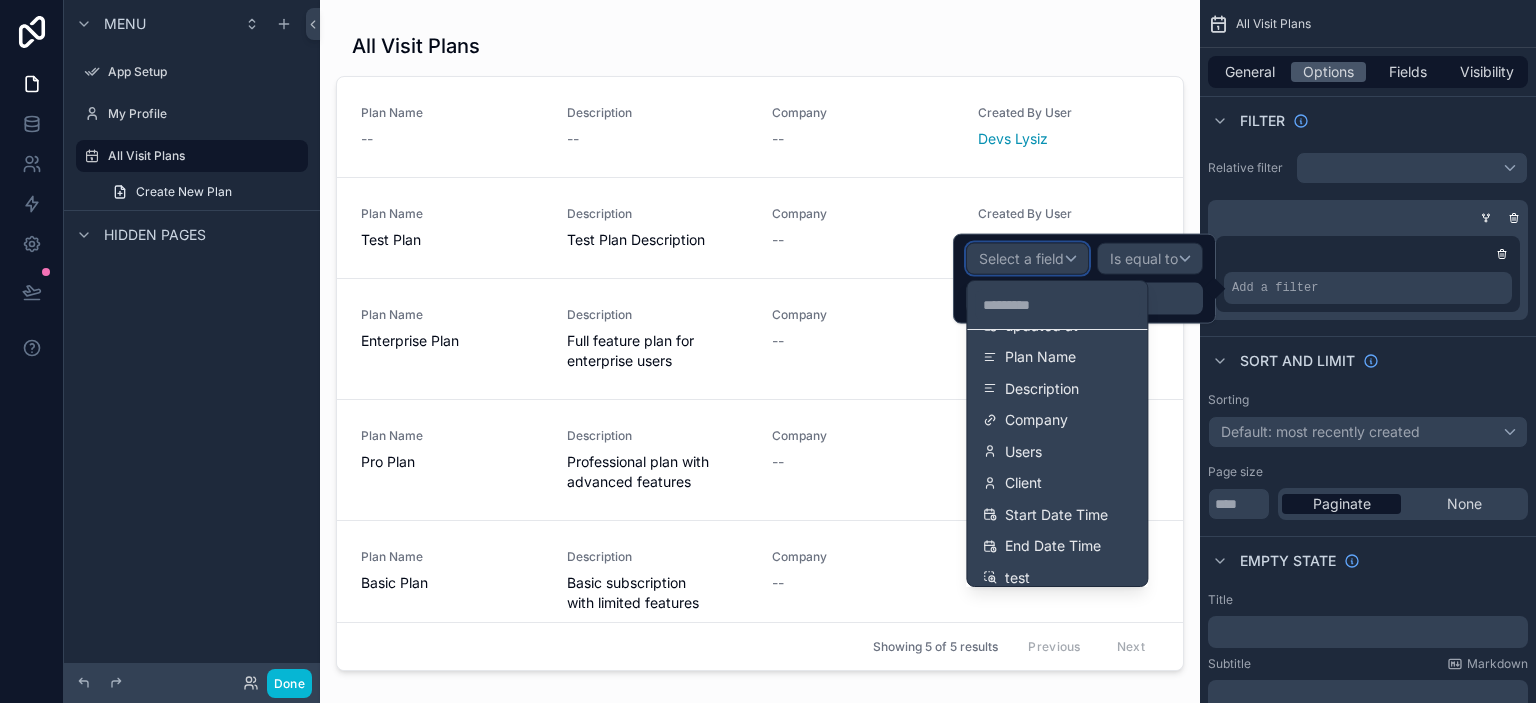 scroll, scrollTop: 140, scrollLeft: 0, axis: vertical 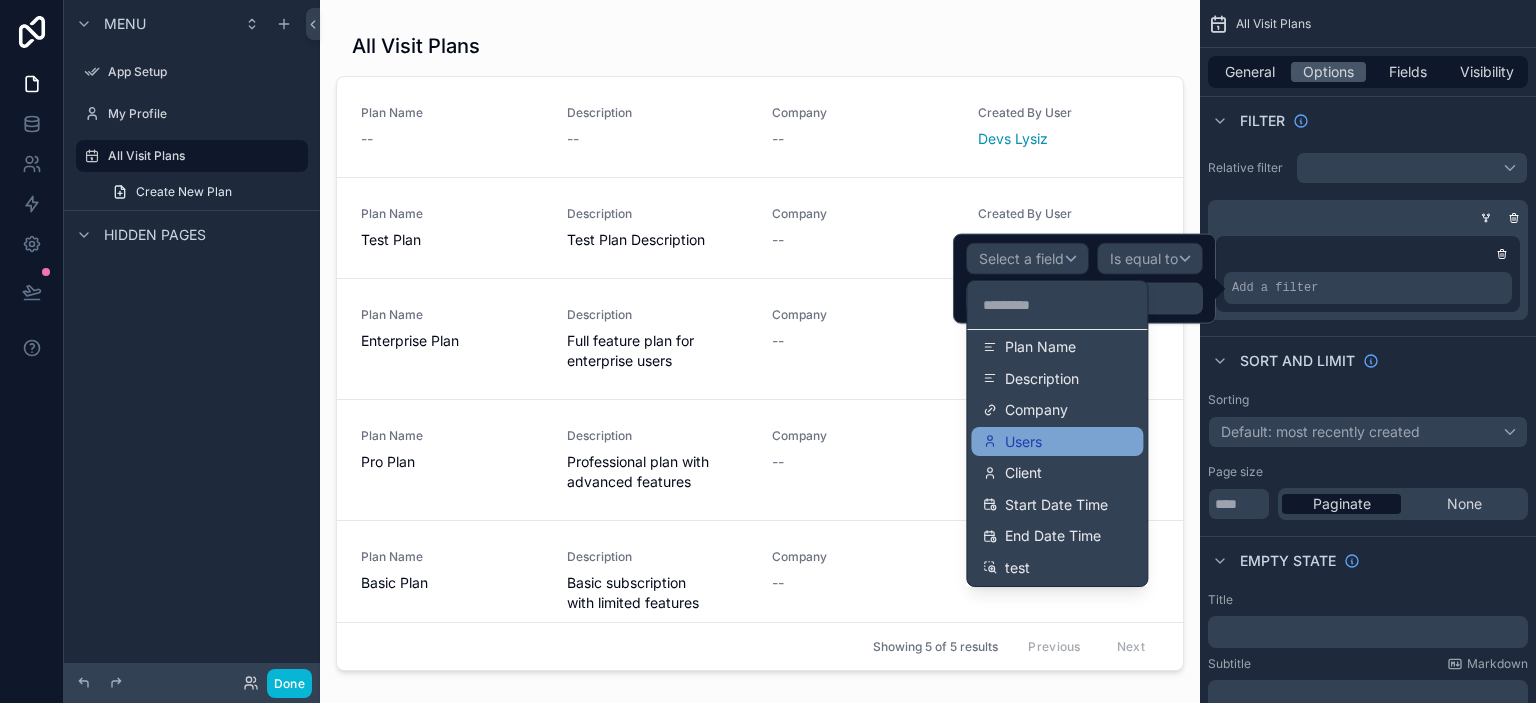 click on "Users" at bounding box center (1057, 442) 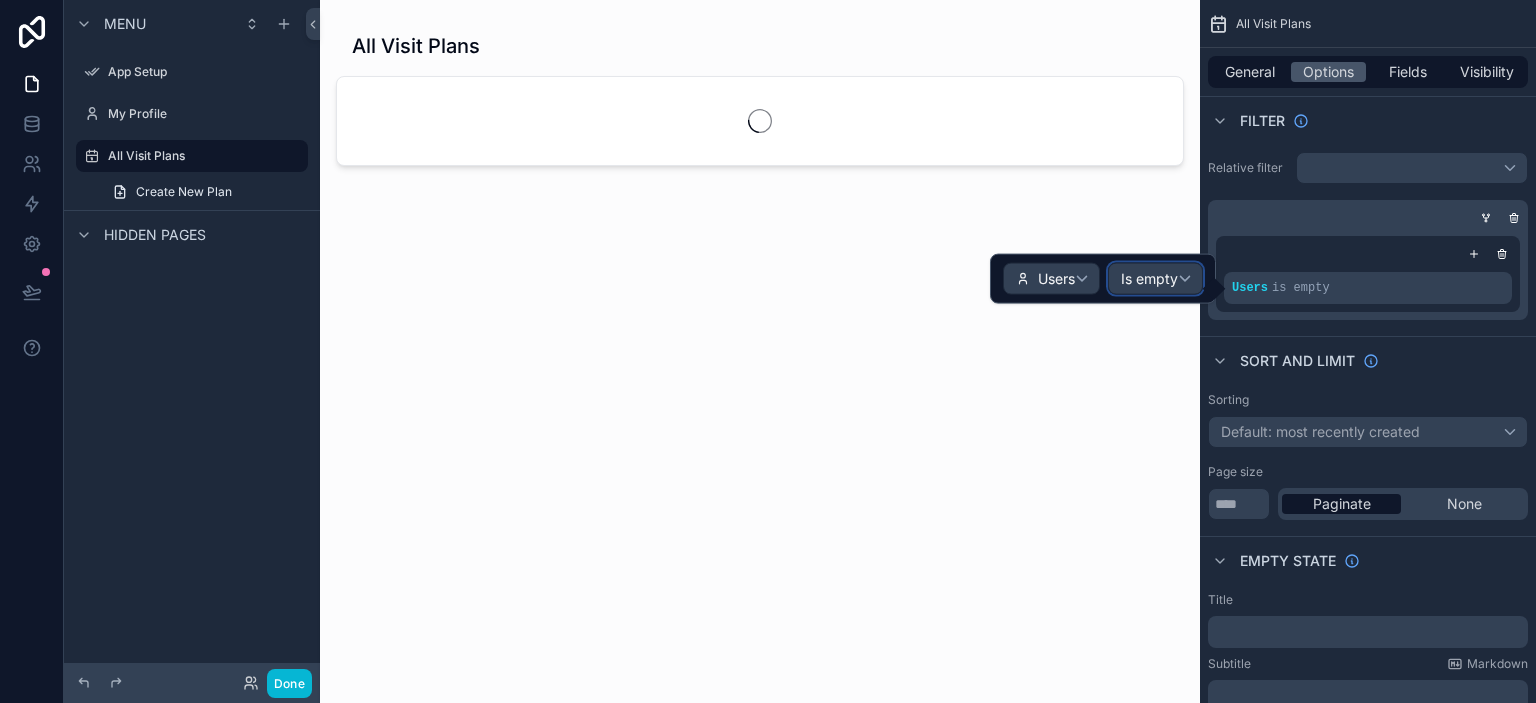 click on "Is empty" at bounding box center (1149, 279) 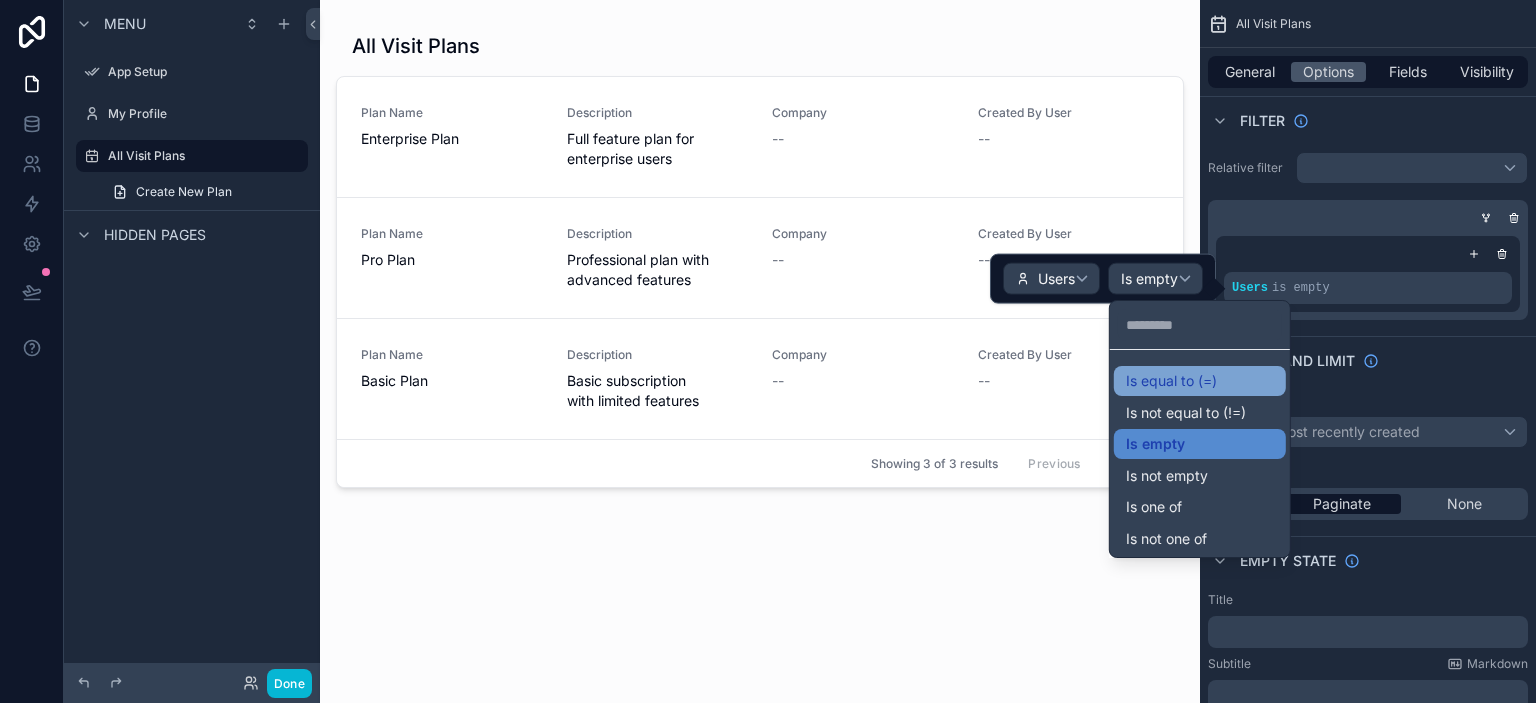 click on "Is equal to (=)" at bounding box center [1171, 381] 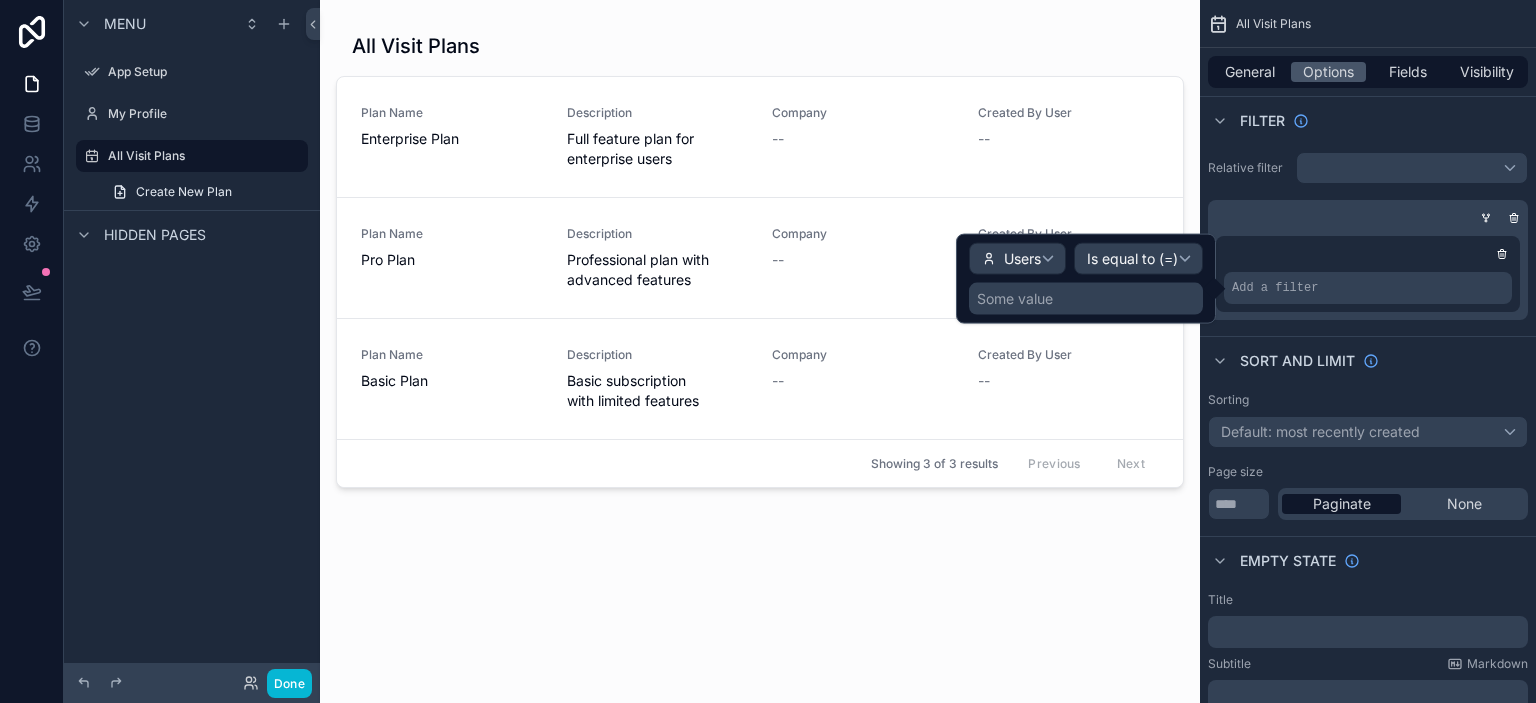 click on "Some value" at bounding box center [1015, 299] 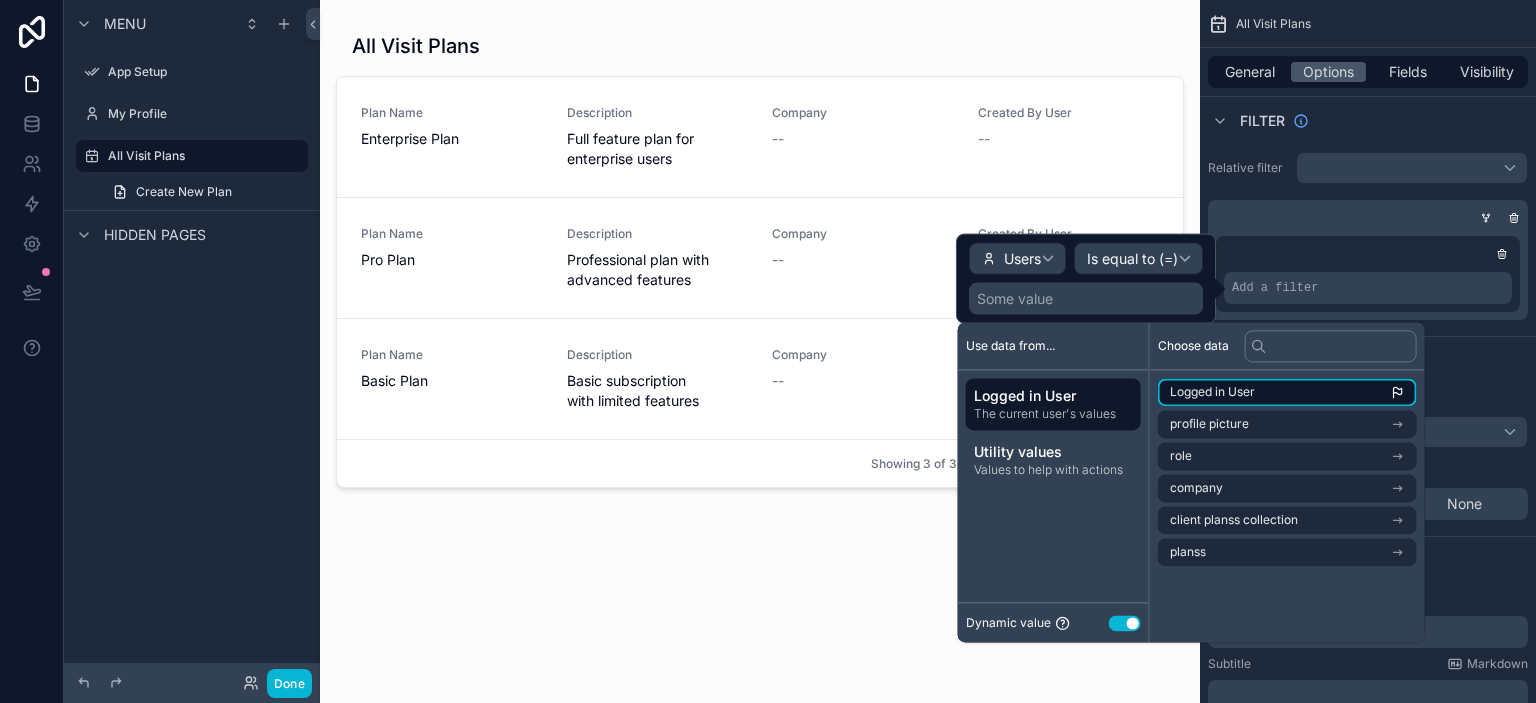 click on "Logged in User" at bounding box center (1212, 392) 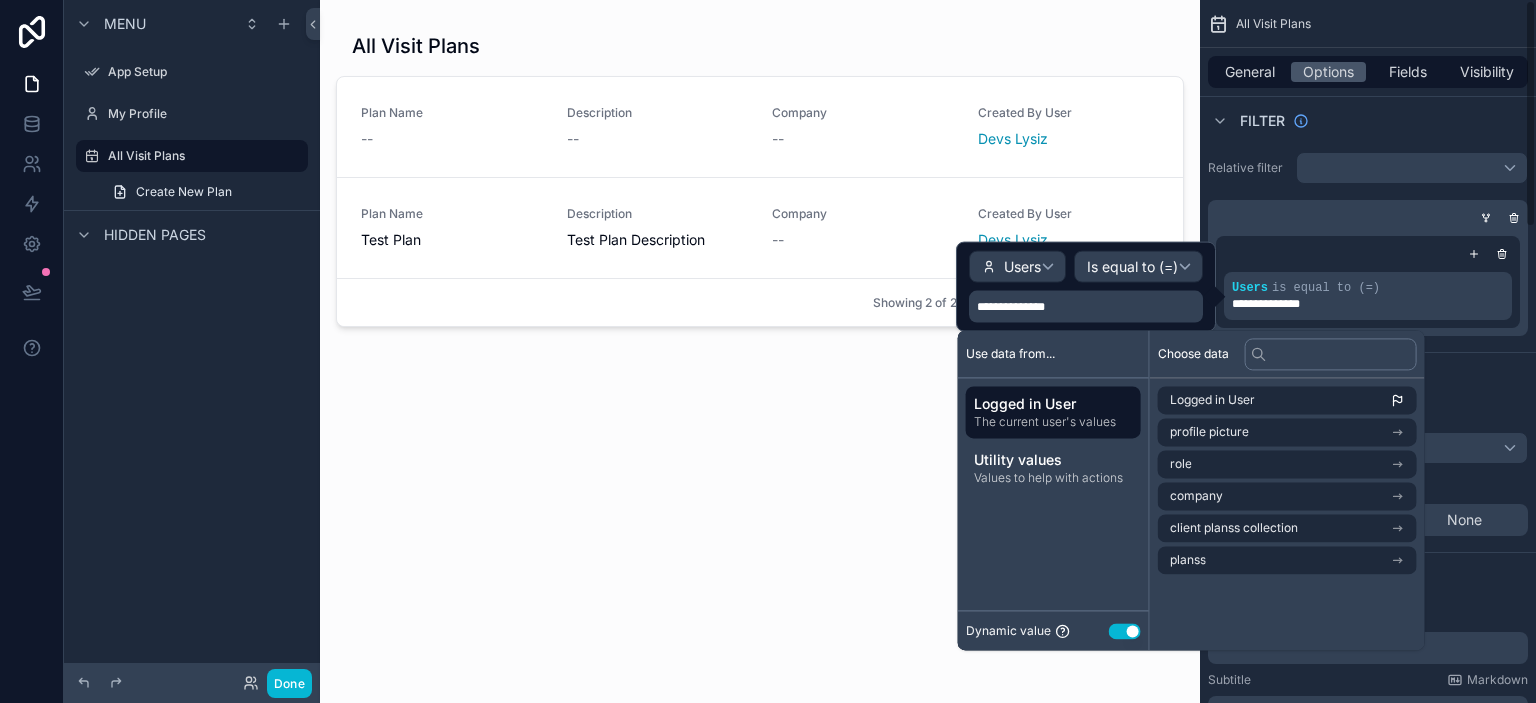 click at bounding box center [1364, 218] 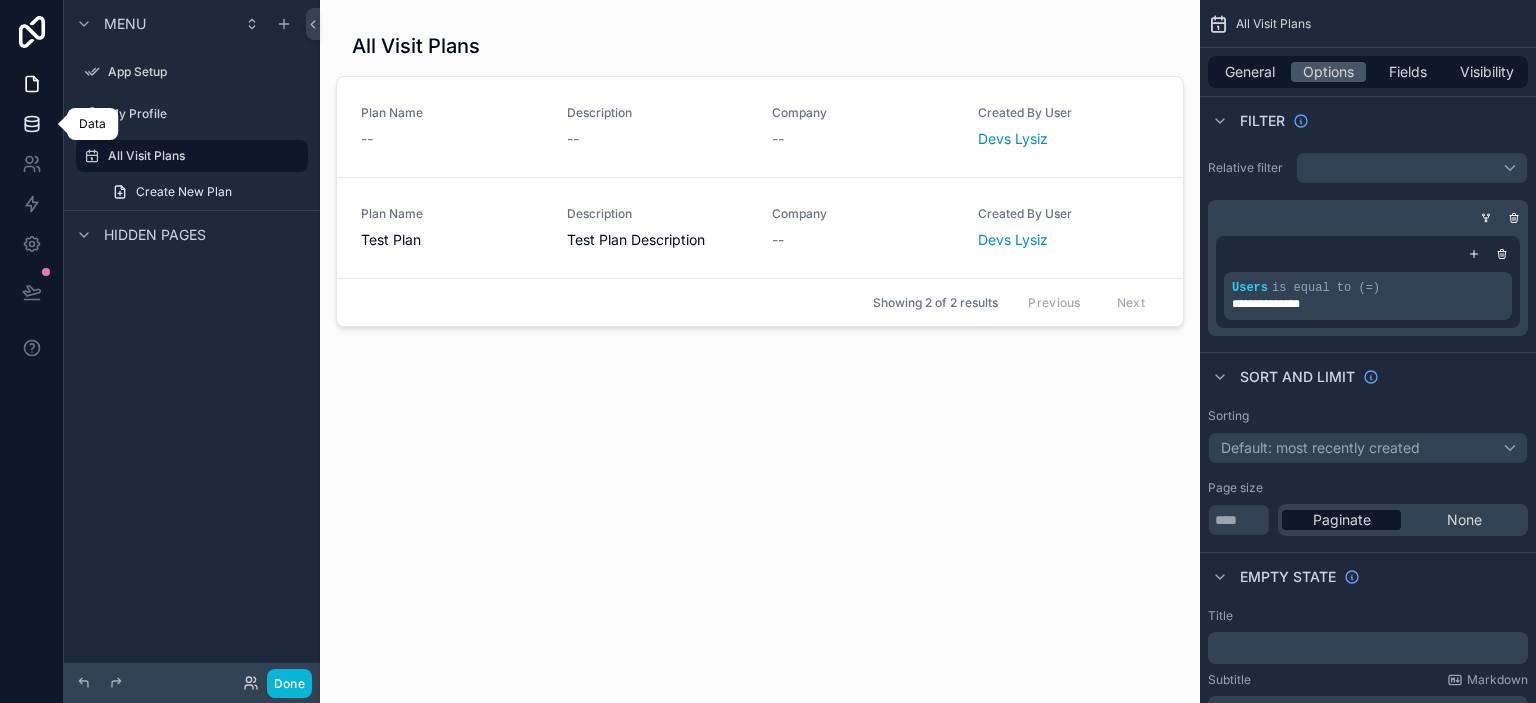 click 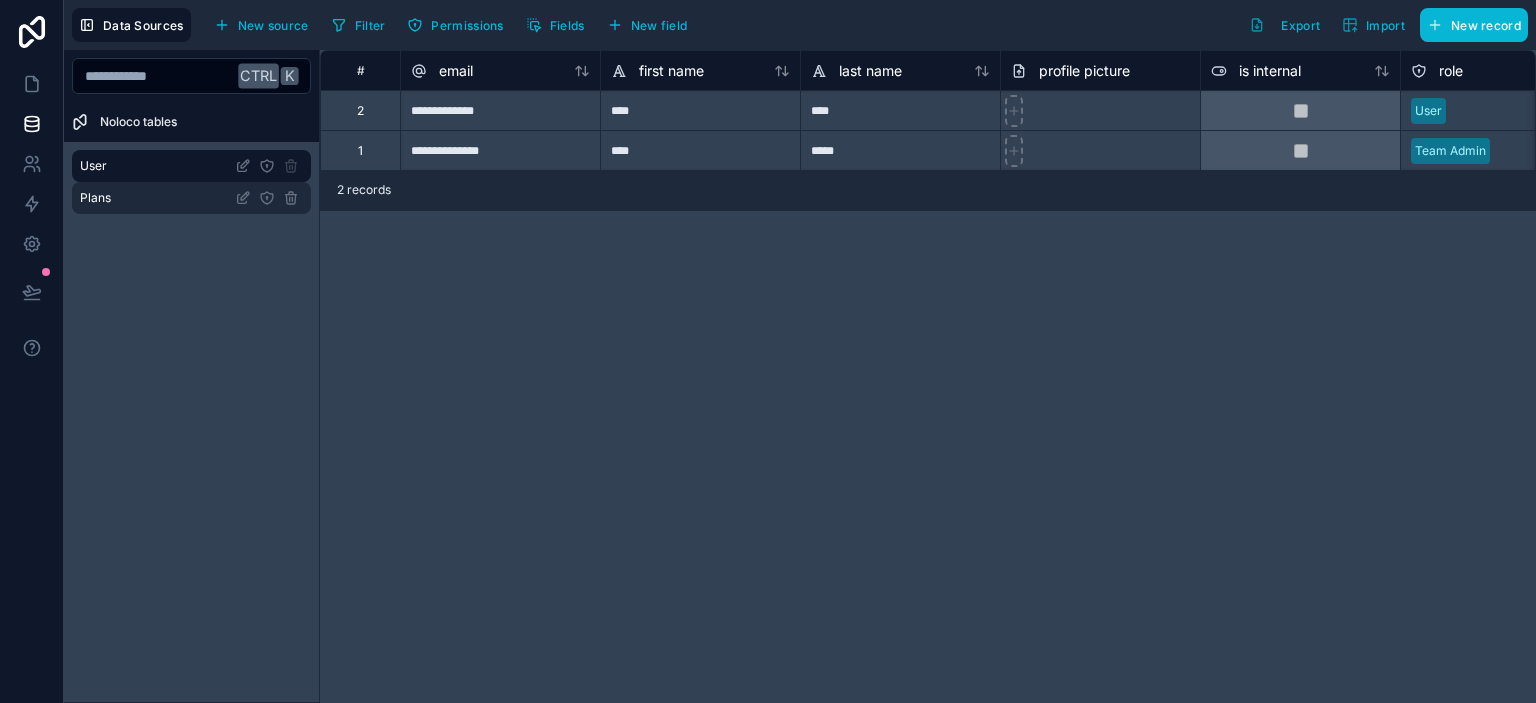 click on "Plans" at bounding box center (191, 198) 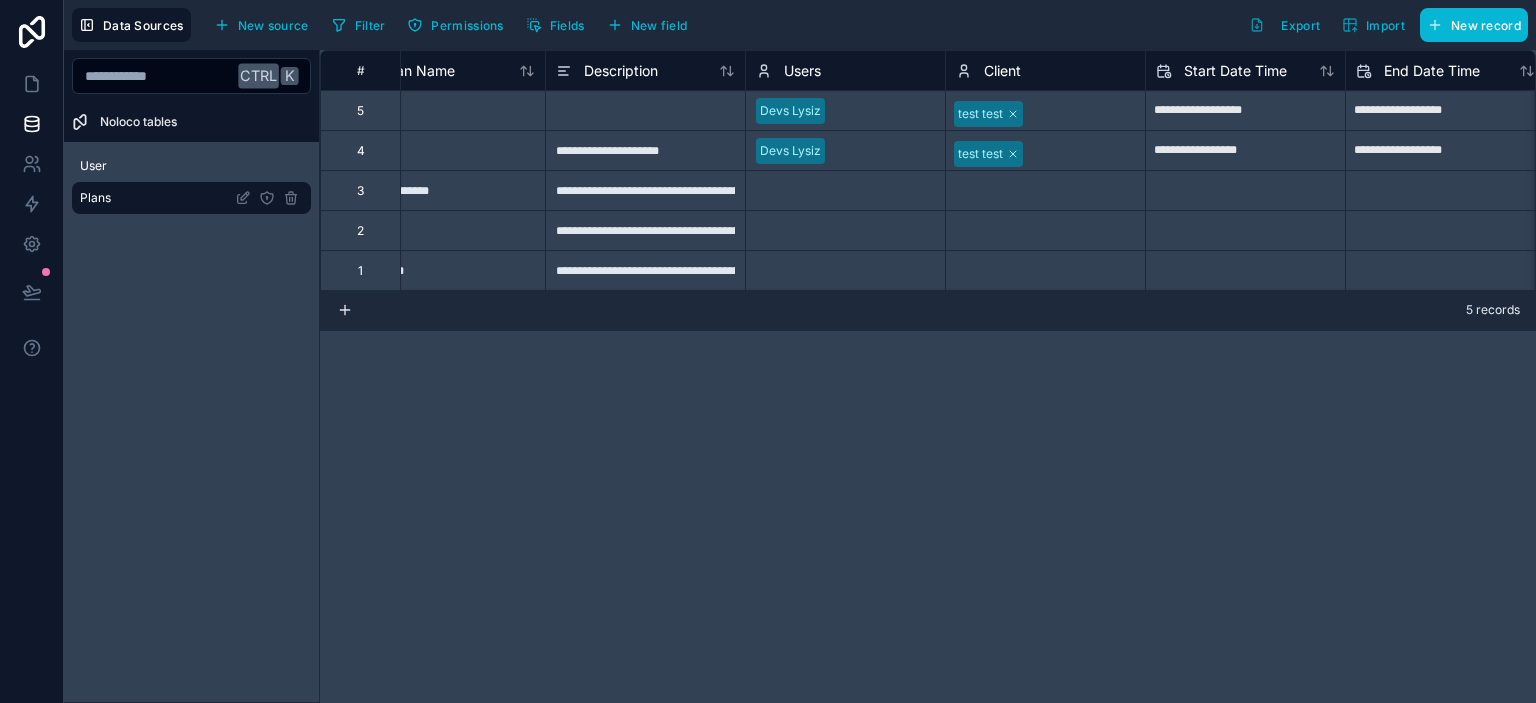scroll, scrollTop: 0, scrollLeft: 0, axis: both 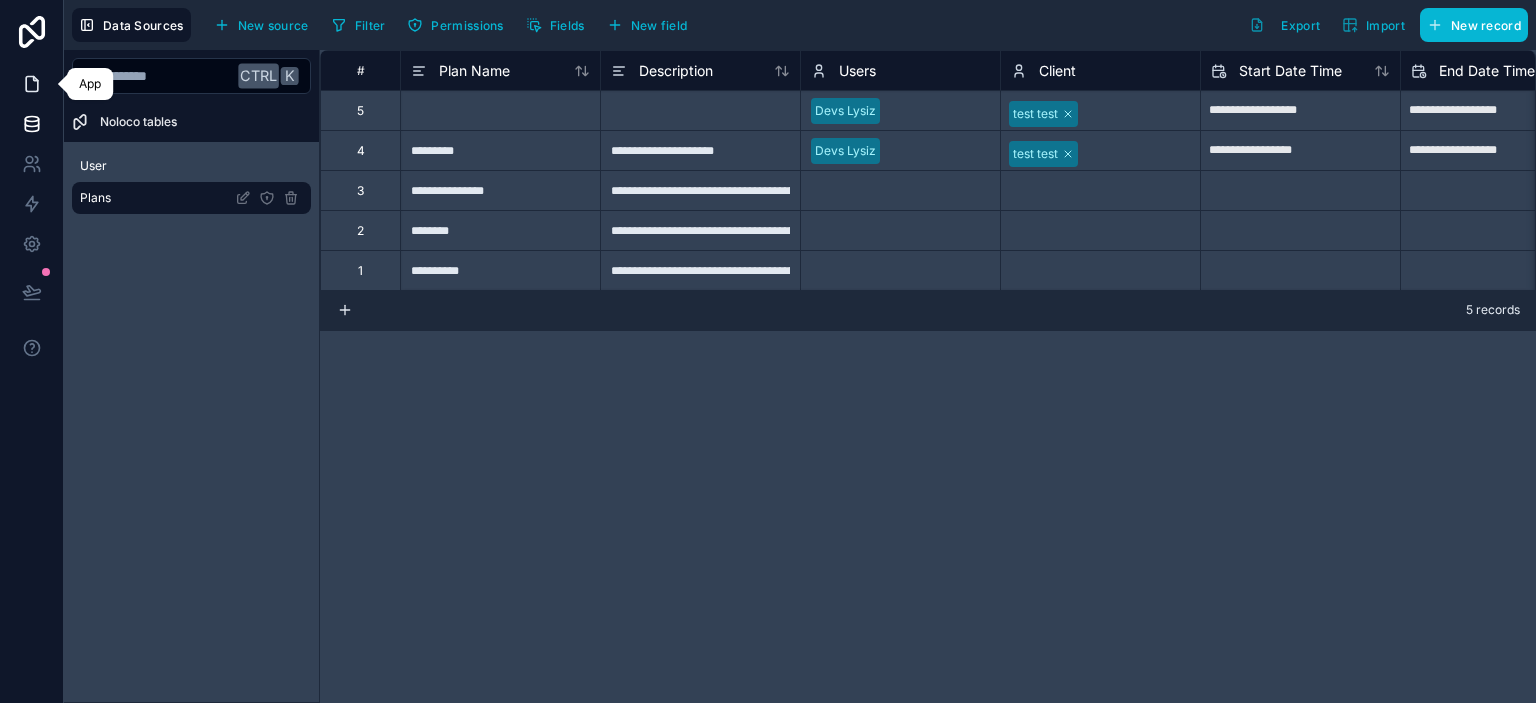 click 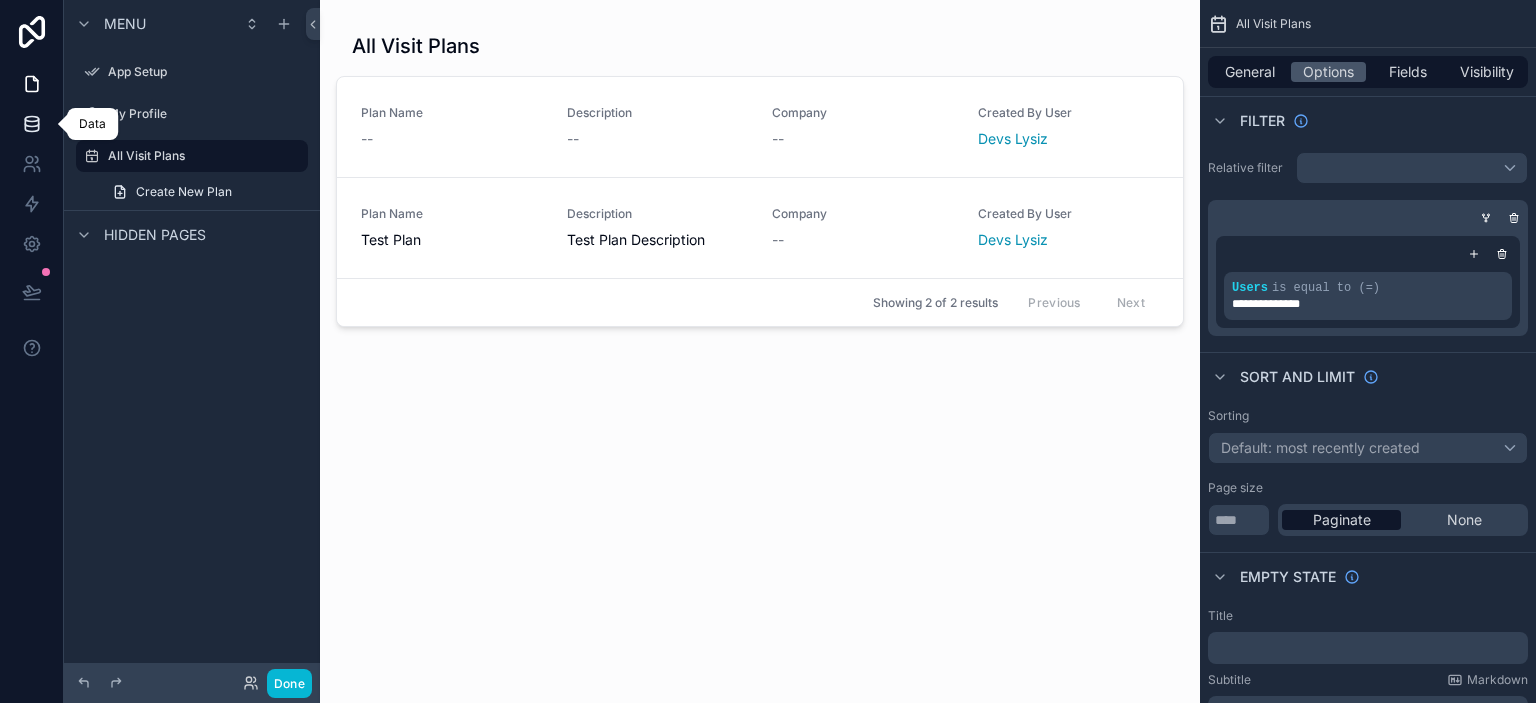 click 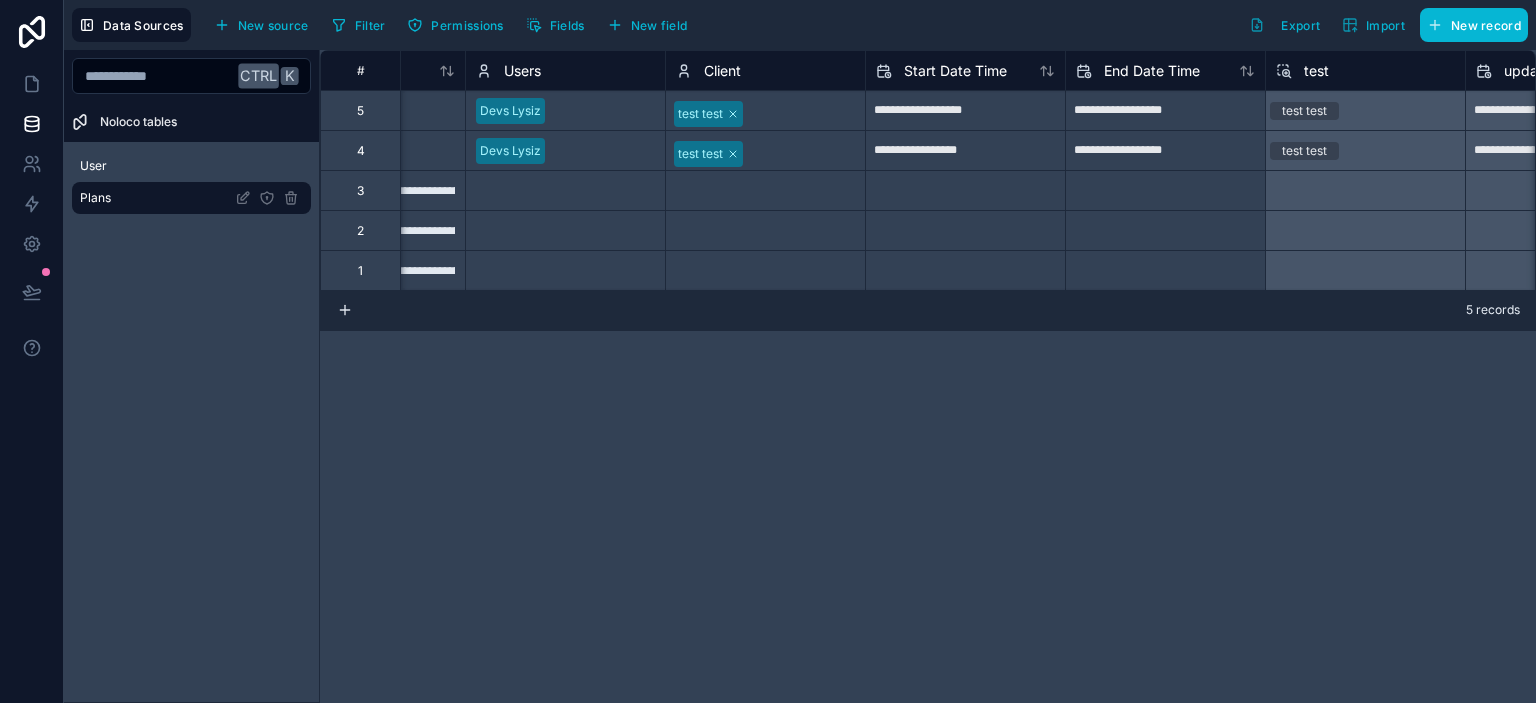 scroll, scrollTop: 0, scrollLeft: 0, axis: both 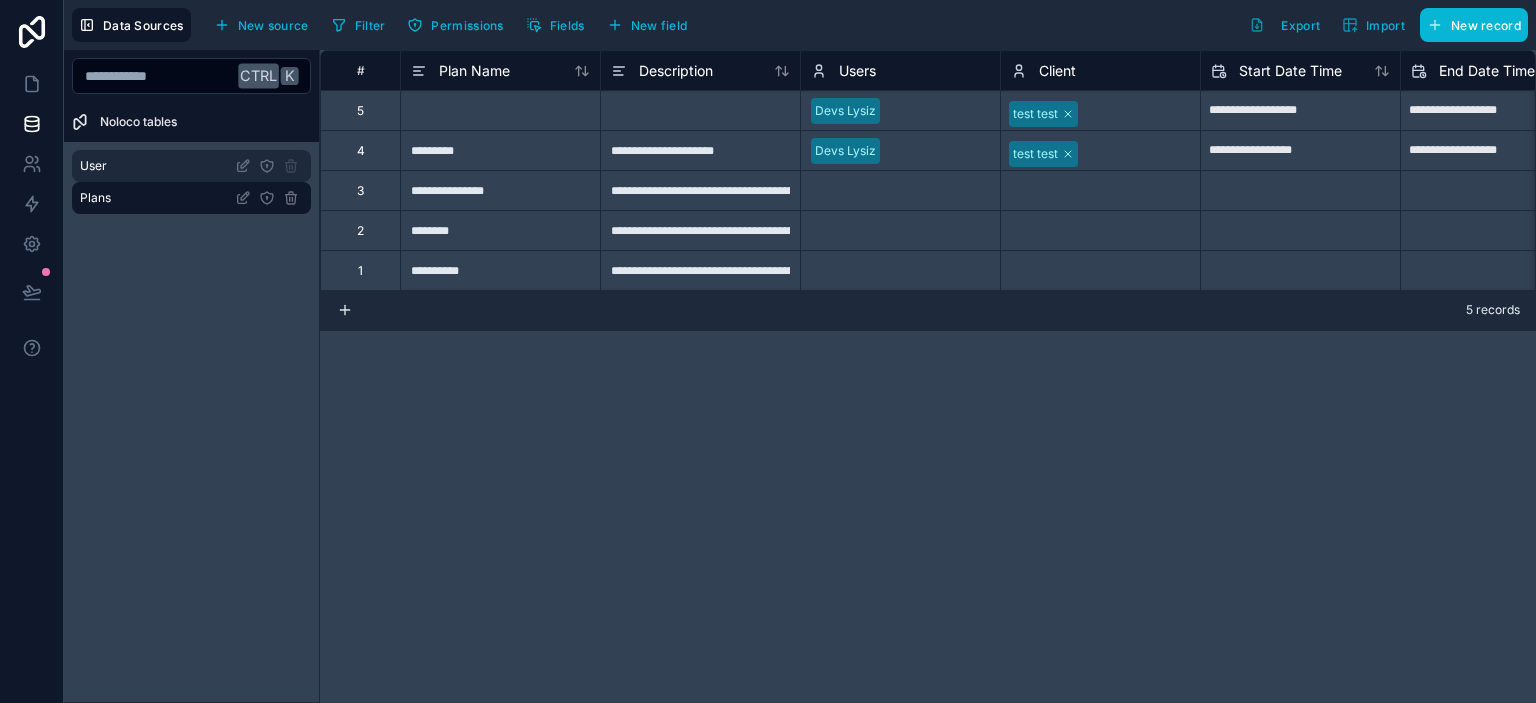 click on "User" at bounding box center [191, 166] 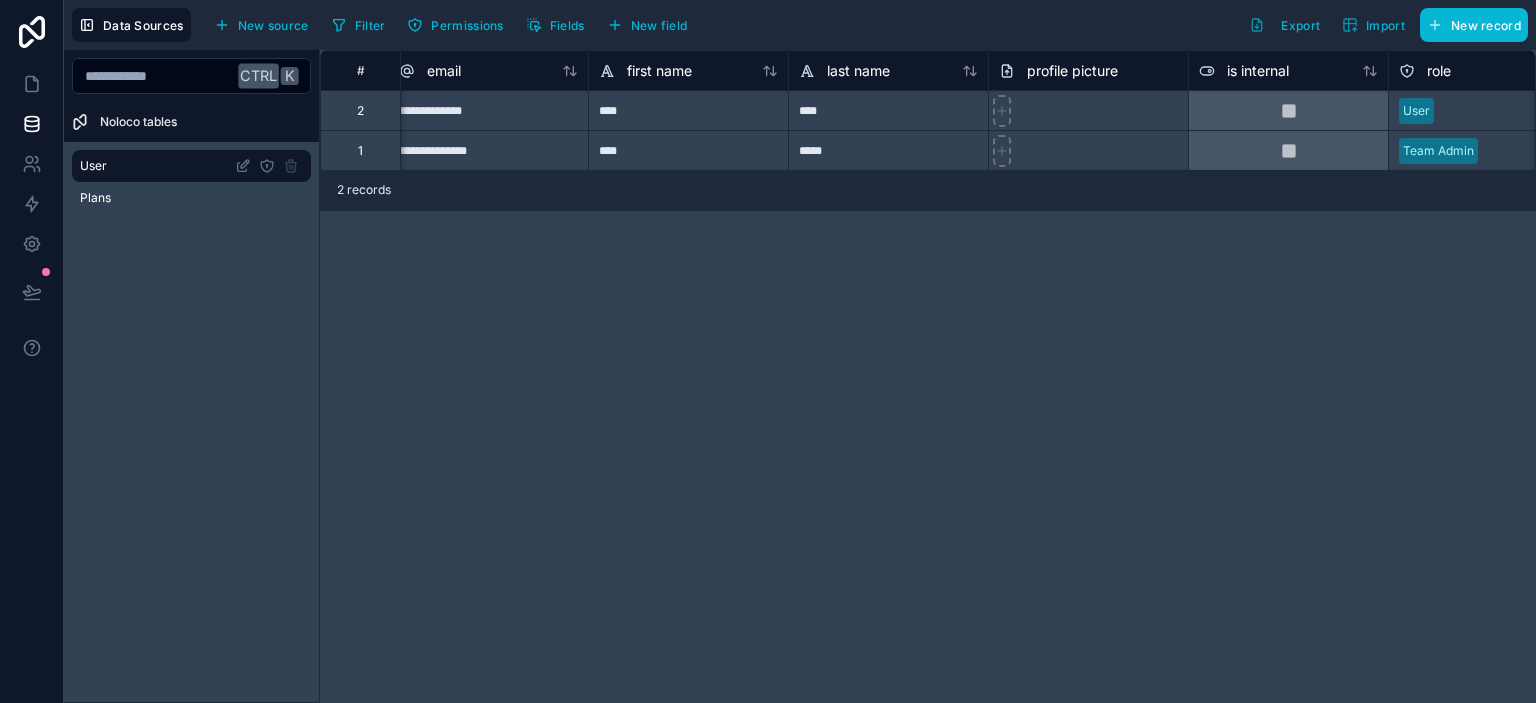 scroll, scrollTop: 0, scrollLeft: 0, axis: both 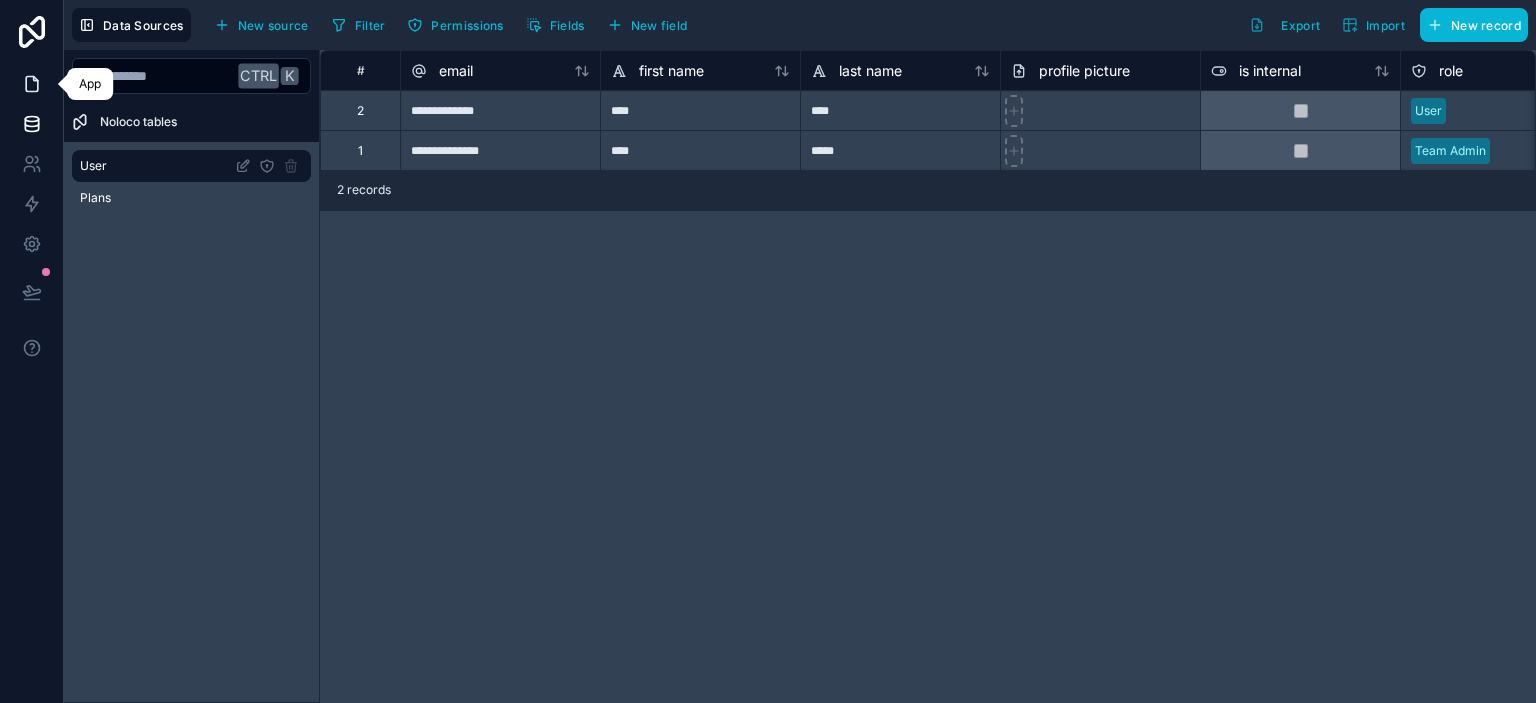 click at bounding box center (31, 84) 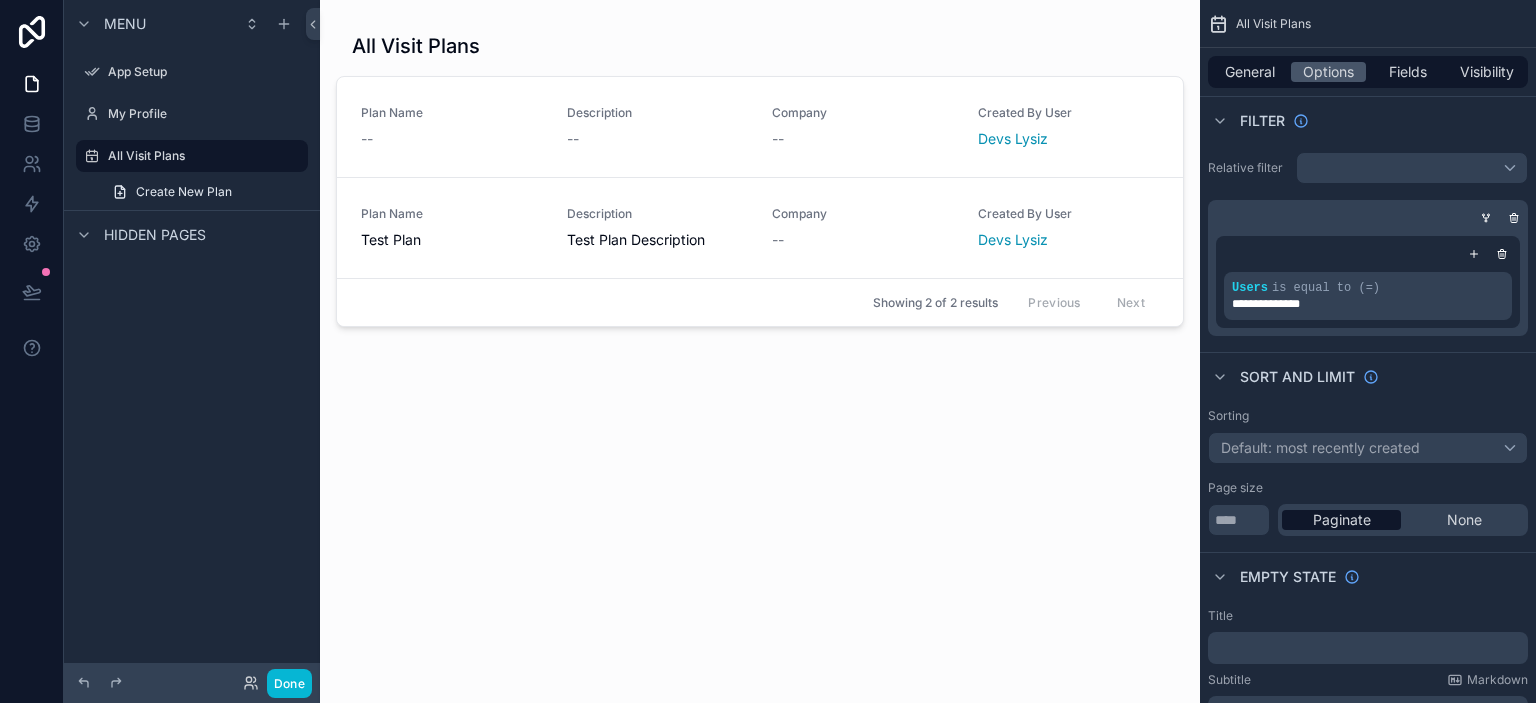 click on "All Visit Plans" at bounding box center (760, 46) 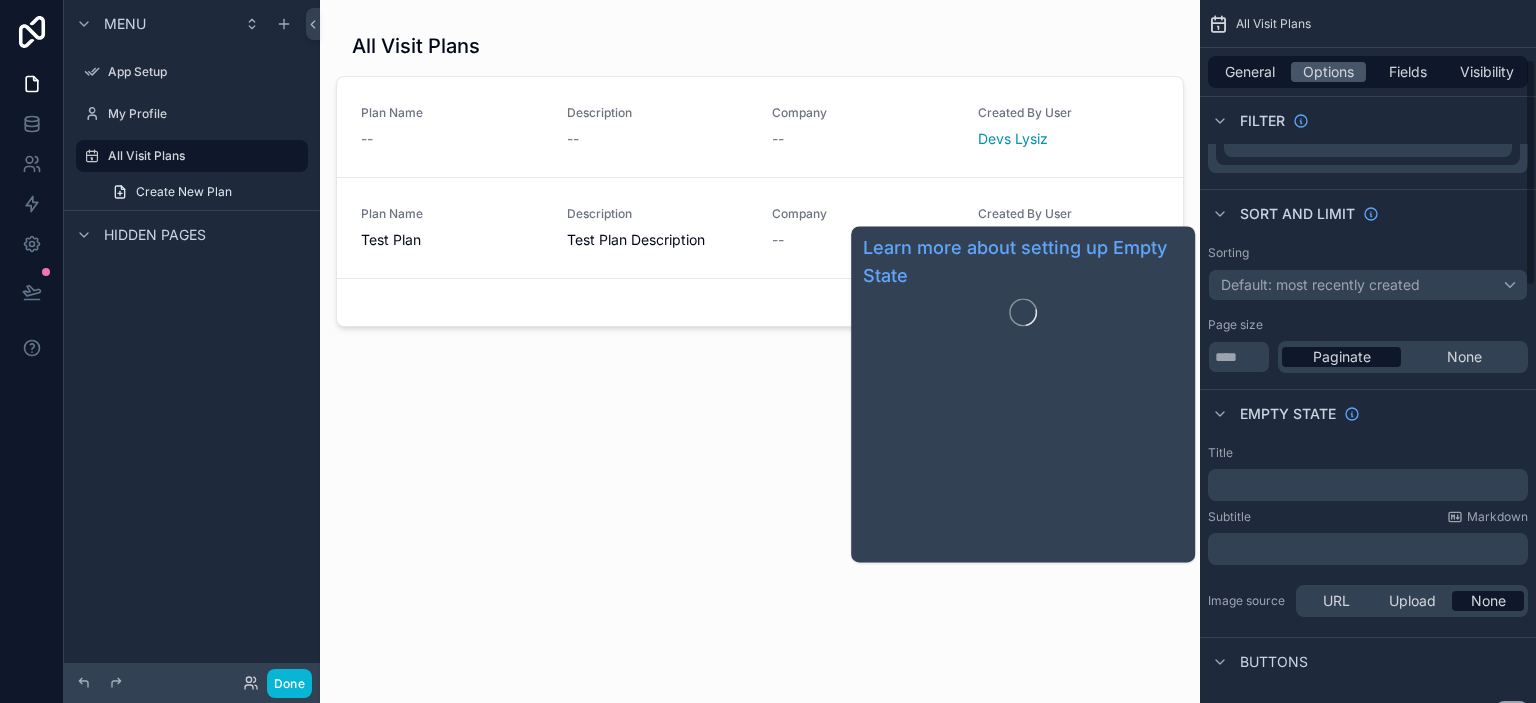 scroll, scrollTop: 182, scrollLeft: 0, axis: vertical 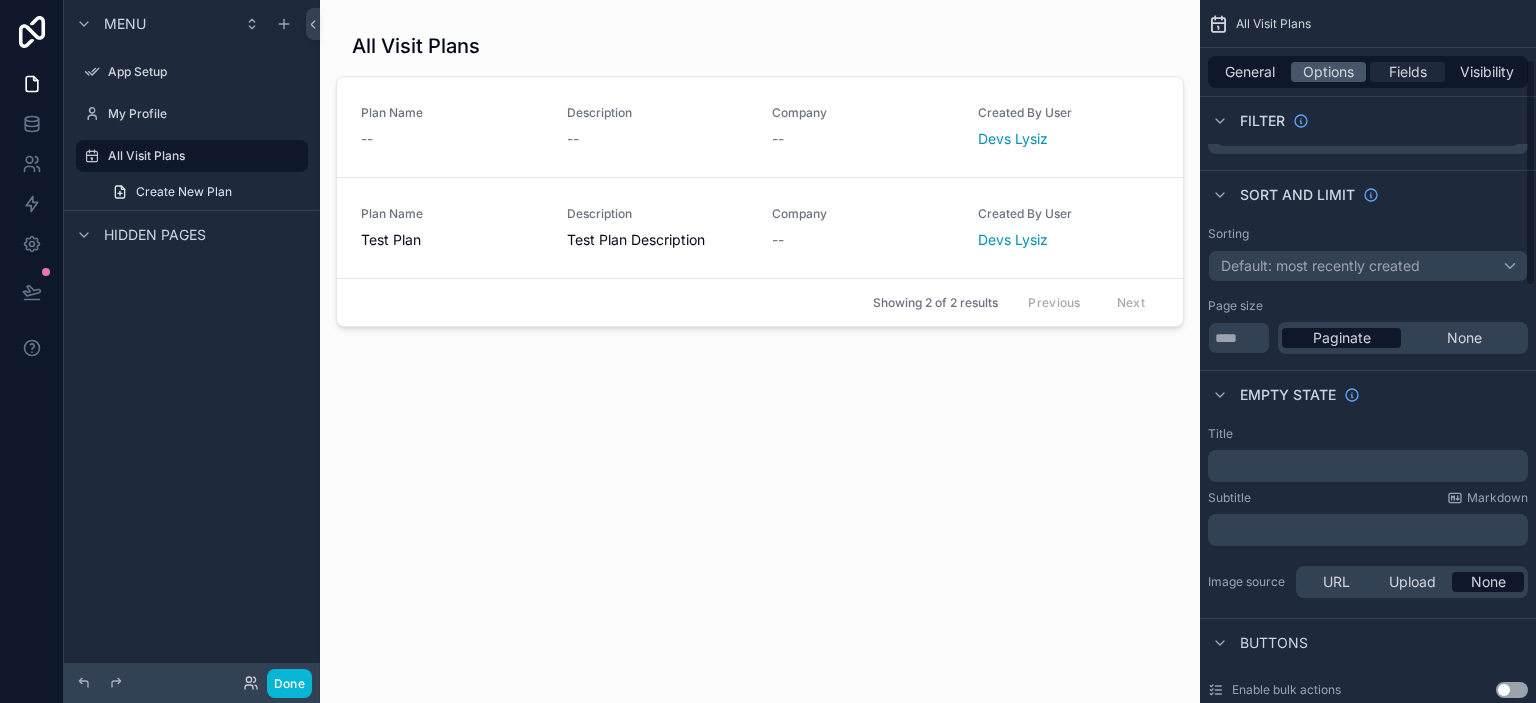 click on "Fields" at bounding box center (1408, 72) 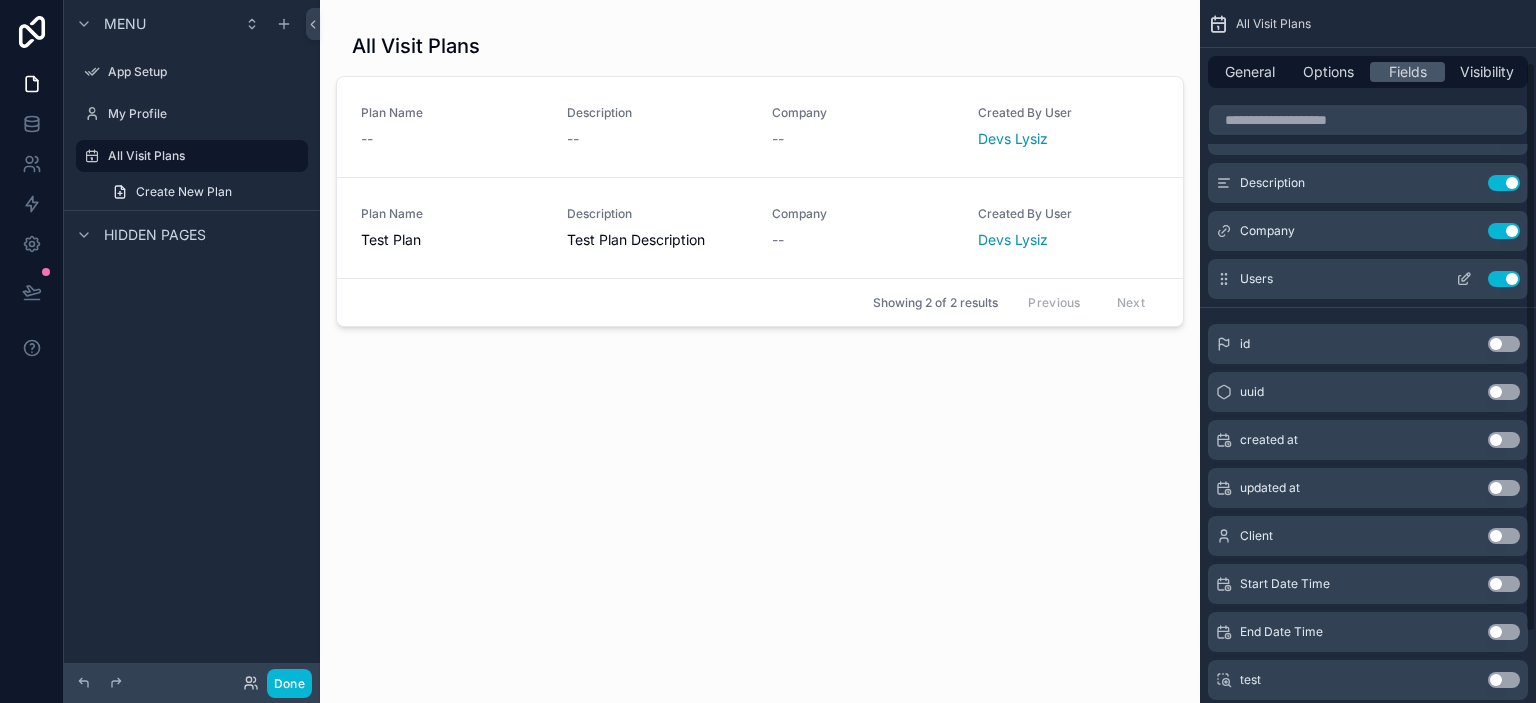 scroll, scrollTop: 71, scrollLeft: 0, axis: vertical 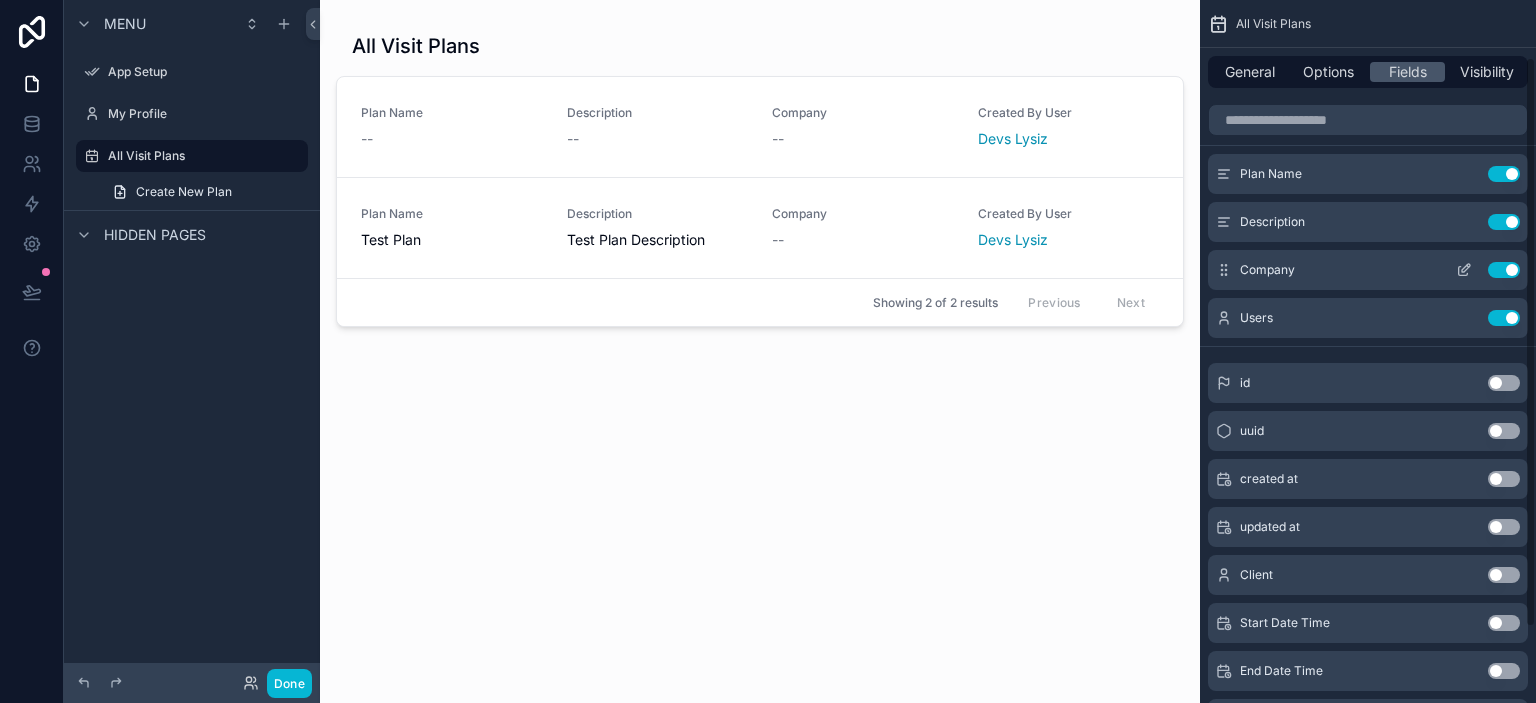 click on "Company Use setting" at bounding box center [1368, 270] 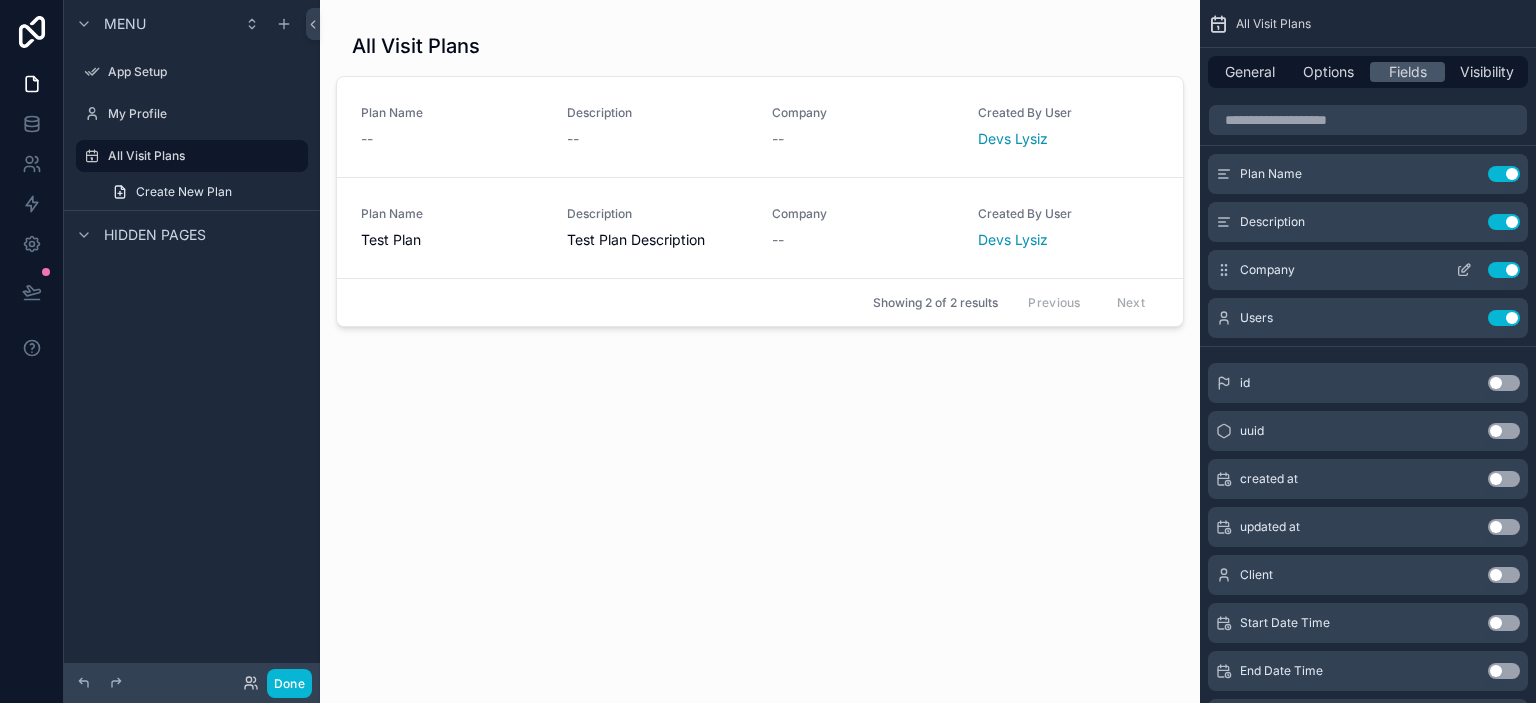 click on "Use setting" at bounding box center (1504, 270) 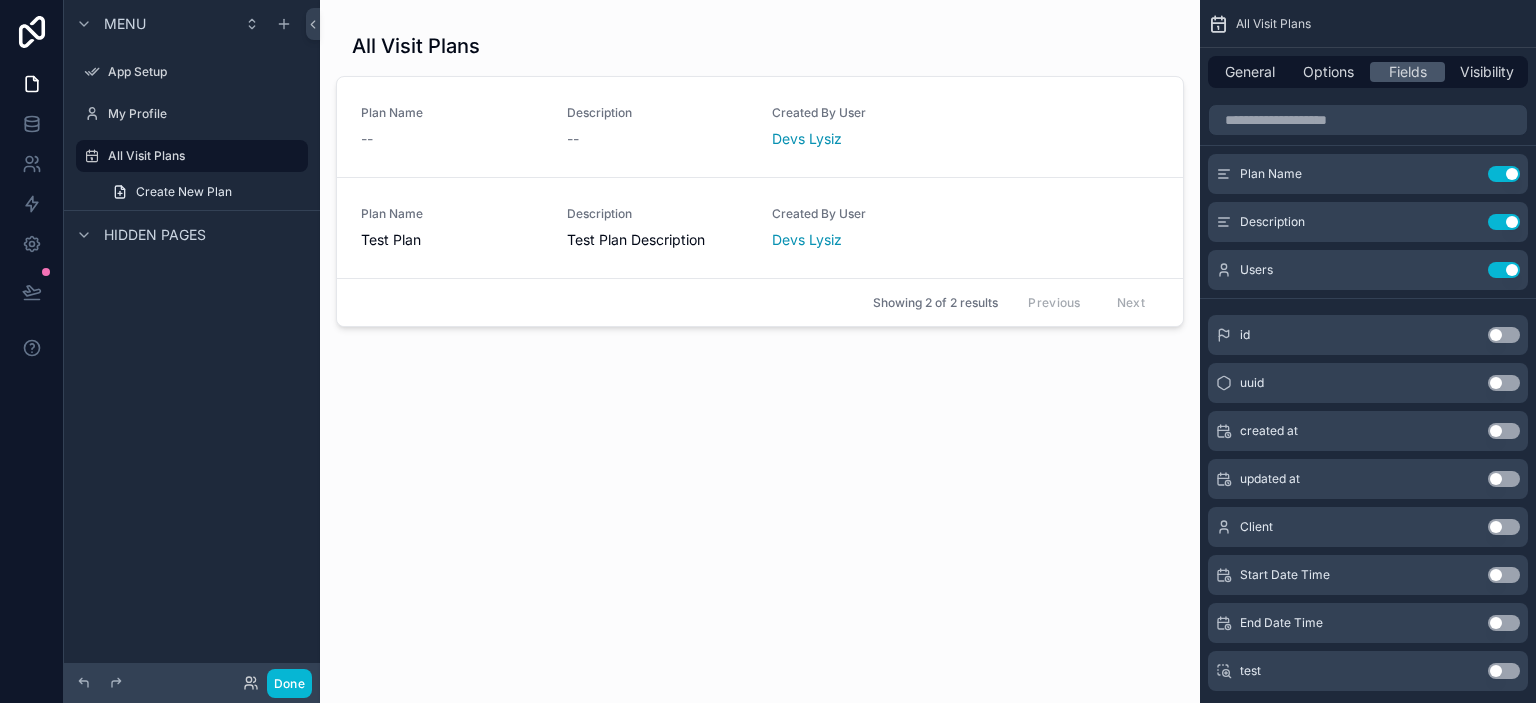 click on "Use setting" at bounding box center (1504, 270) 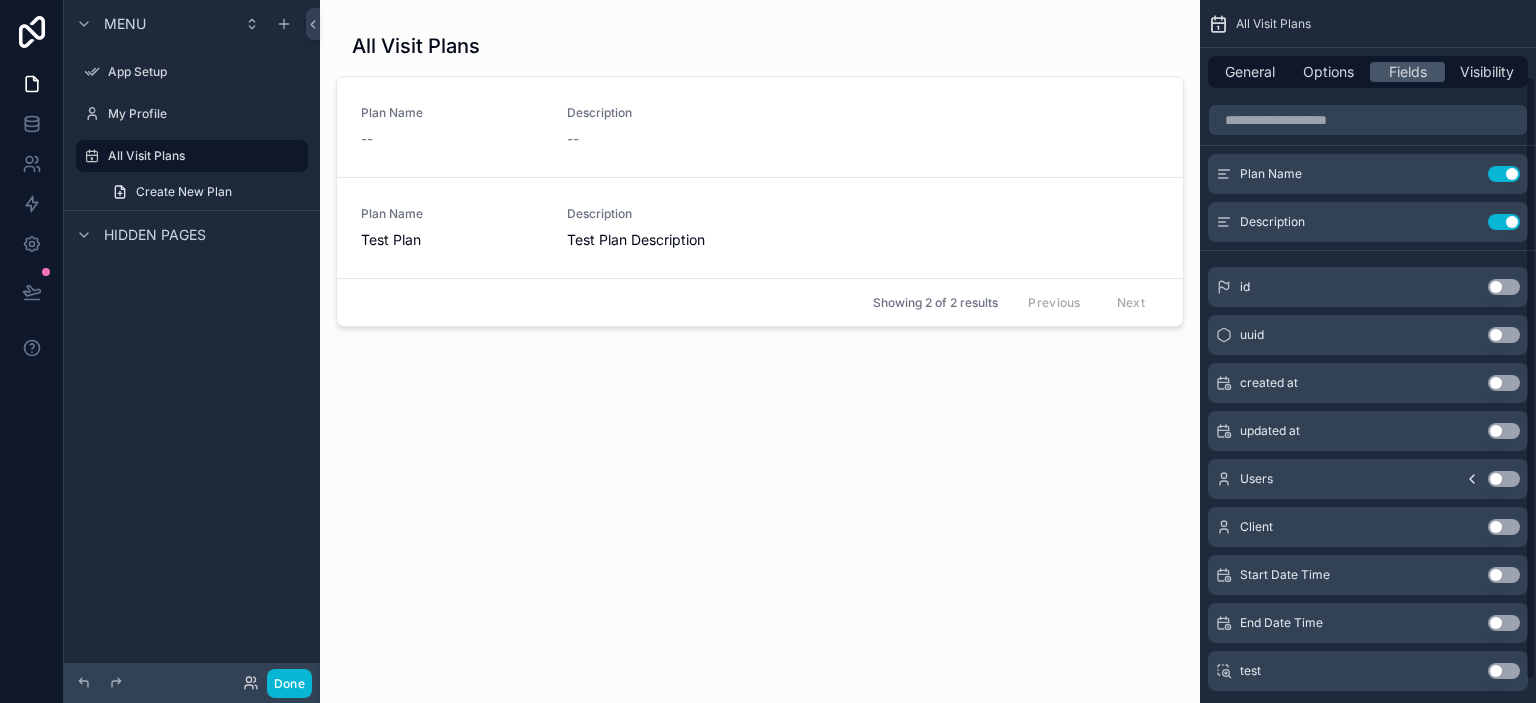 scroll, scrollTop: 114, scrollLeft: 0, axis: vertical 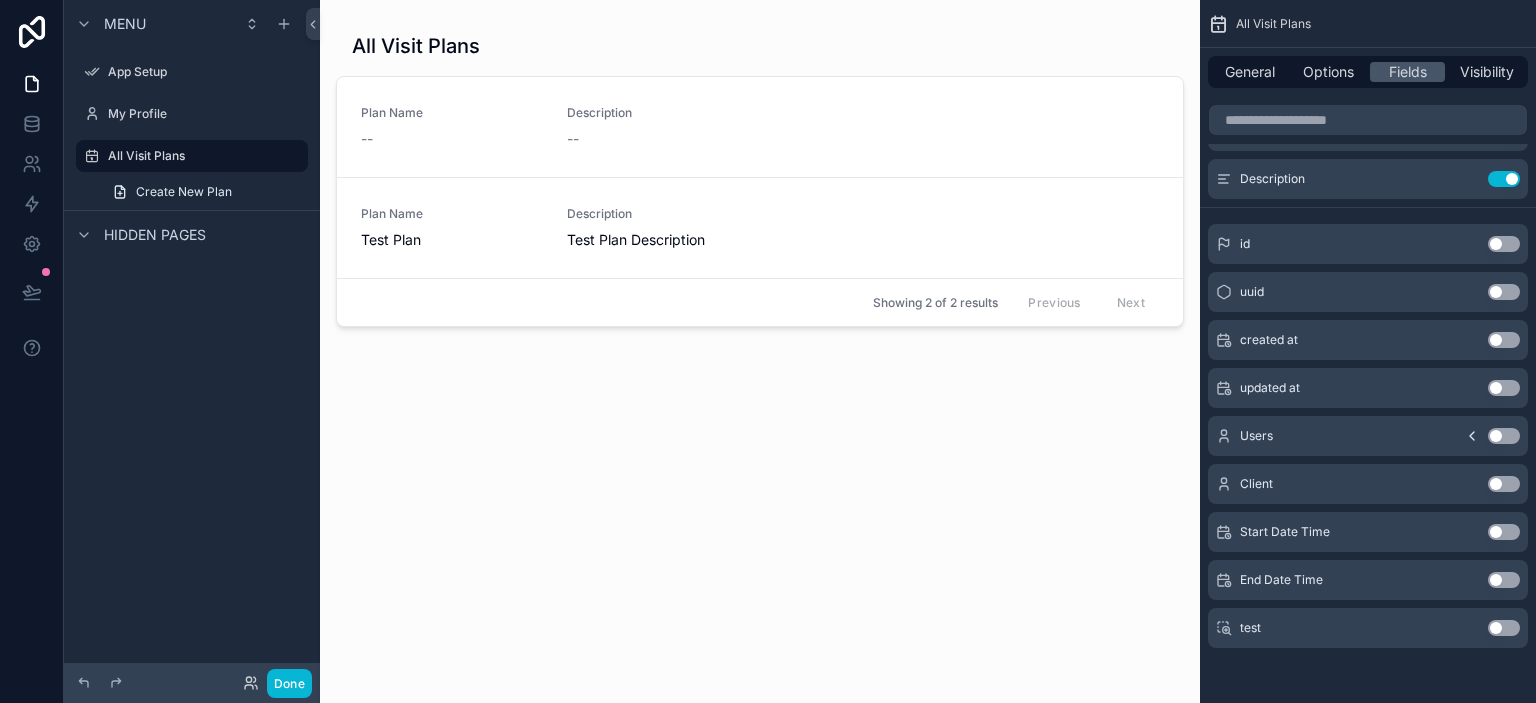 click on "Use setting" at bounding box center [1504, 484] 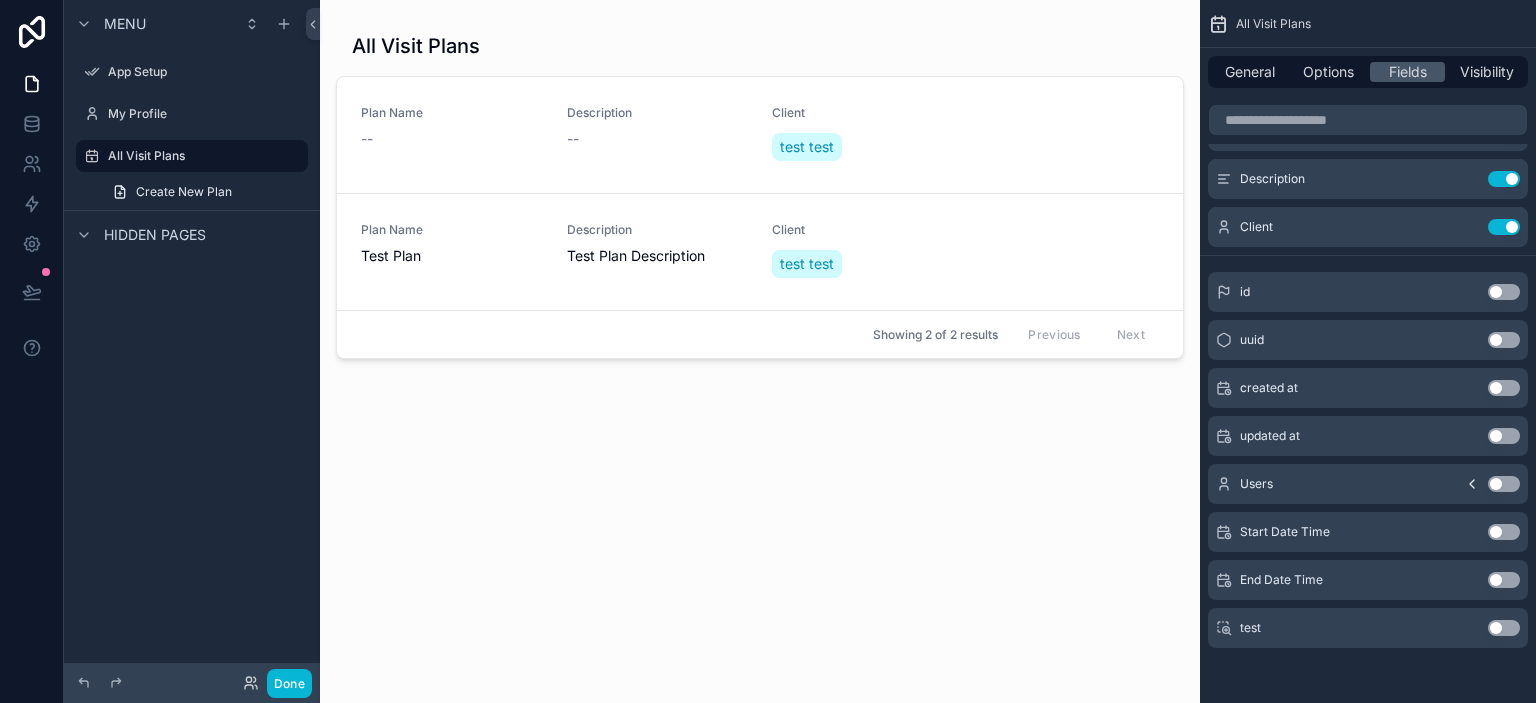 click on "Start Date Time Use setting" at bounding box center [1368, 532] 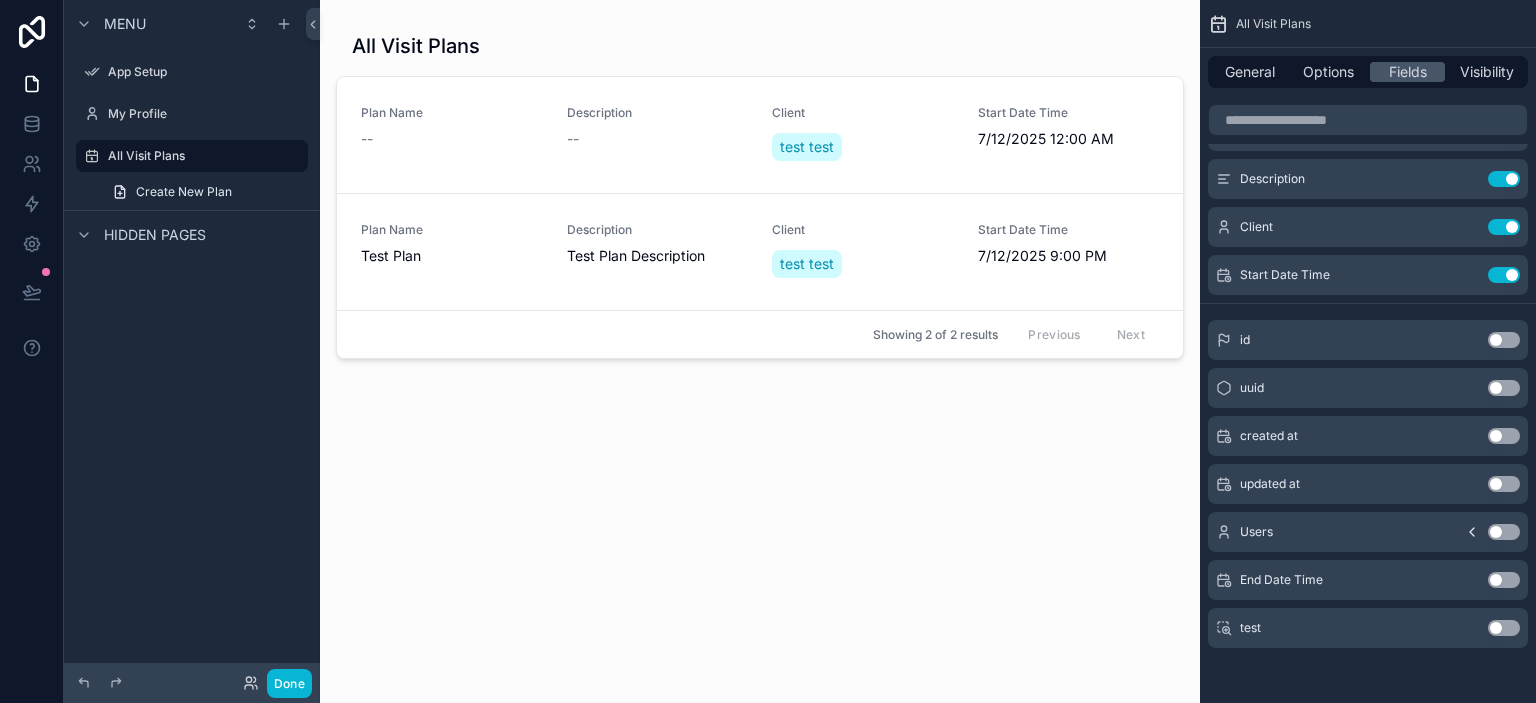 click on "Use setting" at bounding box center [1504, 580] 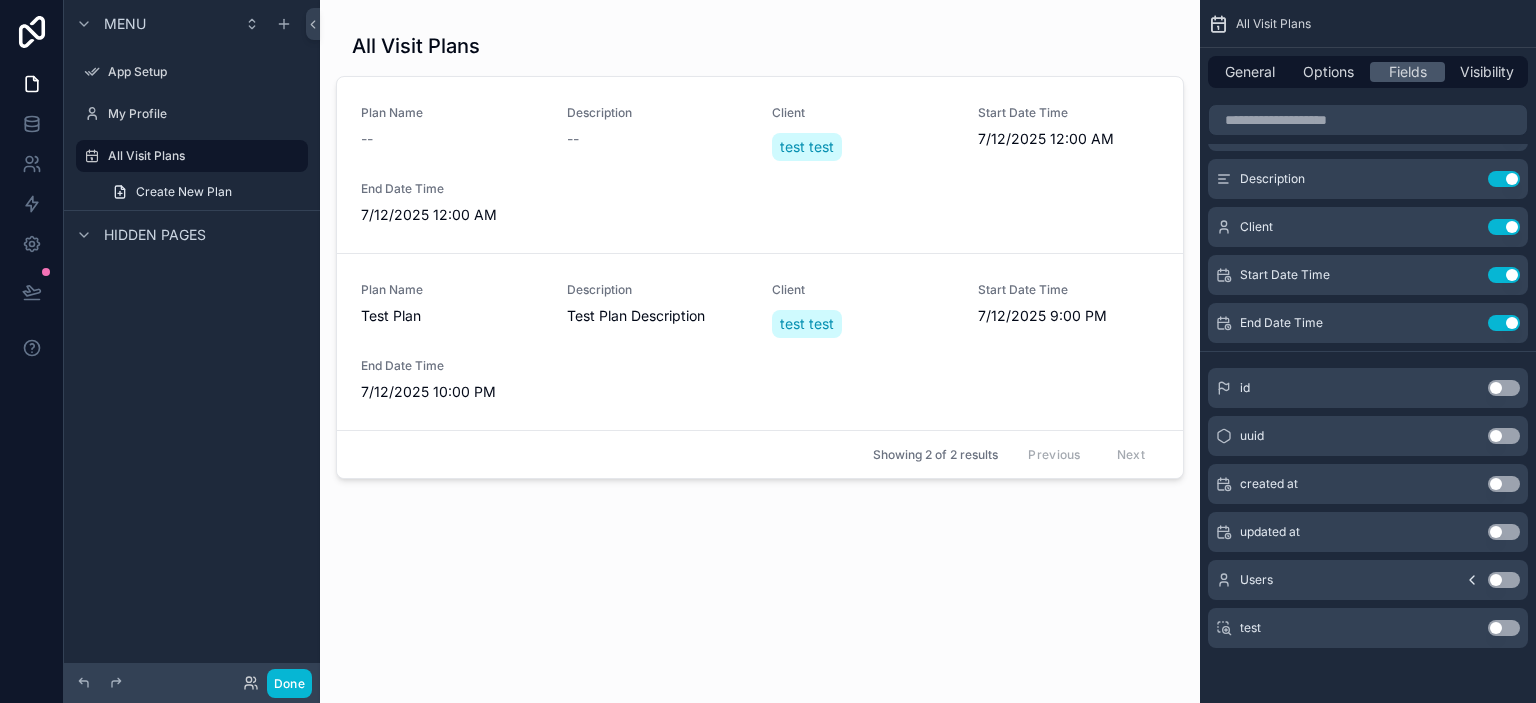 click on "Use setting" at bounding box center [1504, 628] 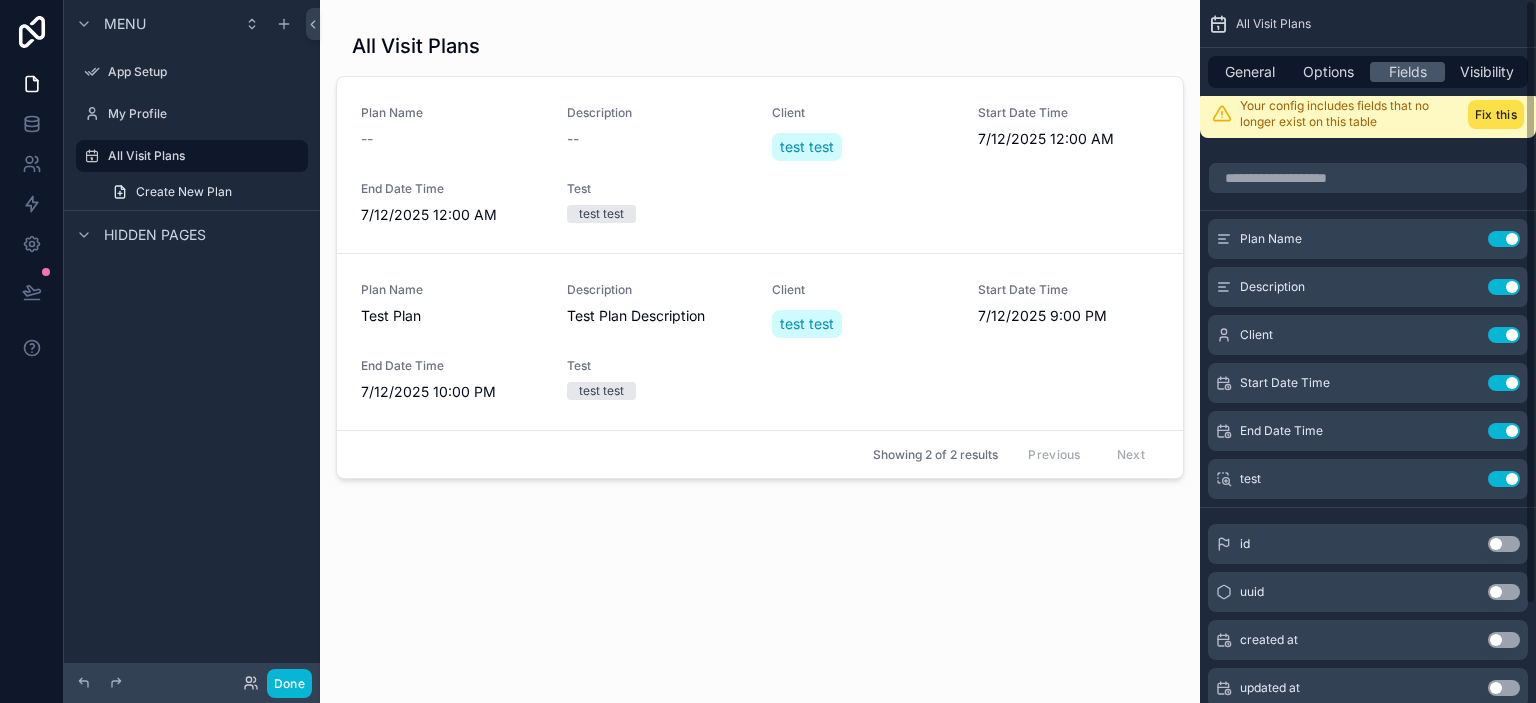 scroll, scrollTop: 0, scrollLeft: 0, axis: both 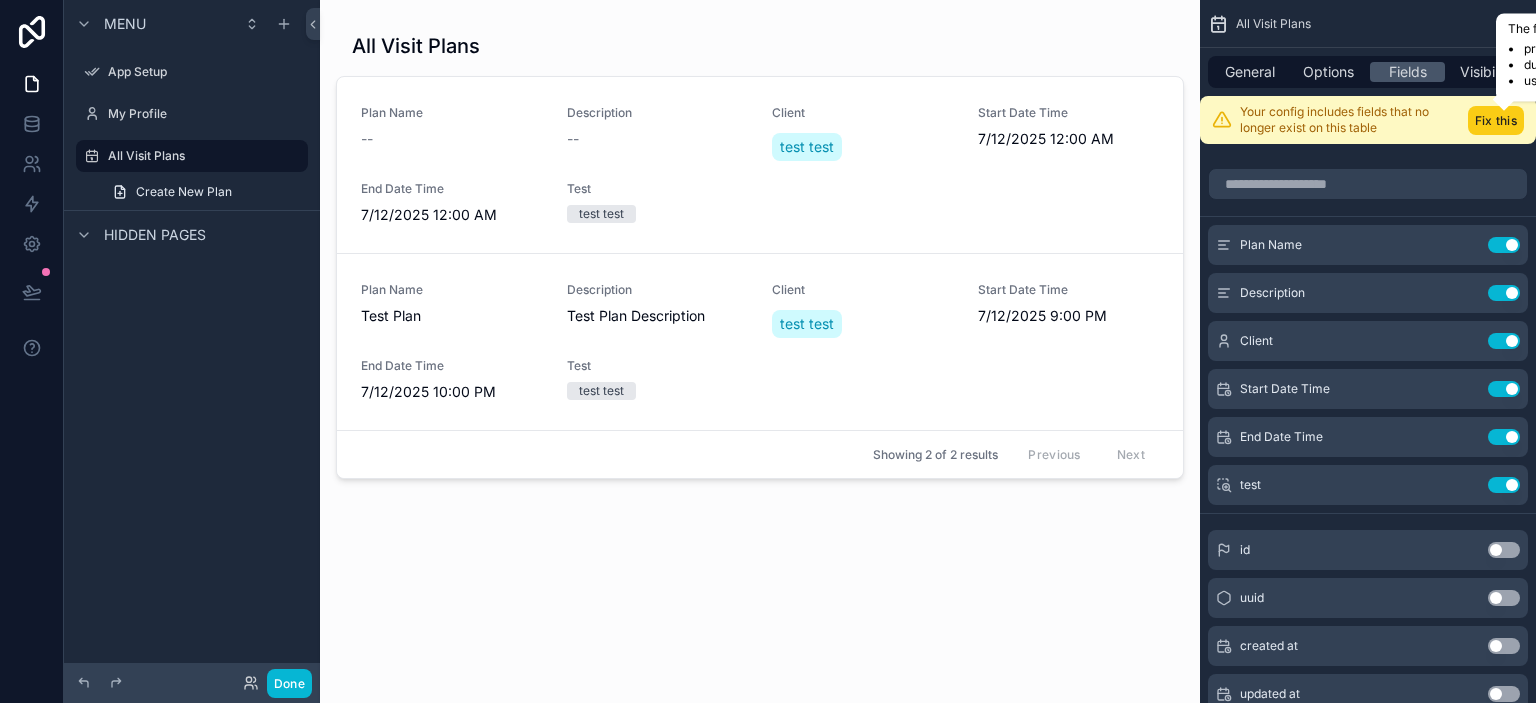 click on "Fix this" at bounding box center (1496, 120) 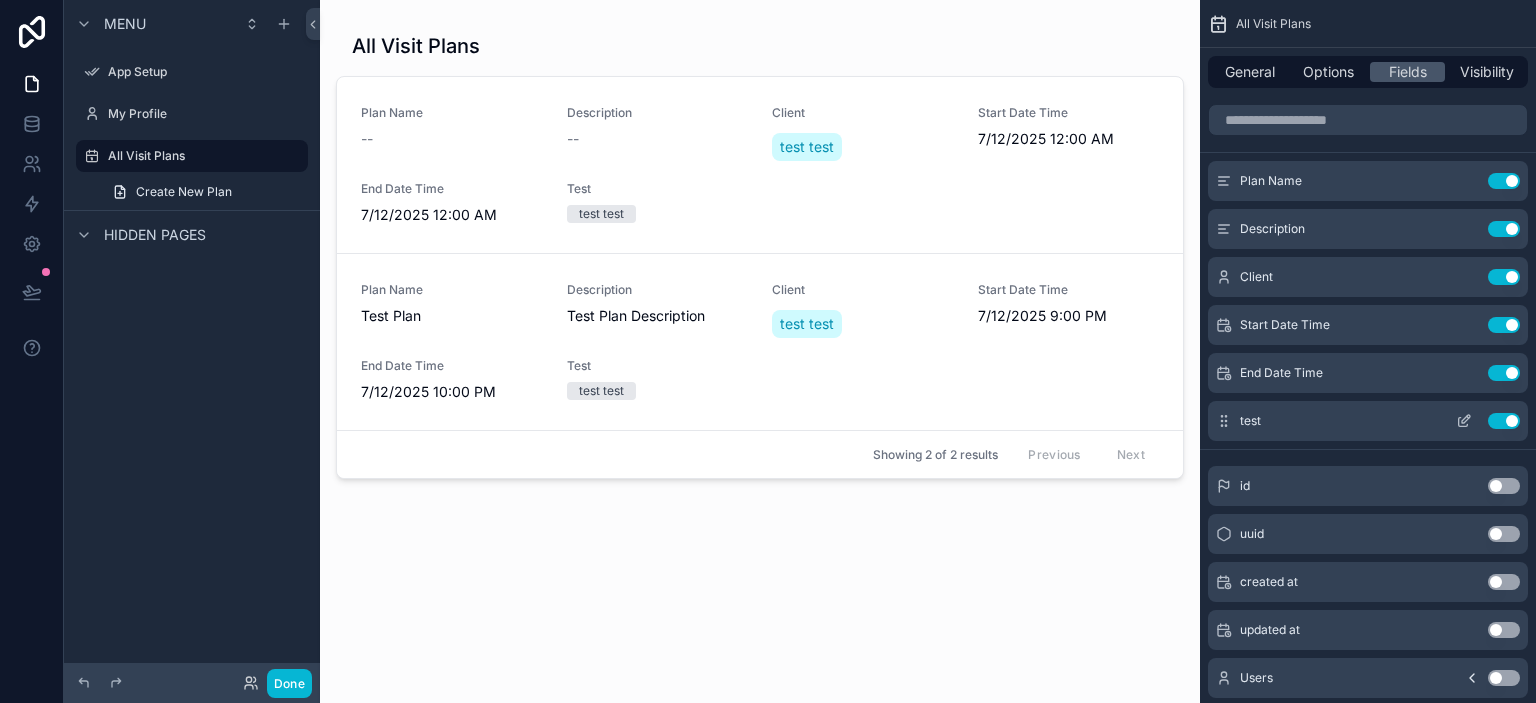 click on "Use setting" at bounding box center (1504, 421) 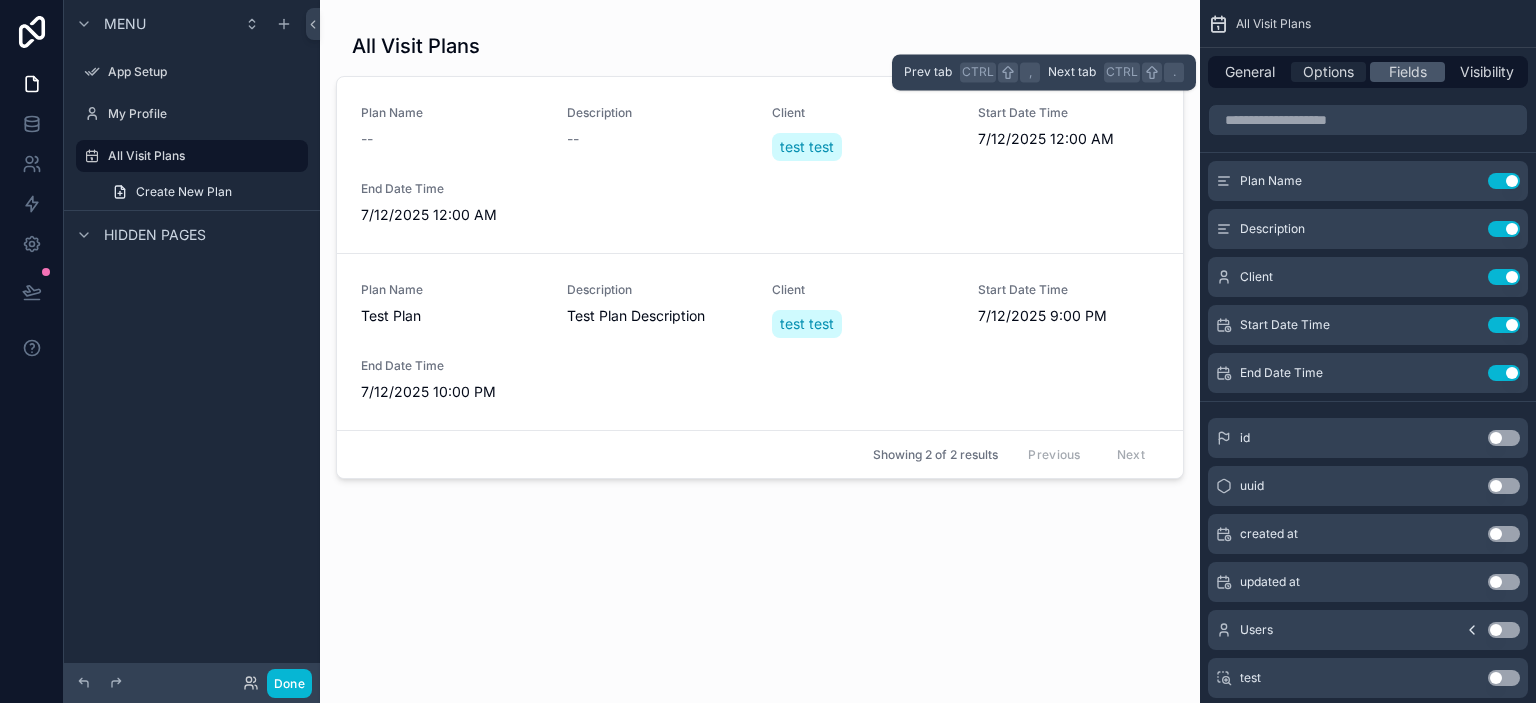 click on "Options" at bounding box center [1328, 72] 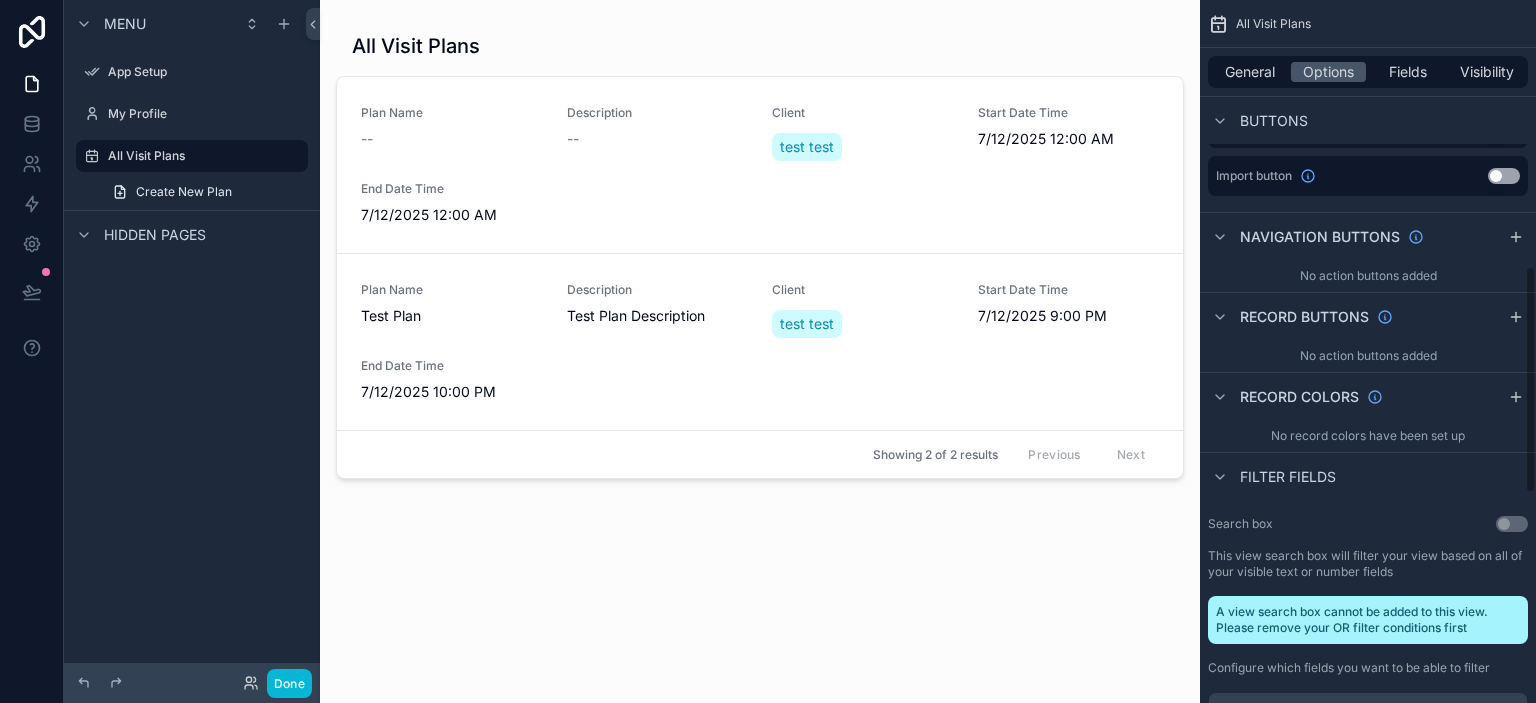 scroll, scrollTop: 821, scrollLeft: 0, axis: vertical 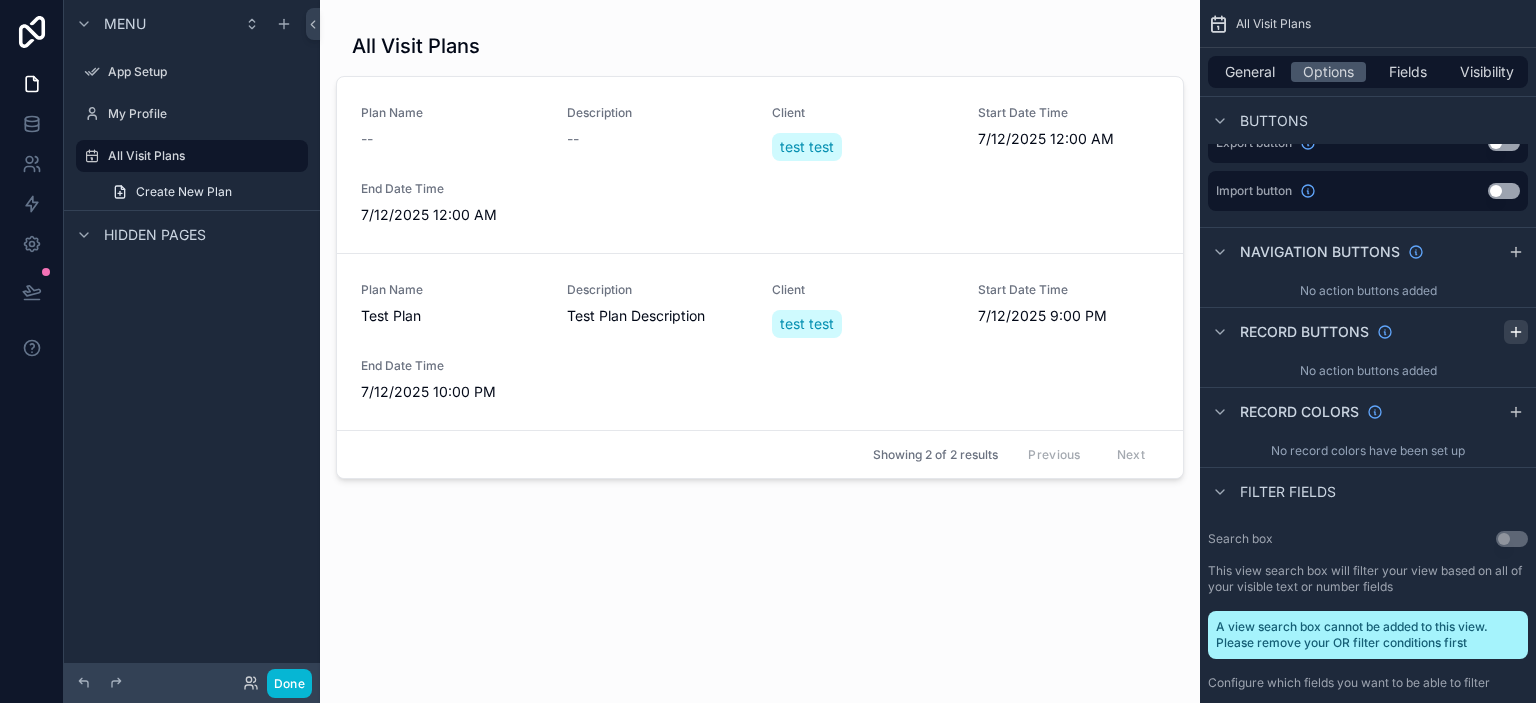 click at bounding box center (1516, 332) 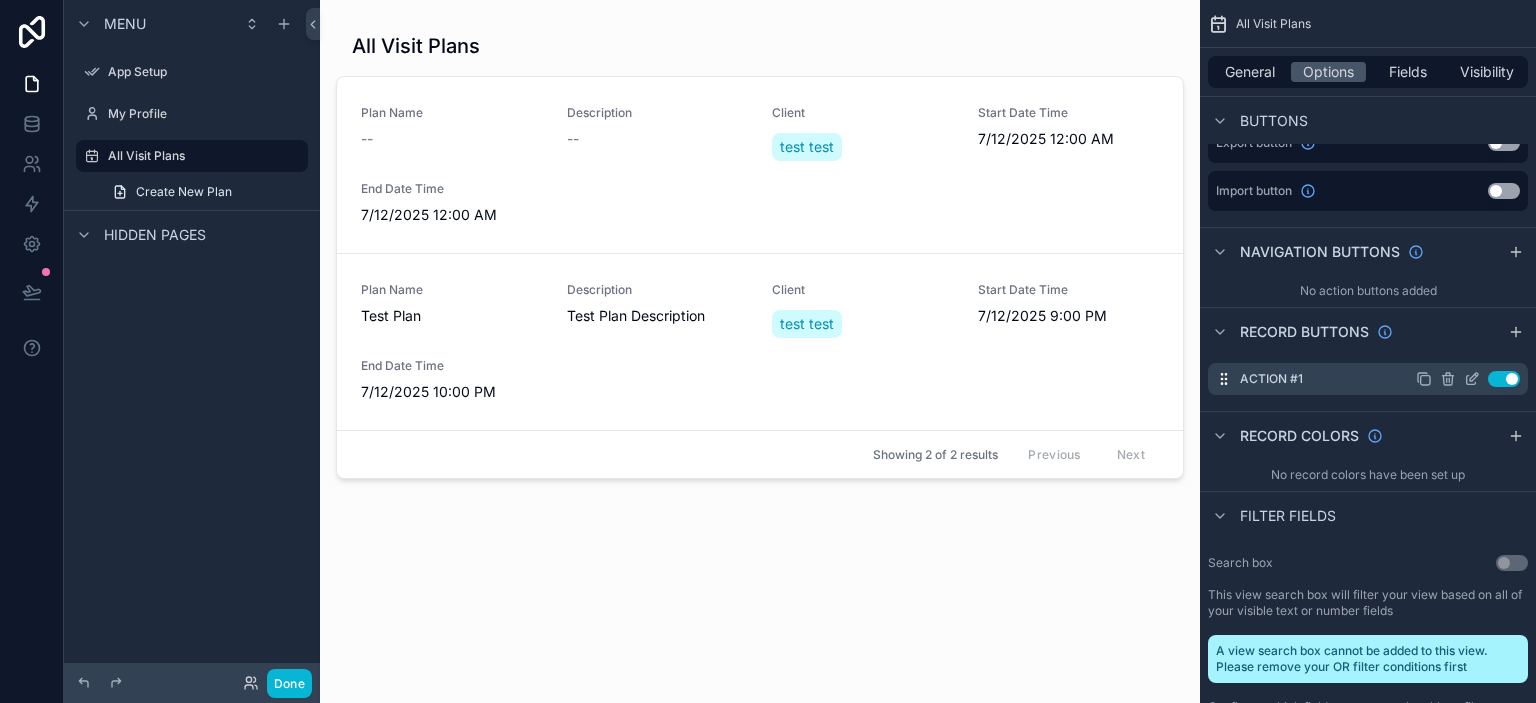click on "Use setting" at bounding box center [1504, 379] 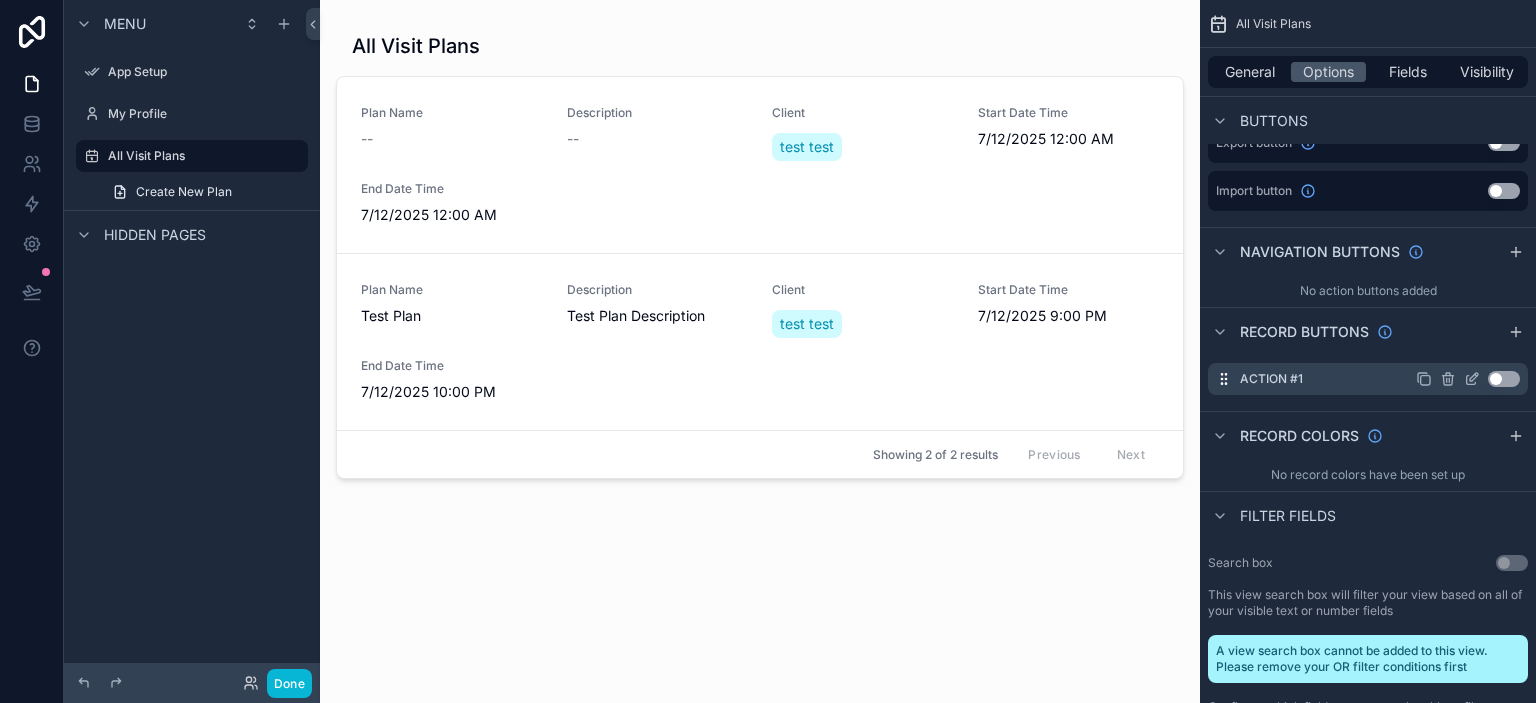 click 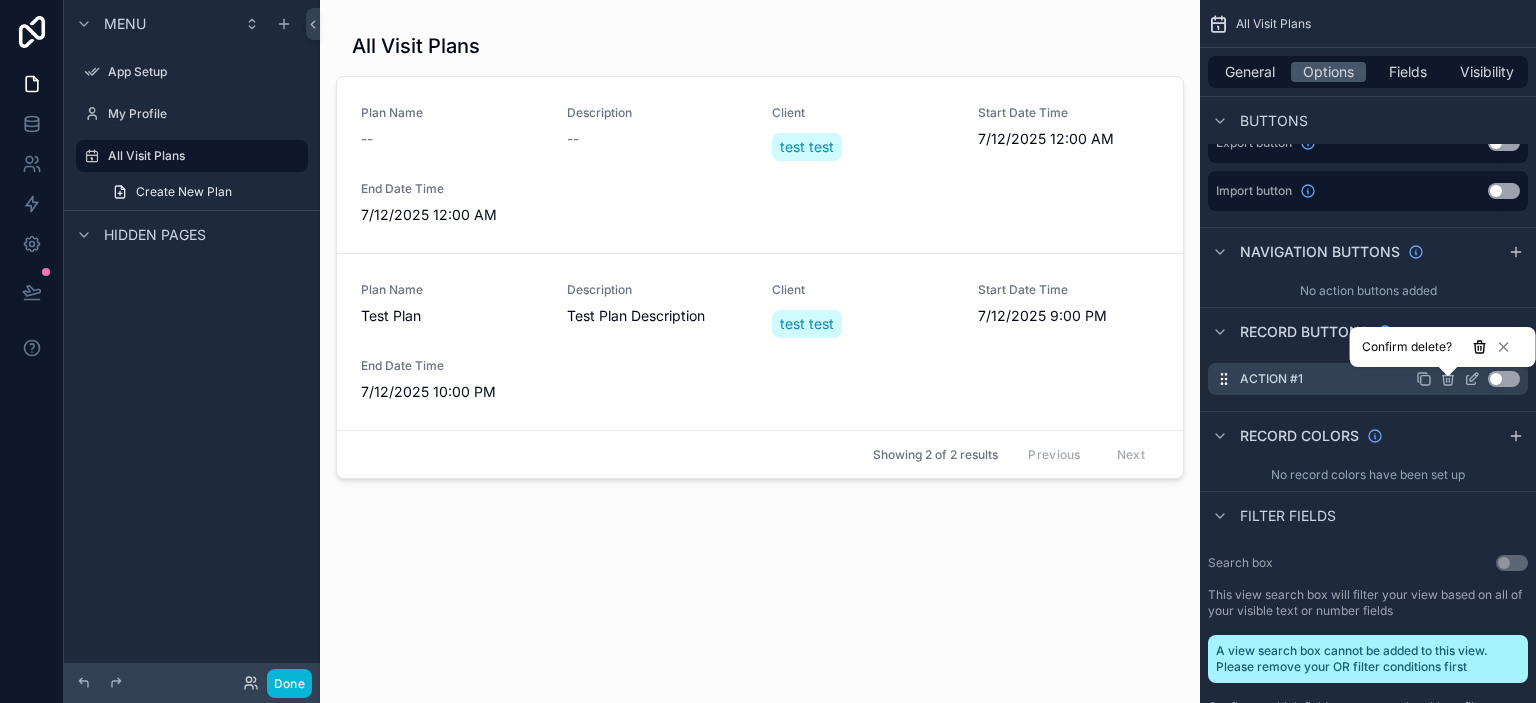 click 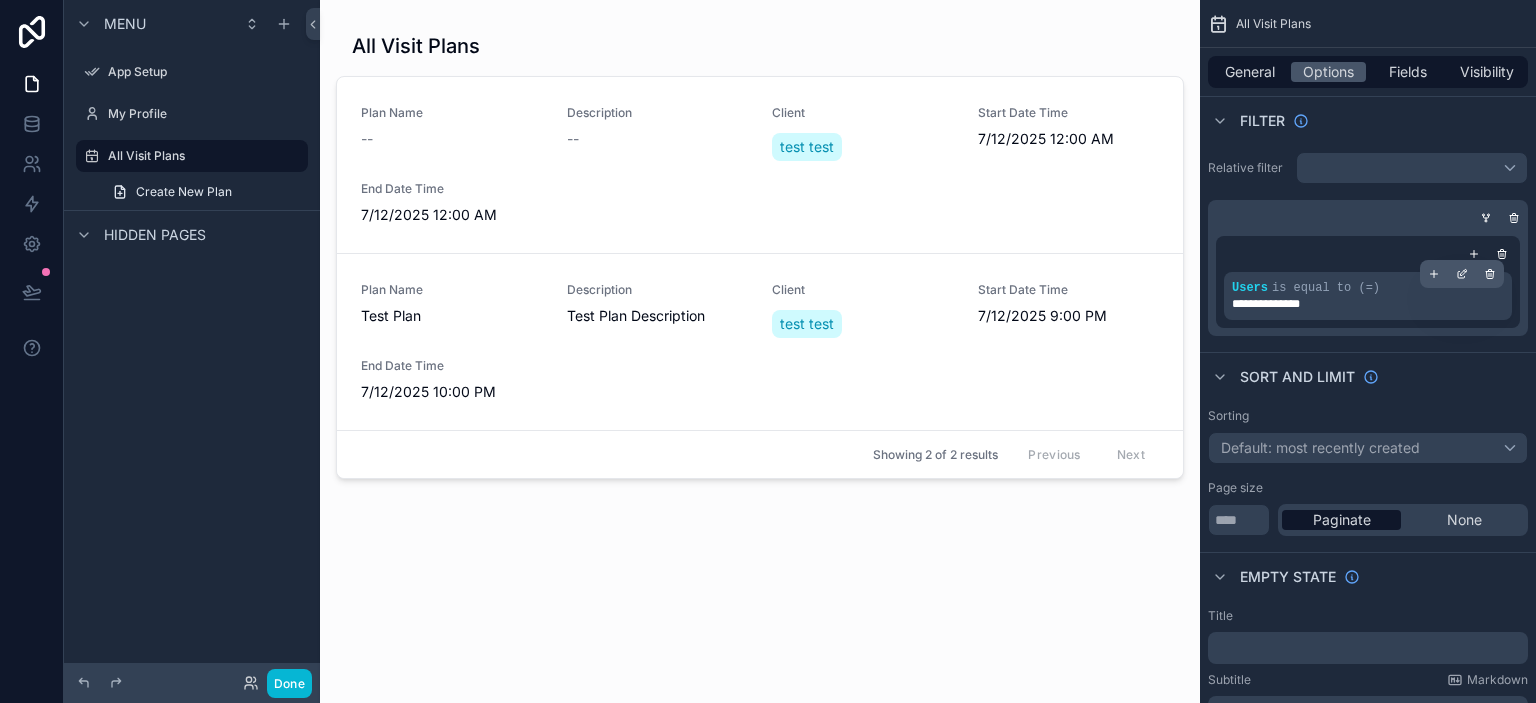 scroll, scrollTop: 365, scrollLeft: 0, axis: vertical 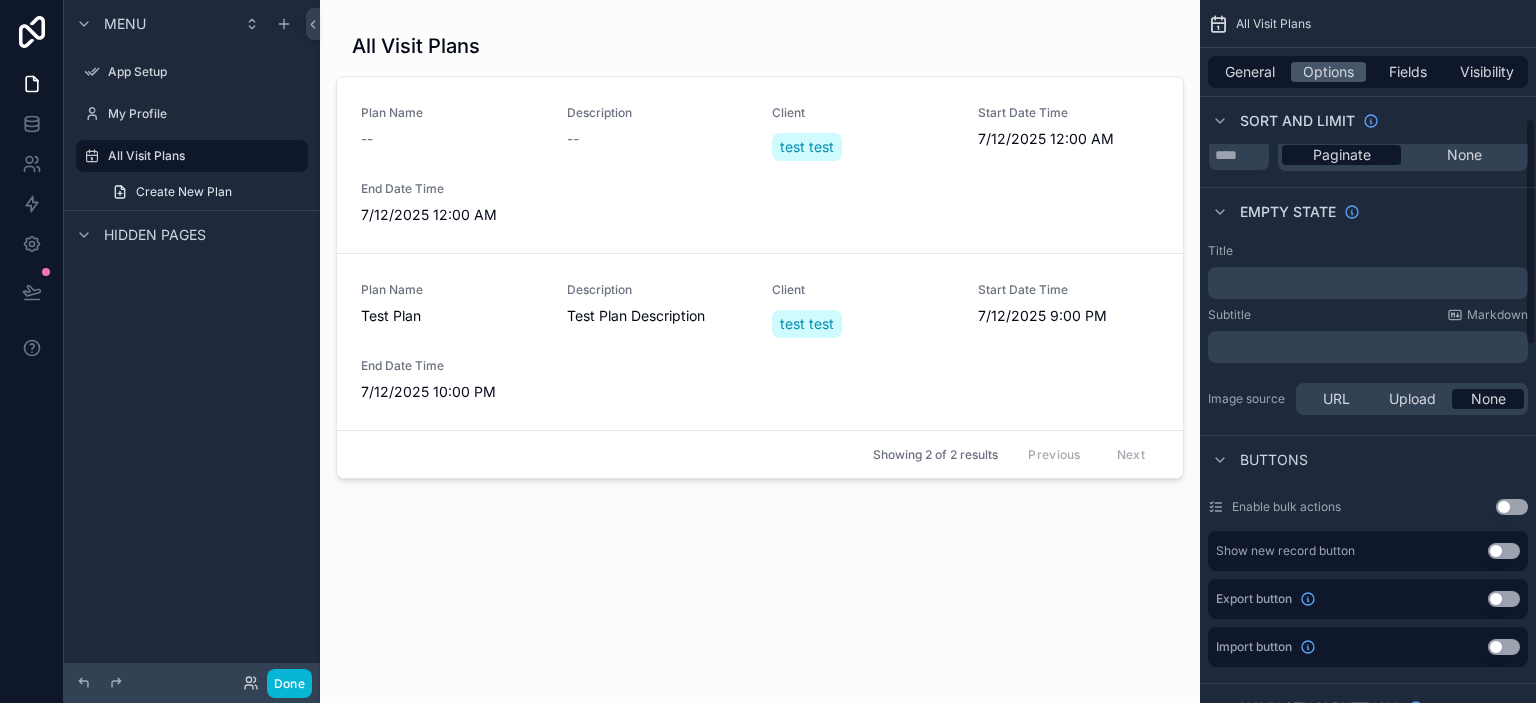 click on "﻿" at bounding box center [1370, 283] 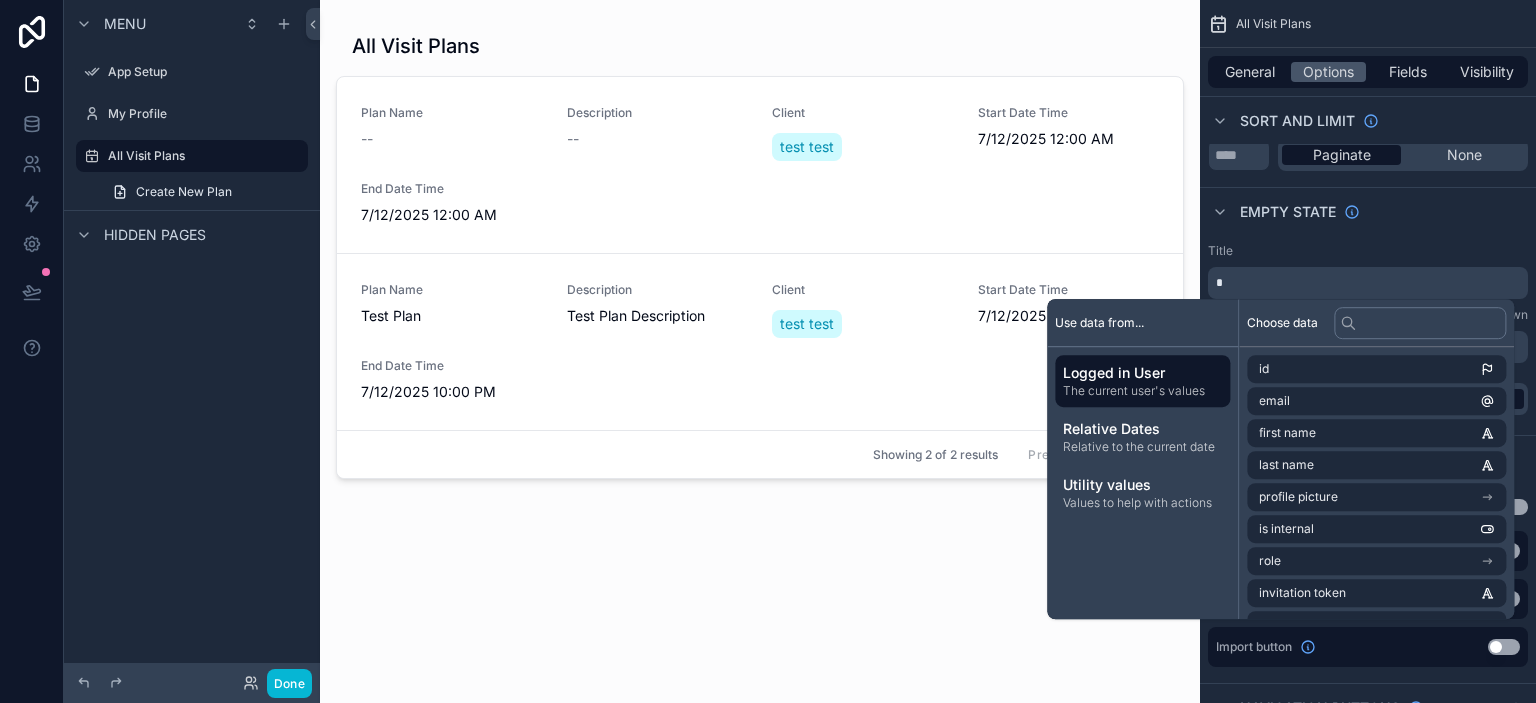 type 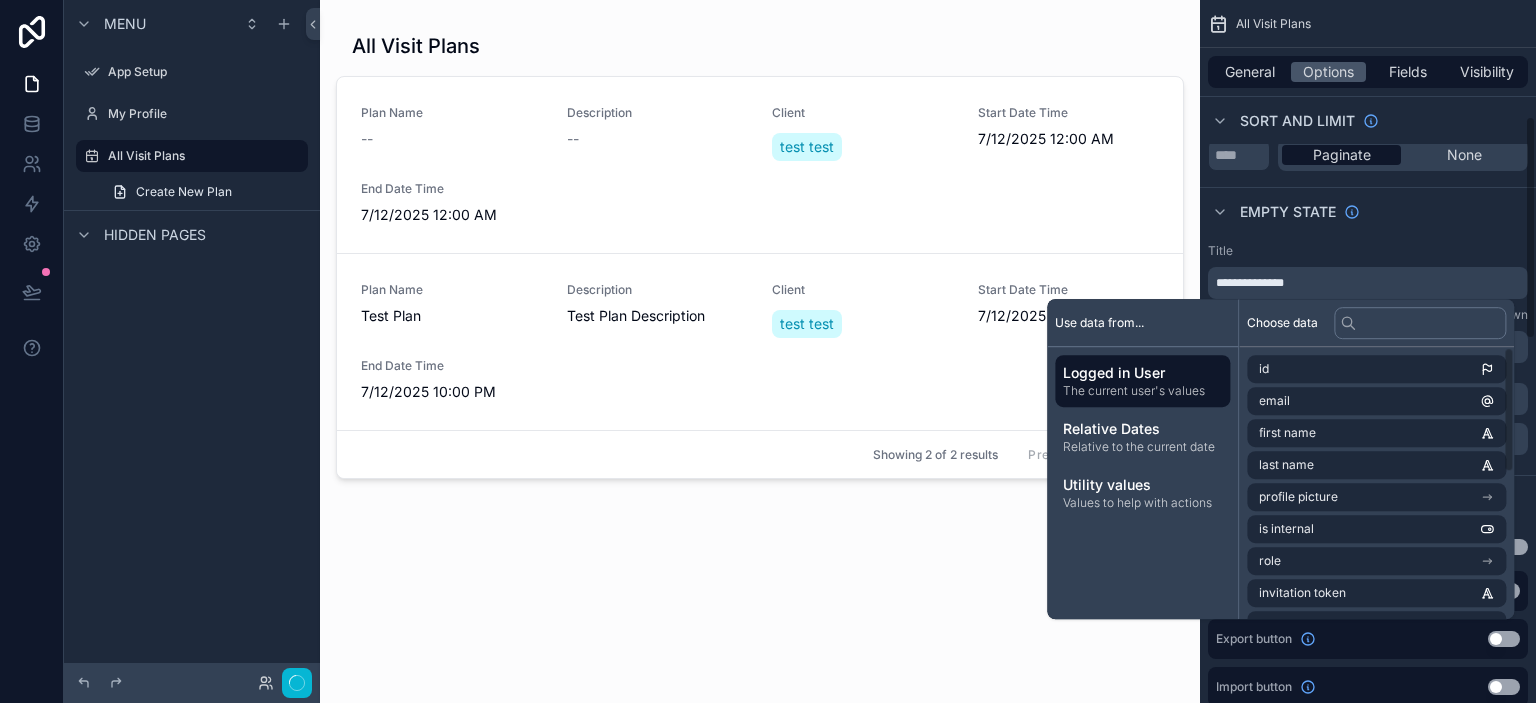 click on "Empty state" at bounding box center [1284, 212] 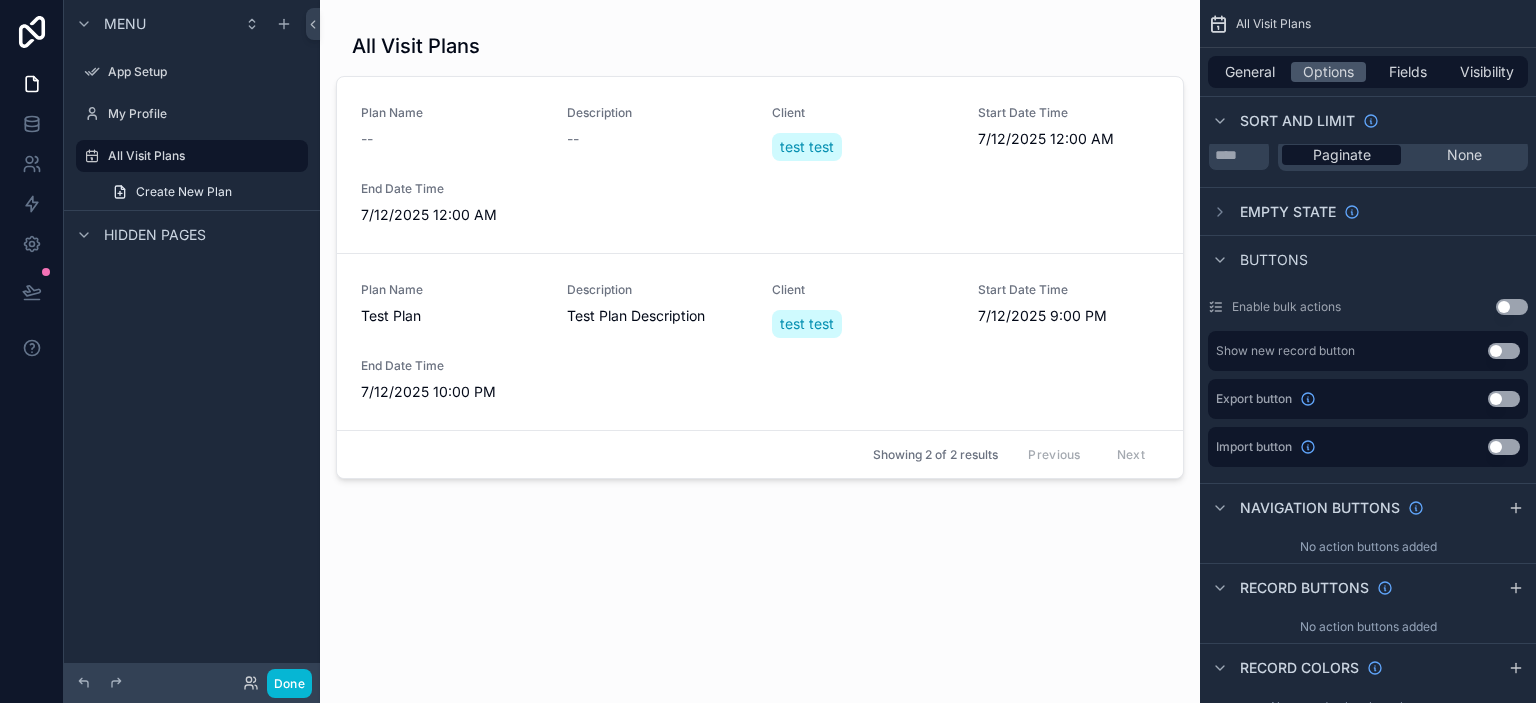 scroll, scrollTop: 0, scrollLeft: 0, axis: both 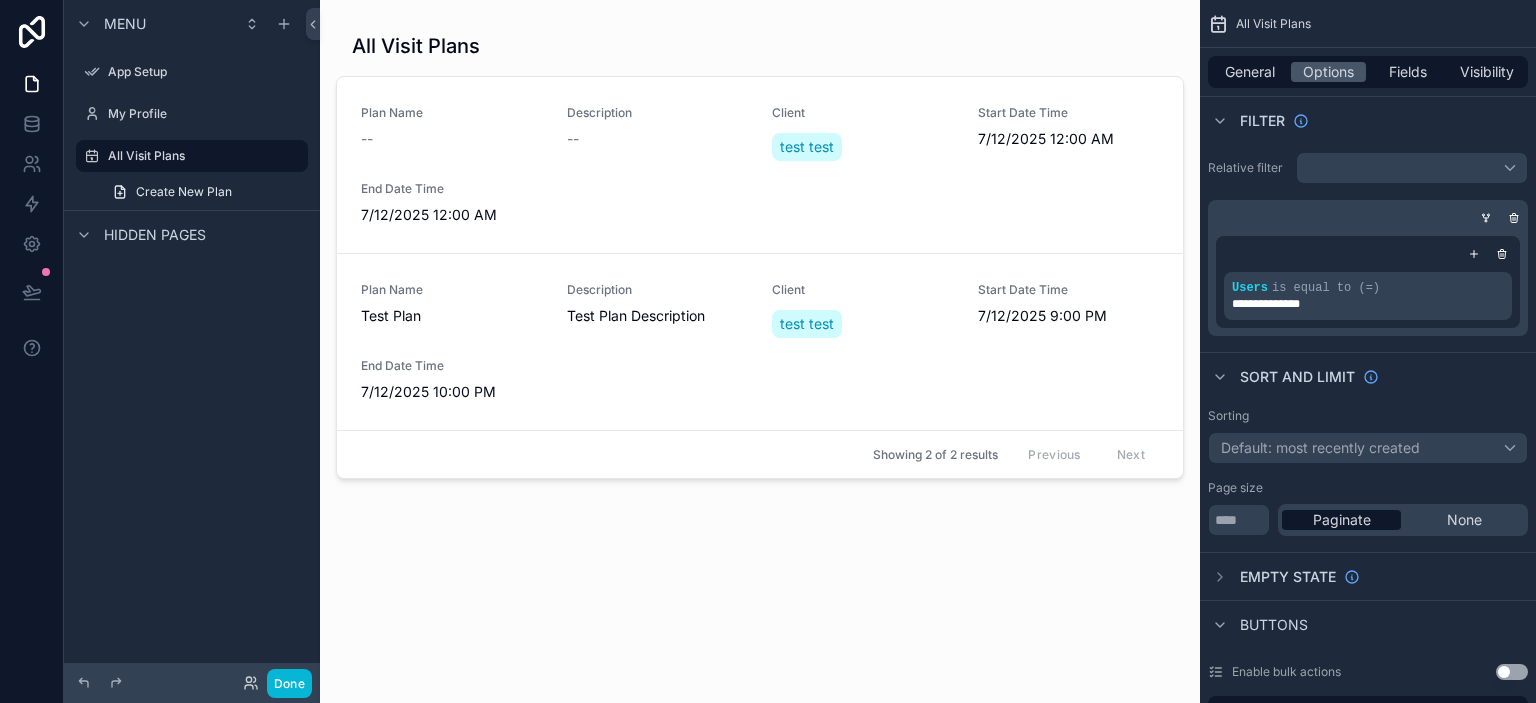 click on "General Options Fields Visibility" at bounding box center [1368, 72] 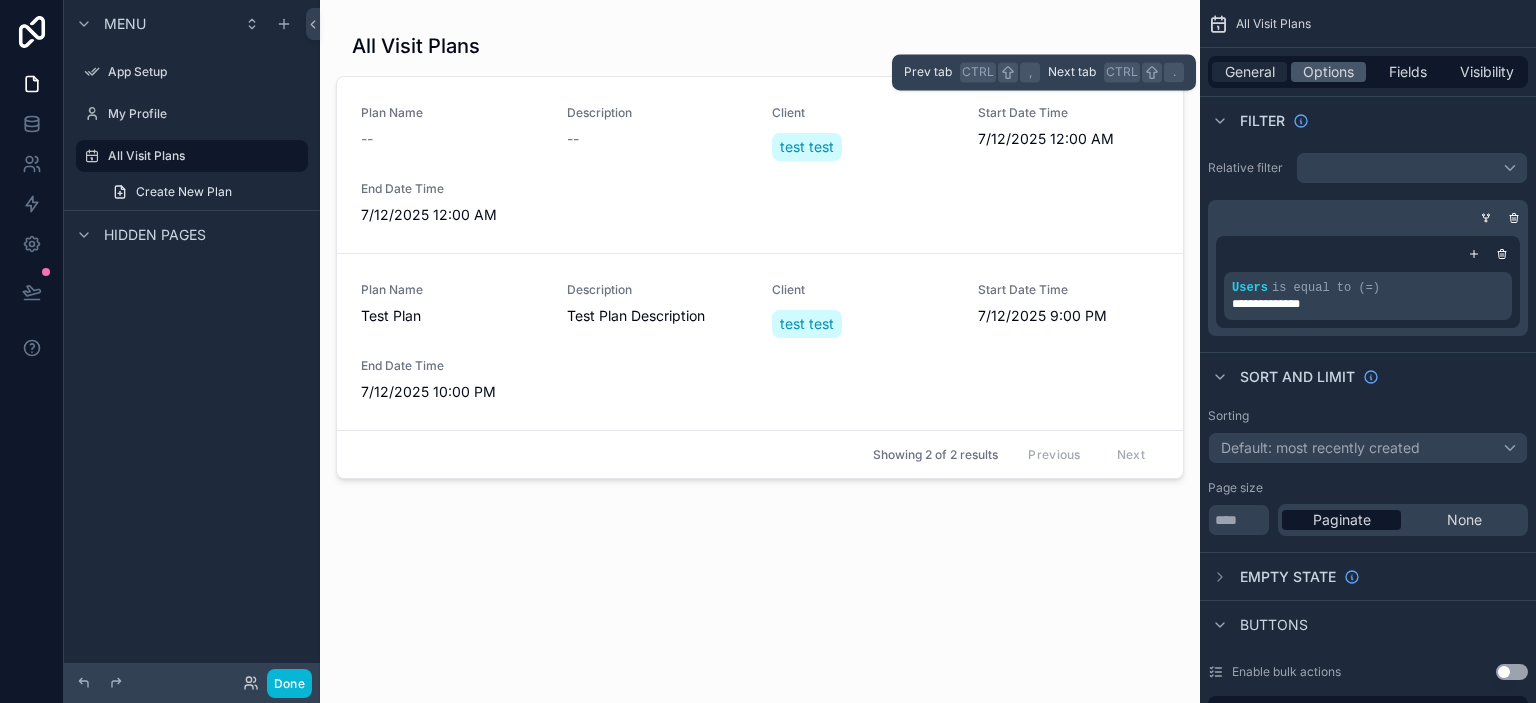 click on "General" at bounding box center (1250, 72) 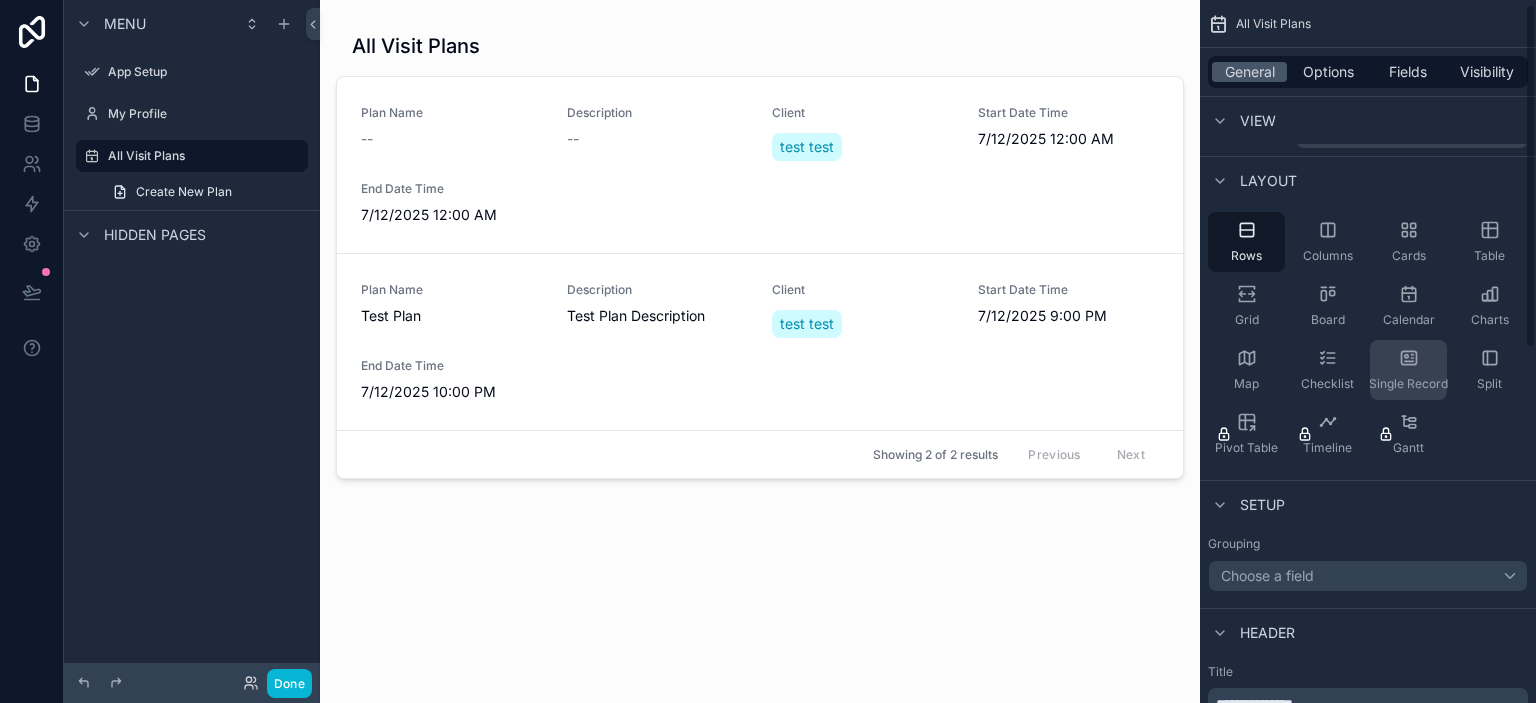 scroll, scrollTop: 0, scrollLeft: 0, axis: both 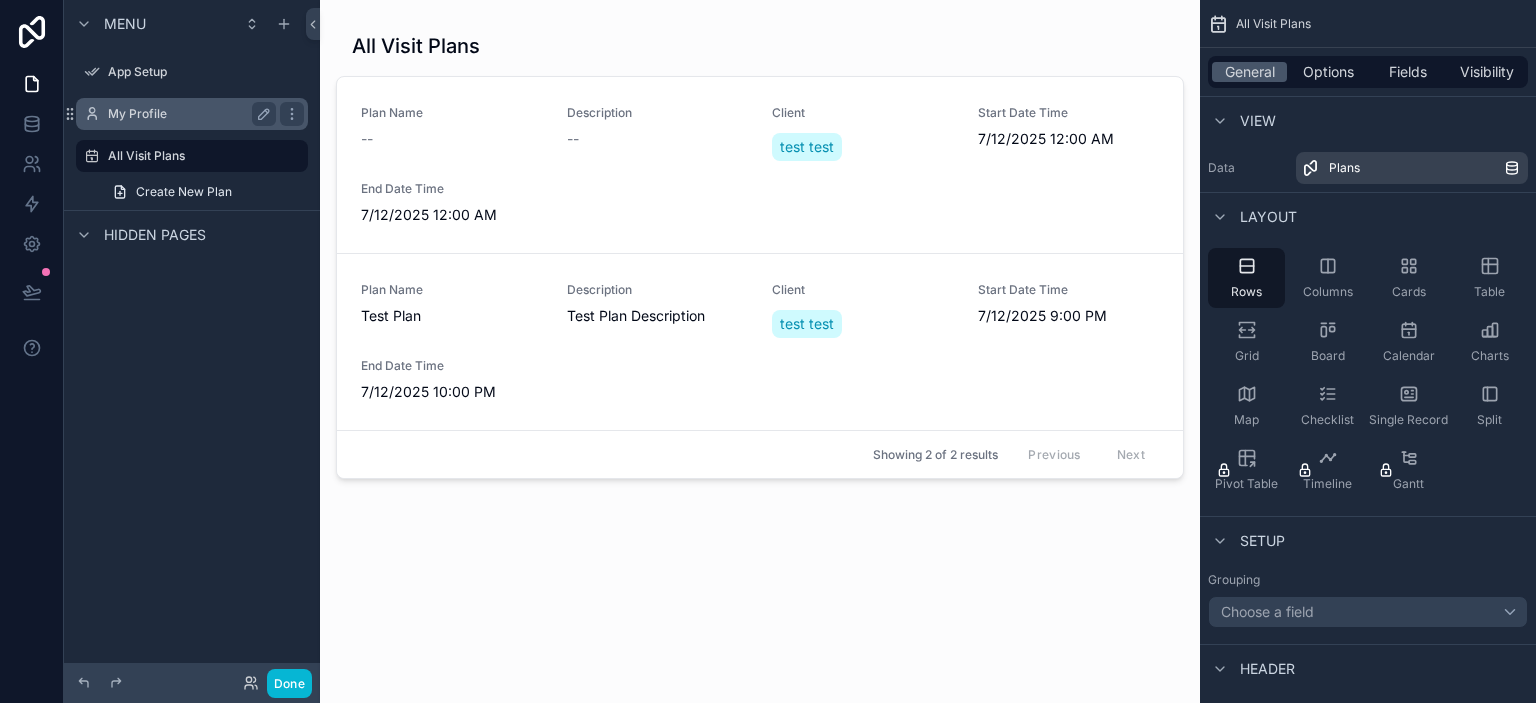 click on "My Profile" at bounding box center (188, 114) 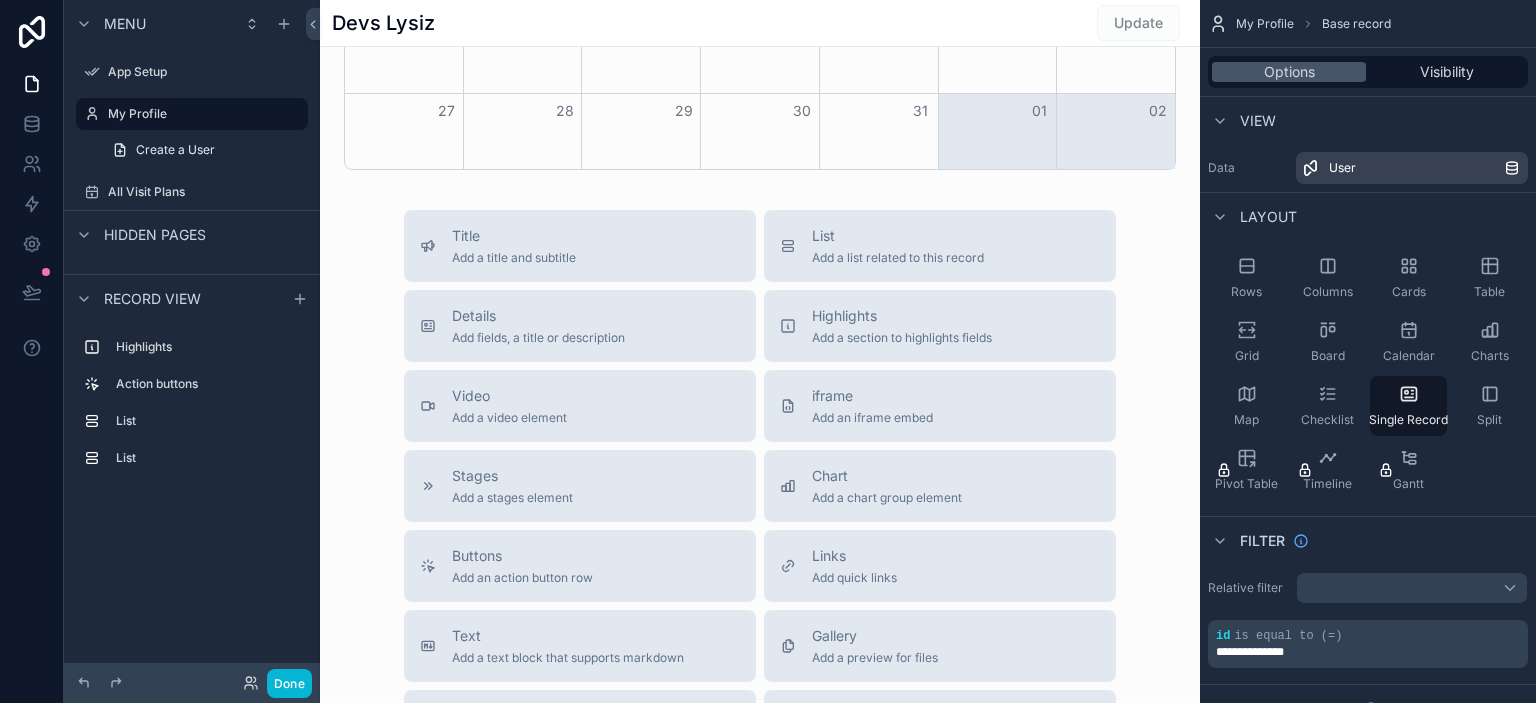 scroll, scrollTop: 922, scrollLeft: 0, axis: vertical 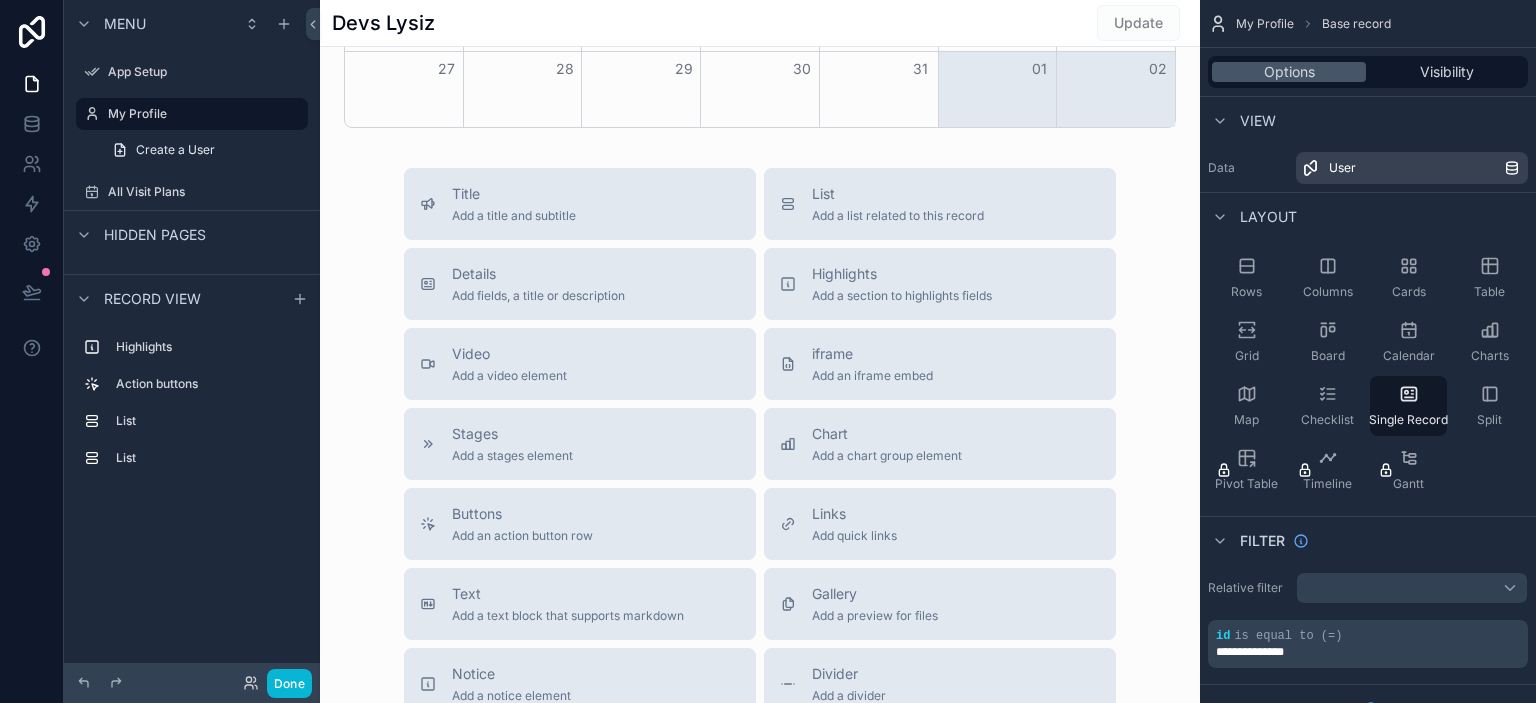 click at bounding box center [760, 59] 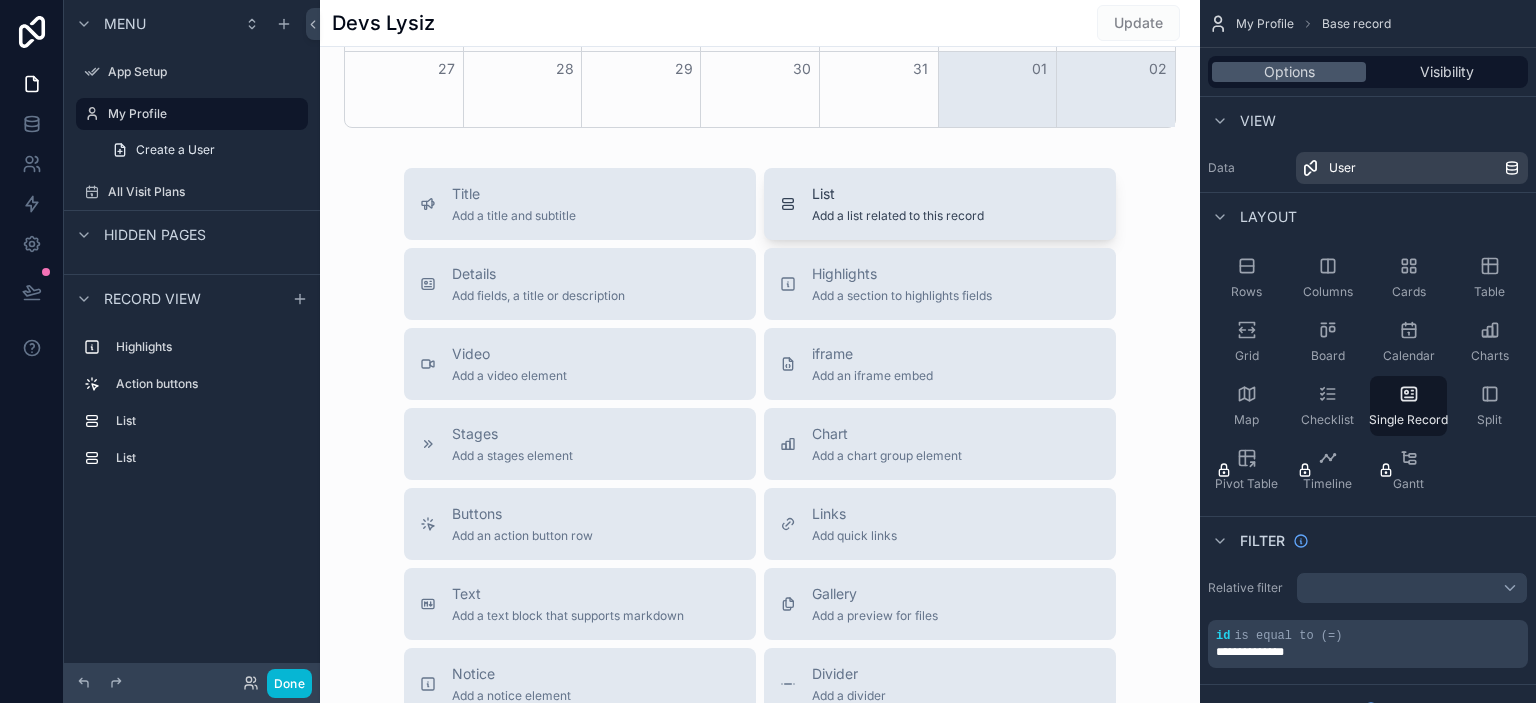 click on "Add a list related to this record" at bounding box center (898, 216) 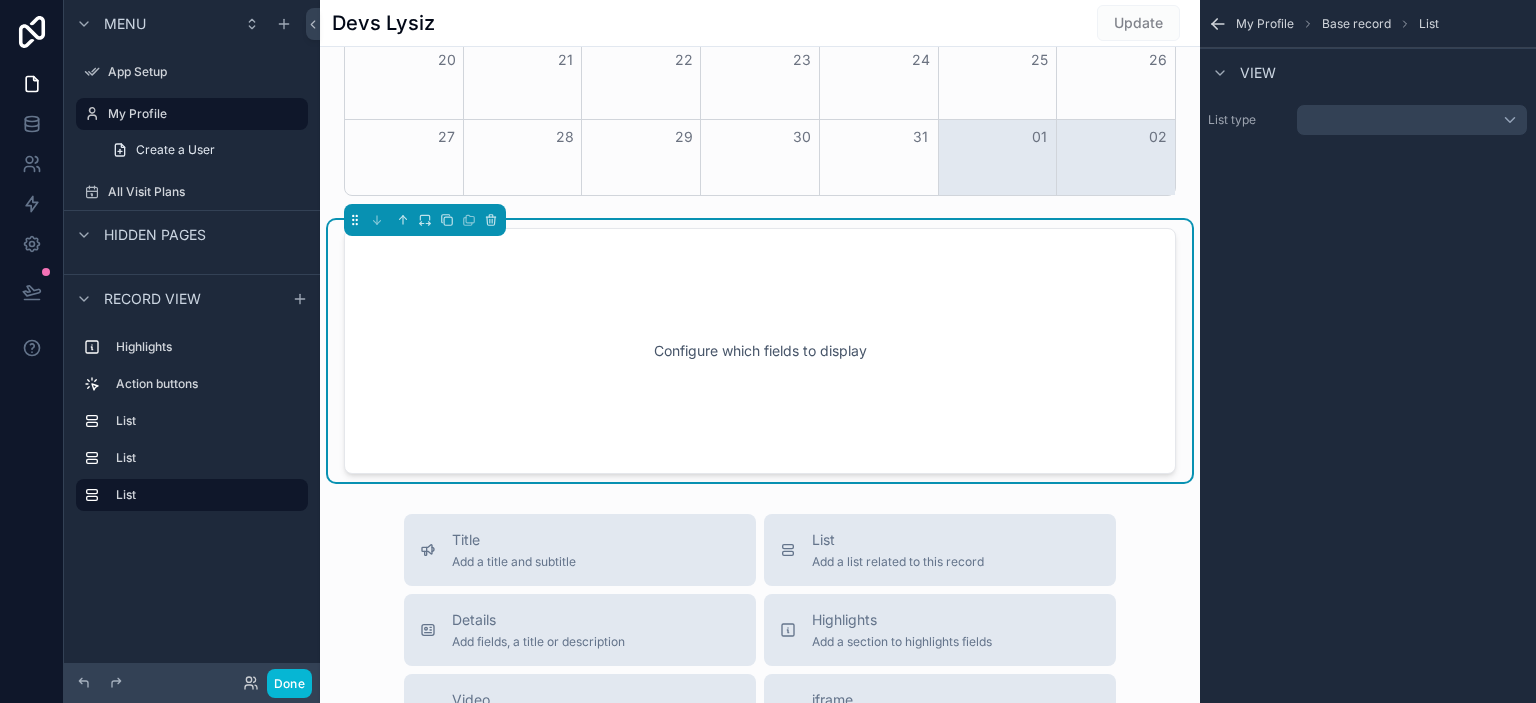 scroll, scrollTop: 852, scrollLeft: 0, axis: vertical 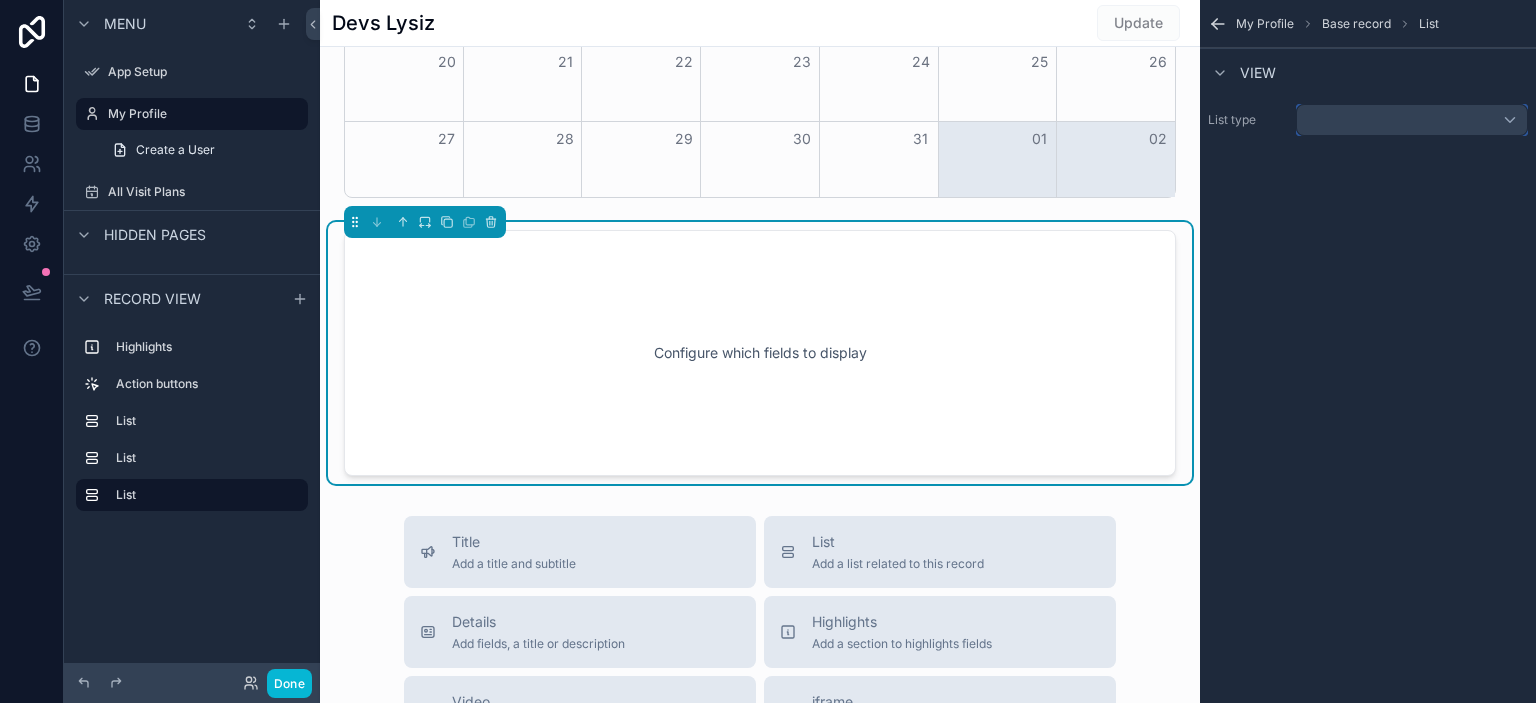 click at bounding box center [1412, 120] 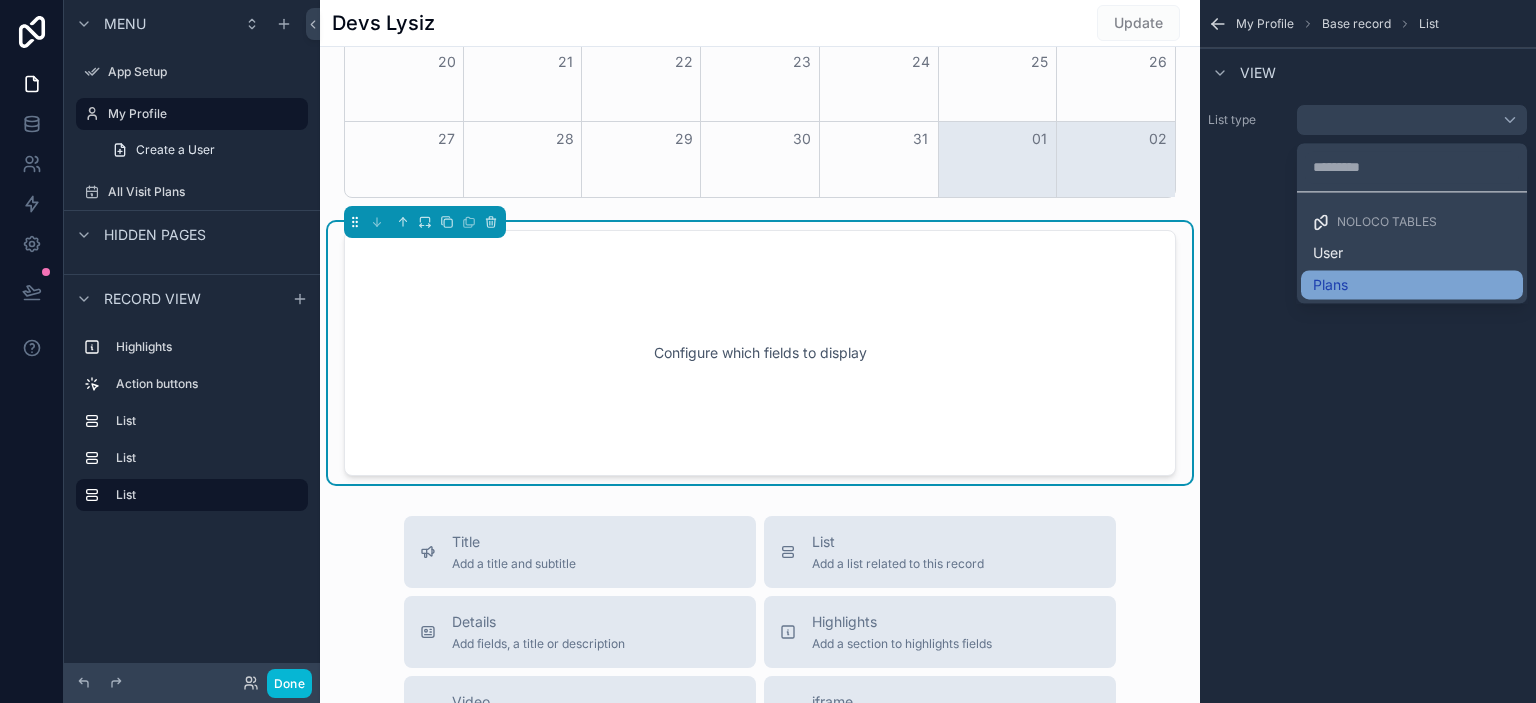 click on "Plans" at bounding box center (1412, 285) 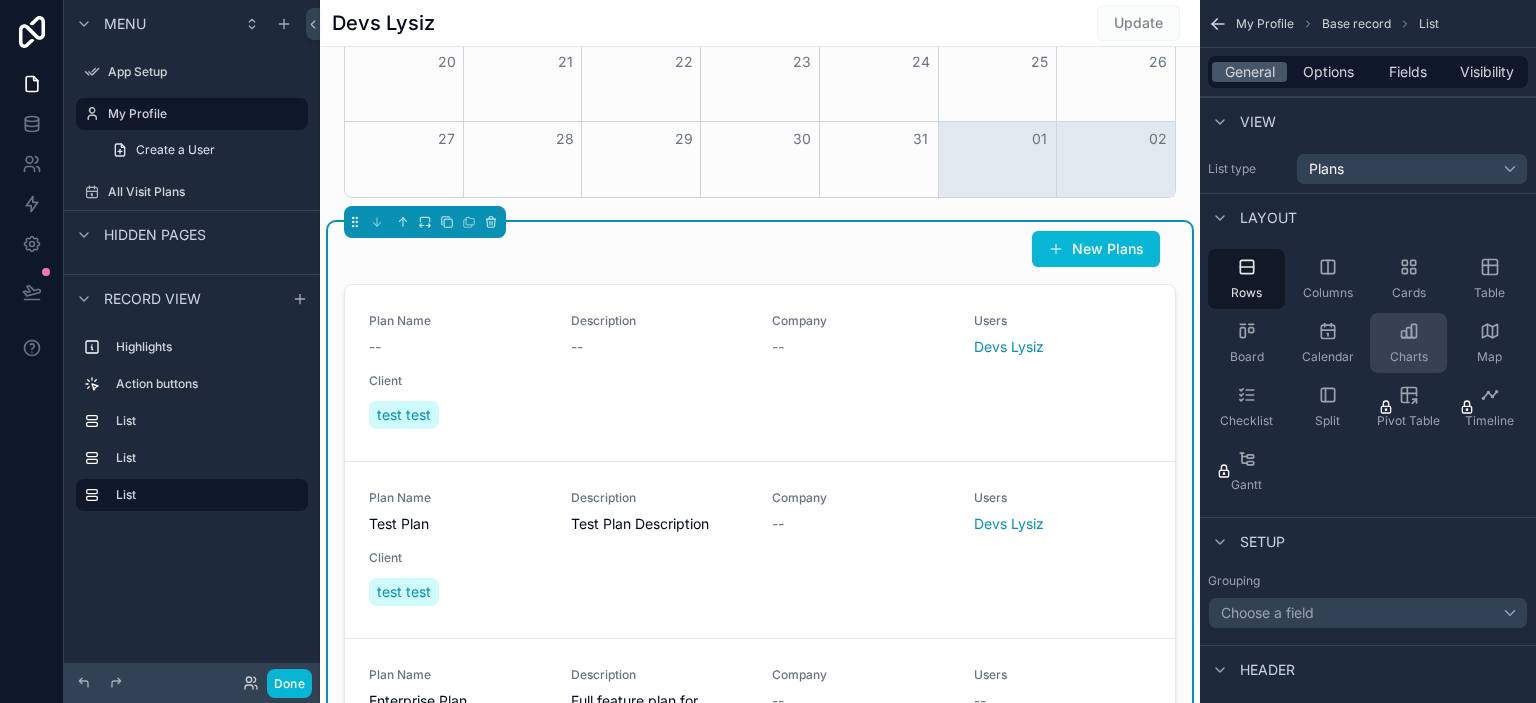 click on "Charts" at bounding box center [1408, 343] 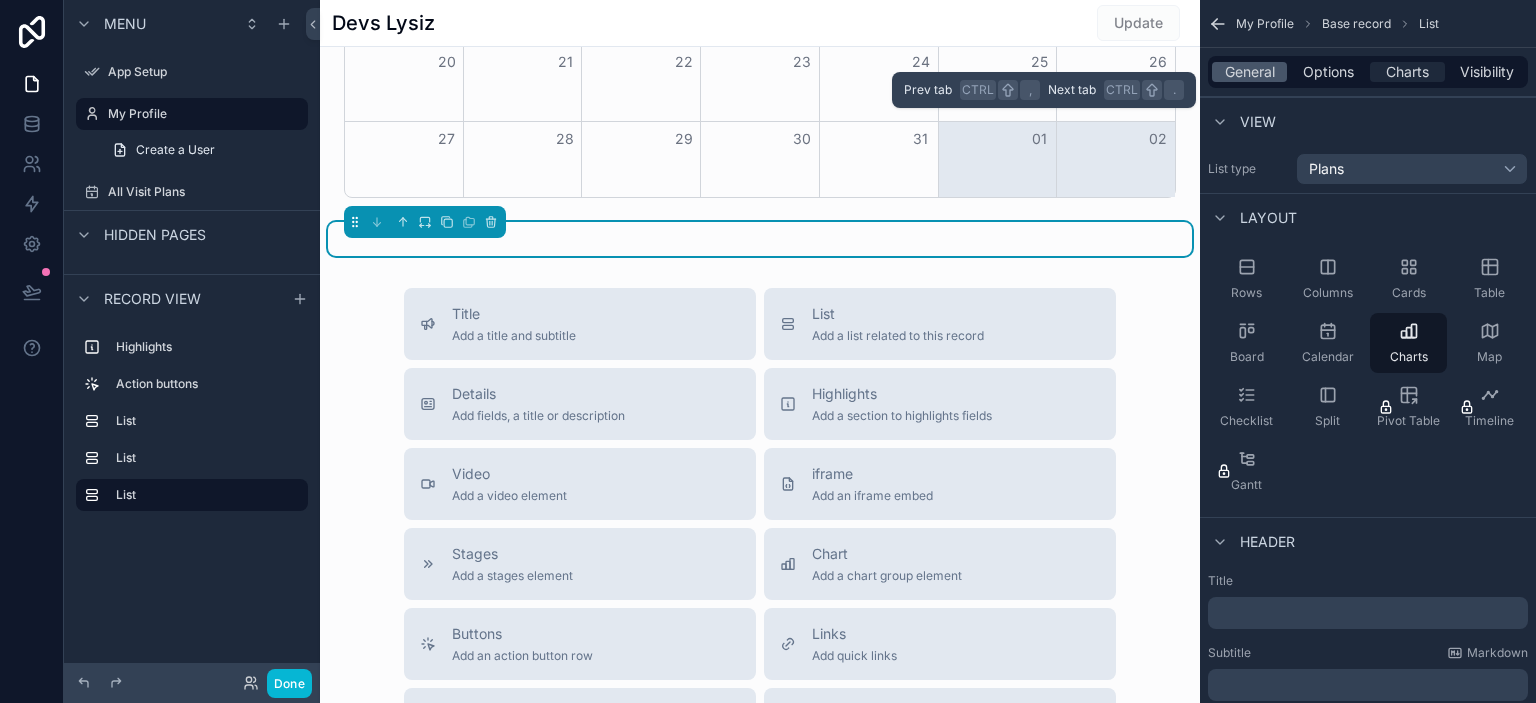 click on "Charts" at bounding box center (1407, 72) 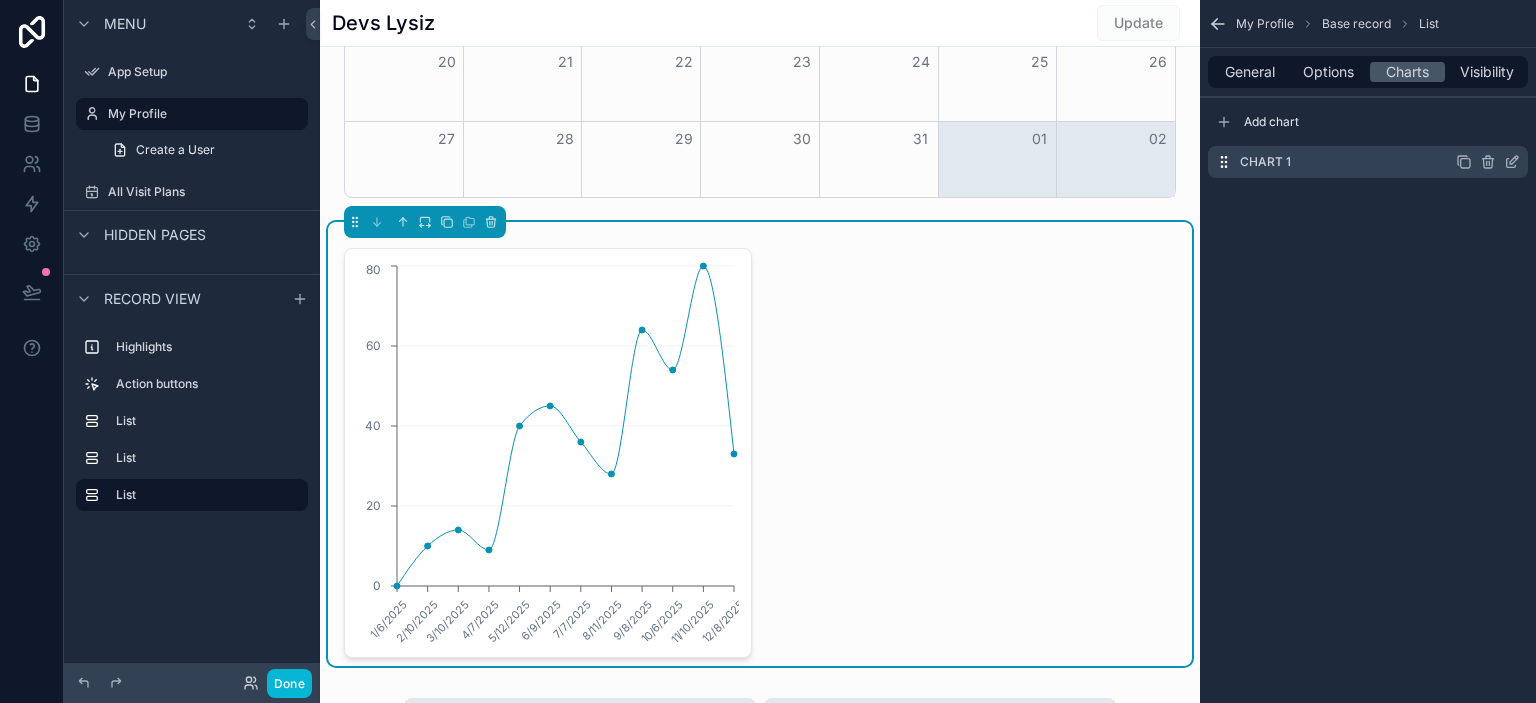 click 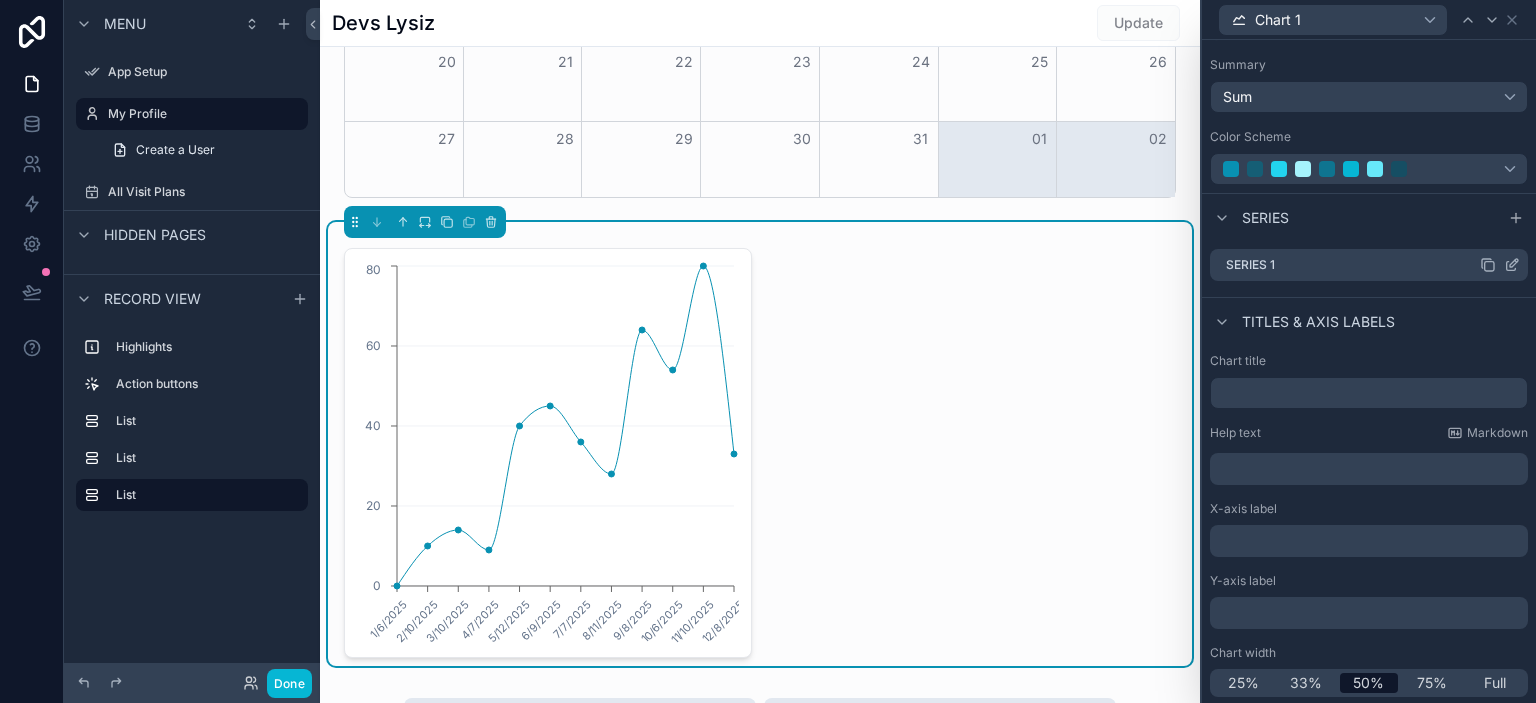scroll, scrollTop: 238, scrollLeft: 0, axis: vertical 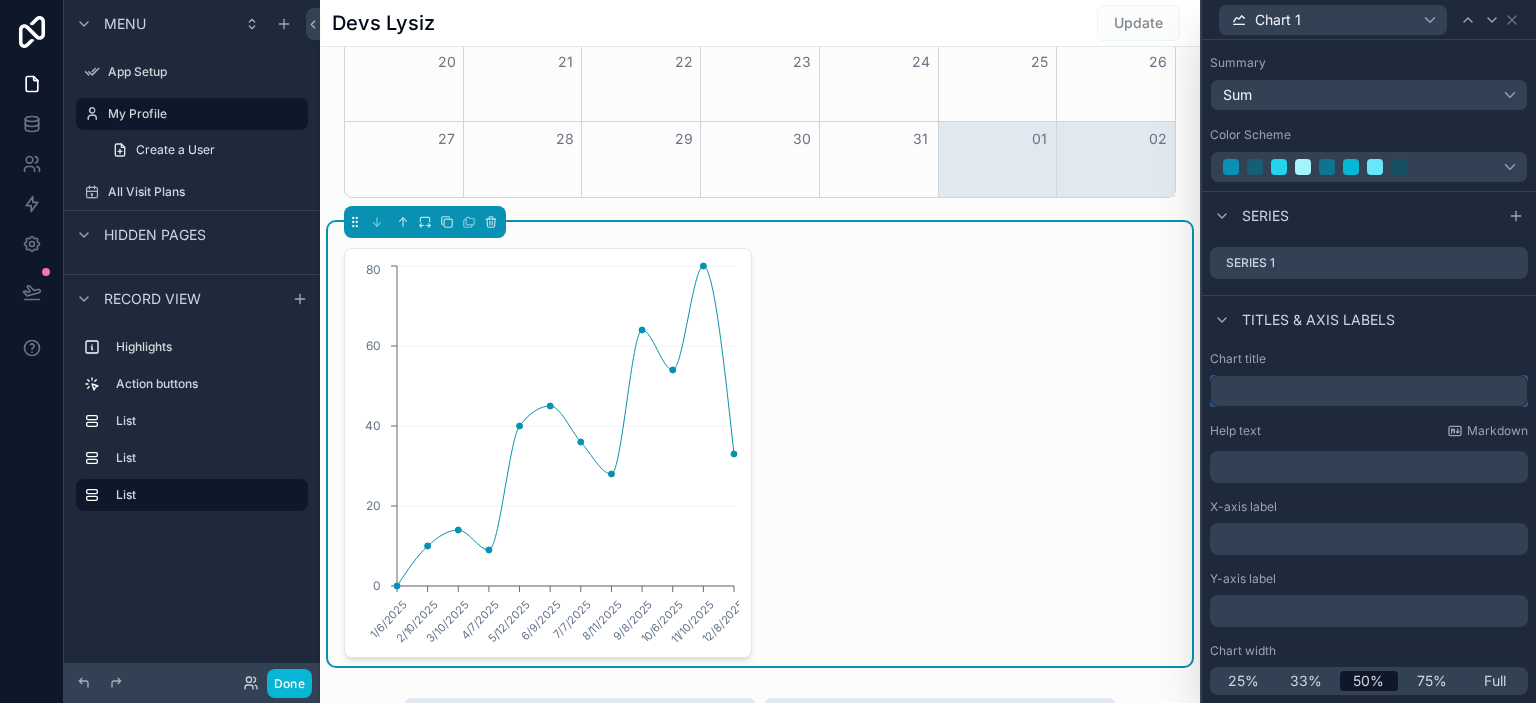 click at bounding box center (1369, 391) 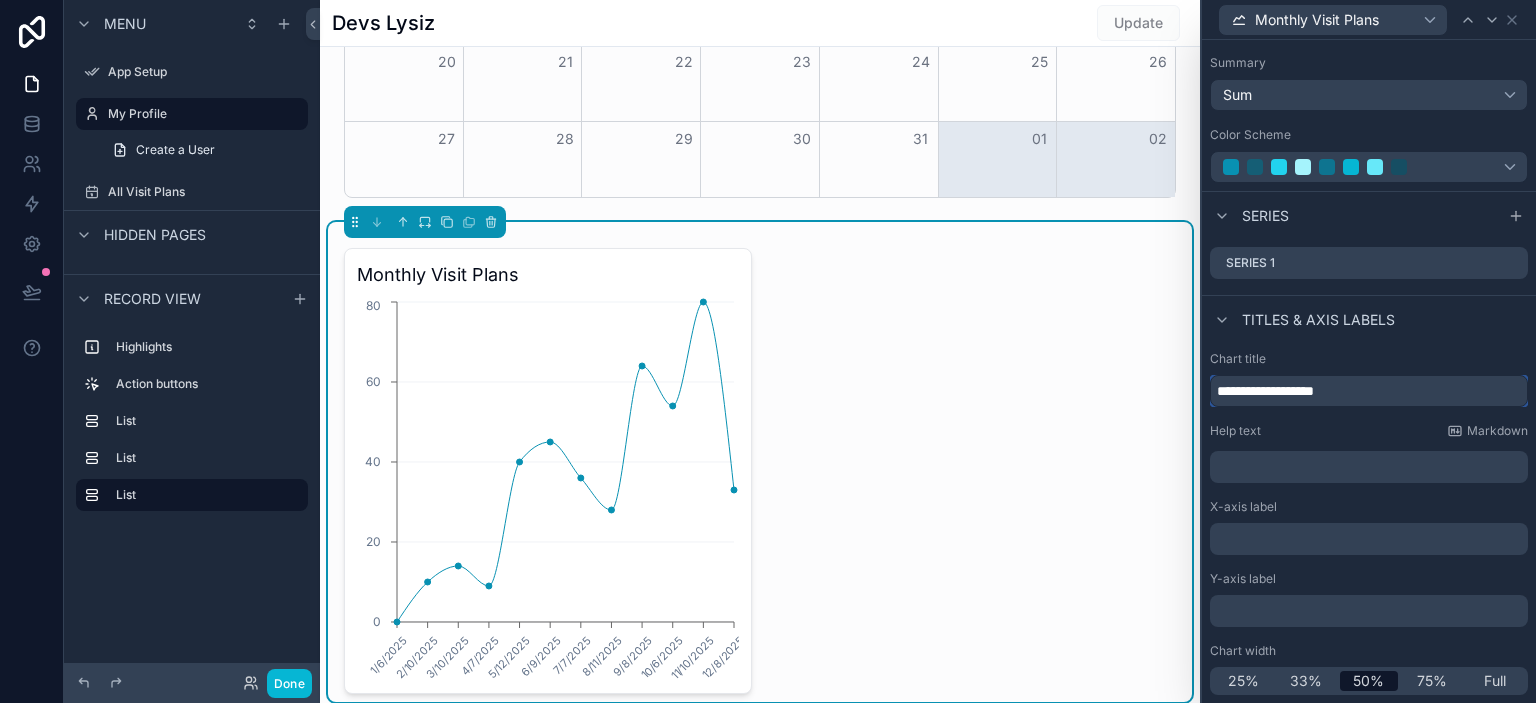 type on "**********" 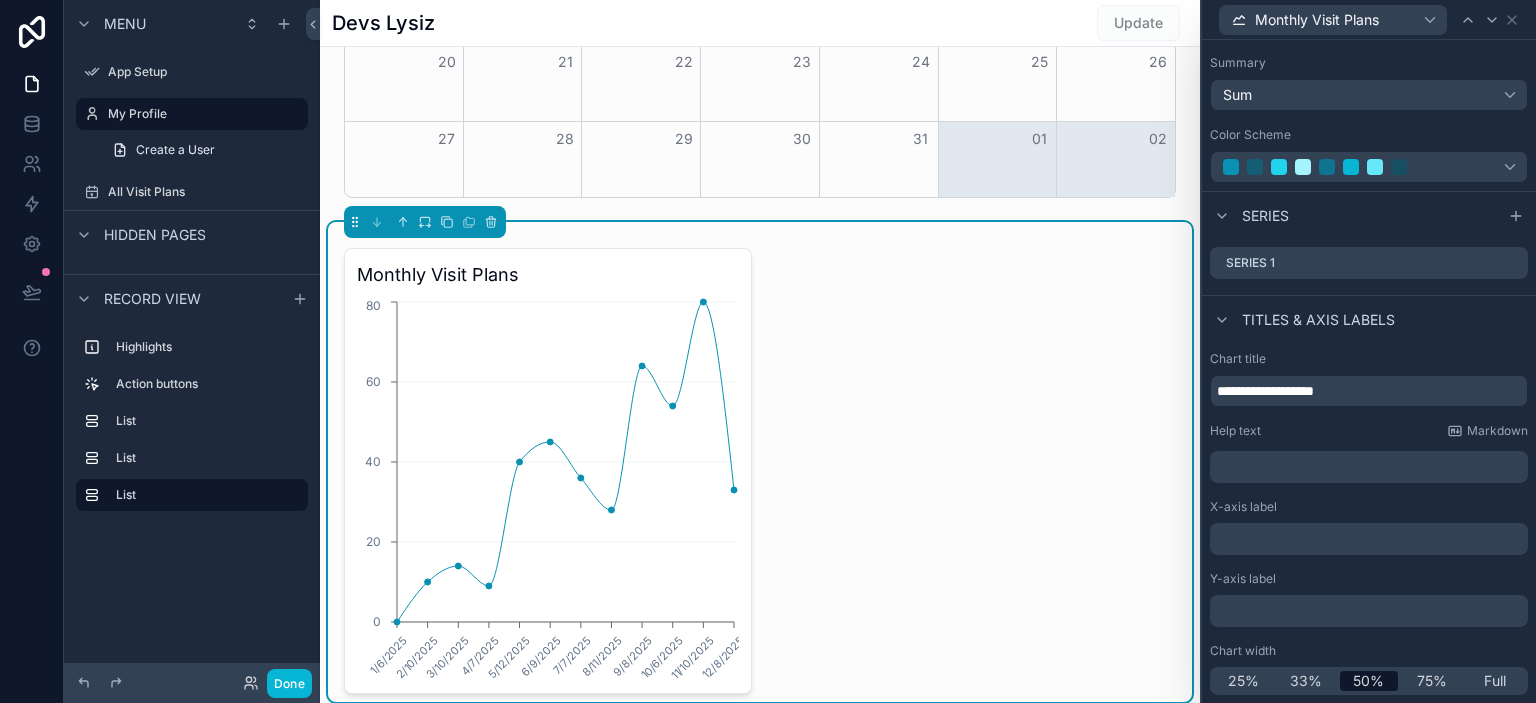 click on "﻿" at bounding box center (1369, 539) 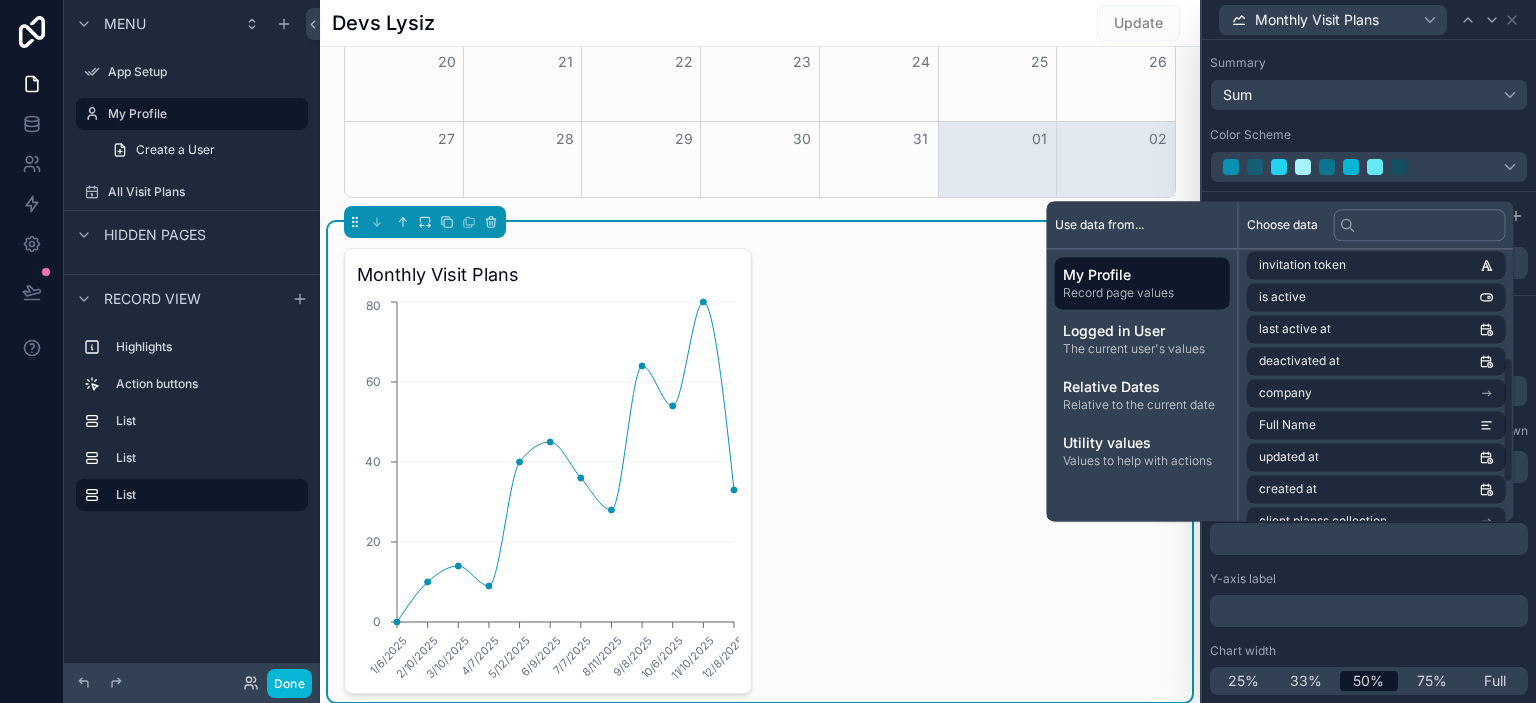 scroll, scrollTop: 316, scrollLeft: 0, axis: vertical 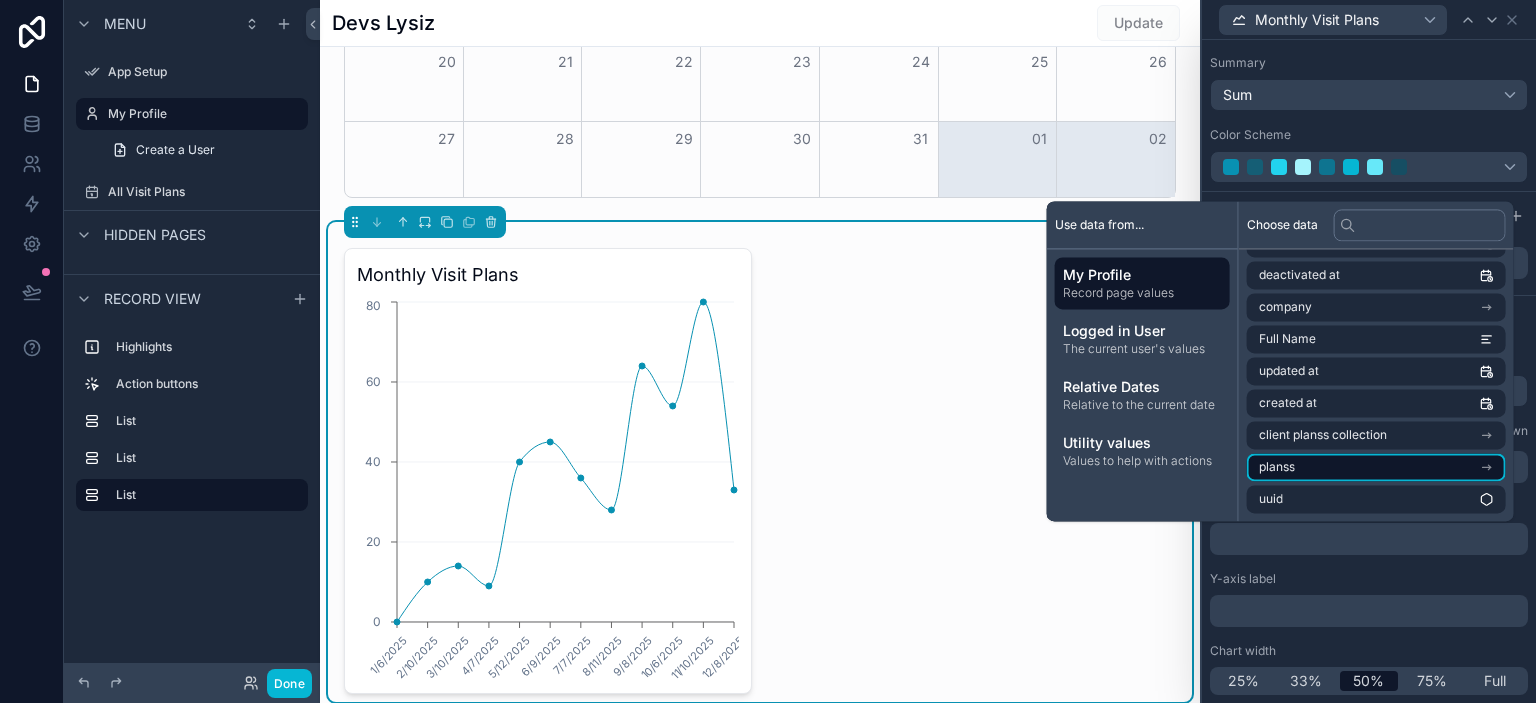 click on "planss" at bounding box center (1376, 467) 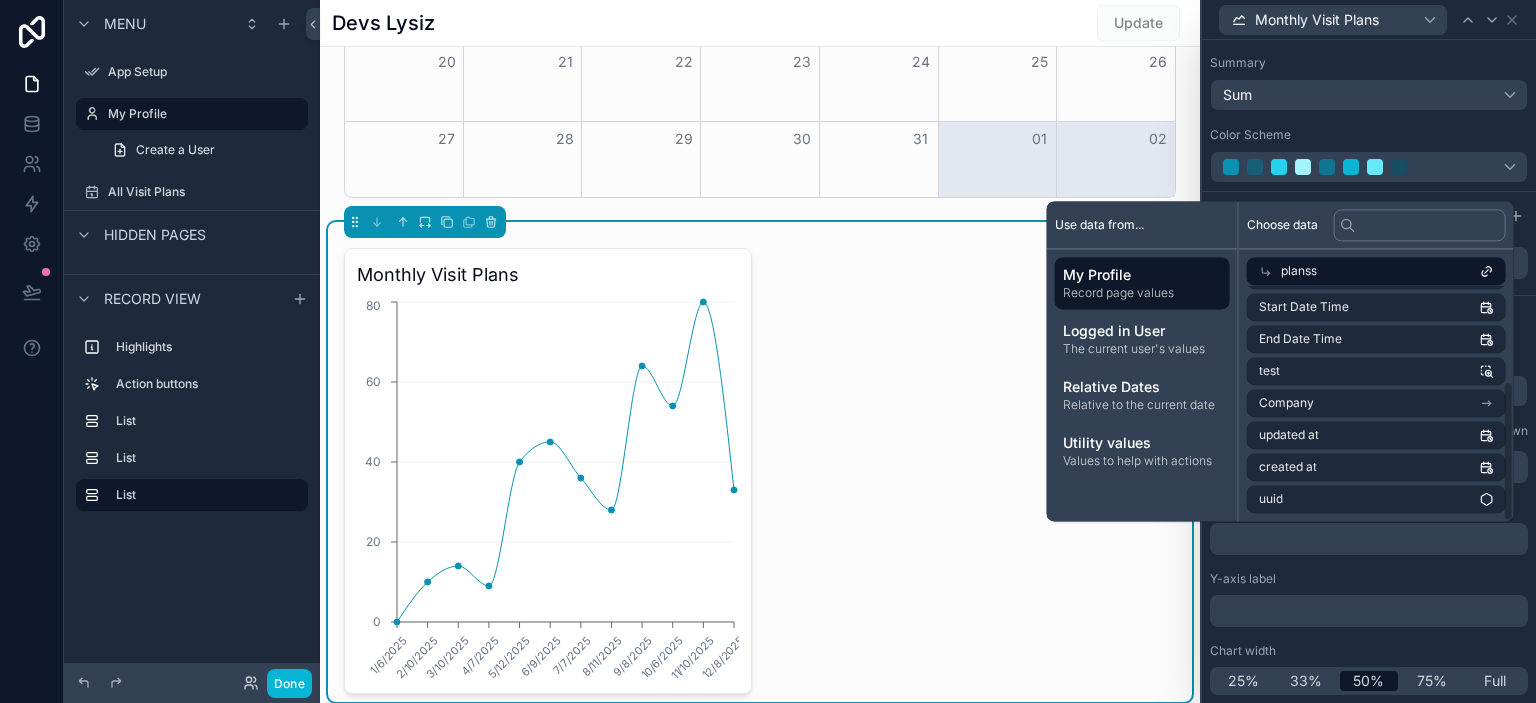 scroll, scrollTop: 160, scrollLeft: 0, axis: vertical 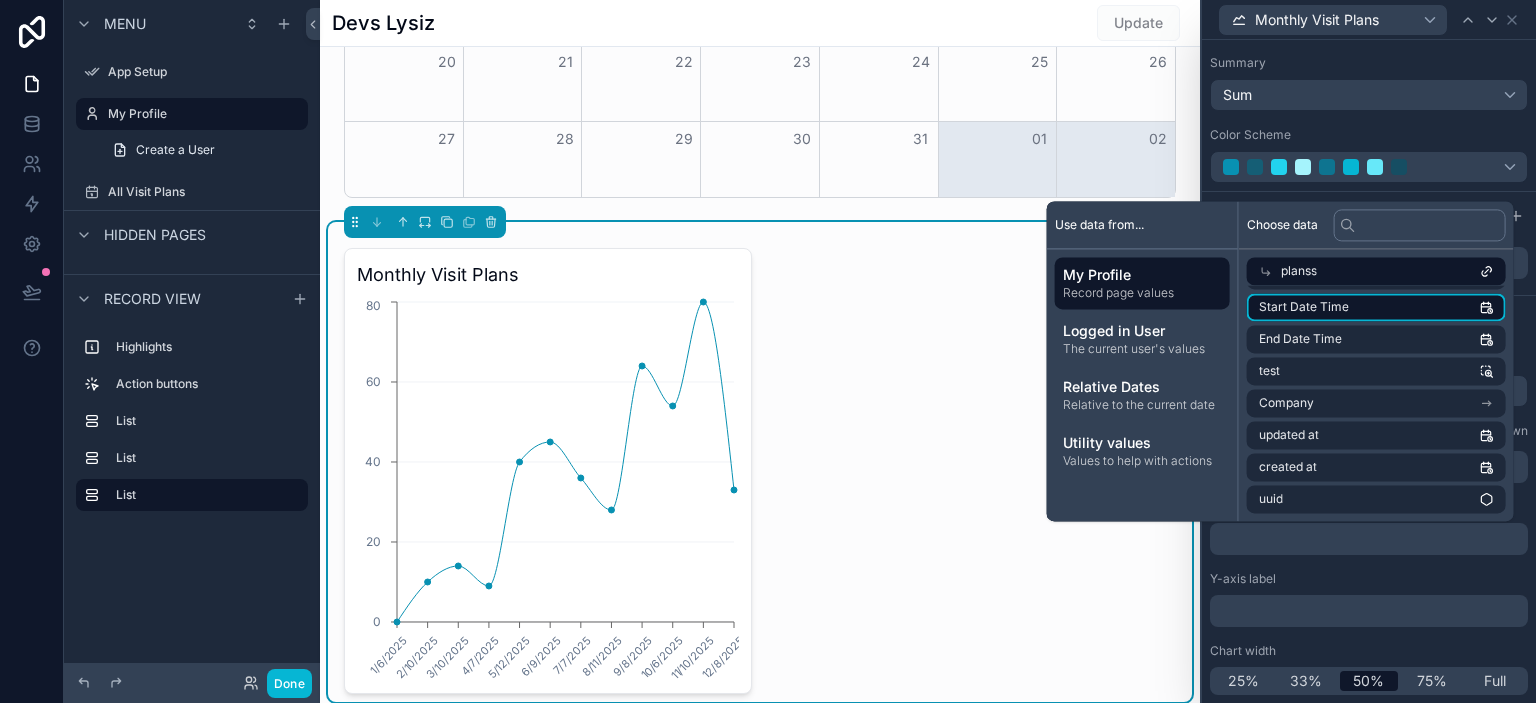 click on "Start Date Time" at bounding box center [1376, 307] 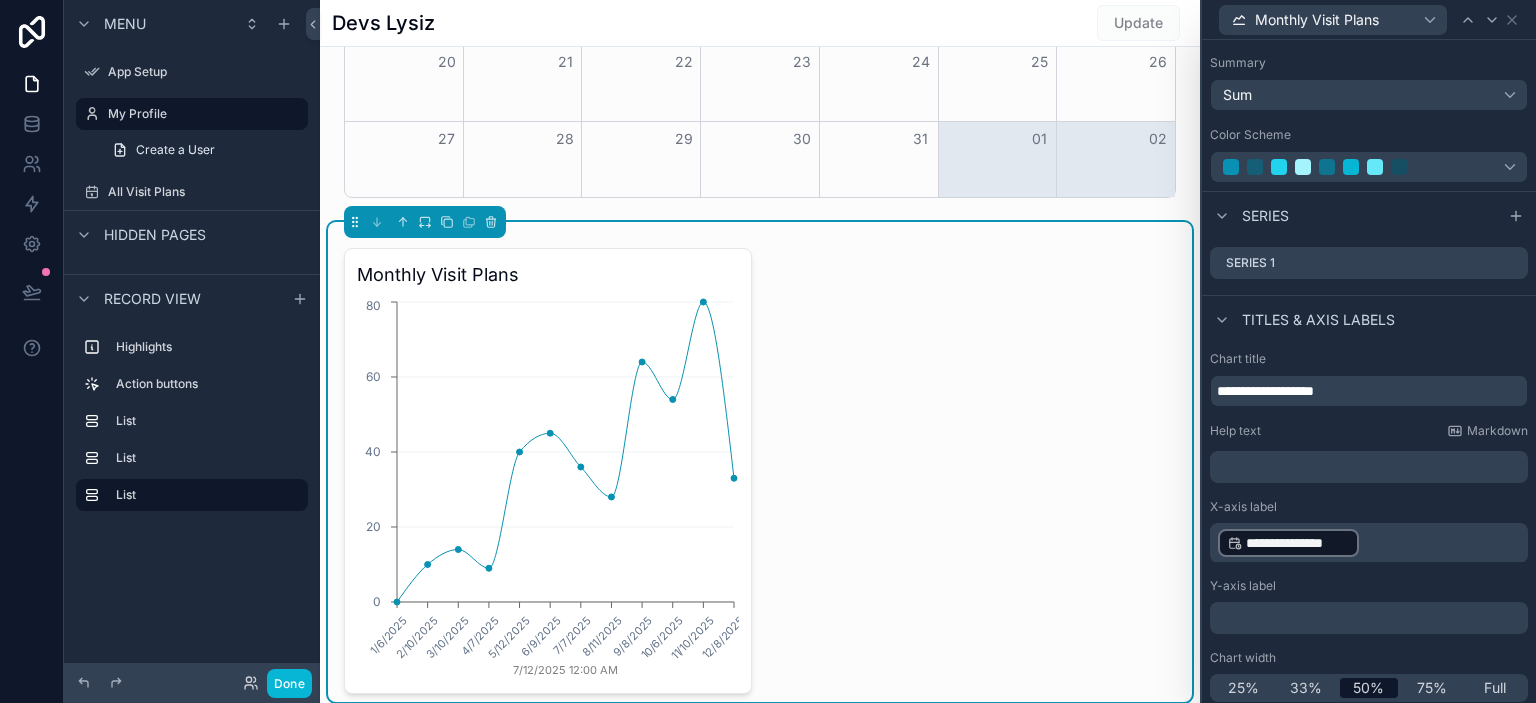 click on "Y-axis label" at bounding box center (1369, 586) 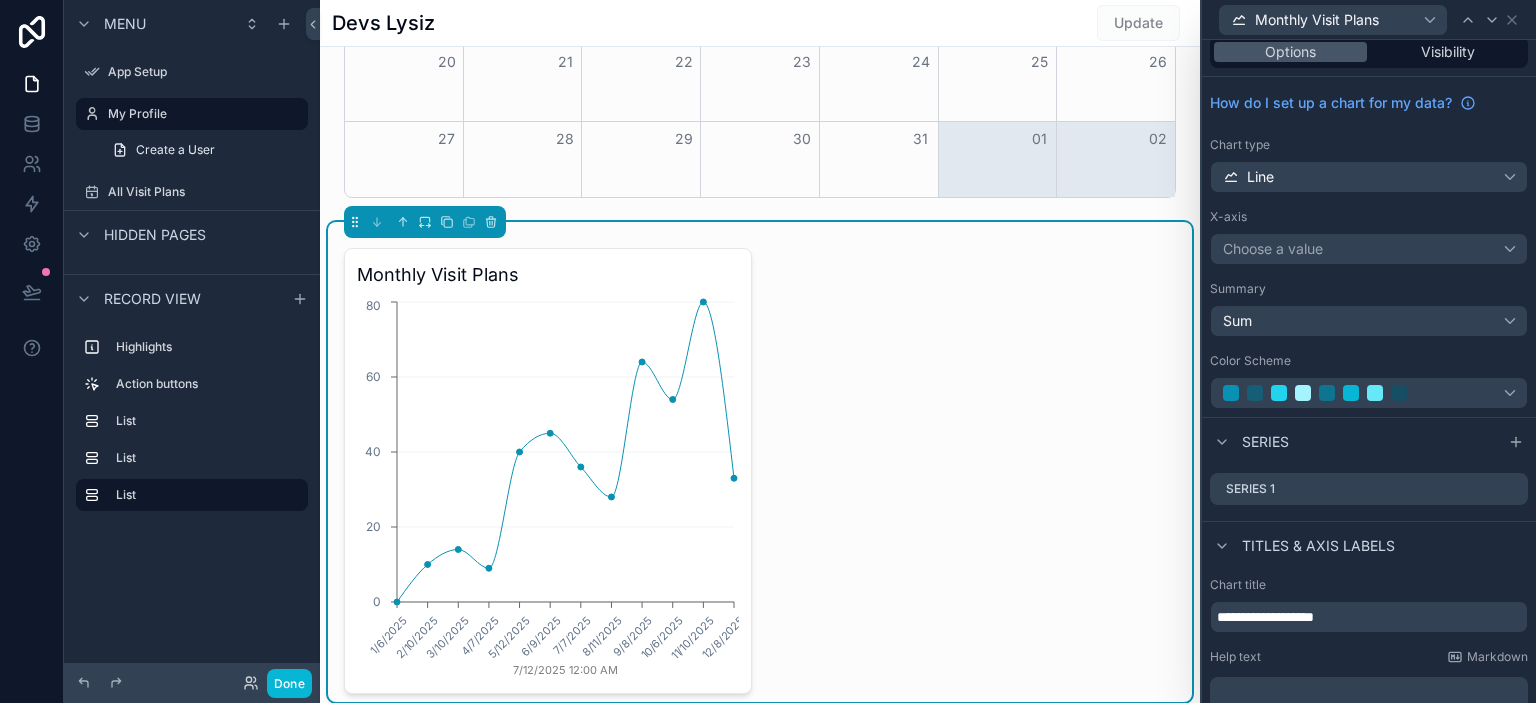 scroll, scrollTop: 0, scrollLeft: 0, axis: both 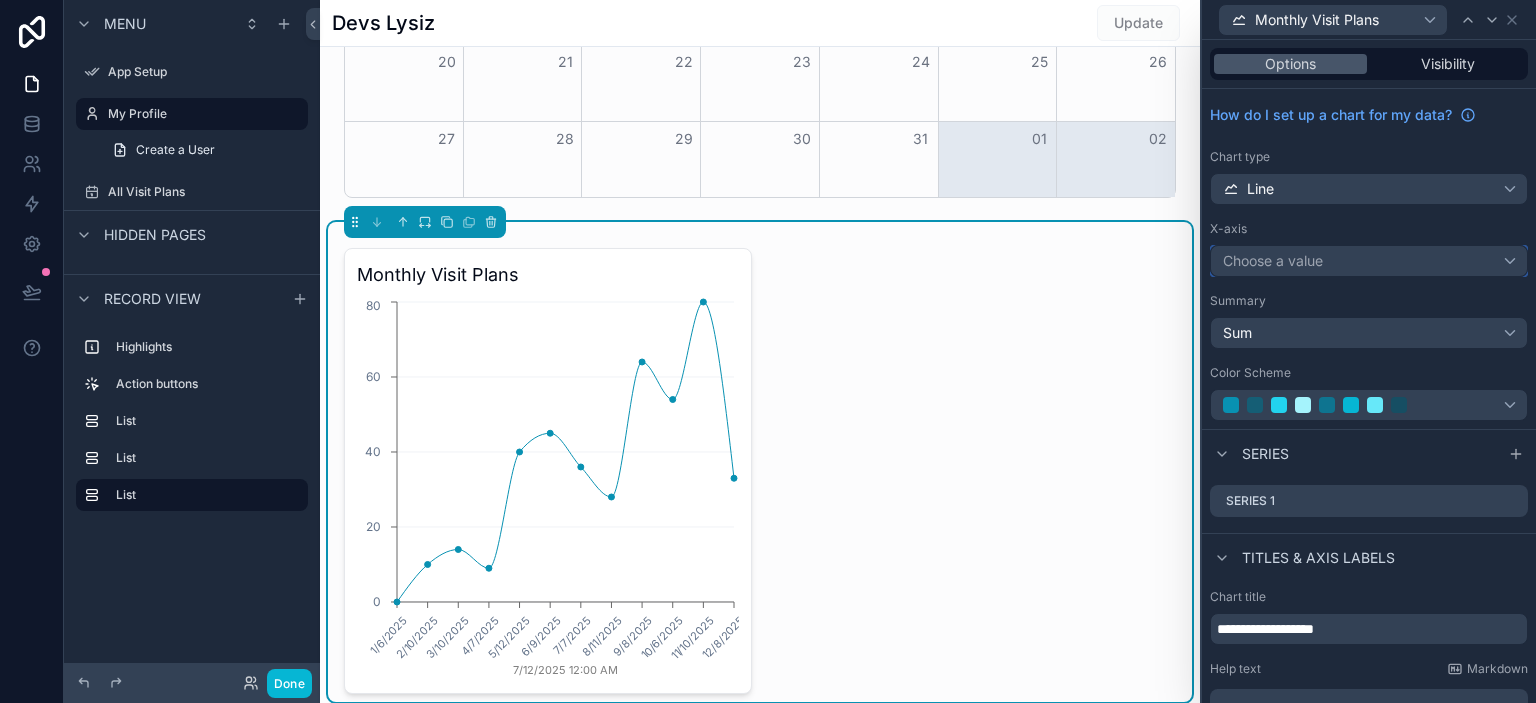 click on "Choose a value" at bounding box center (1369, 261) 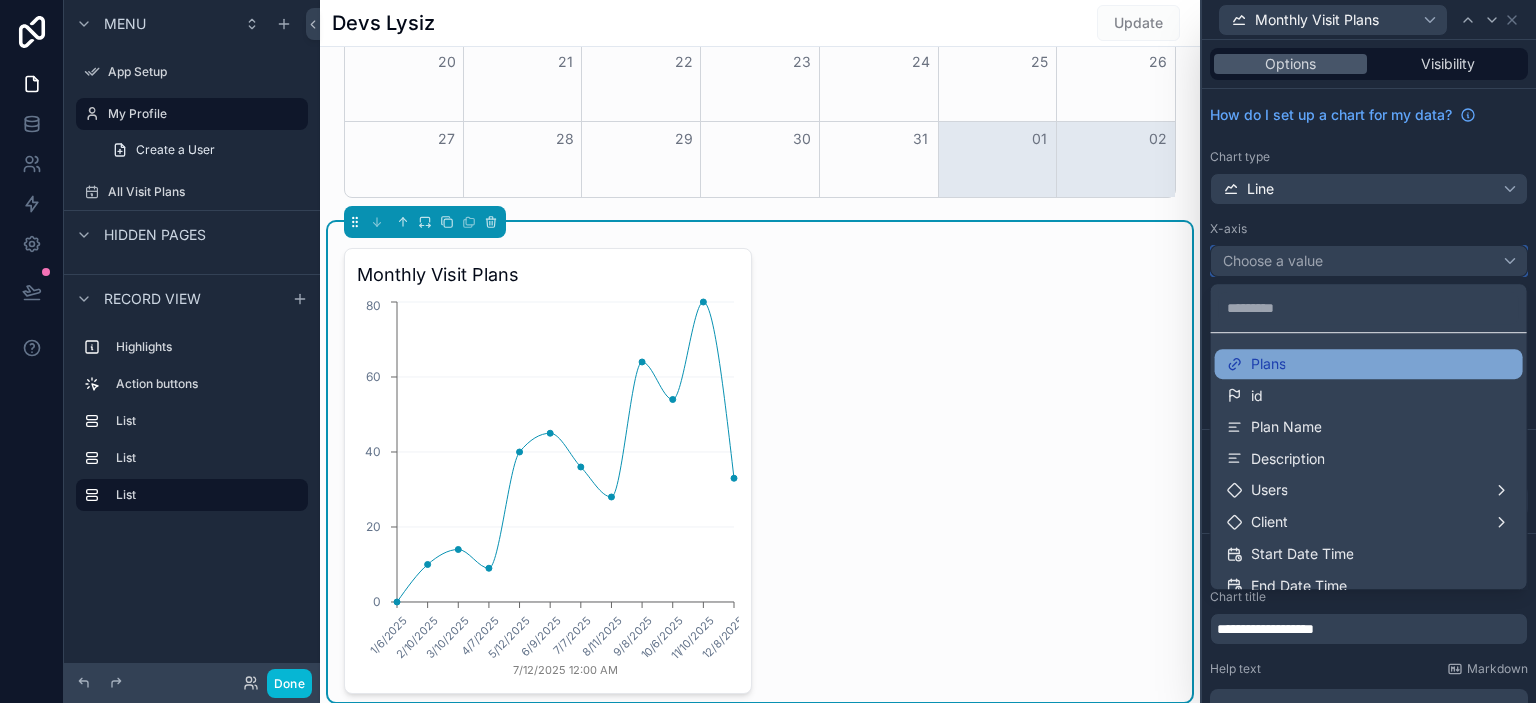 scroll, scrollTop: 101, scrollLeft: 0, axis: vertical 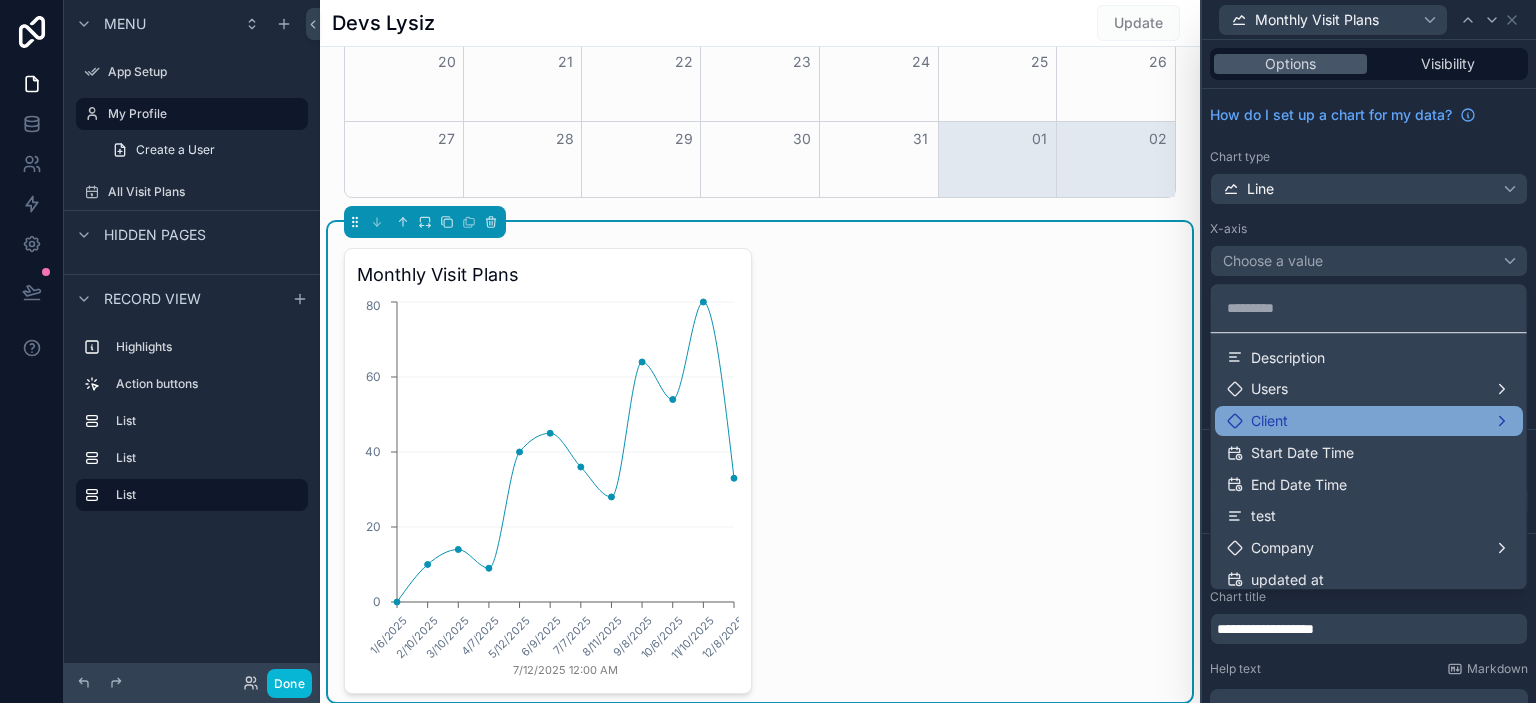 click on "Client" at bounding box center (1369, 421) 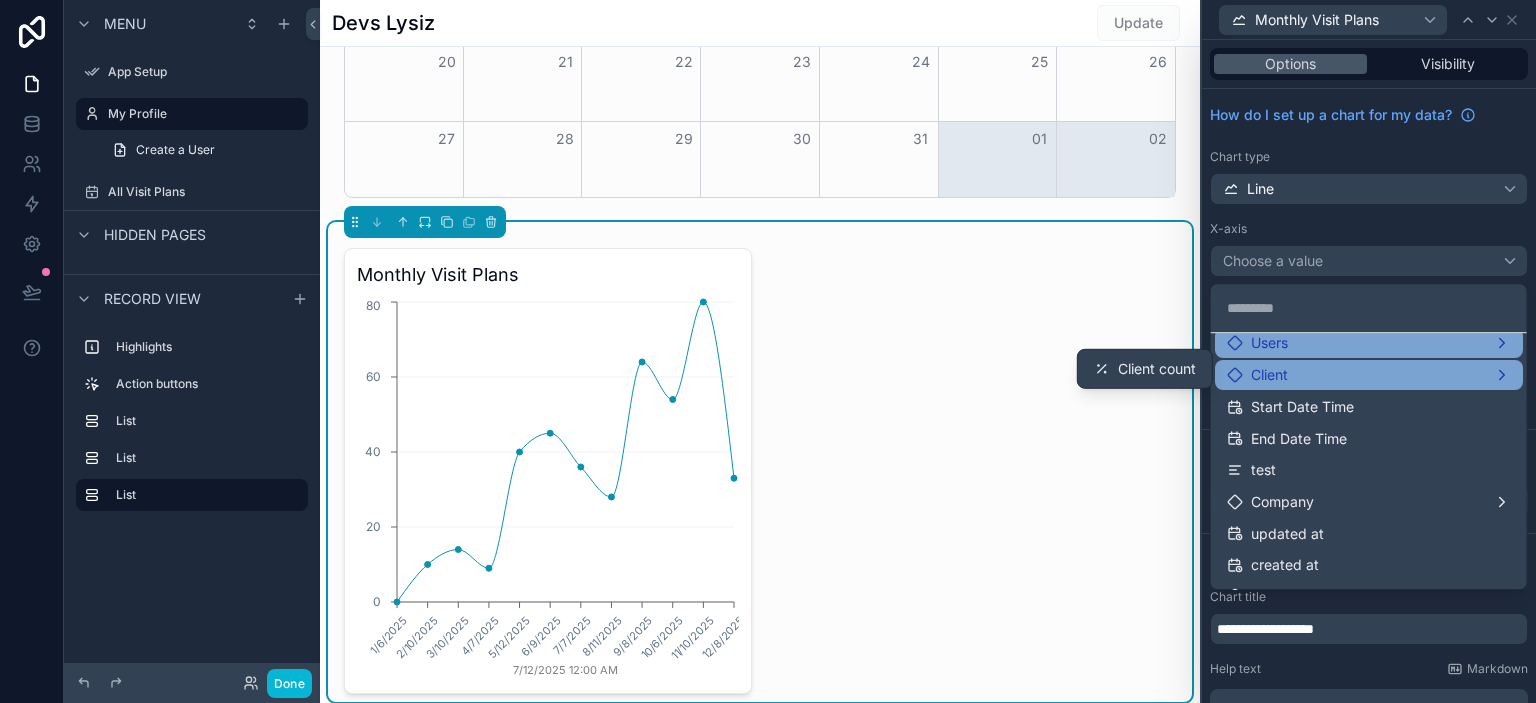 scroll, scrollTop: 173, scrollLeft: 0, axis: vertical 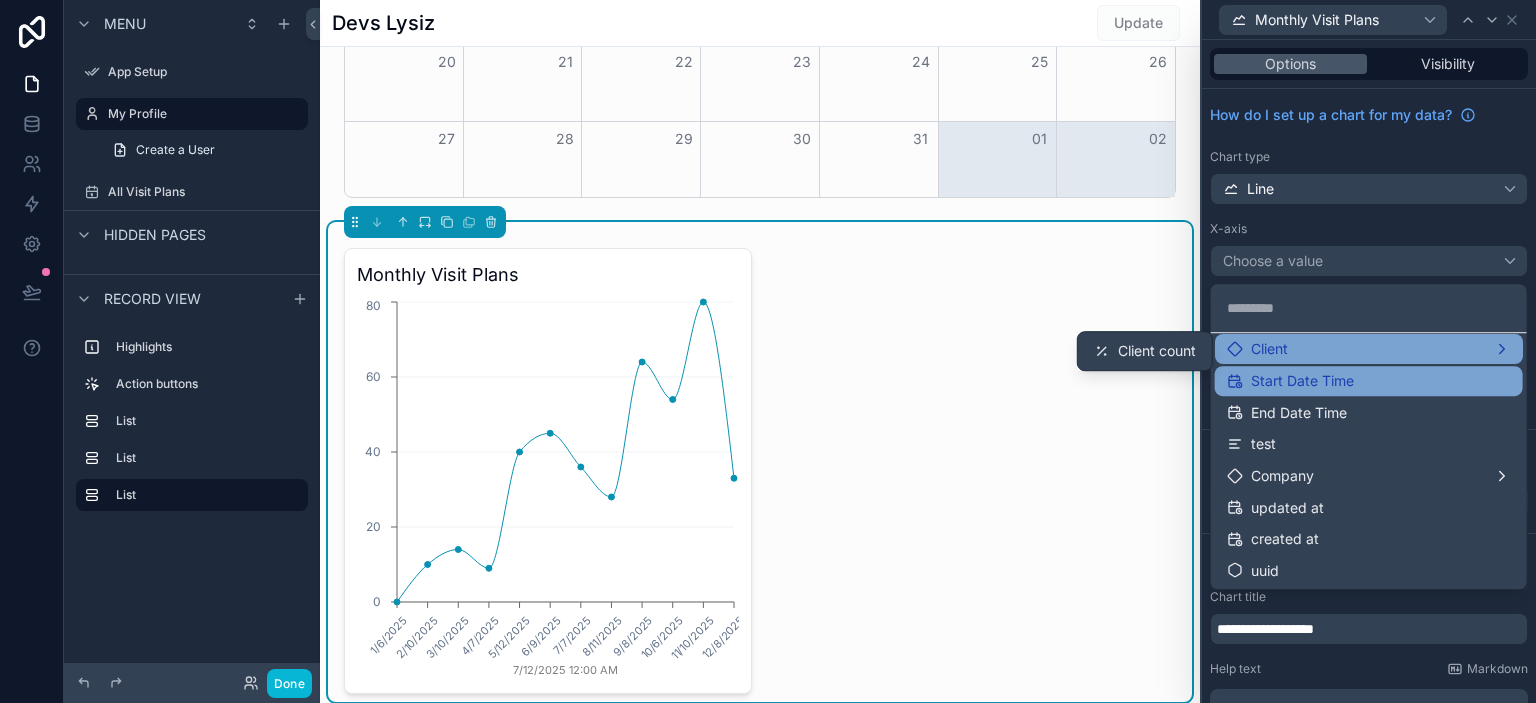 click on "Start Date Time" at bounding box center [1302, 381] 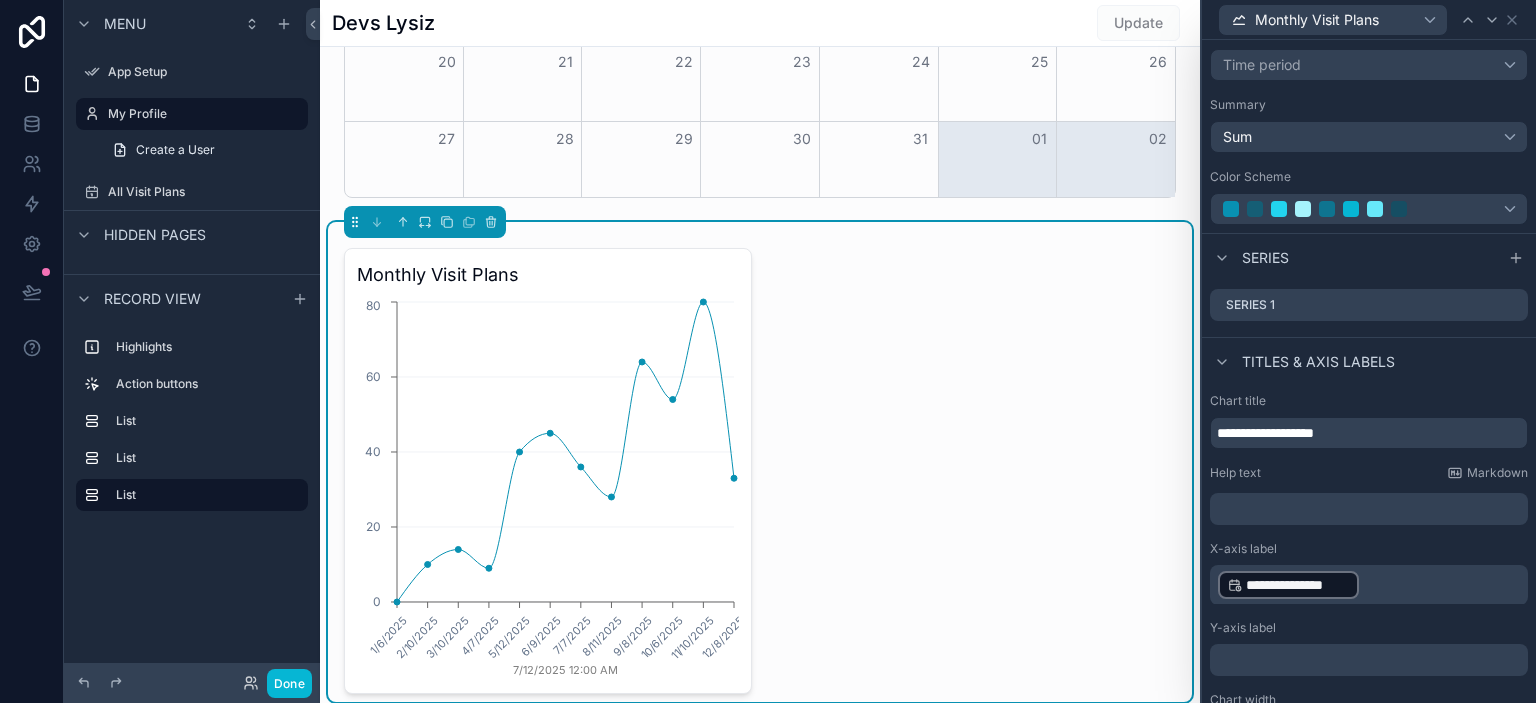 scroll, scrollTop: 317, scrollLeft: 0, axis: vertical 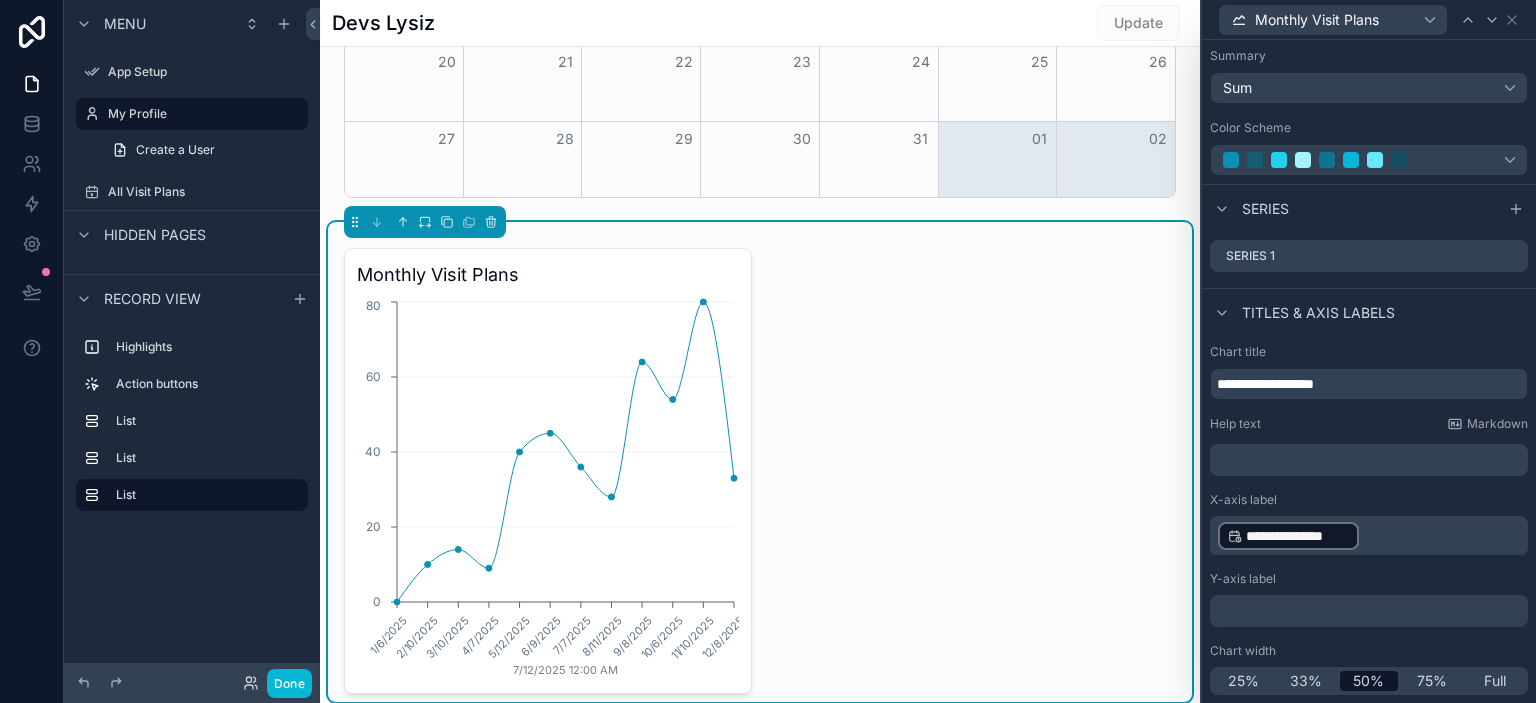 click on "﻿" at bounding box center (1371, 611) 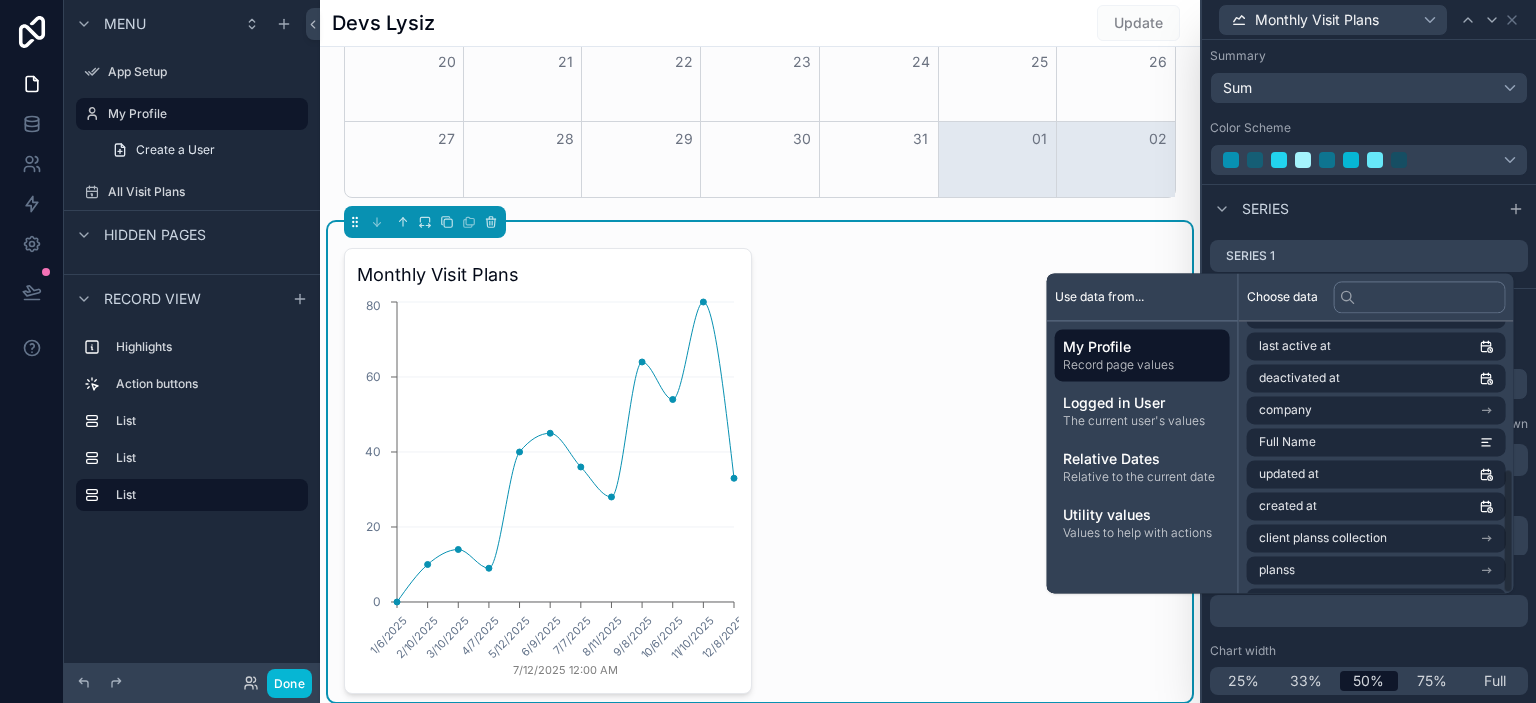scroll, scrollTop: 316, scrollLeft: 0, axis: vertical 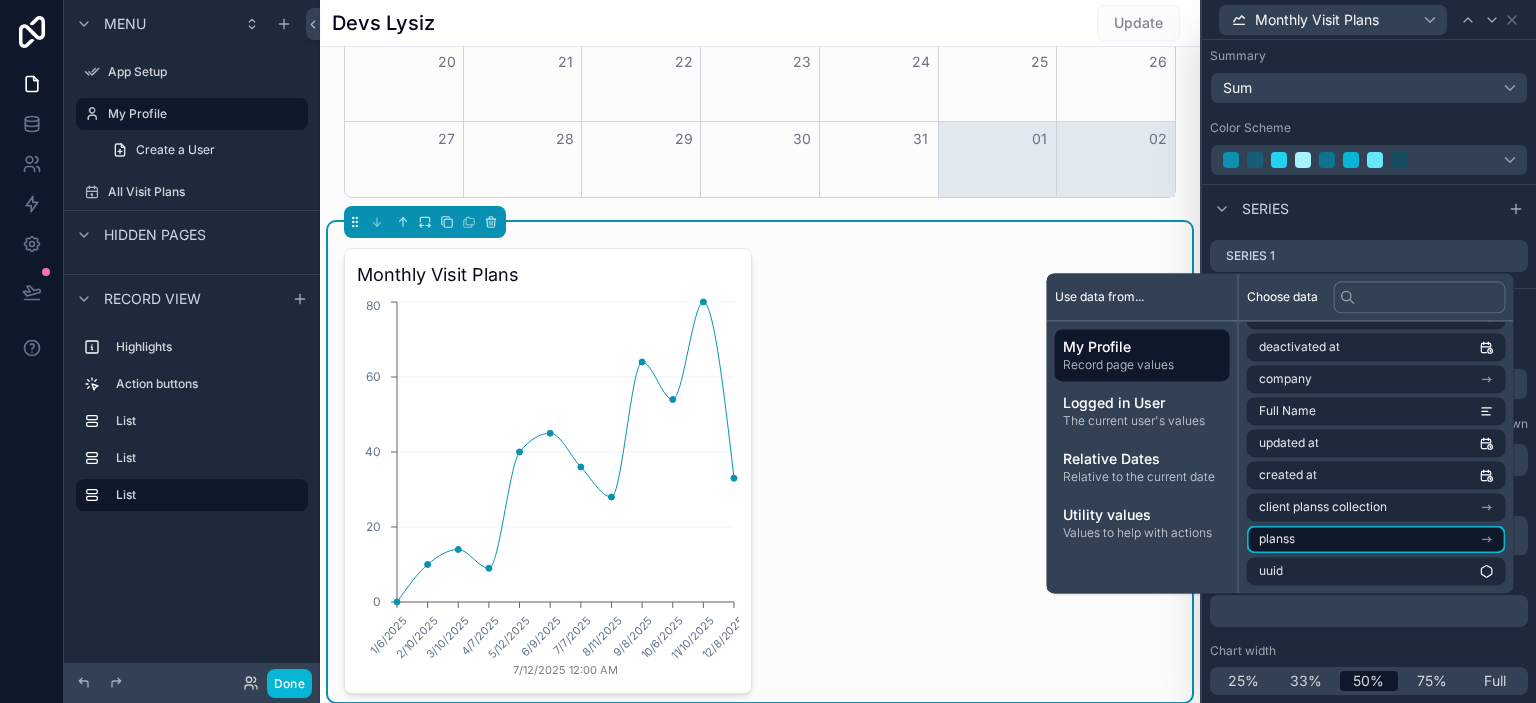 click on "planss" at bounding box center [1376, 539] 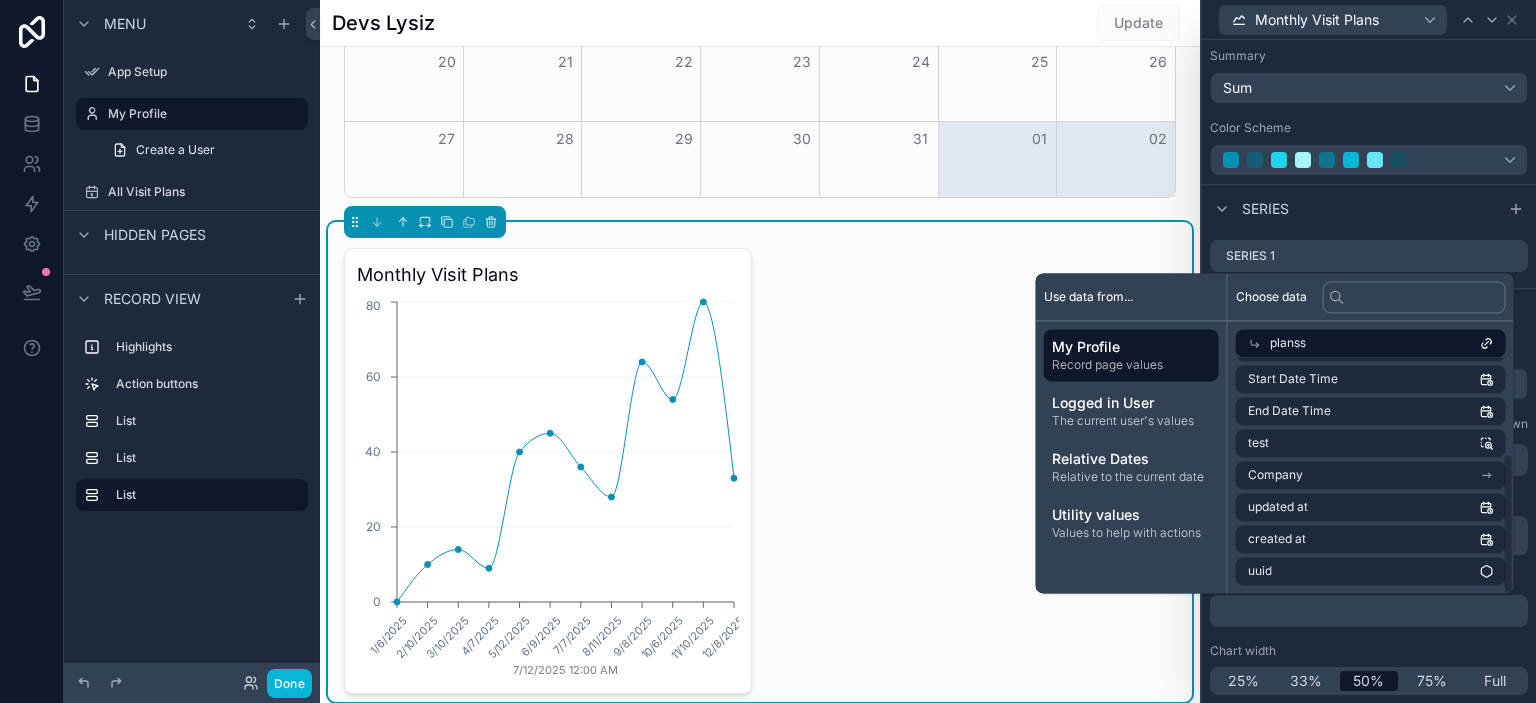 scroll, scrollTop: 160, scrollLeft: 0, axis: vertical 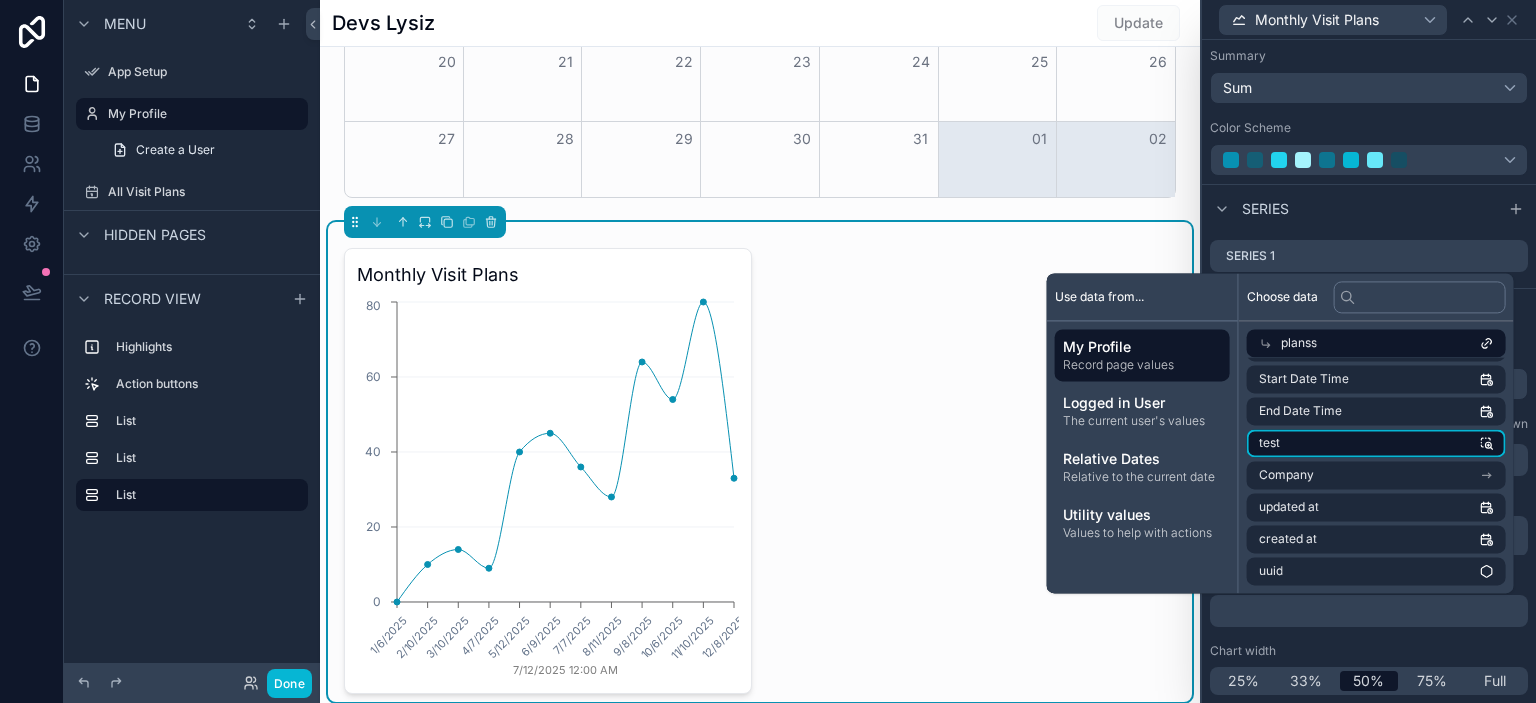 click on "test" at bounding box center [1376, 443] 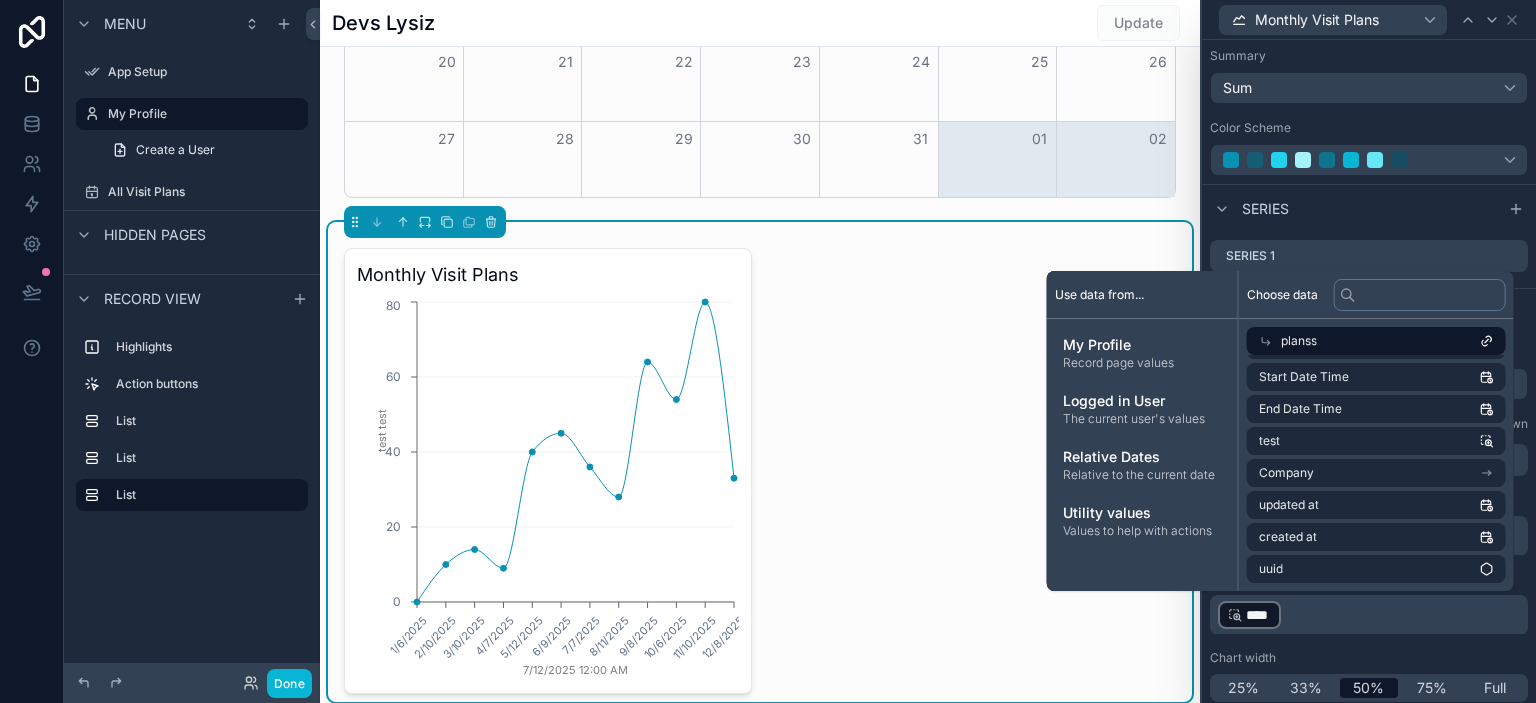 click on "Series" at bounding box center [1369, 208] 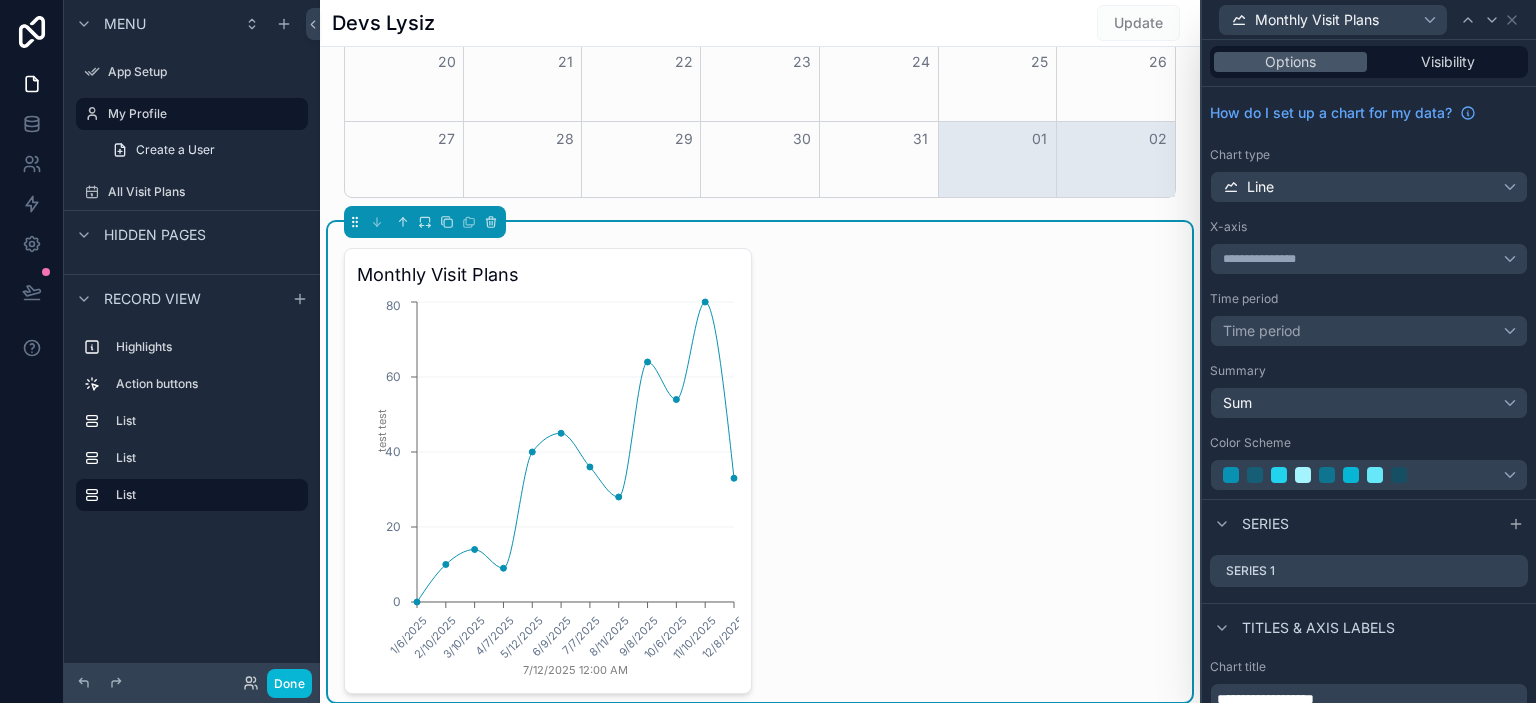scroll, scrollTop: 0, scrollLeft: 0, axis: both 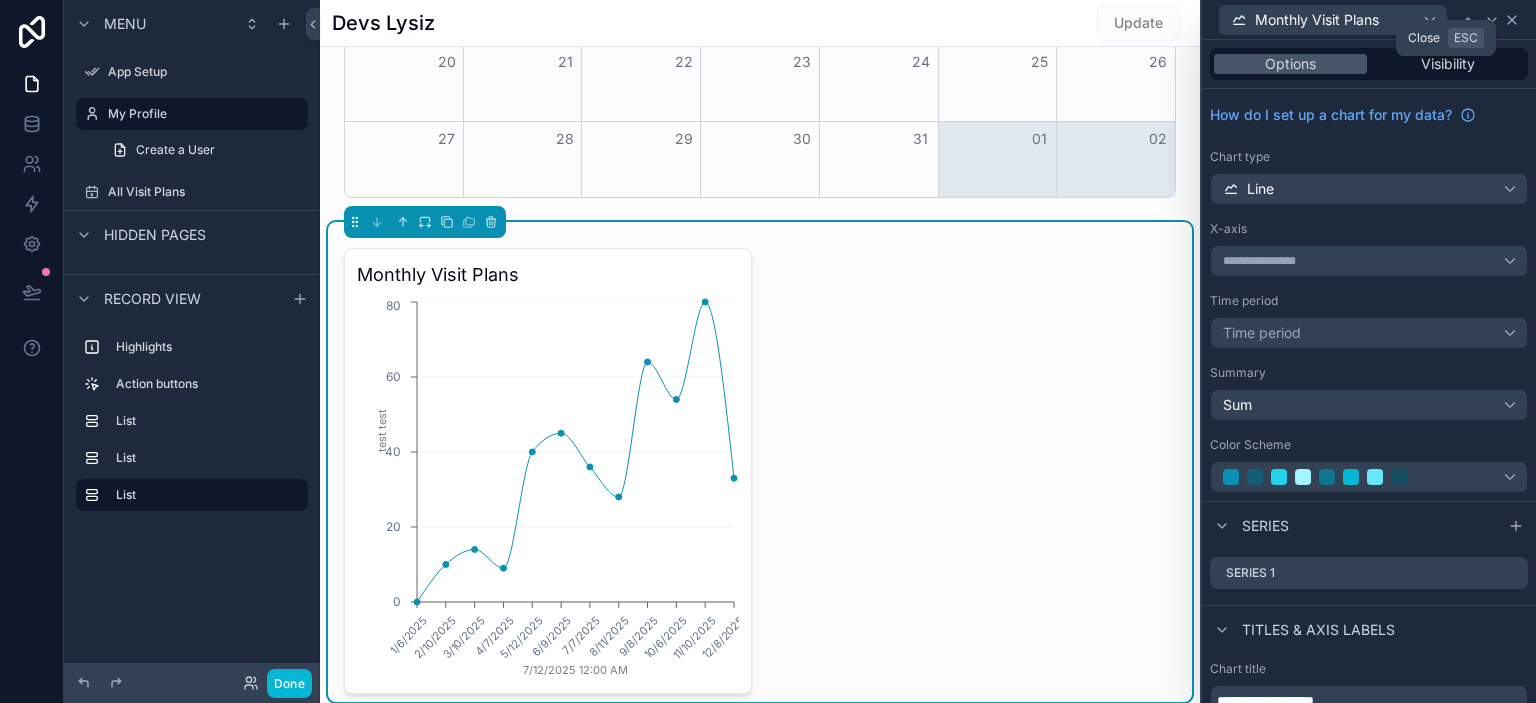 click 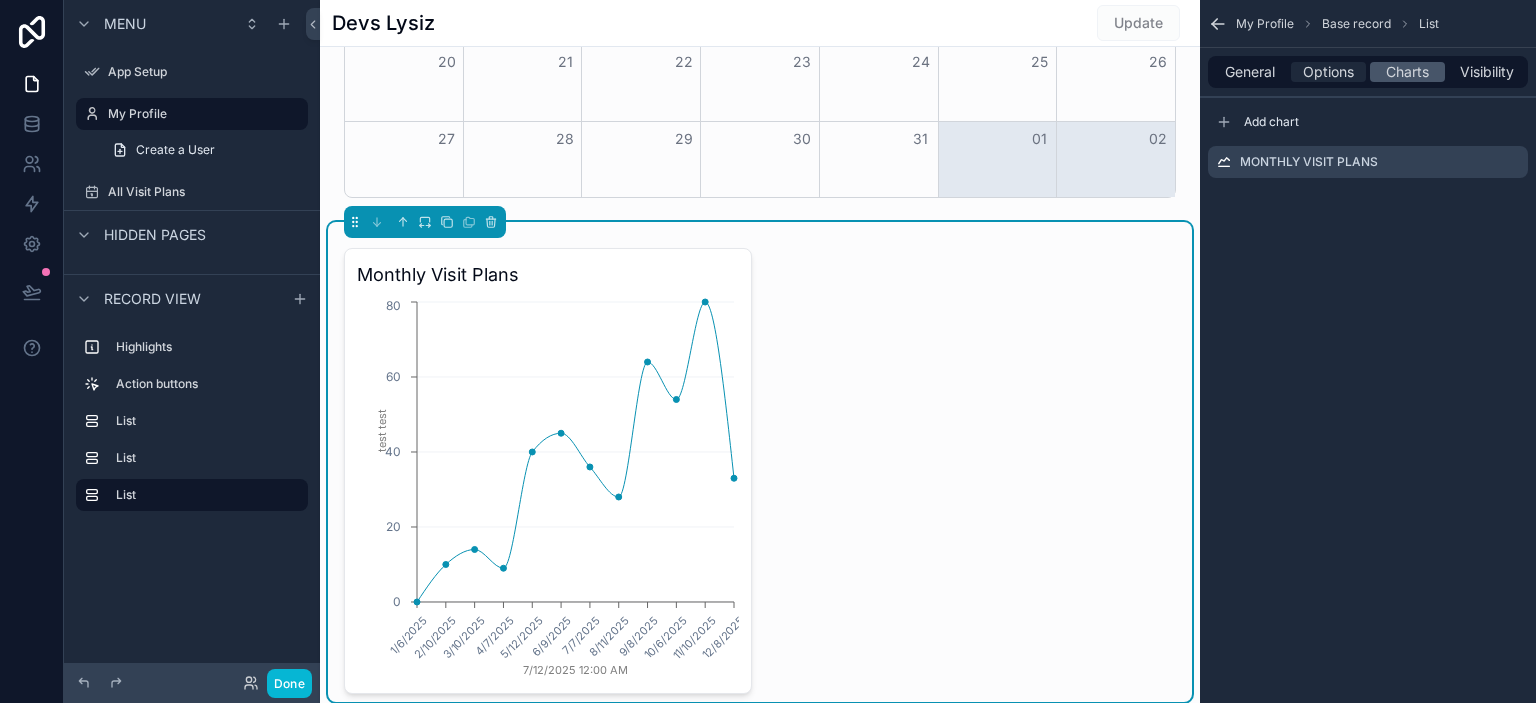 click on "Options" at bounding box center (1328, 72) 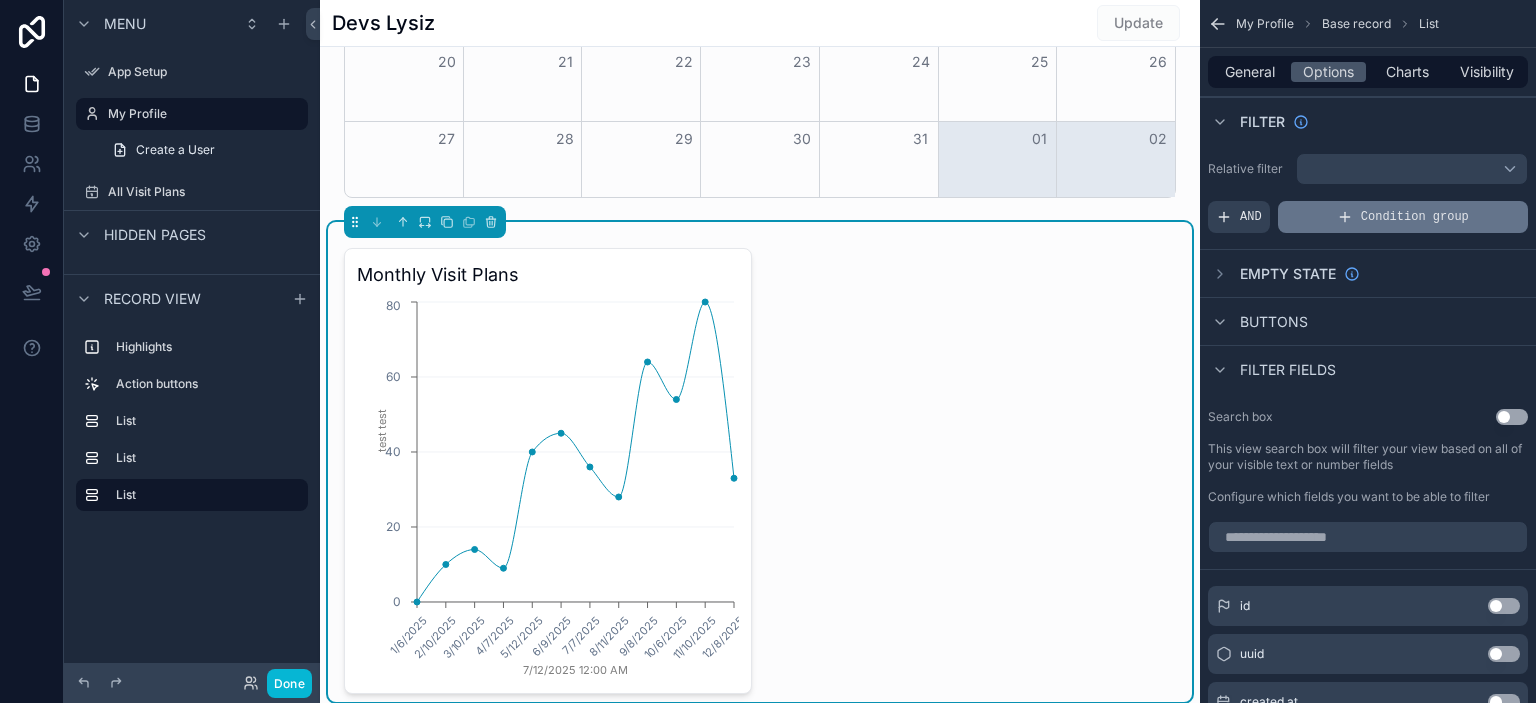 click on "Condition group" at bounding box center (1415, 217) 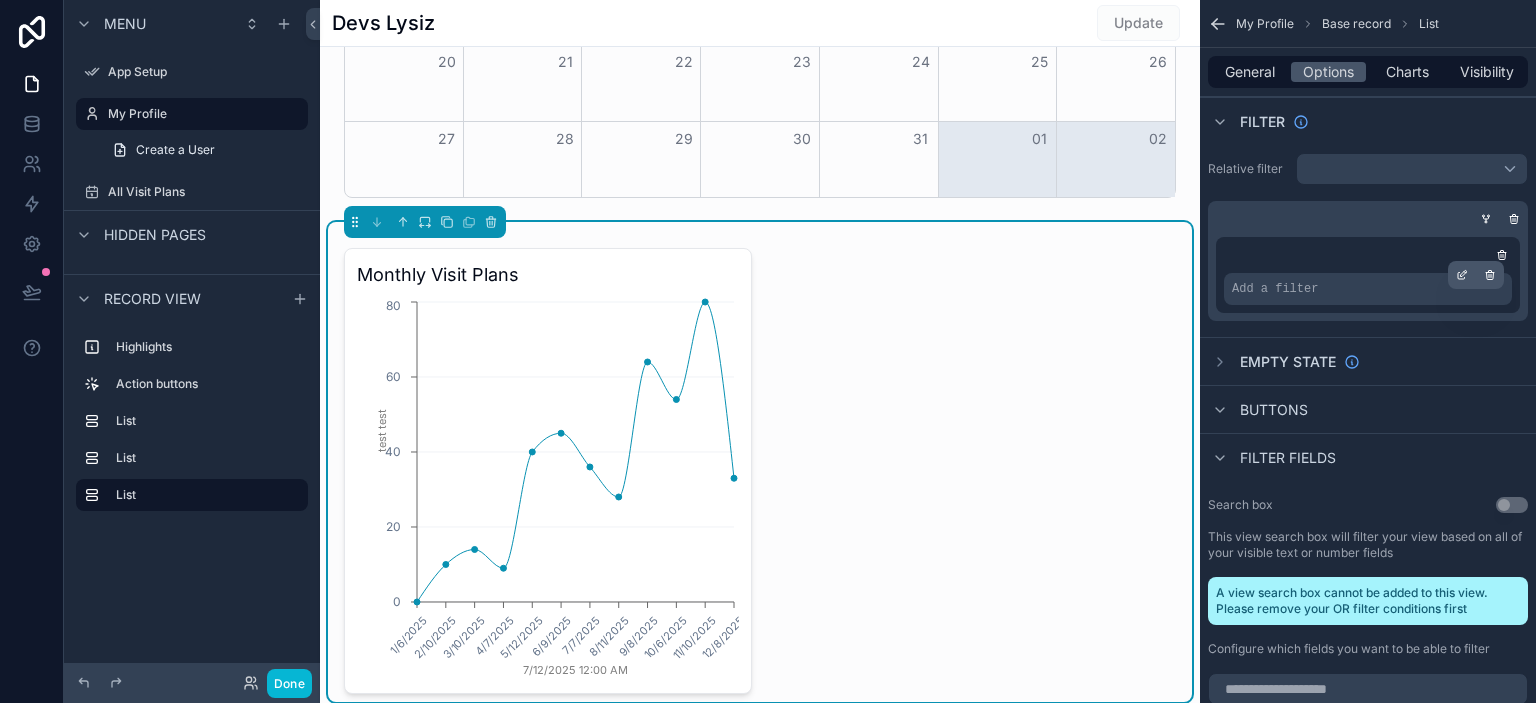 click on "Add a filter" at bounding box center [1275, 289] 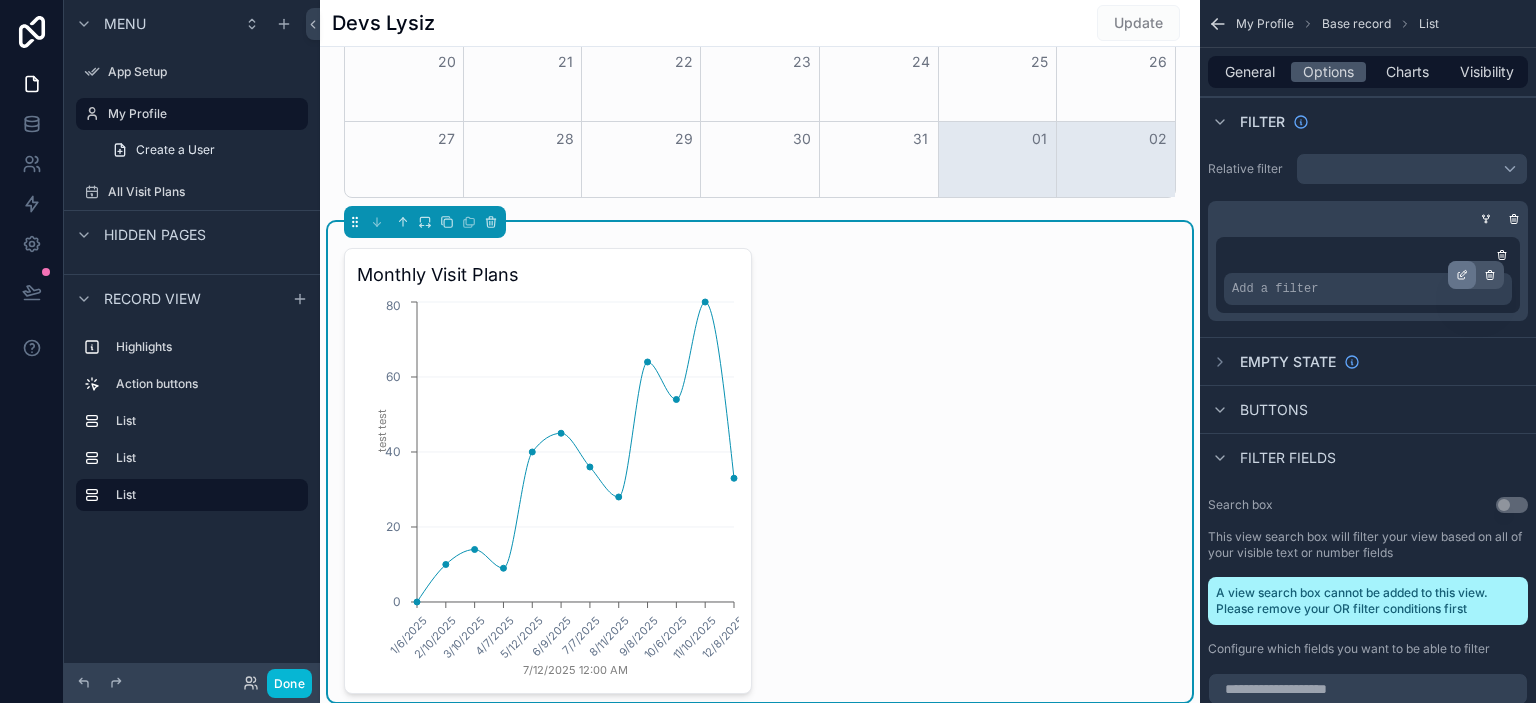 click 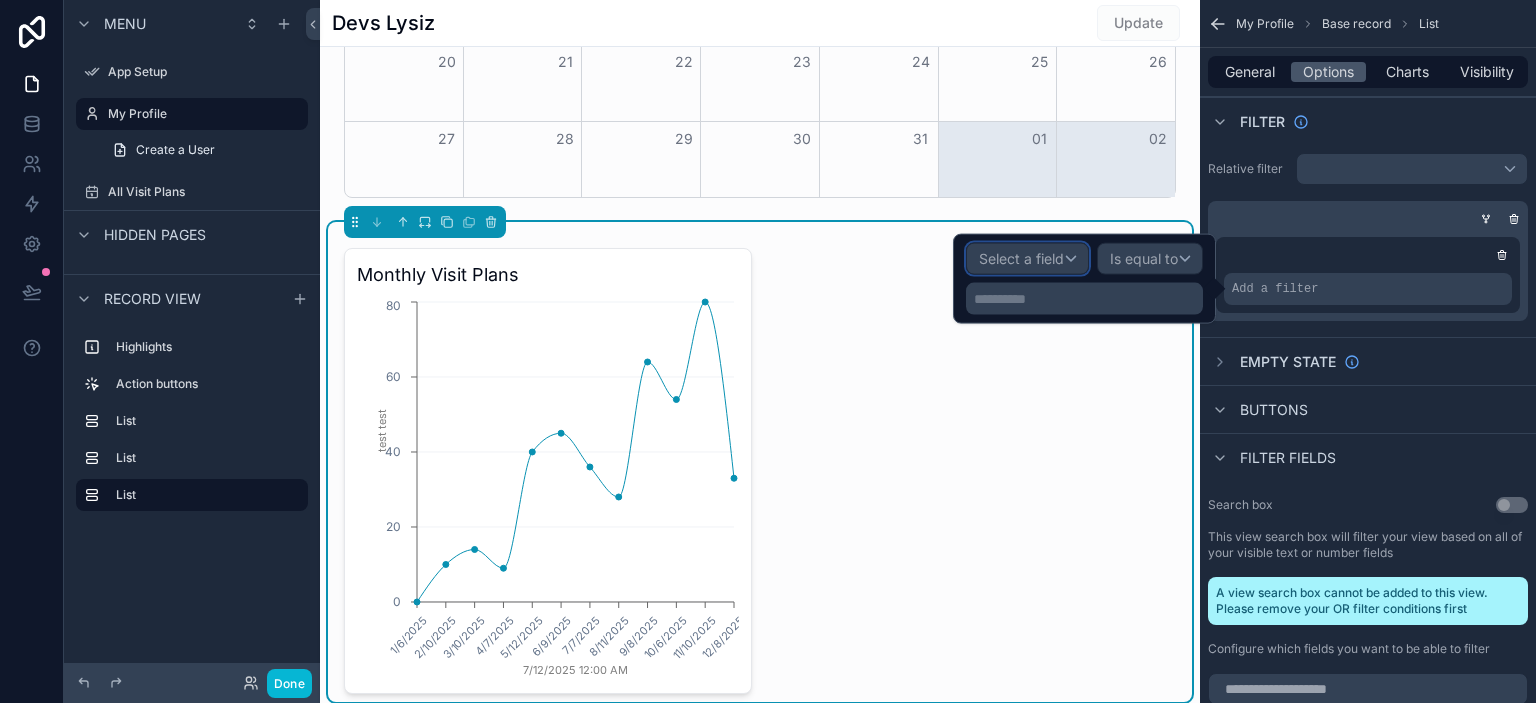 click on "Select a field" at bounding box center [1027, 259] 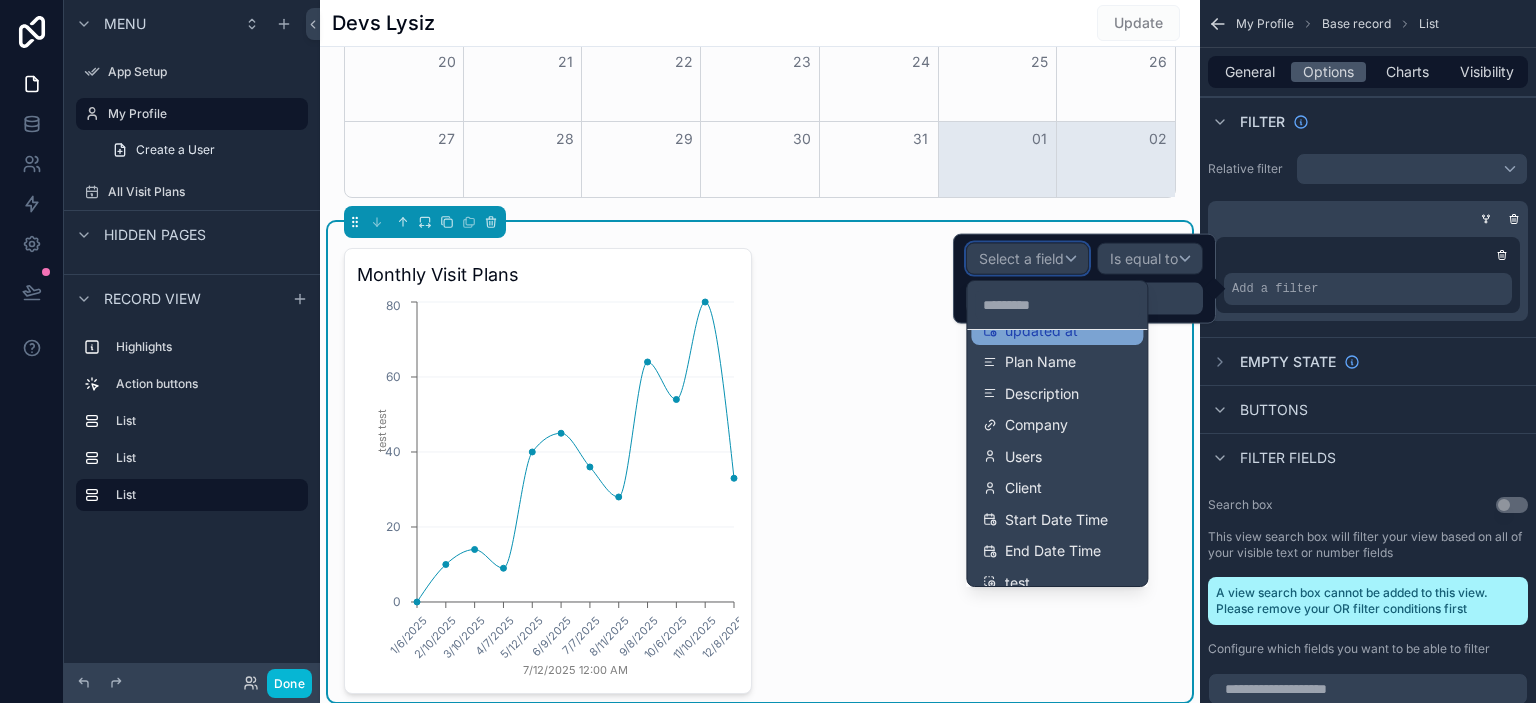 scroll, scrollTop: 140, scrollLeft: 0, axis: vertical 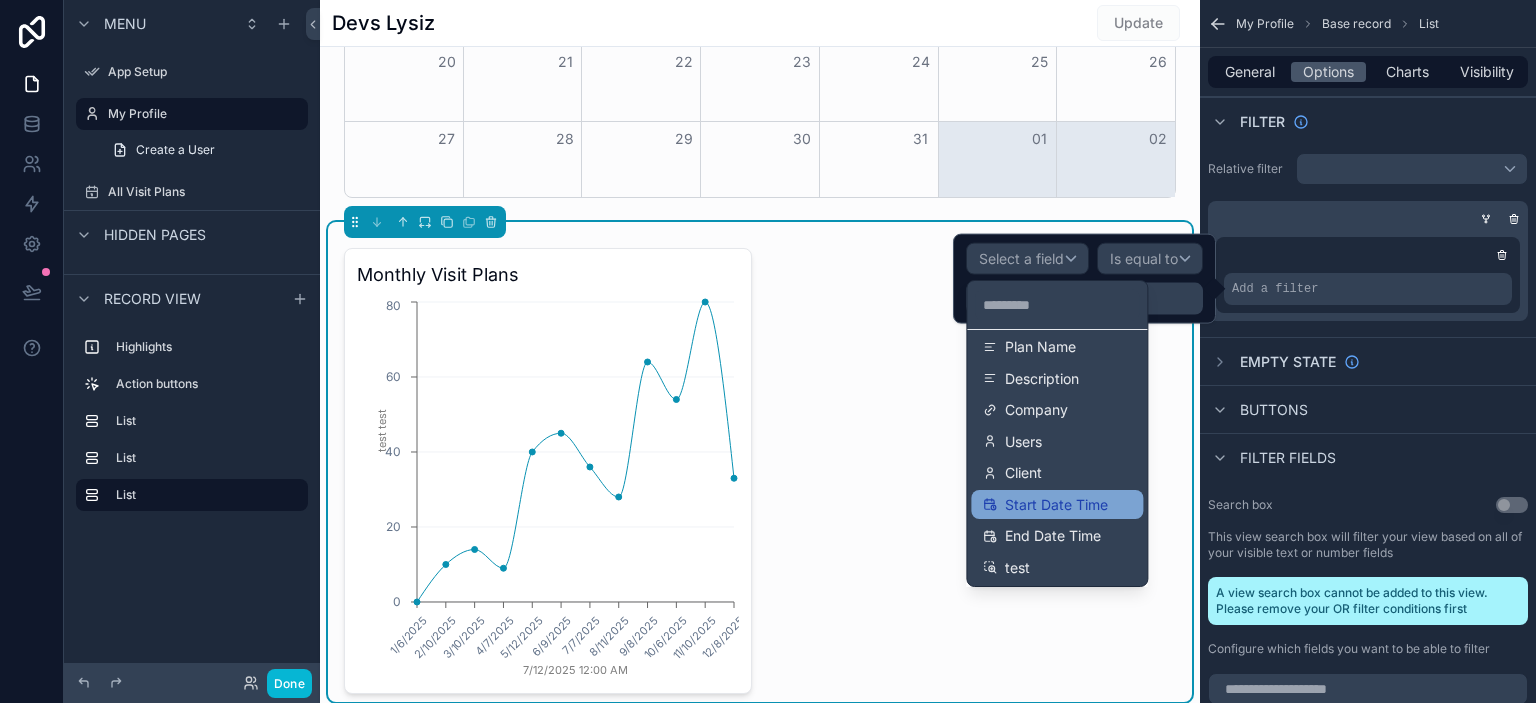 click on "Start Date Time" at bounding box center [1056, 505] 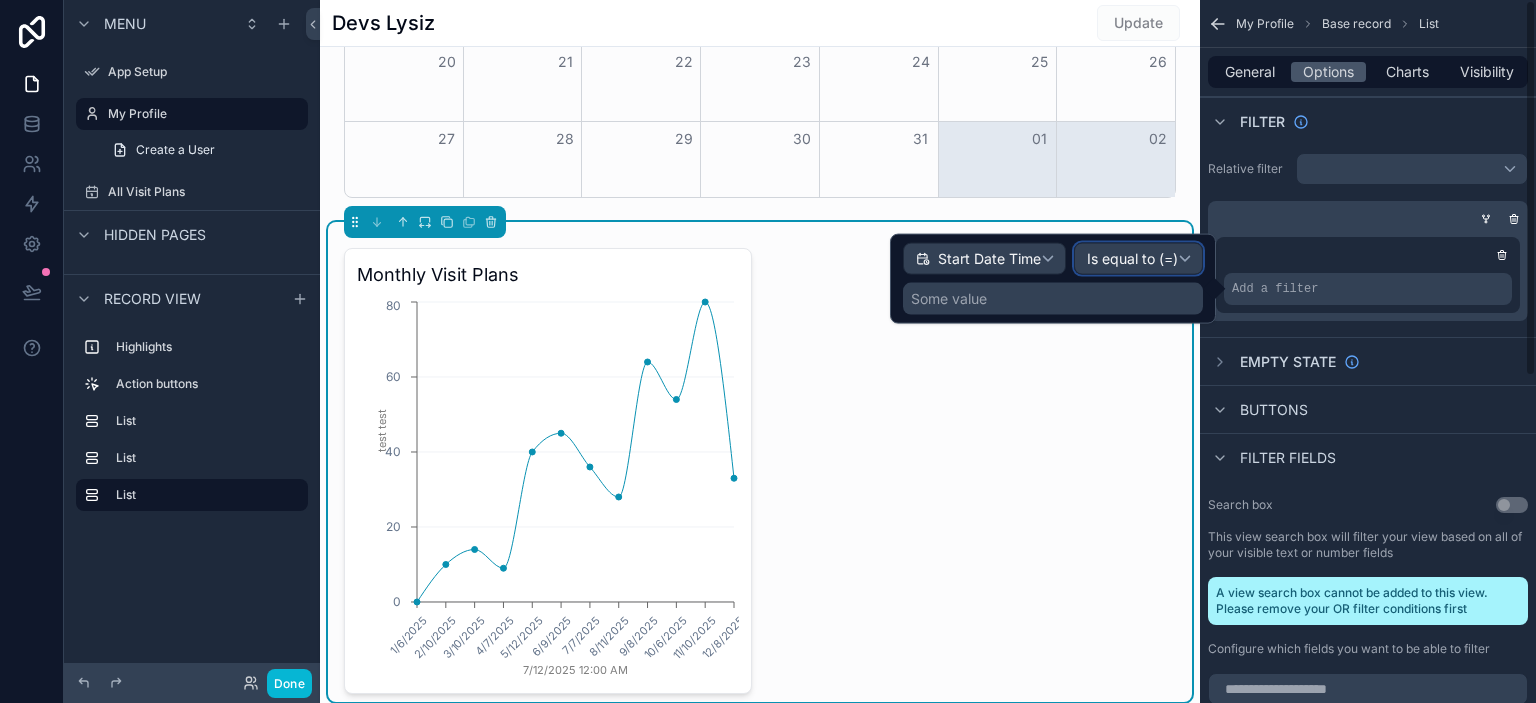 click on "Is equal to (=)" at bounding box center (1138, 259) 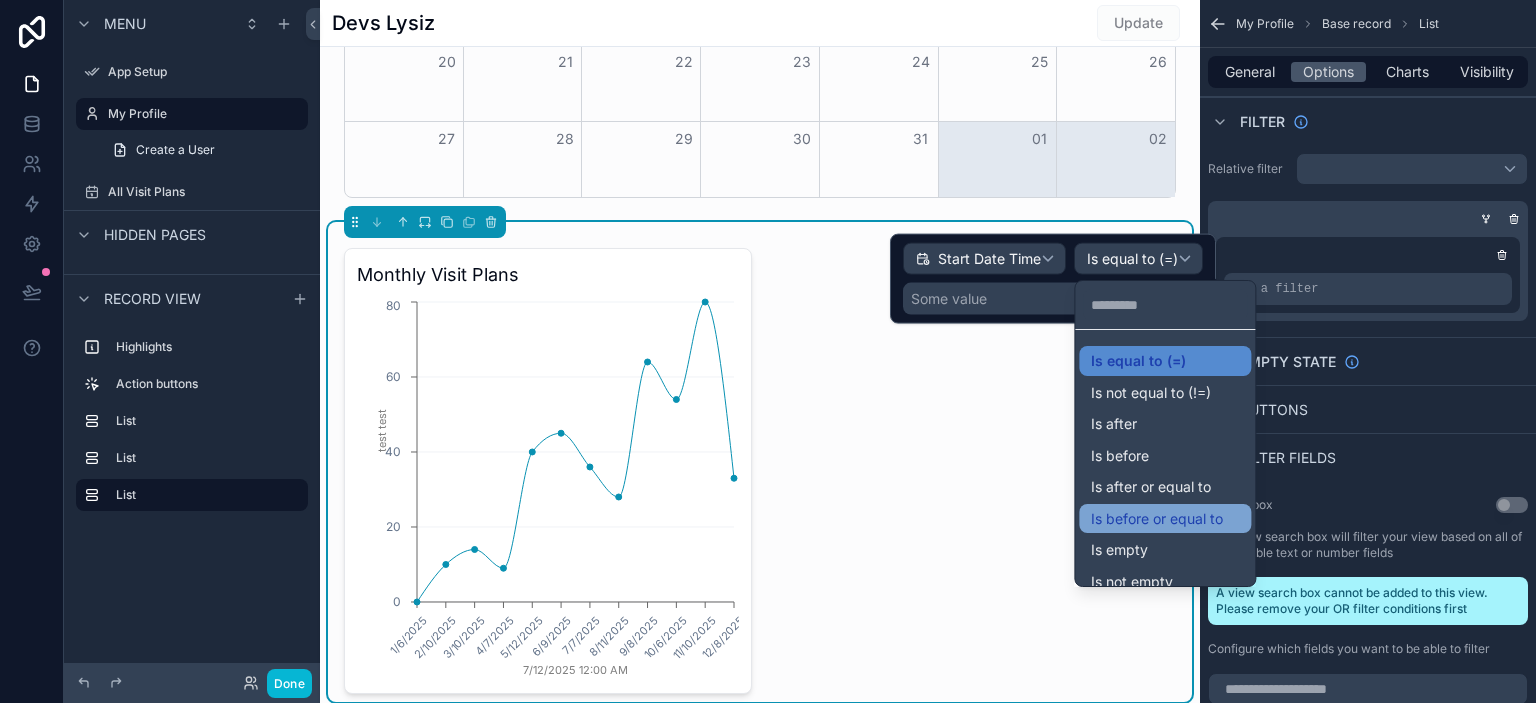 click on "Is before or equal to" at bounding box center [1157, 519] 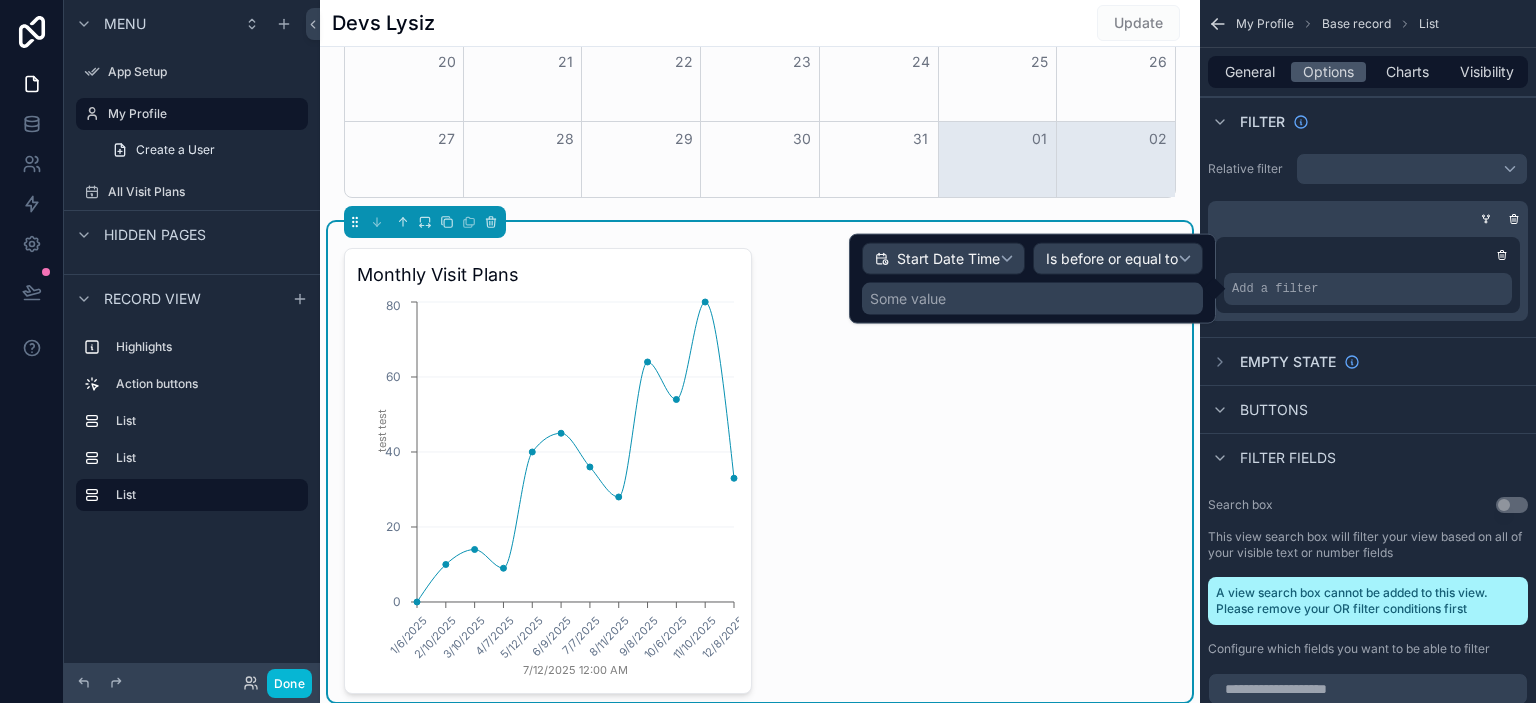 click on "Some value" at bounding box center [1032, 299] 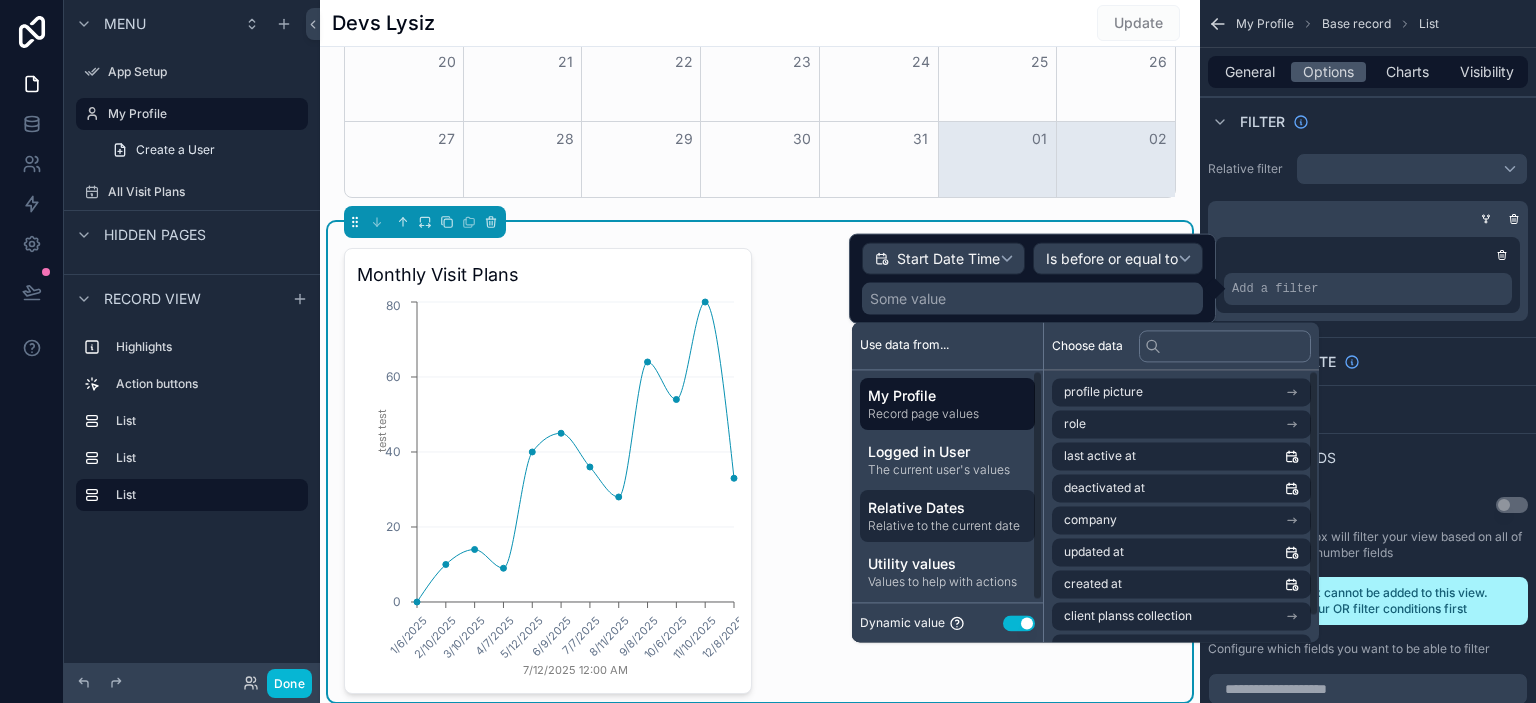 click on "Relative to the current date" at bounding box center [947, 526] 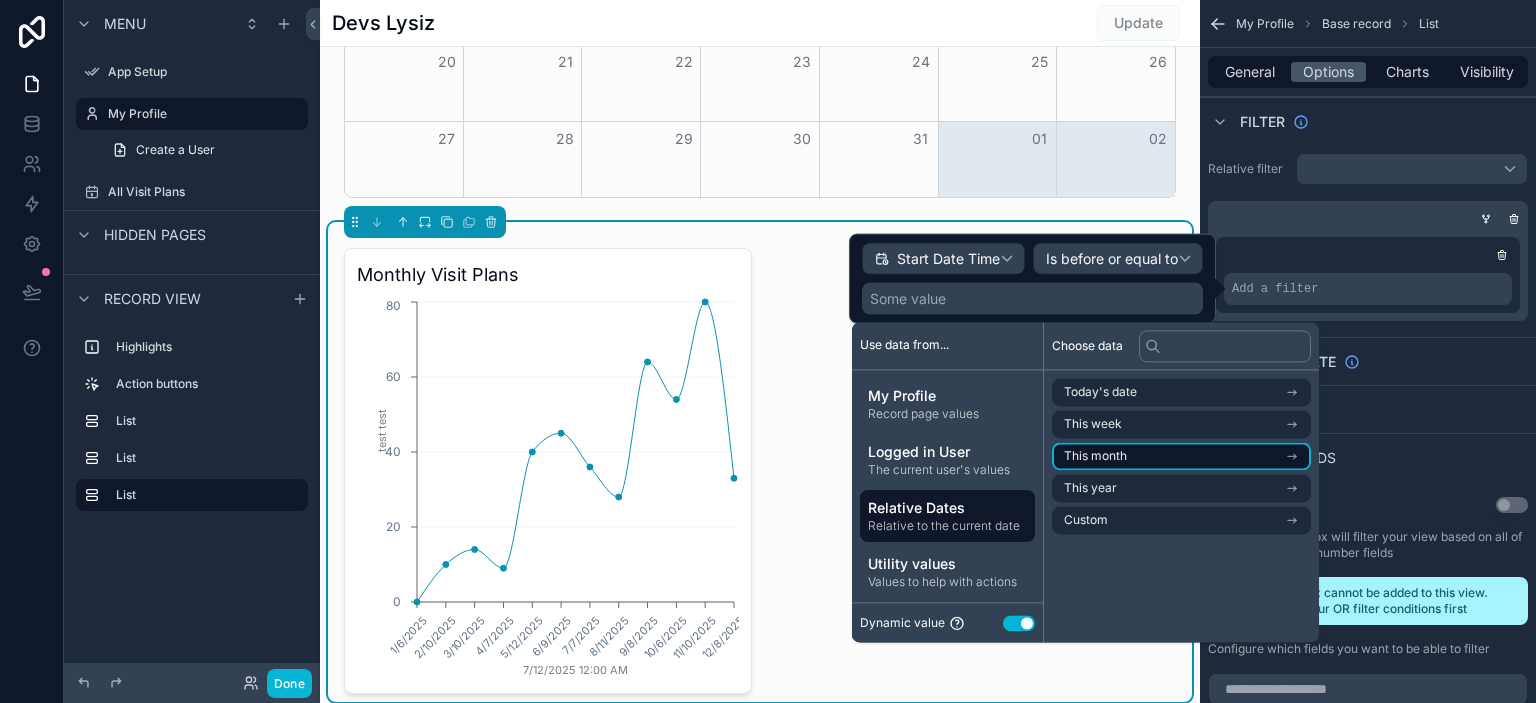 click on "This month" at bounding box center (1095, 456) 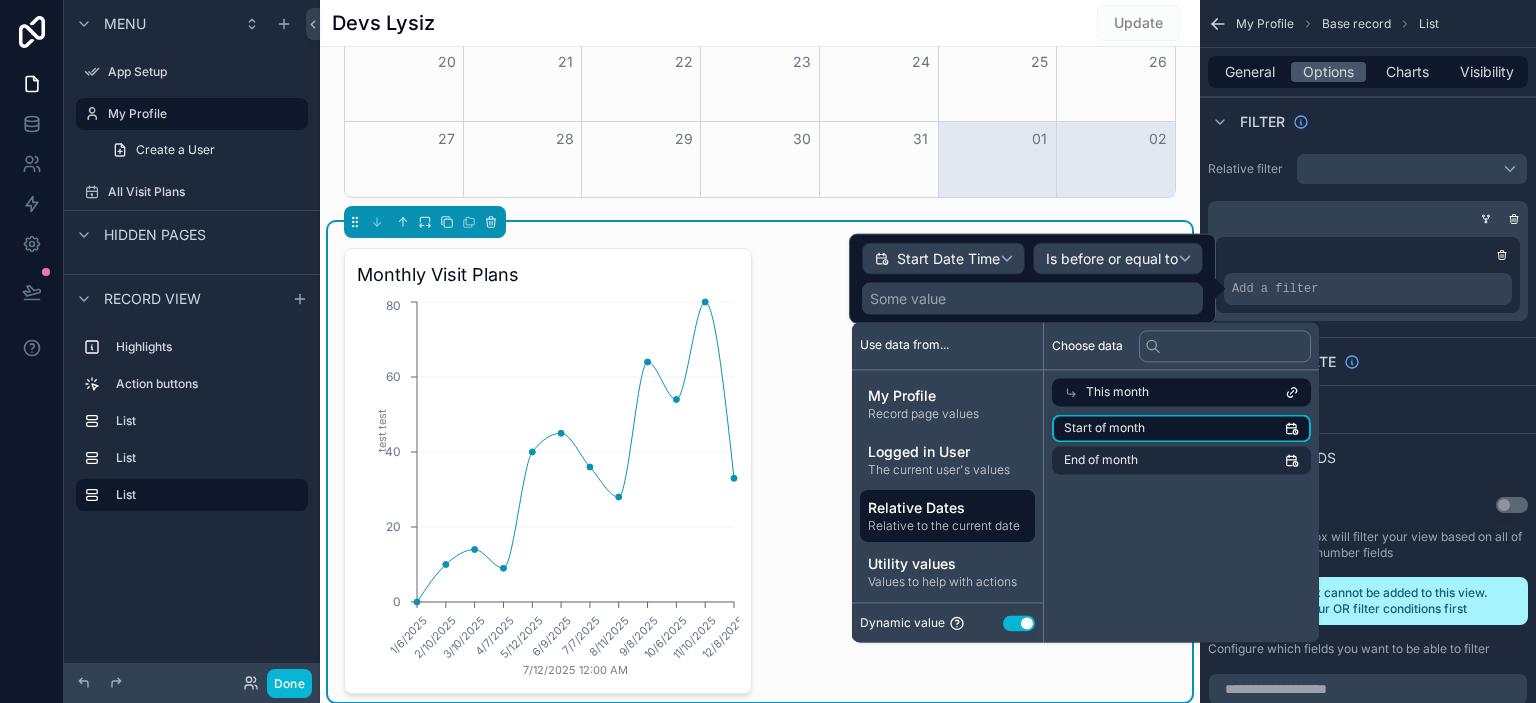 click on "Start of month" at bounding box center [1181, 428] 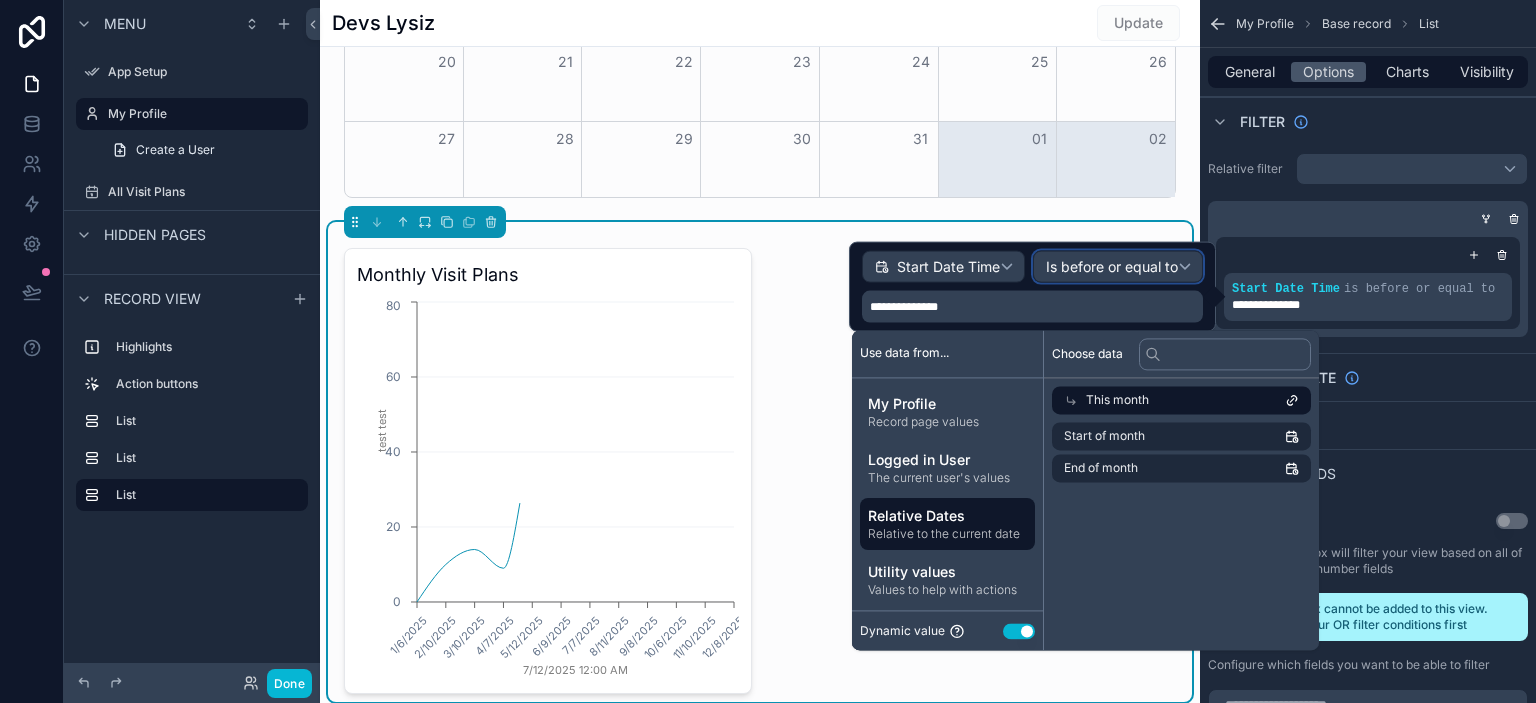 click on "Is before or equal to" at bounding box center (1112, 267) 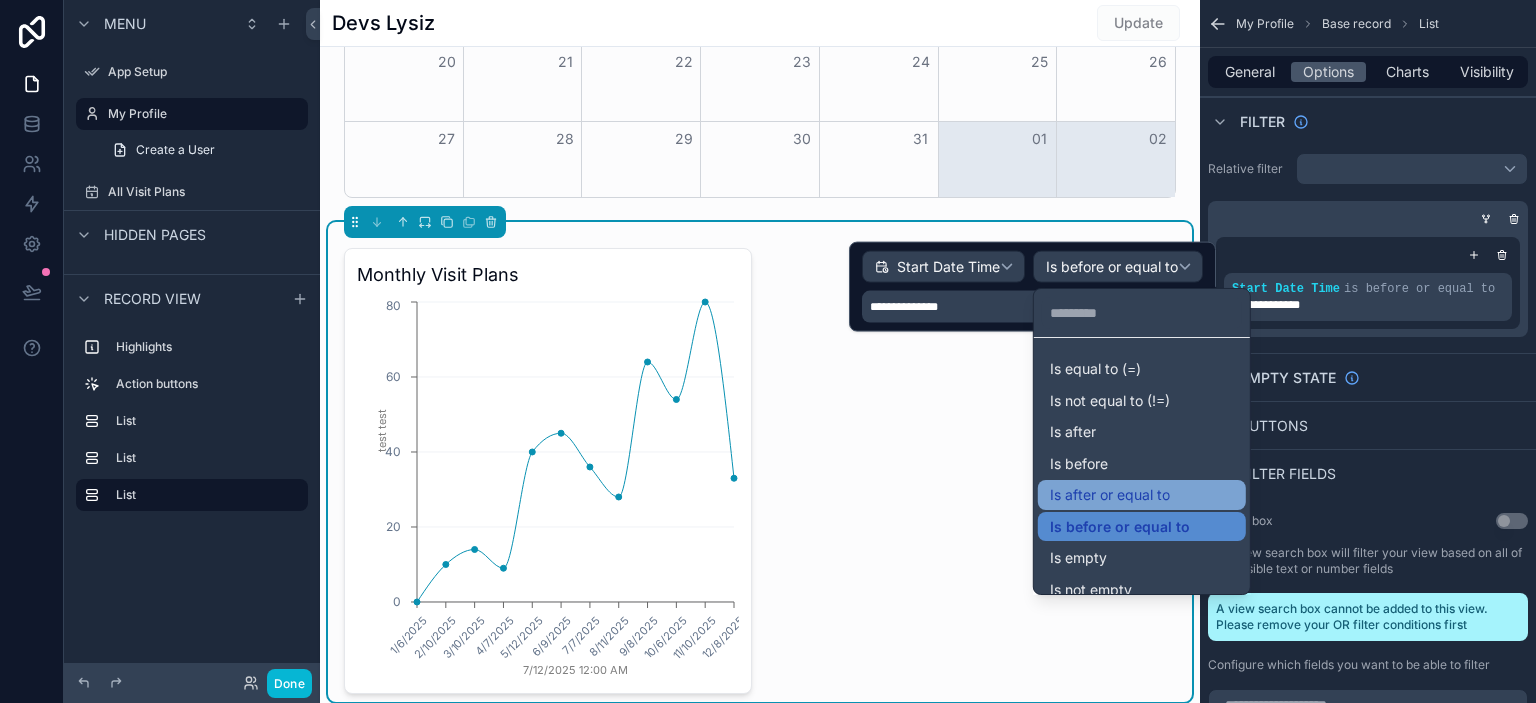click on "Is after or equal to" at bounding box center [1110, 495] 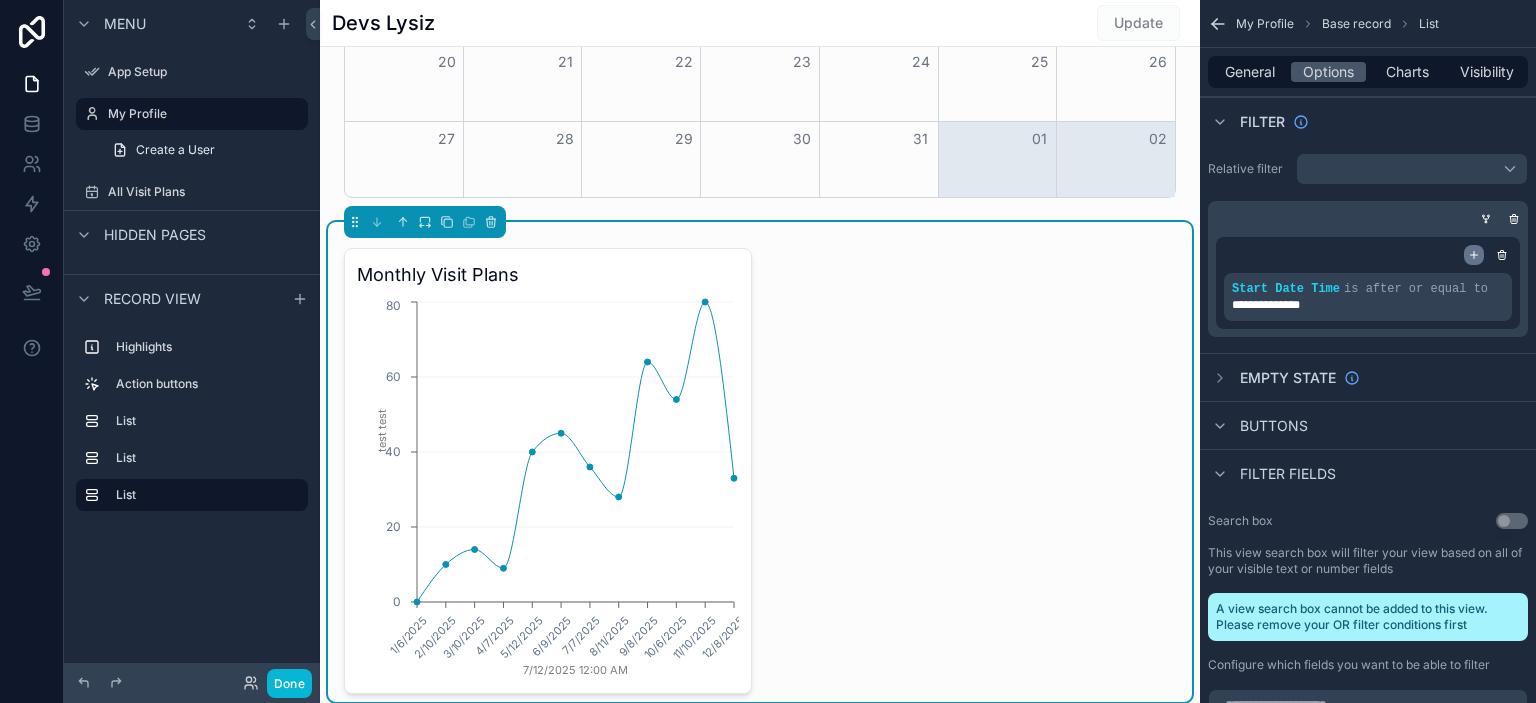 click at bounding box center [1474, 255] 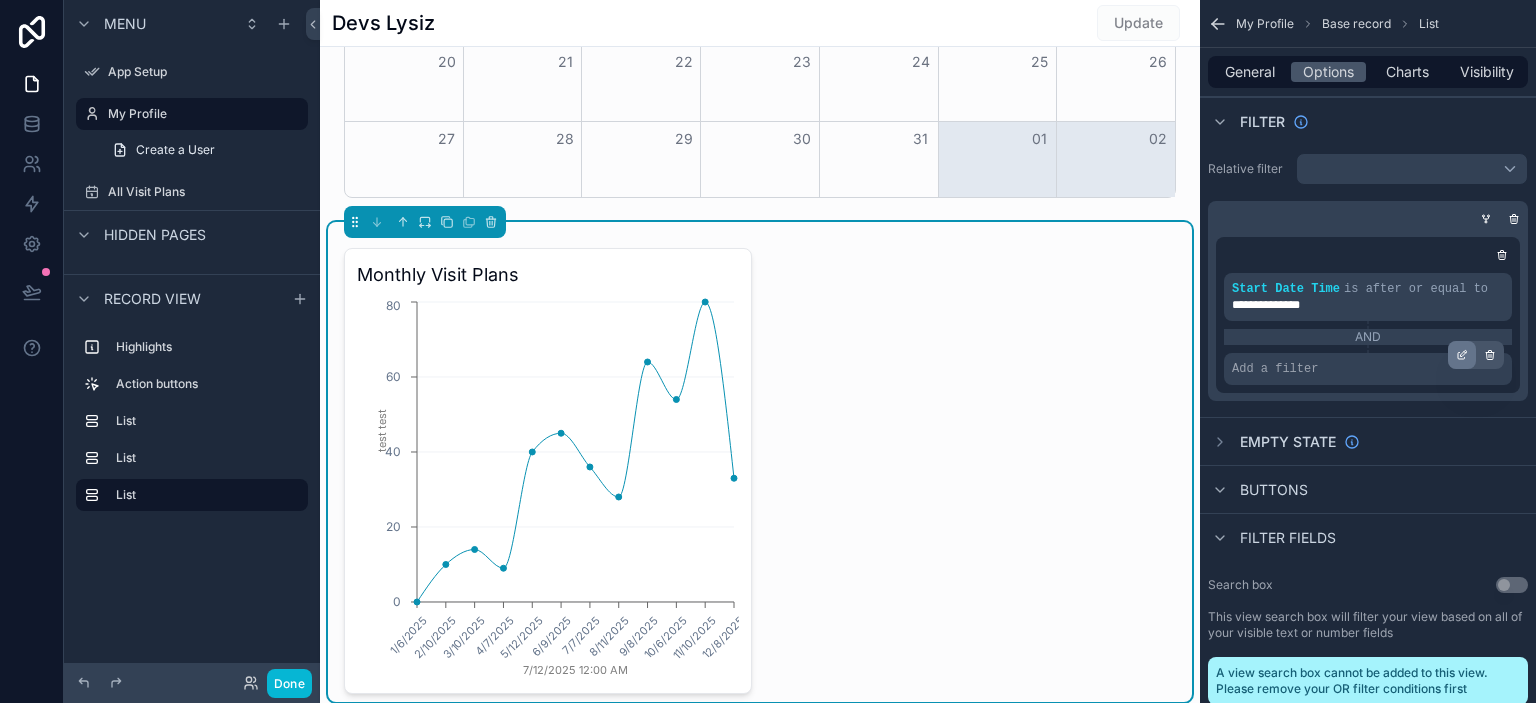click 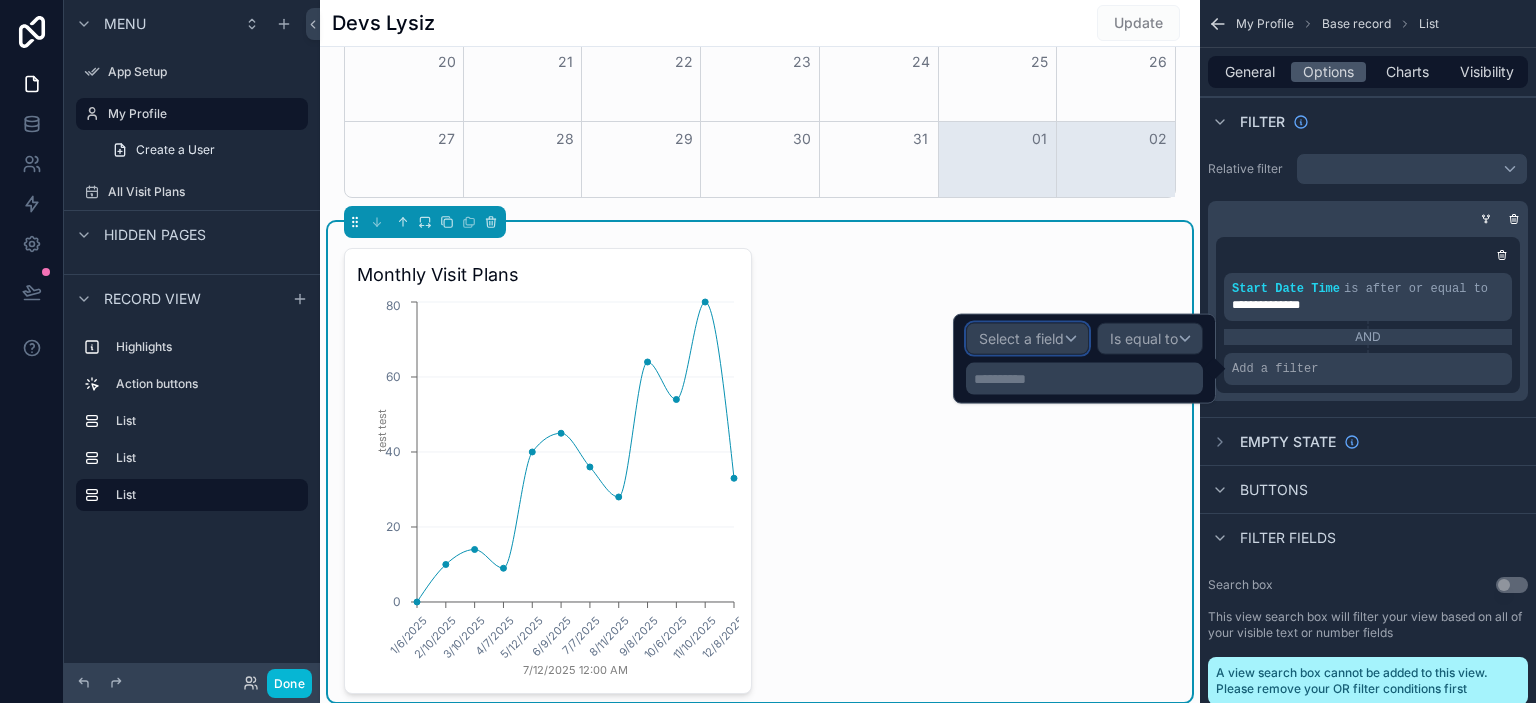 click on "Select a field" at bounding box center [1021, 338] 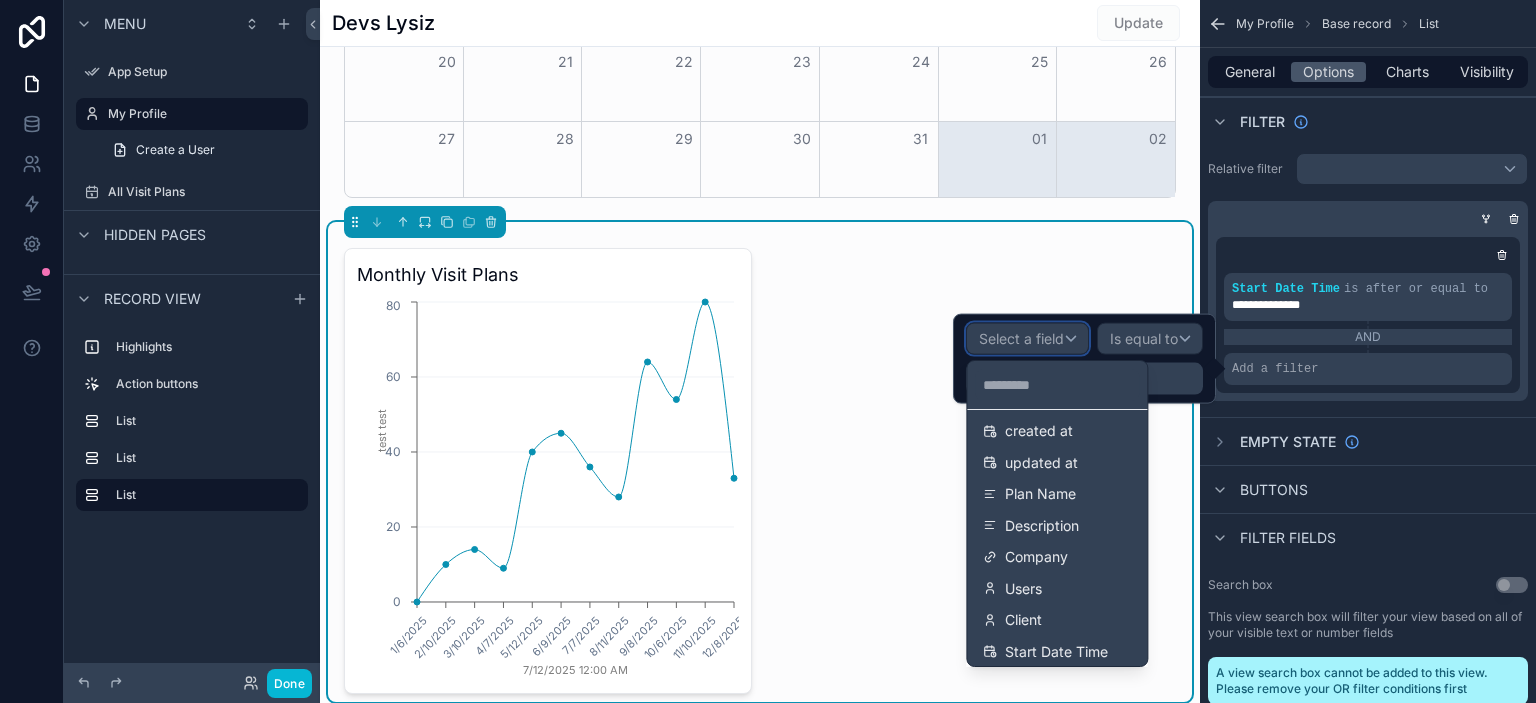 scroll, scrollTop: 101, scrollLeft: 0, axis: vertical 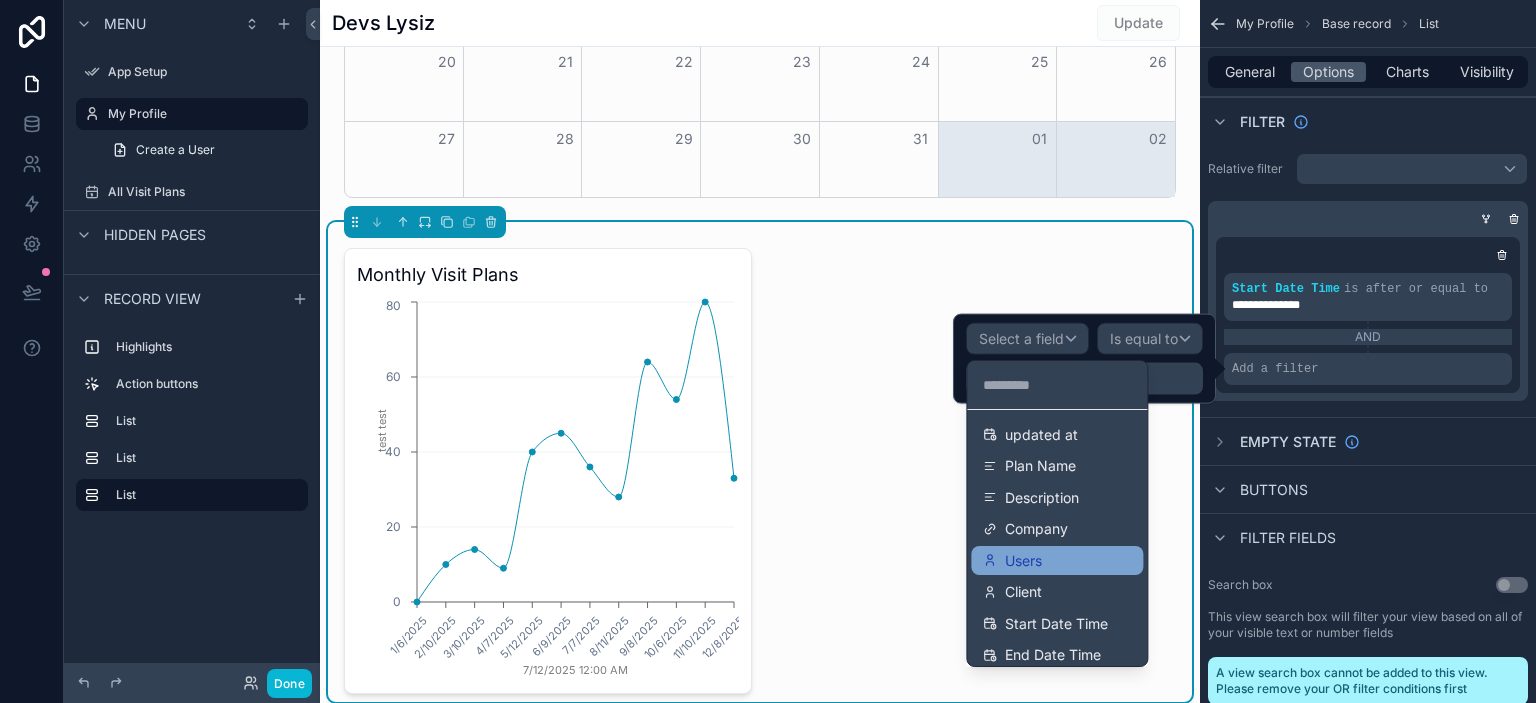 click on "Users" at bounding box center (1057, 561) 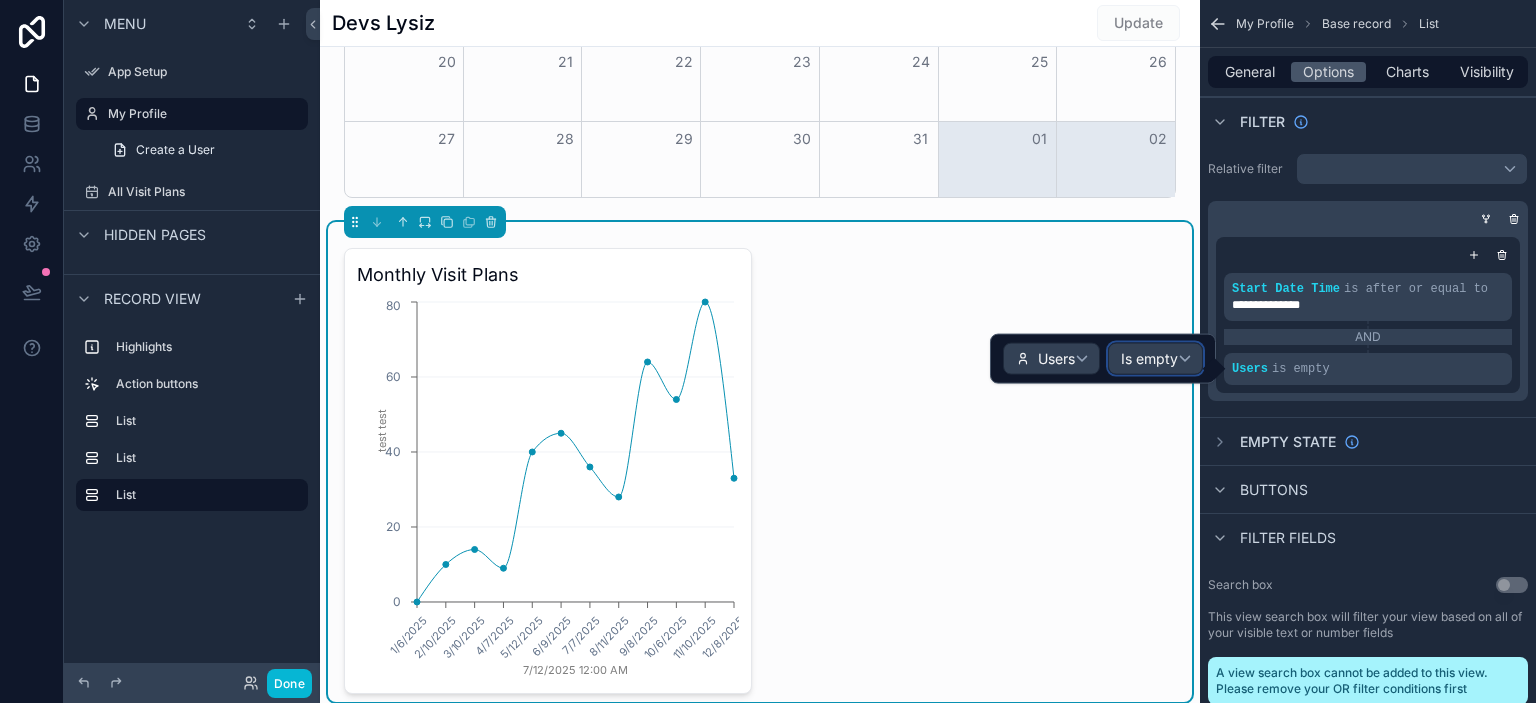 click on "Is empty" at bounding box center (1149, 359) 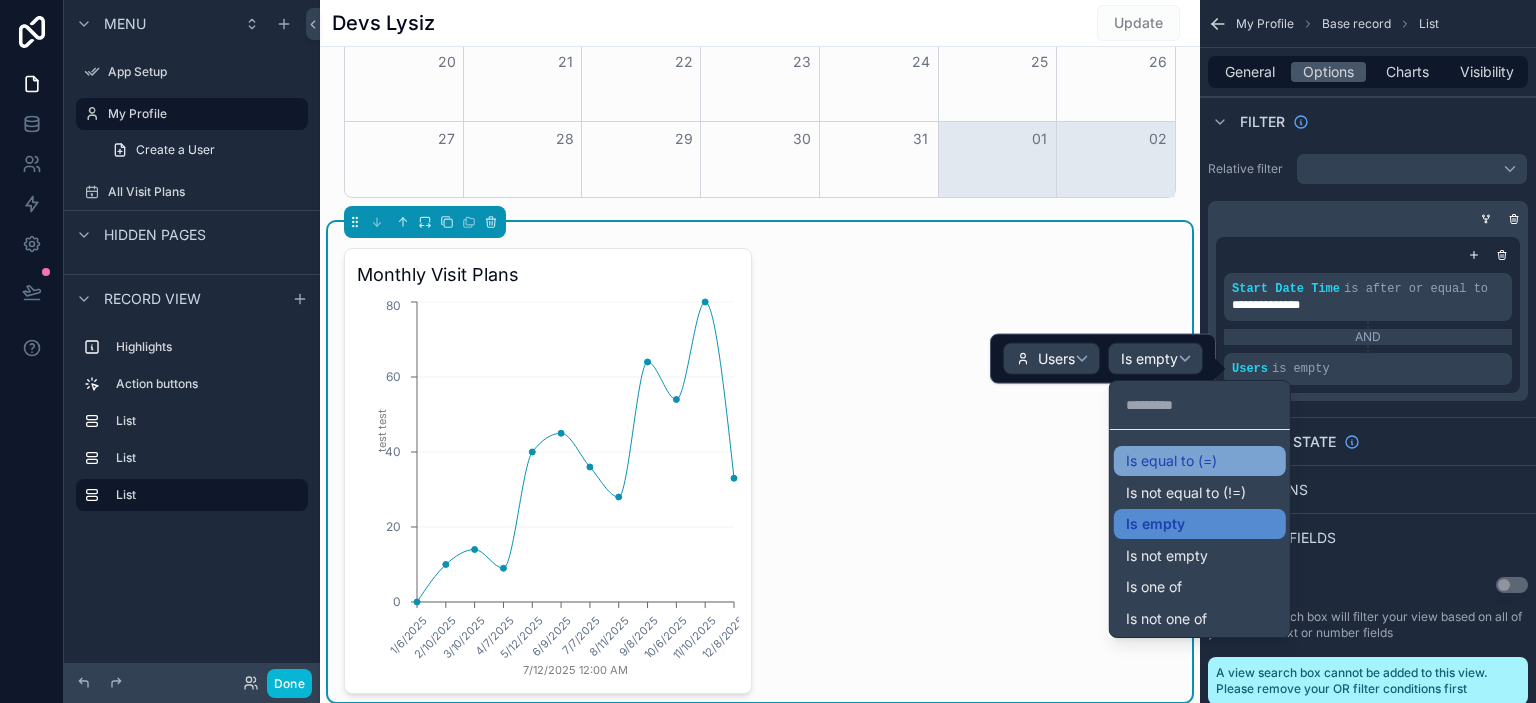click on "Is equal to (=)" at bounding box center (1200, 461) 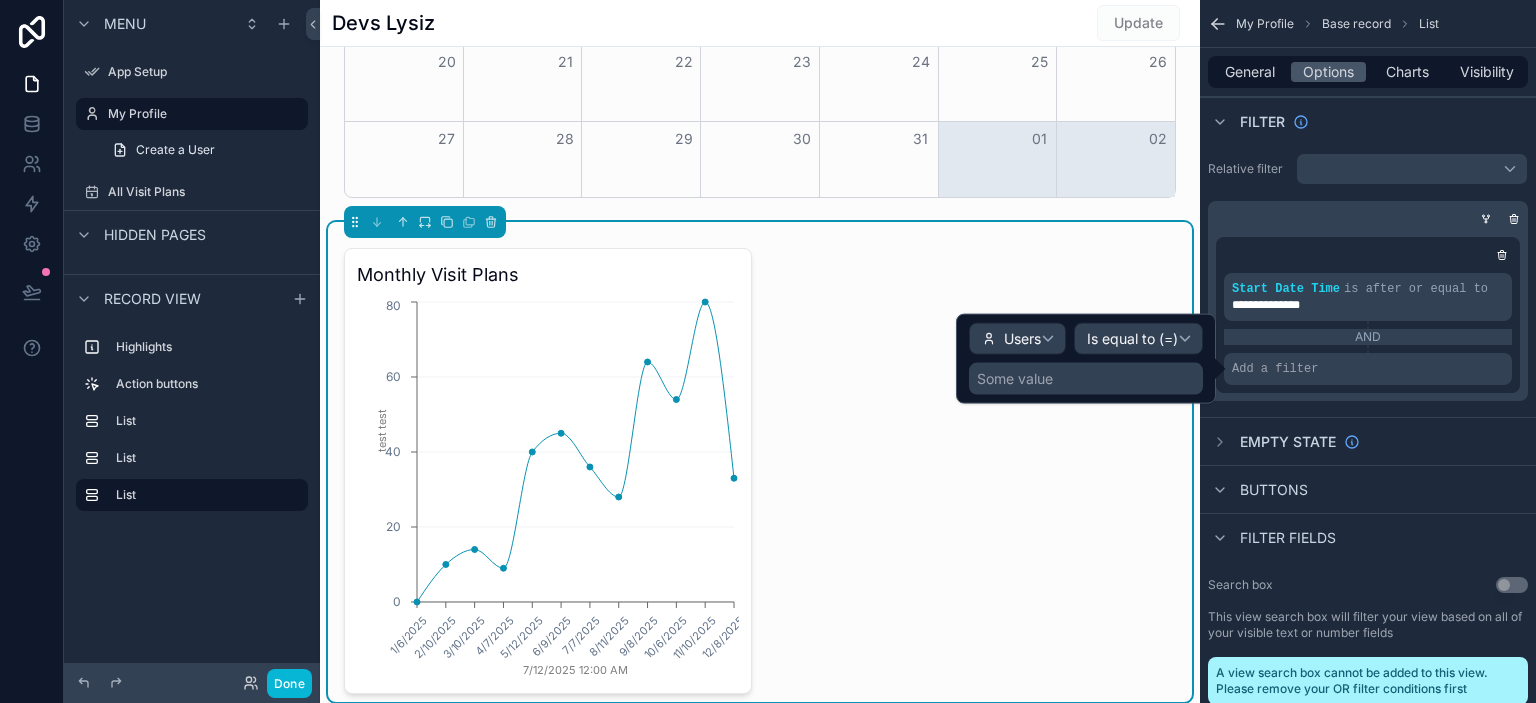 click on "Some value" at bounding box center [1015, 379] 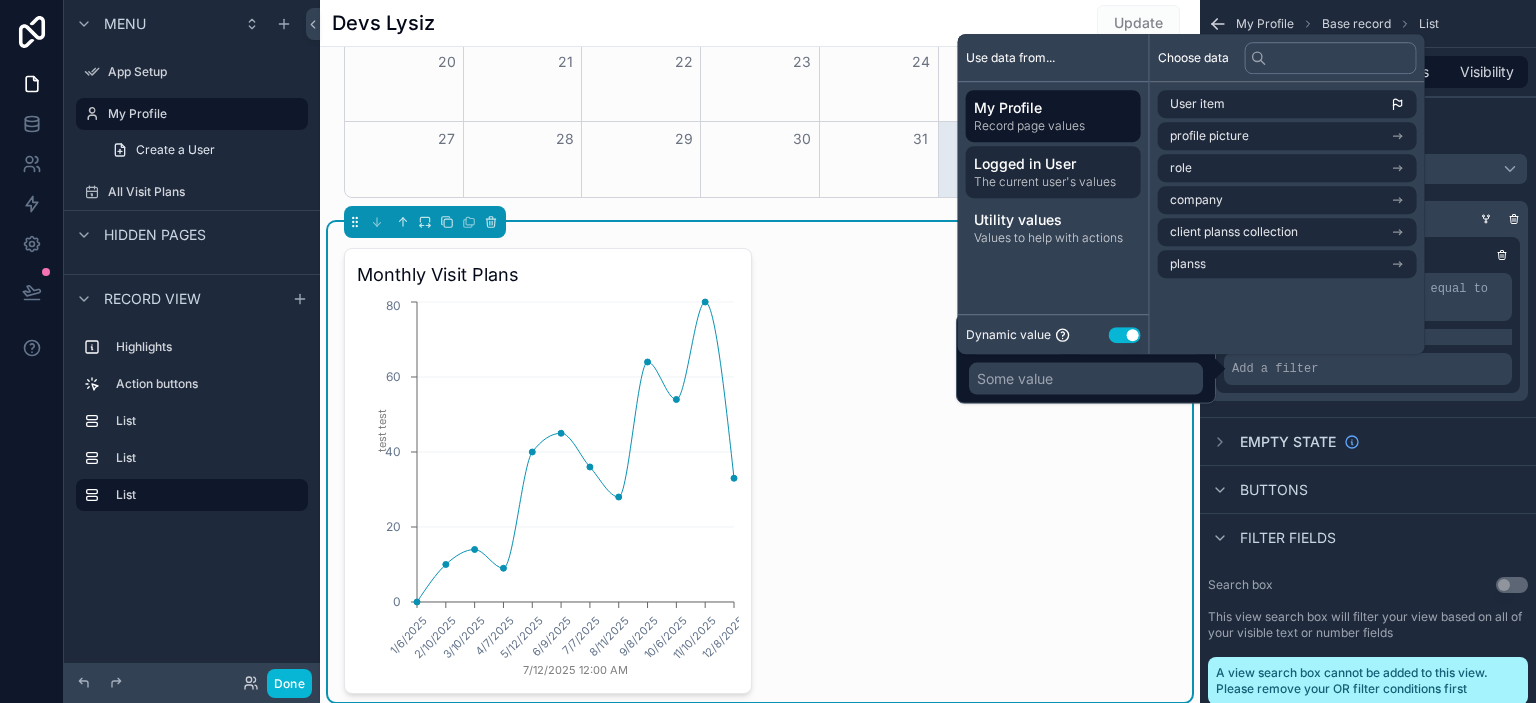 click on "Logged in User" at bounding box center (1053, 164) 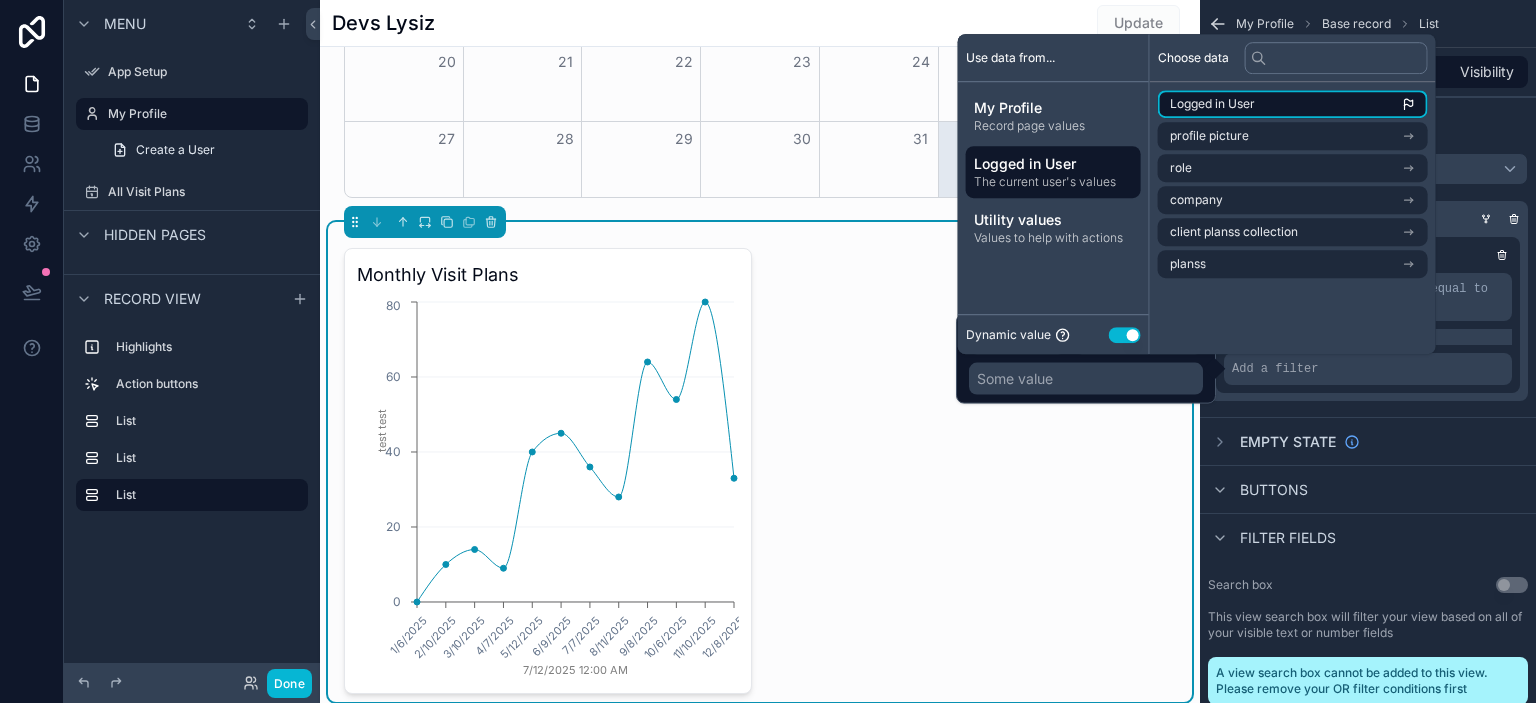 click on "Logged in User" at bounding box center (1293, 104) 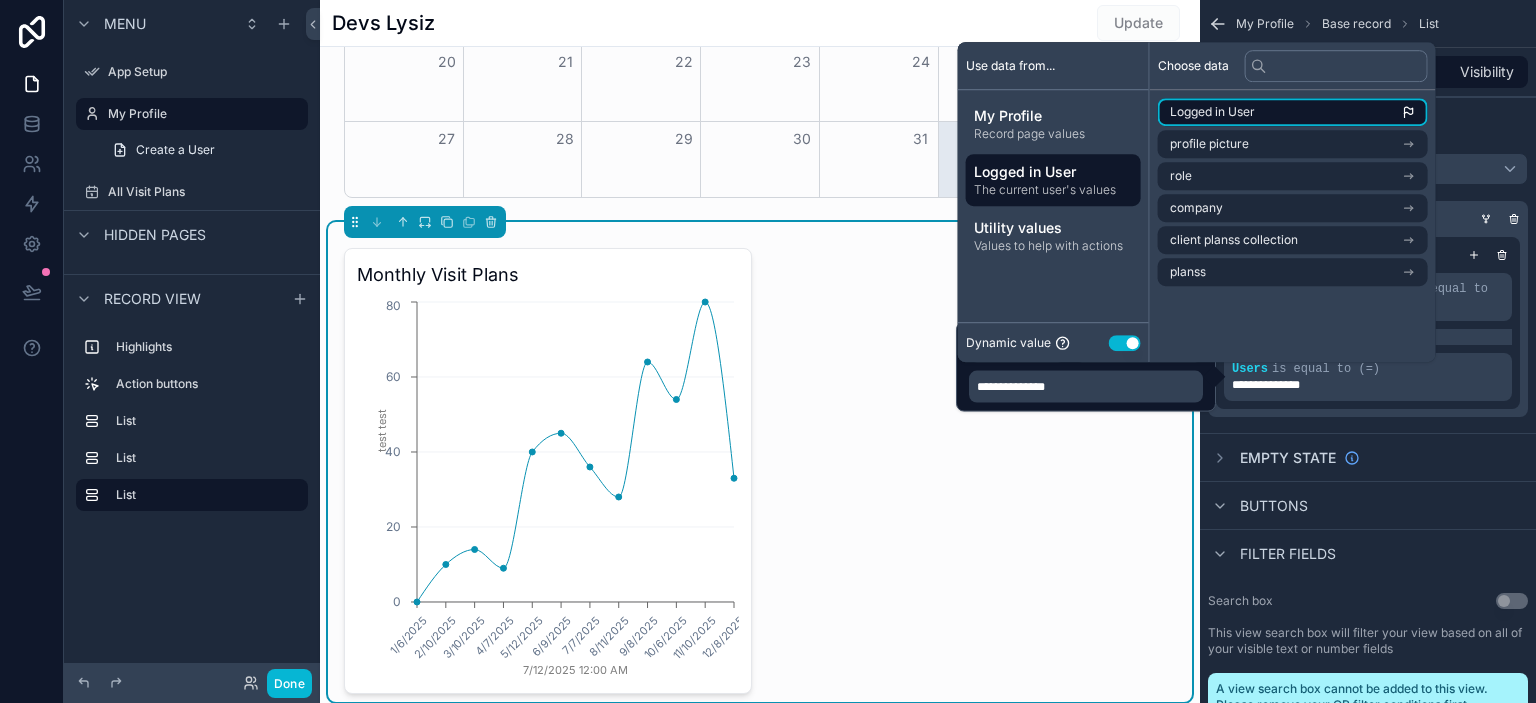click on "Logged in User" at bounding box center (1293, 112) 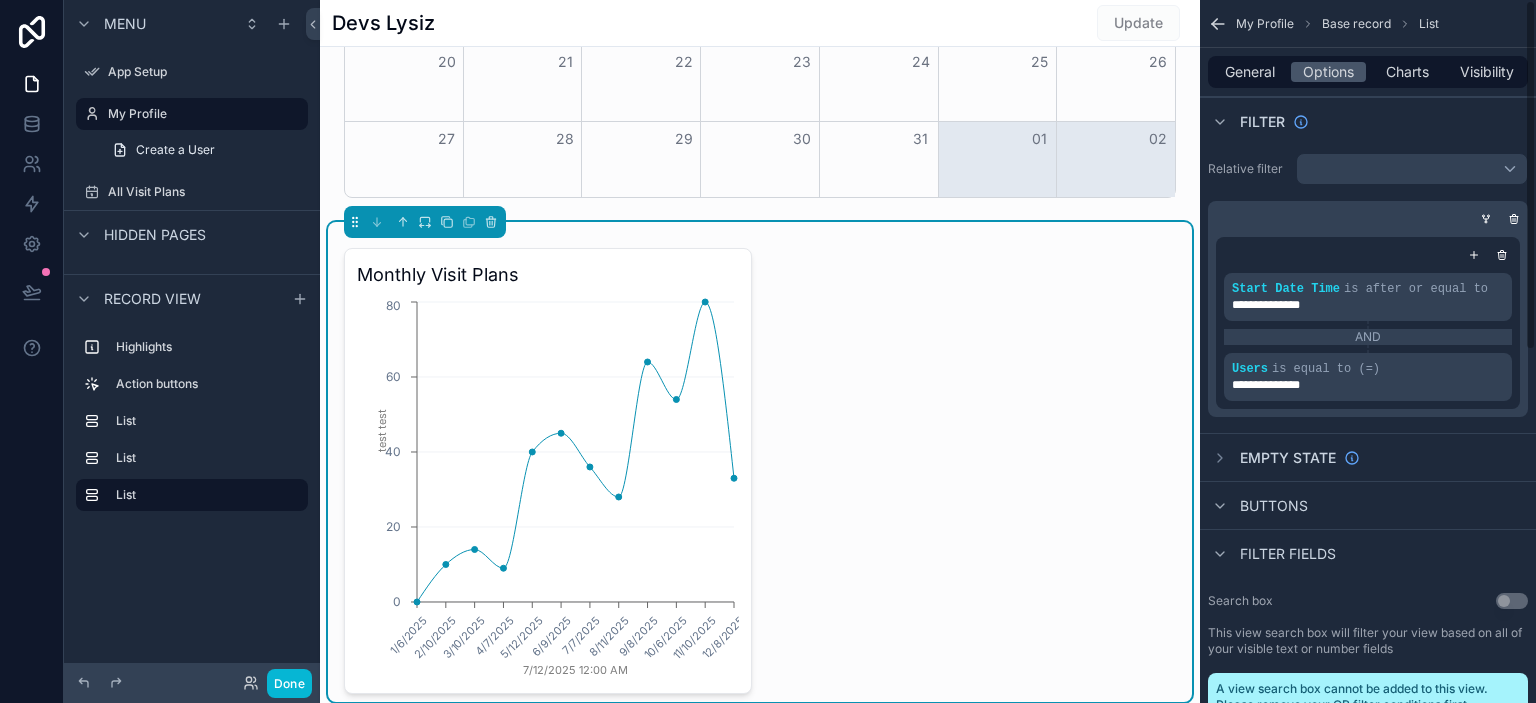 click on "**********" at bounding box center [1368, 689] 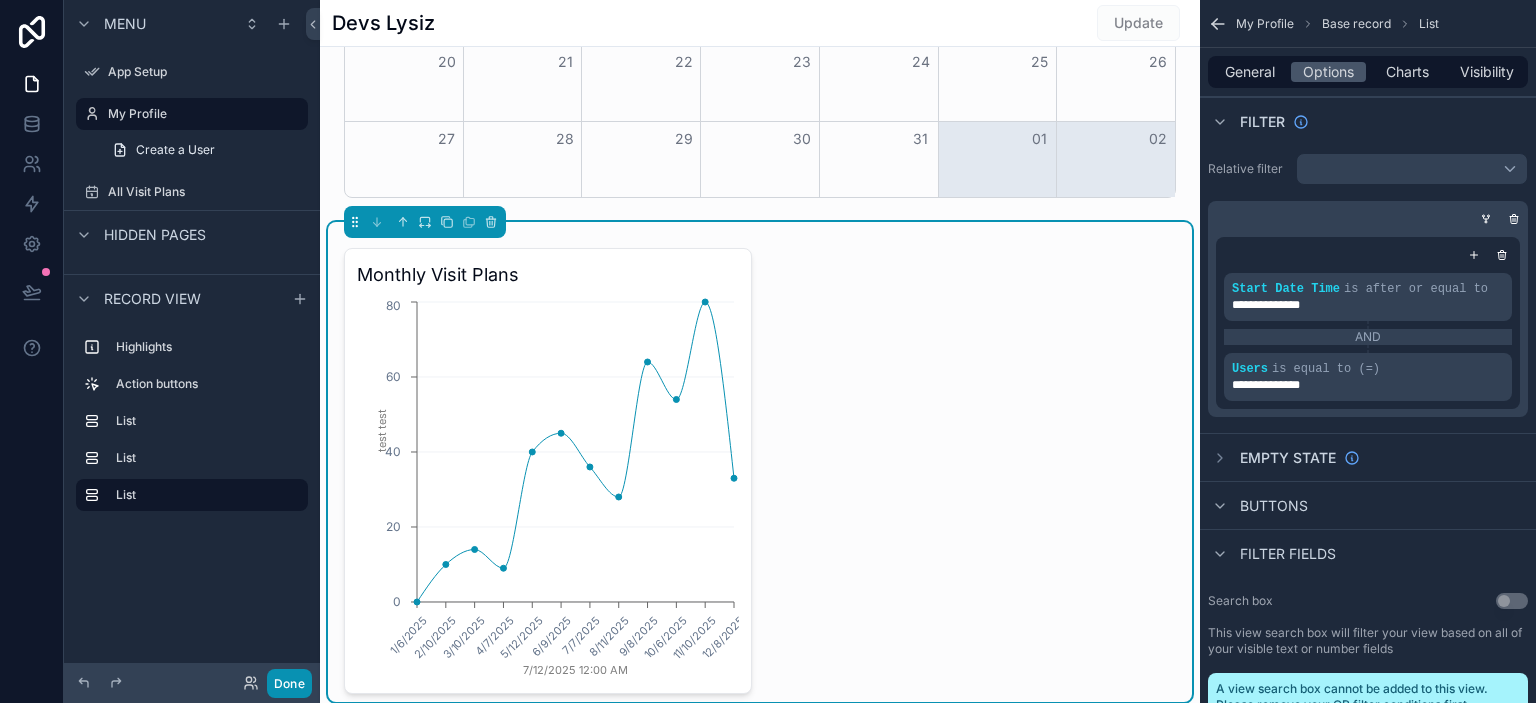 click on "Done" at bounding box center [289, 683] 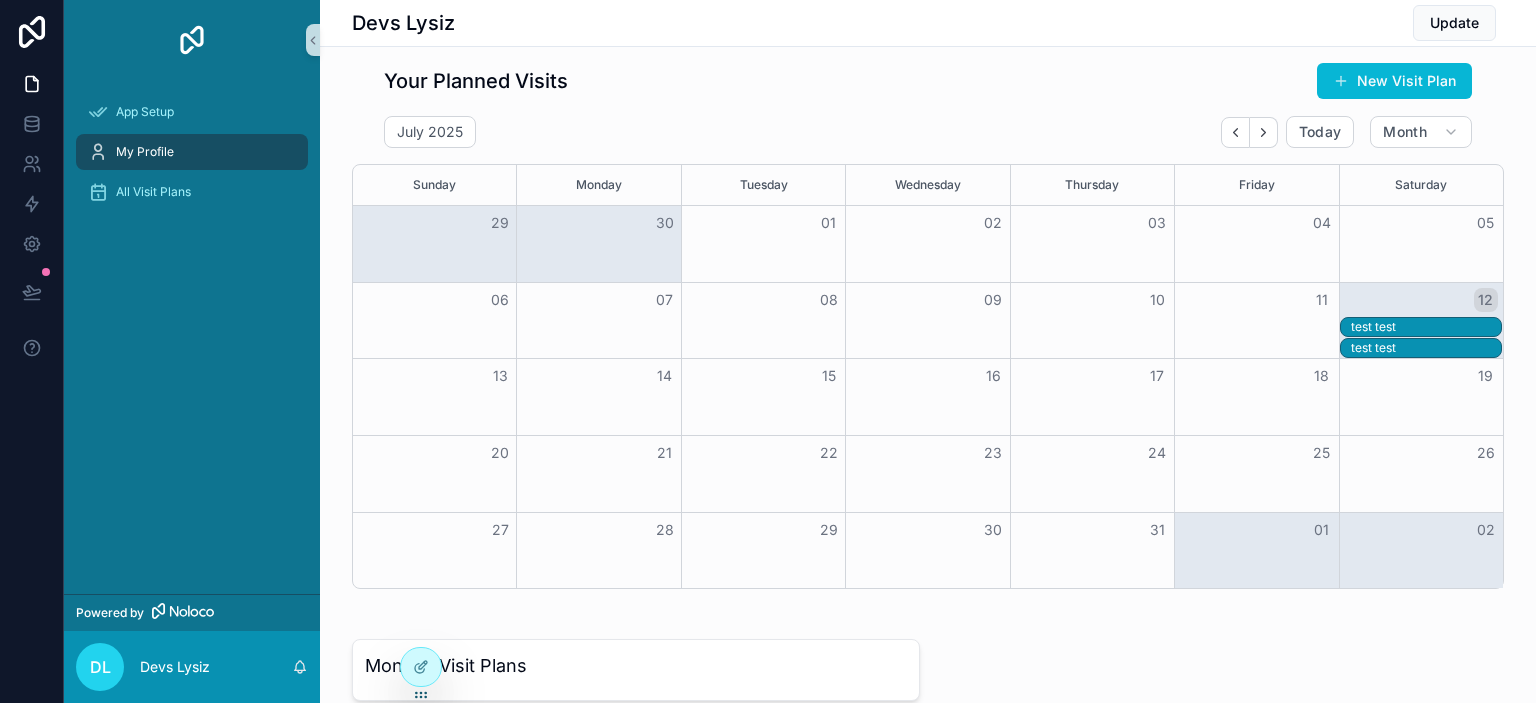 scroll, scrollTop: 594, scrollLeft: 0, axis: vertical 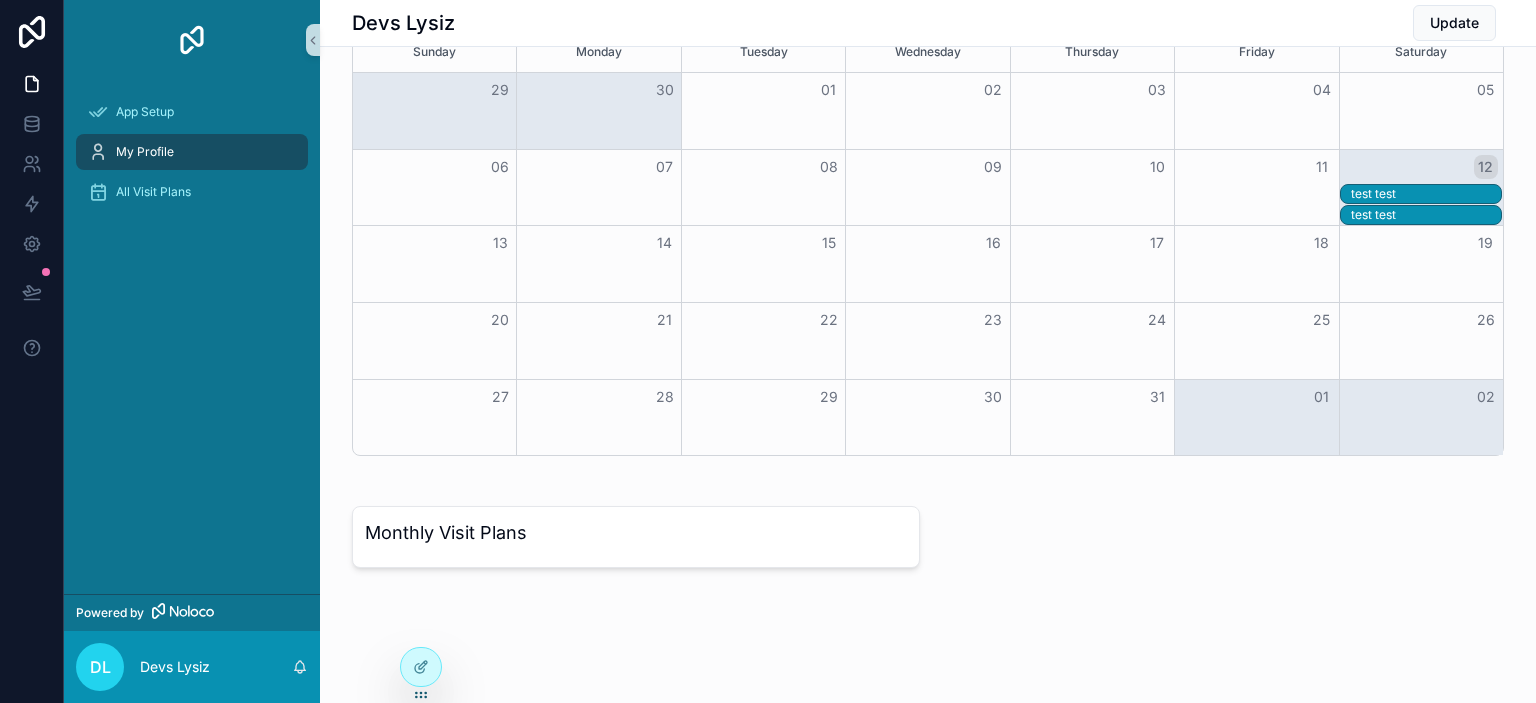 click on "Monthly Visit Plans" at bounding box center [636, 537] 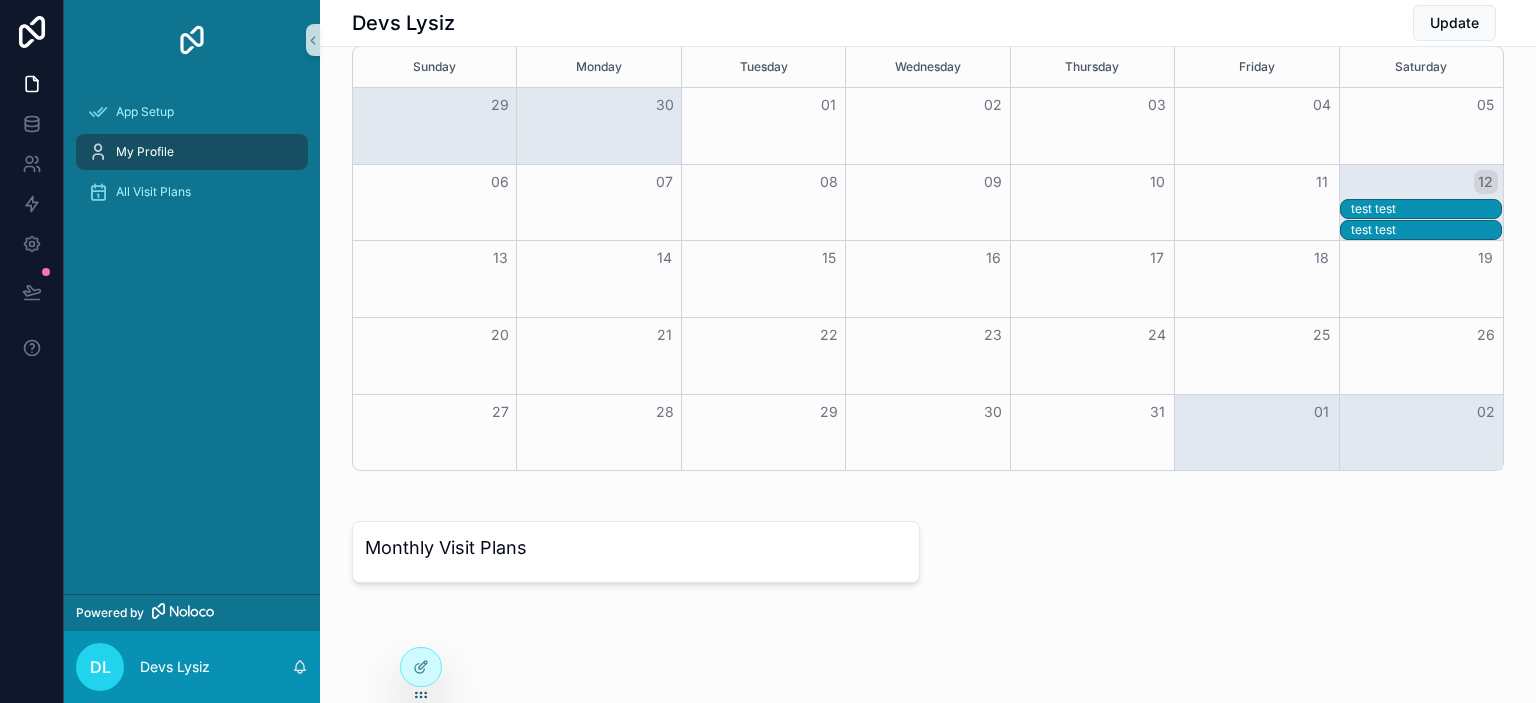 scroll, scrollTop: 594, scrollLeft: 0, axis: vertical 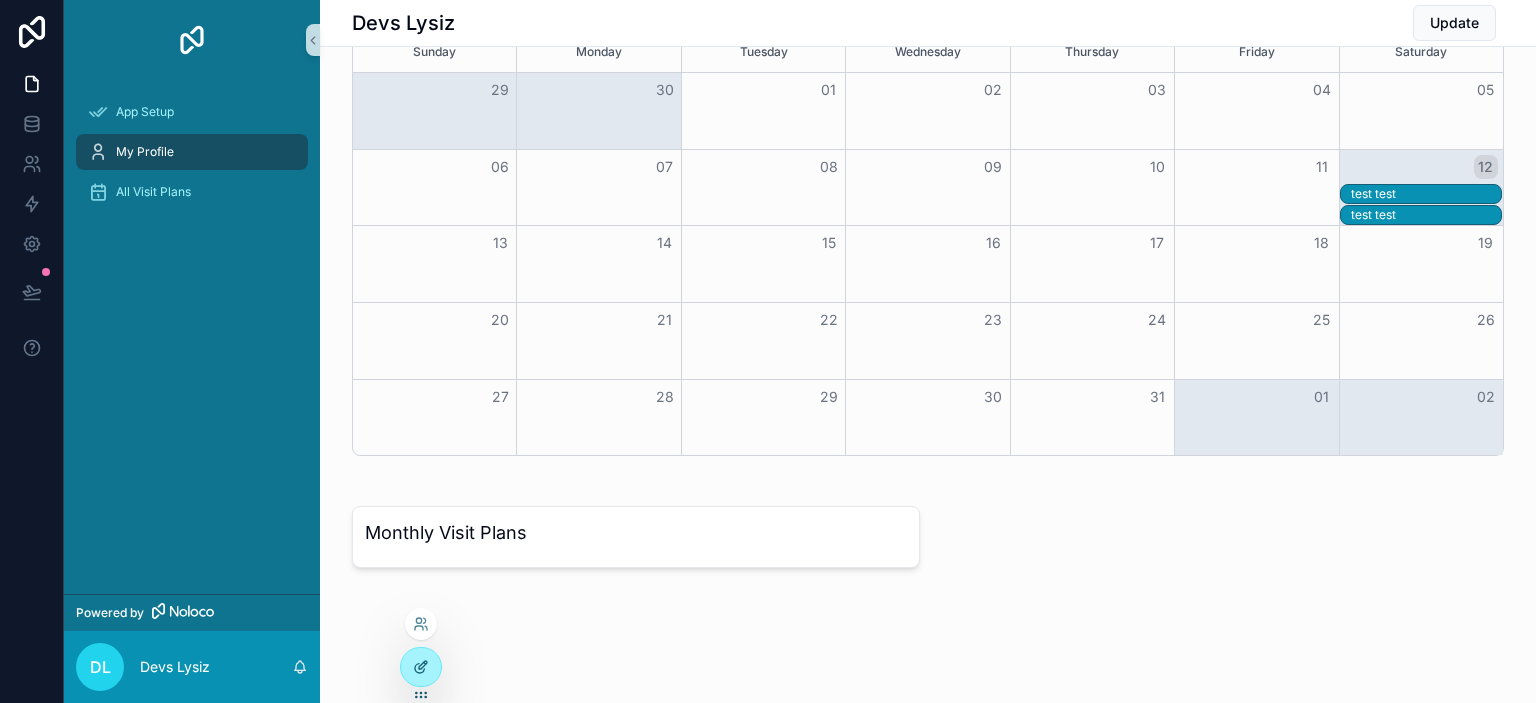 click at bounding box center [421, 667] 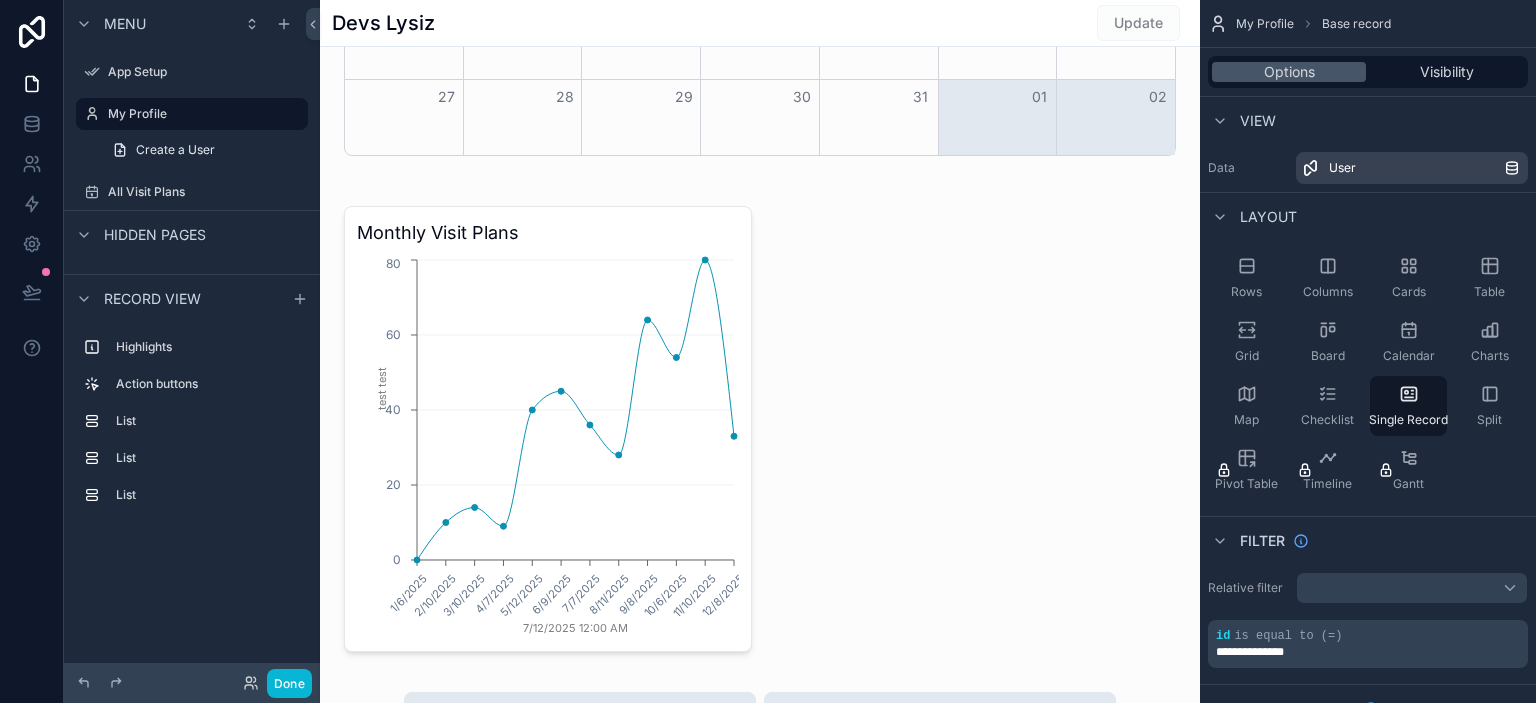 scroll, scrollTop: 824, scrollLeft: 0, axis: vertical 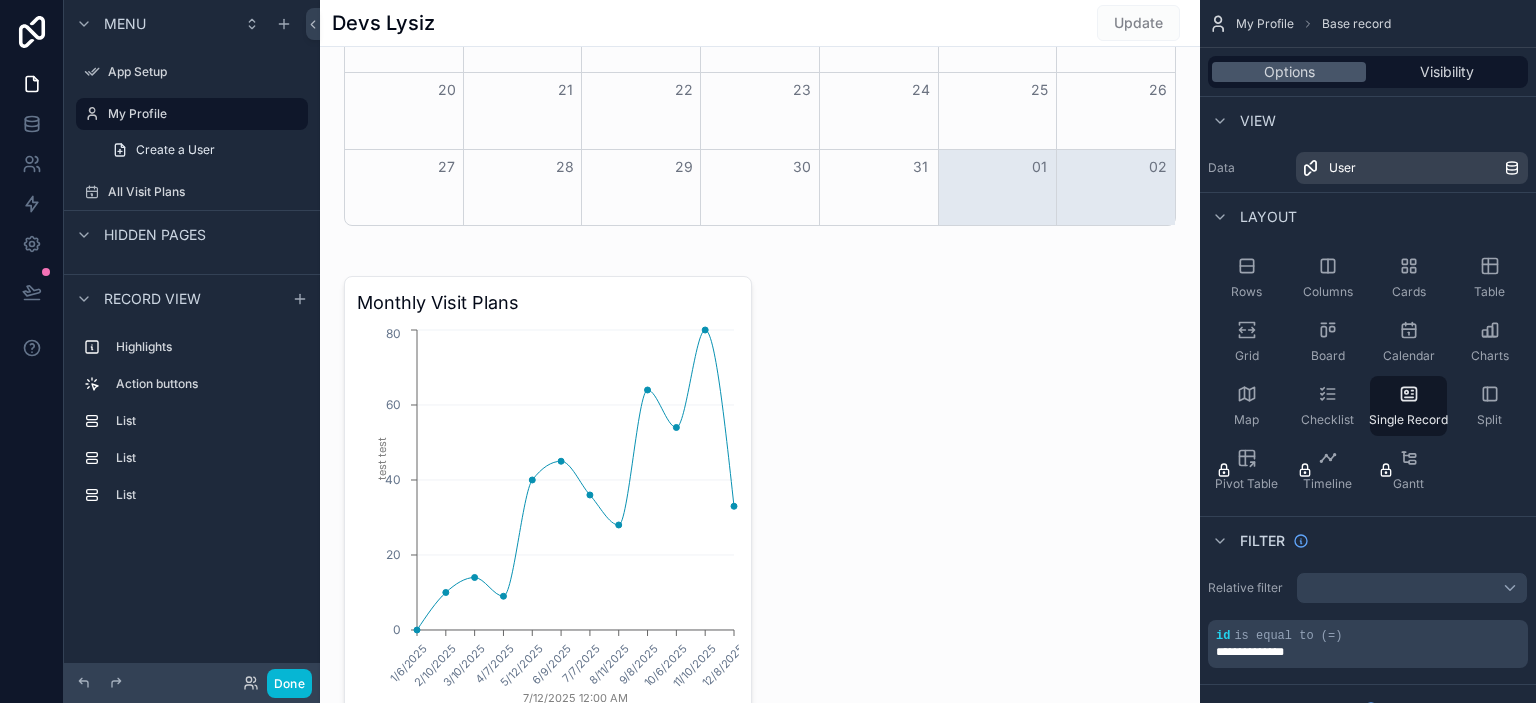 click at bounding box center (760, 405) 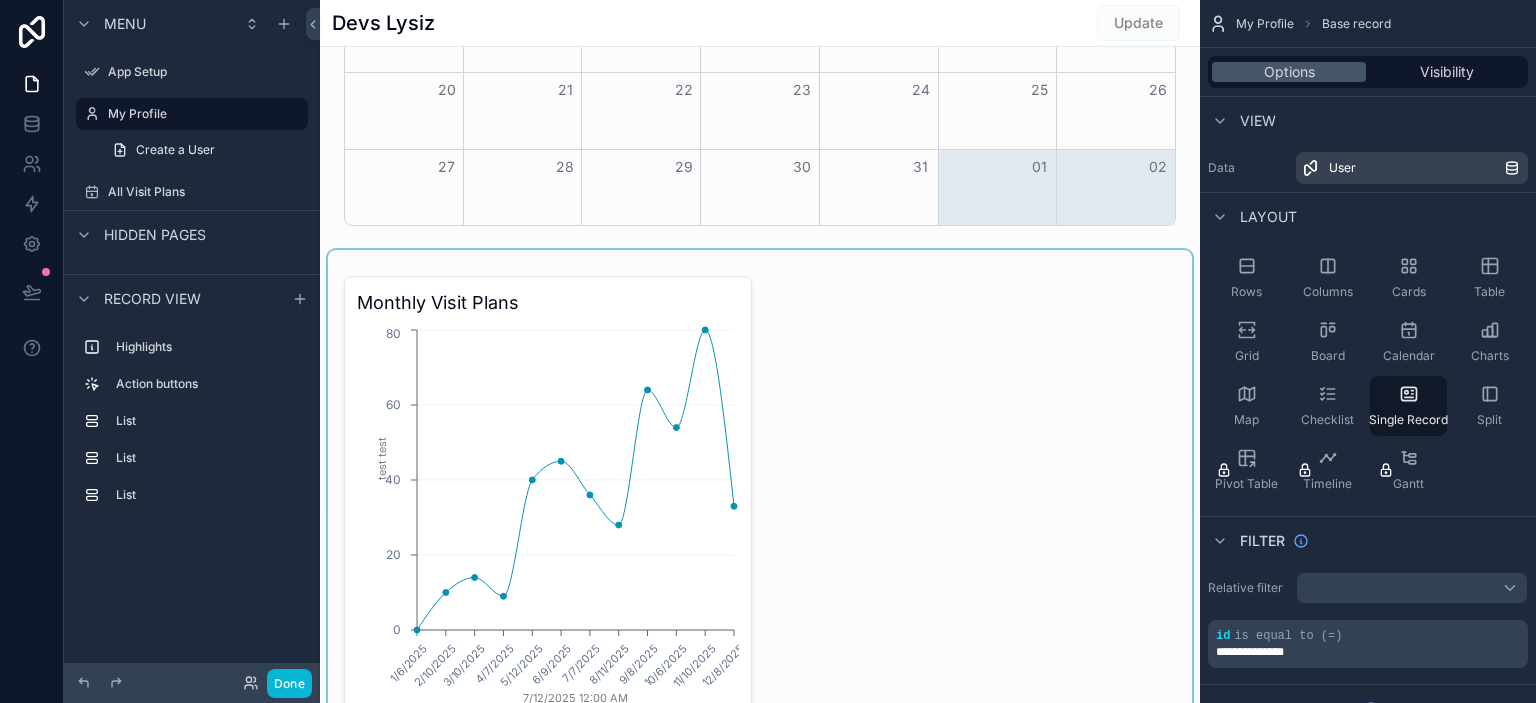 click at bounding box center (760, 490) 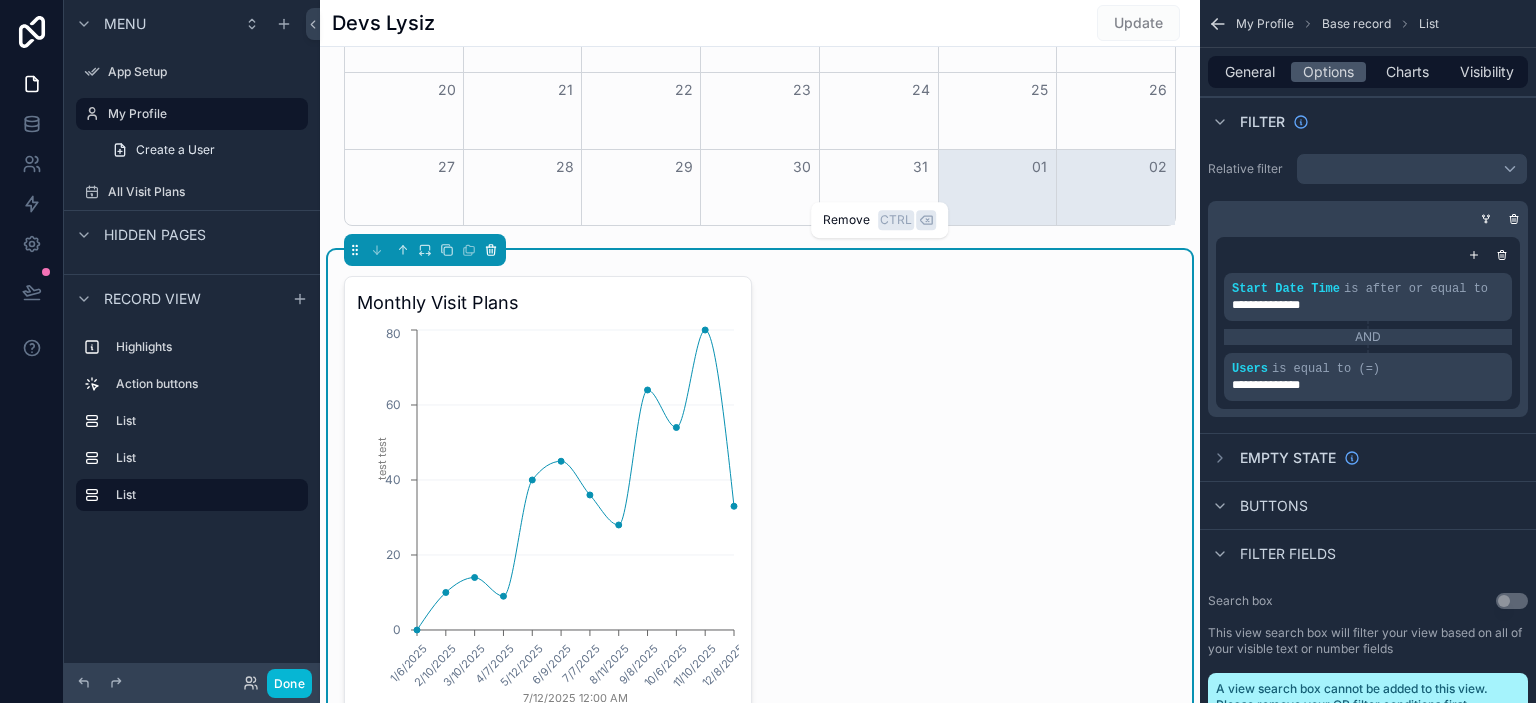 click 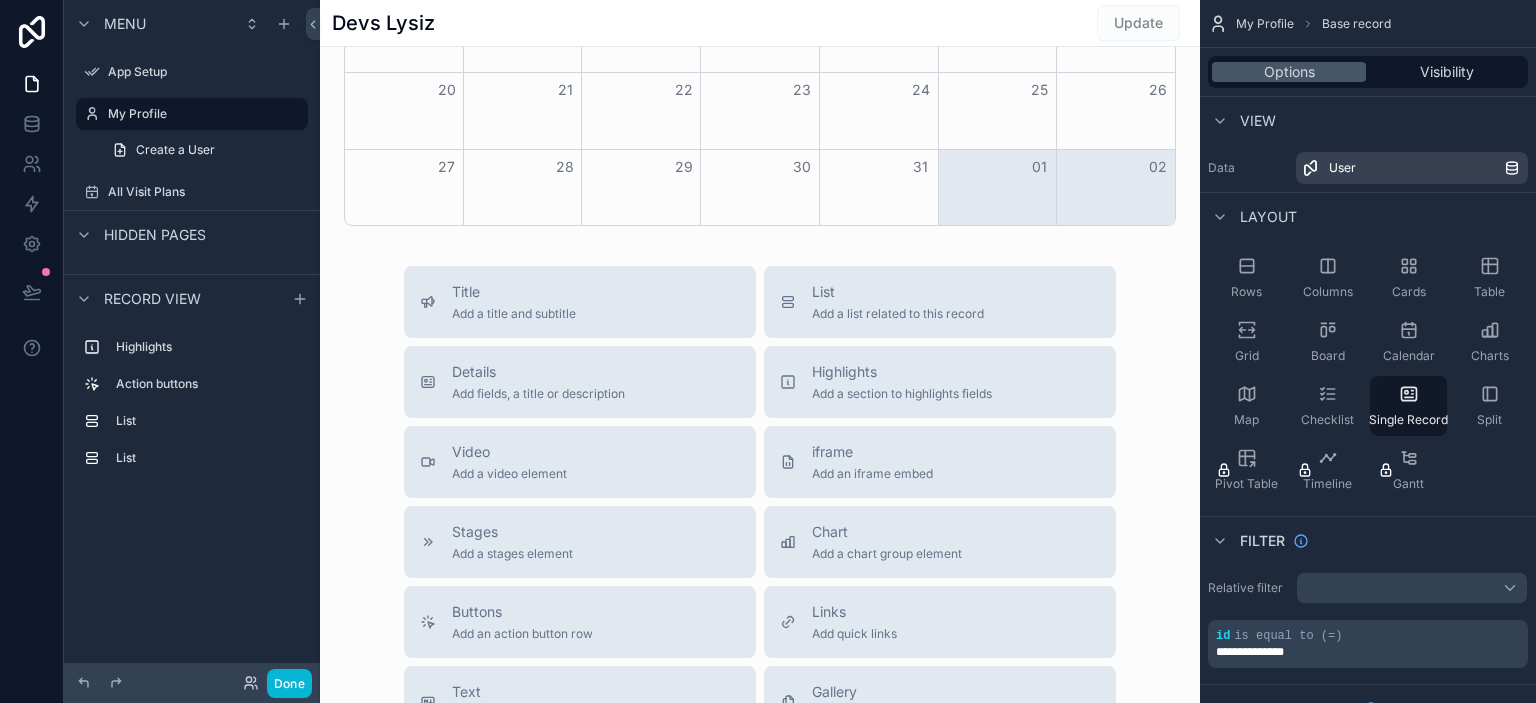 scroll, scrollTop: 363, scrollLeft: 0, axis: vertical 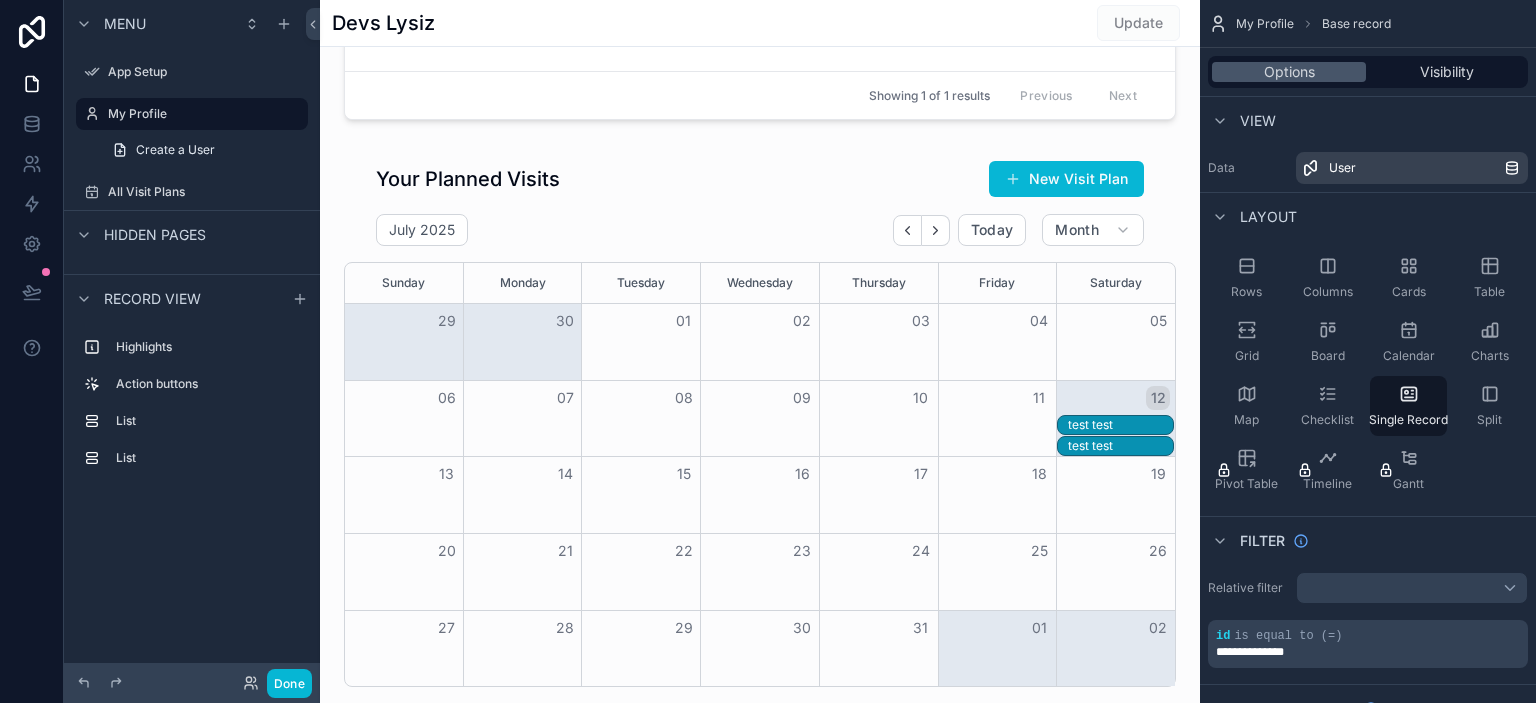 click at bounding box center [760, 618] 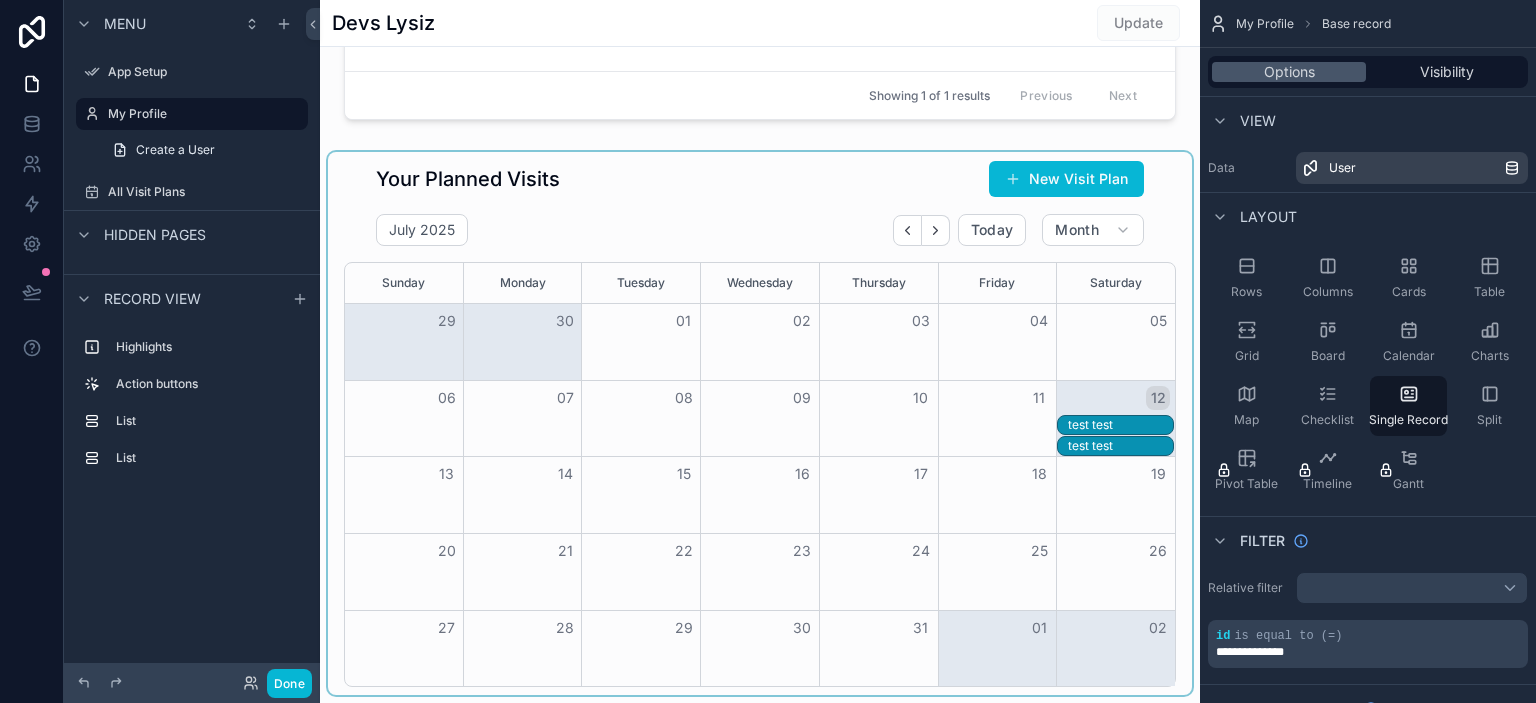 click on "test test" at bounding box center [1120, 425] 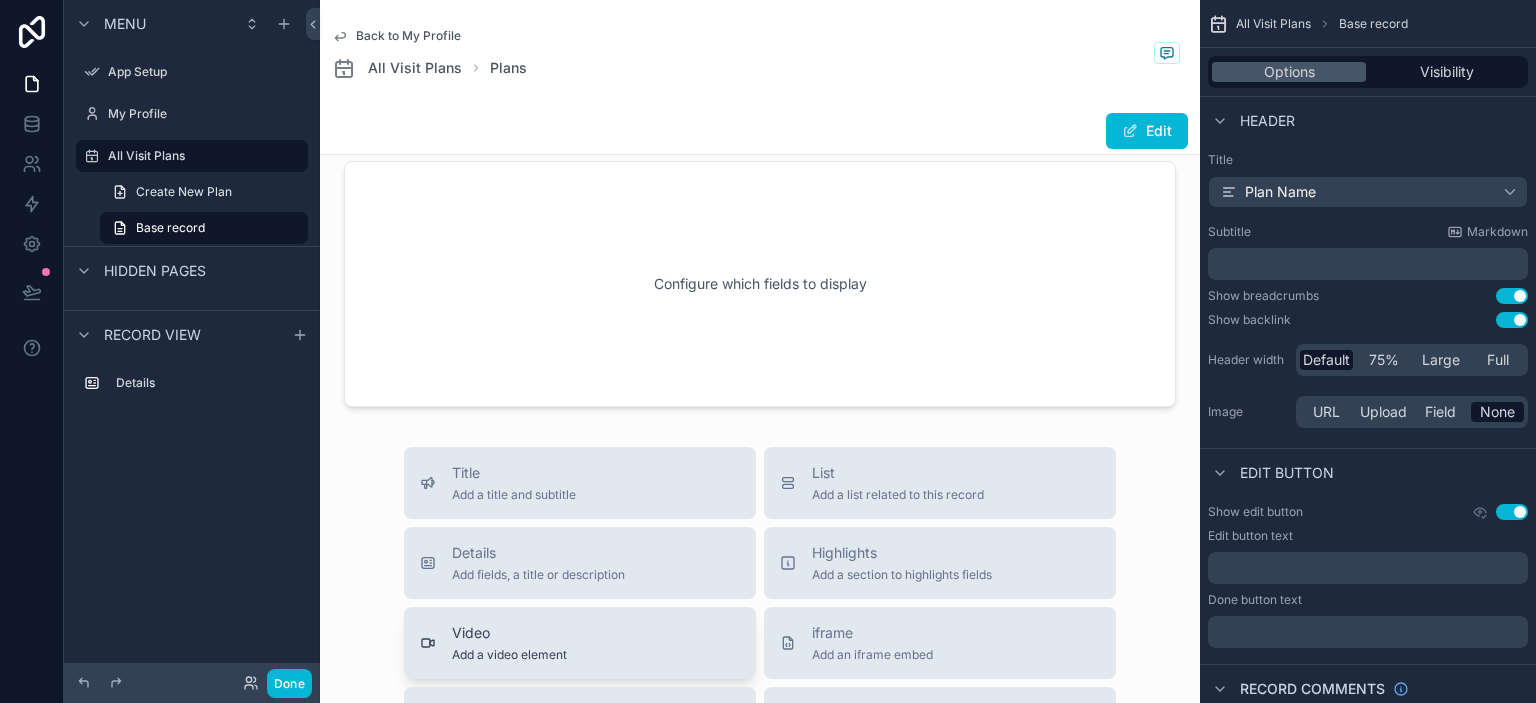 scroll, scrollTop: 0, scrollLeft: 0, axis: both 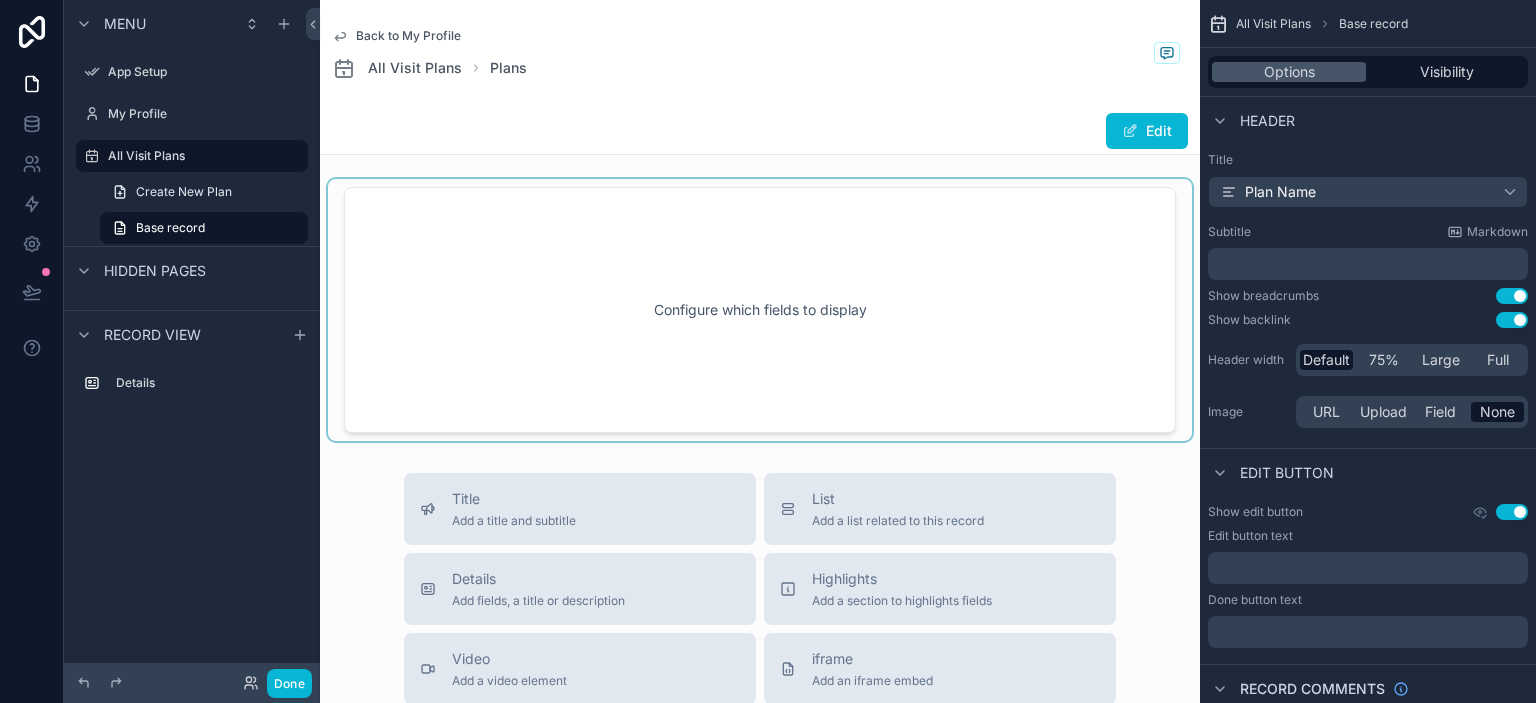 click at bounding box center [760, 310] 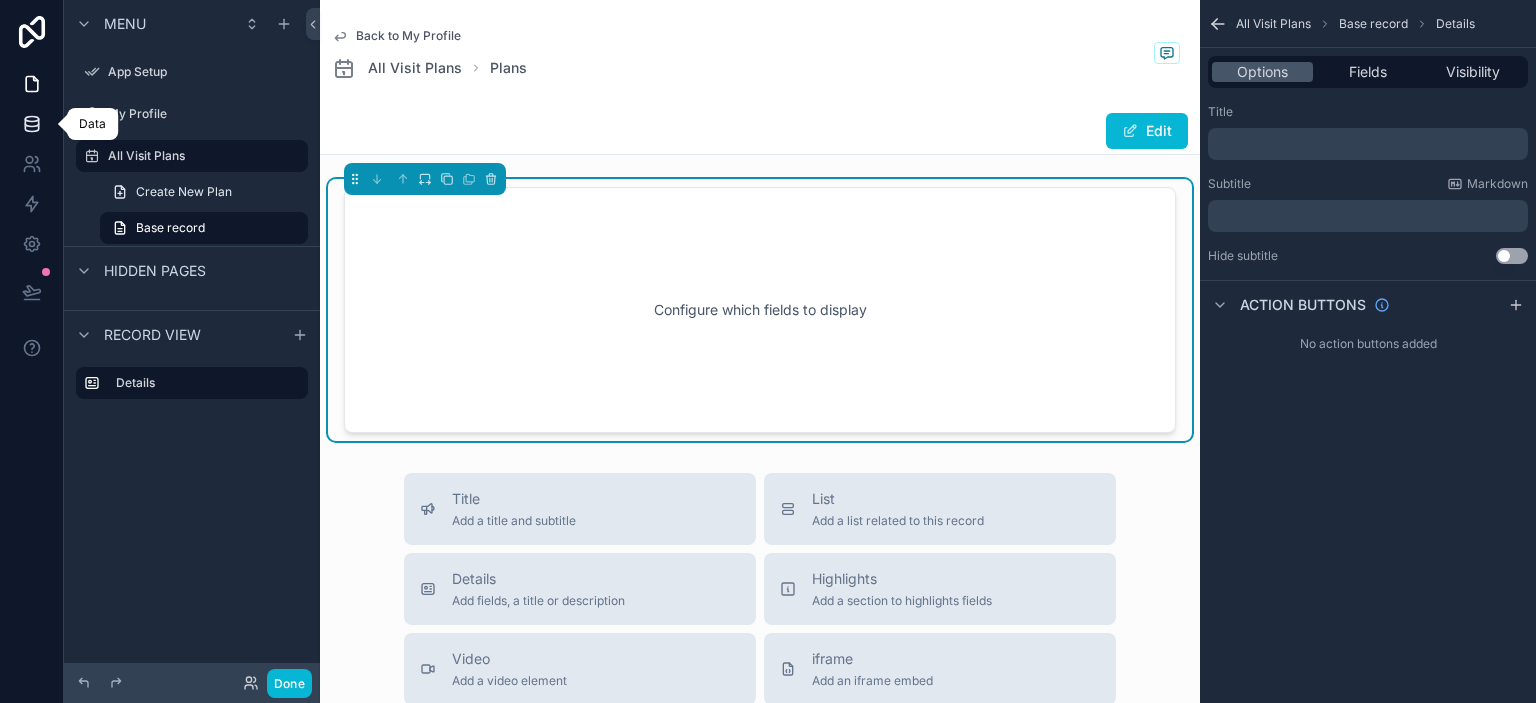 click 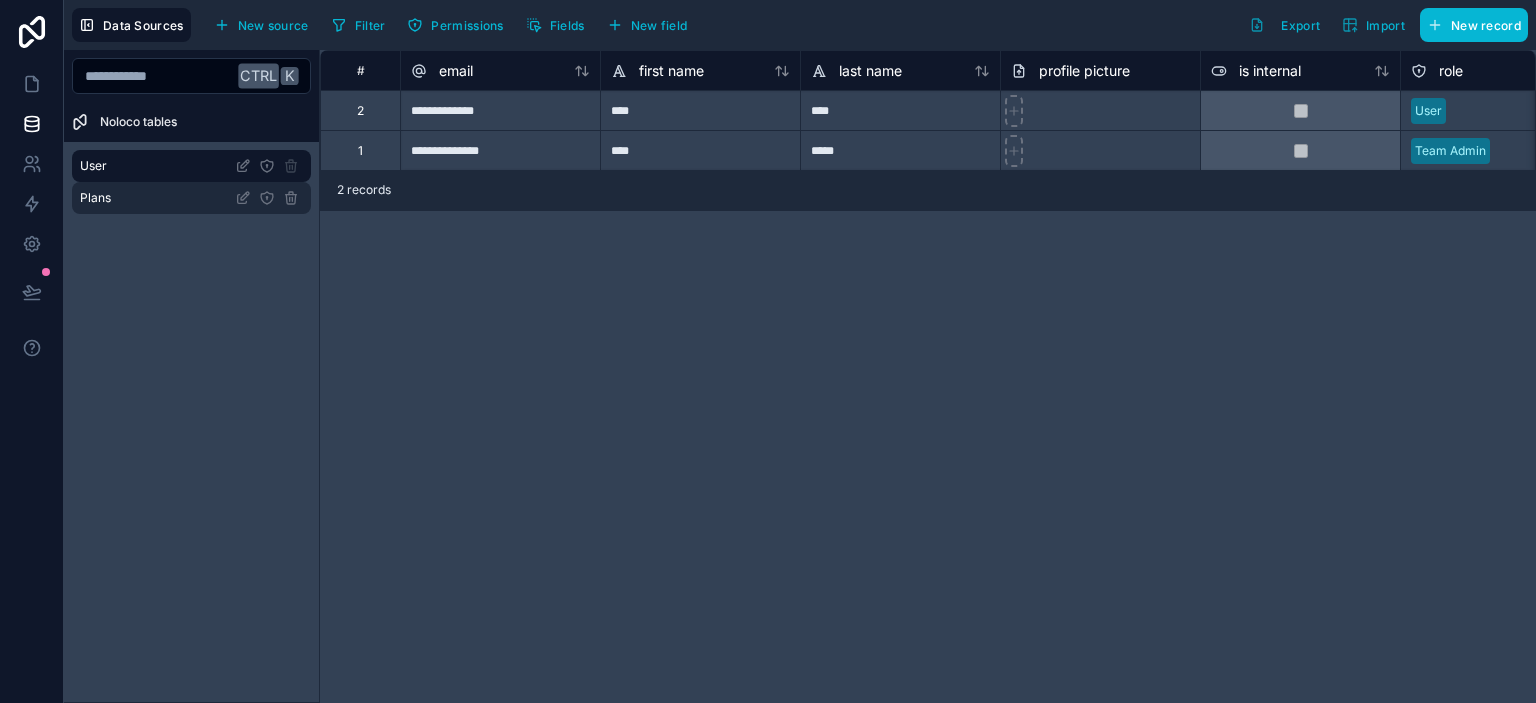 click on "Plans" at bounding box center [191, 198] 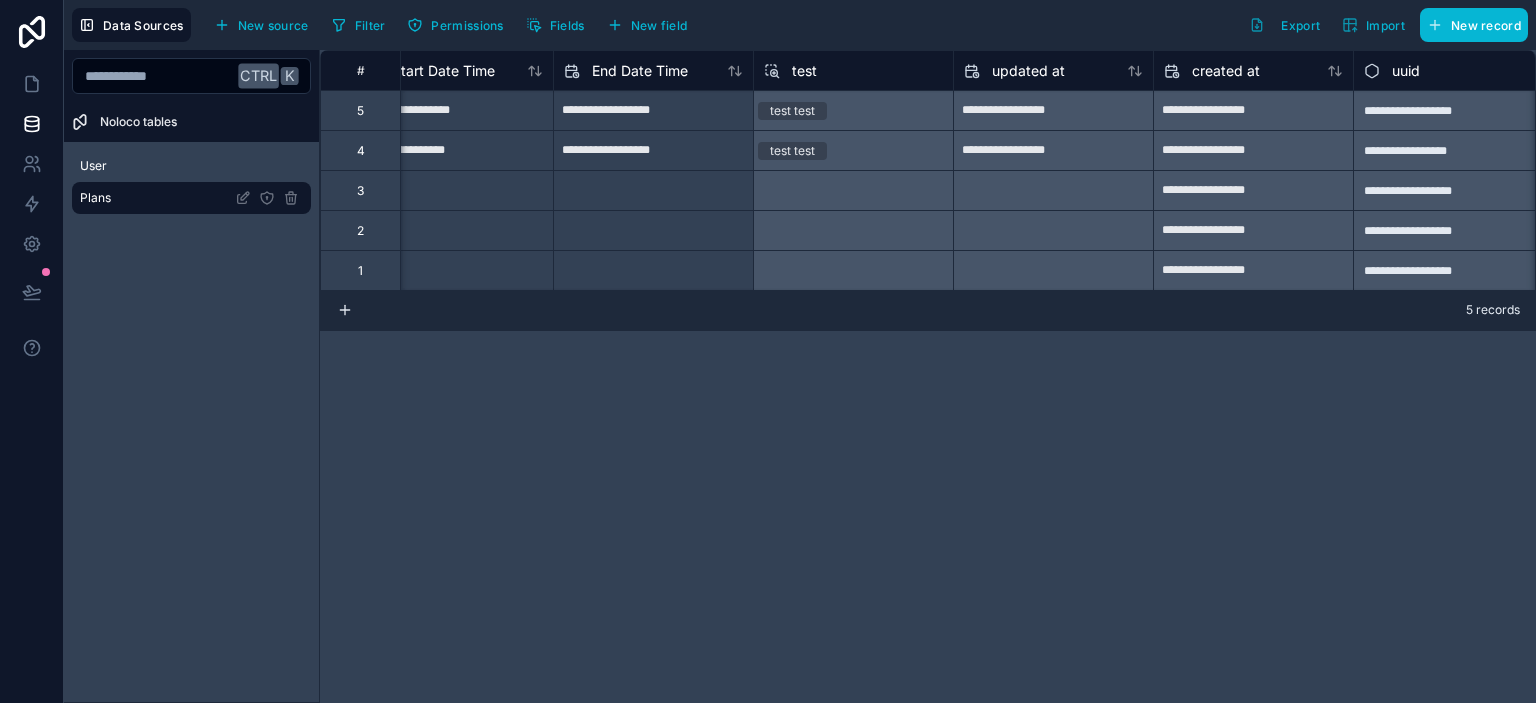scroll, scrollTop: 0, scrollLeft: 865, axis: horizontal 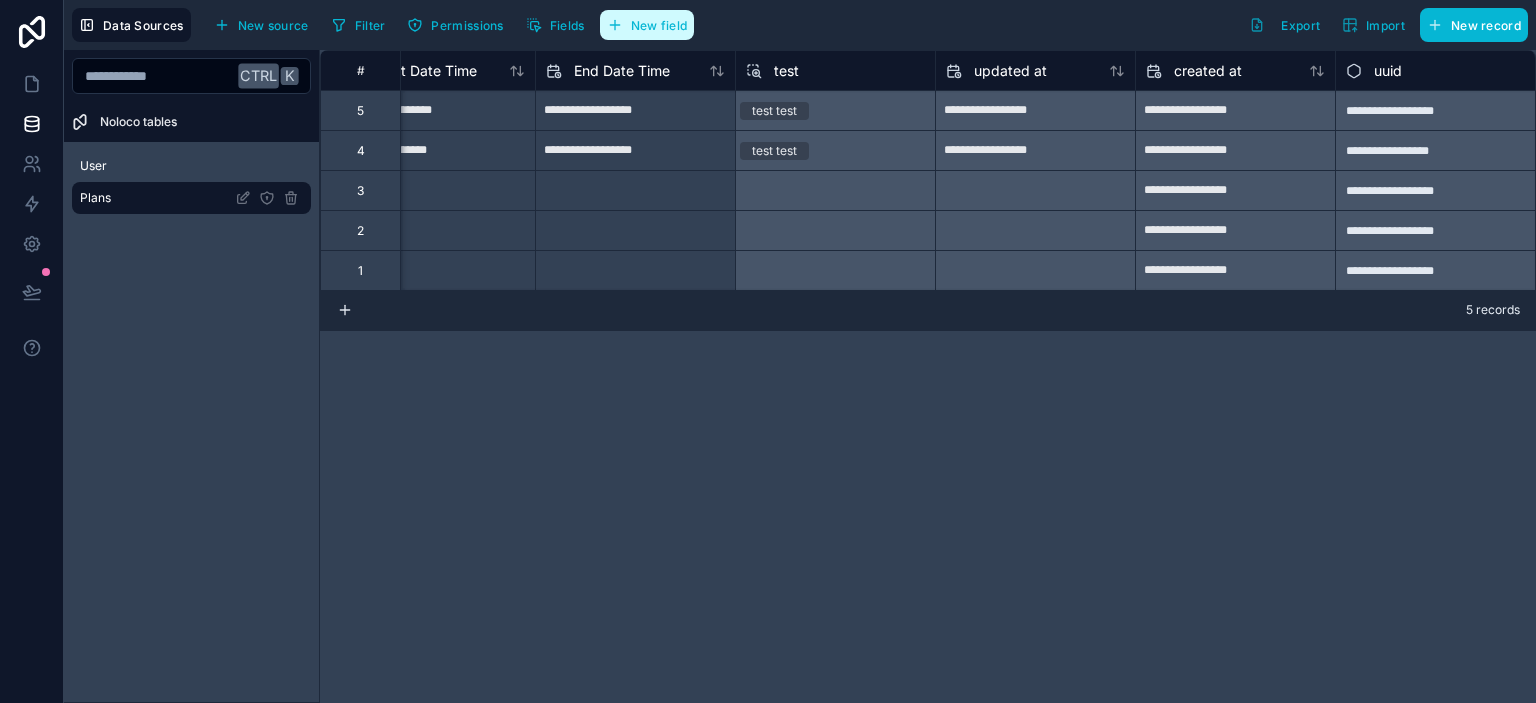 click on "New field" at bounding box center (659, 25) 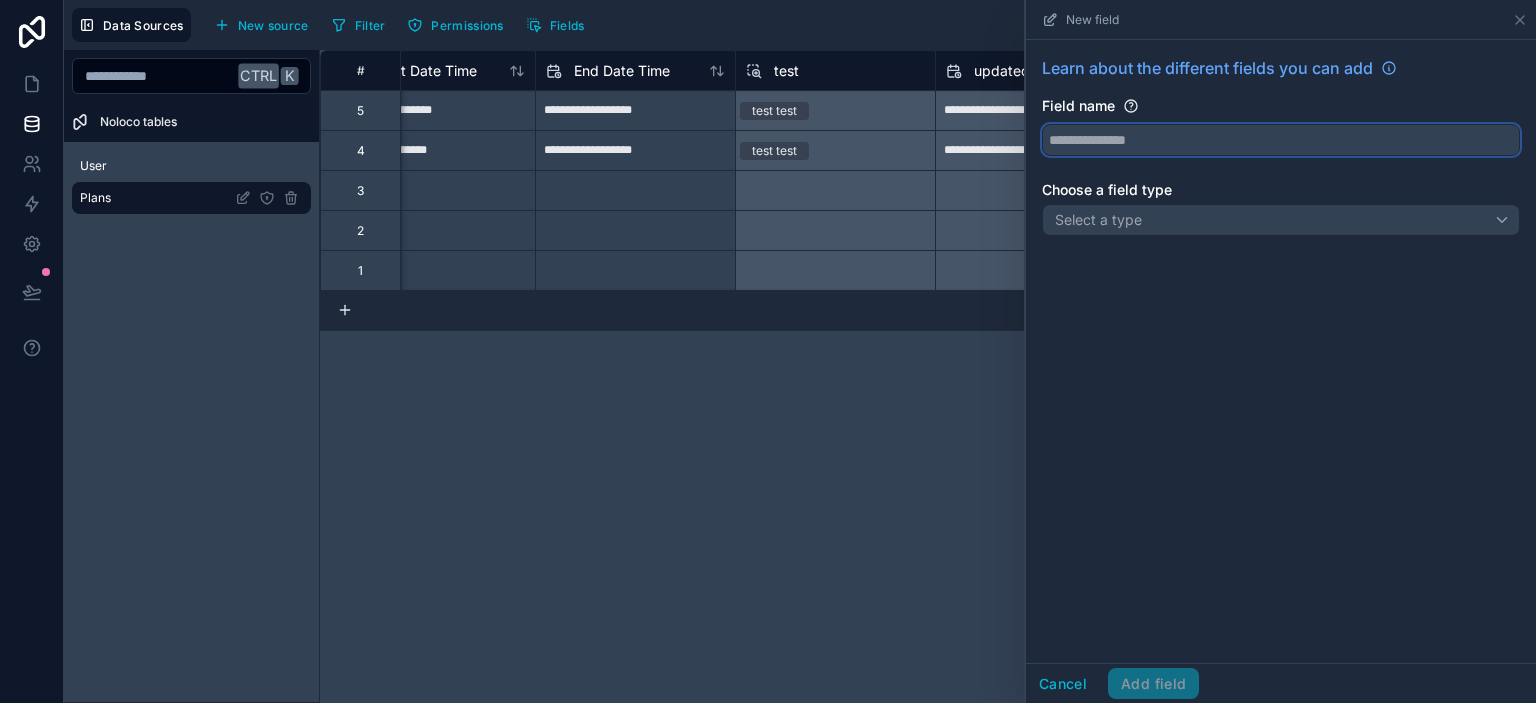click at bounding box center [1281, 140] 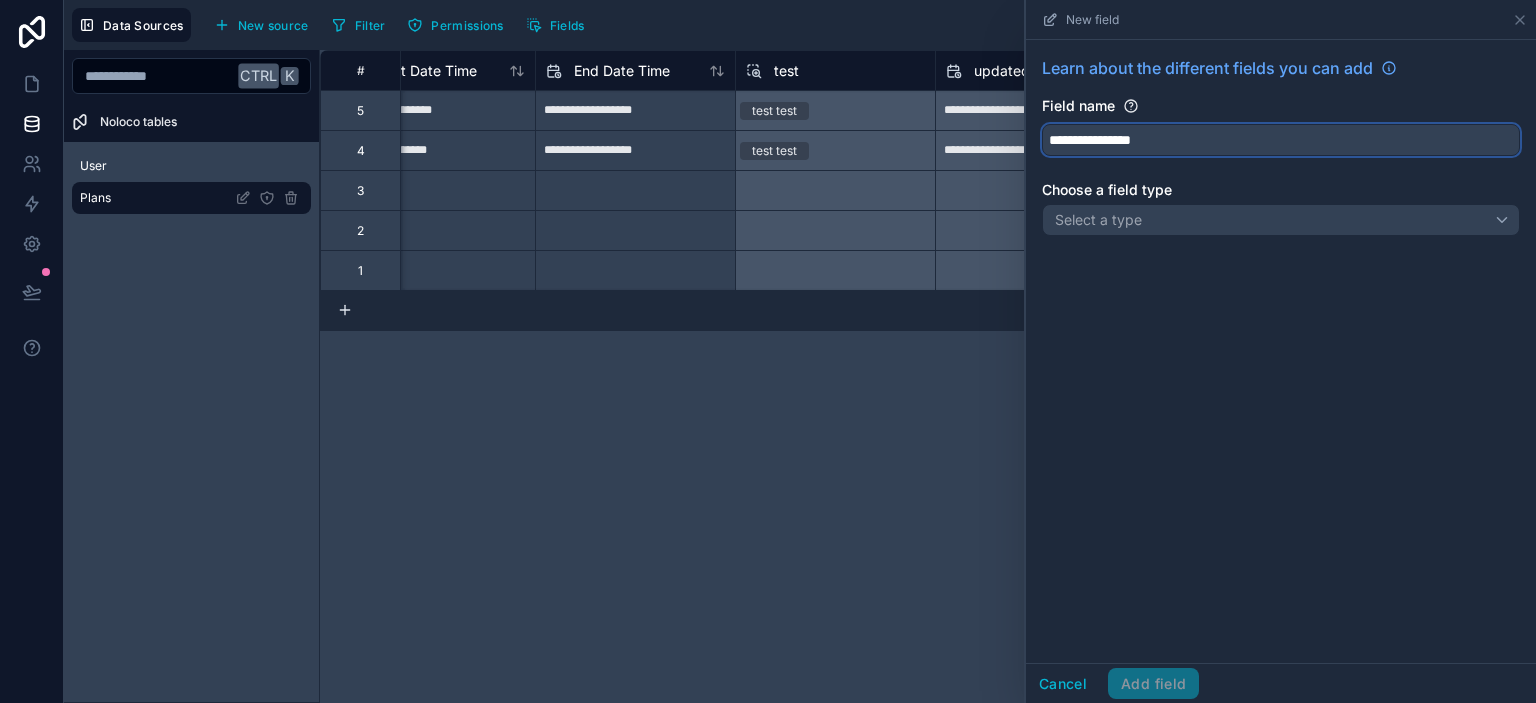 click on "**********" at bounding box center [1281, 140] 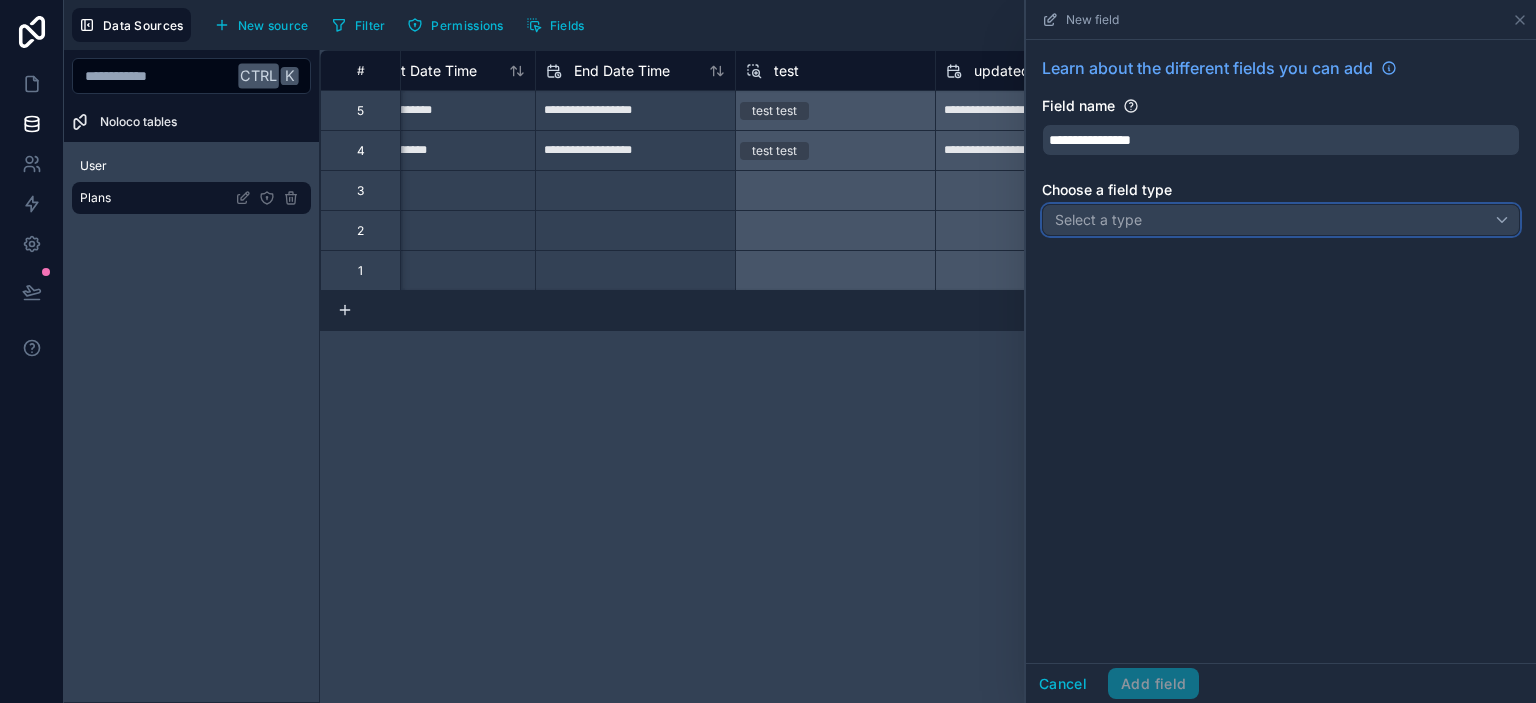 click on "Select a type" at bounding box center (1281, 220) 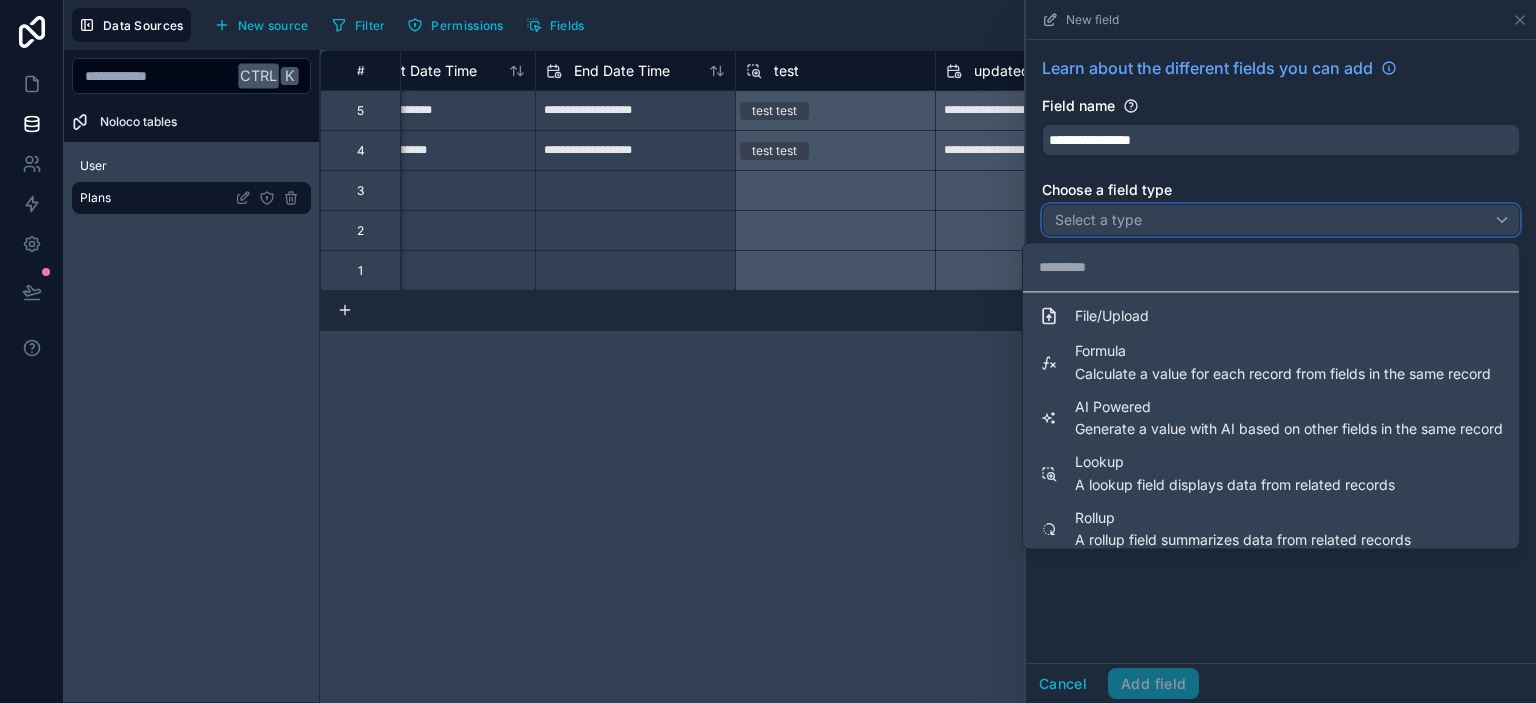 scroll, scrollTop: 0, scrollLeft: 0, axis: both 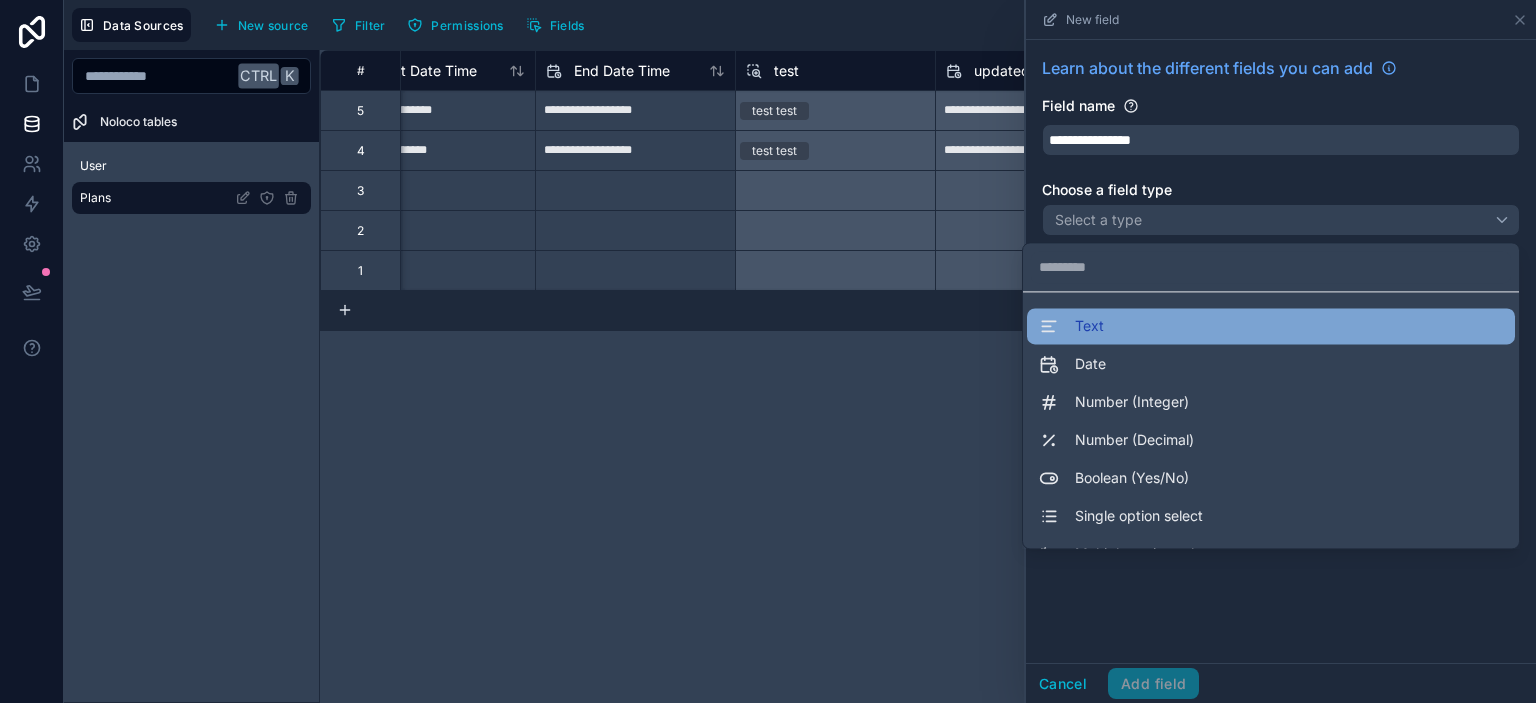 click on "Text" at bounding box center (1271, 326) 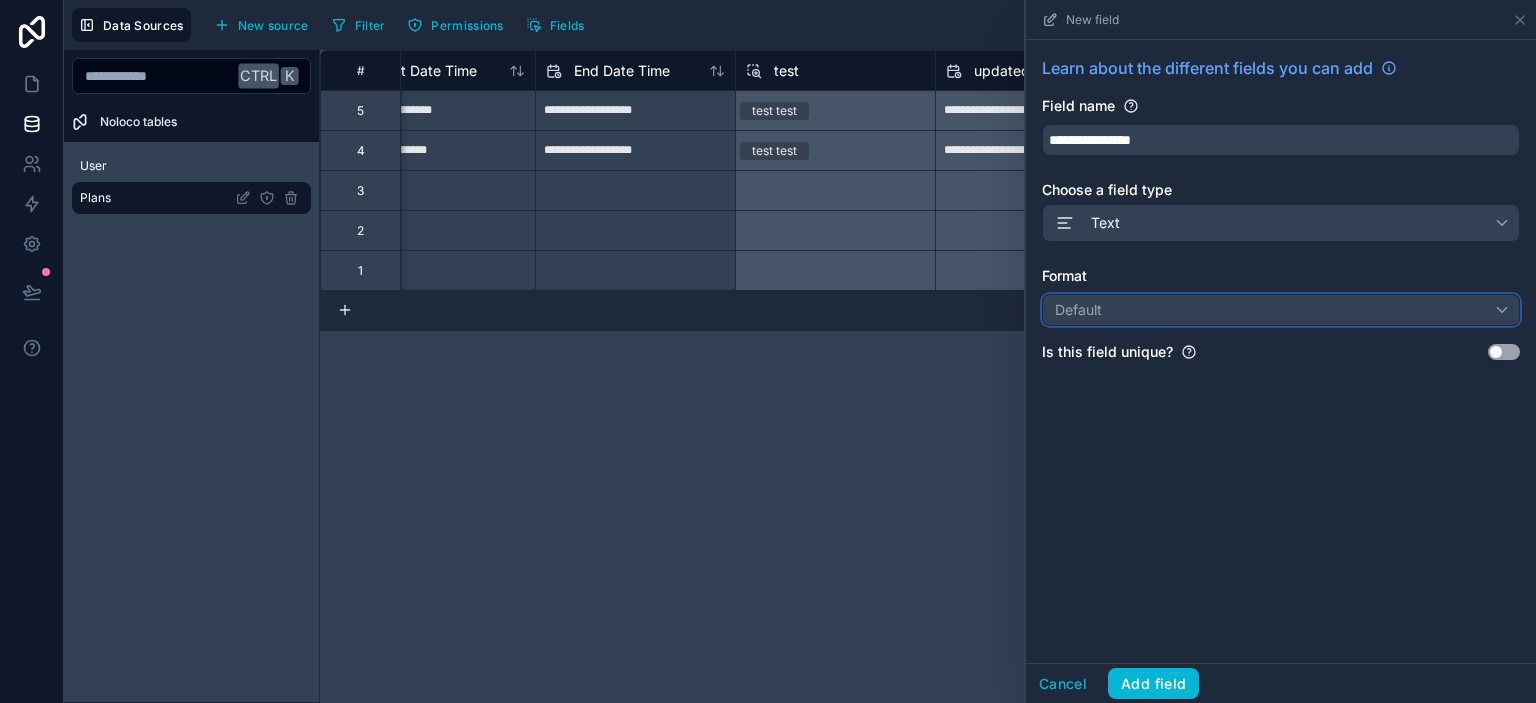 click on "Default" at bounding box center (1281, 310) 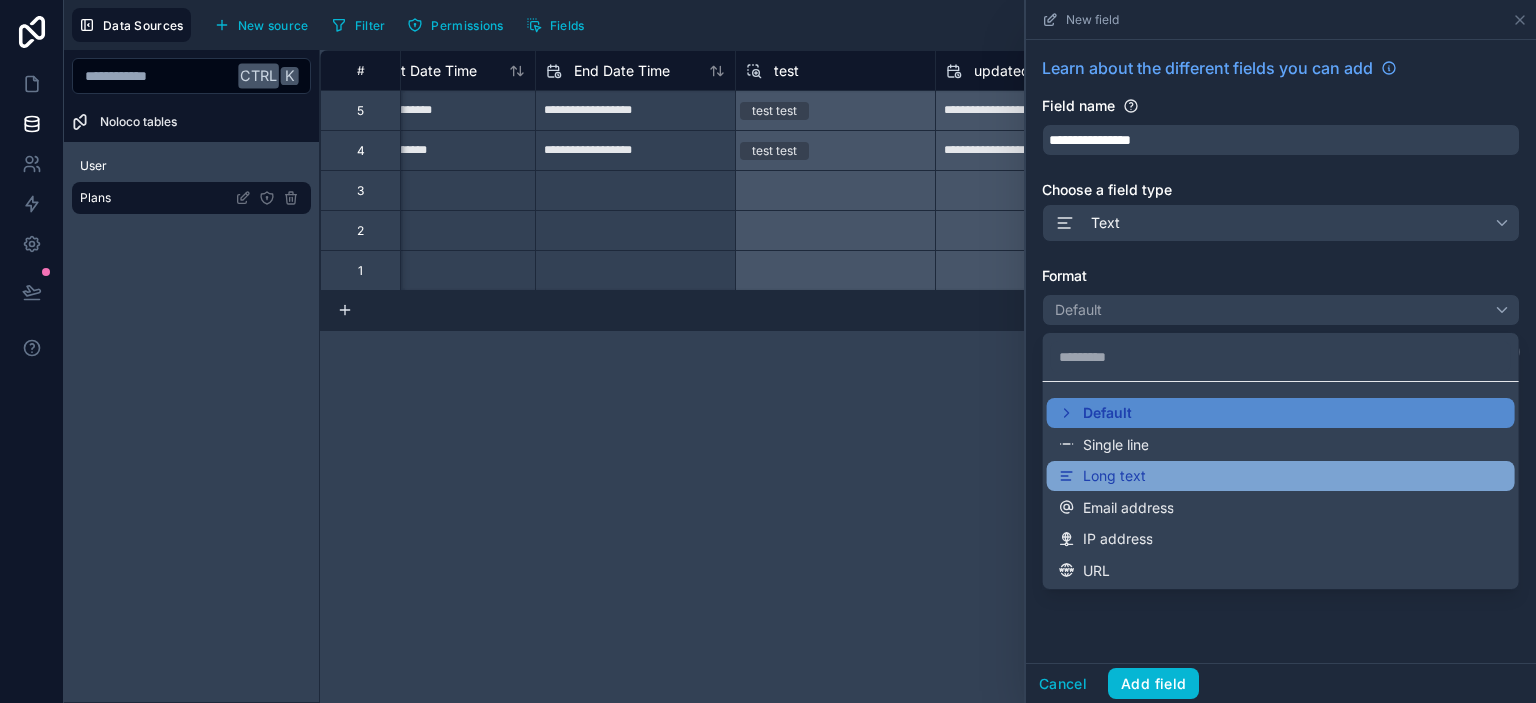click on "Long text" at bounding box center [1281, 476] 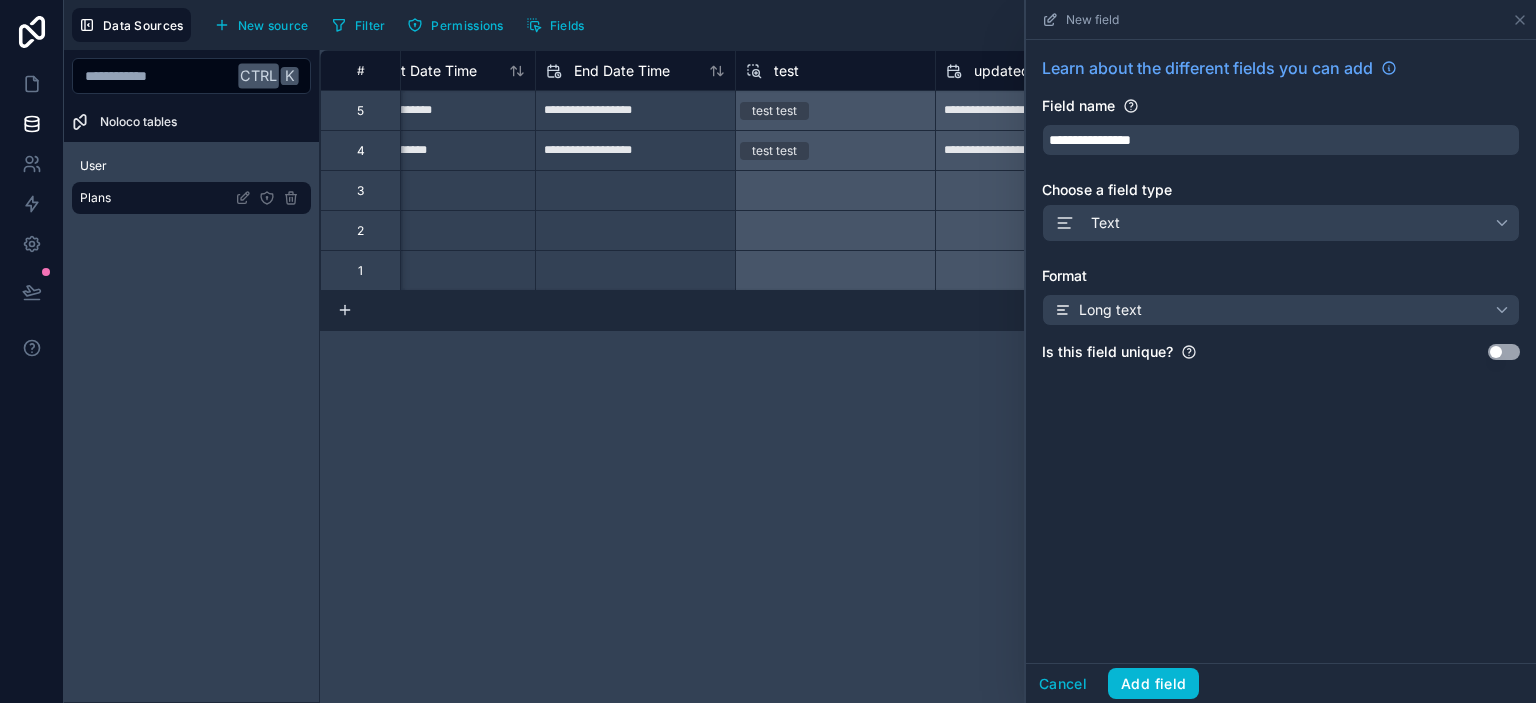 click on "**********" at bounding box center (1281, 351) 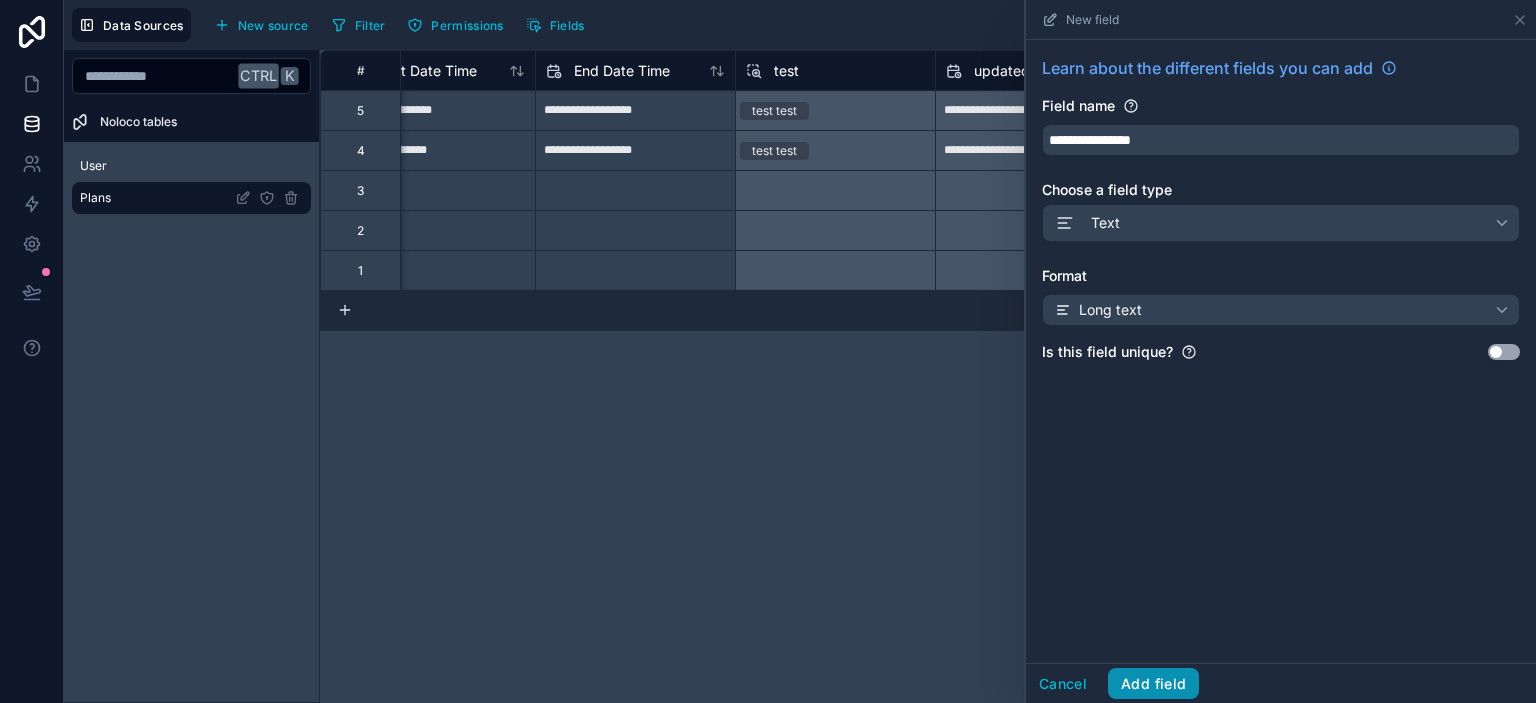 click on "Add field" at bounding box center [1153, 684] 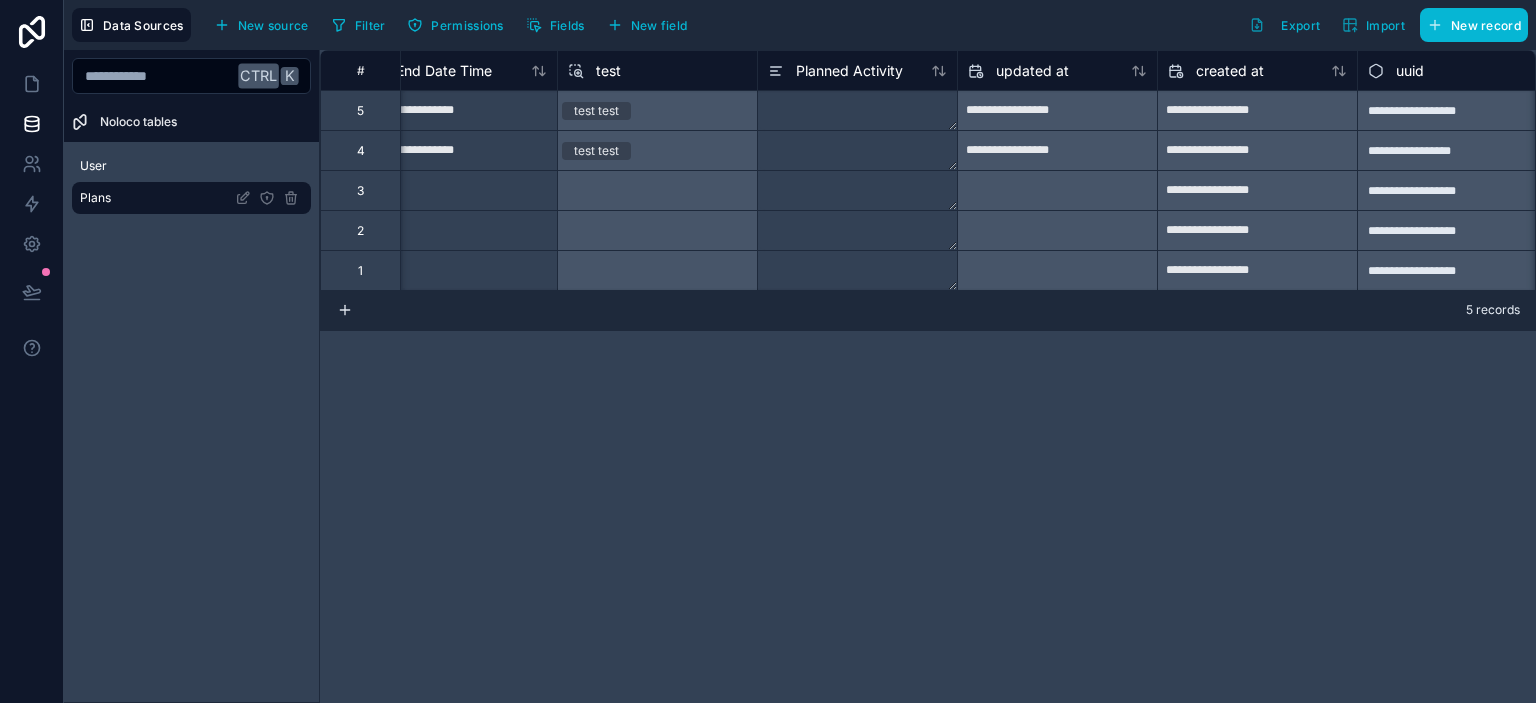 scroll, scrollTop: 0, scrollLeft: 1065, axis: horizontal 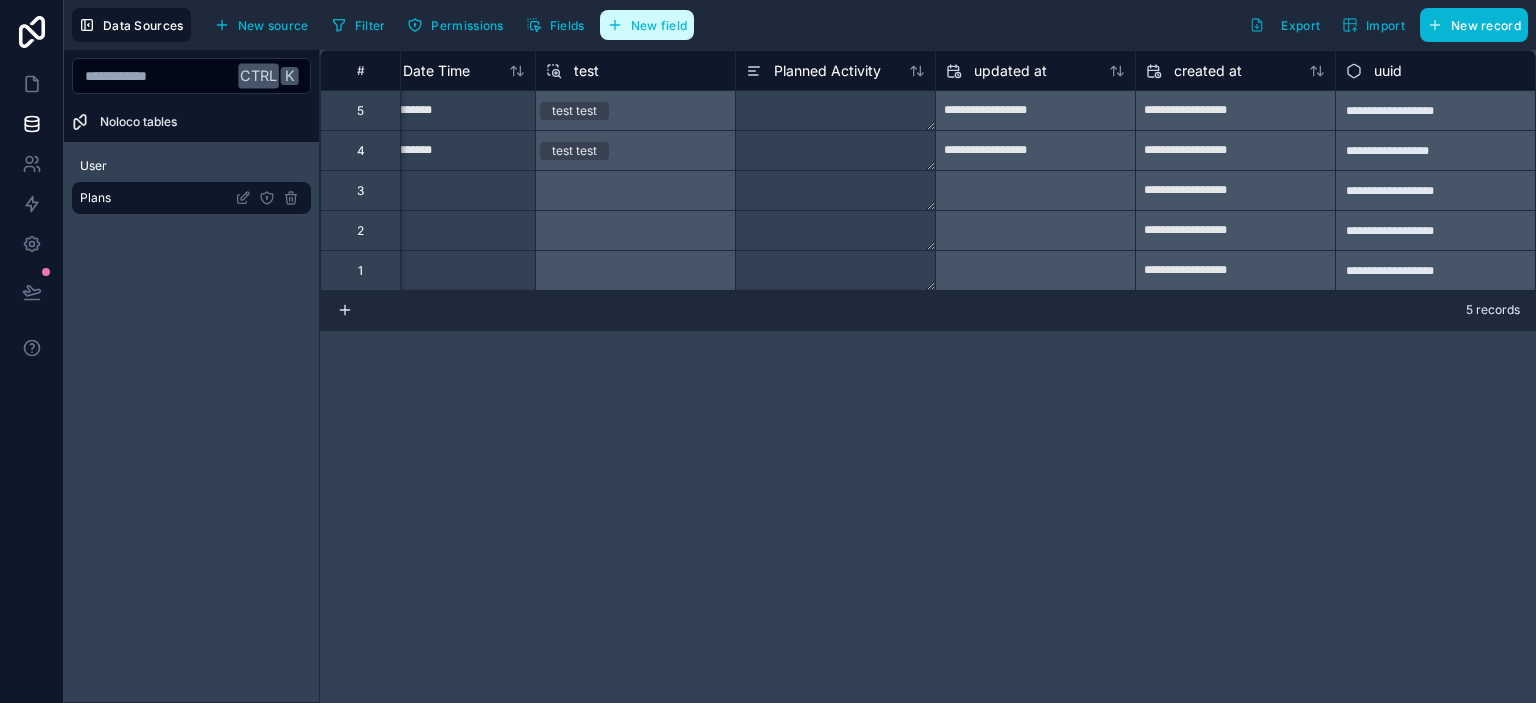 click on "New field" at bounding box center (659, 25) 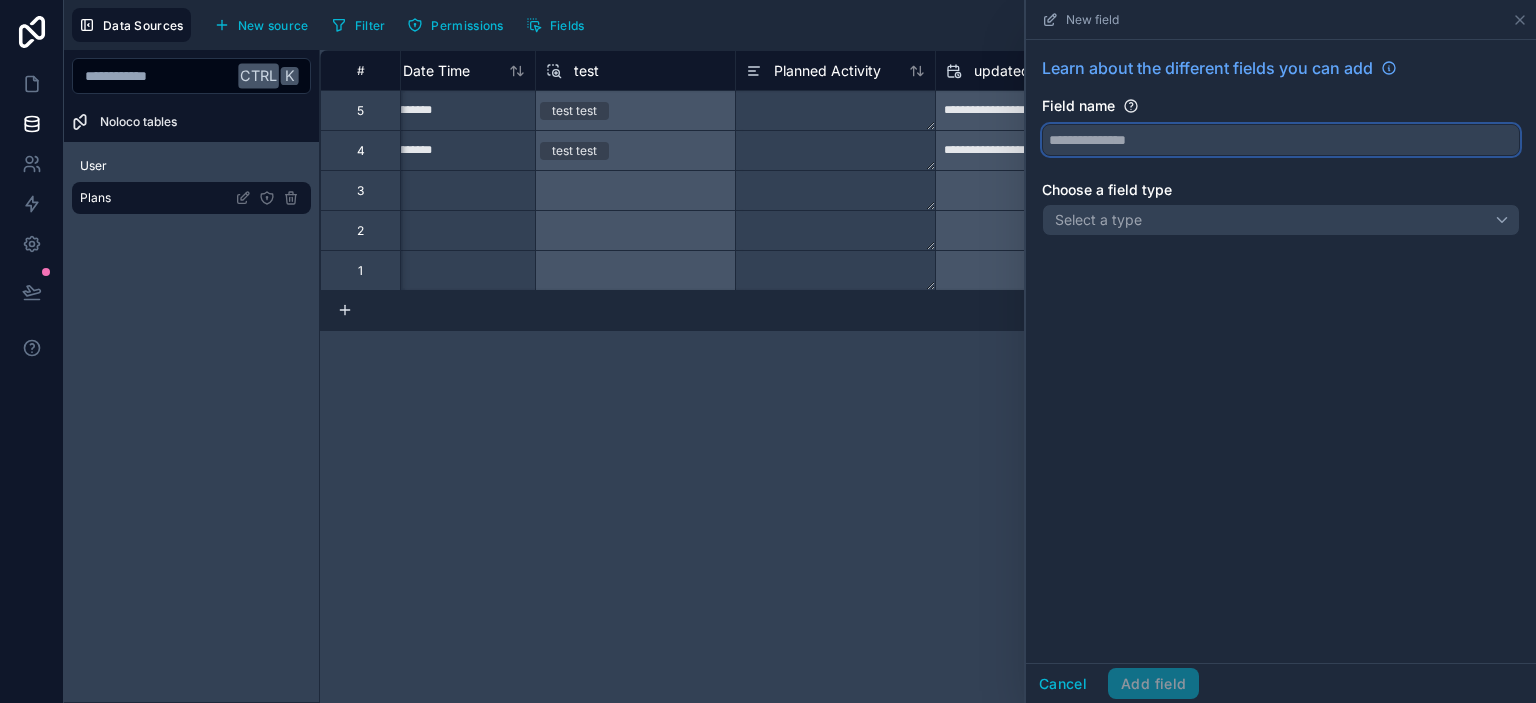 click at bounding box center [1281, 140] 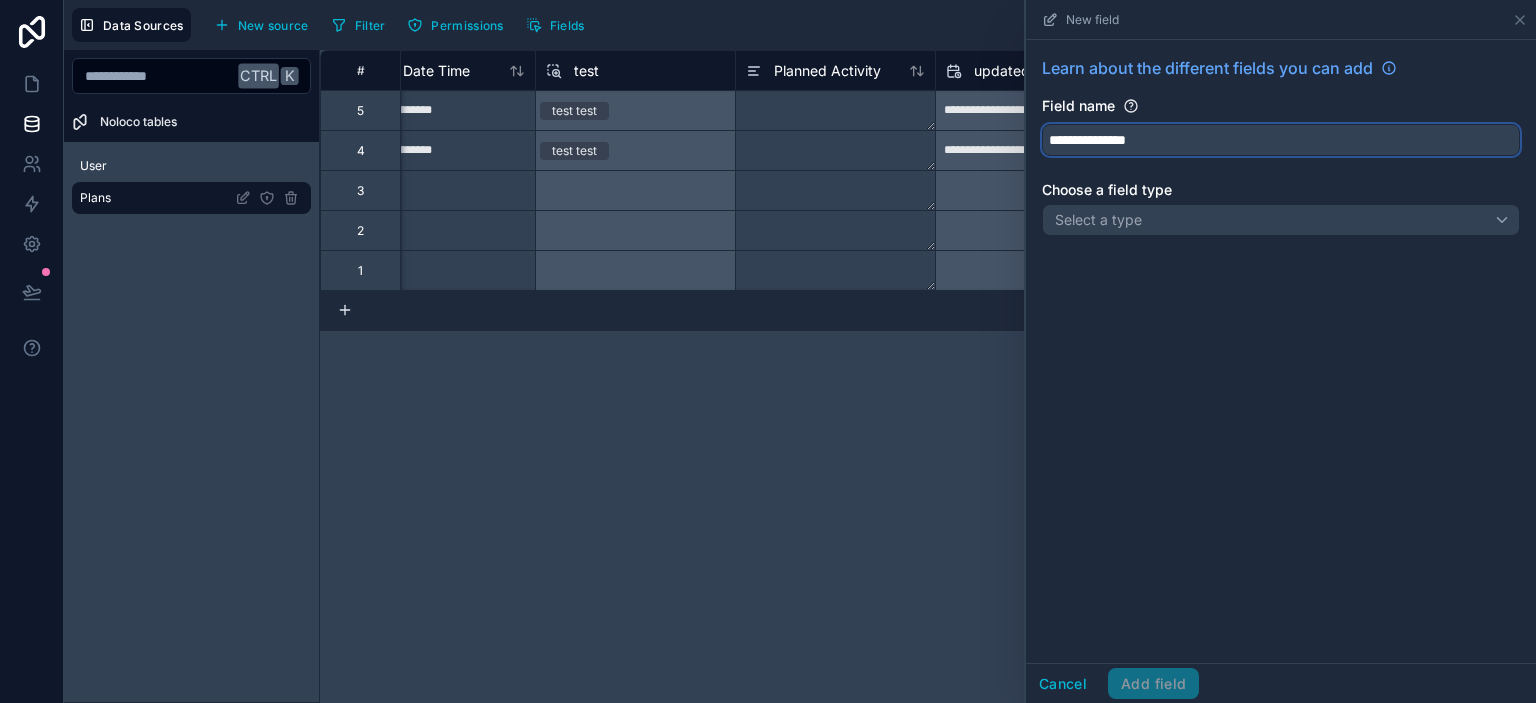 type on "**********" 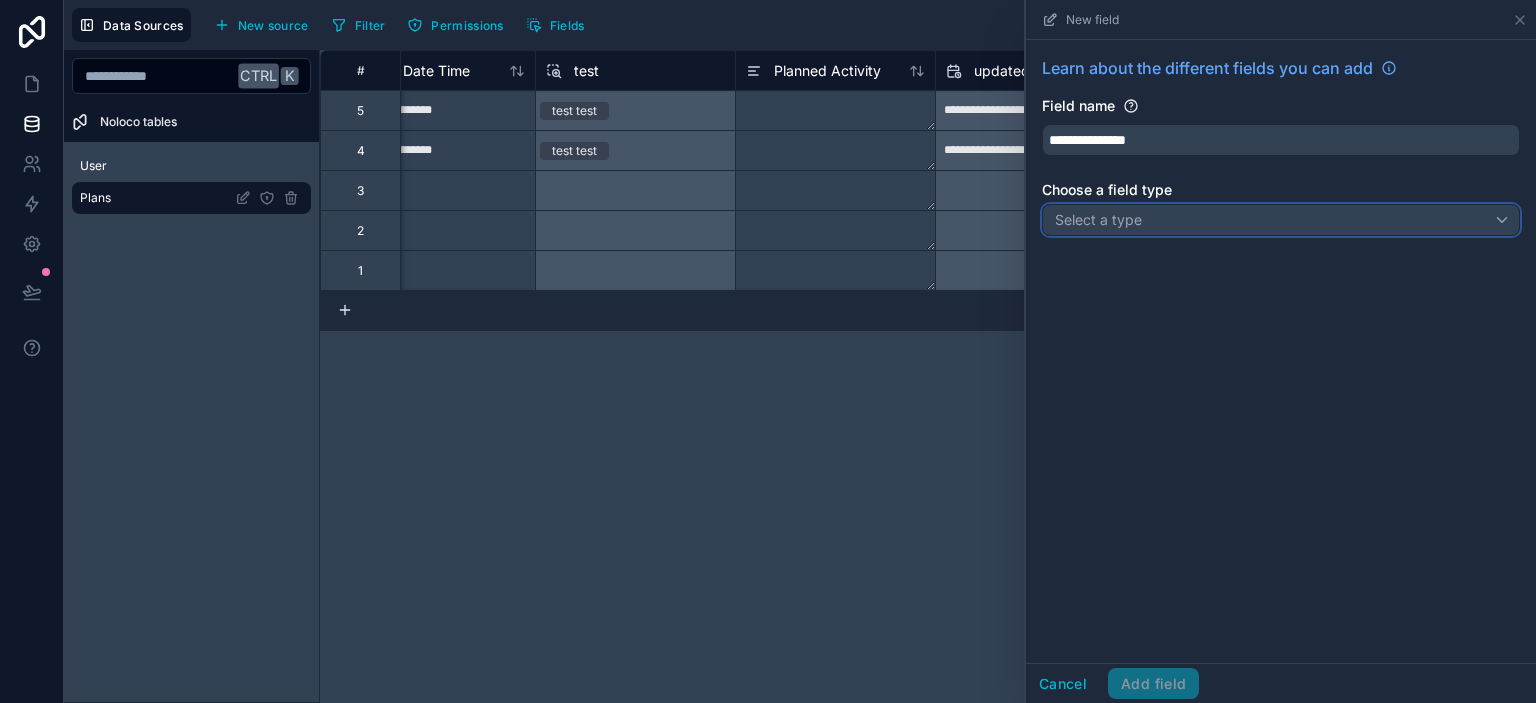 click on "Select a type" at bounding box center (1098, 219) 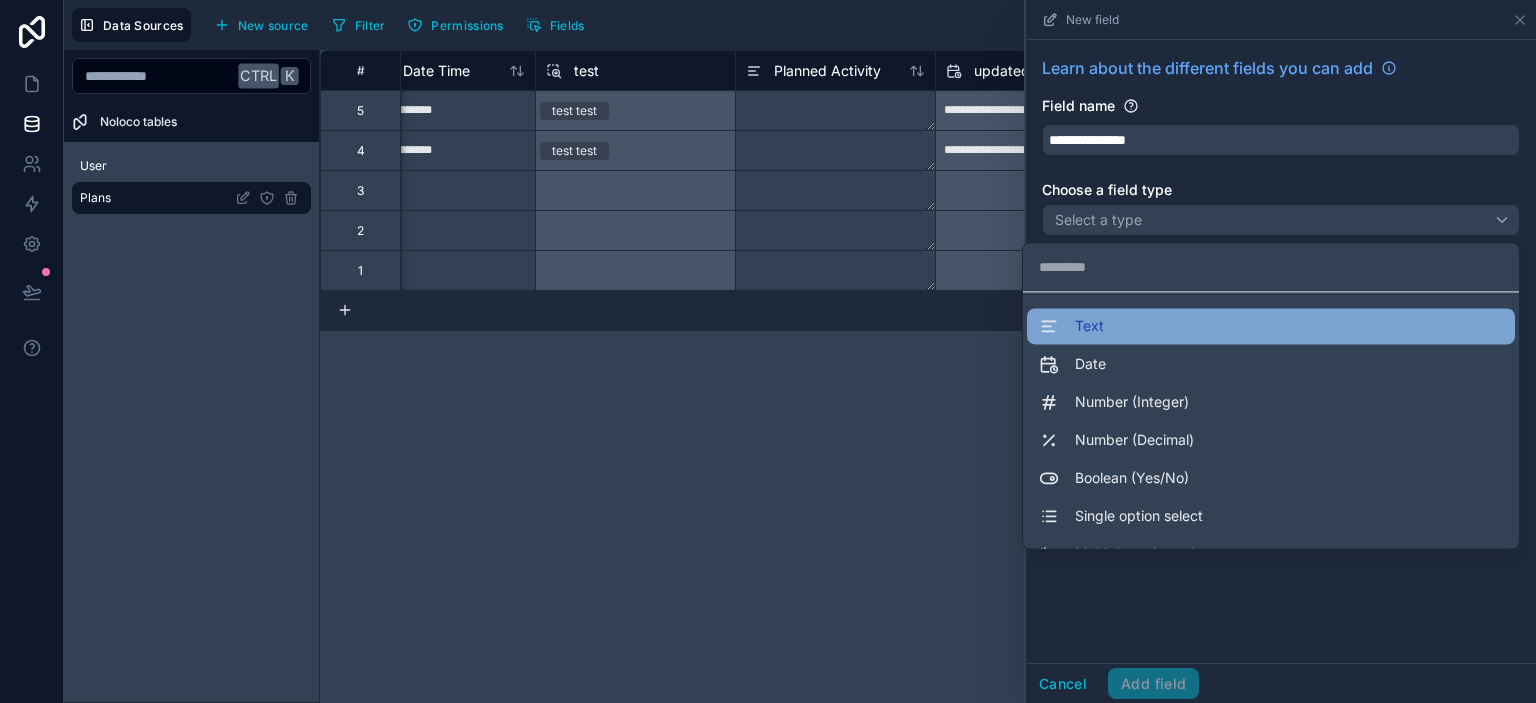 click on "Text" at bounding box center [1271, 326] 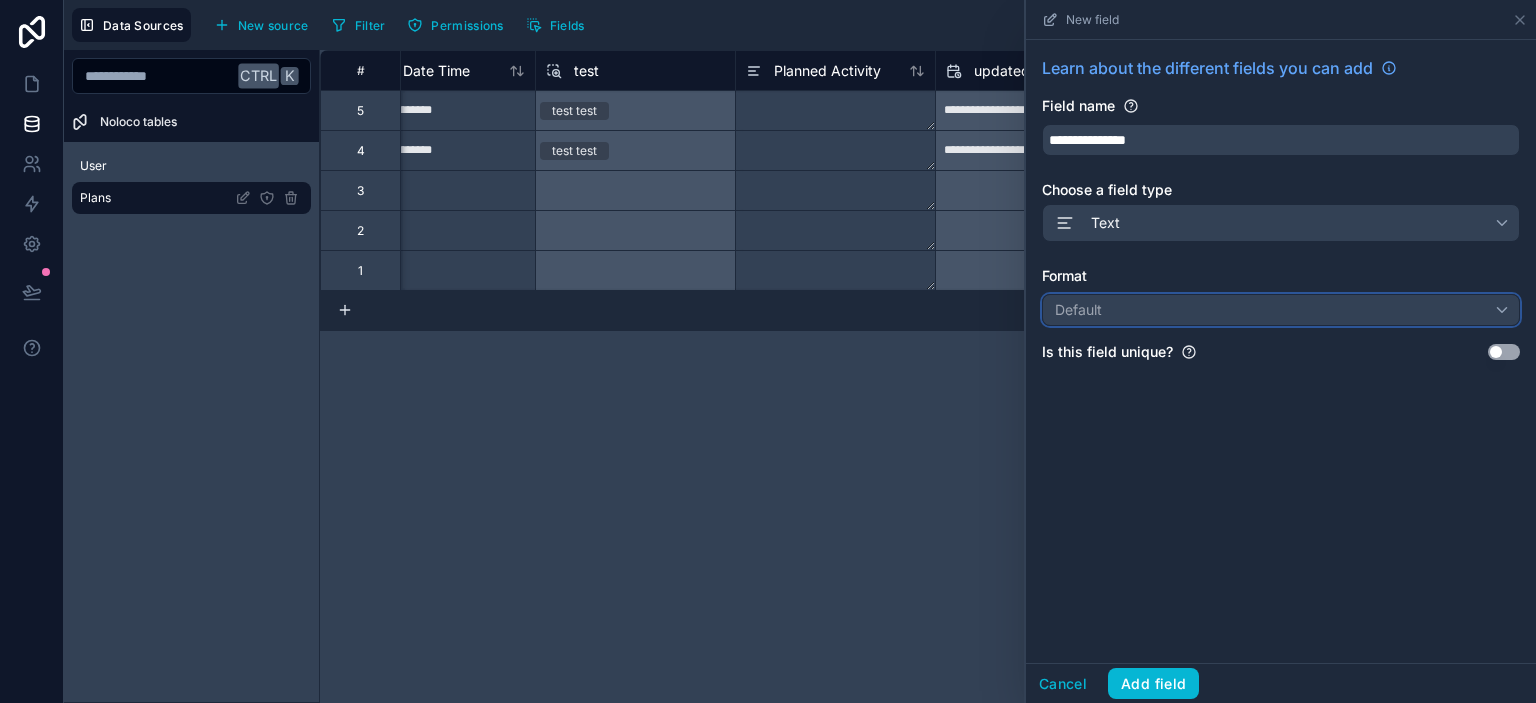 click on "Default" at bounding box center (1281, 310) 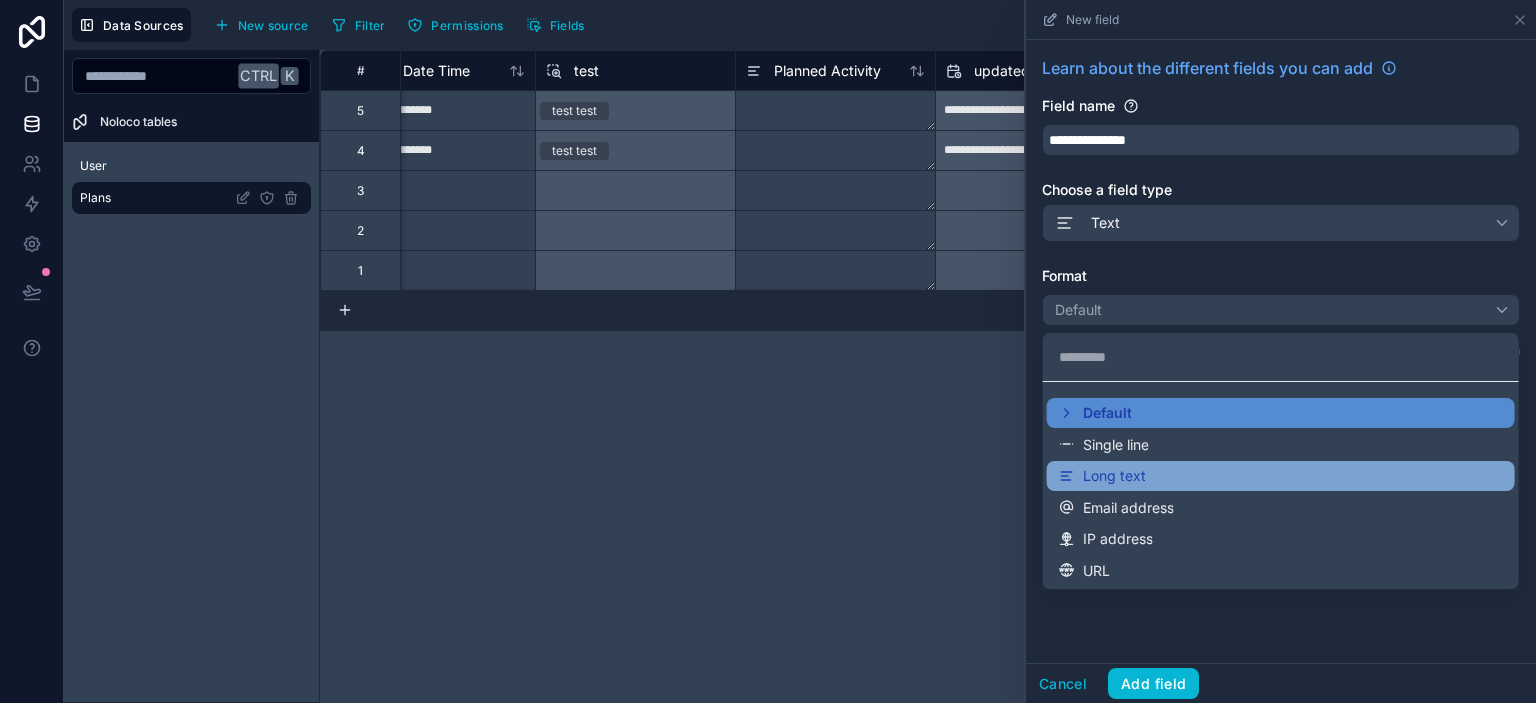 click on "Long text" at bounding box center [1281, 476] 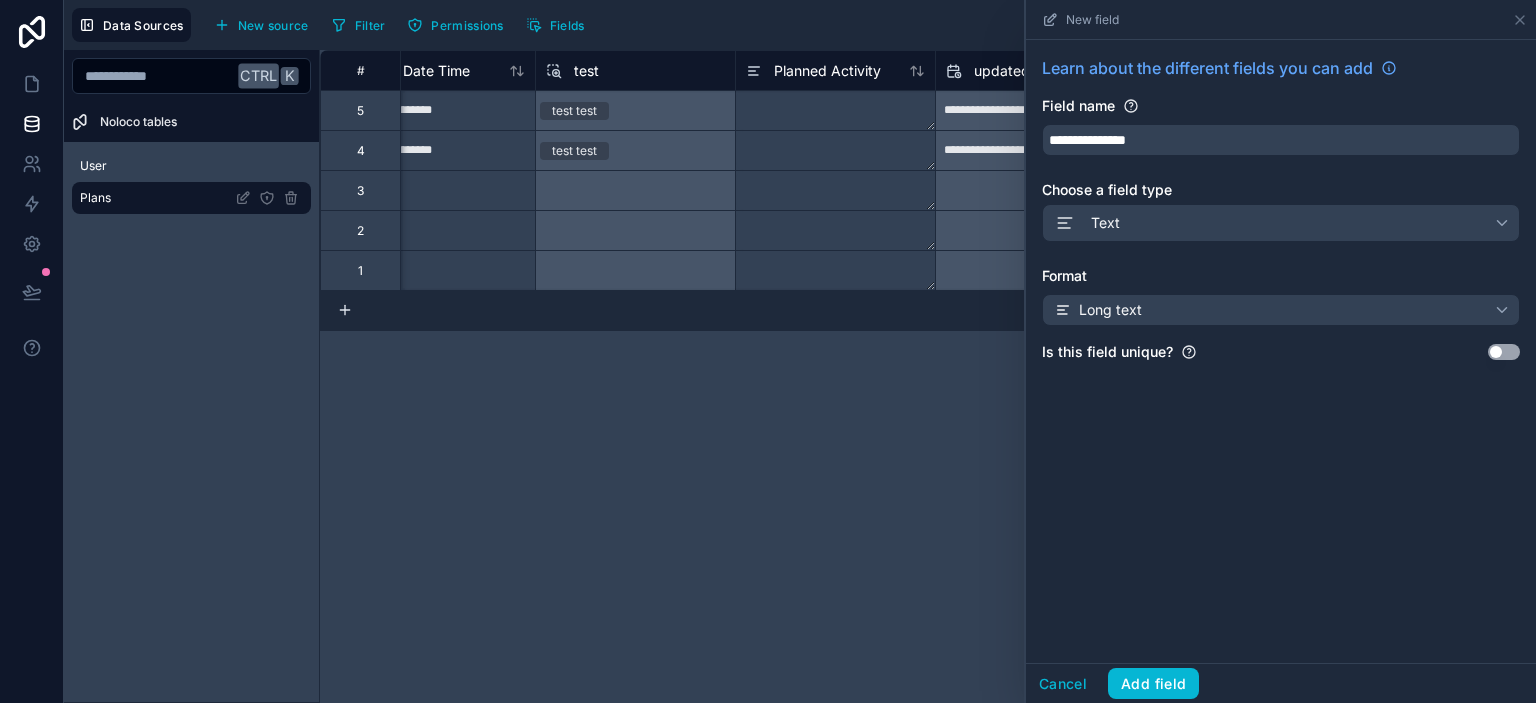 click on "**********" at bounding box center [1281, 351] 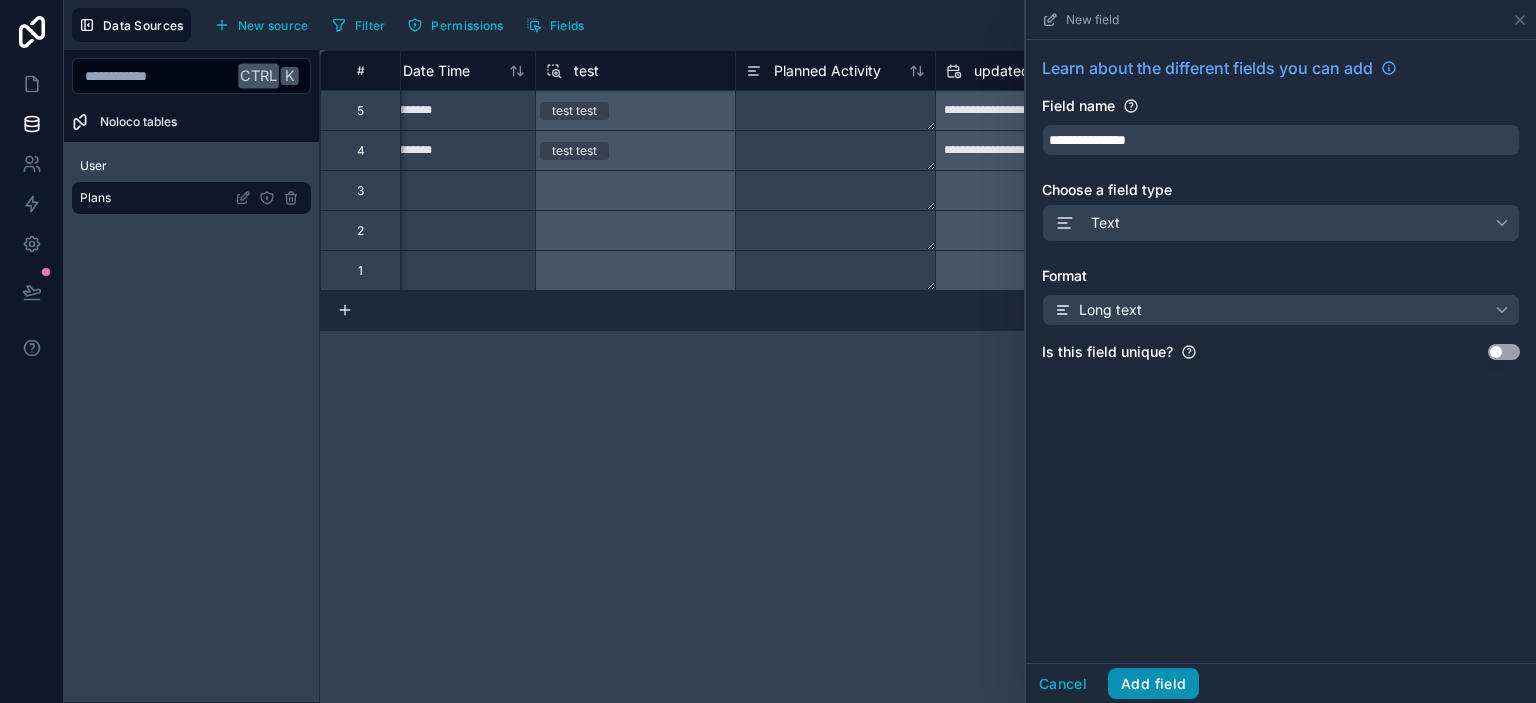 click on "Add field" at bounding box center (1153, 684) 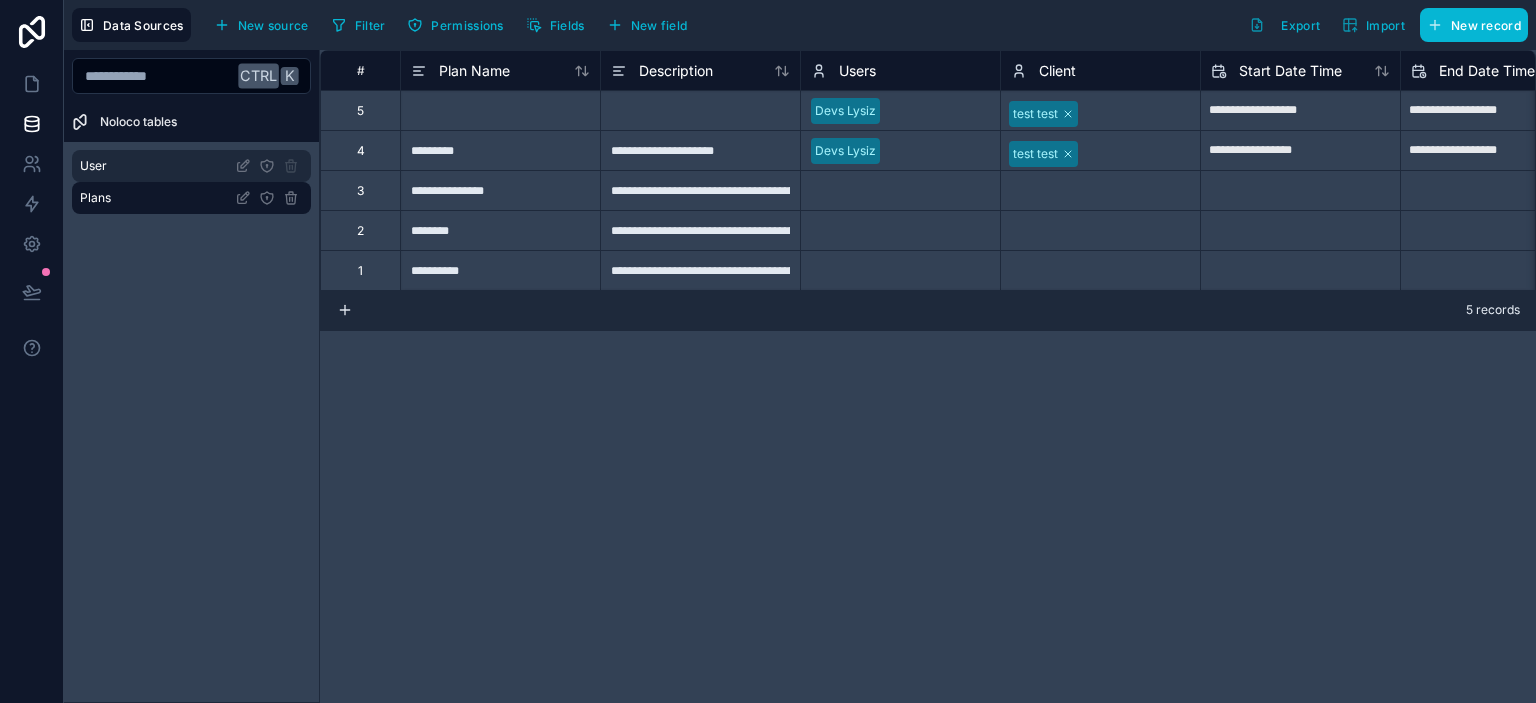 click on "User" at bounding box center (191, 166) 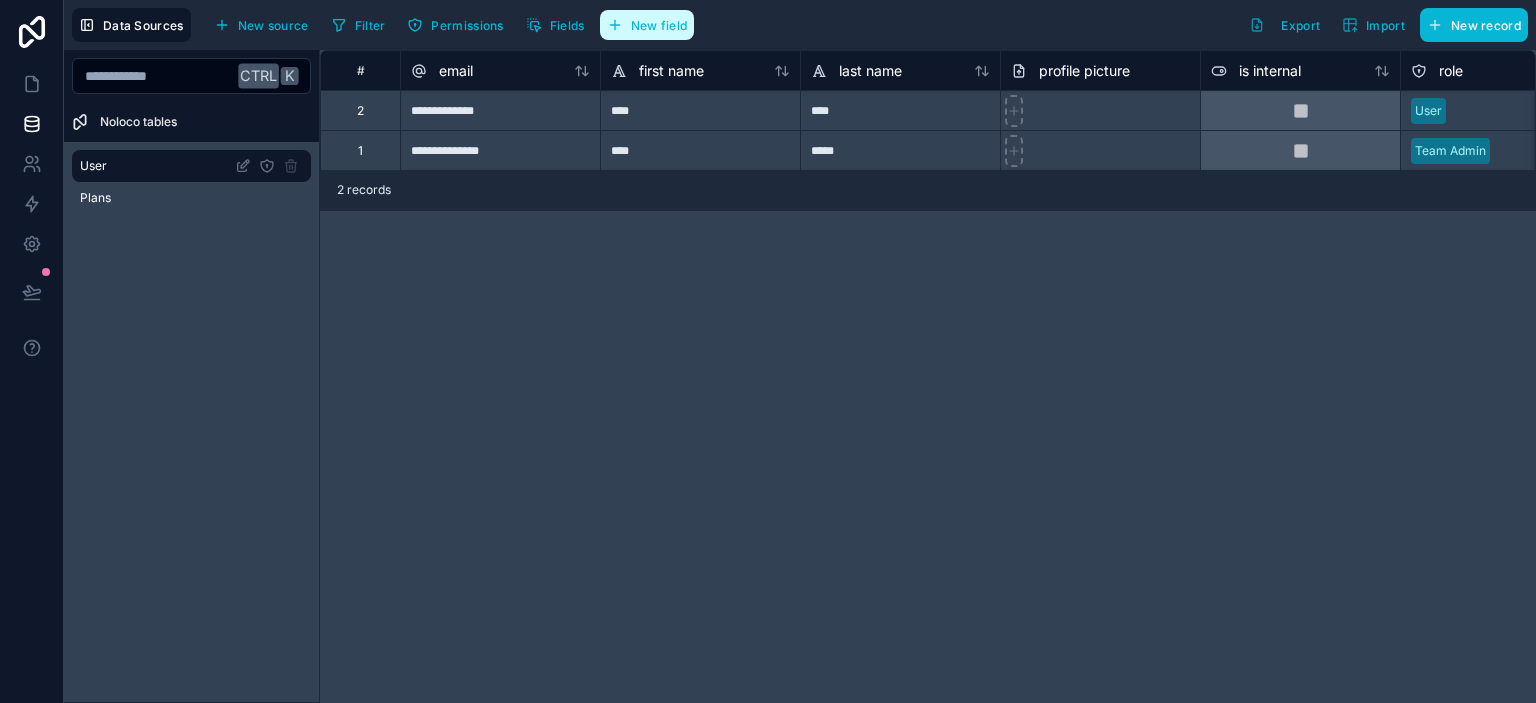 click on "New field" at bounding box center [659, 25] 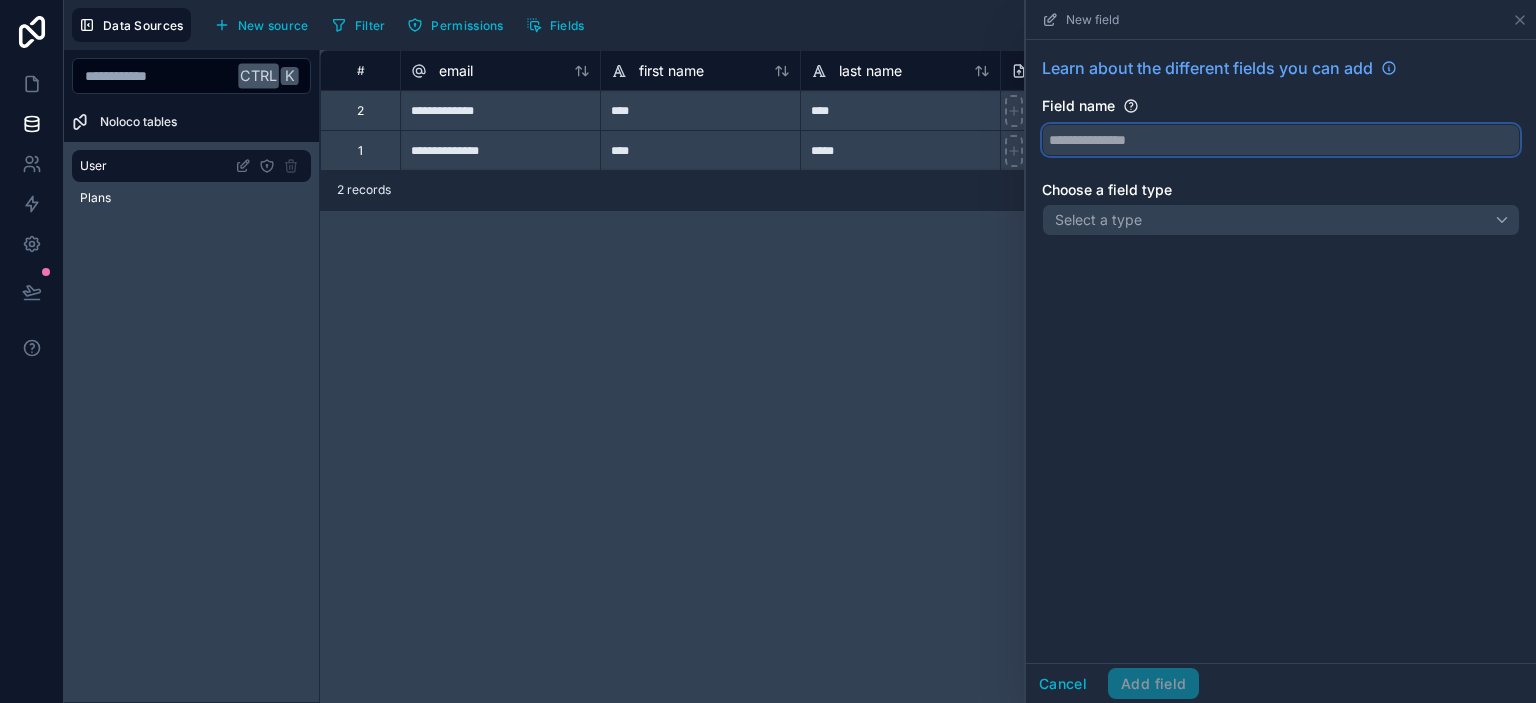 click at bounding box center [1281, 140] 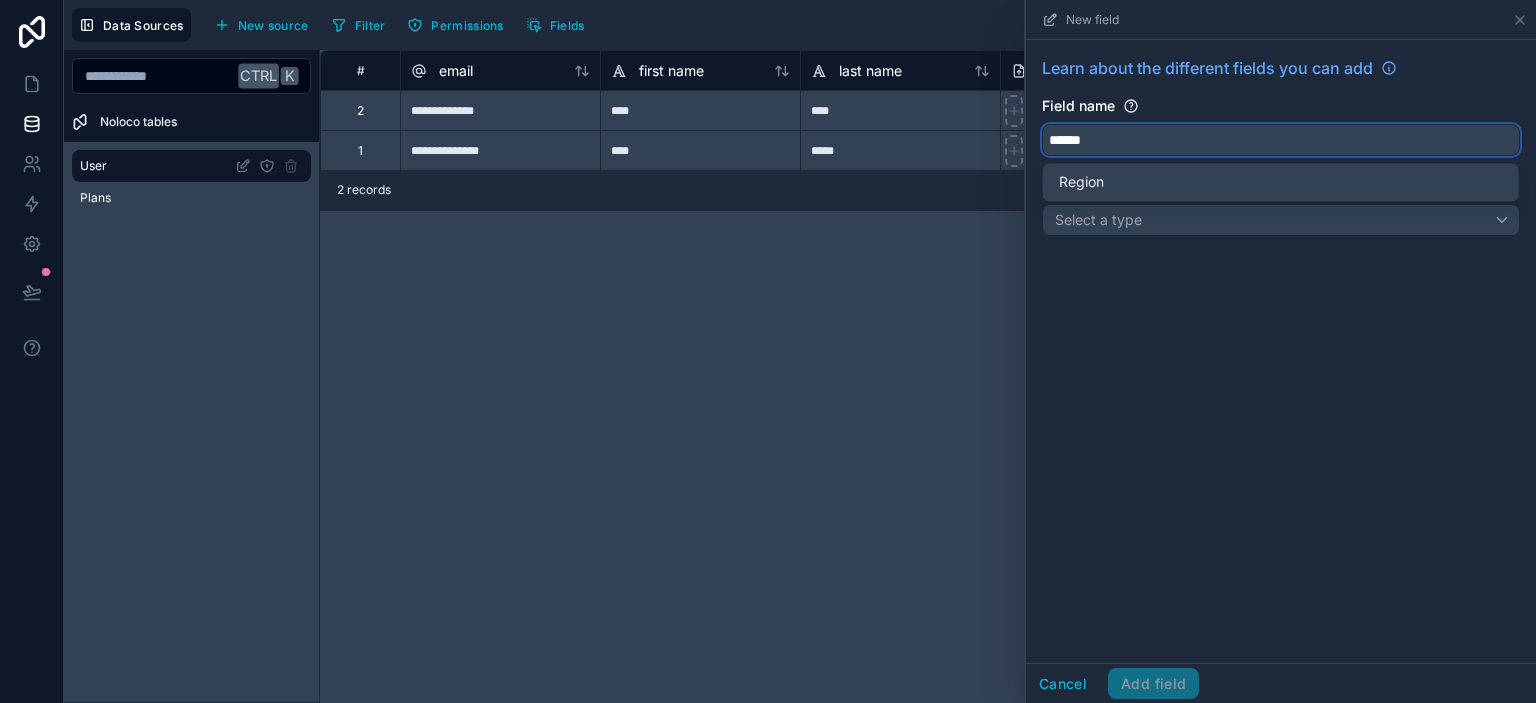 type on "******" 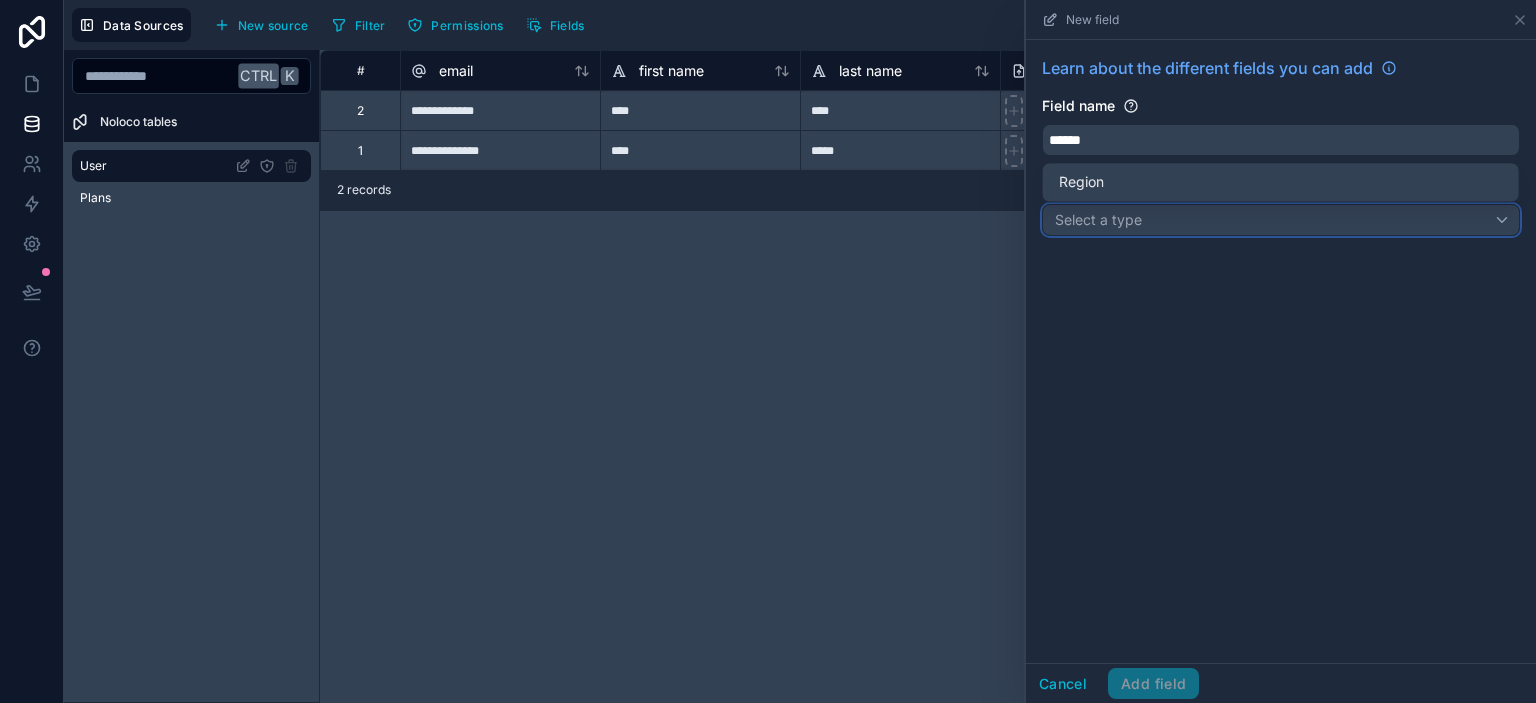 click on "Select a type" at bounding box center (1098, 219) 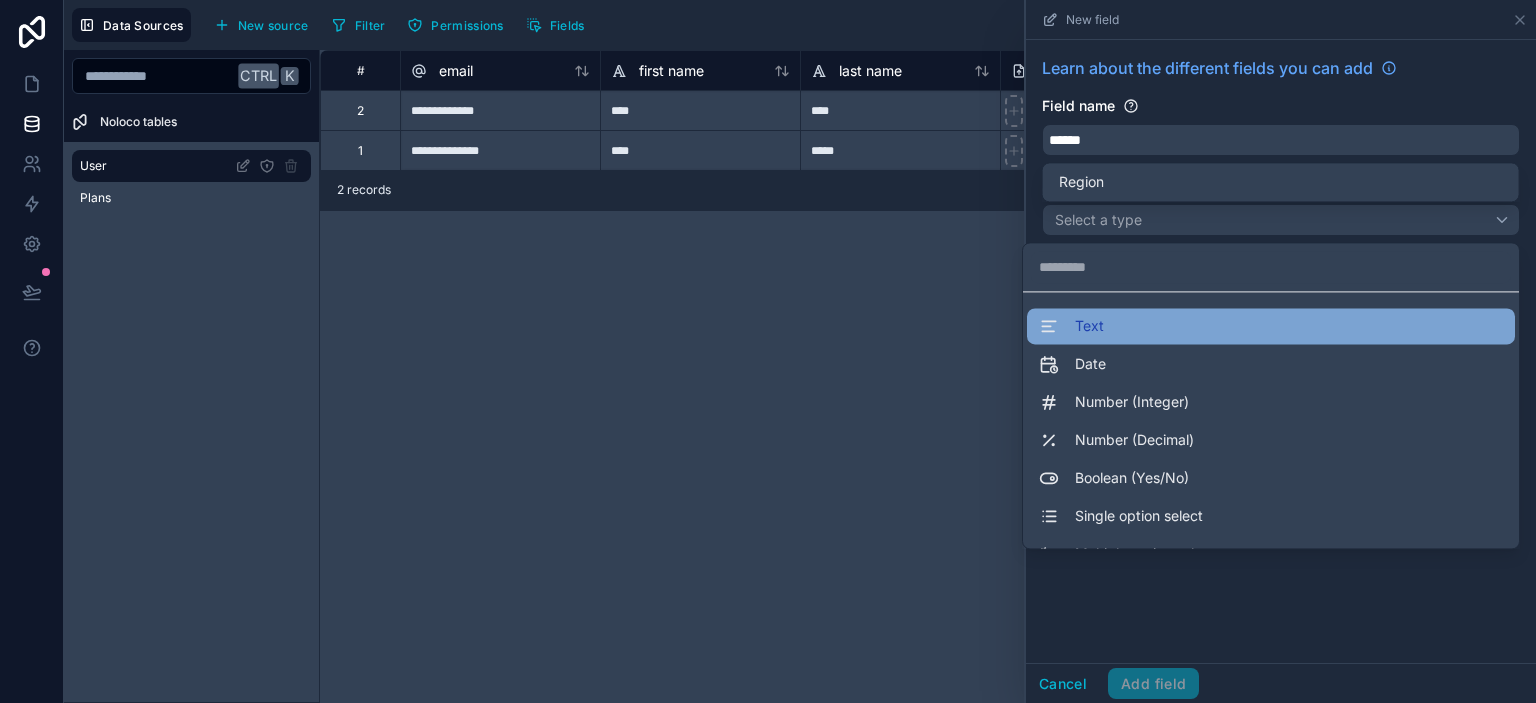 click on "Text" at bounding box center [1271, 326] 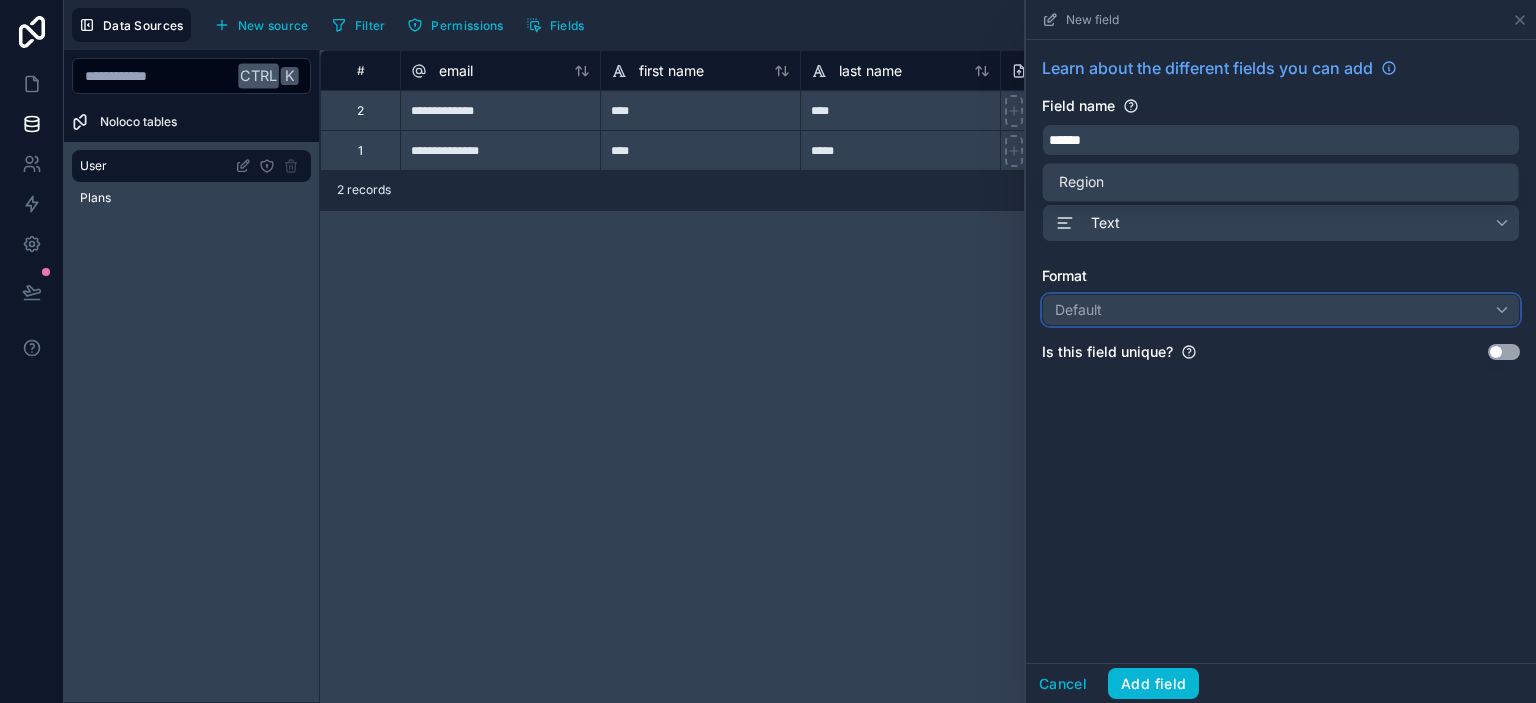 click on "Default" at bounding box center (1281, 310) 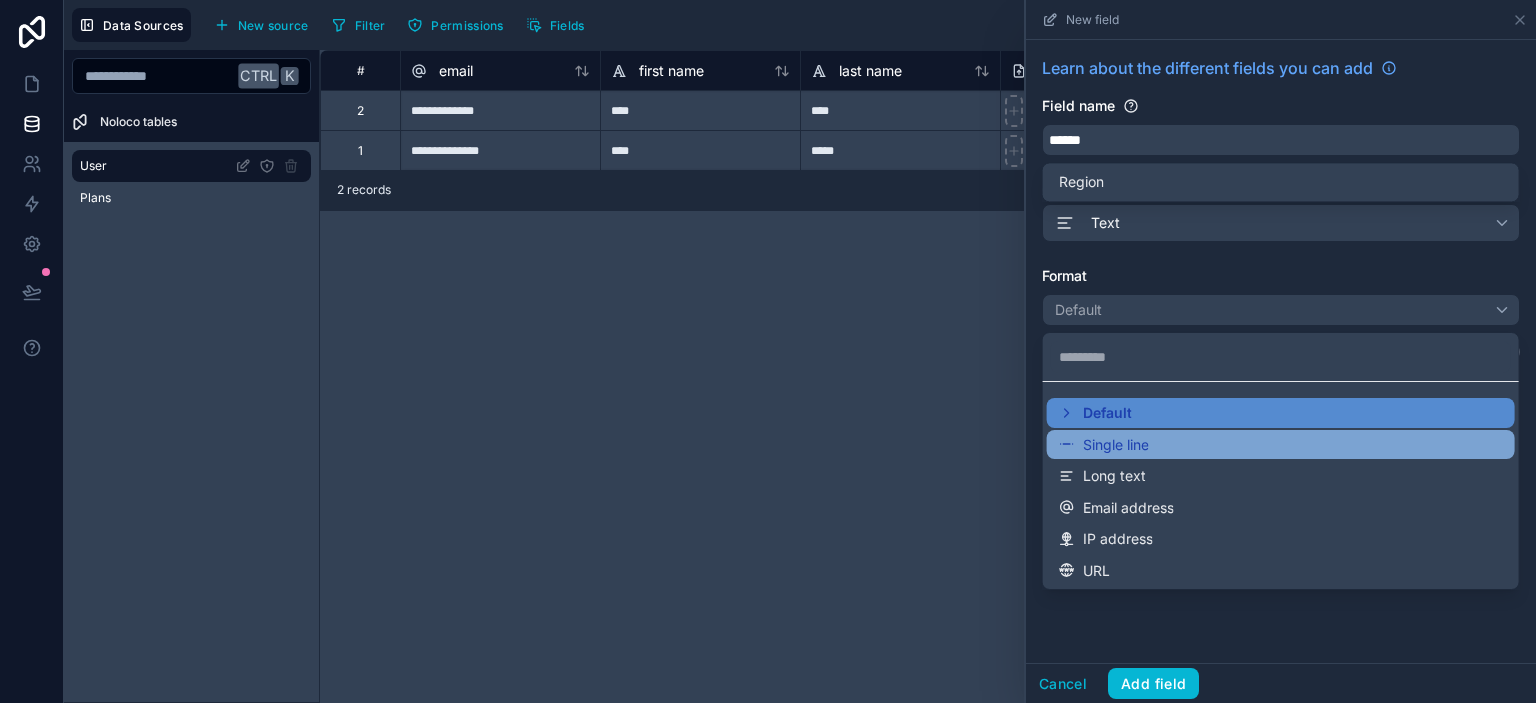 click on "Single line" at bounding box center (1116, 445) 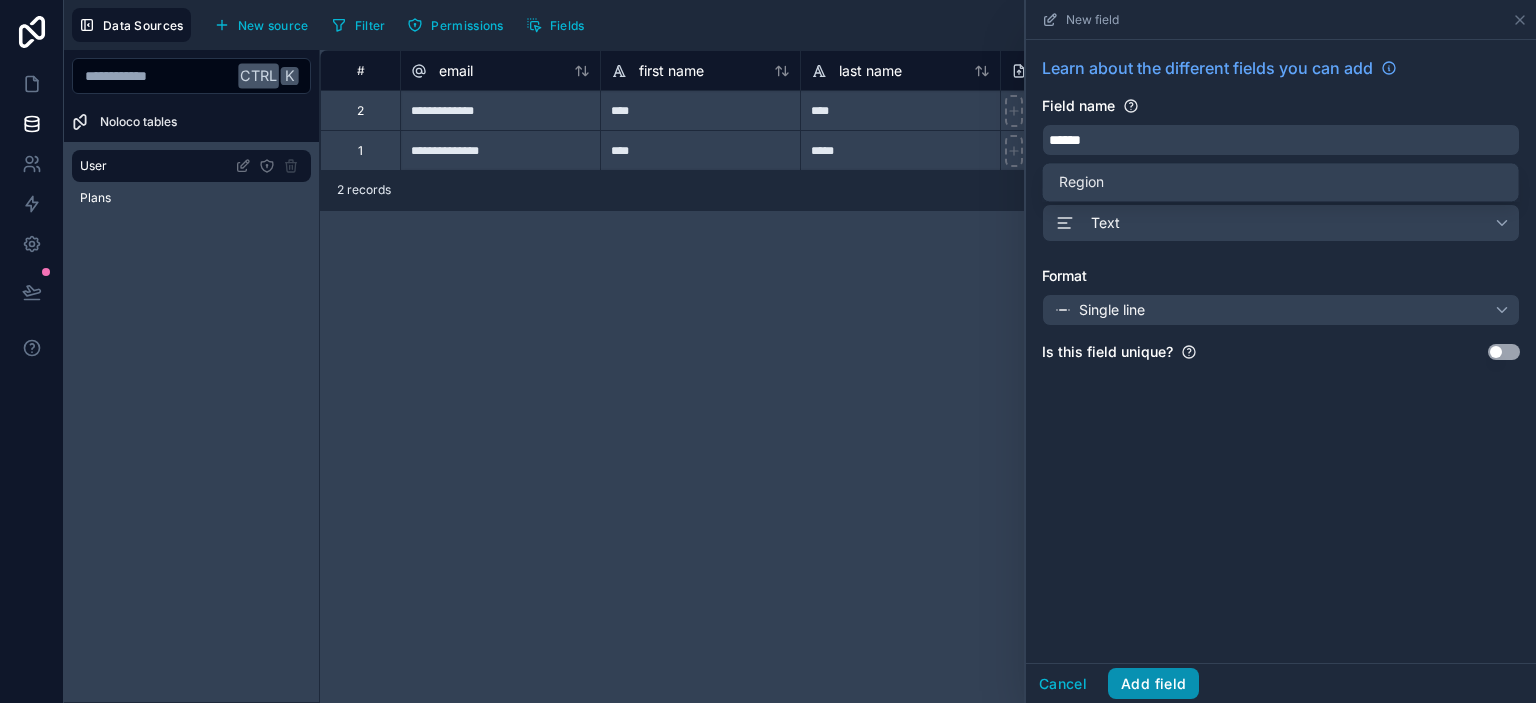 click on "Add field" at bounding box center (1153, 684) 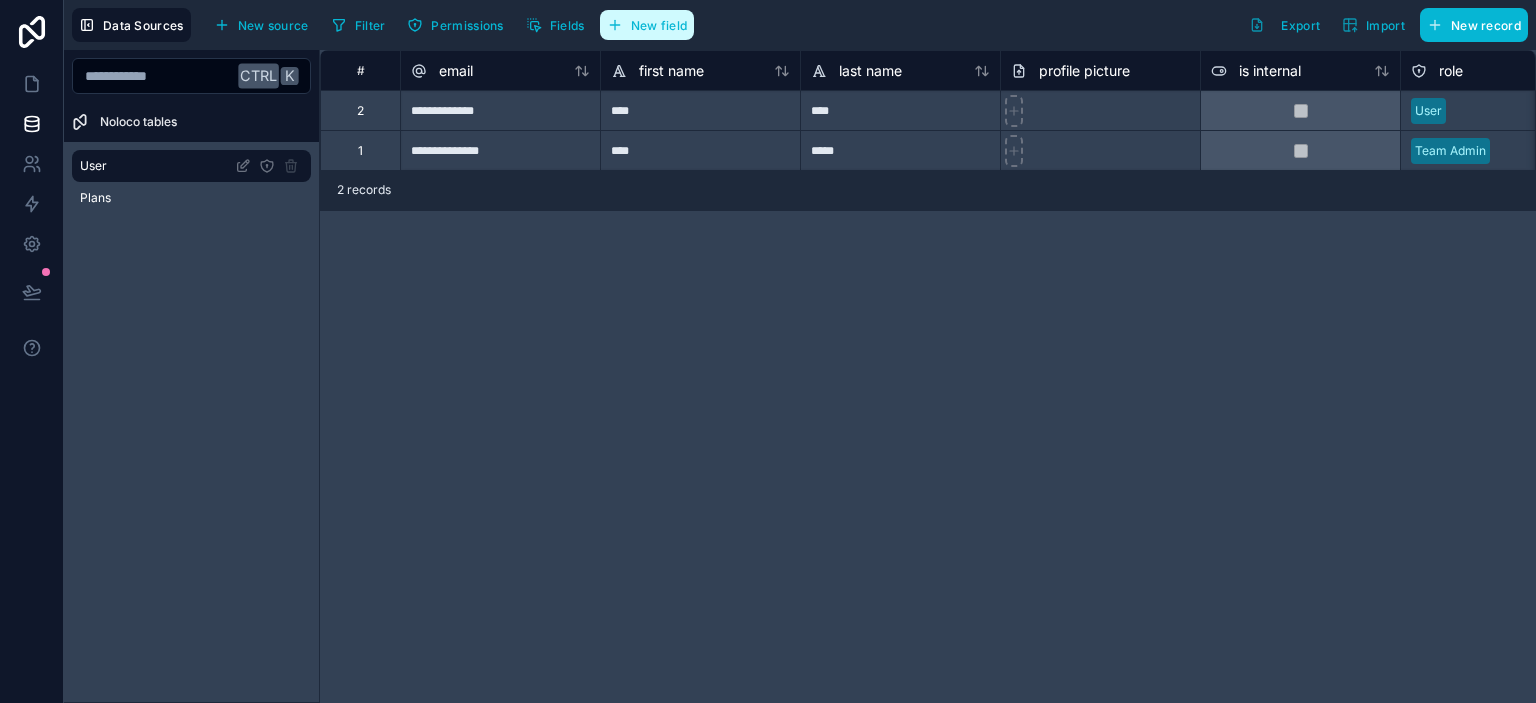 click on "New field" at bounding box center (659, 25) 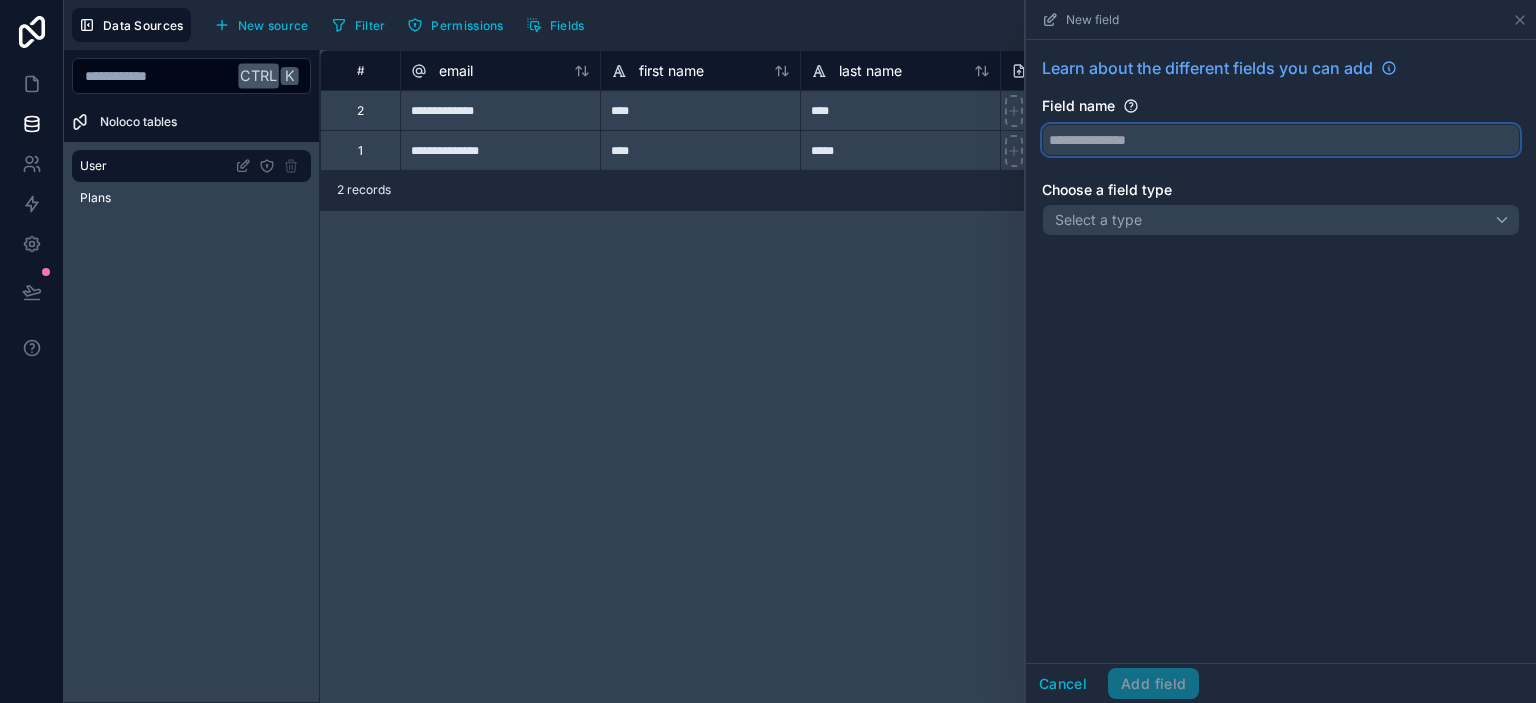 click at bounding box center (1281, 140) 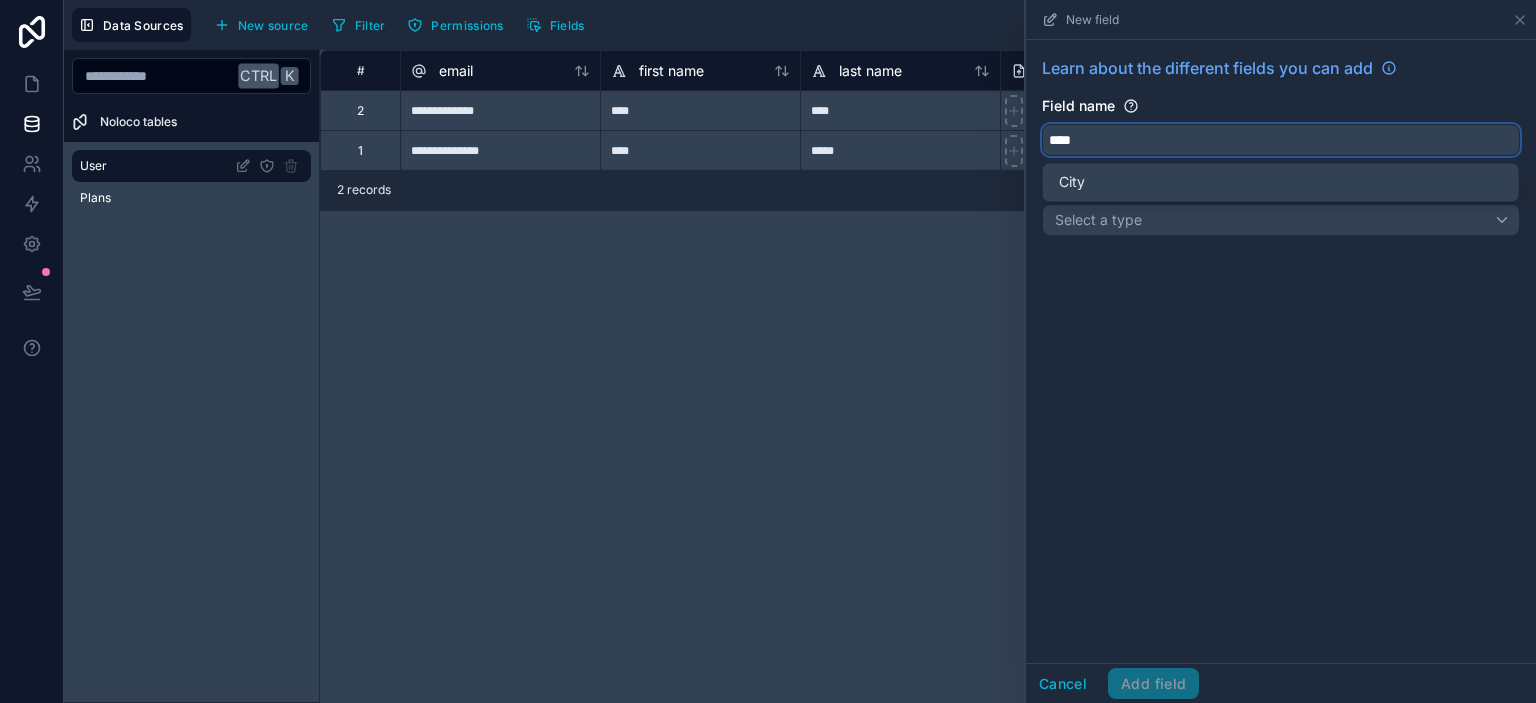 type on "****" 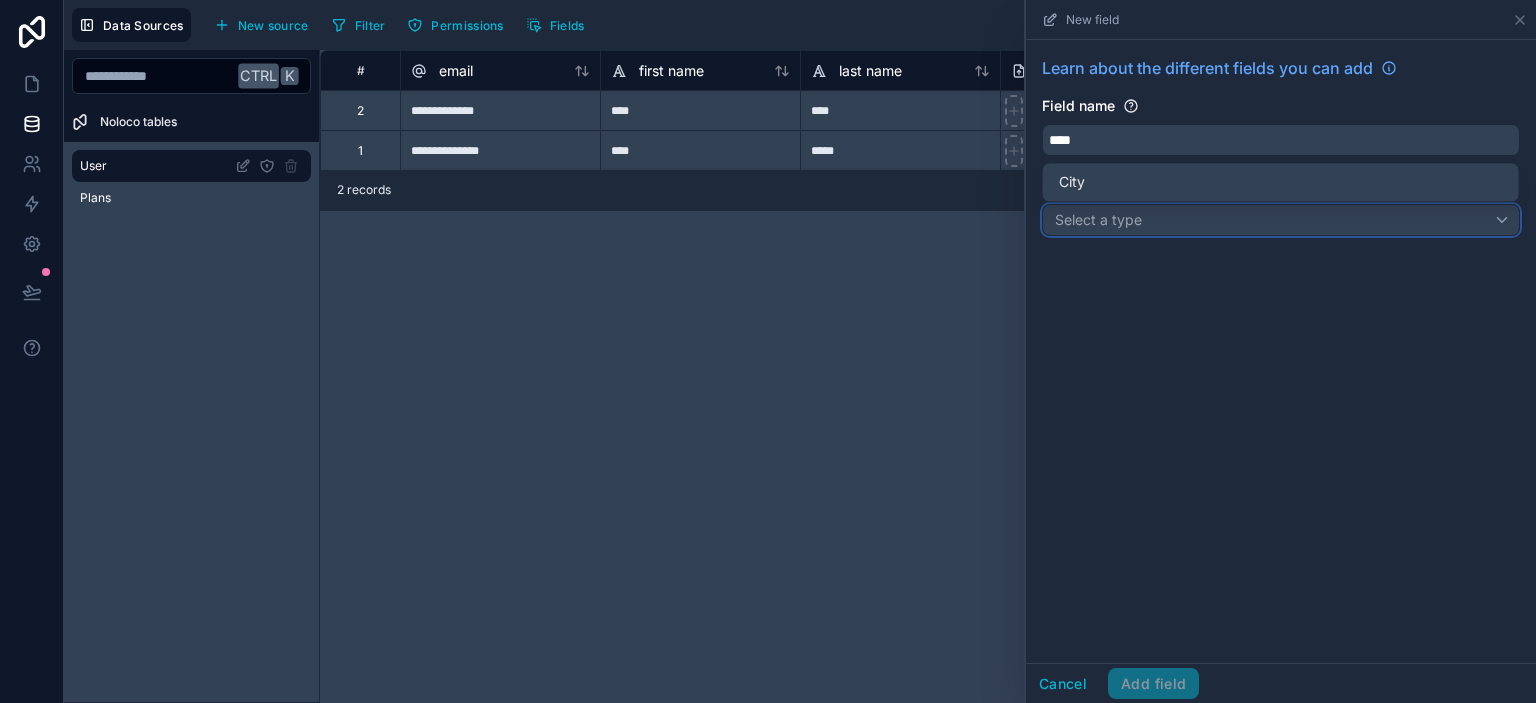 click on "Select a type" at bounding box center (1098, 219) 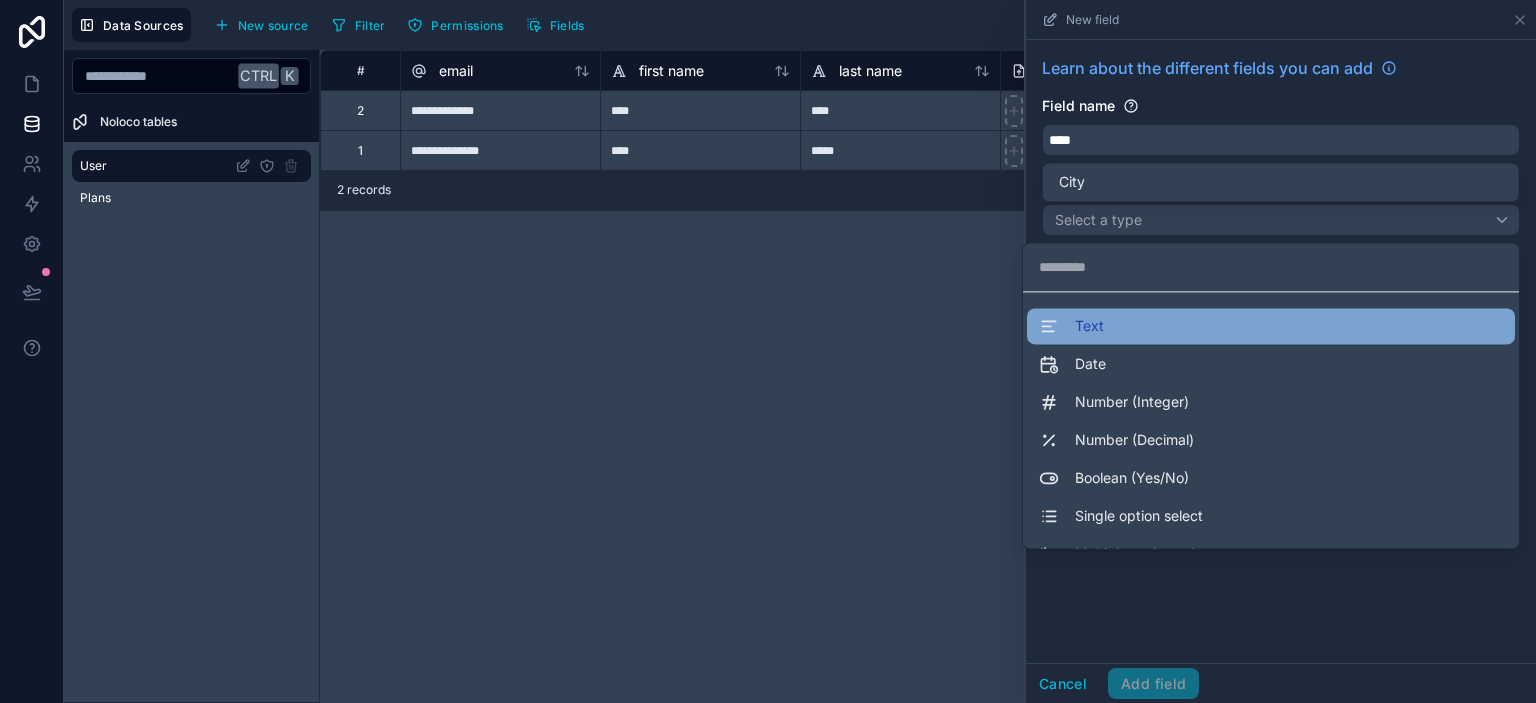 click on "Text" at bounding box center (1271, 326) 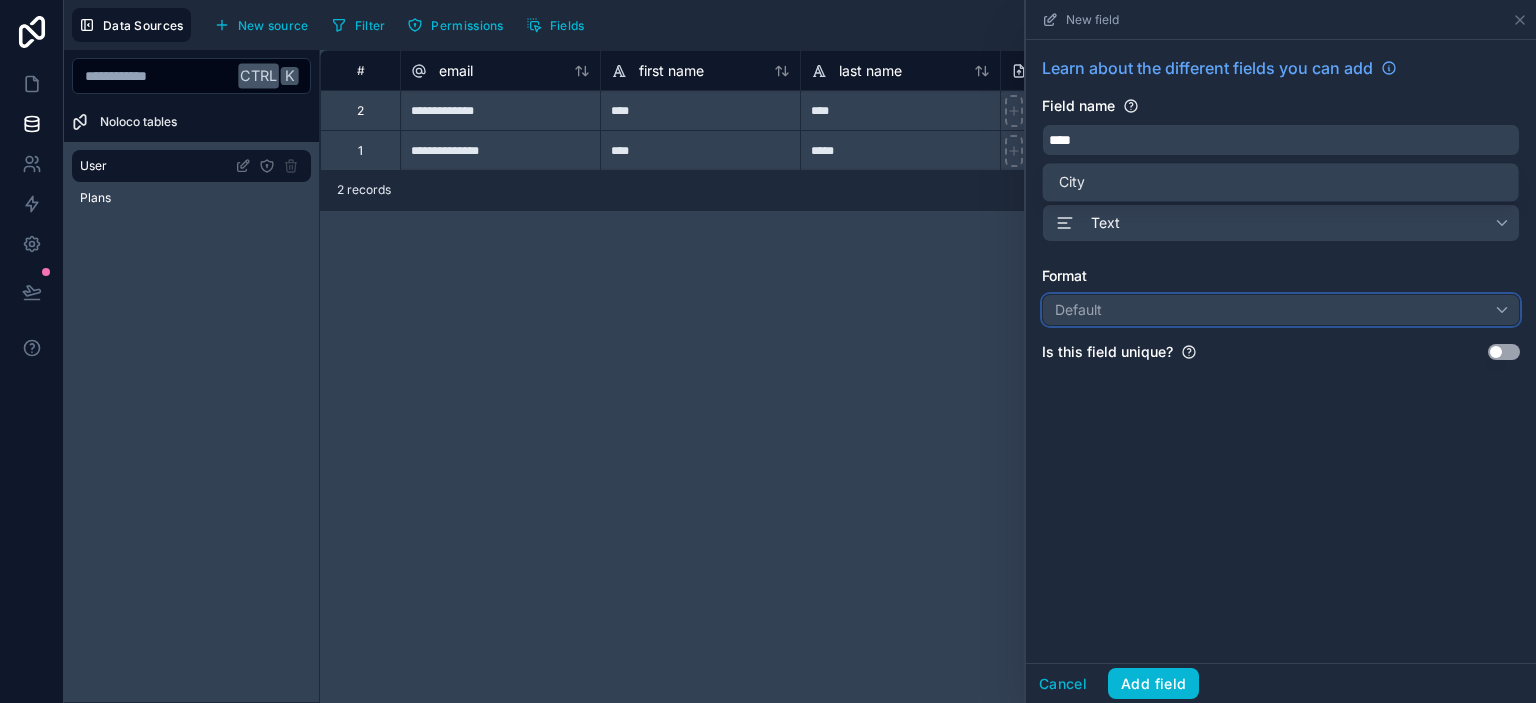 click on "Default" at bounding box center [1281, 310] 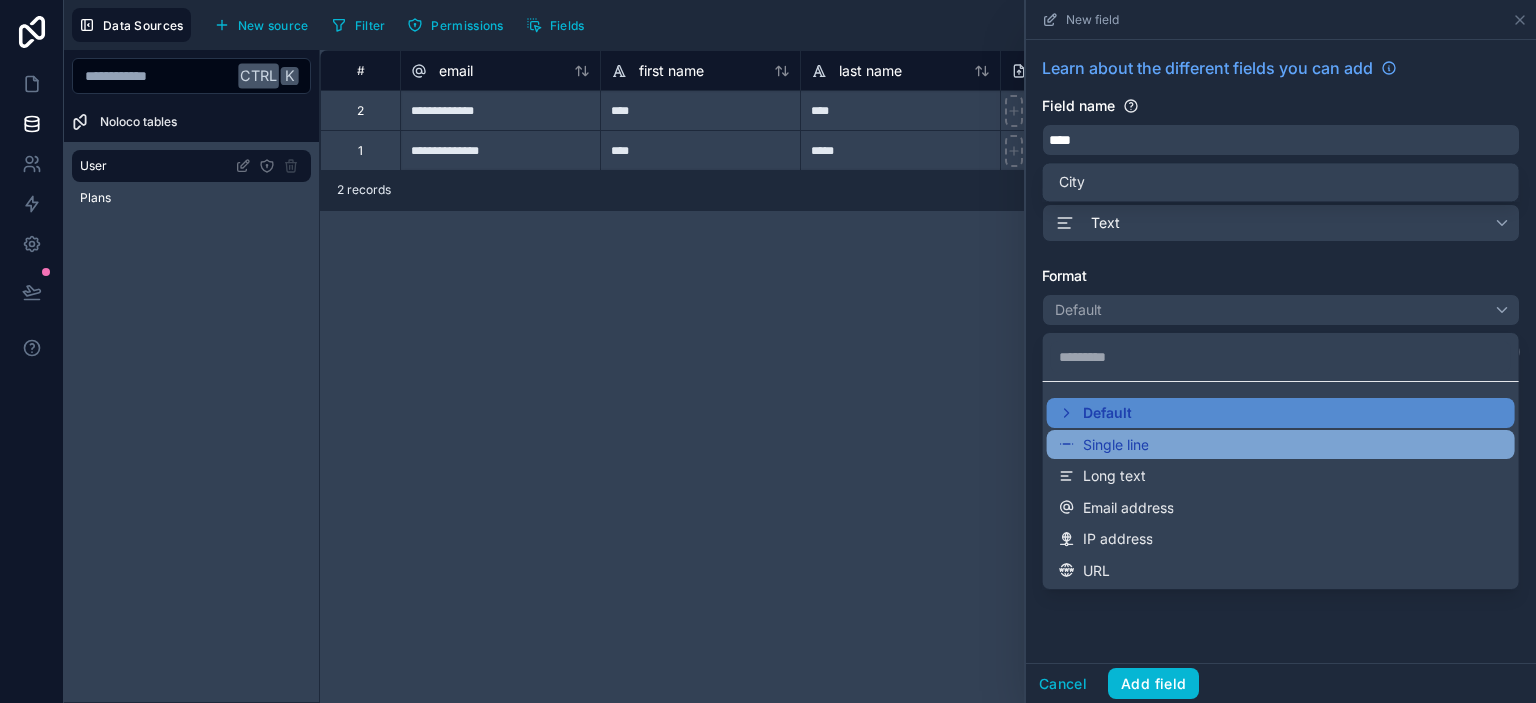 click on "Single line" at bounding box center [1116, 445] 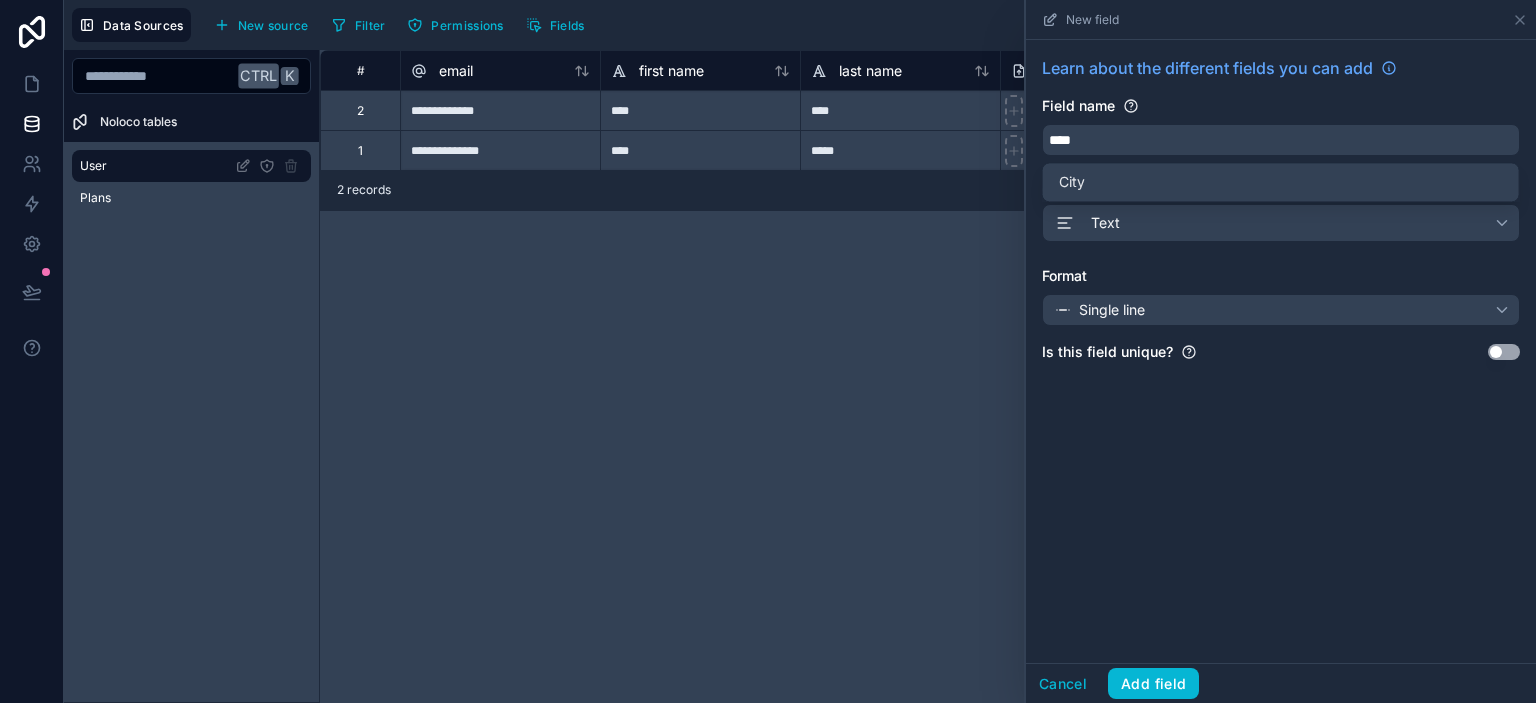 click on "Learn about the different fields you can add Field name **** Choose a field type Text Format Single line Is this field unique? Use setting" at bounding box center [1281, 351] 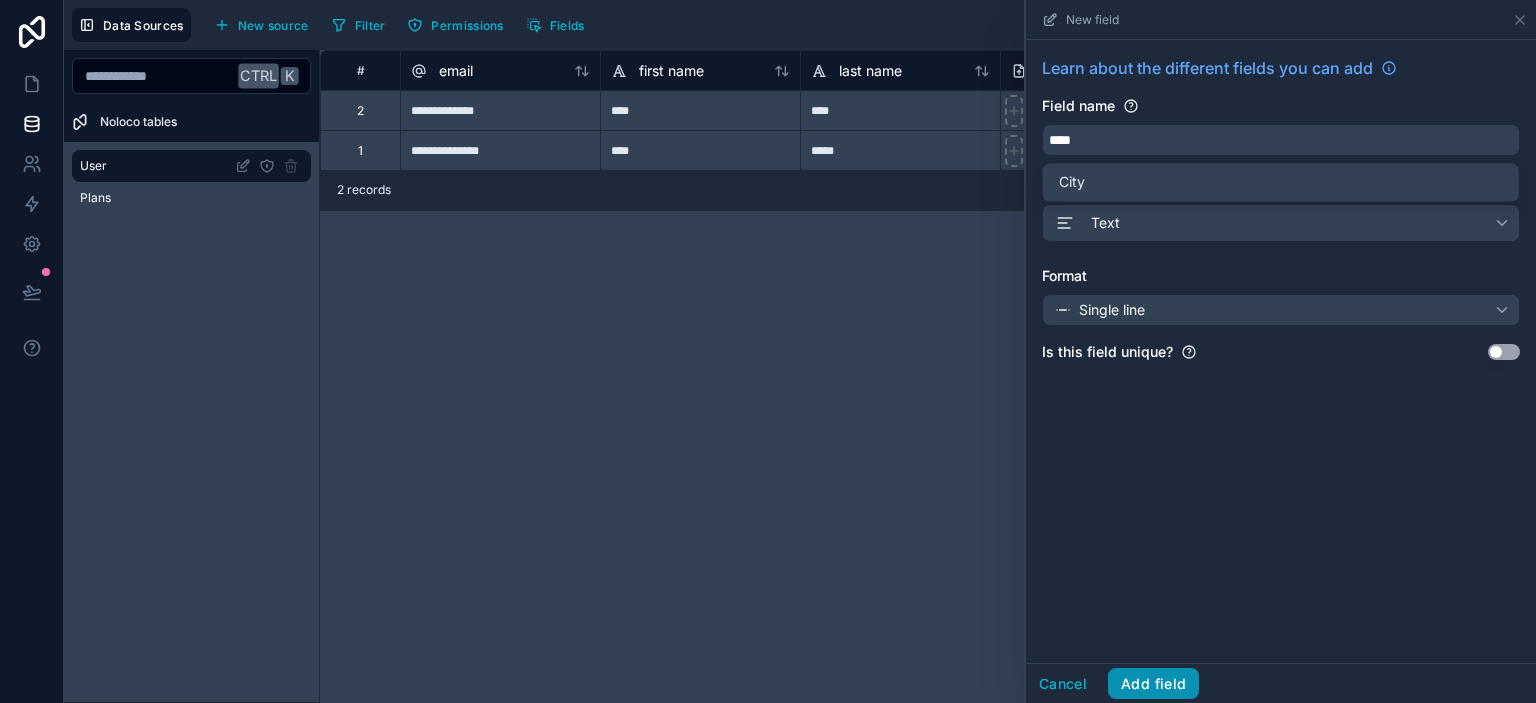 click on "Add field" at bounding box center [1153, 684] 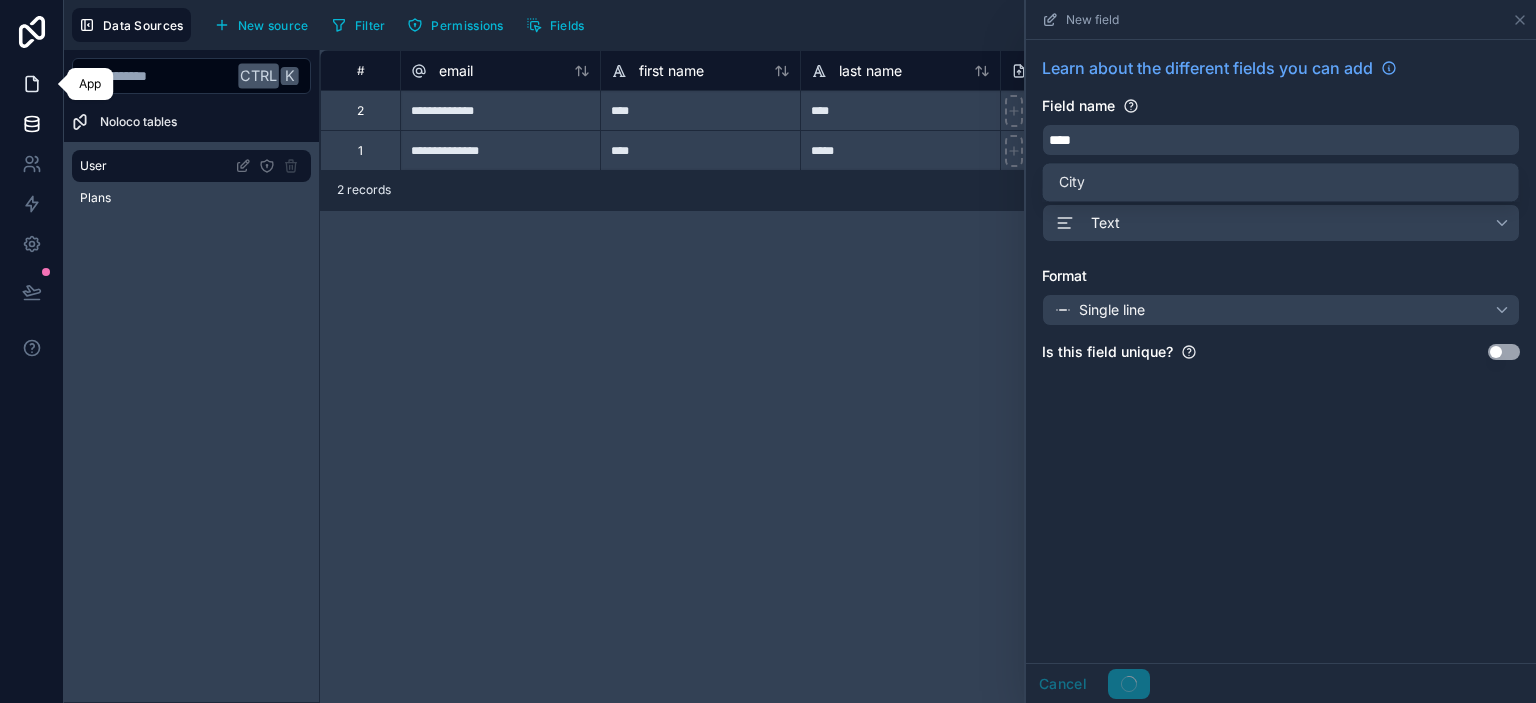click 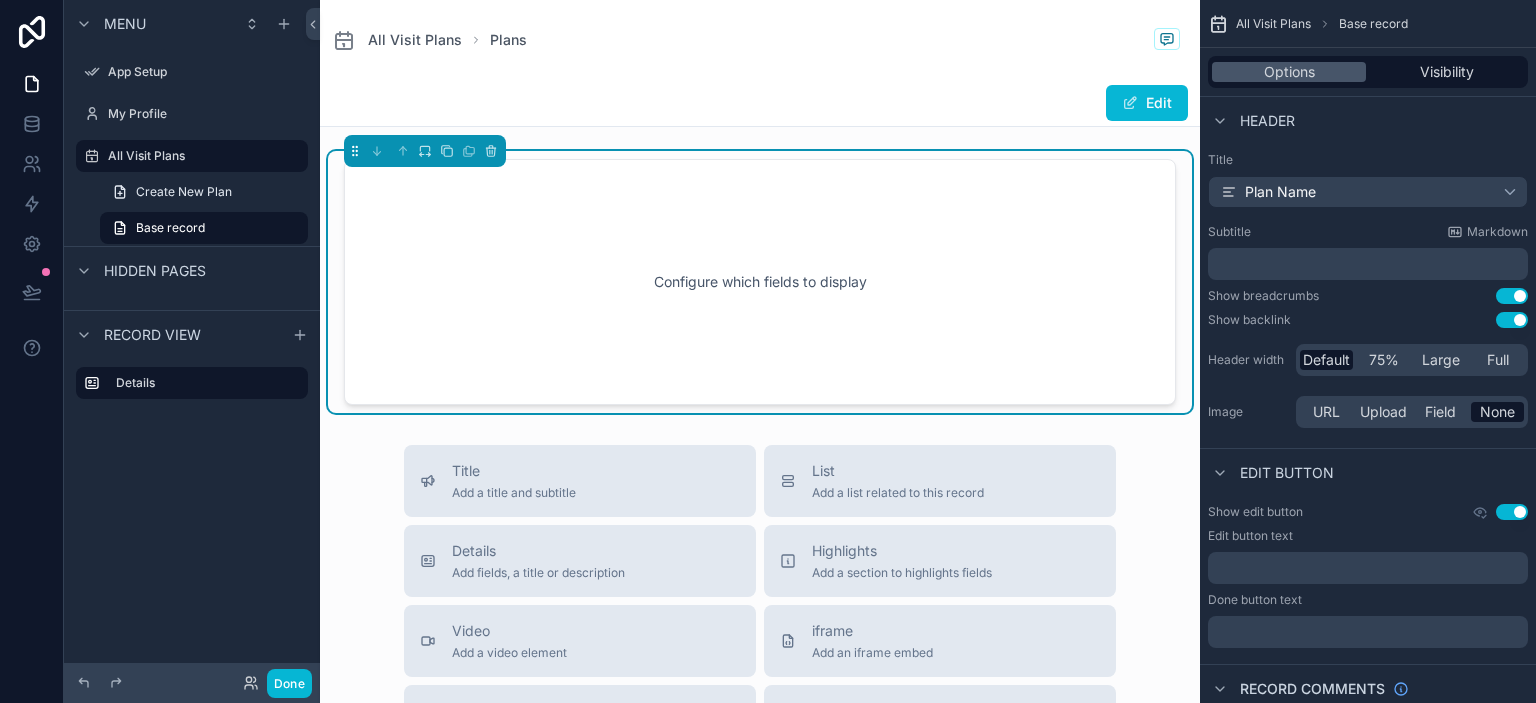 click on "Configure which fields to display" at bounding box center [760, 282] 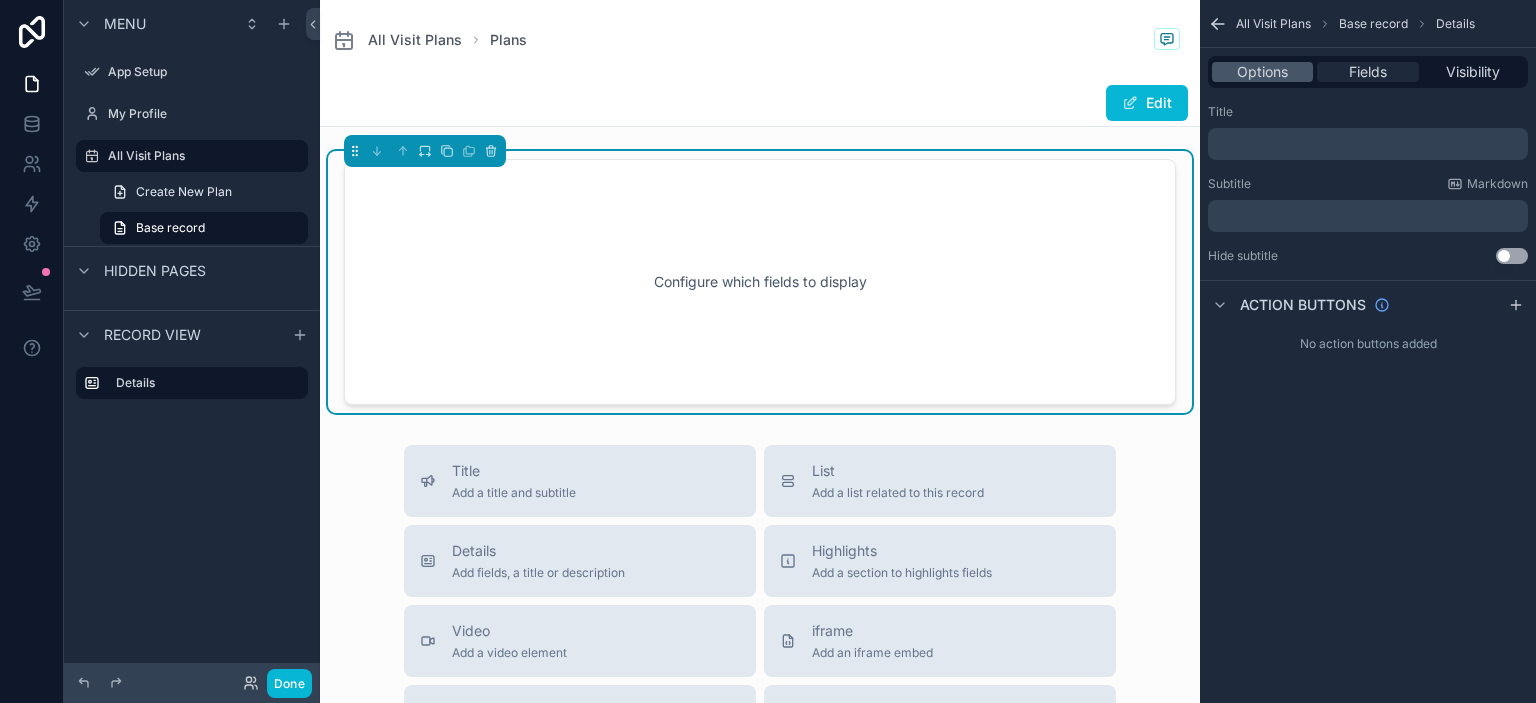 click on "Fields" at bounding box center [1368, 72] 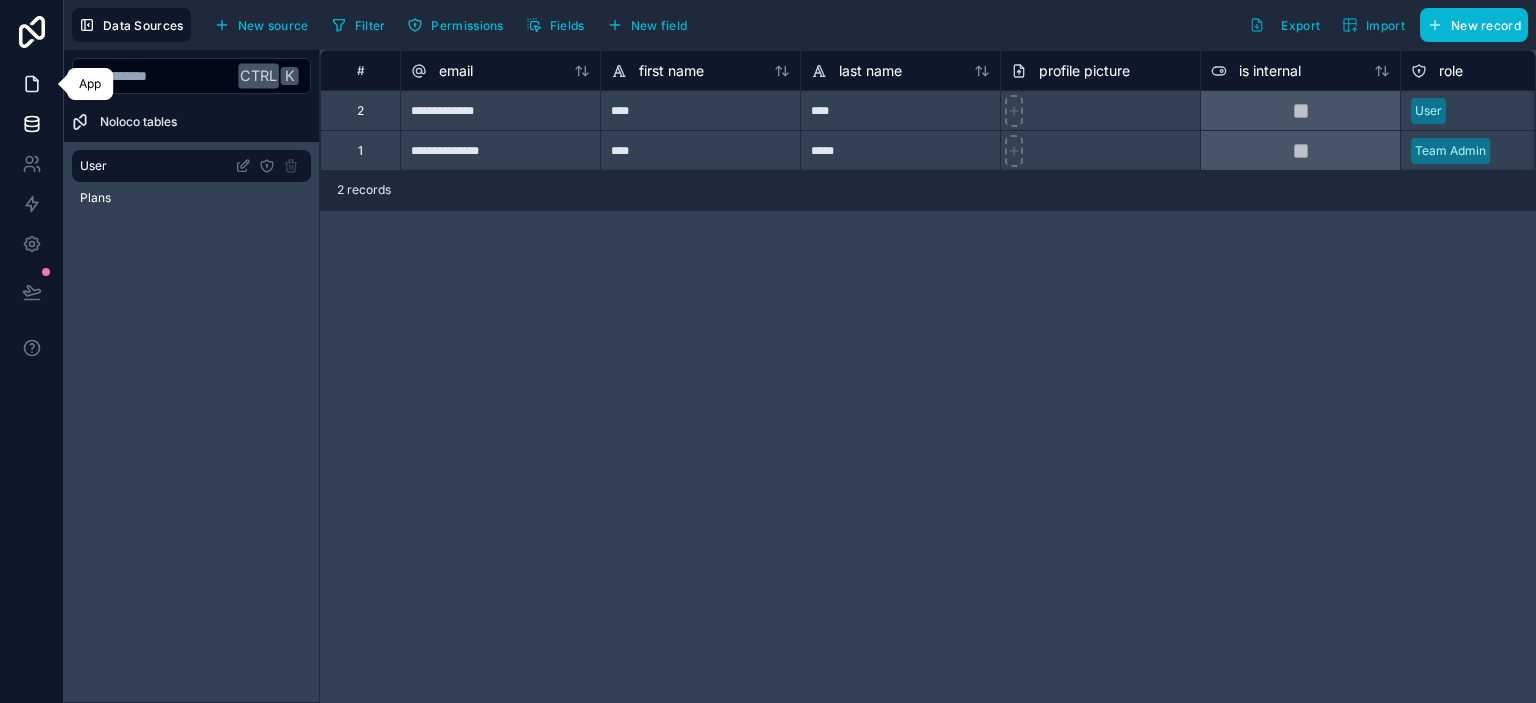 click 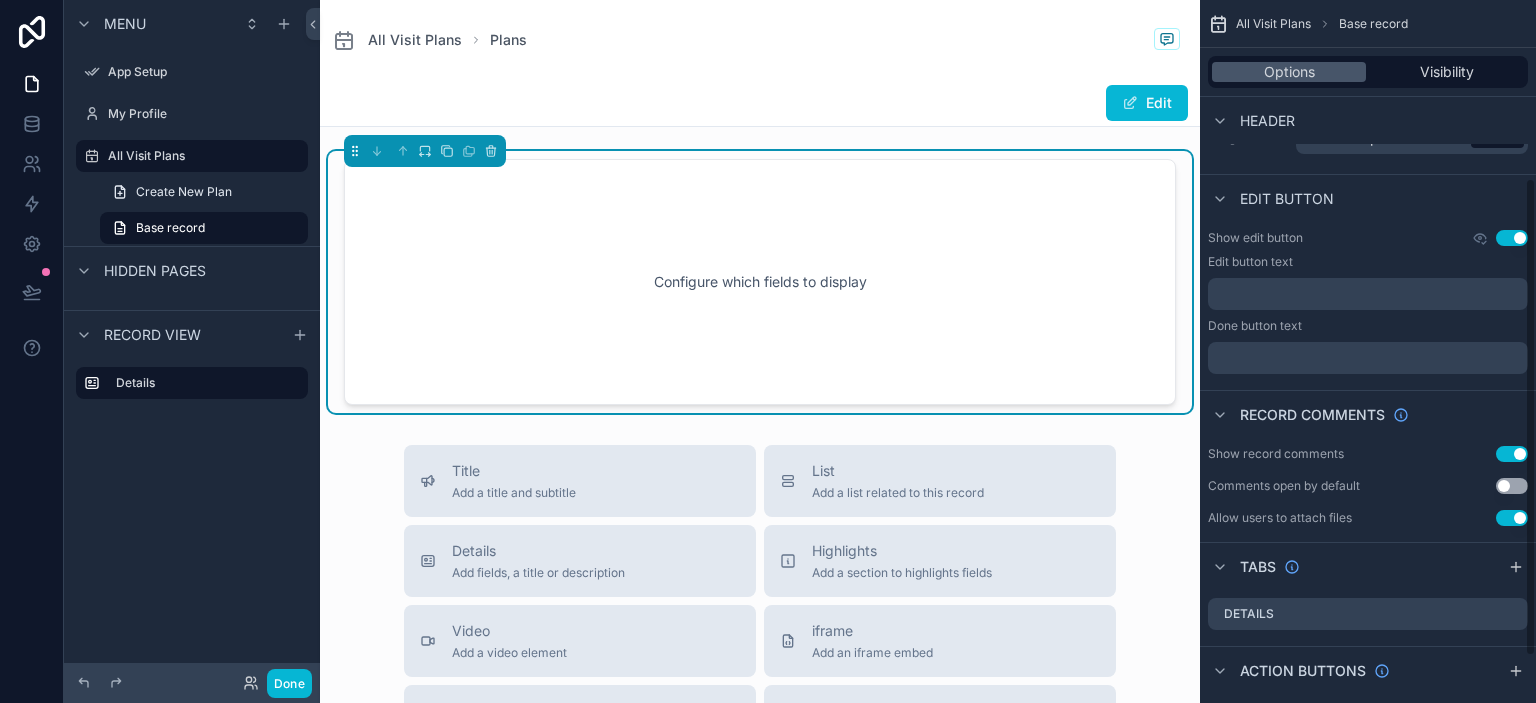 scroll, scrollTop: 0, scrollLeft: 0, axis: both 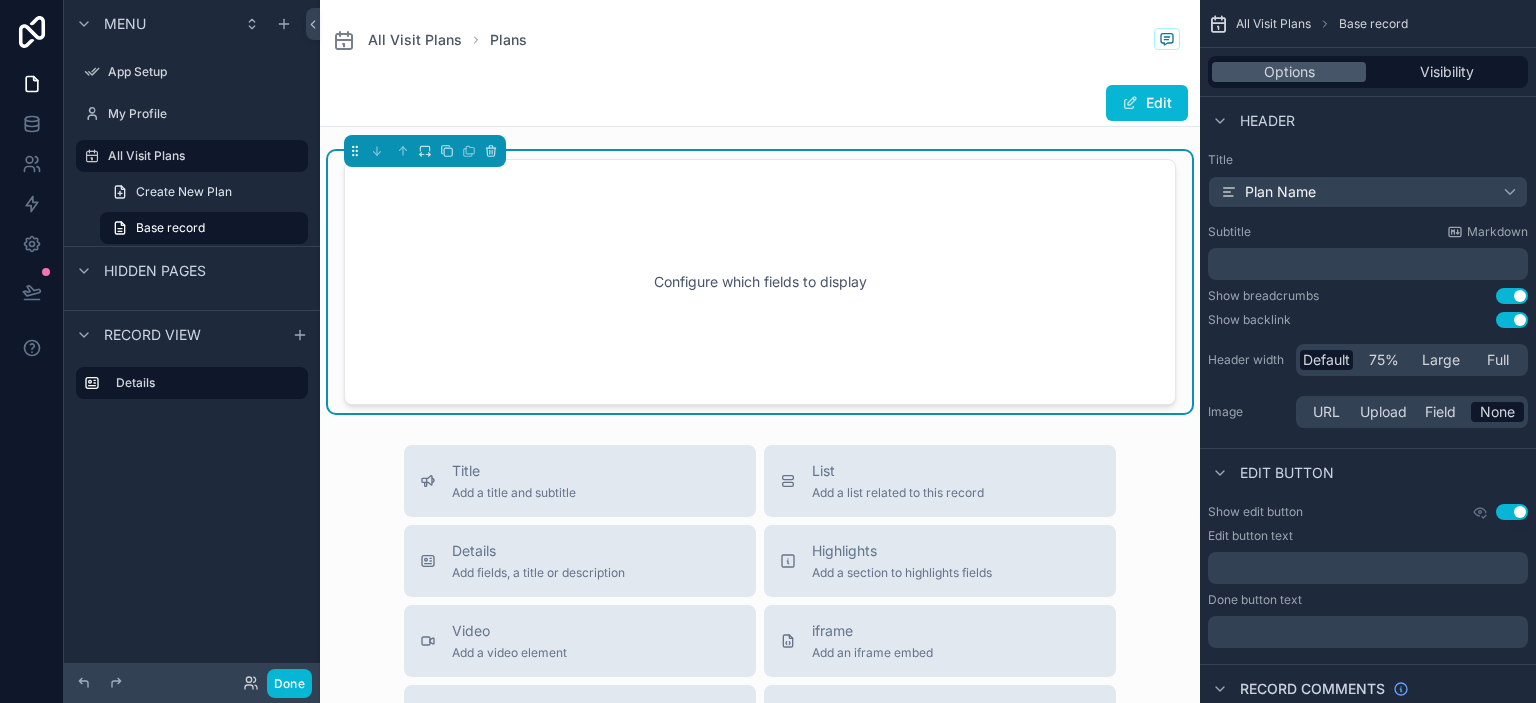click on "Configure which fields to display" at bounding box center [760, 282] 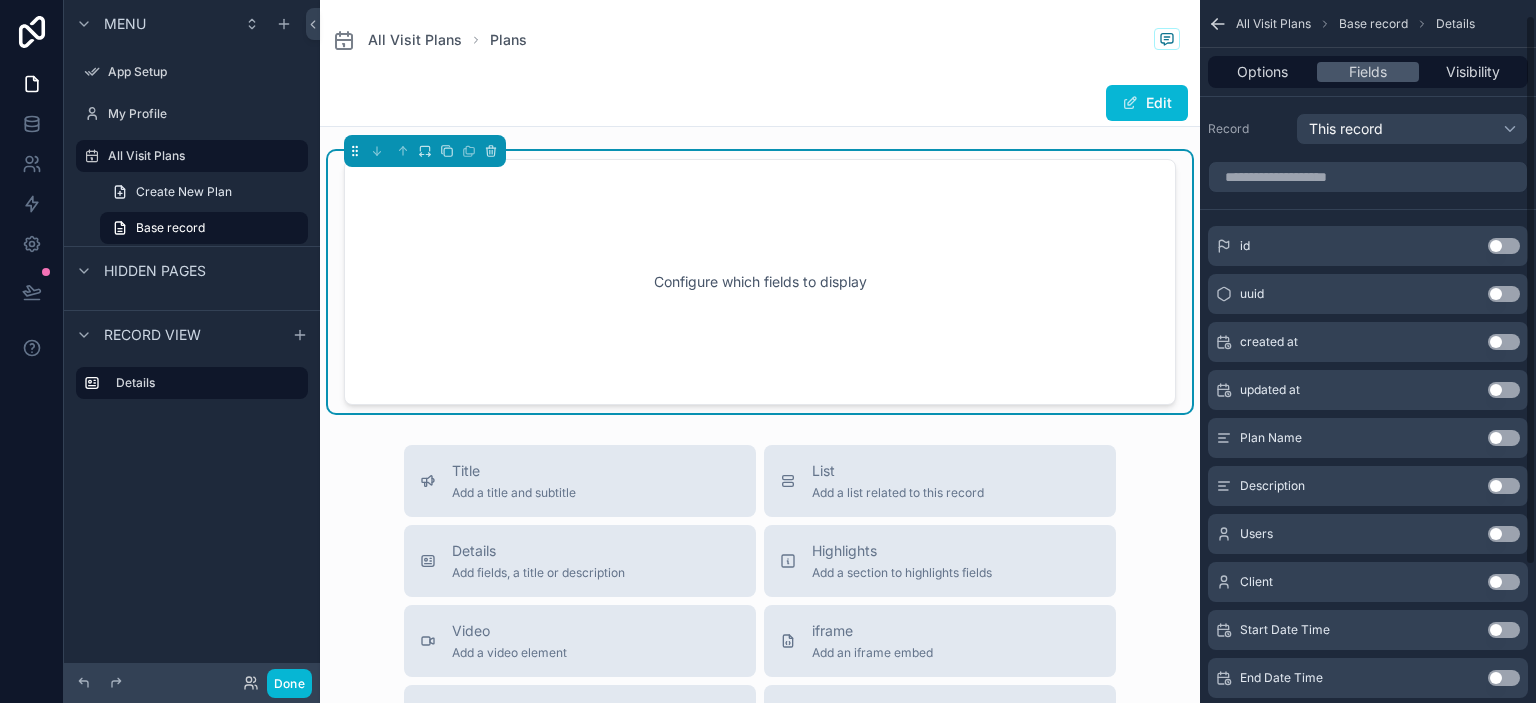 scroll, scrollTop: 91, scrollLeft: 0, axis: vertical 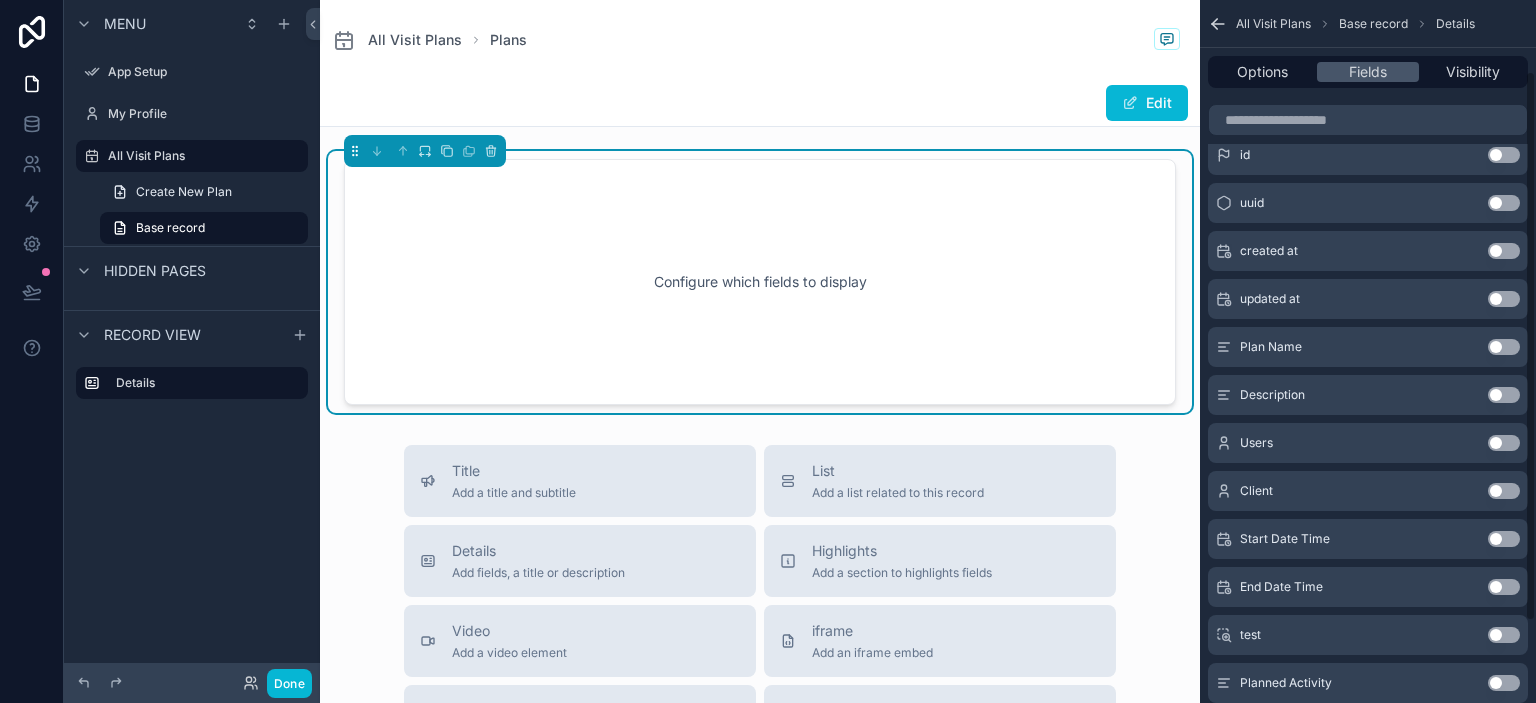 click on "Use setting" at bounding box center (1504, 347) 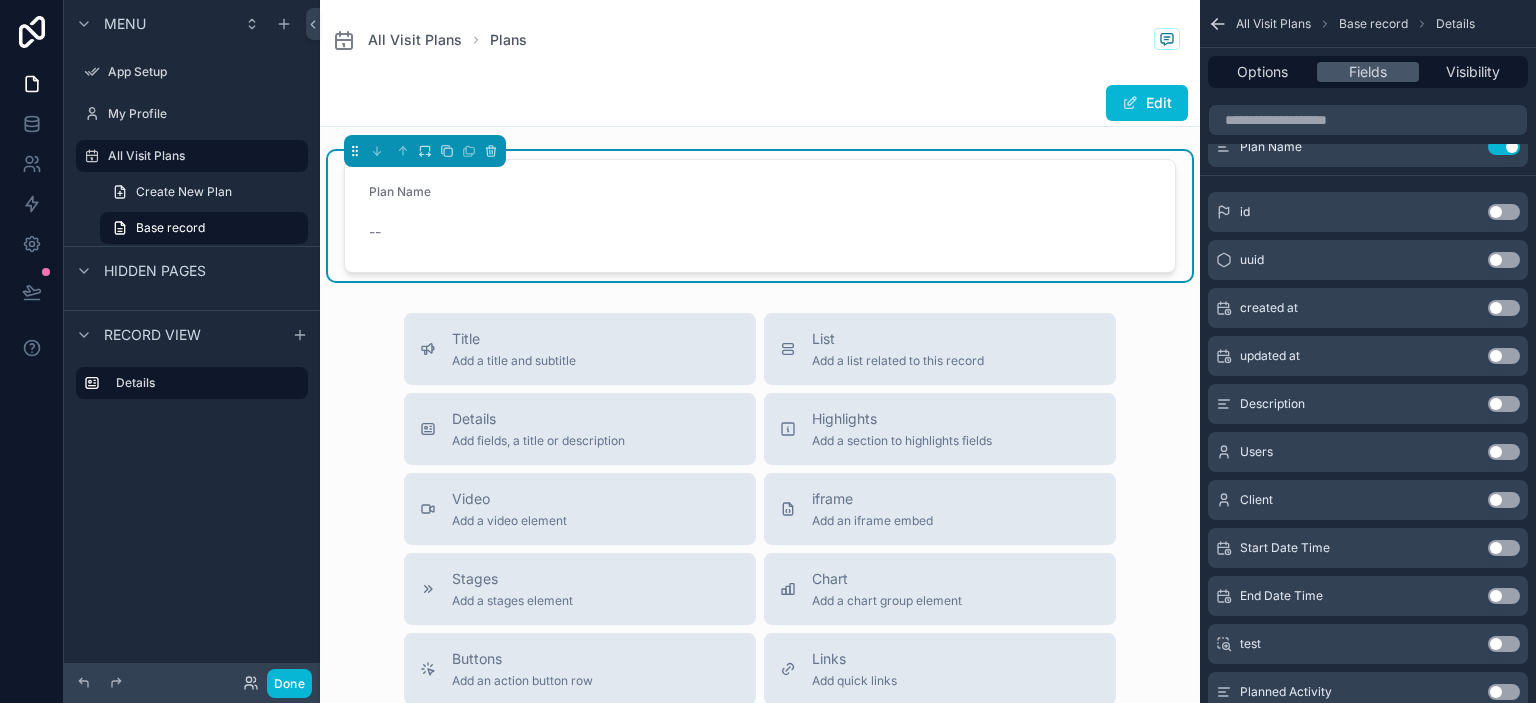 click on "Use setting" at bounding box center [1504, 404] 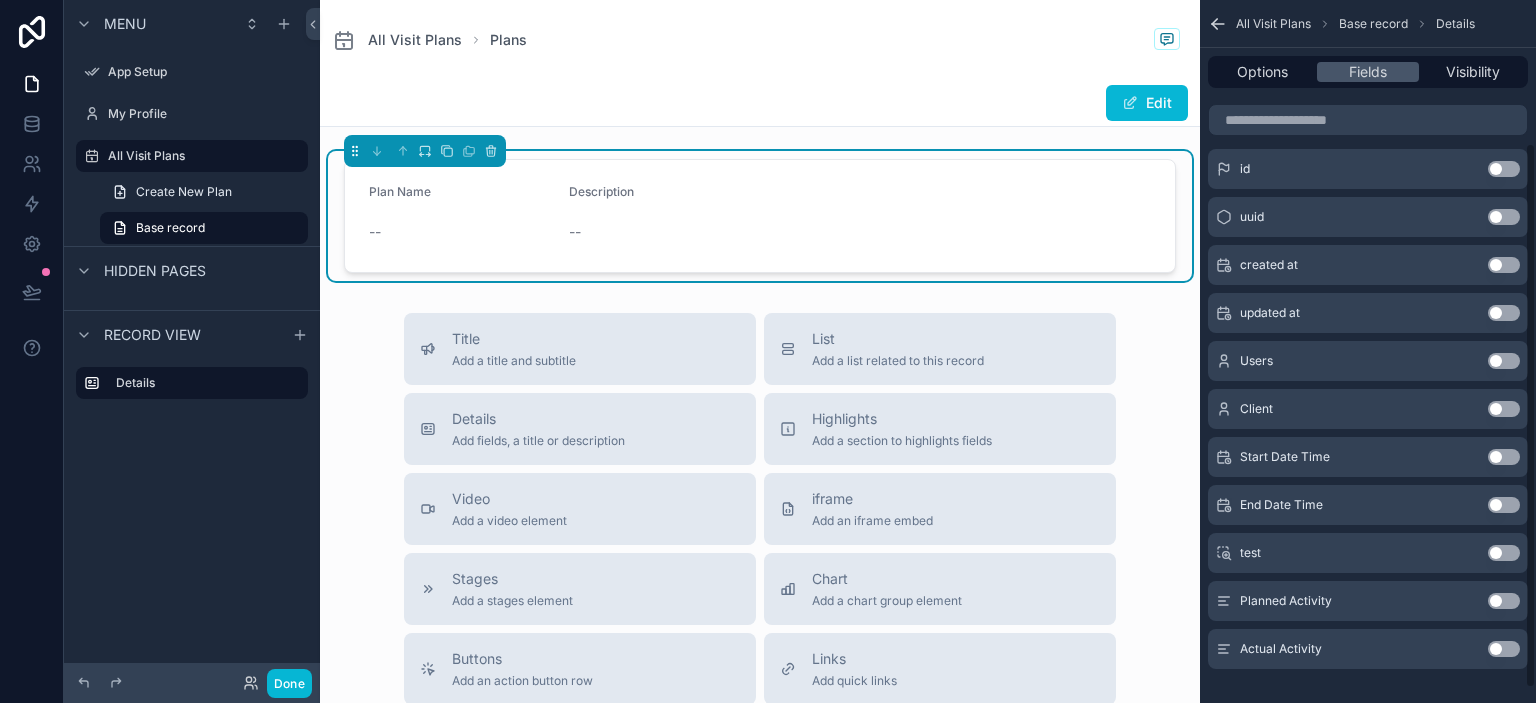 scroll, scrollTop: 203, scrollLeft: 0, axis: vertical 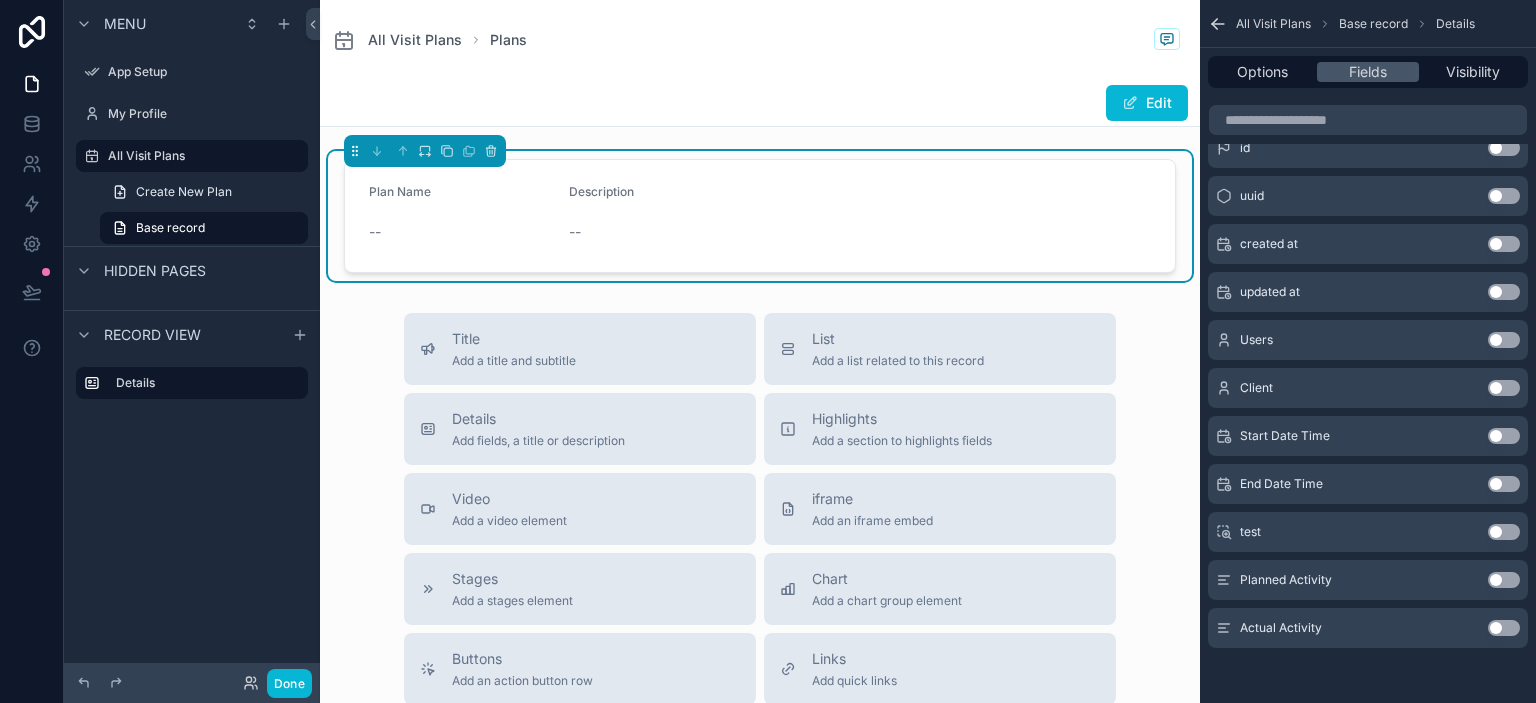 click on "Use setting" at bounding box center (1504, 388) 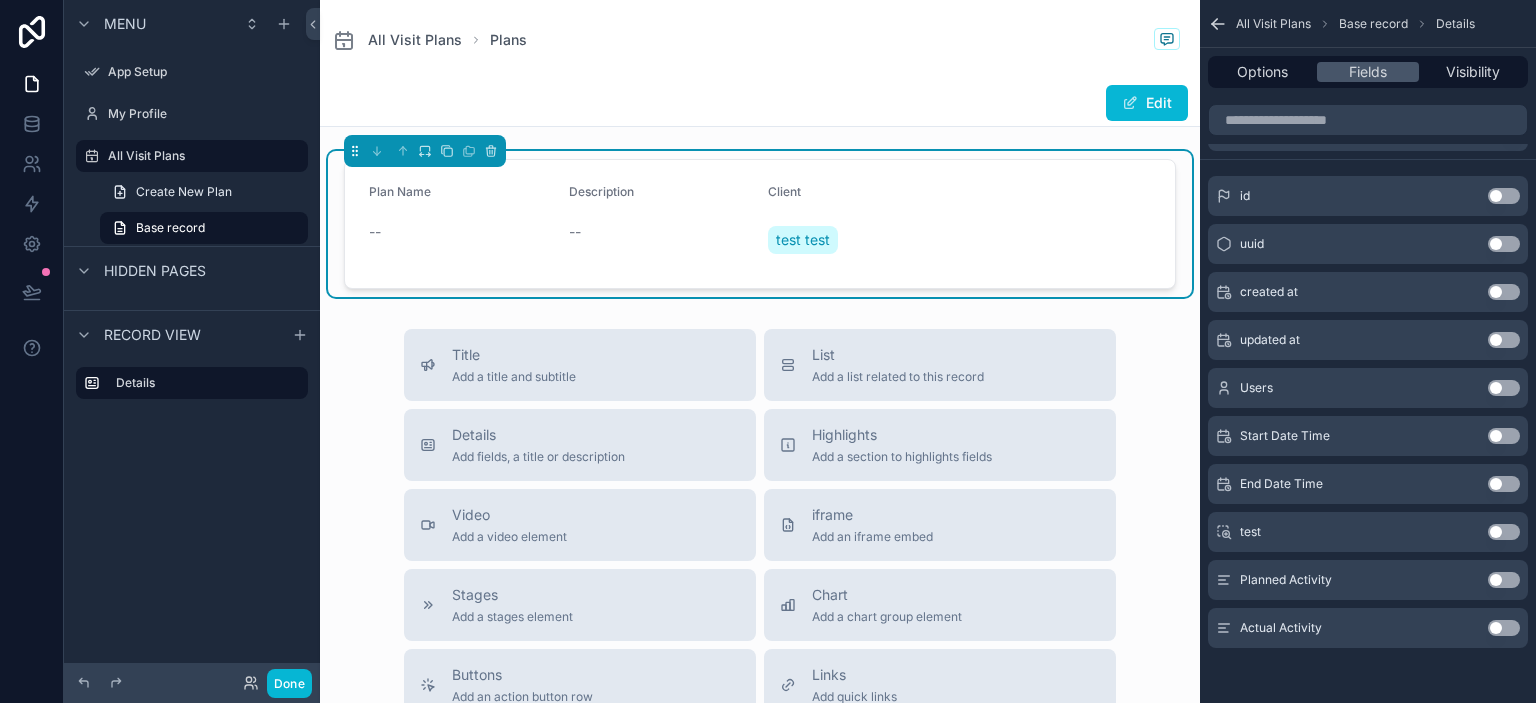 click on "Use setting" at bounding box center (1504, 436) 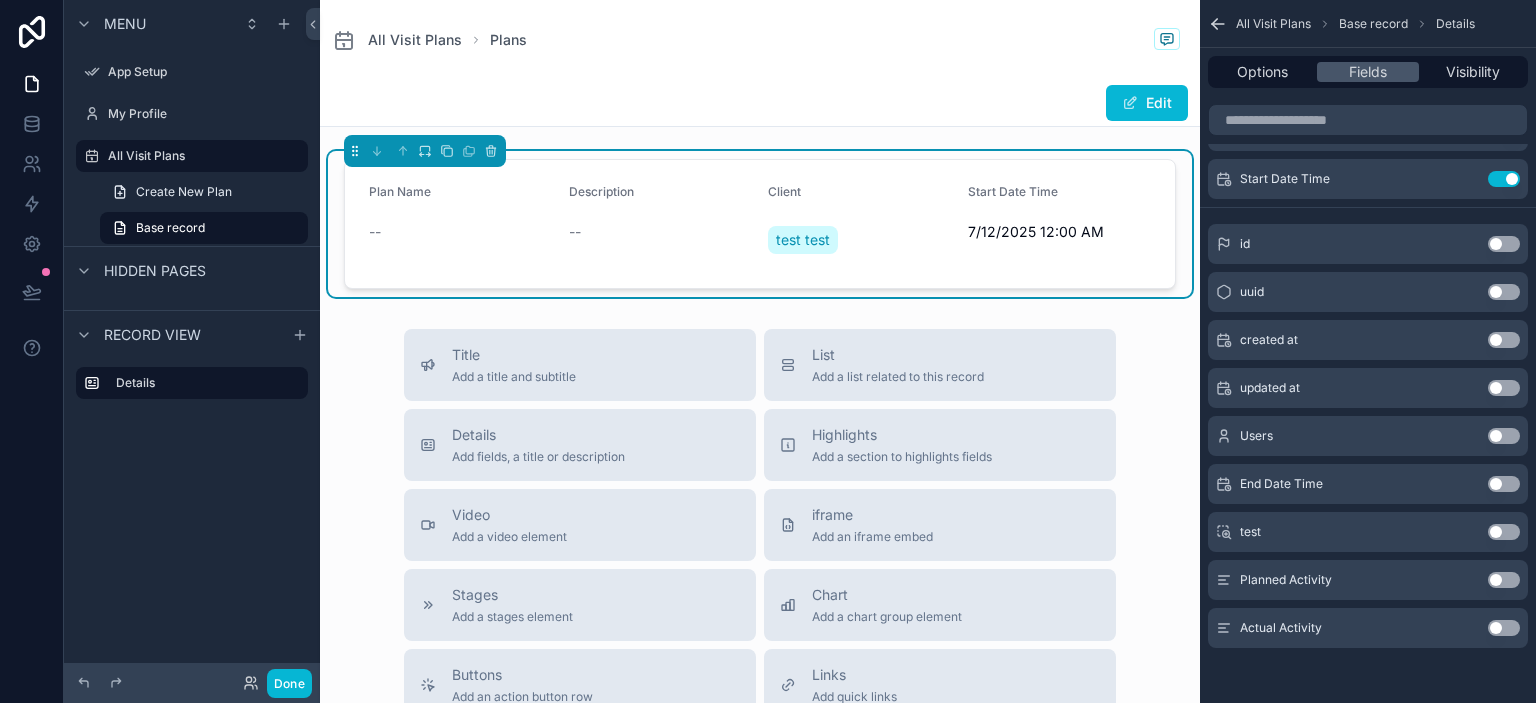 click on "Use setting" at bounding box center [1504, 484] 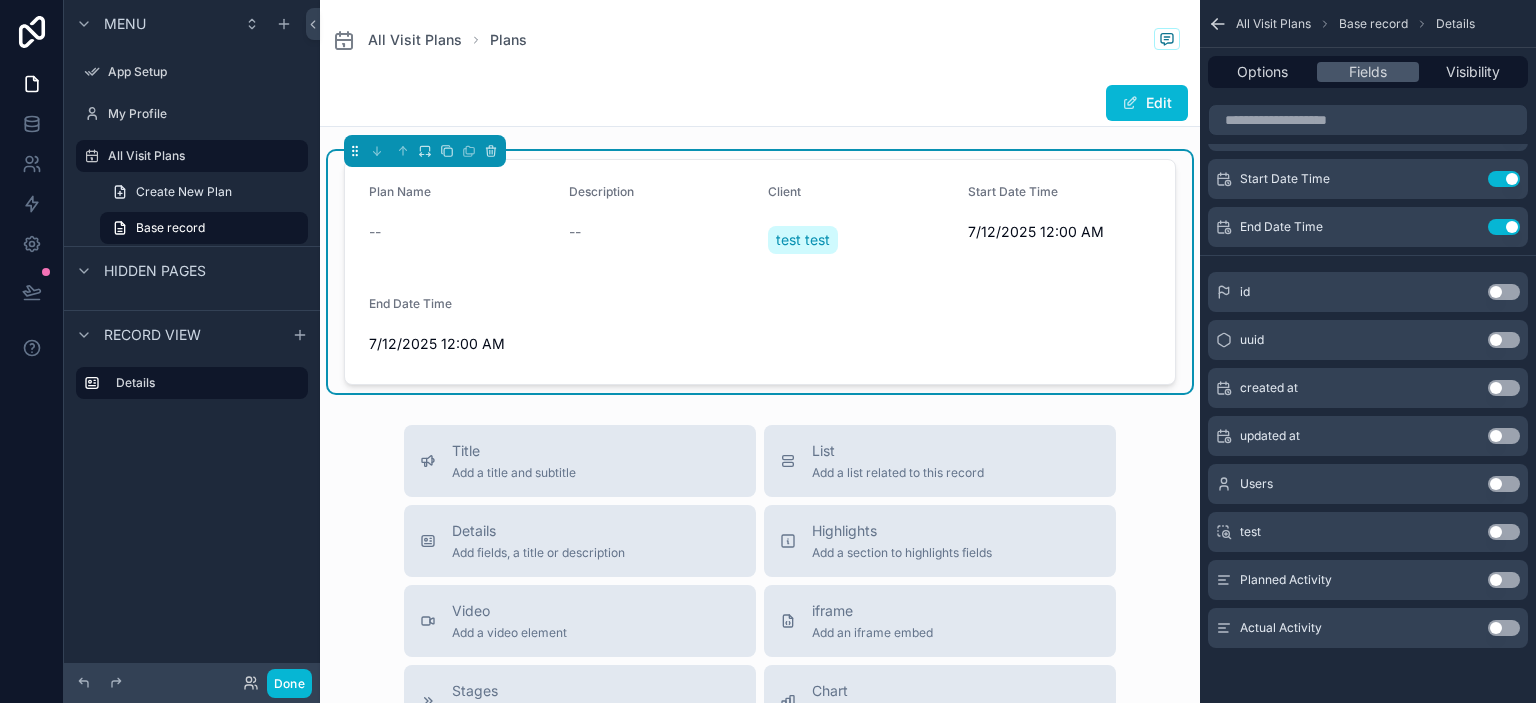 click on "Use setting" at bounding box center (1504, 580) 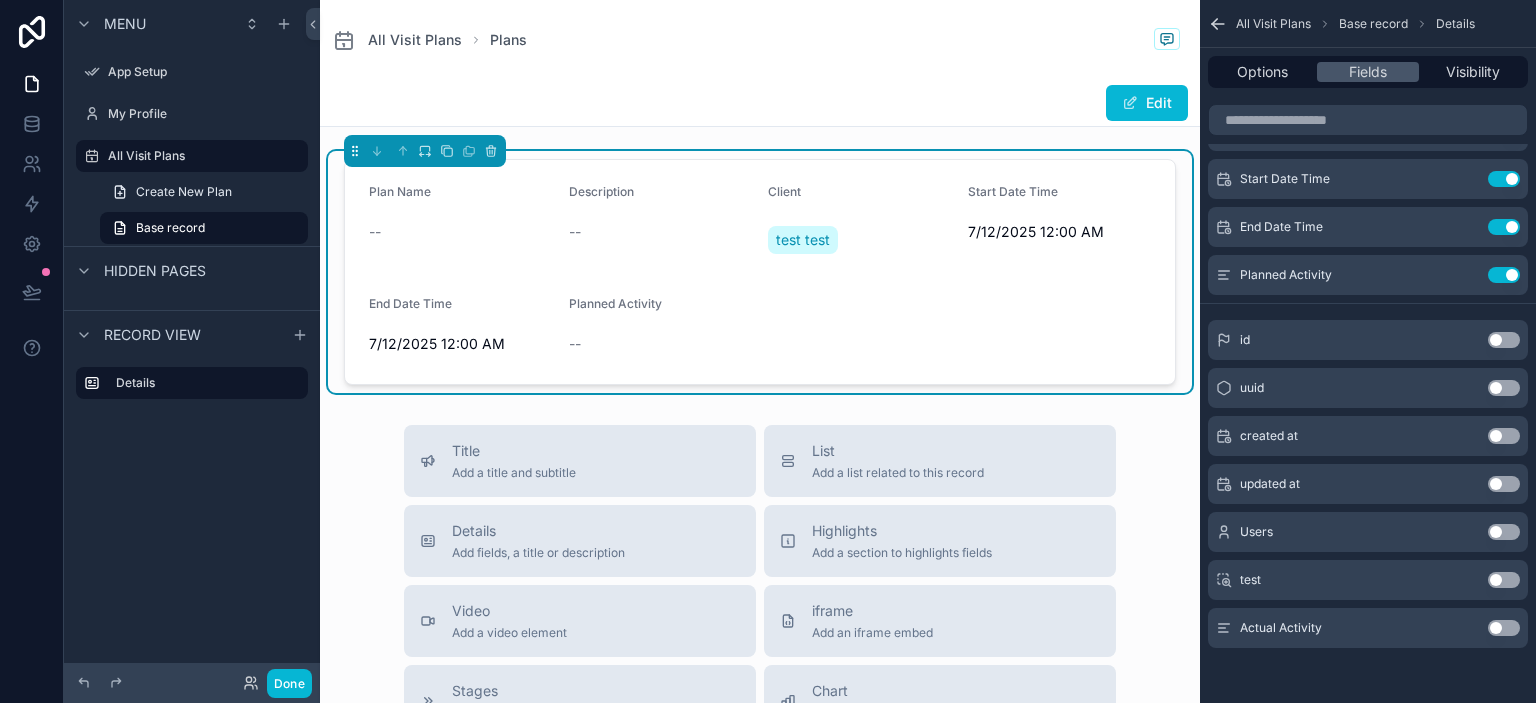 click on "Use setting" at bounding box center [1504, 628] 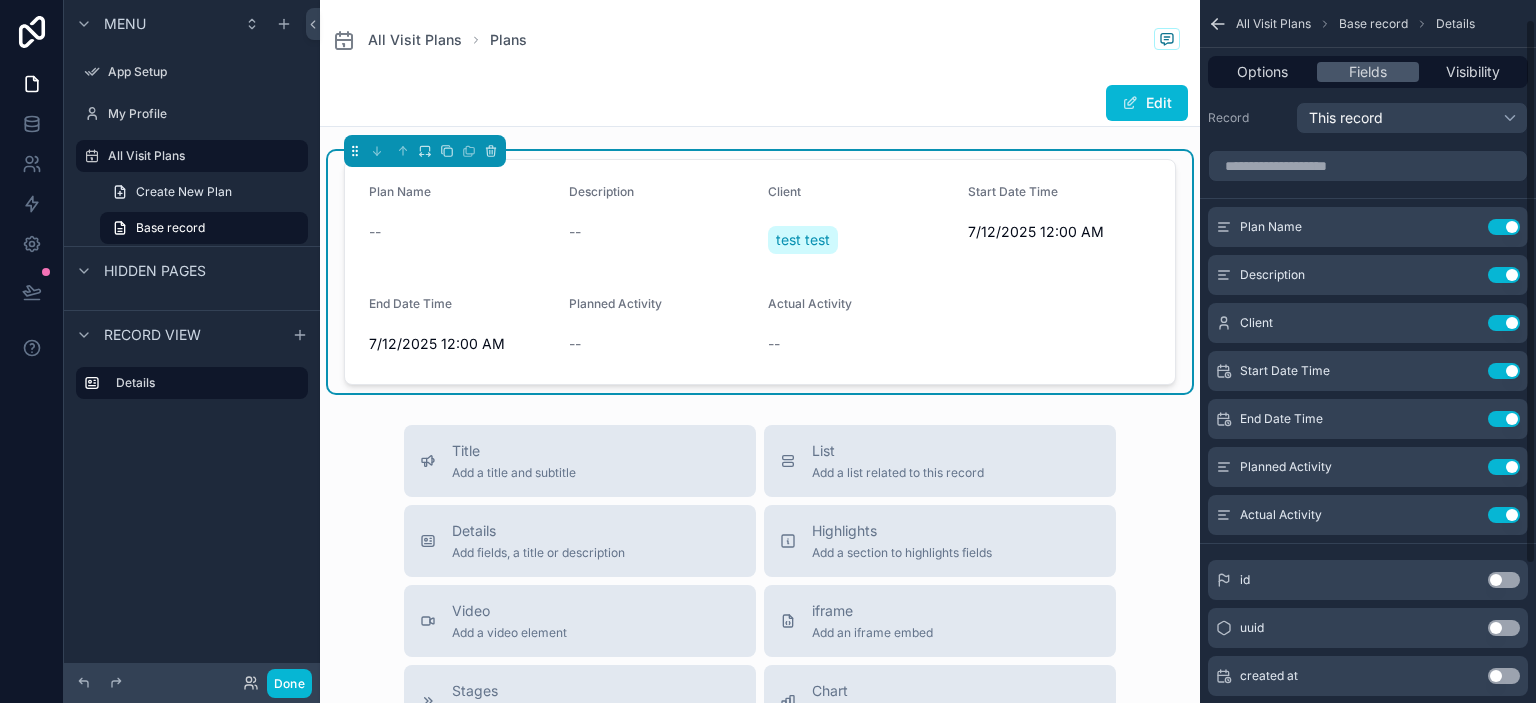 scroll, scrollTop: 0, scrollLeft: 0, axis: both 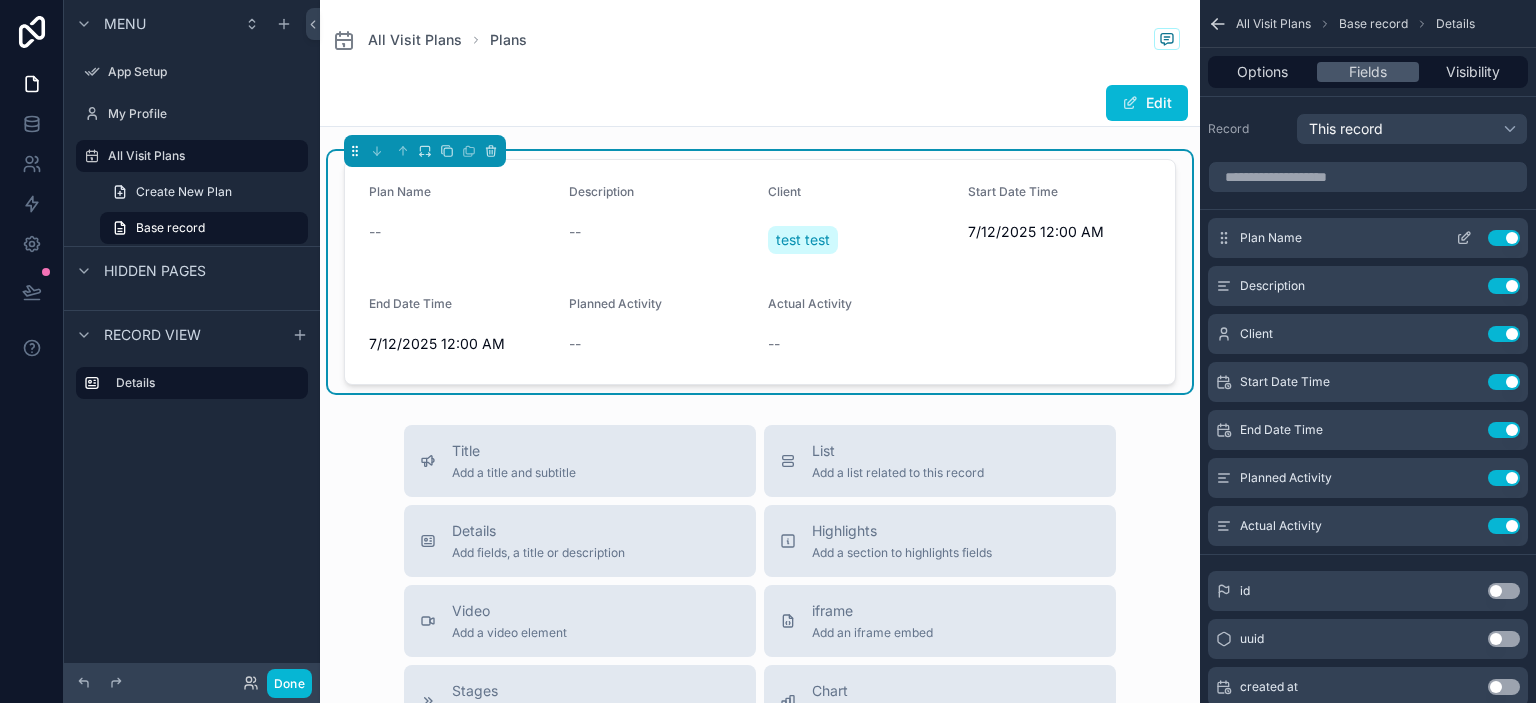 click 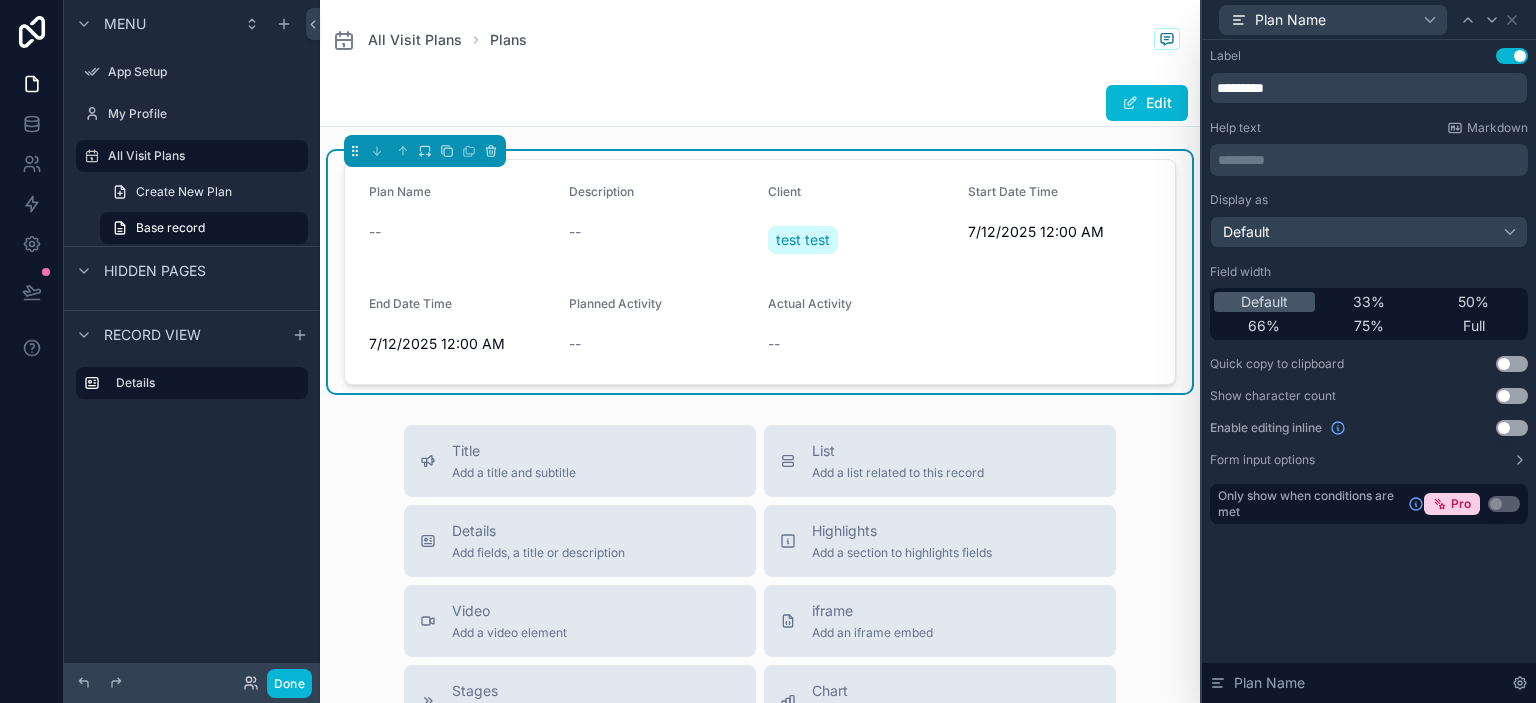 click on "All Visit Plans Plans Edit Plan Name -- Description -- Client test test Start Date Time 7/12/2025 12:00 AM End Date Time 7/12/2025 12:00 AM Planned Activity -- Actual Activity -- Title Add a title and subtitle List Add a list related to this record Details Add fields, a title or description Highlights Add a section to highlights fields Video Add a video element iframe Add an iframe embed Stages Add a stages element Chart Add a chart group element Buttons Add an action button row Links Add quick links Text Add a text block that supports markdown Gallery Add a preview for files Notice Add a notice element Divider Add a divider Comments Record comments section Image Add an image element Container Add a container to group multiple sections together" at bounding box center [760, 648] 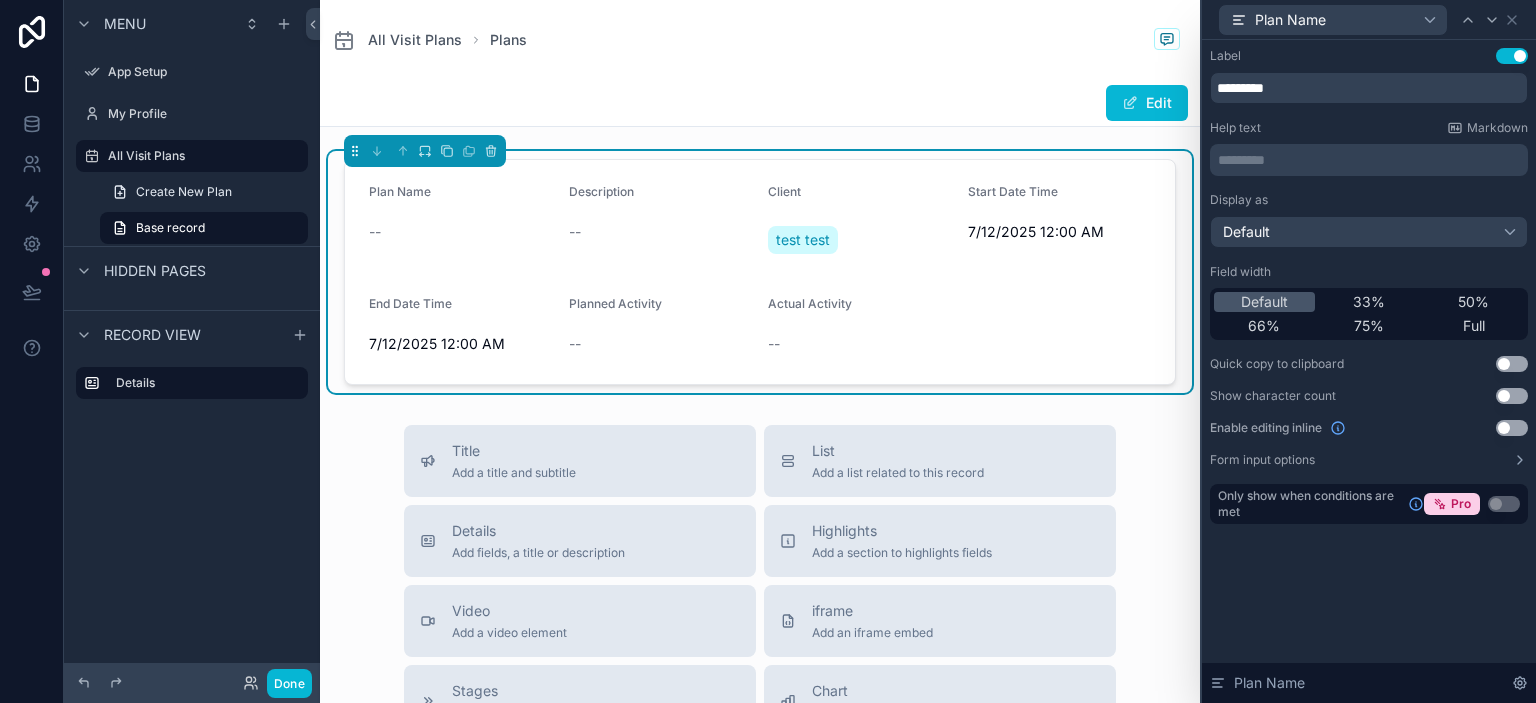 click on "Plan Name" at bounding box center (1369, 19) 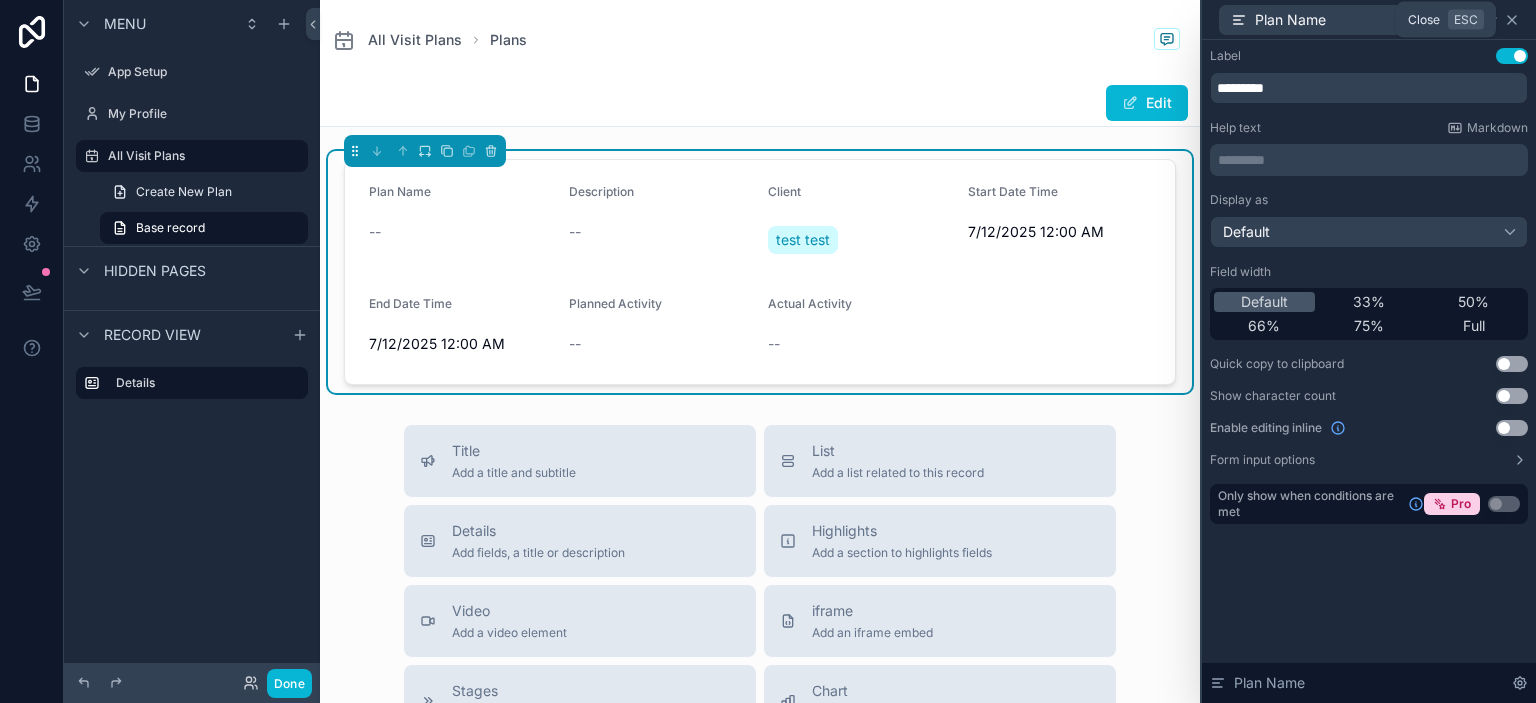 click 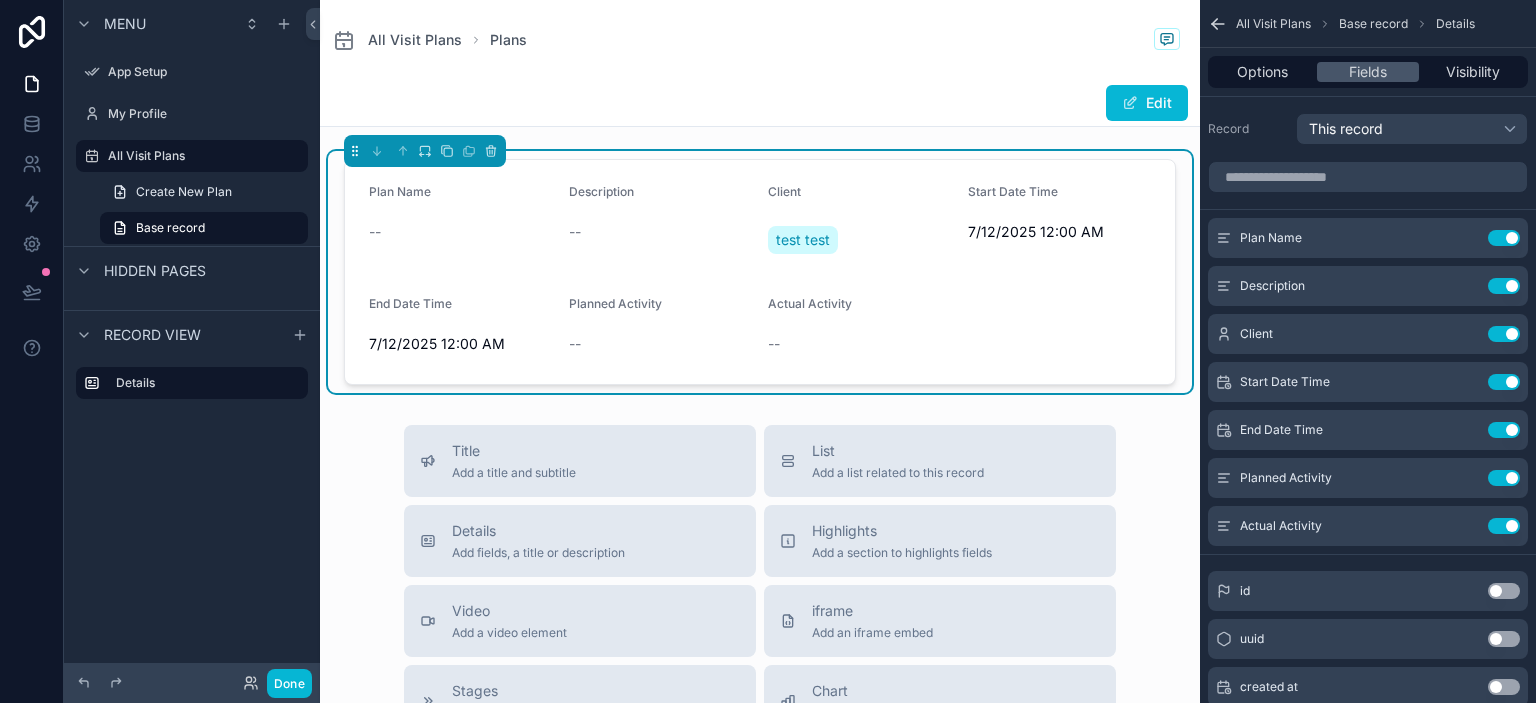 click on "Planned Activity --" at bounding box center [661, 328] 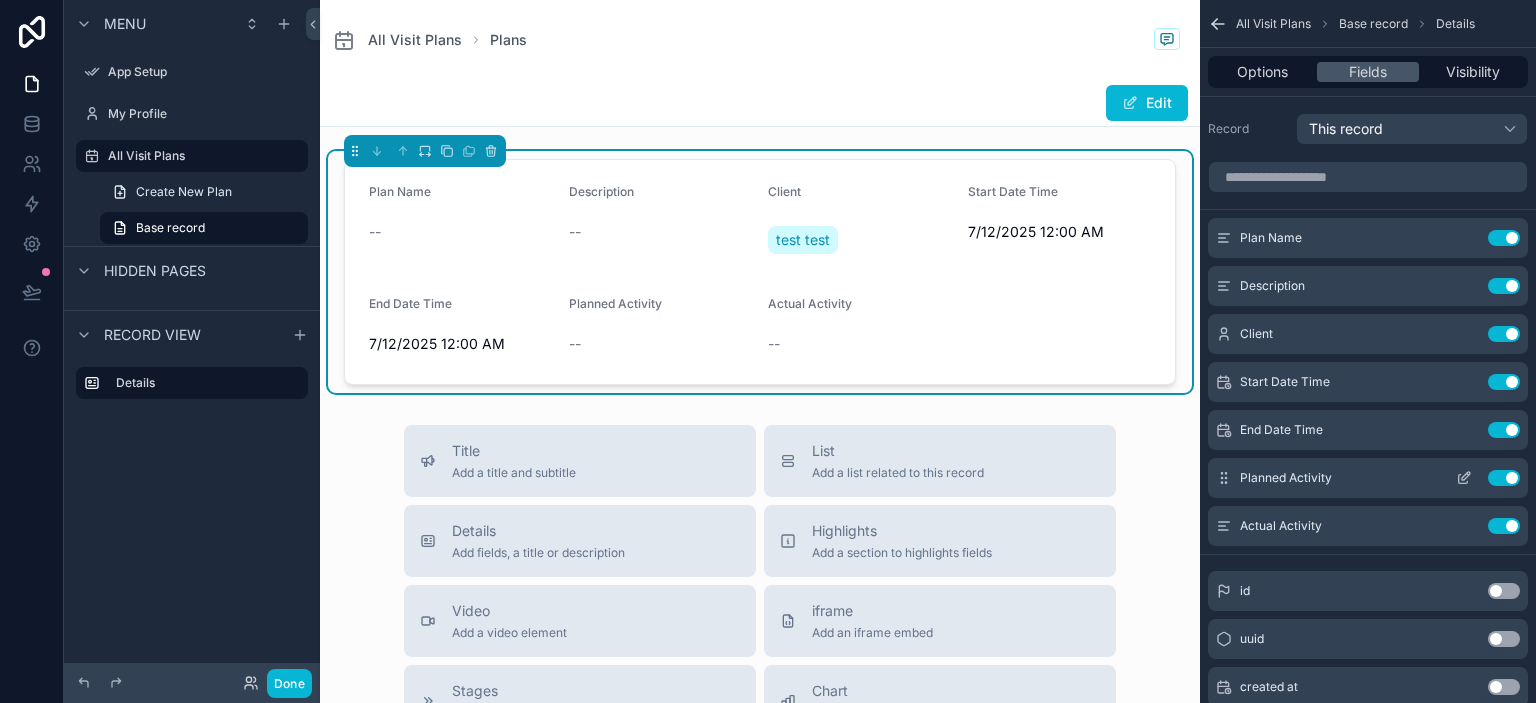 click 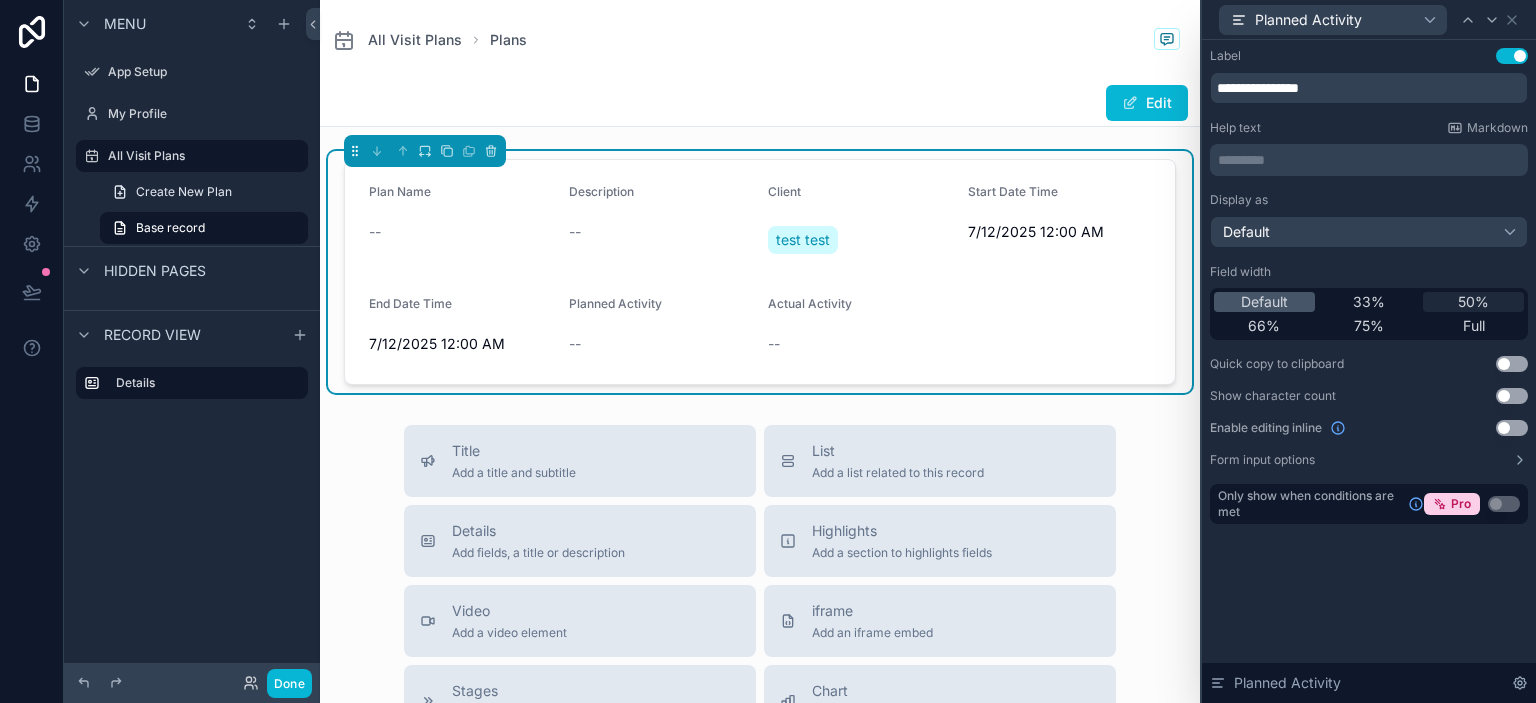 click on "50%" at bounding box center [1473, 302] 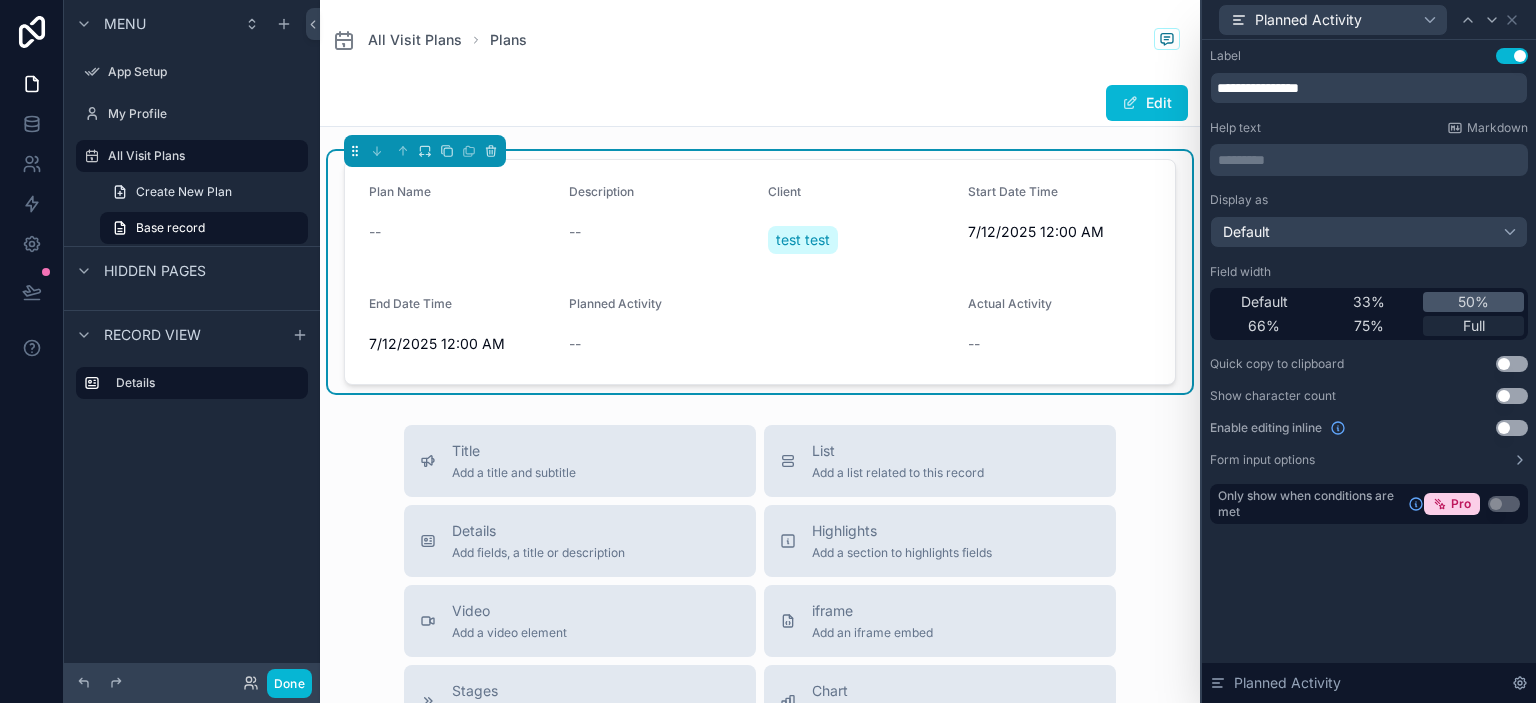 click on "Full" at bounding box center (1474, 326) 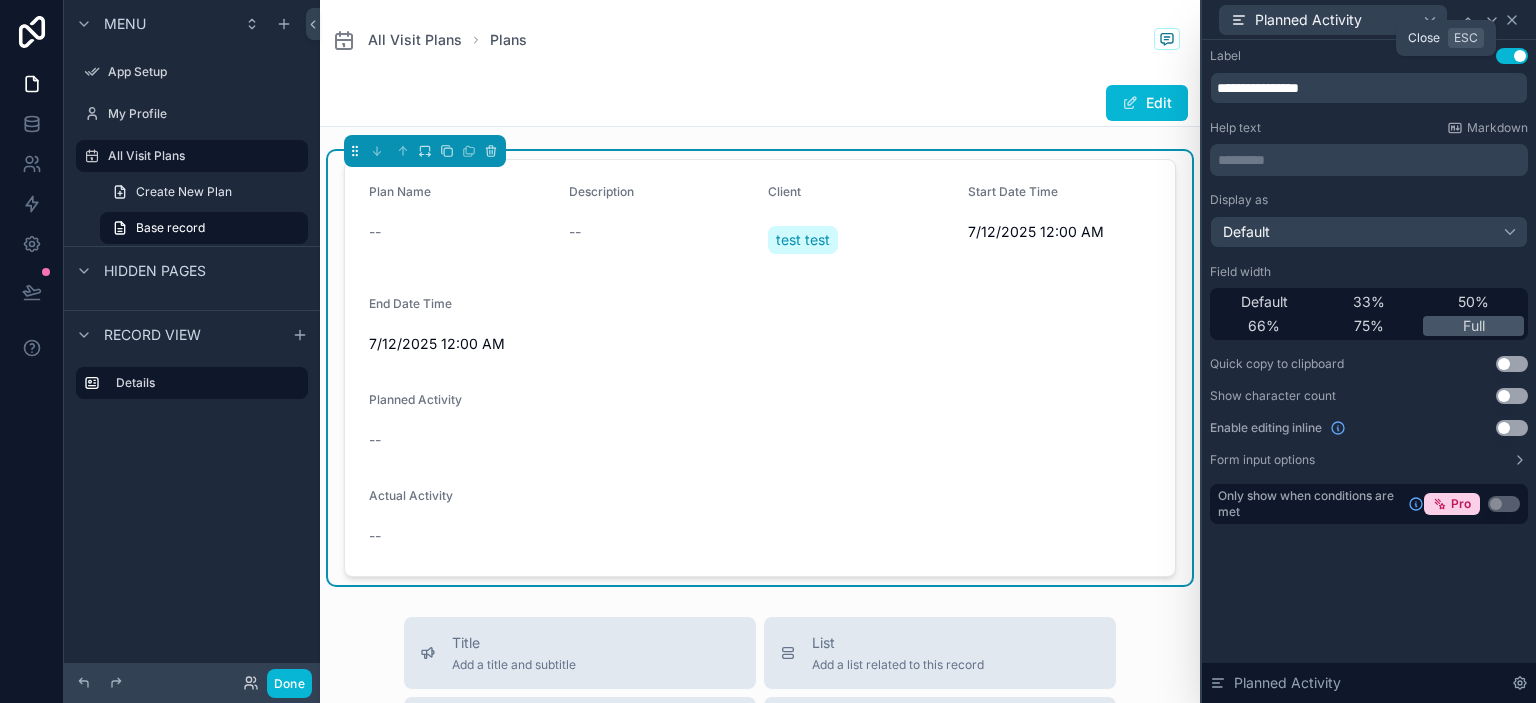 click 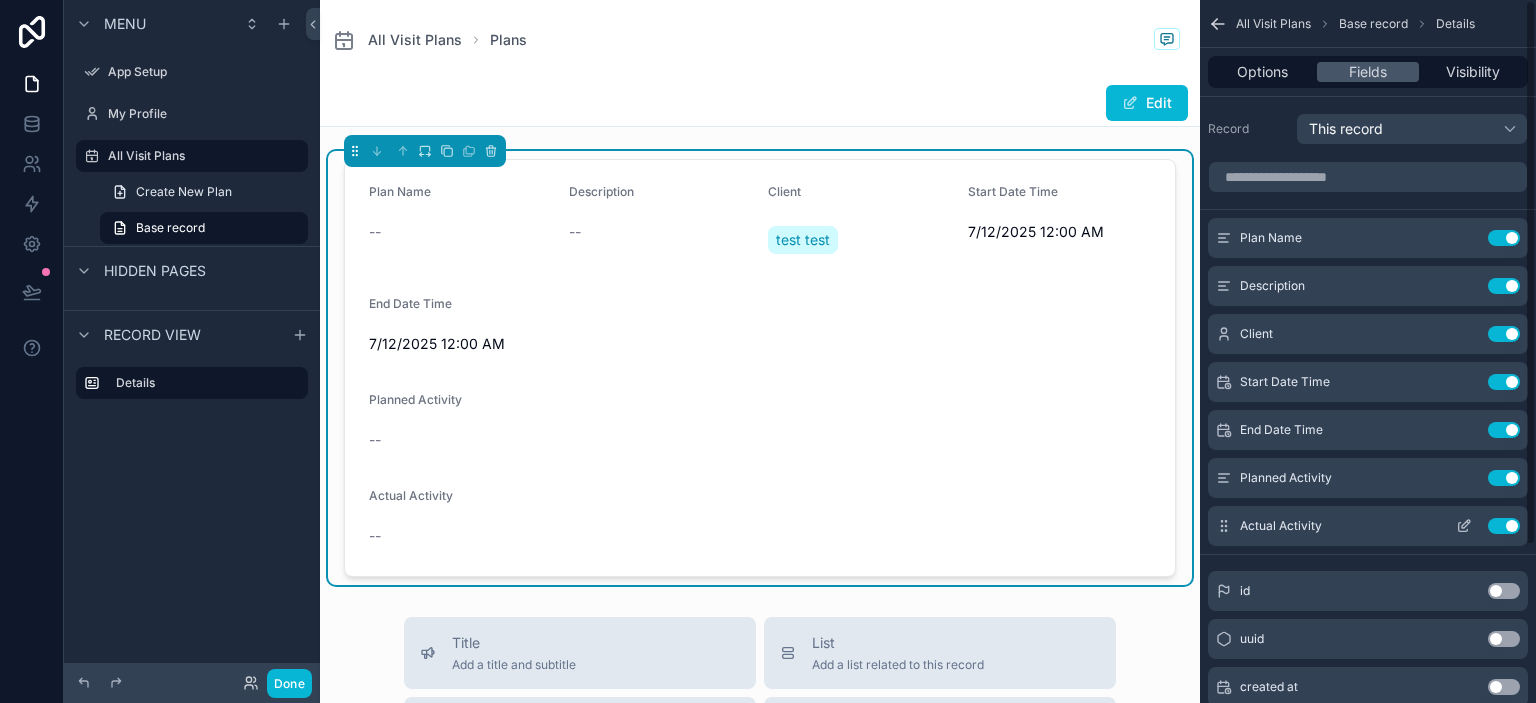 click at bounding box center [1464, 526] 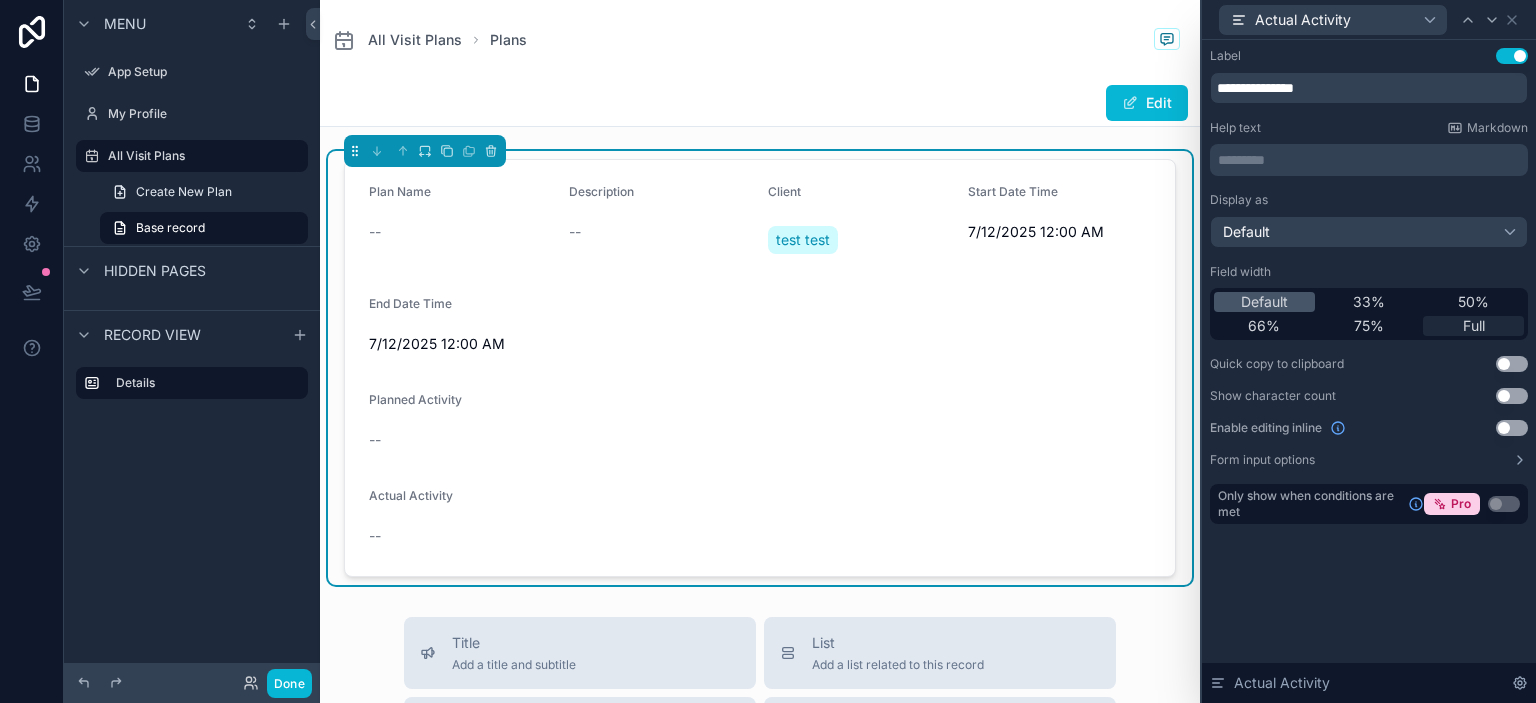 click on "Full" at bounding box center [1474, 326] 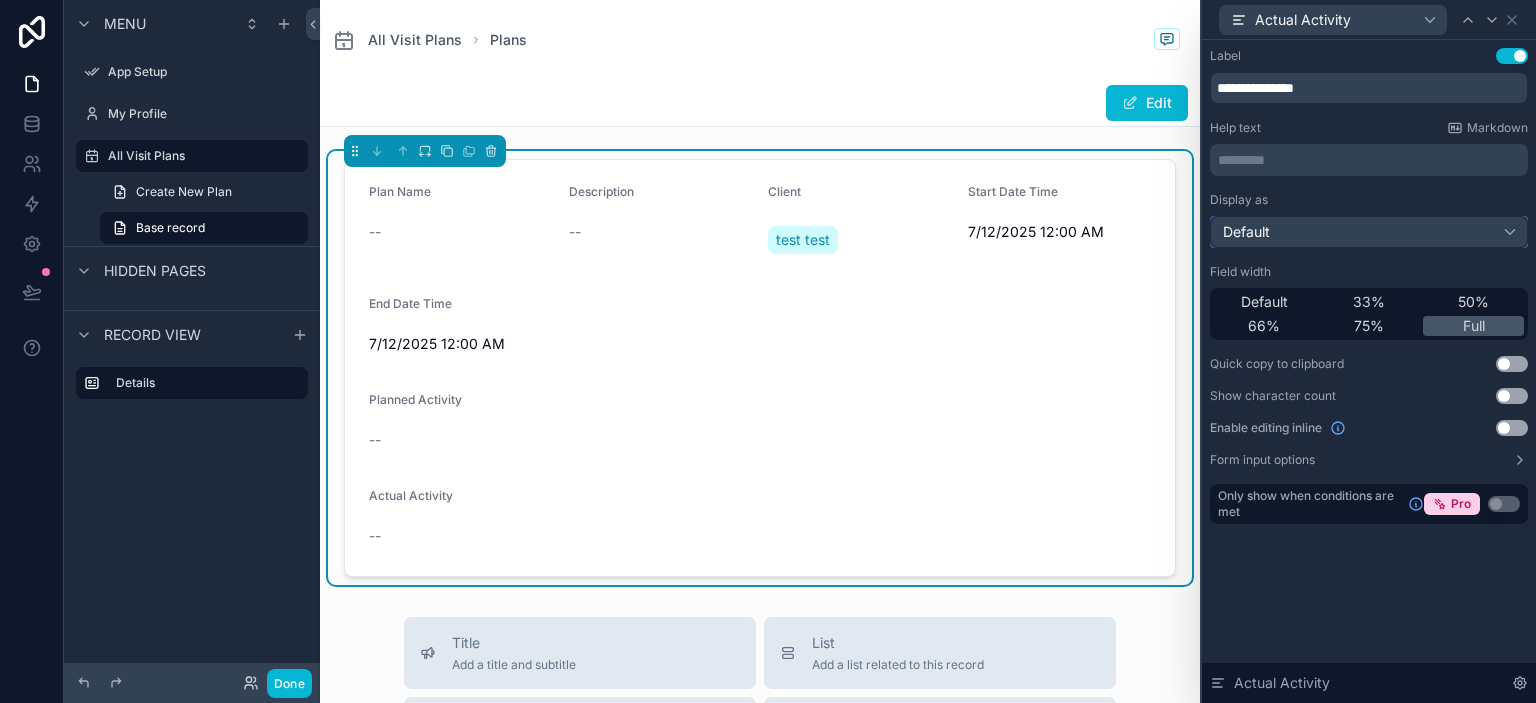 click on "Default" at bounding box center (1369, 232) 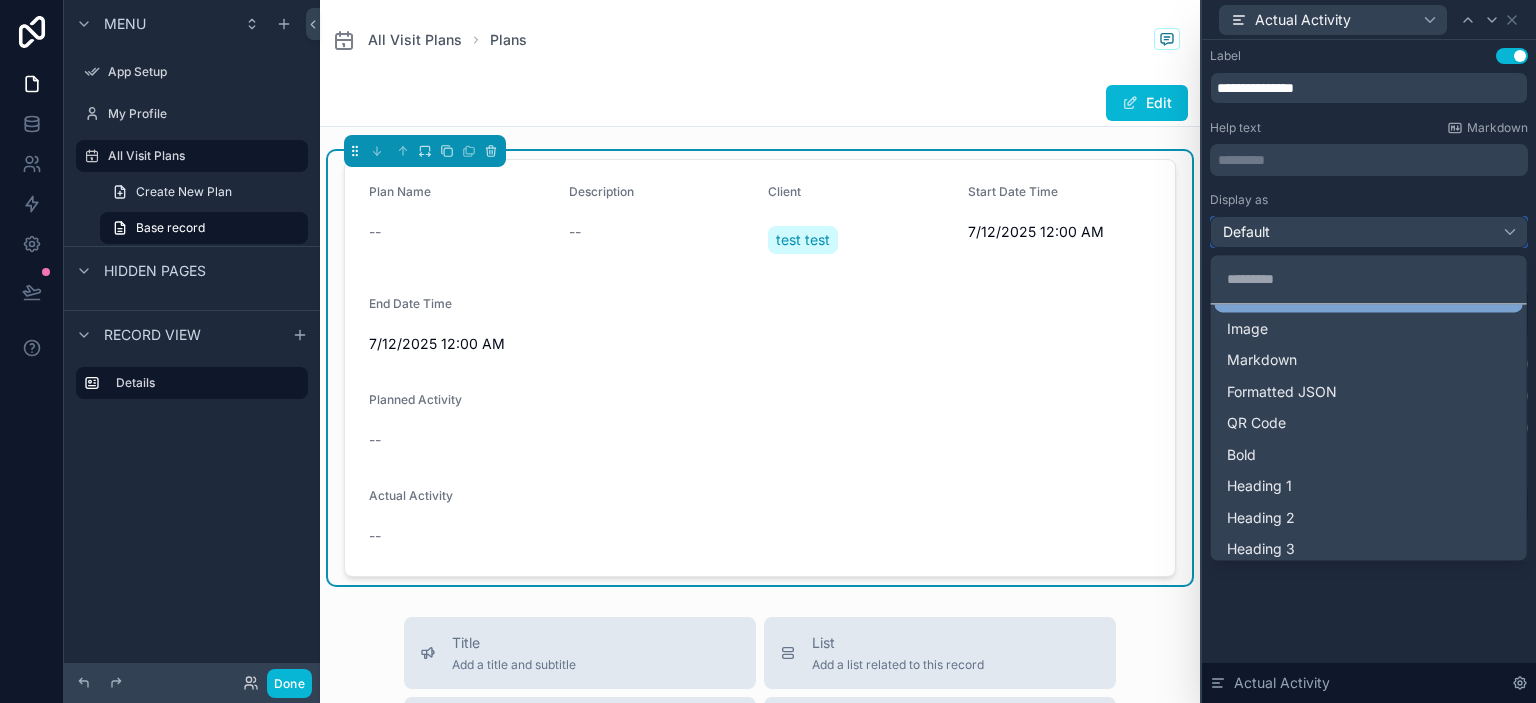 scroll, scrollTop: 140, scrollLeft: 0, axis: vertical 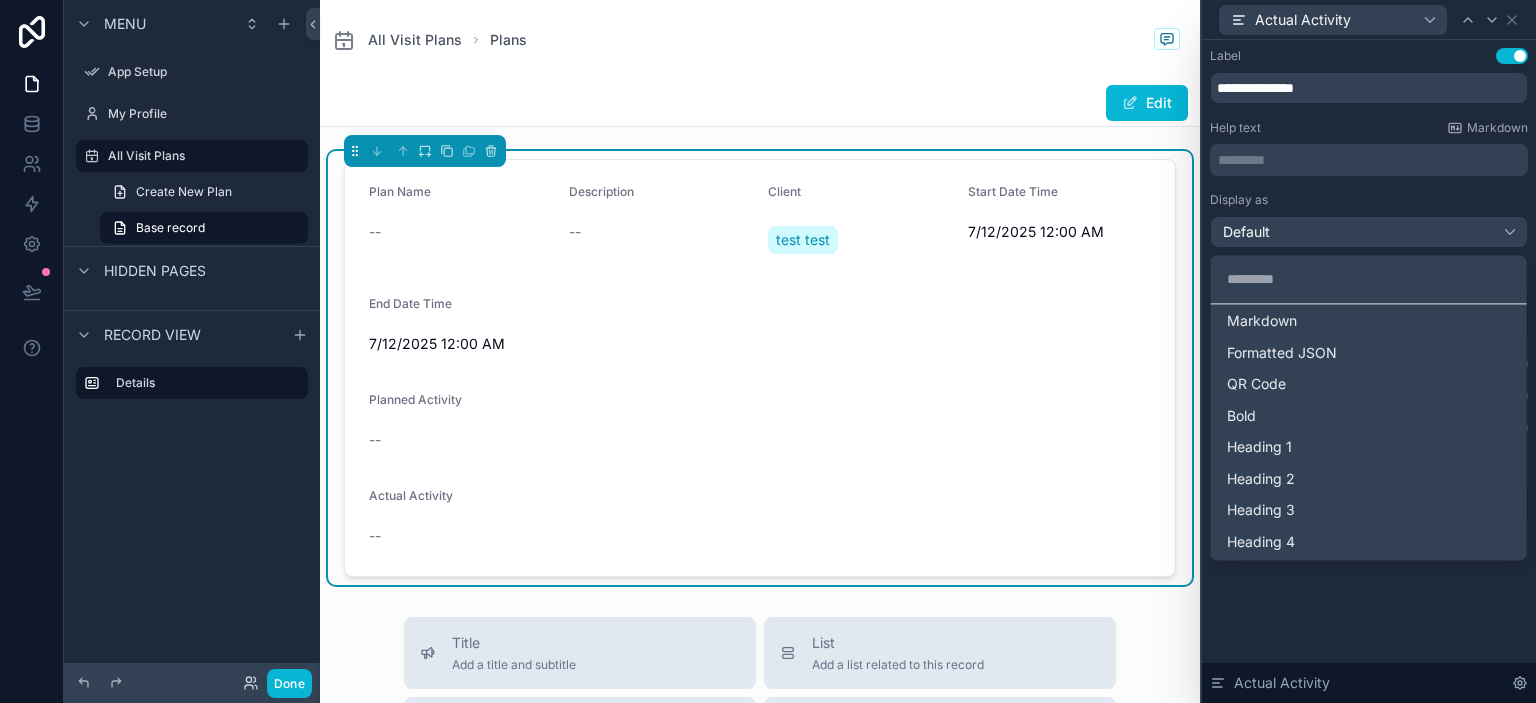 click at bounding box center [1369, 351] 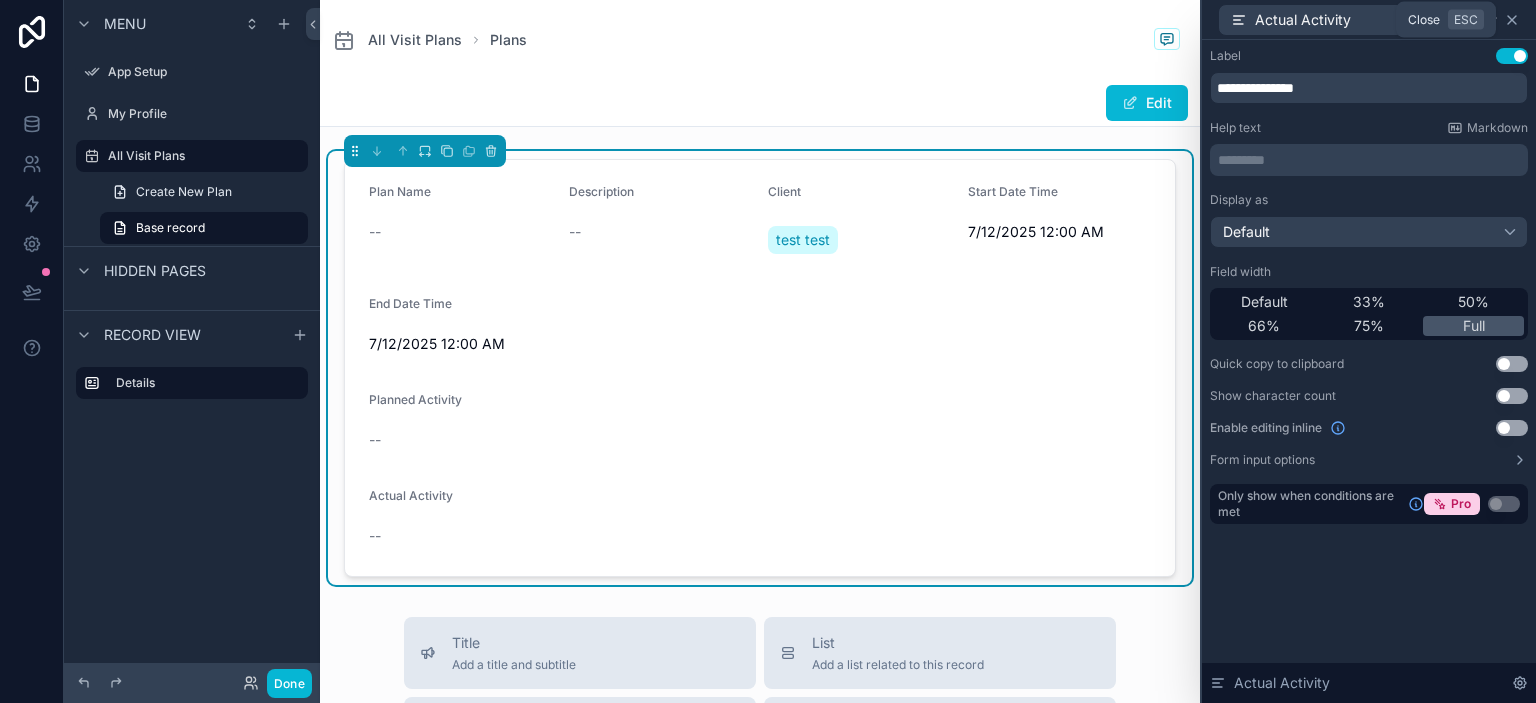 click 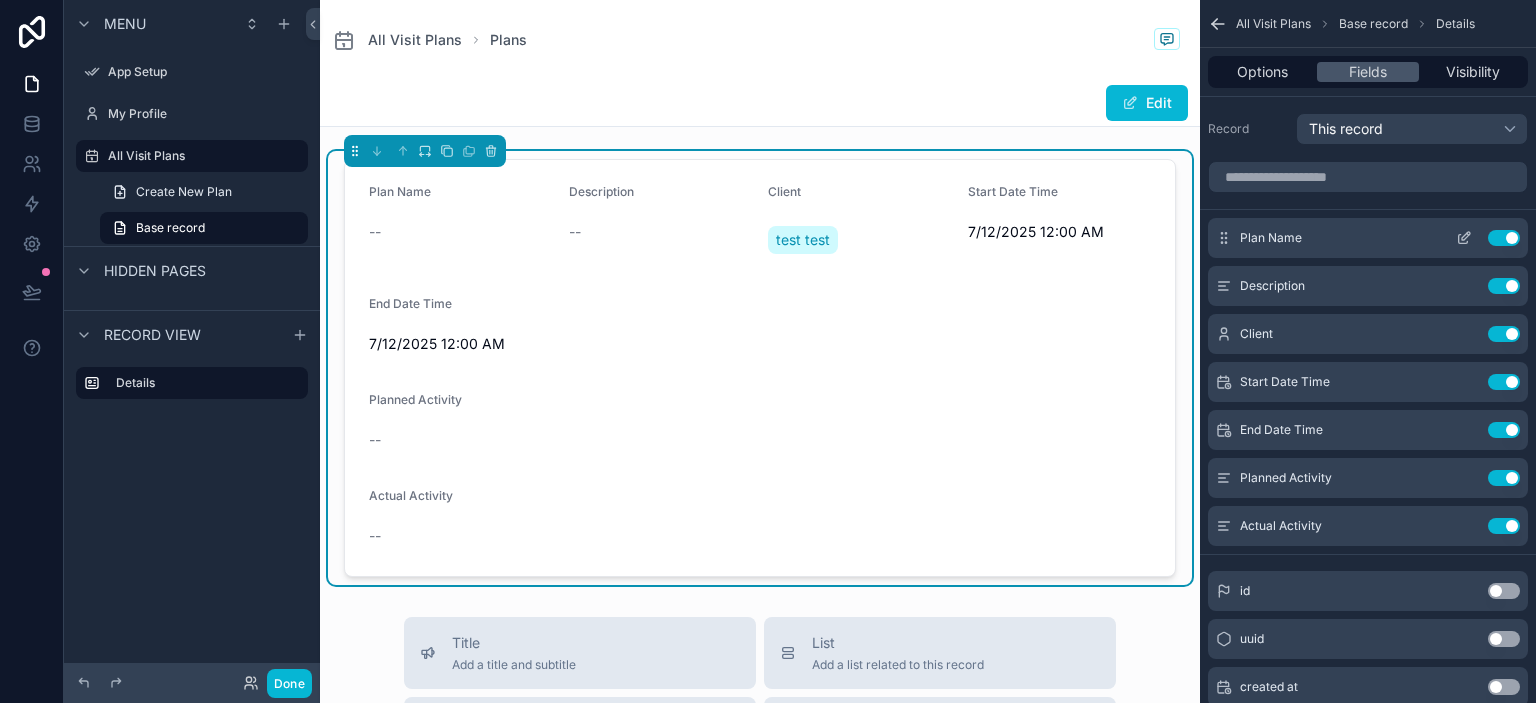 click on "Use setting" at bounding box center [1504, 238] 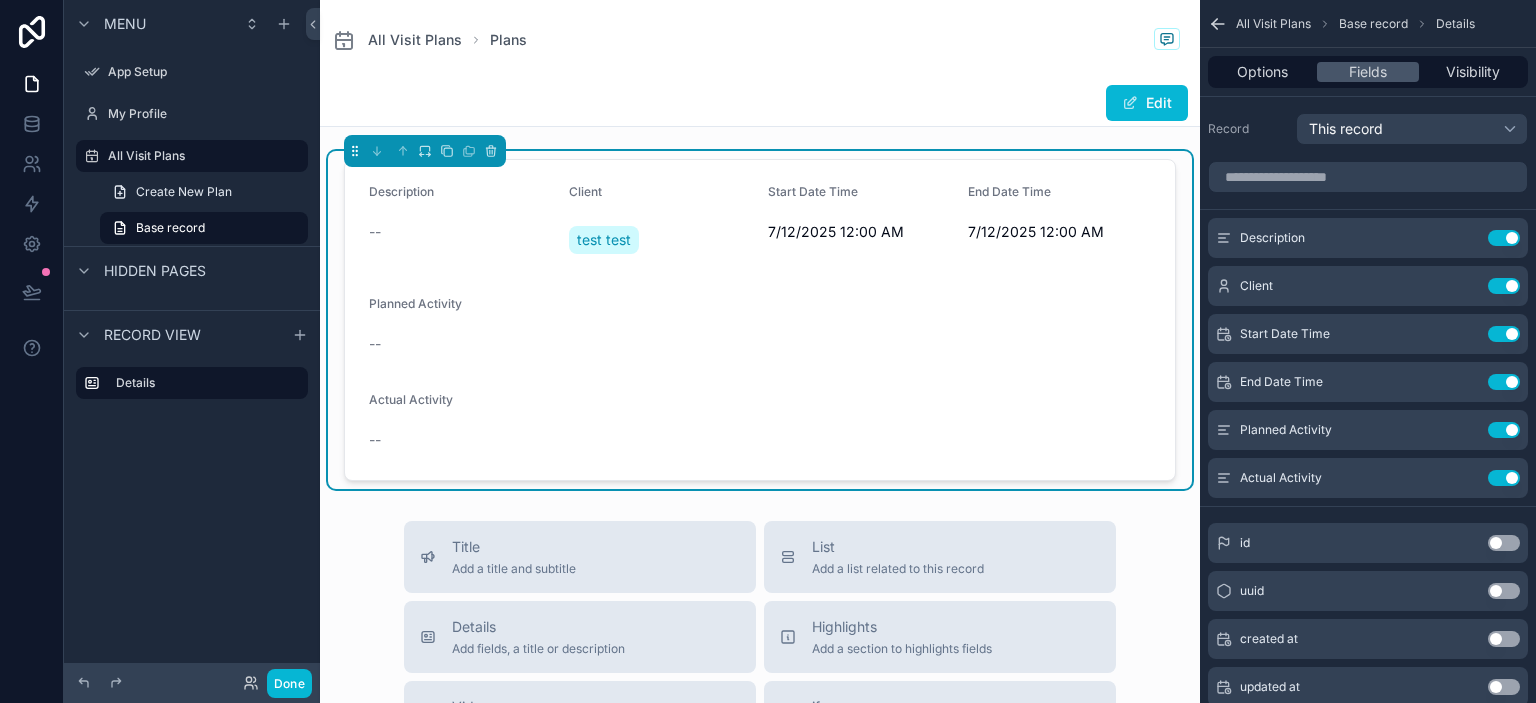 click on "Use setting" at bounding box center (1504, 238) 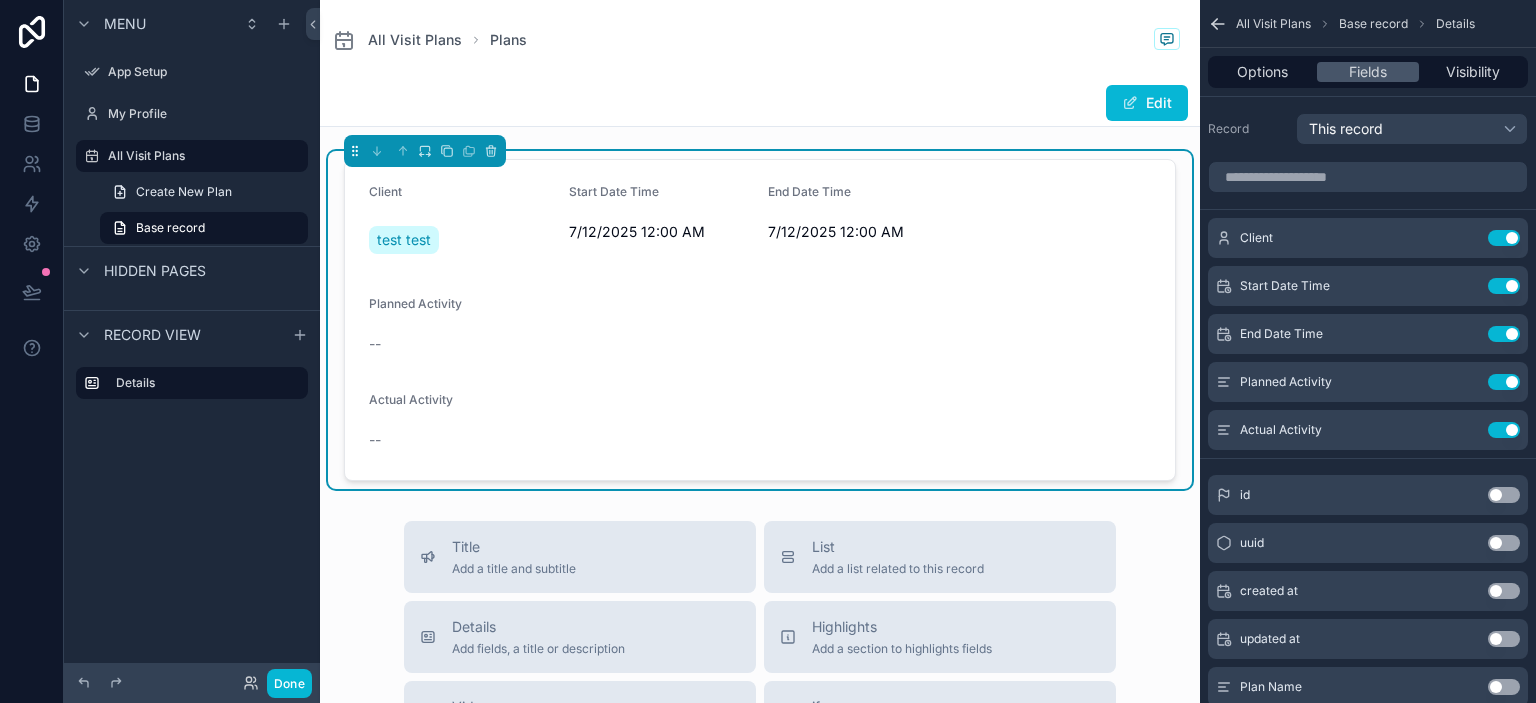 scroll, scrollTop: 91, scrollLeft: 0, axis: vertical 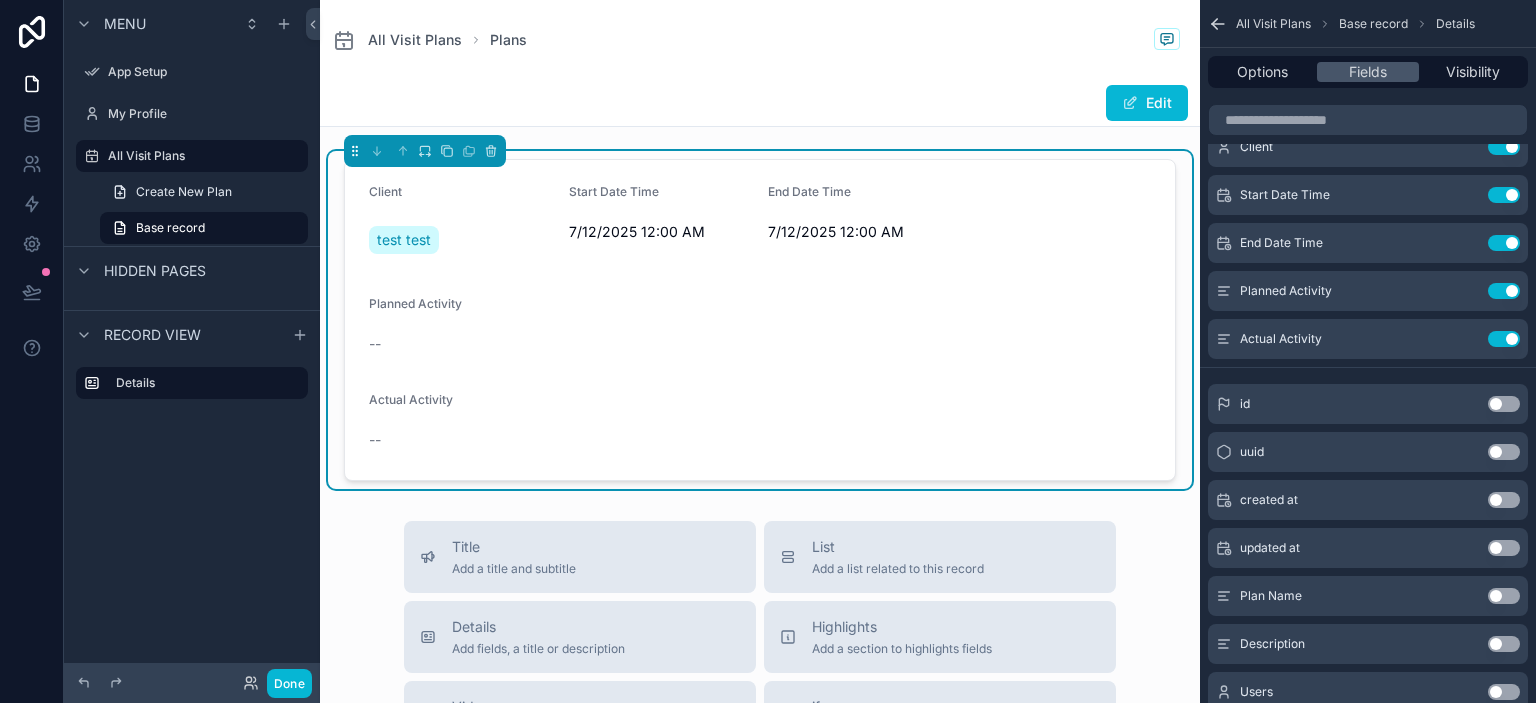 click on "Use setting" at bounding box center (1504, 596) 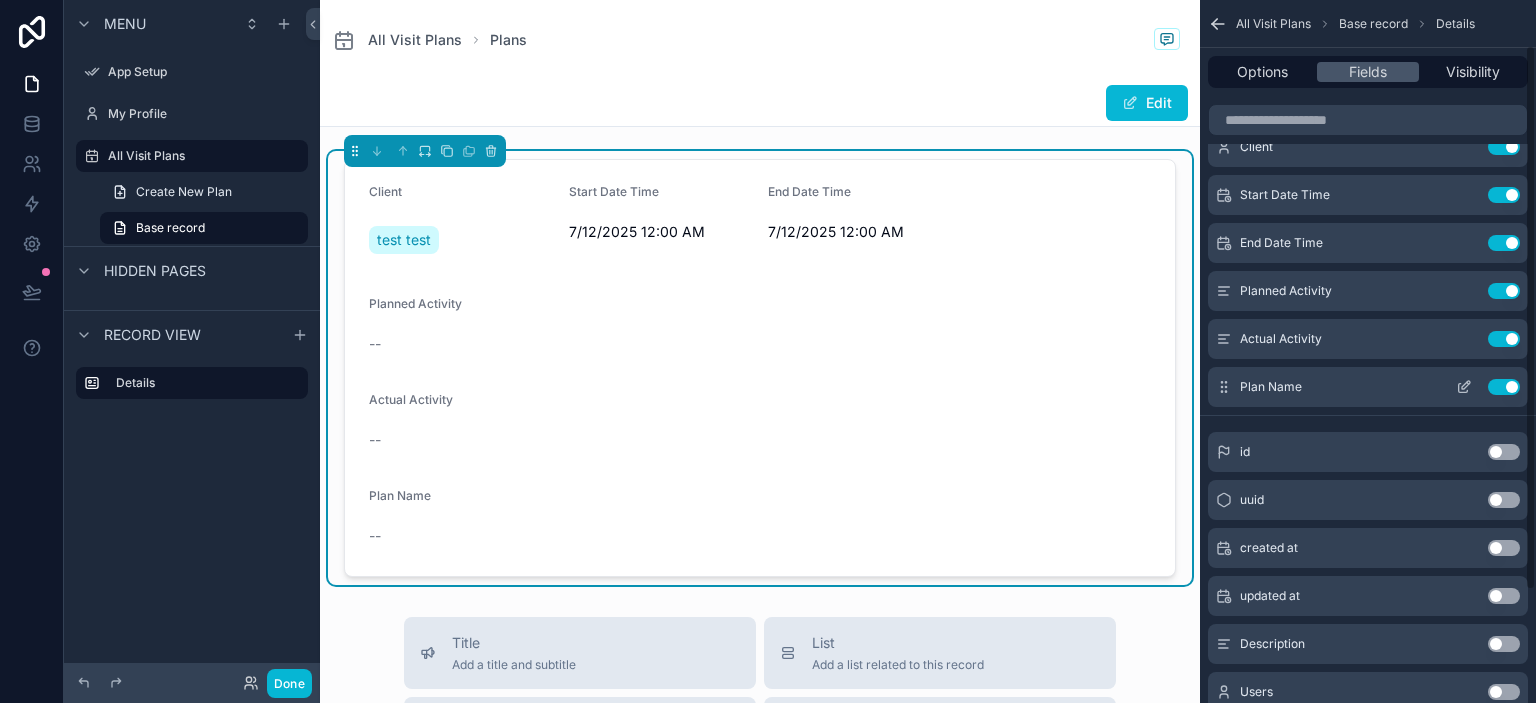 scroll, scrollTop: 0, scrollLeft: 0, axis: both 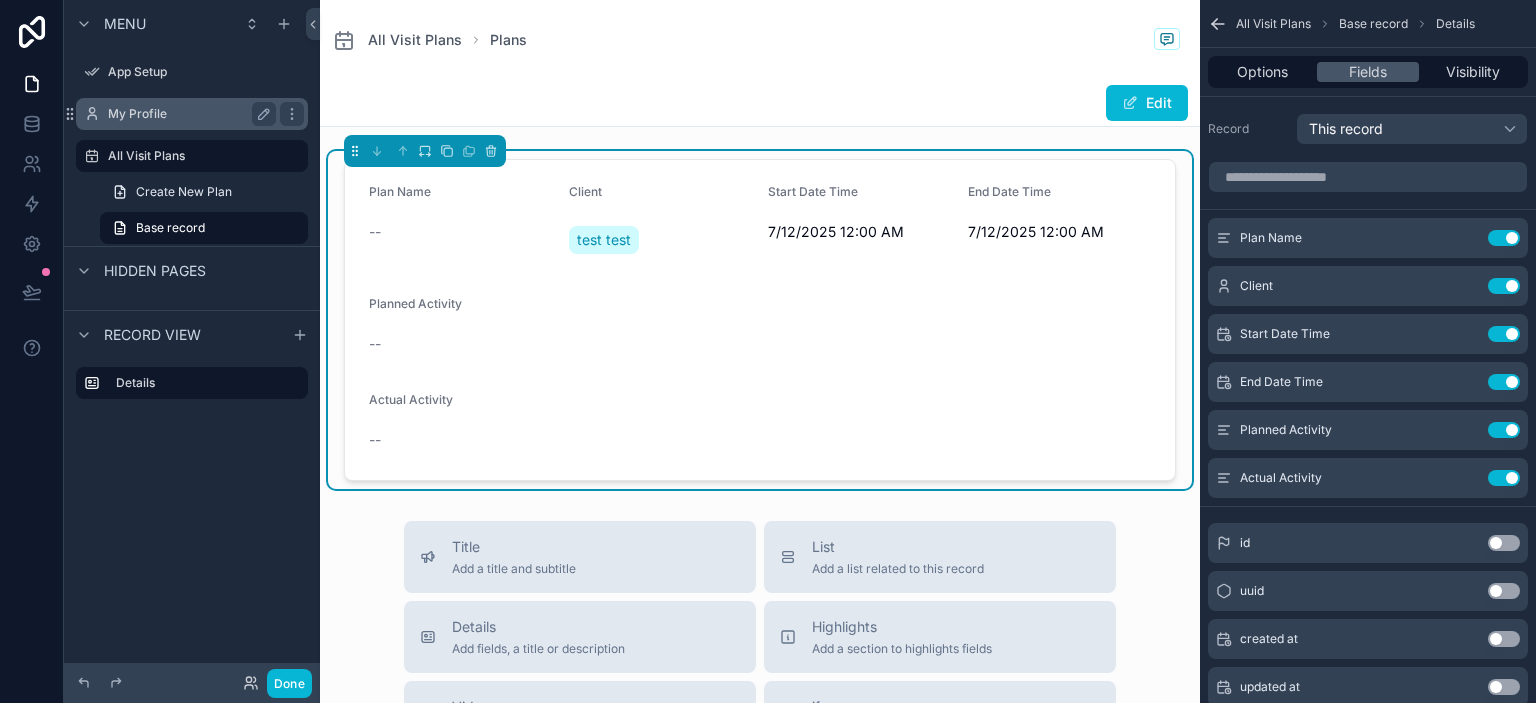 click on "My Profile" at bounding box center [188, 114] 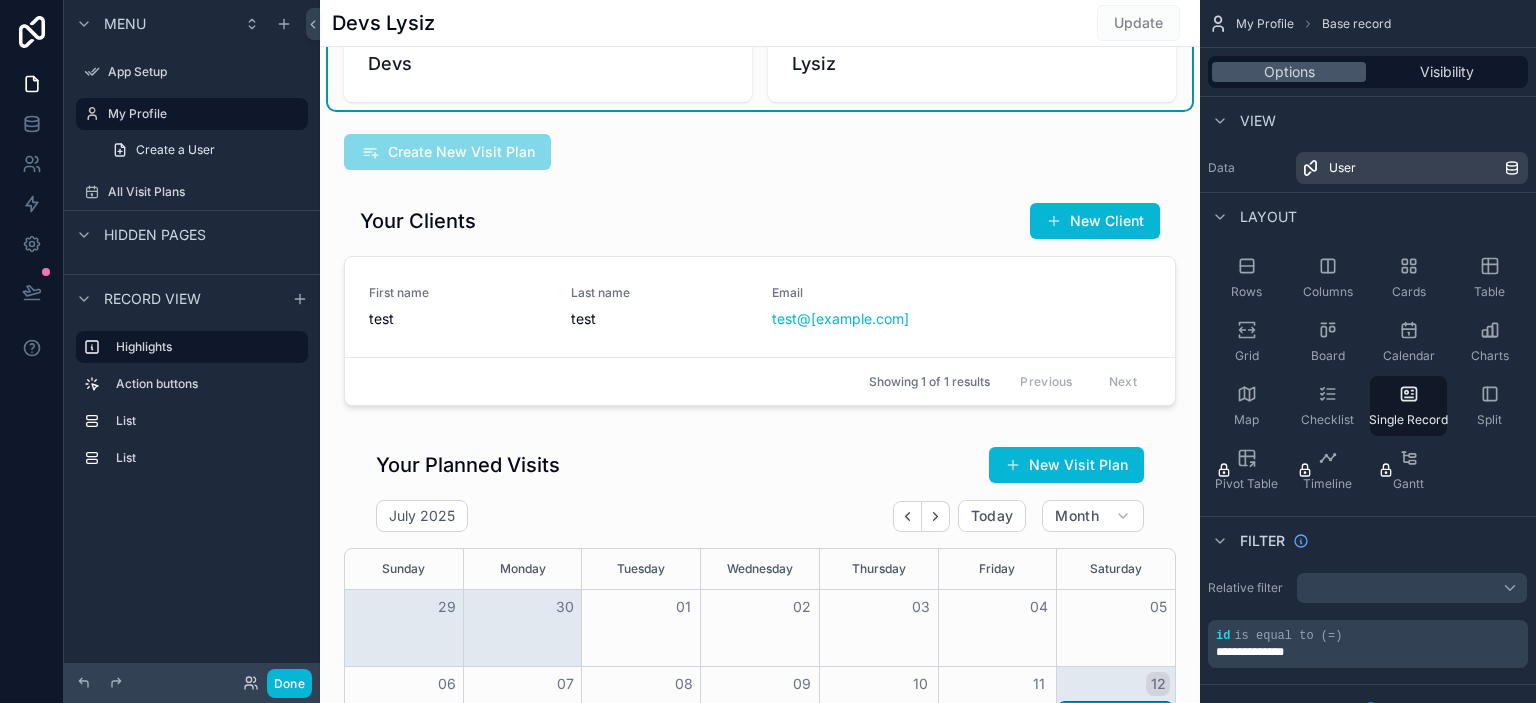 scroll, scrollTop: 115, scrollLeft: 0, axis: vertical 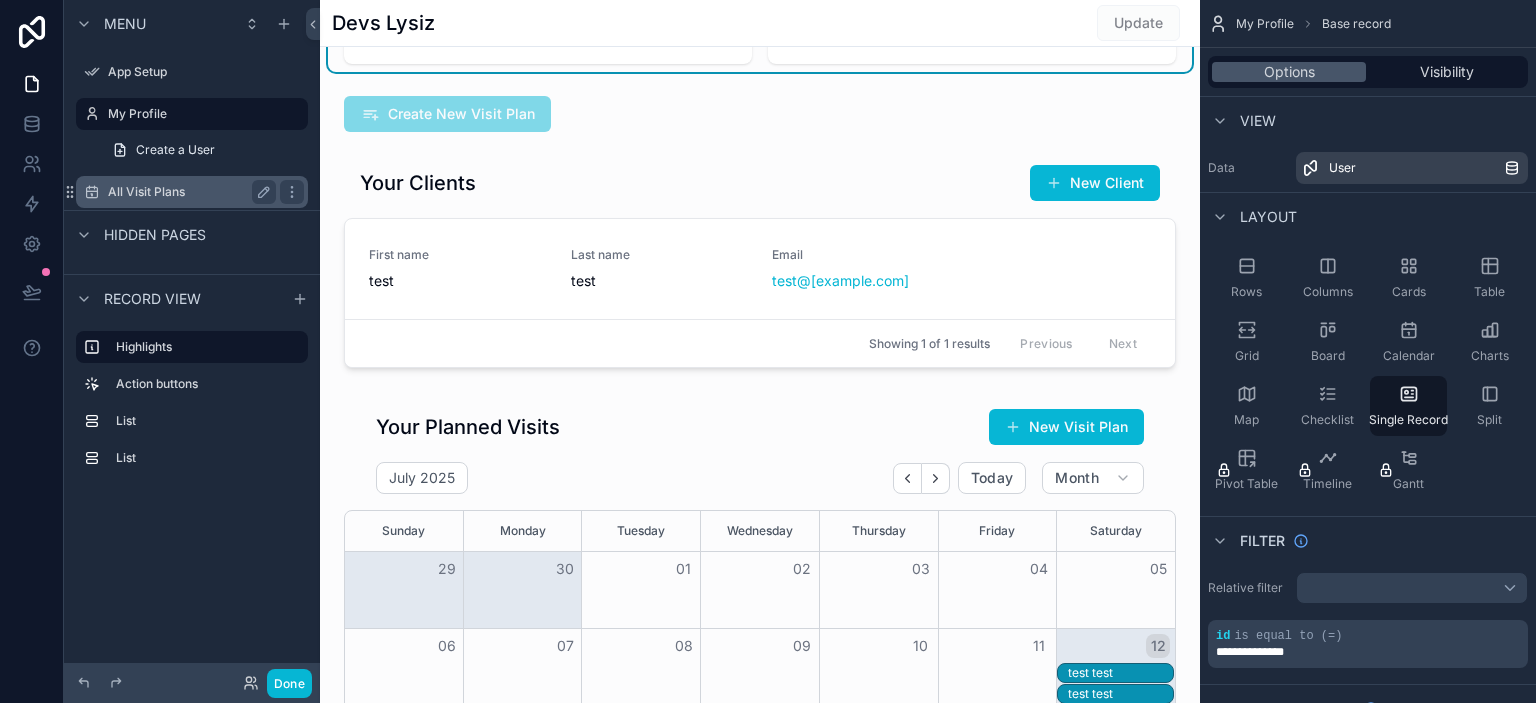 click on "All Visit Plans" at bounding box center (188, 192) 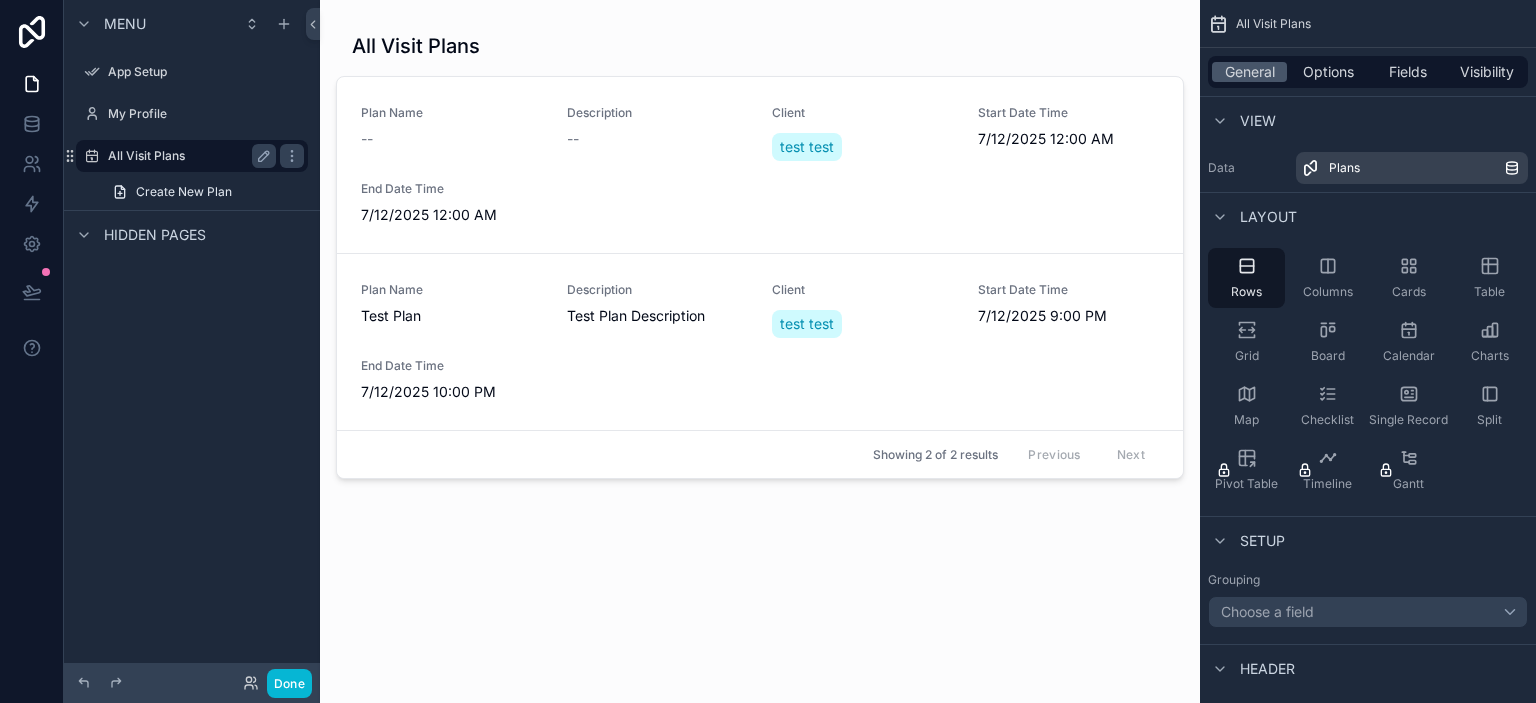 scroll, scrollTop: 0, scrollLeft: 0, axis: both 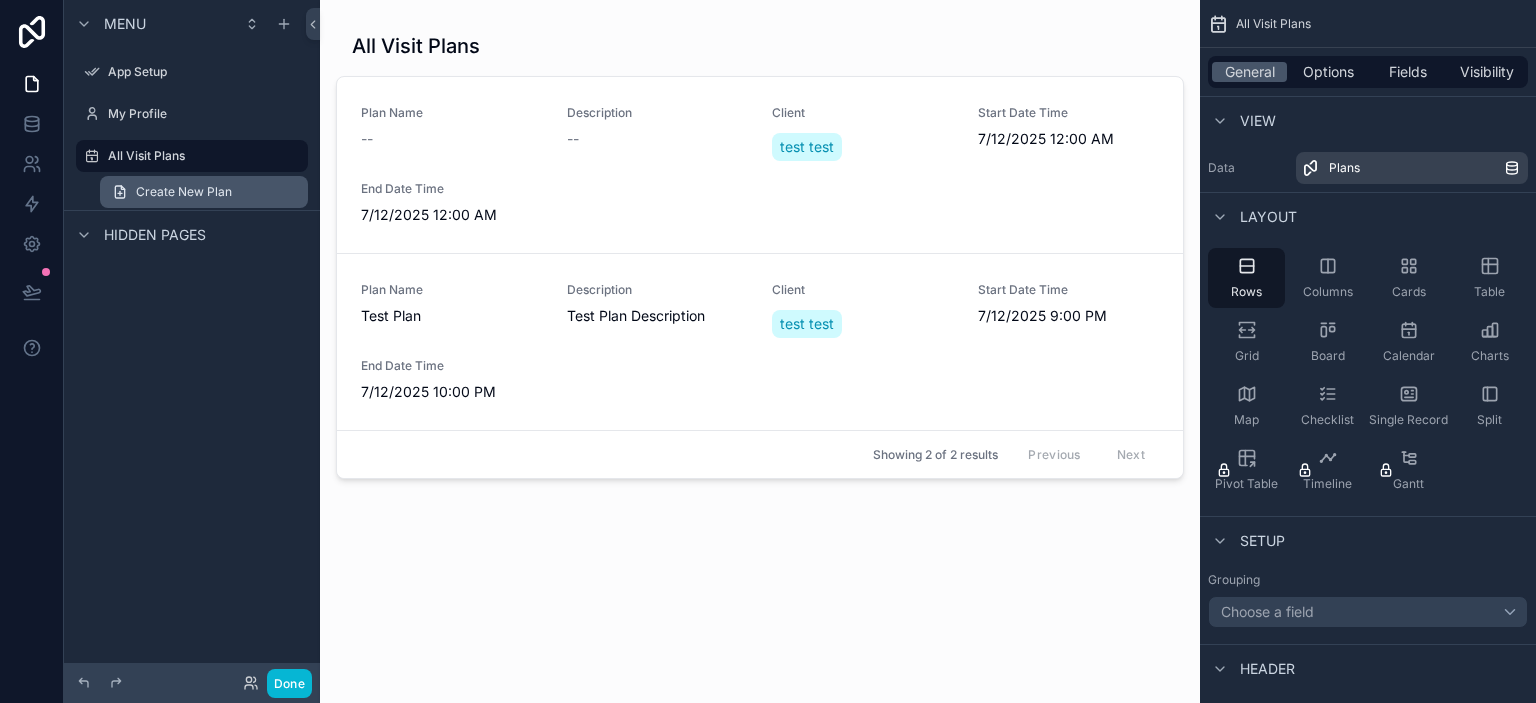 click on "Create New Plan" at bounding box center [184, 192] 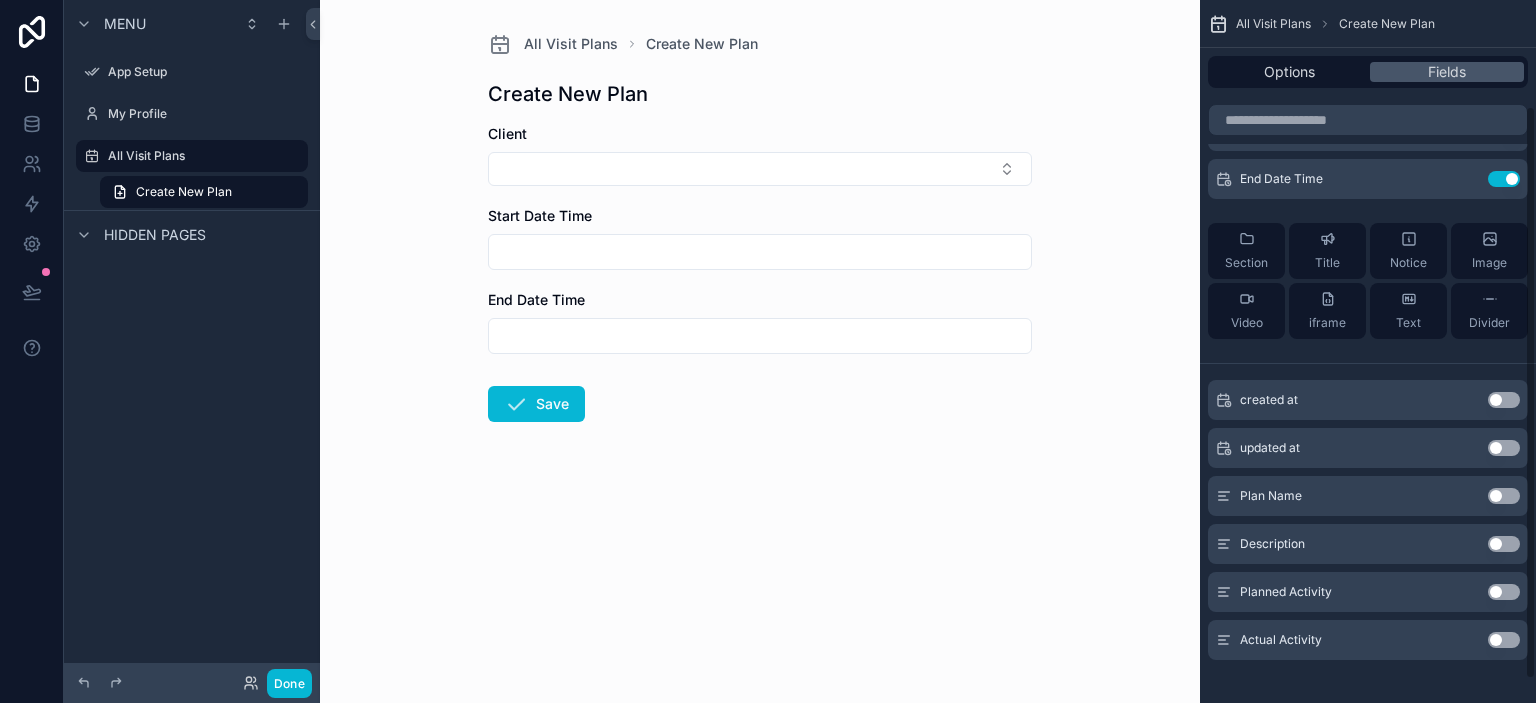 scroll, scrollTop: 158, scrollLeft: 0, axis: vertical 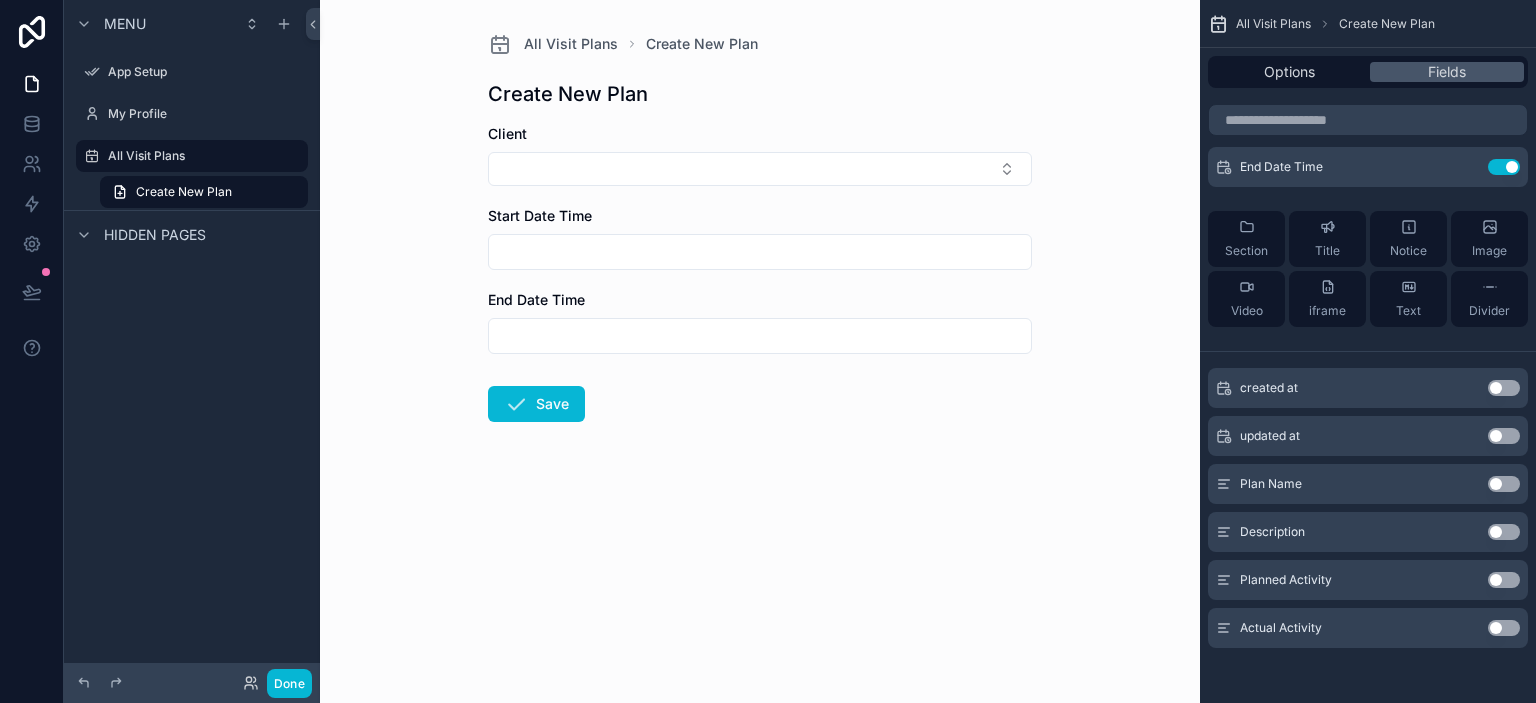 click on "Plan Name Use setting" at bounding box center [1368, 484] 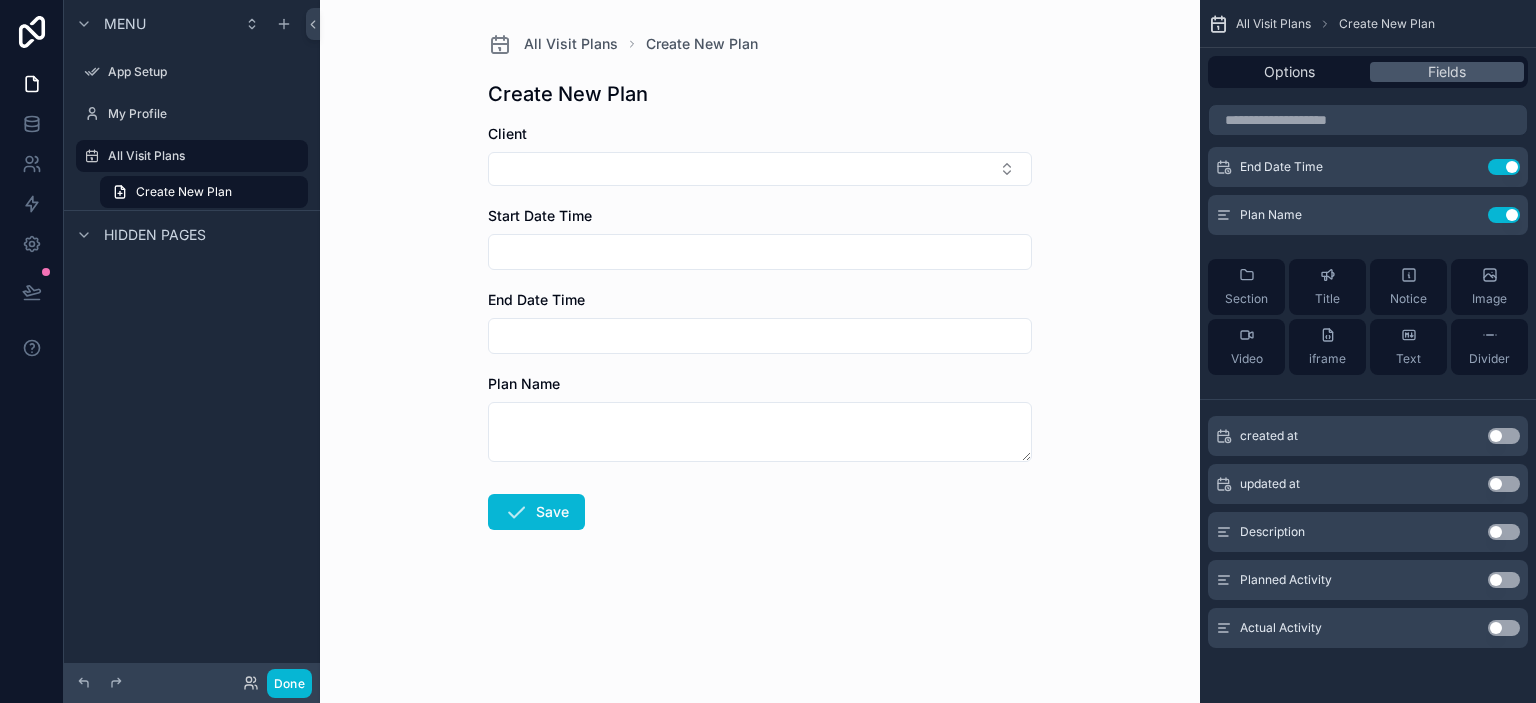 click on "Use setting" at bounding box center (1504, 580) 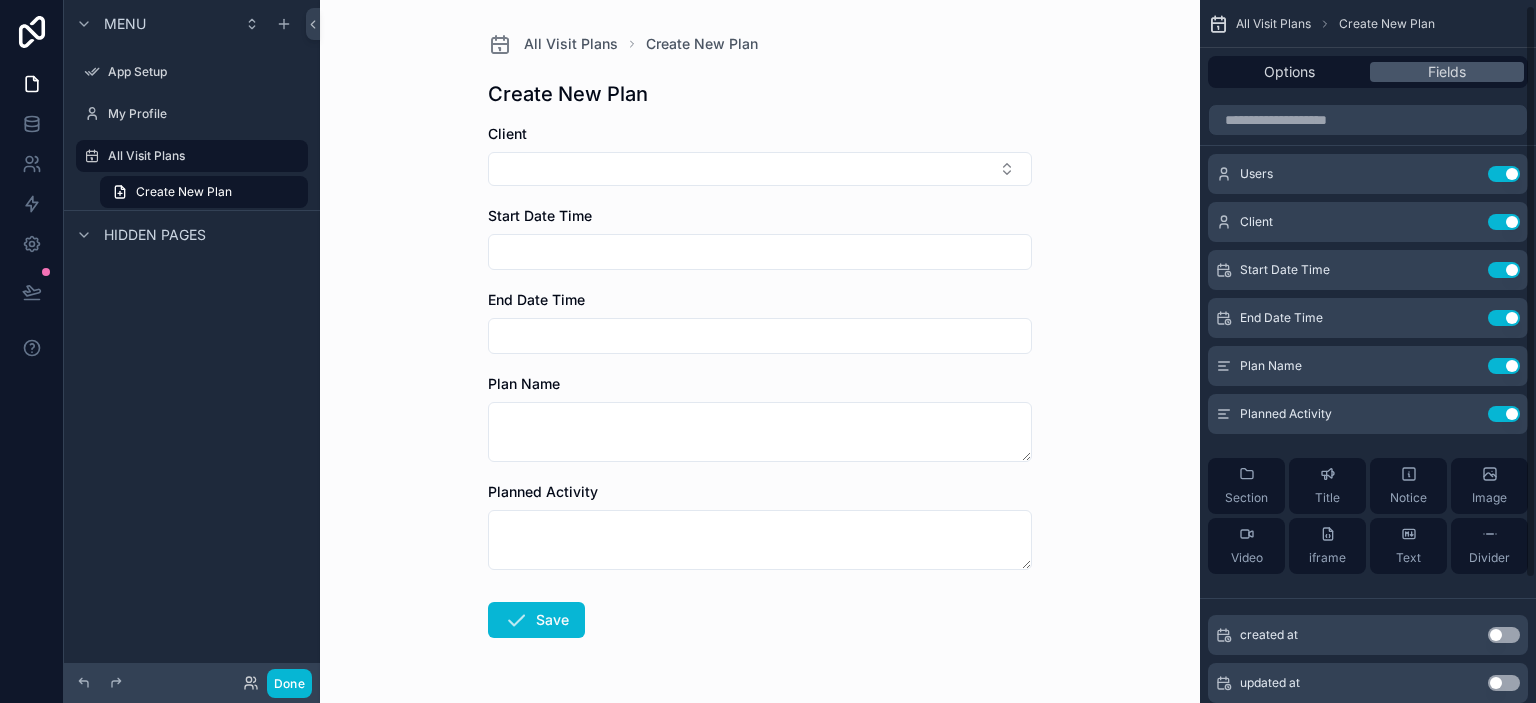 scroll, scrollTop: 0, scrollLeft: 0, axis: both 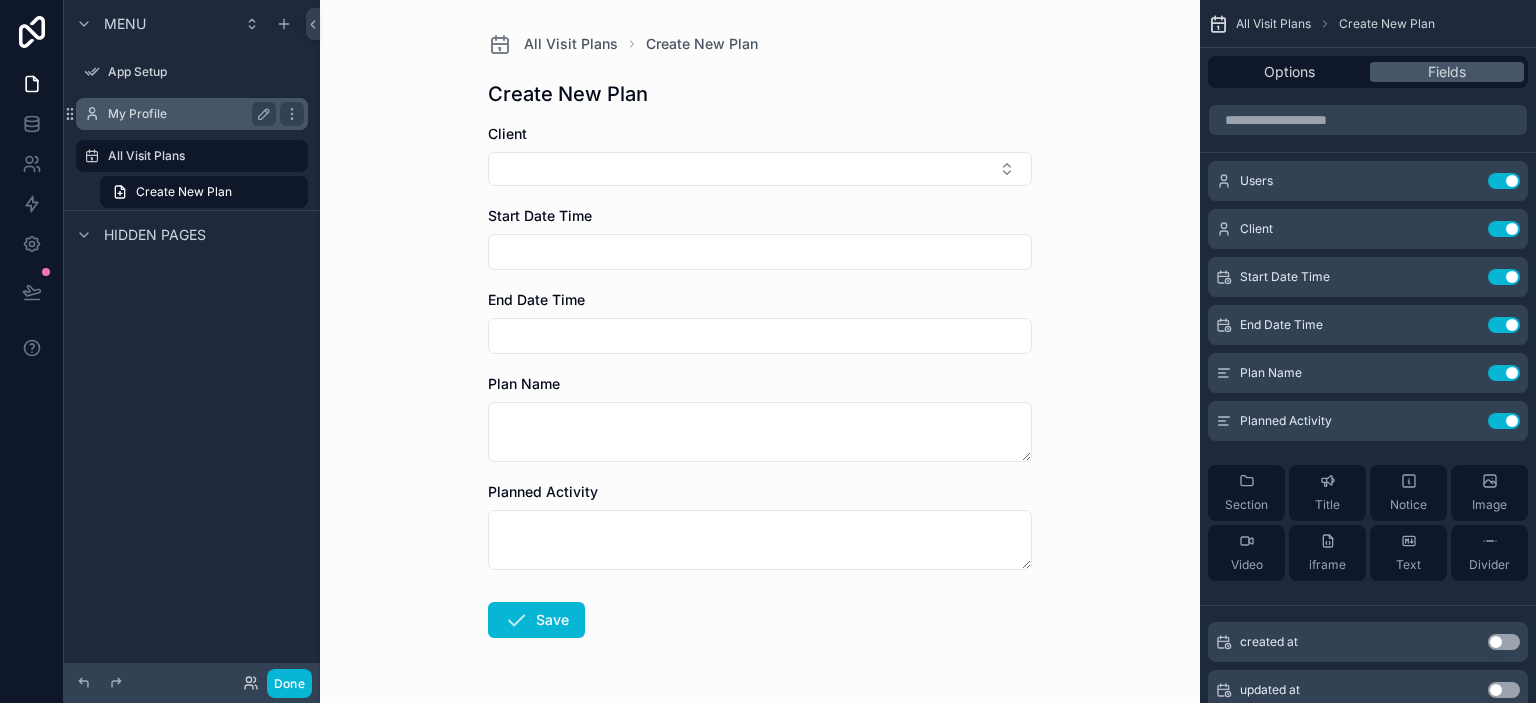 click on "My Profile" at bounding box center [188, 114] 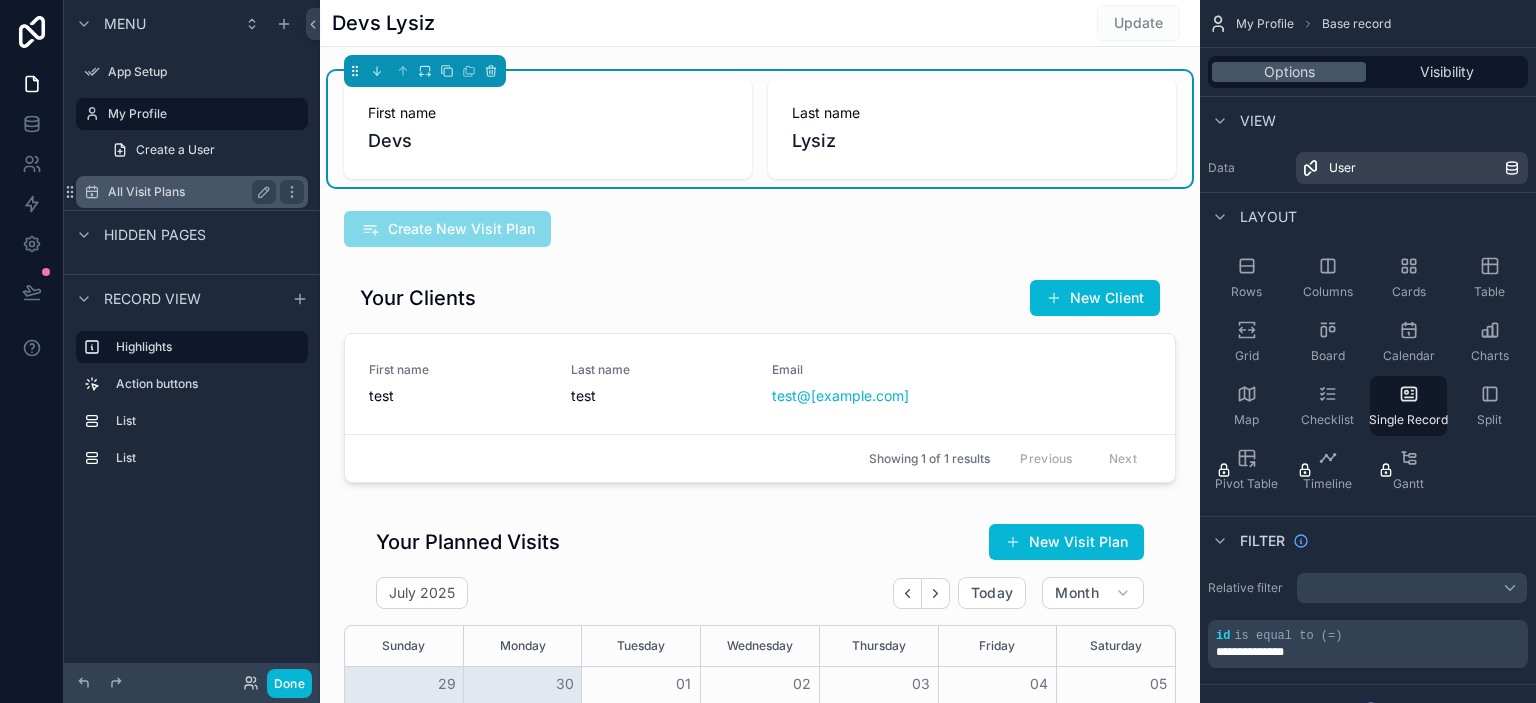 click on "All Visit Plans" at bounding box center (188, 192) 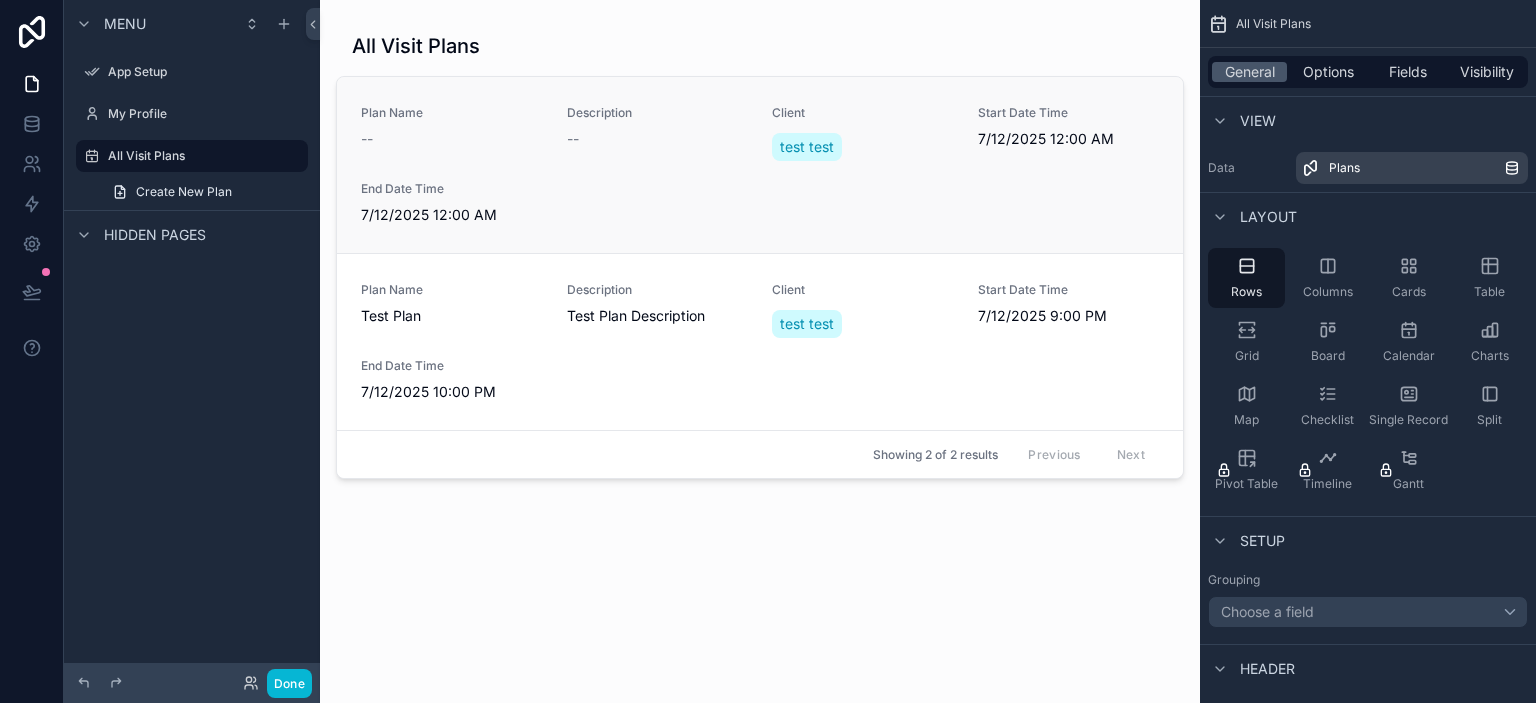 click on "Description --" at bounding box center [658, 135] 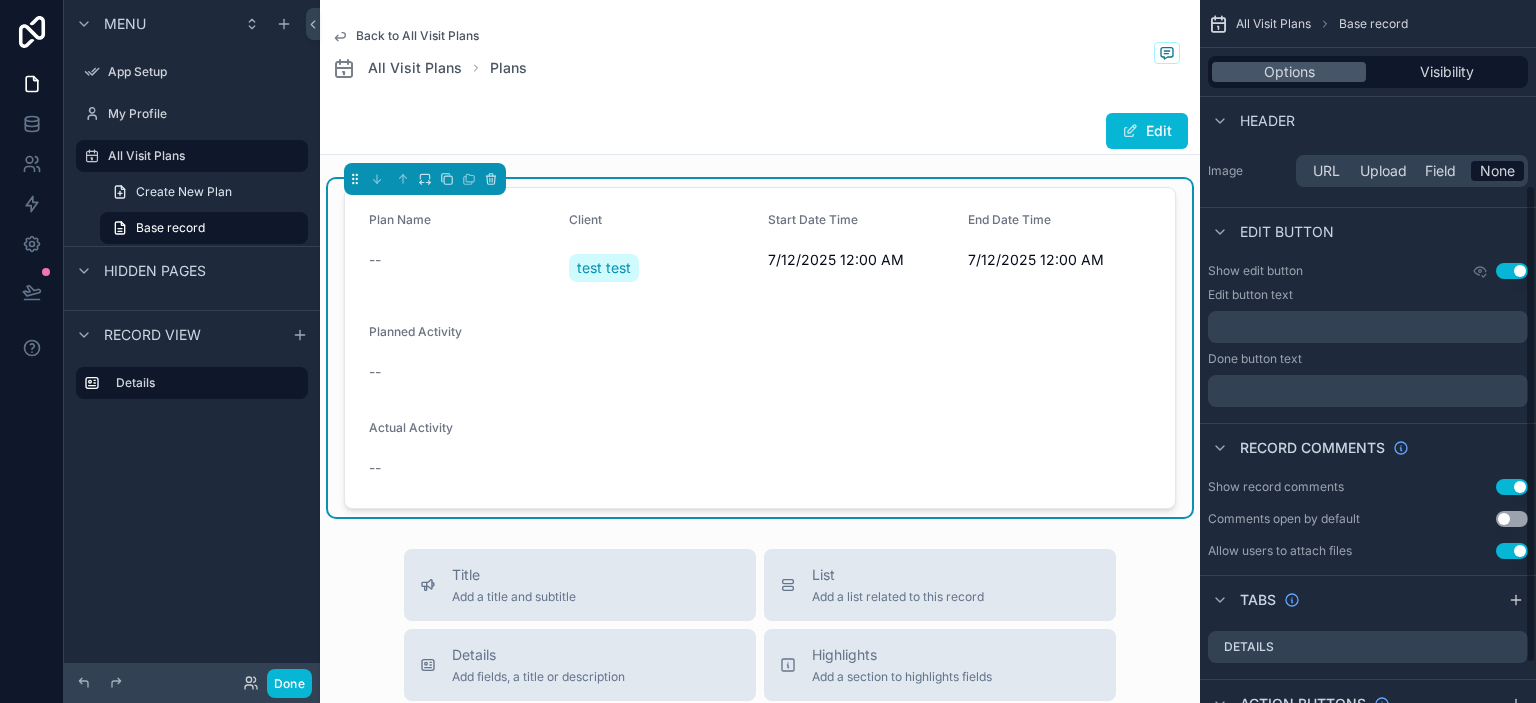 scroll, scrollTop: 274, scrollLeft: 0, axis: vertical 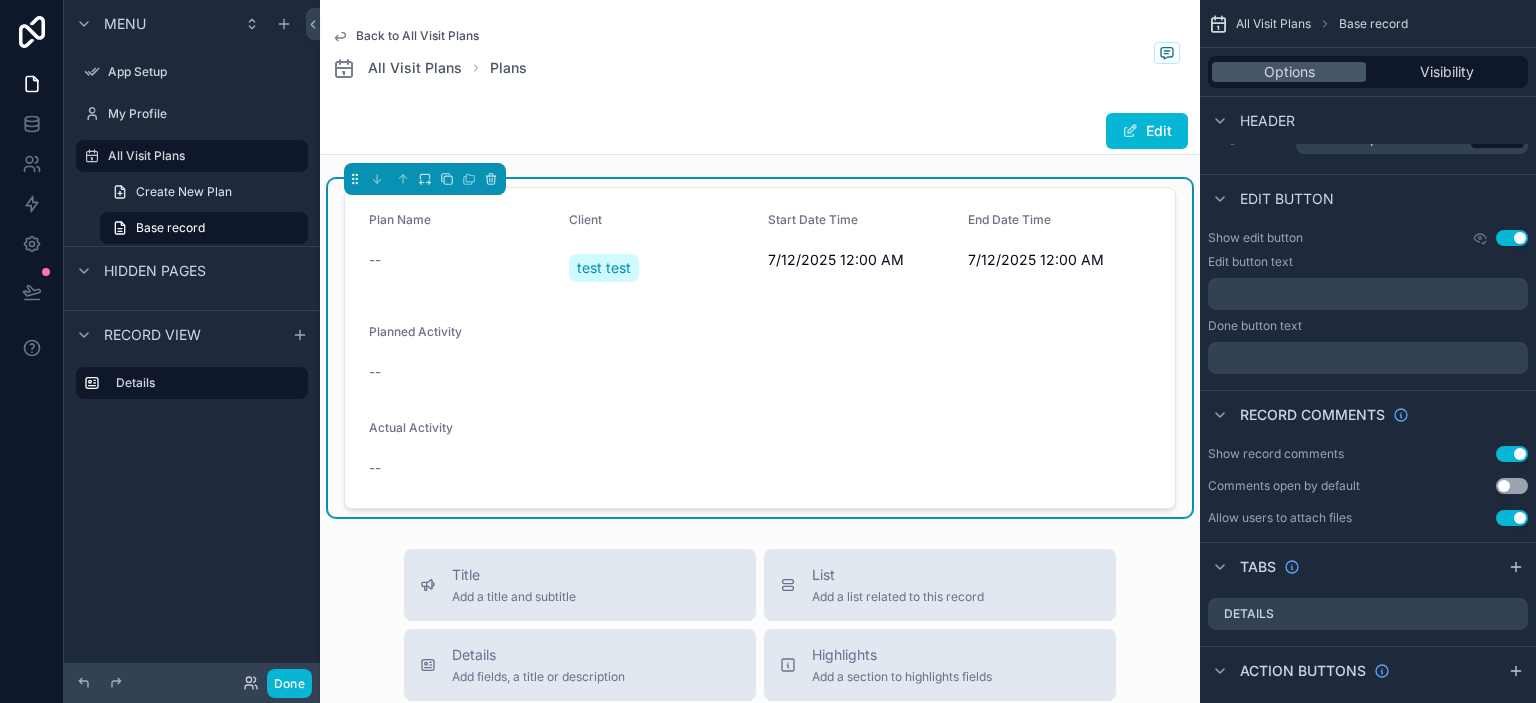 click on "Use setting" at bounding box center [1512, 454] 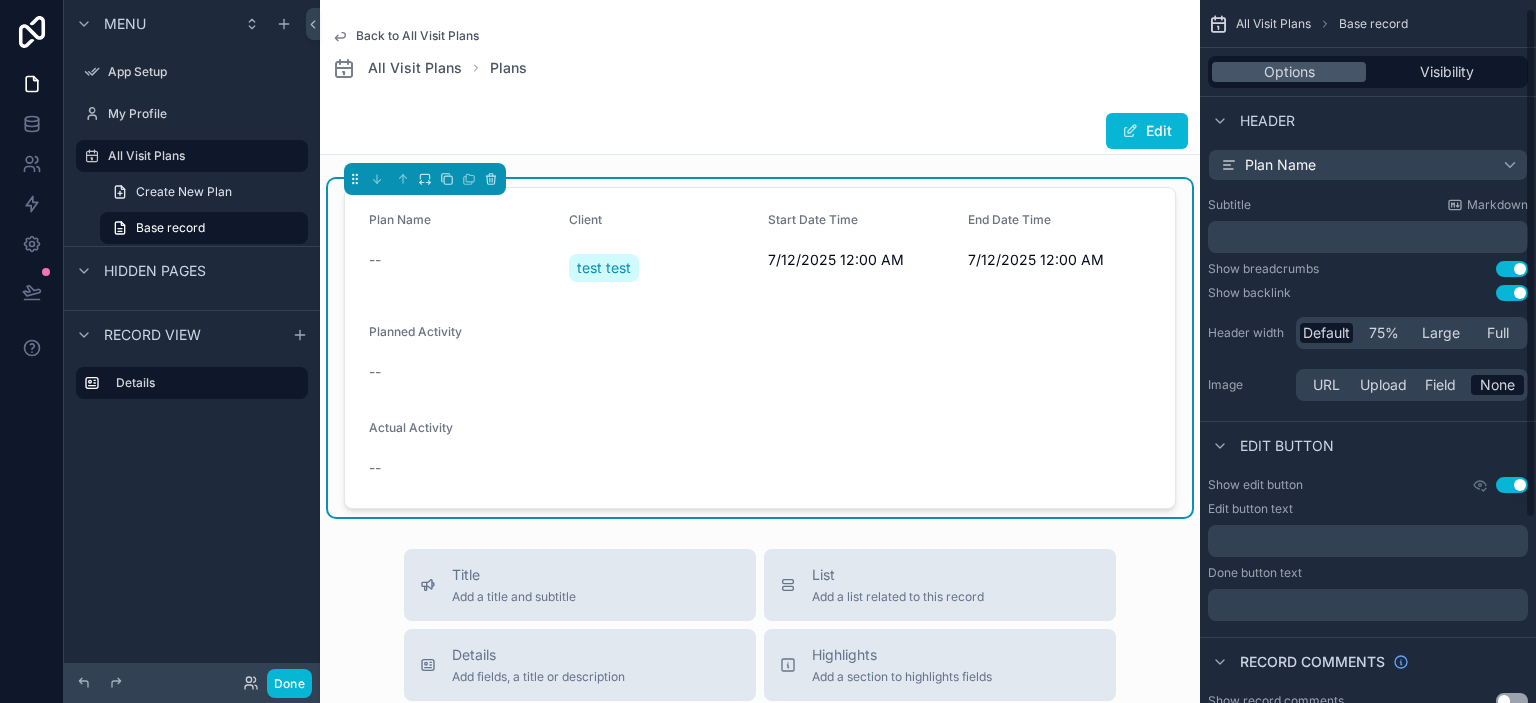 scroll, scrollTop: 0, scrollLeft: 0, axis: both 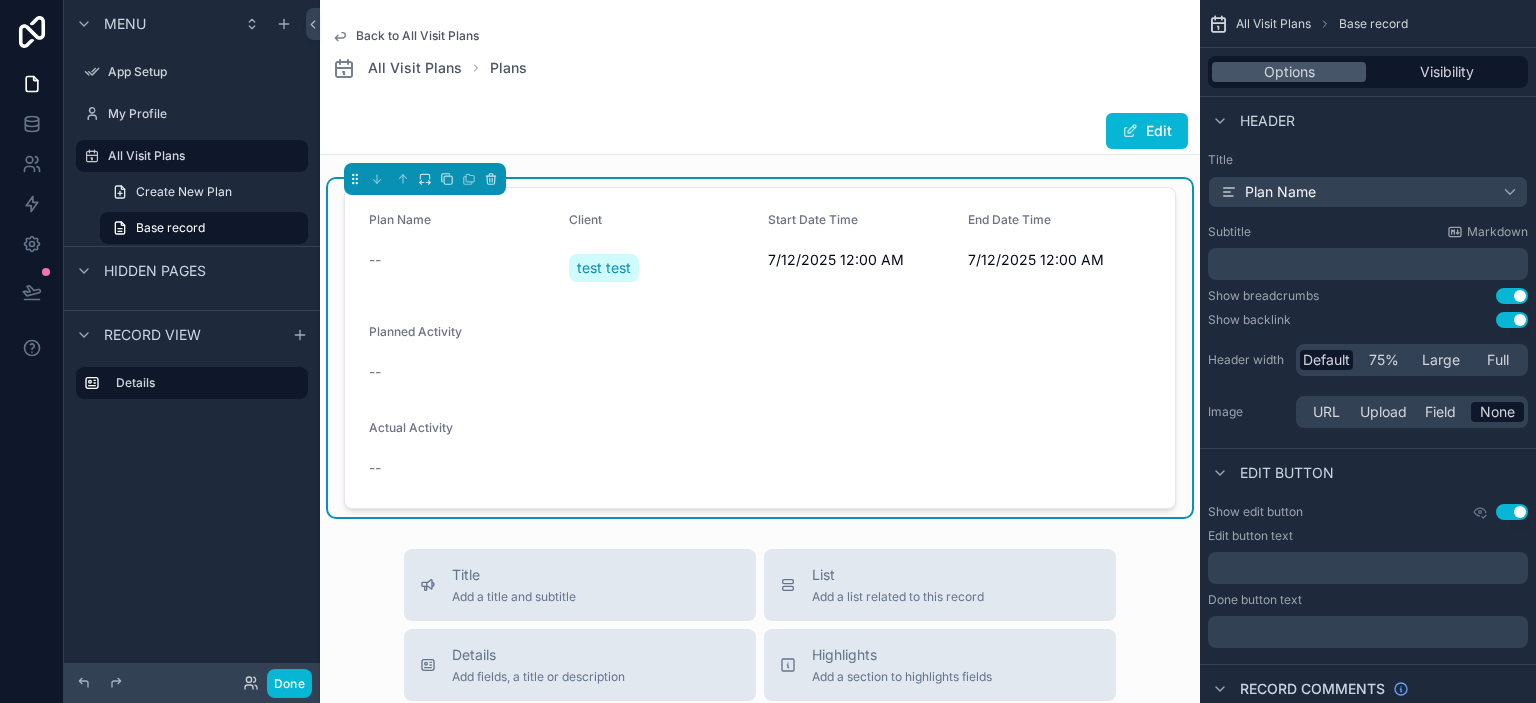 click on "Use setting" at bounding box center [1512, 296] 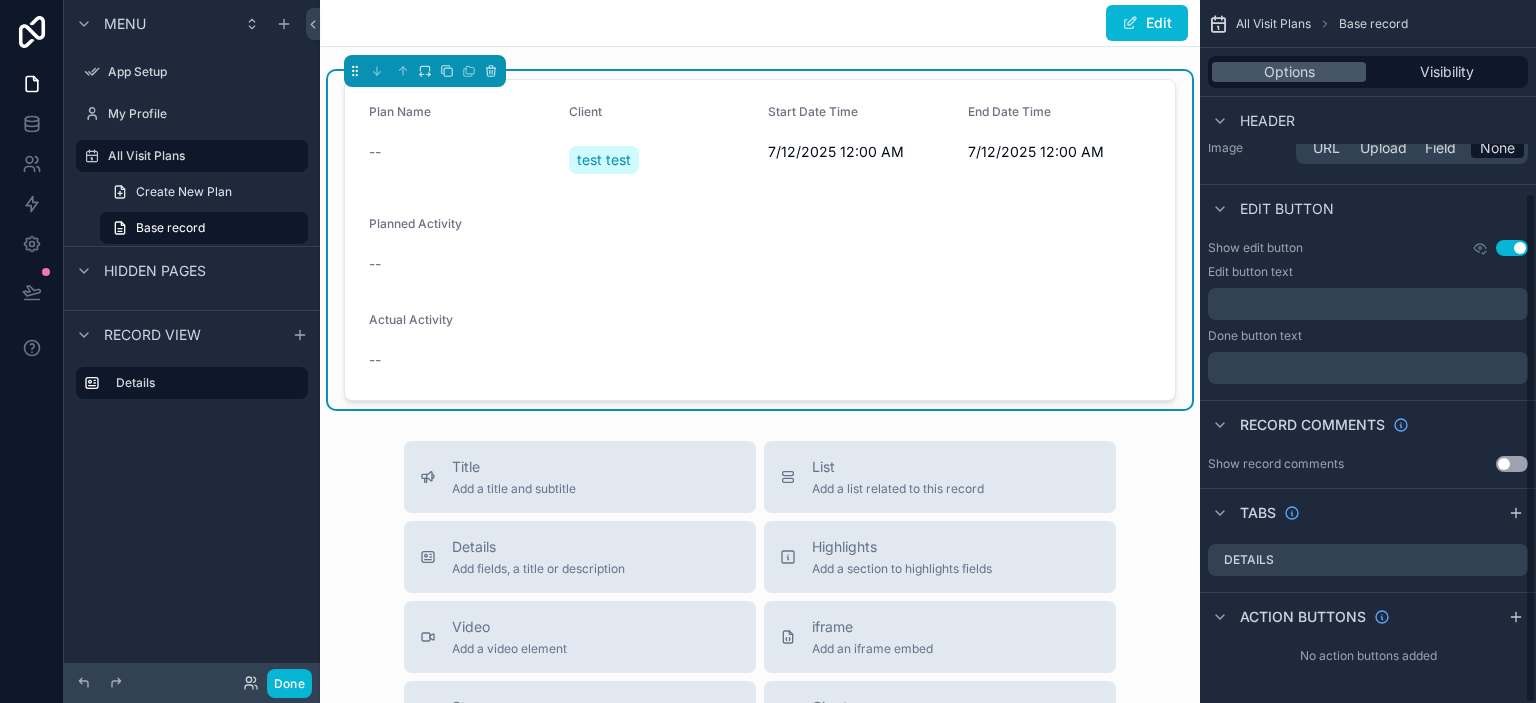 scroll, scrollTop: 265, scrollLeft: 0, axis: vertical 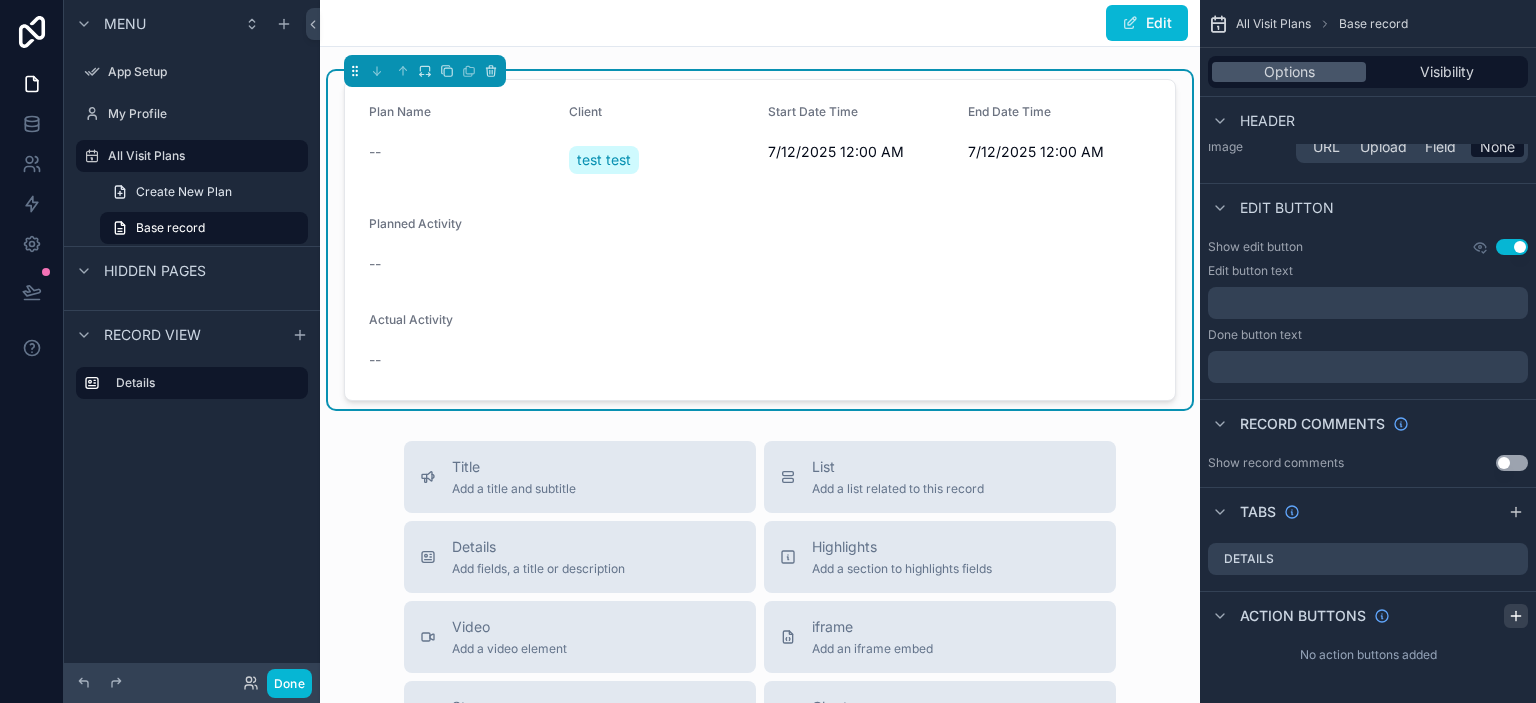 click 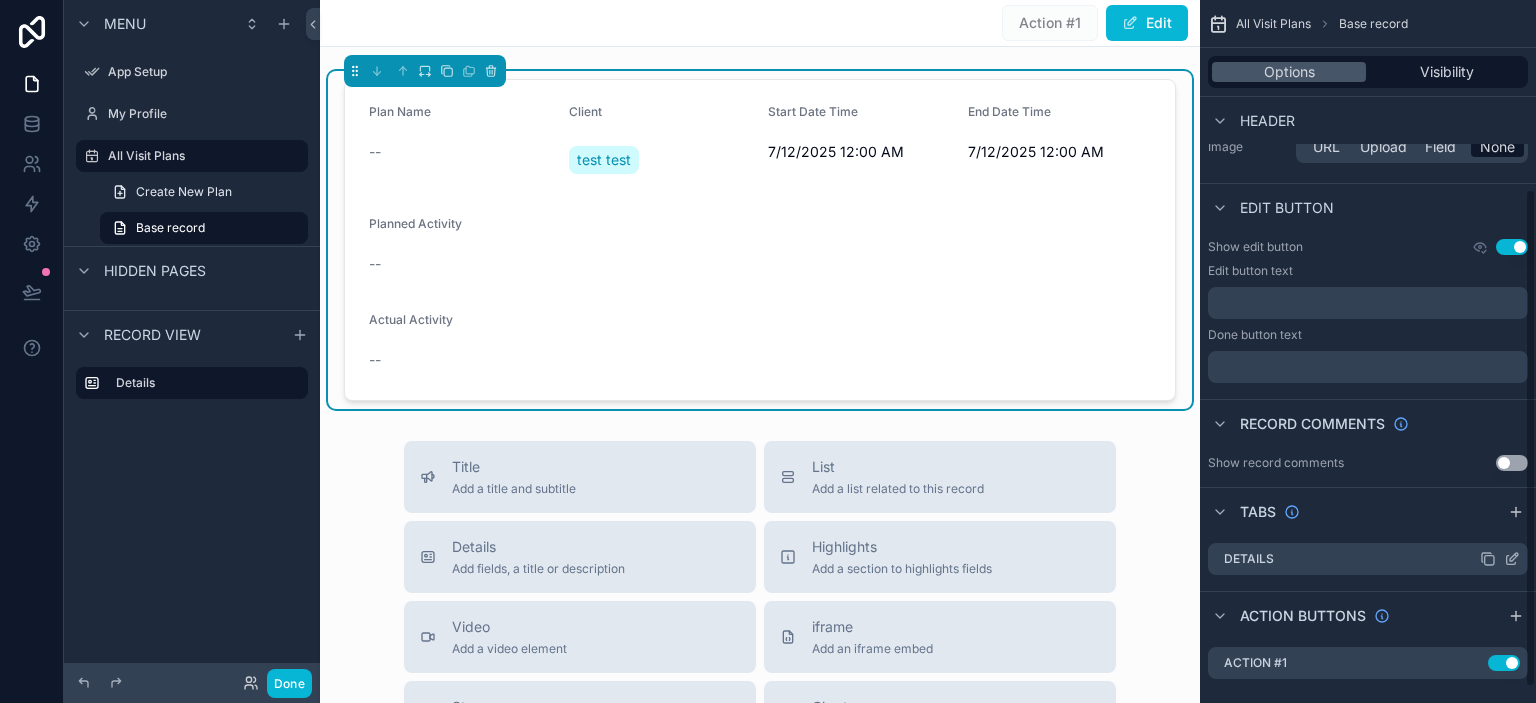 scroll, scrollTop: 289, scrollLeft: 0, axis: vertical 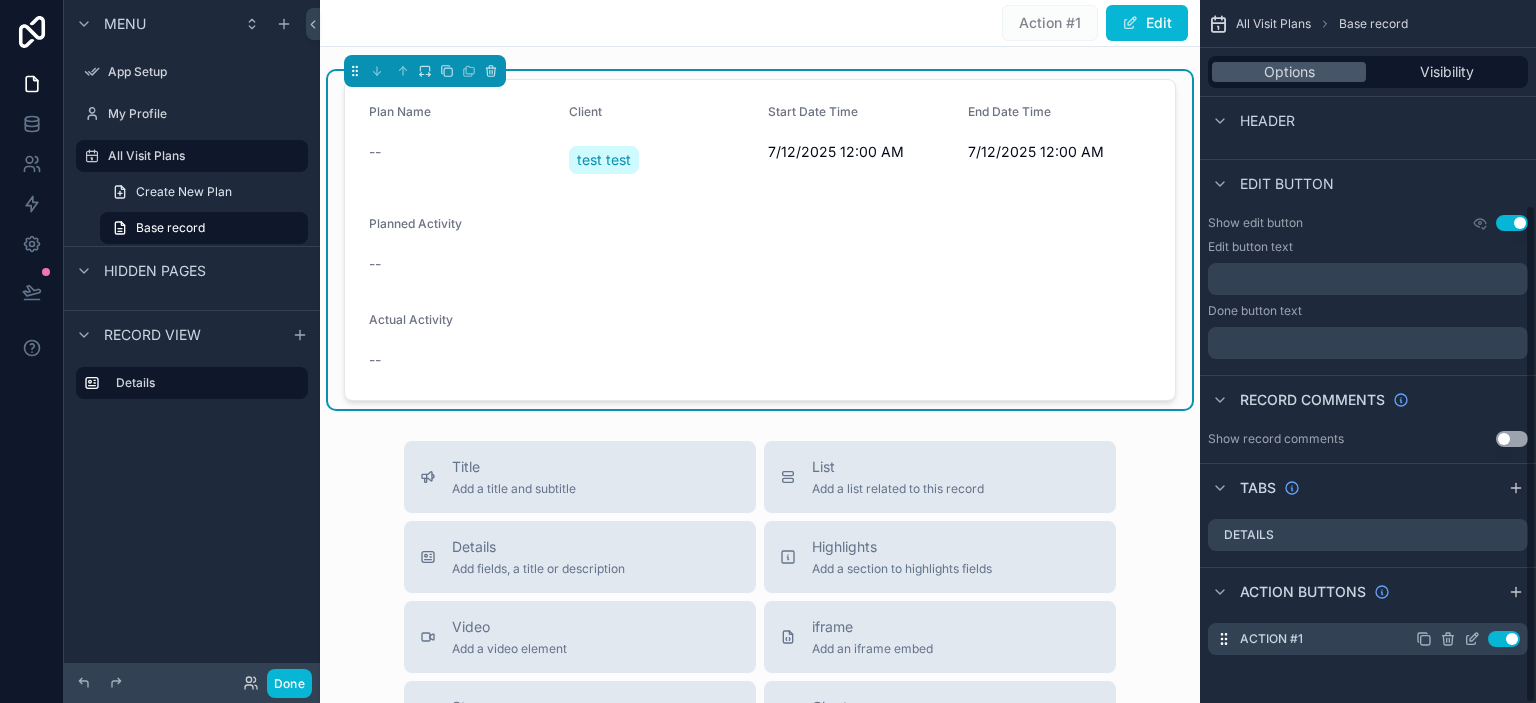 click 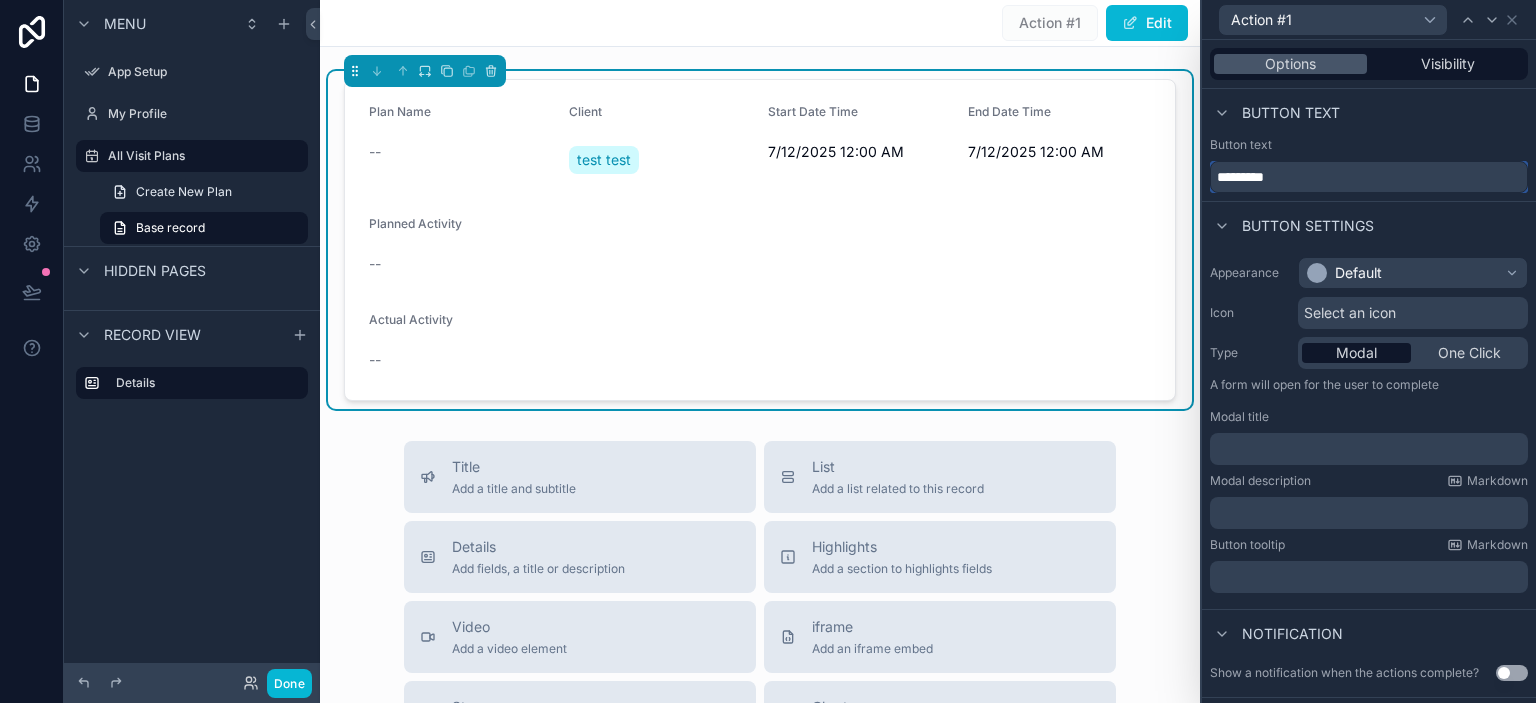 click on "*********" at bounding box center (1369, 177) 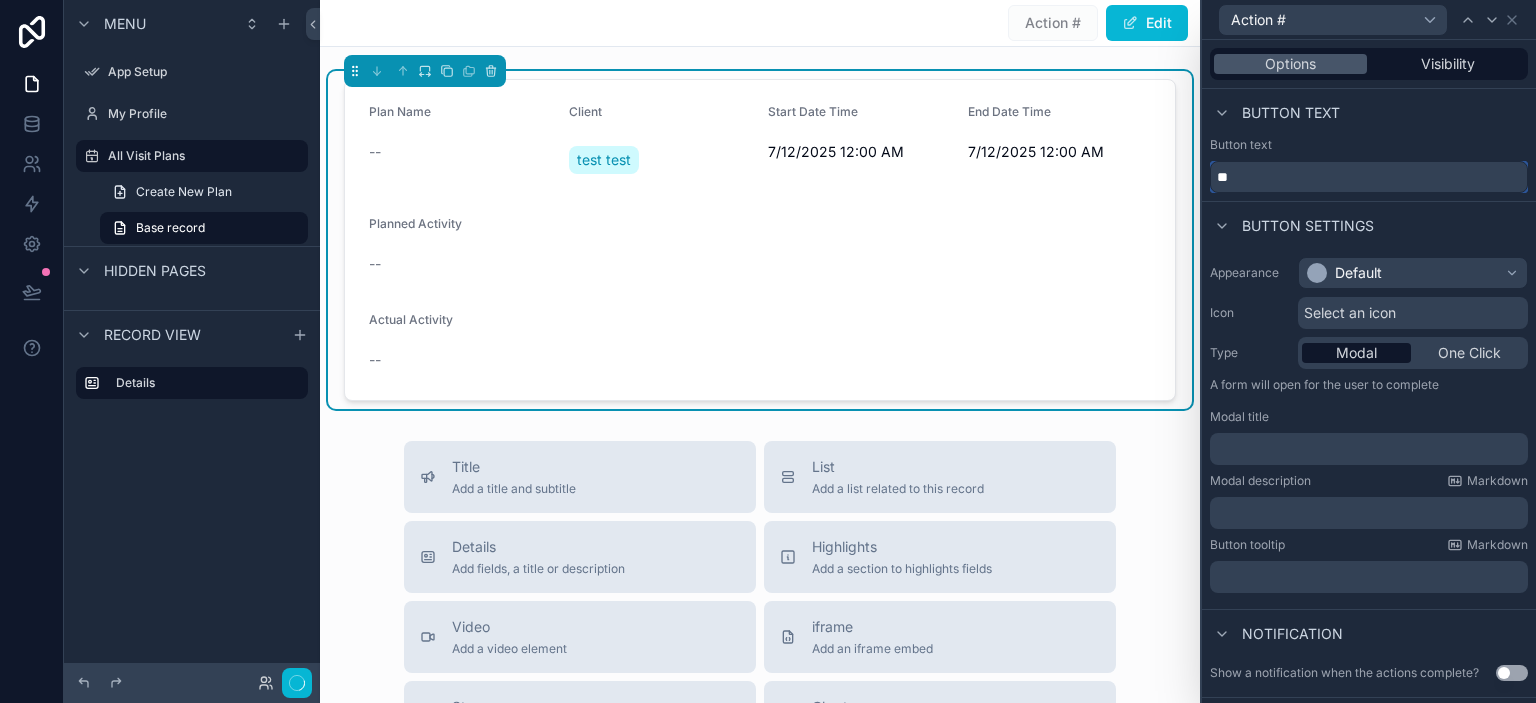 type on "*" 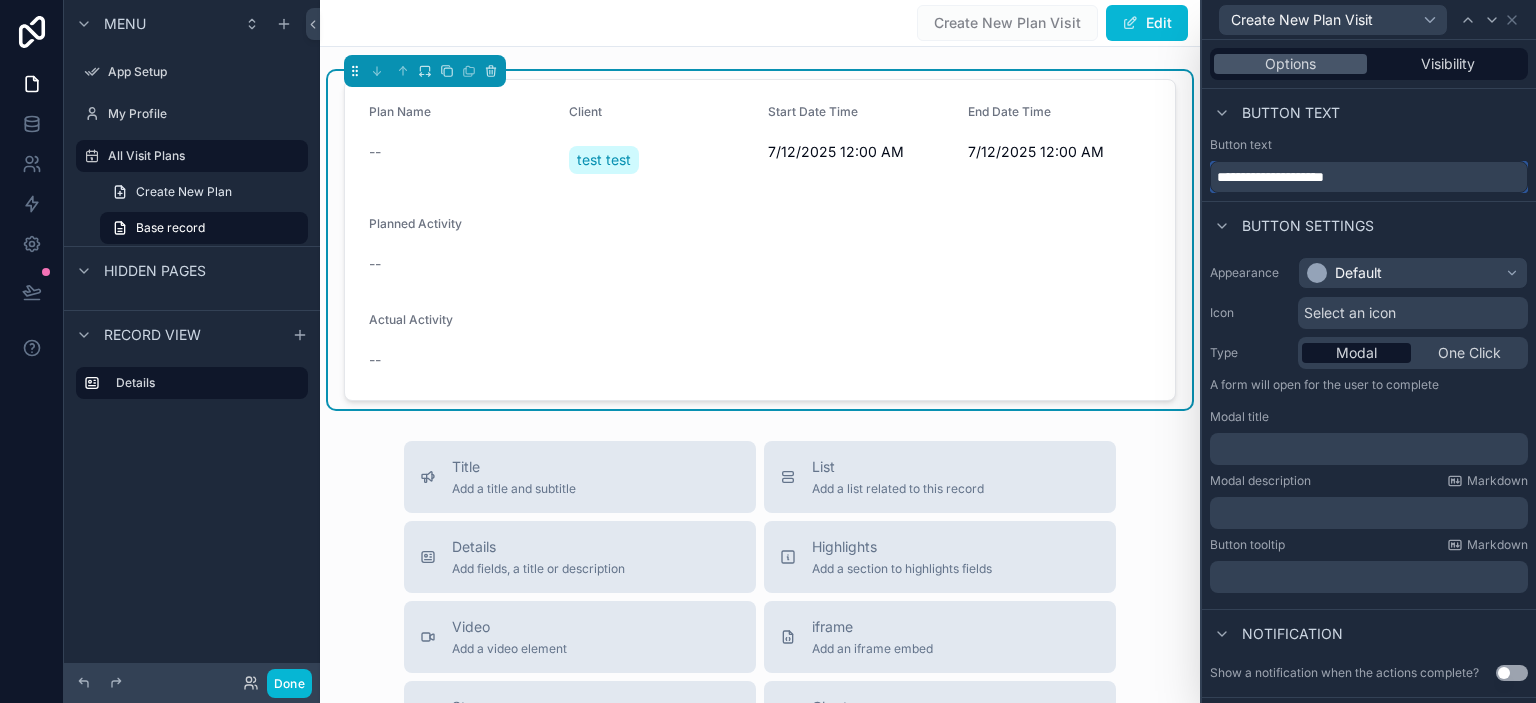 type on "**********" 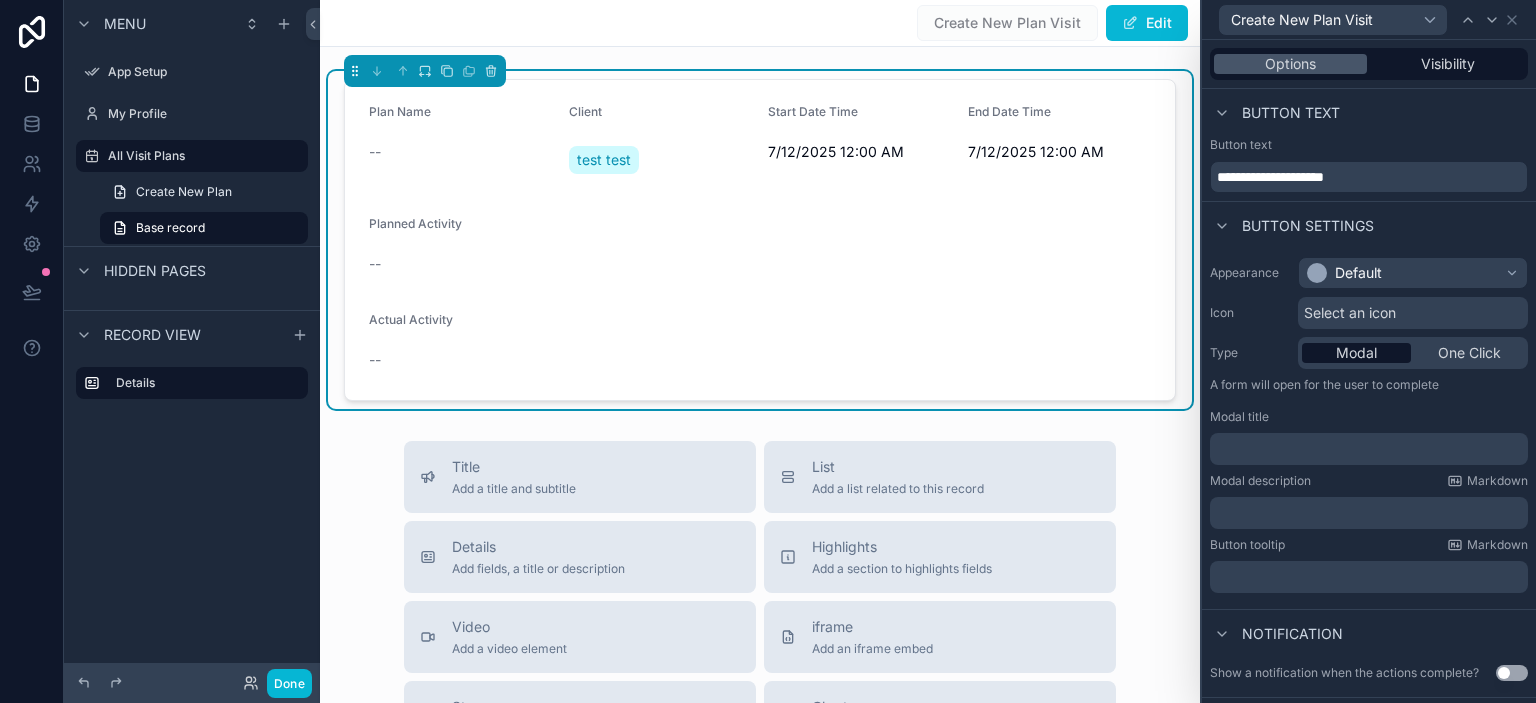 click on "Button text" at bounding box center (1369, 145) 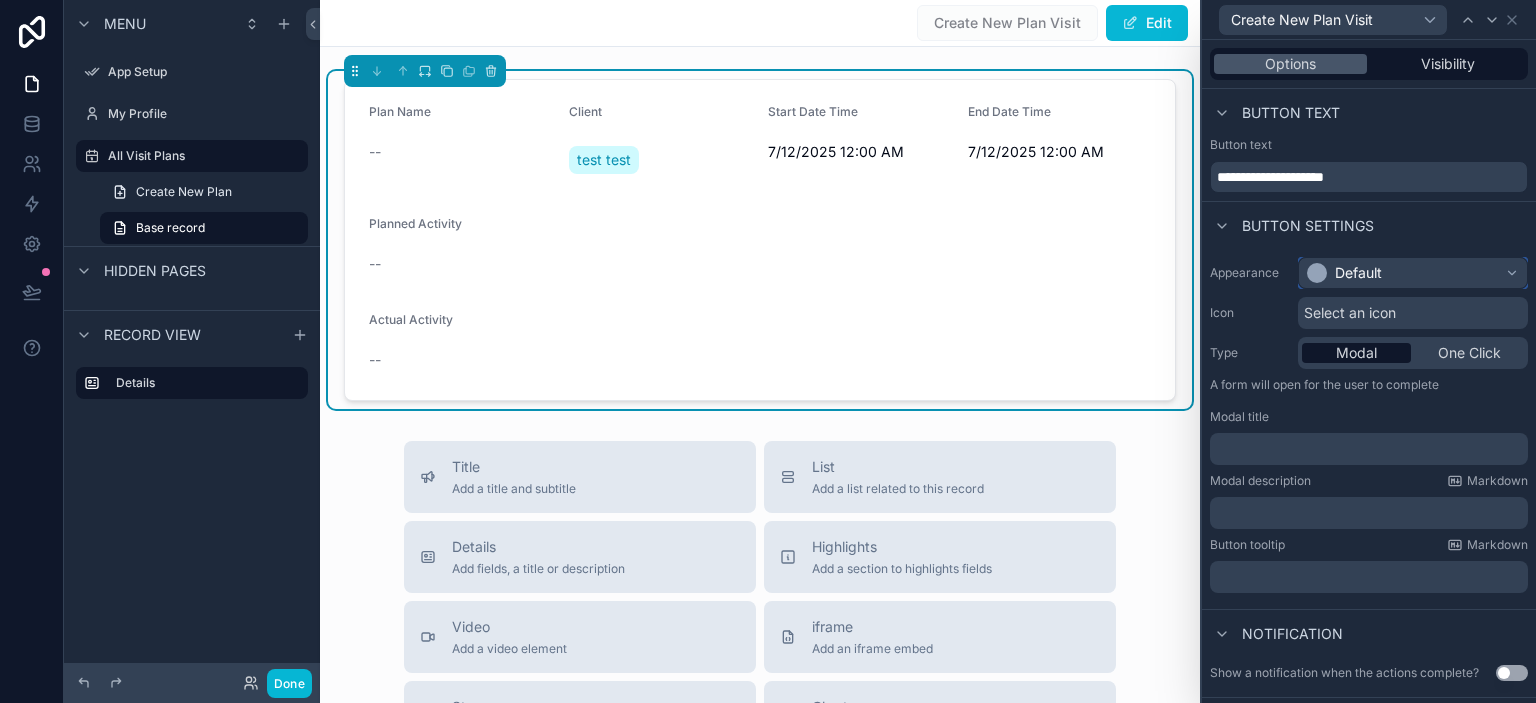 click on "Default" at bounding box center [1413, 273] 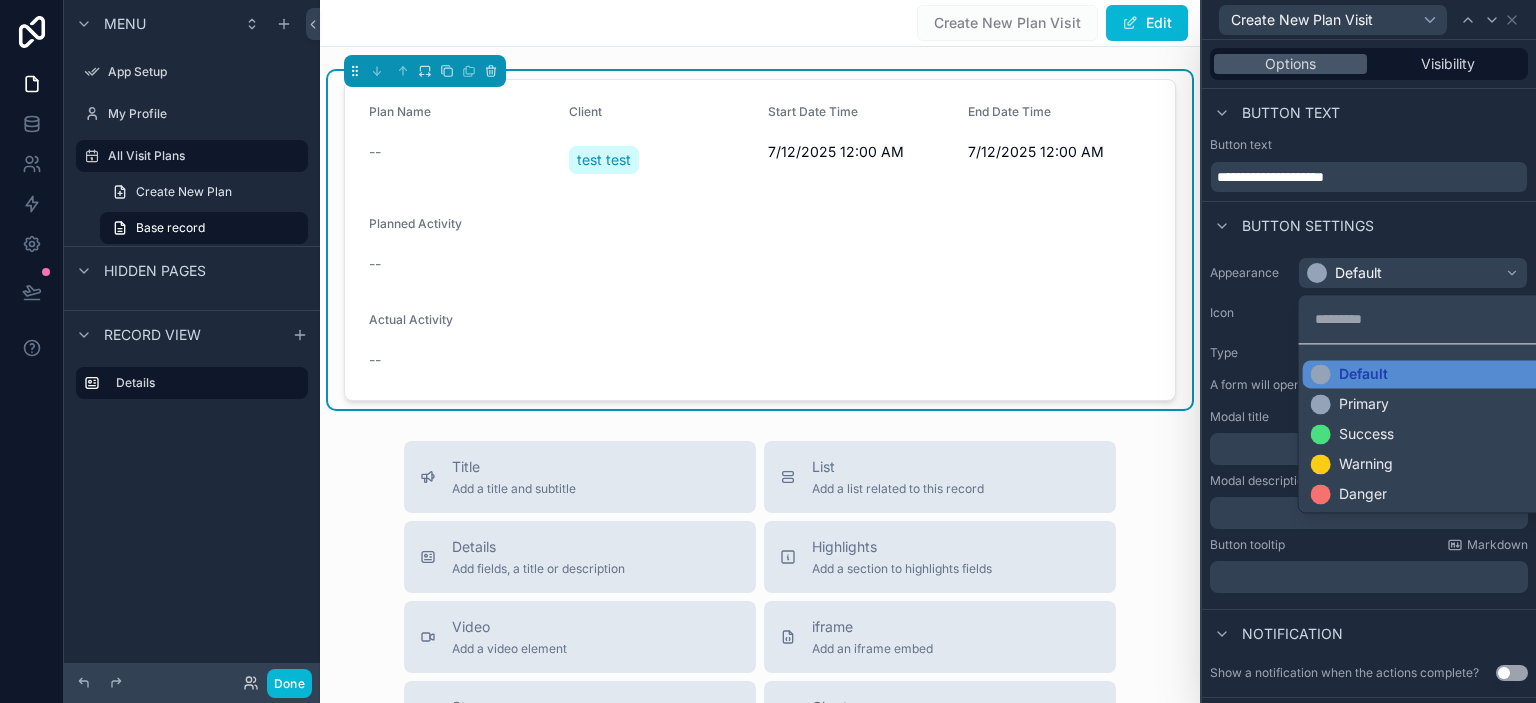 click on "Default Primary Success Warning Danger" at bounding box center [1437, 428] 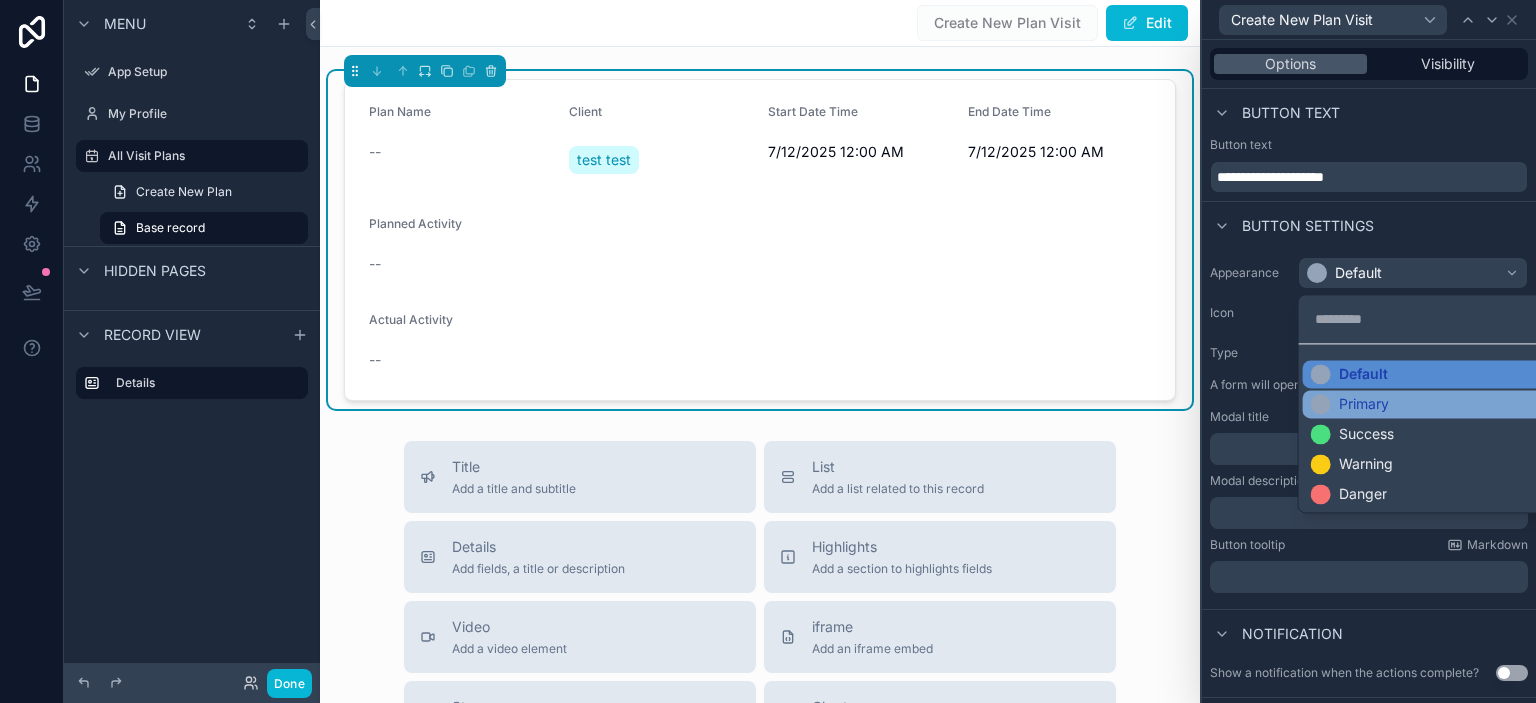 click on "Primary" at bounding box center (1437, 404) 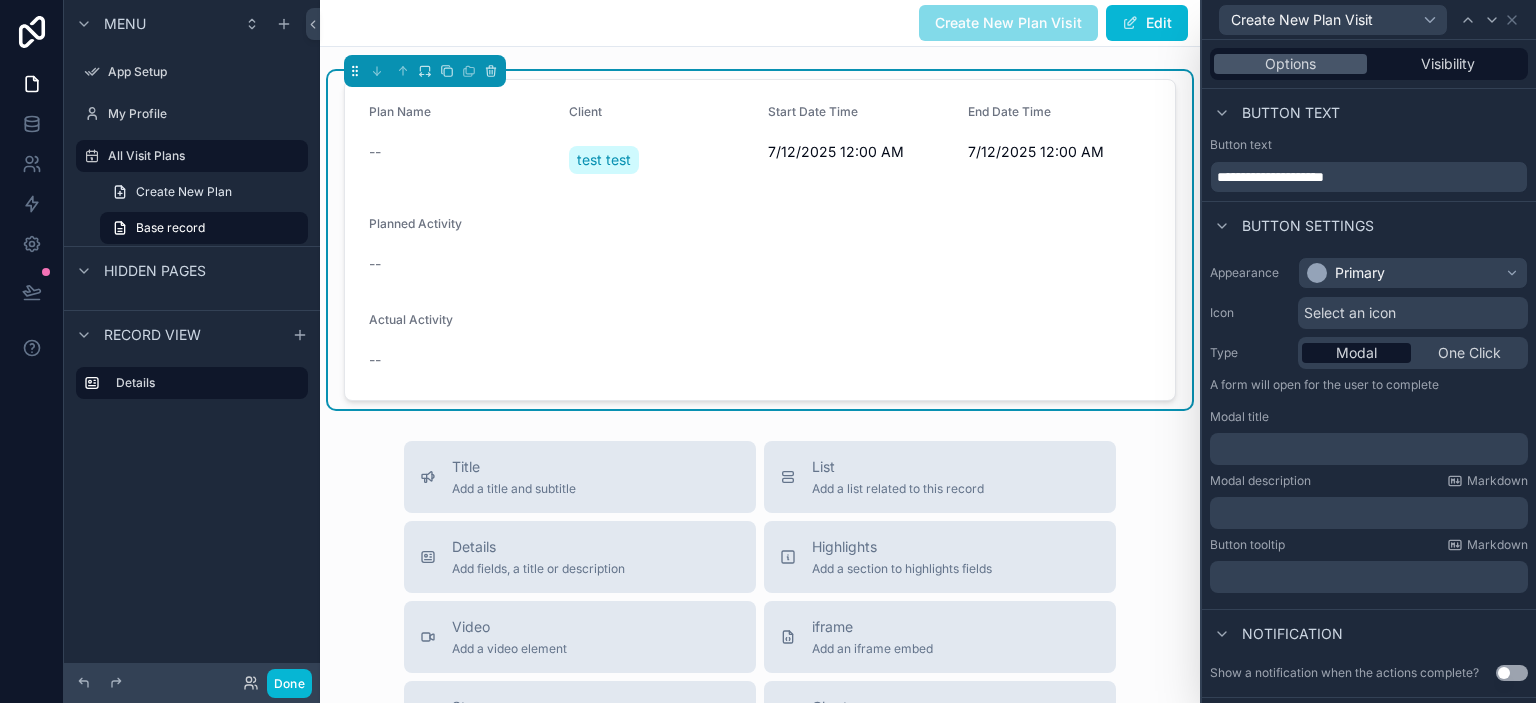 scroll, scrollTop: 78, scrollLeft: 0, axis: vertical 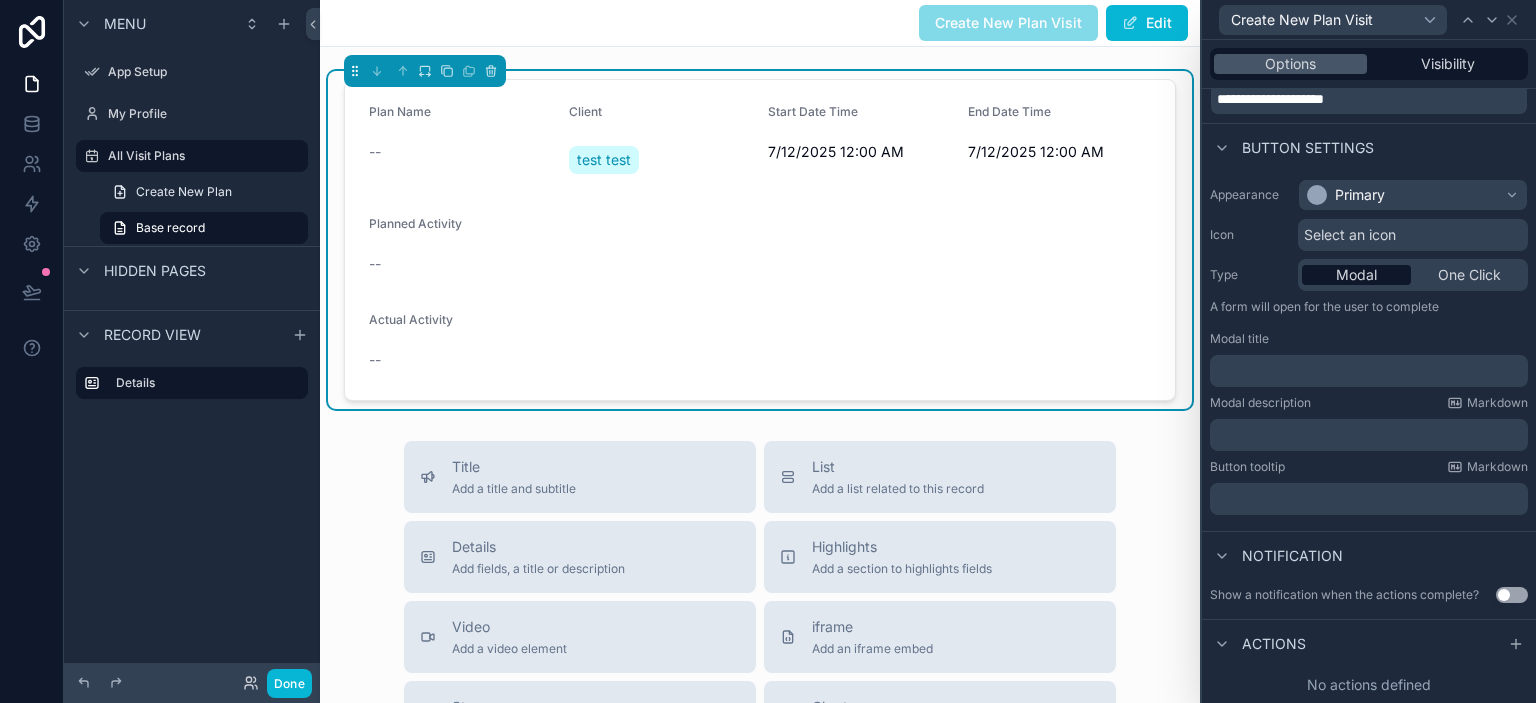 click on "Select an icon" at bounding box center (1350, 235) 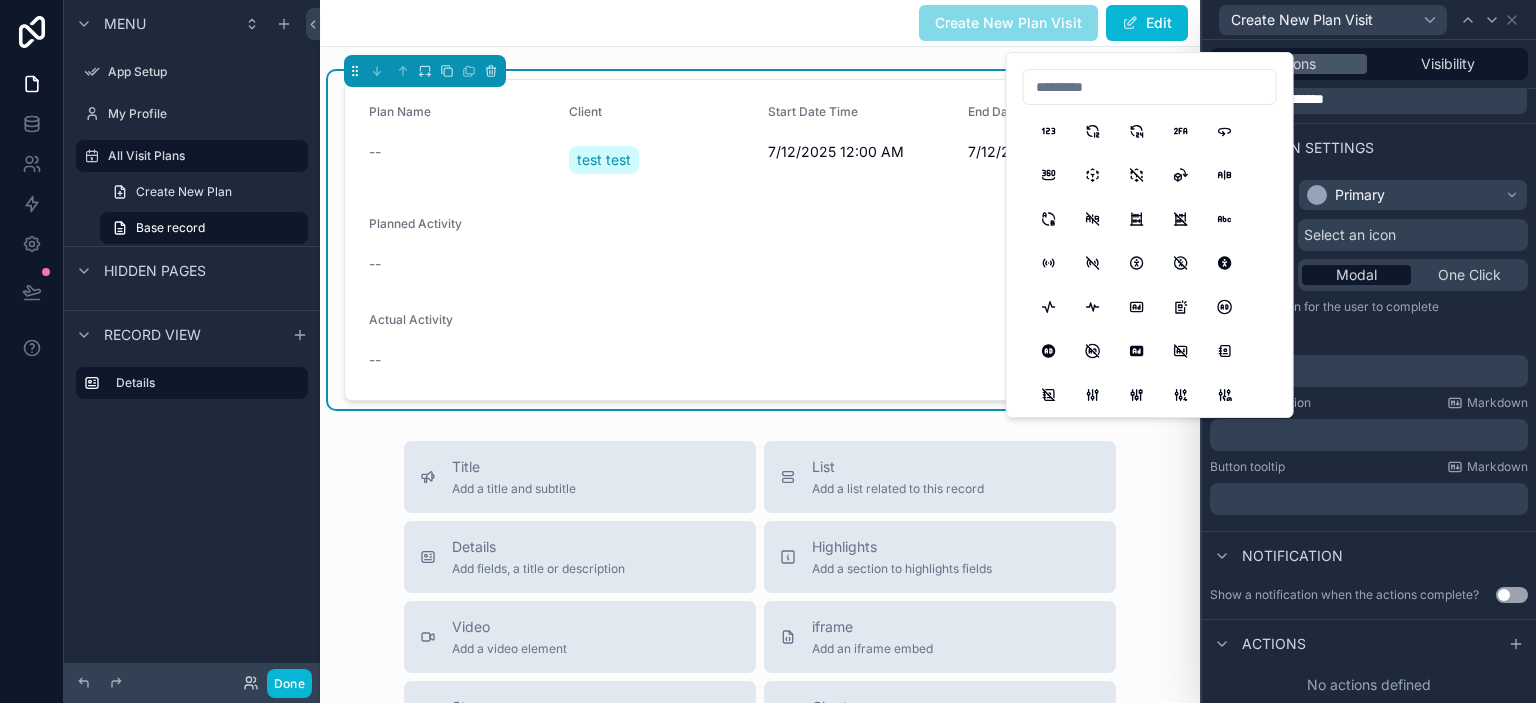 click at bounding box center [1150, 87] 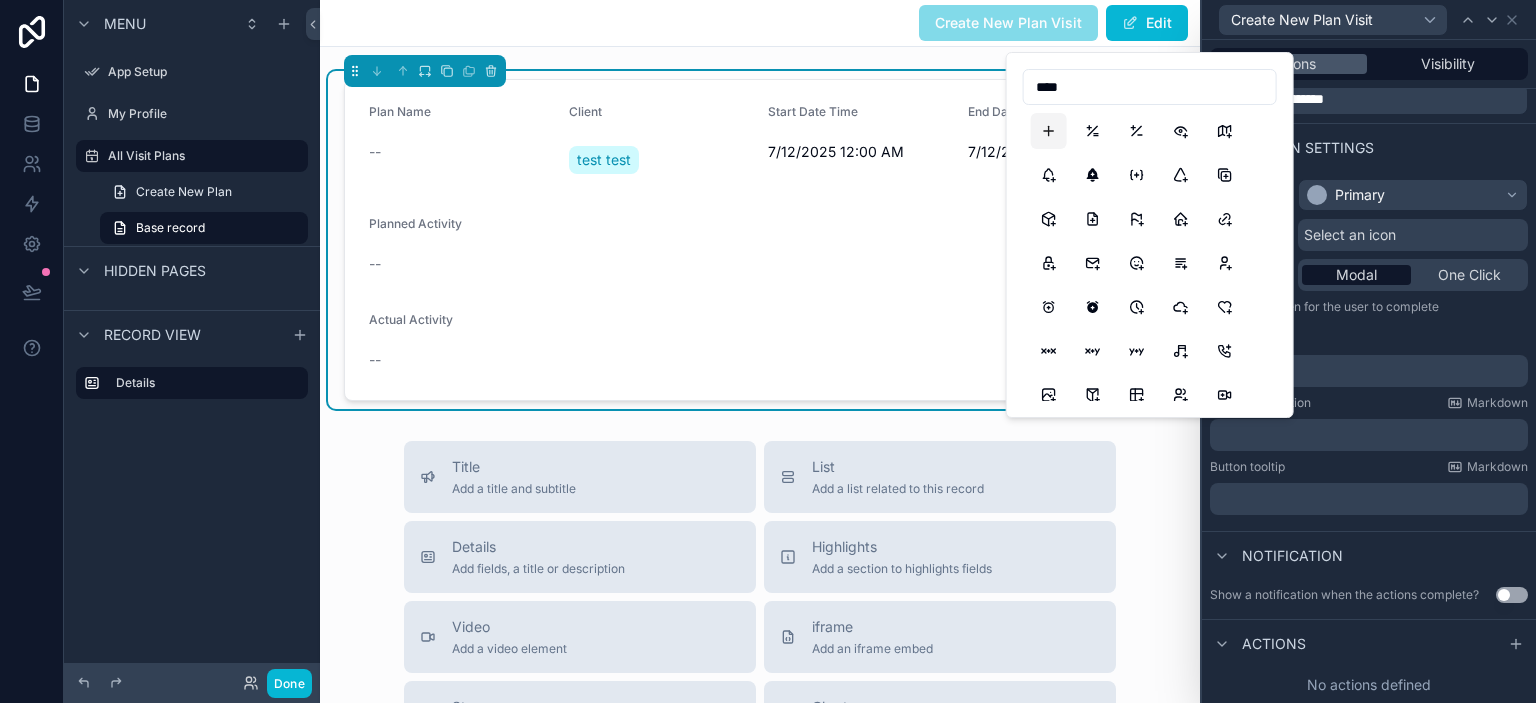 type on "****" 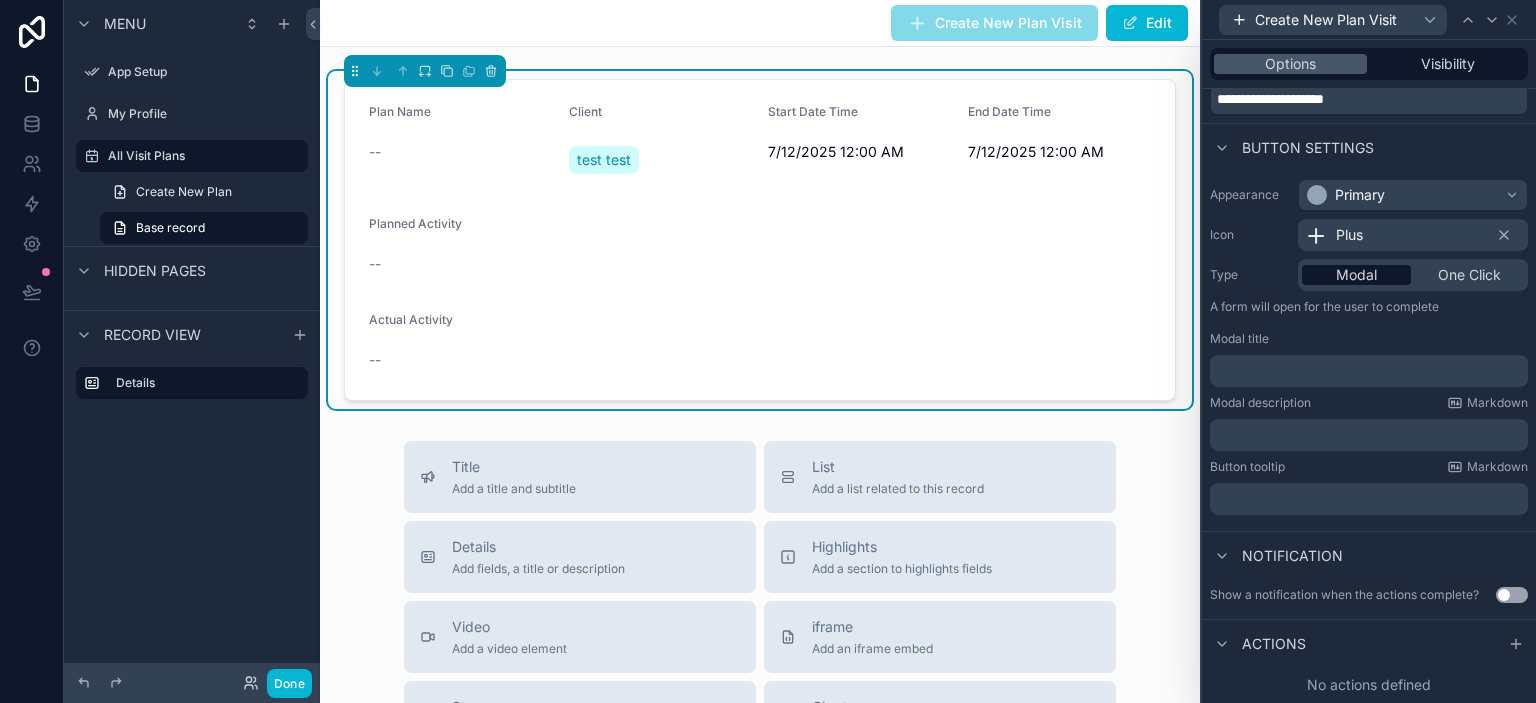 click on "Appearance Primary Icon Plus Type Modal One Click A form will open for the user to complete Modal title ﻿ Modal description Markdown ﻿ Button tooltip Markdown ﻿" at bounding box center [1369, 347] 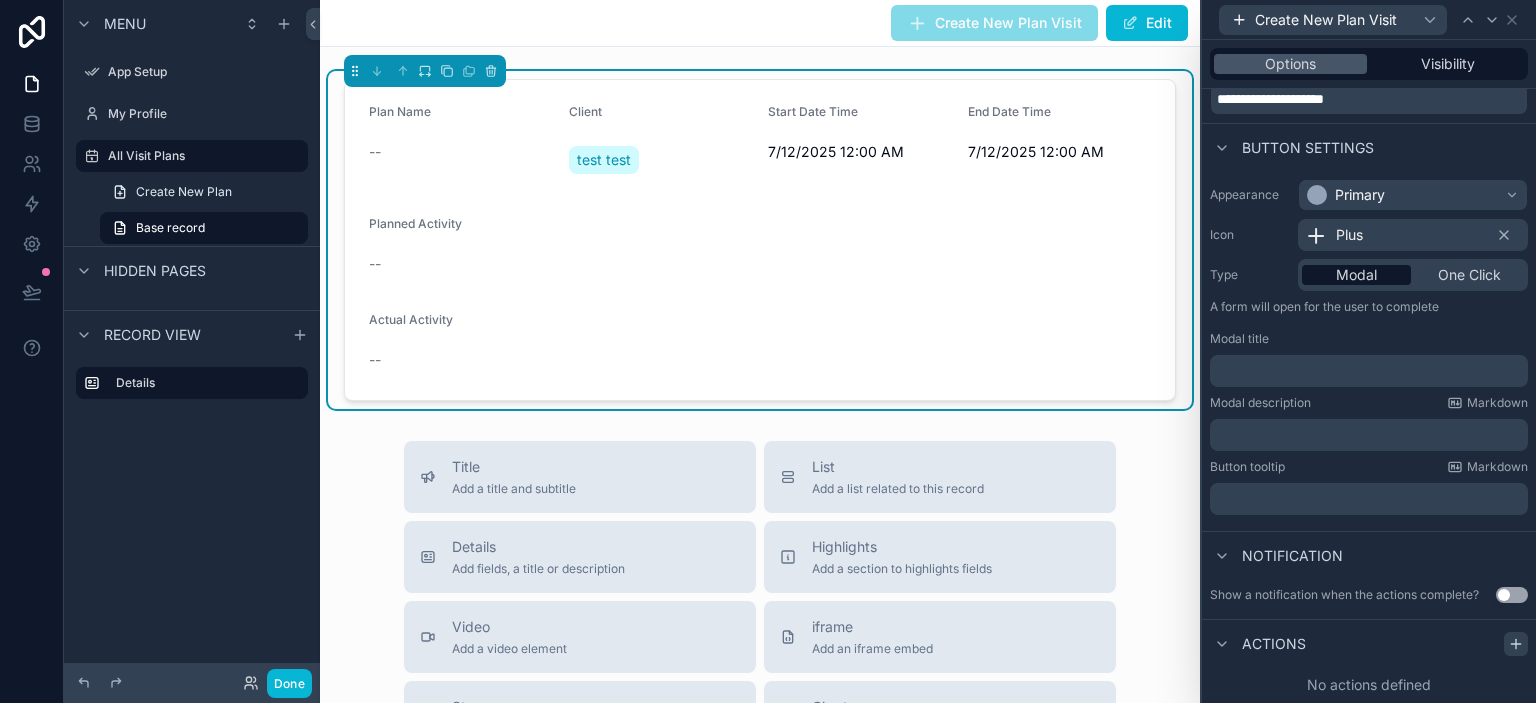 click 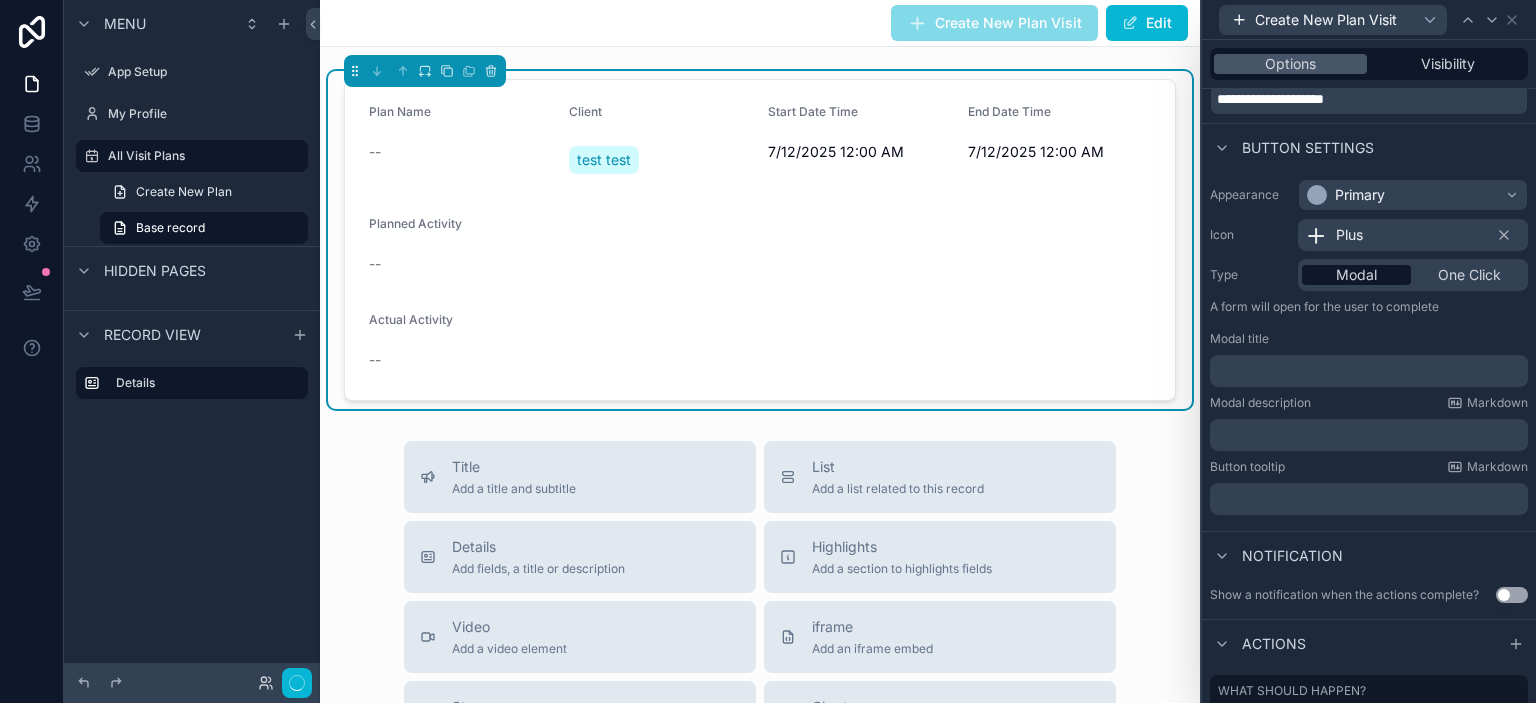 scroll, scrollTop: 181, scrollLeft: 0, axis: vertical 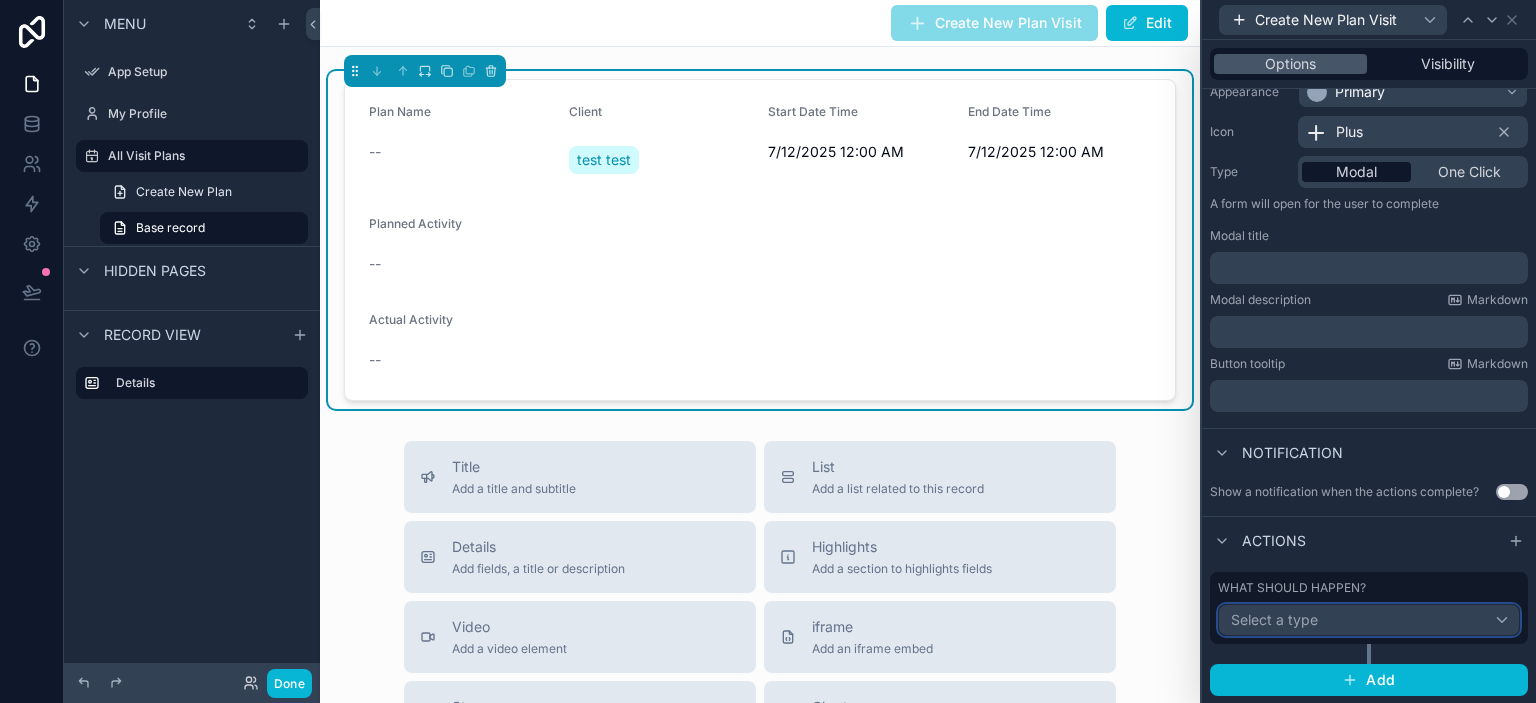 click on "Select a type" at bounding box center (1369, 620) 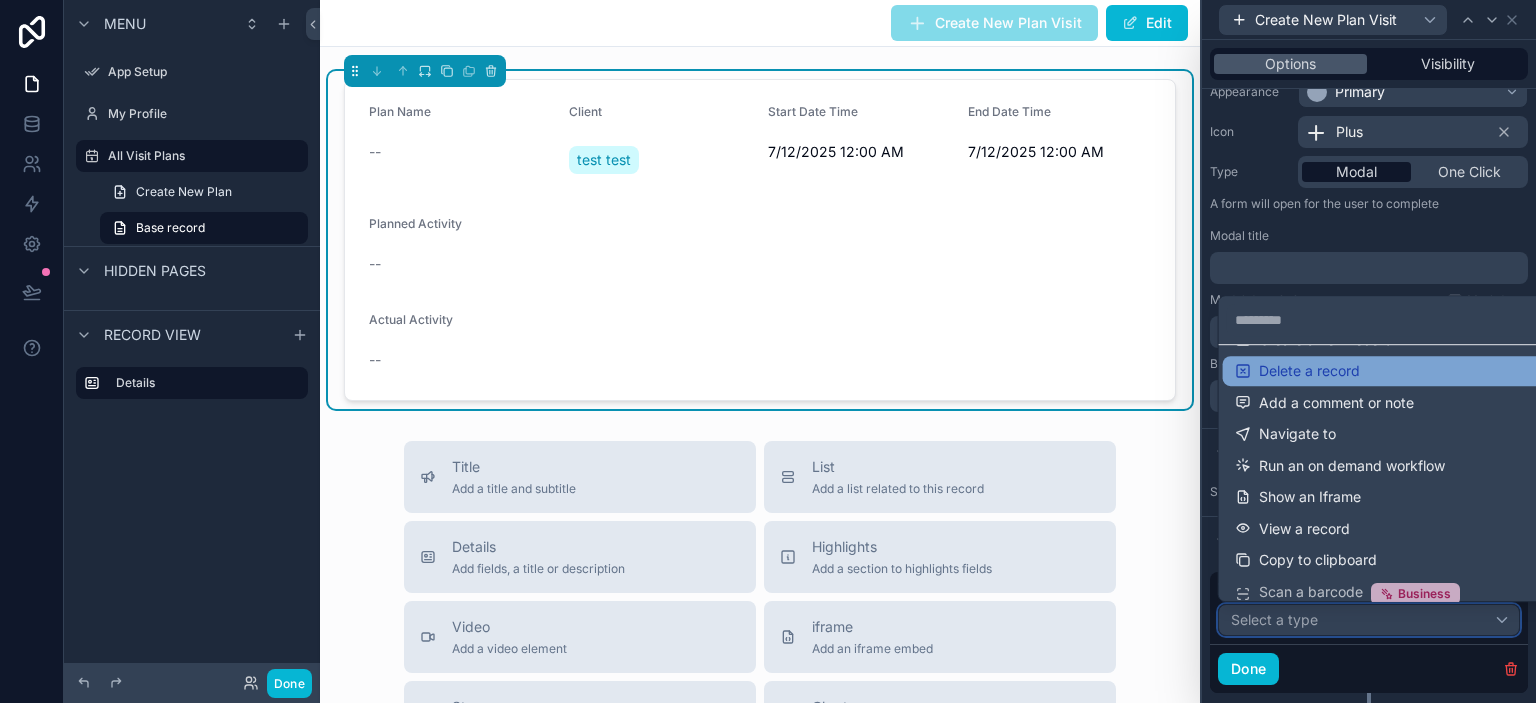 scroll, scrollTop: 101, scrollLeft: 0, axis: vertical 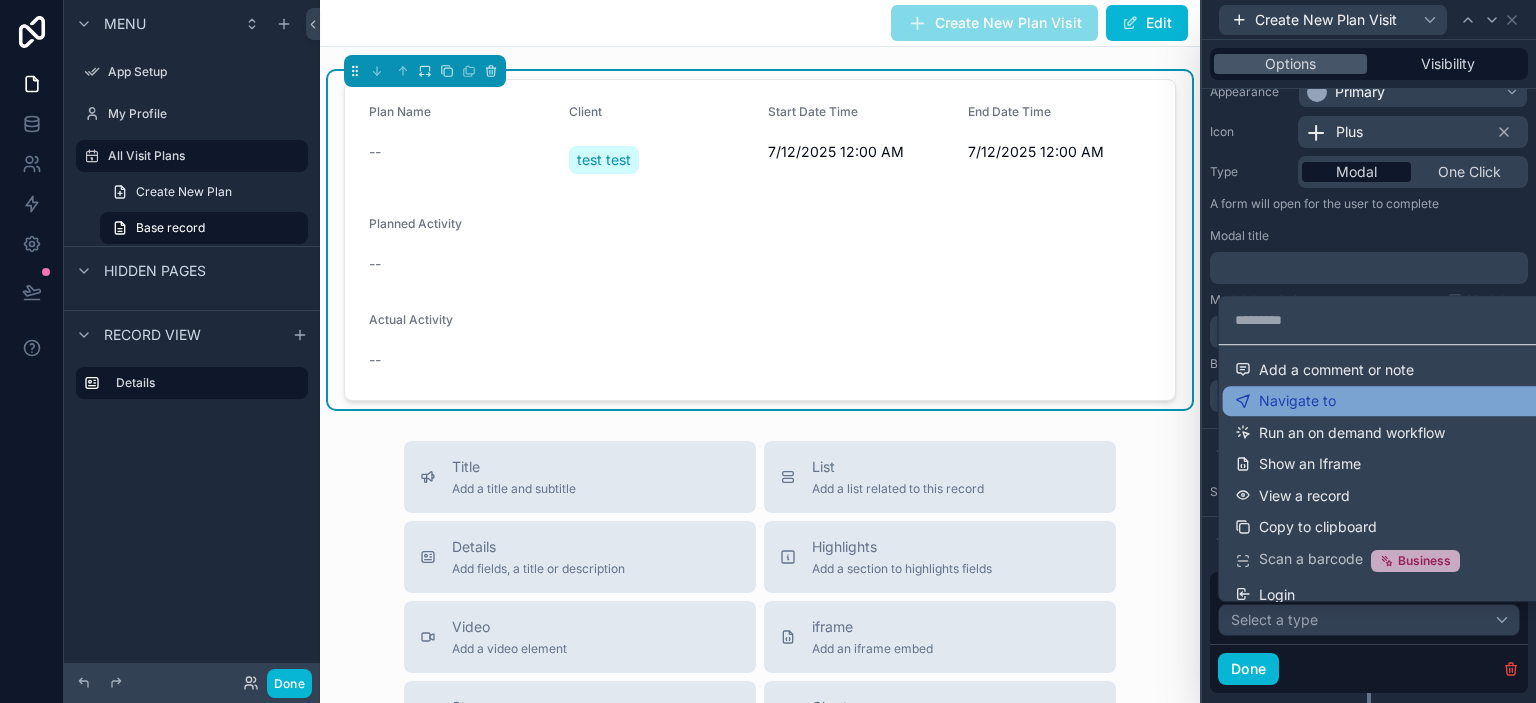 click on "Navigate to" at bounding box center (1297, 401) 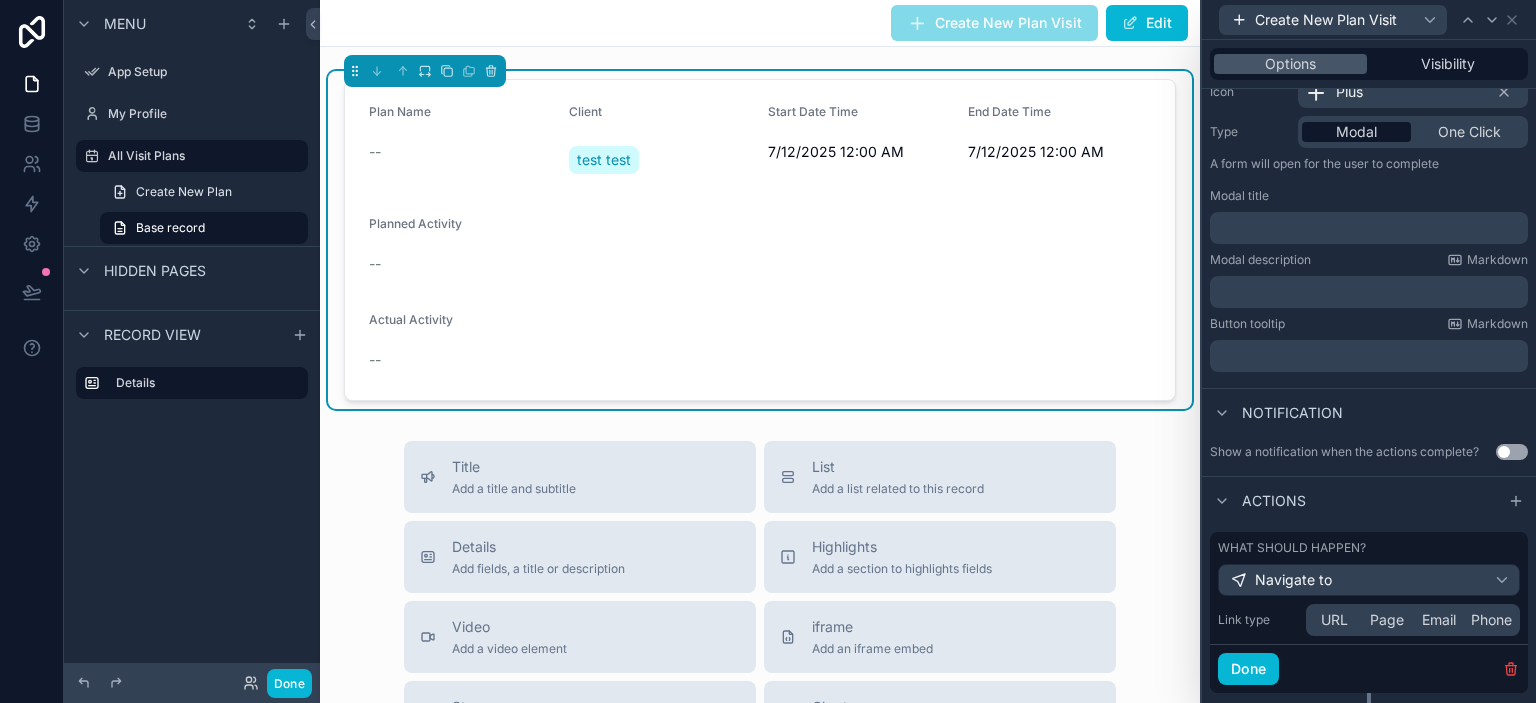 scroll, scrollTop: 269, scrollLeft: 0, axis: vertical 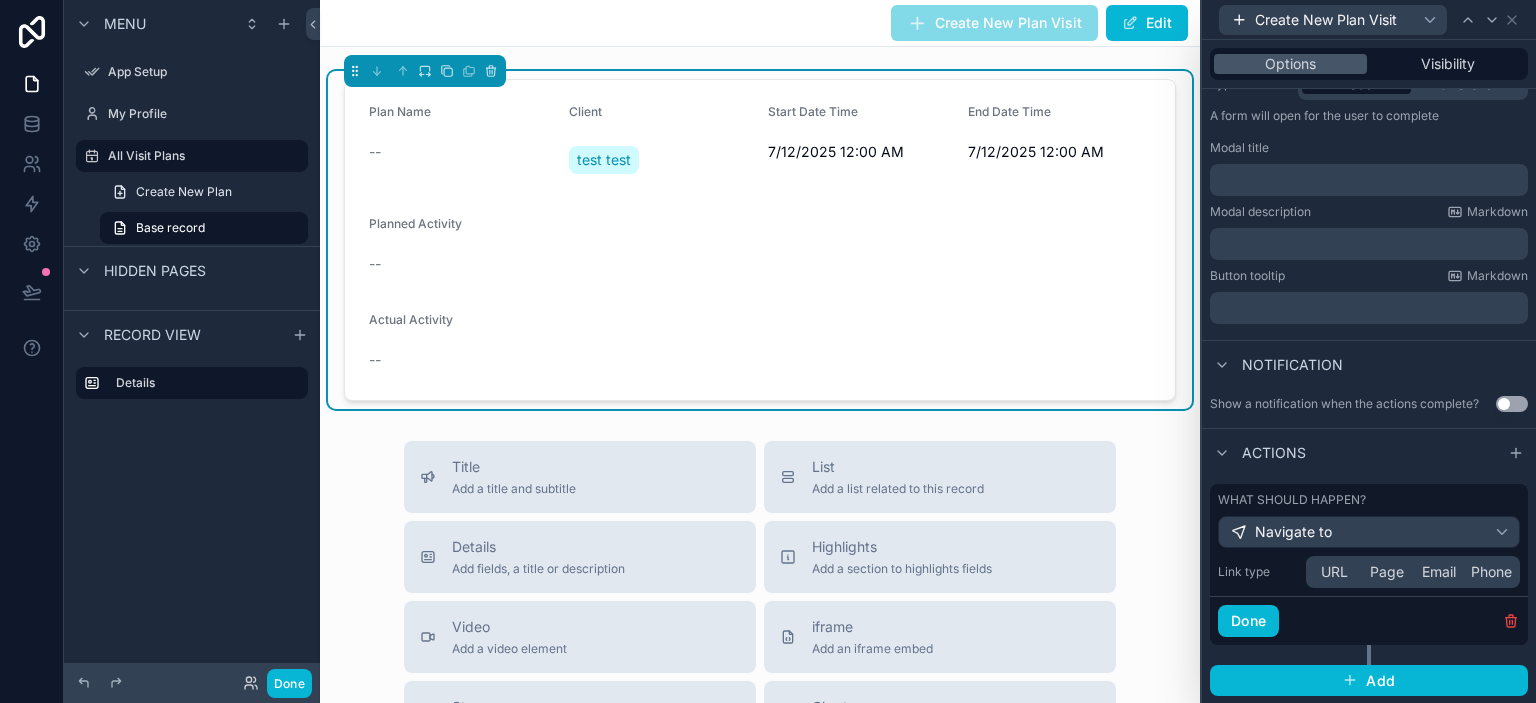 click on "URL Page Email Phone" at bounding box center [1413, 572] 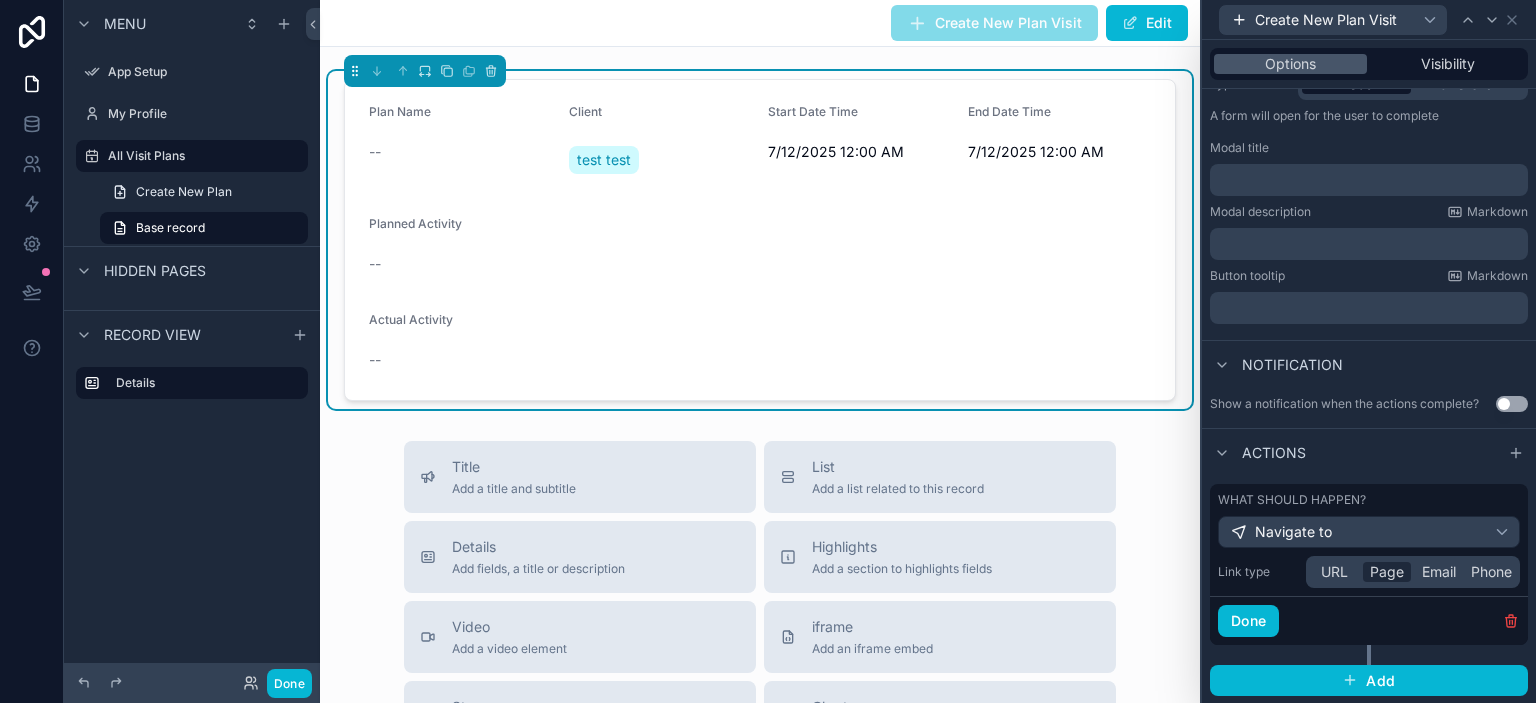 click on "Page" at bounding box center (1387, 572) 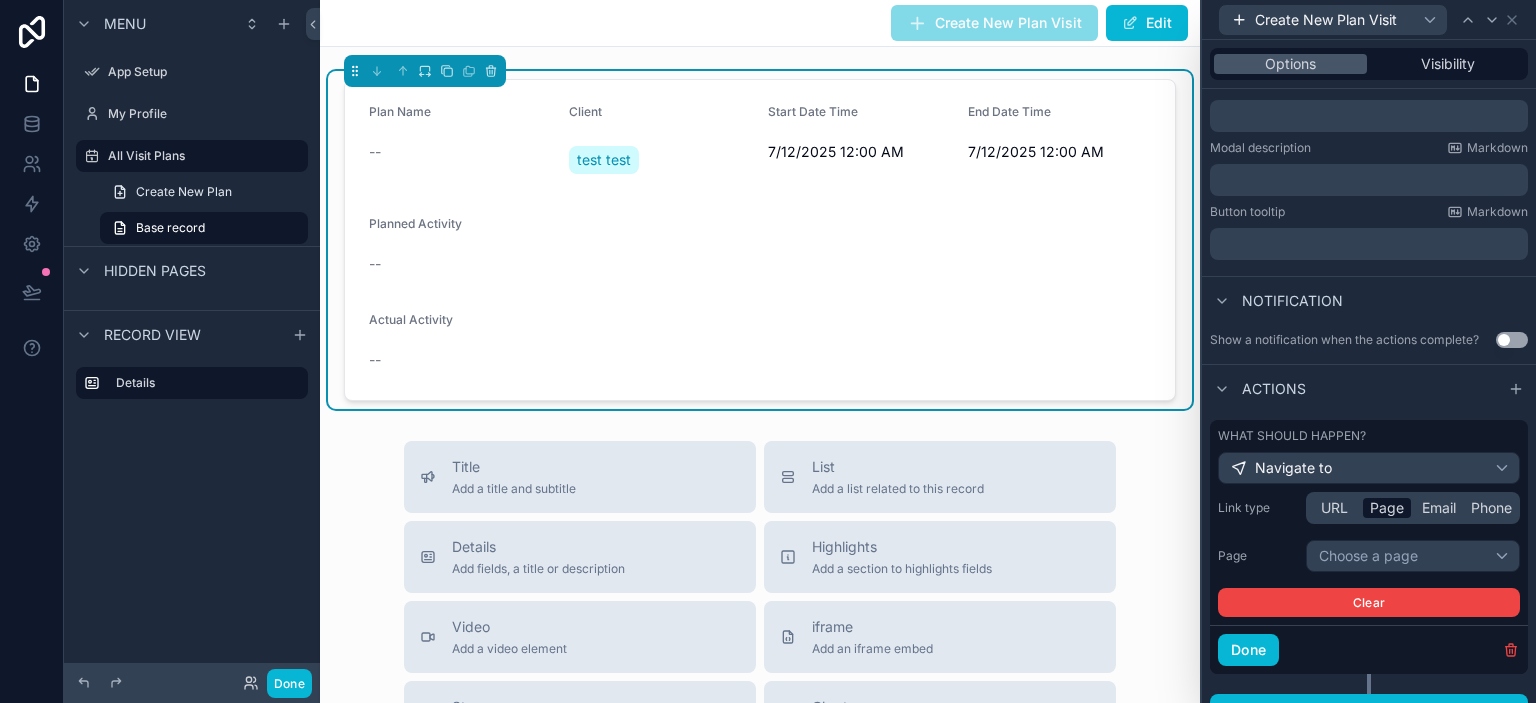 scroll, scrollTop: 362, scrollLeft: 0, axis: vertical 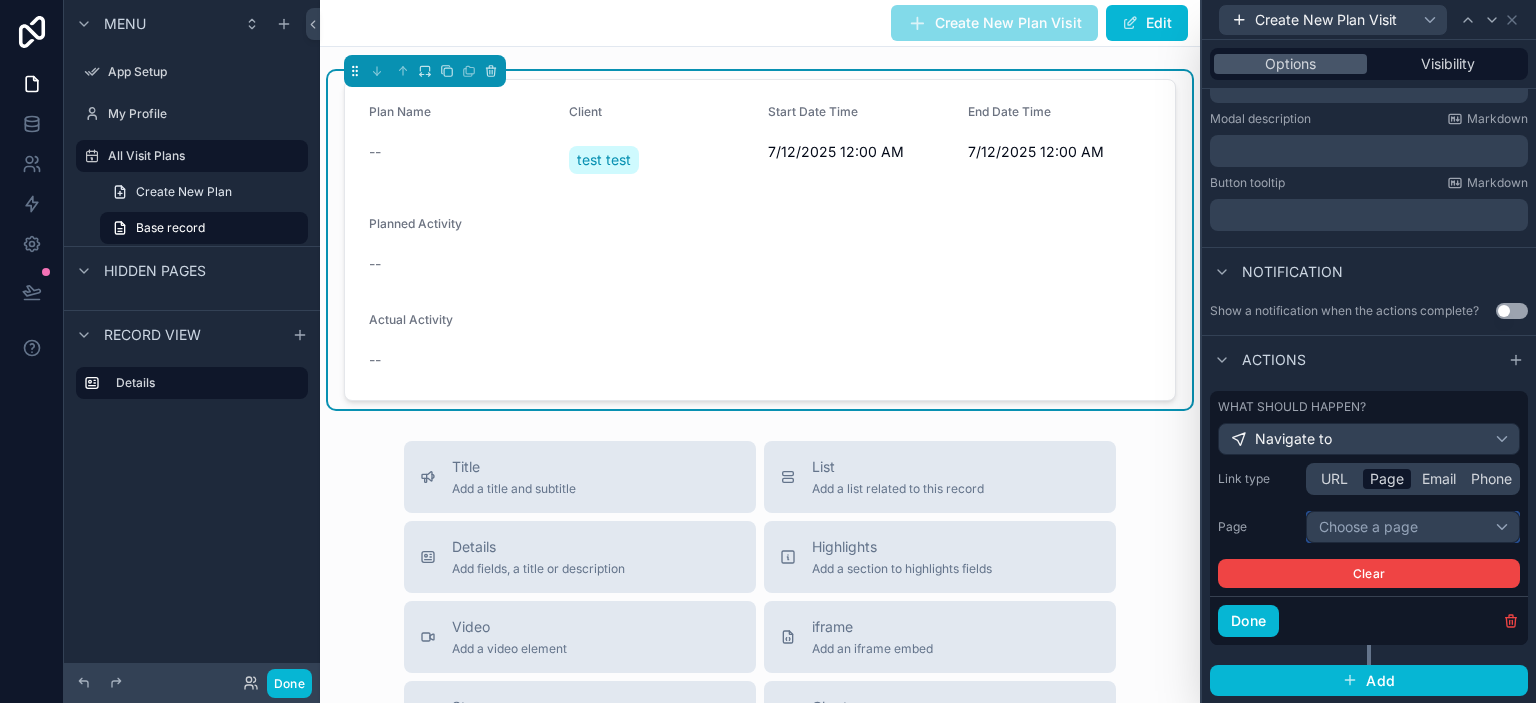 click on "Choose a page" at bounding box center (1413, 527) 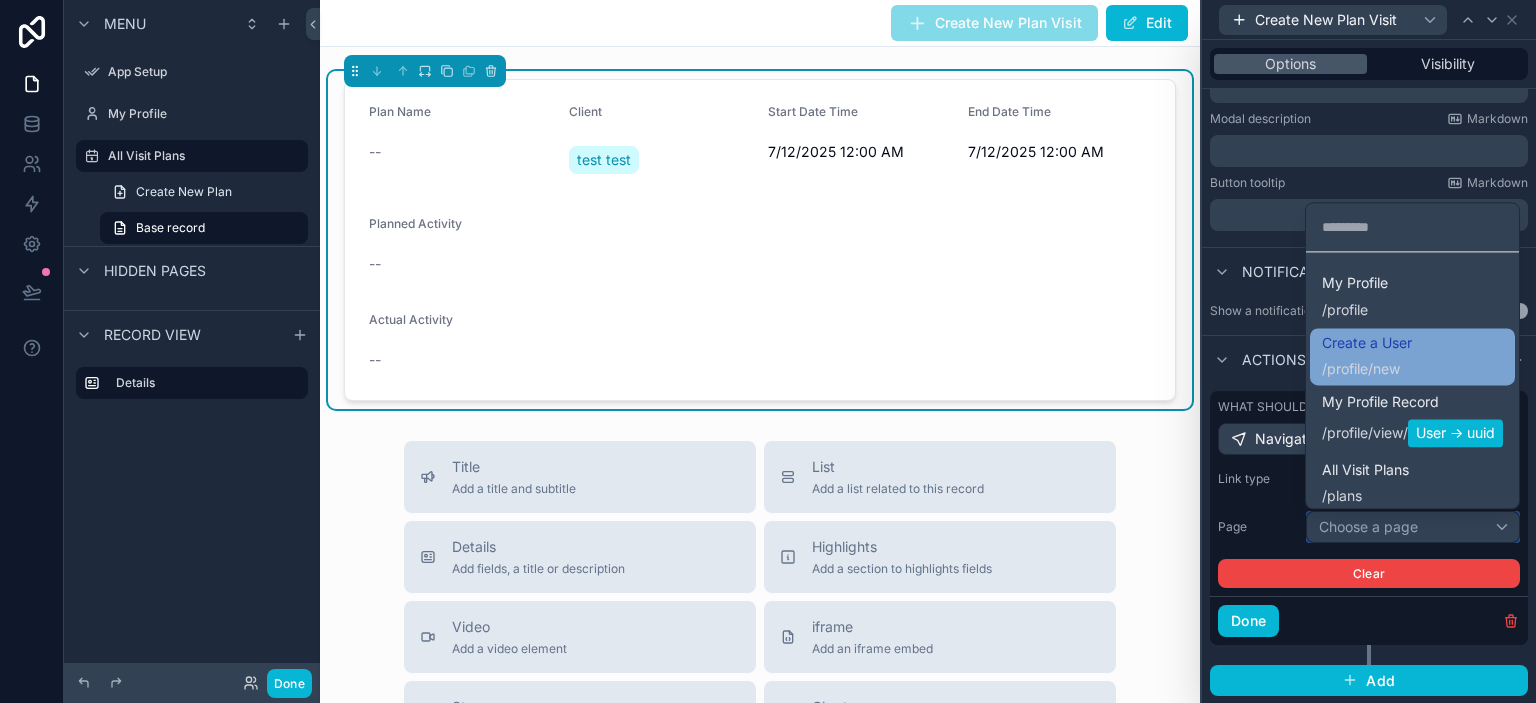 scroll, scrollTop: 101, scrollLeft: 0, axis: vertical 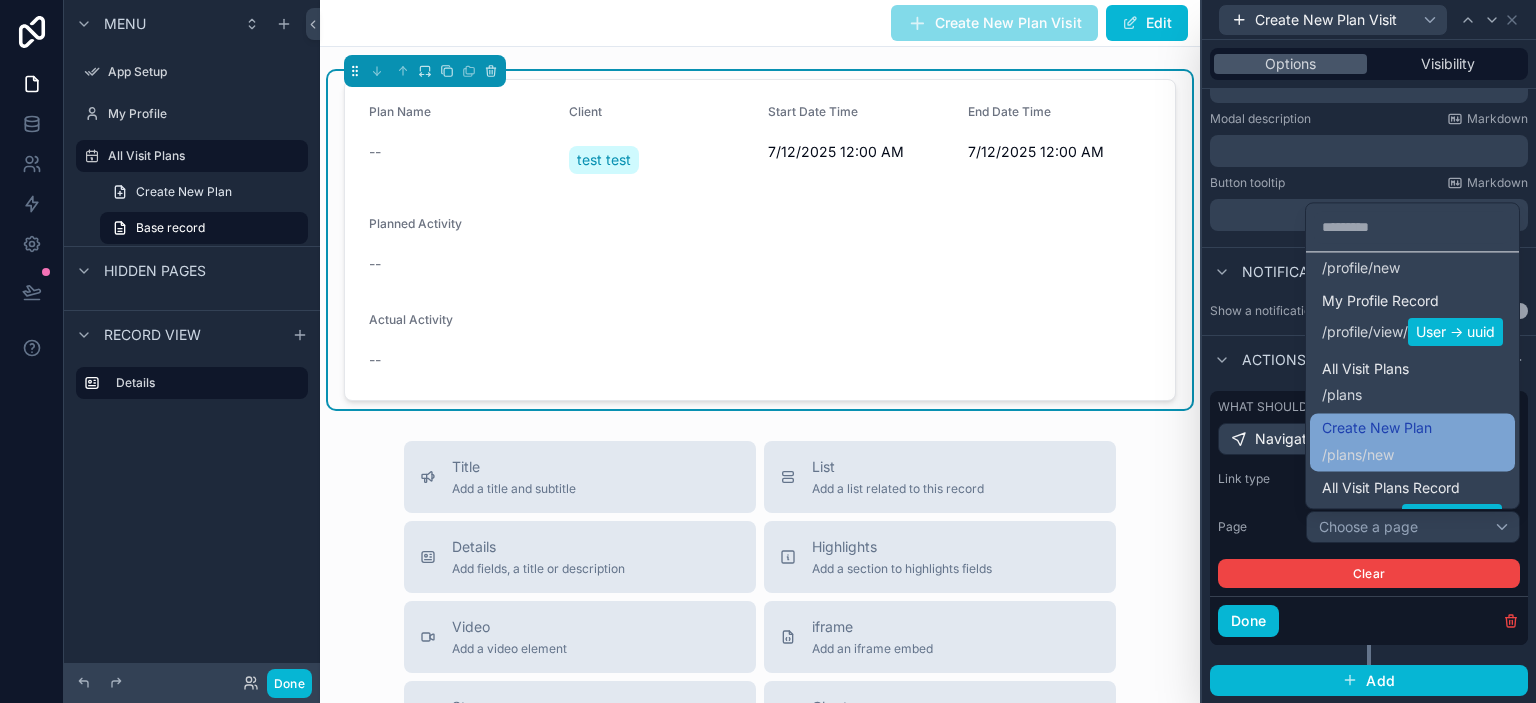 click on "Create New Plan / plans /new" at bounding box center [1377, 442] 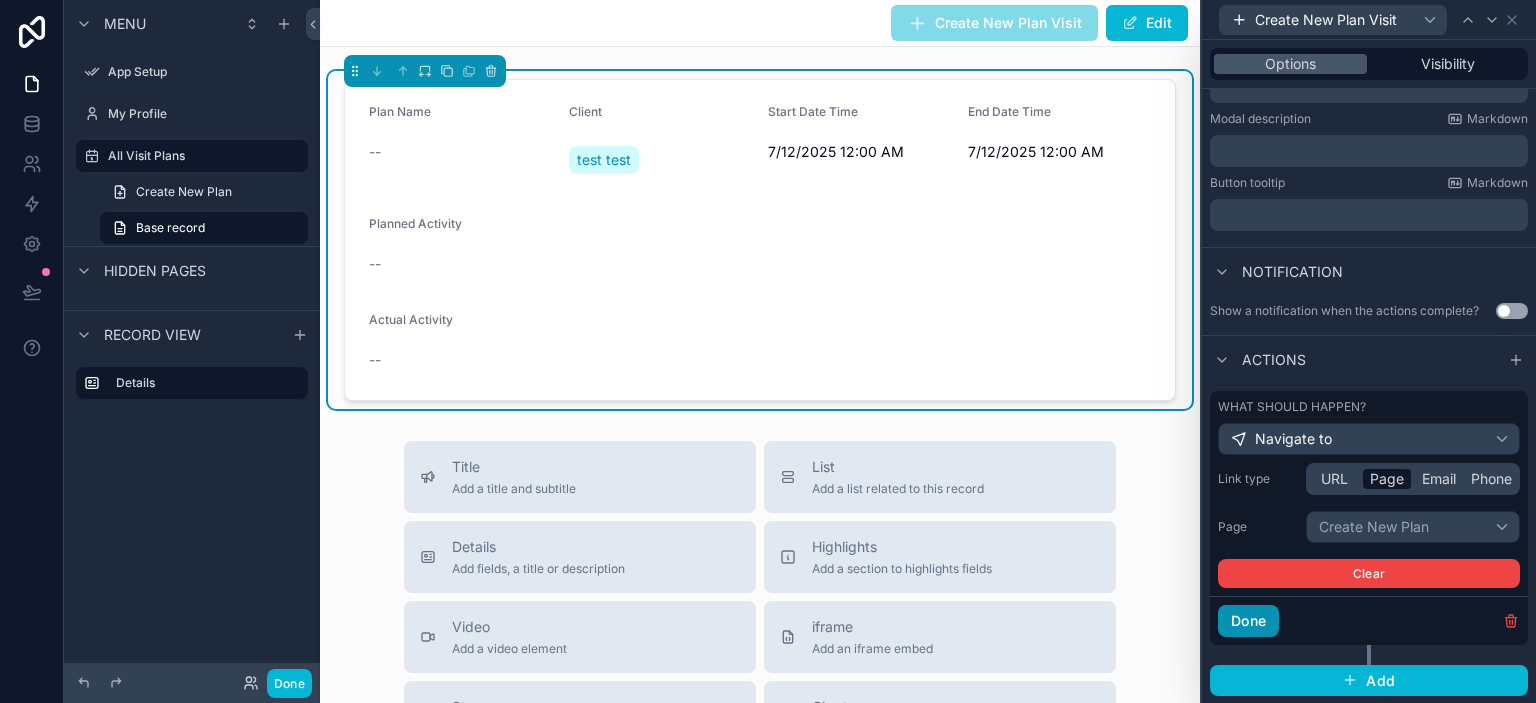 click on "Done" at bounding box center [1248, 621] 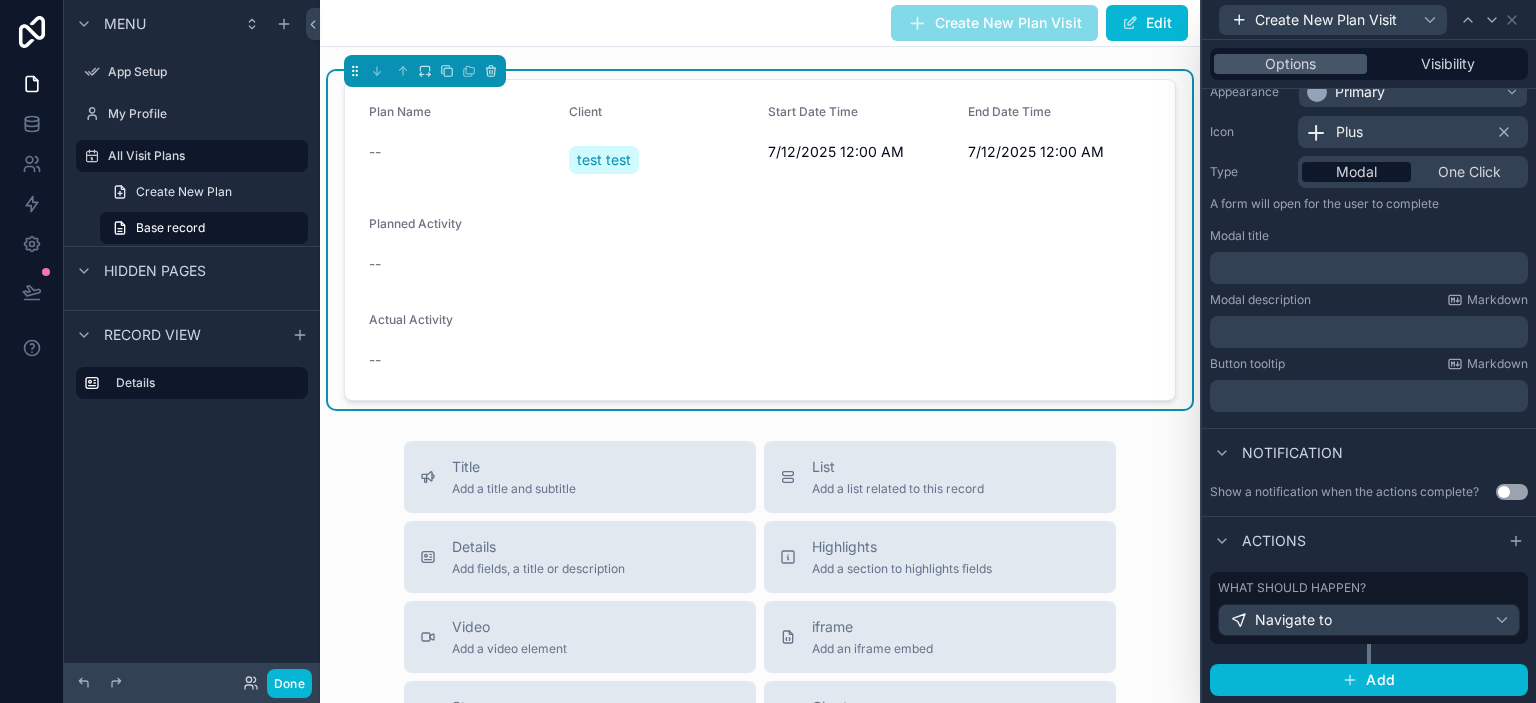 click on "Button tooltip Markdown" at bounding box center (1369, 364) 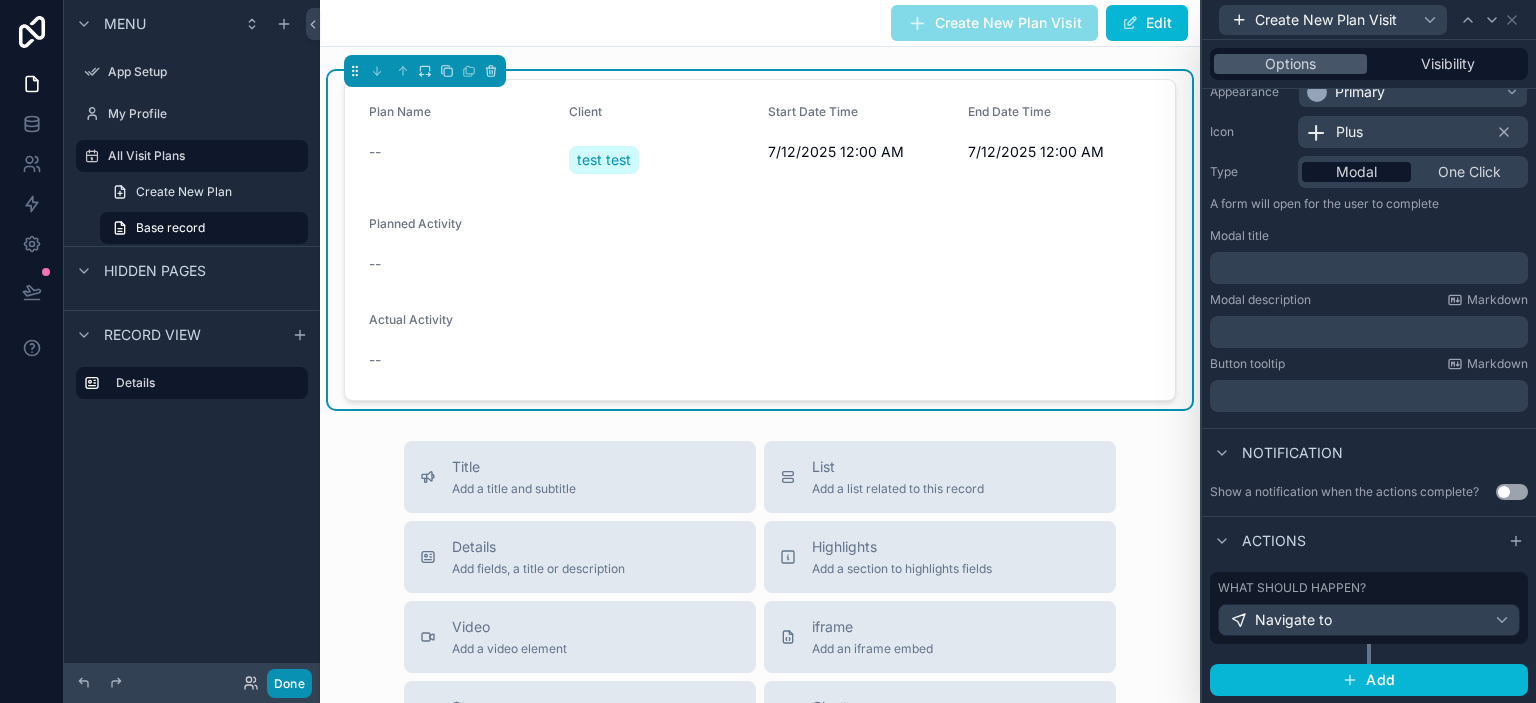 click on "Done" at bounding box center (289, 683) 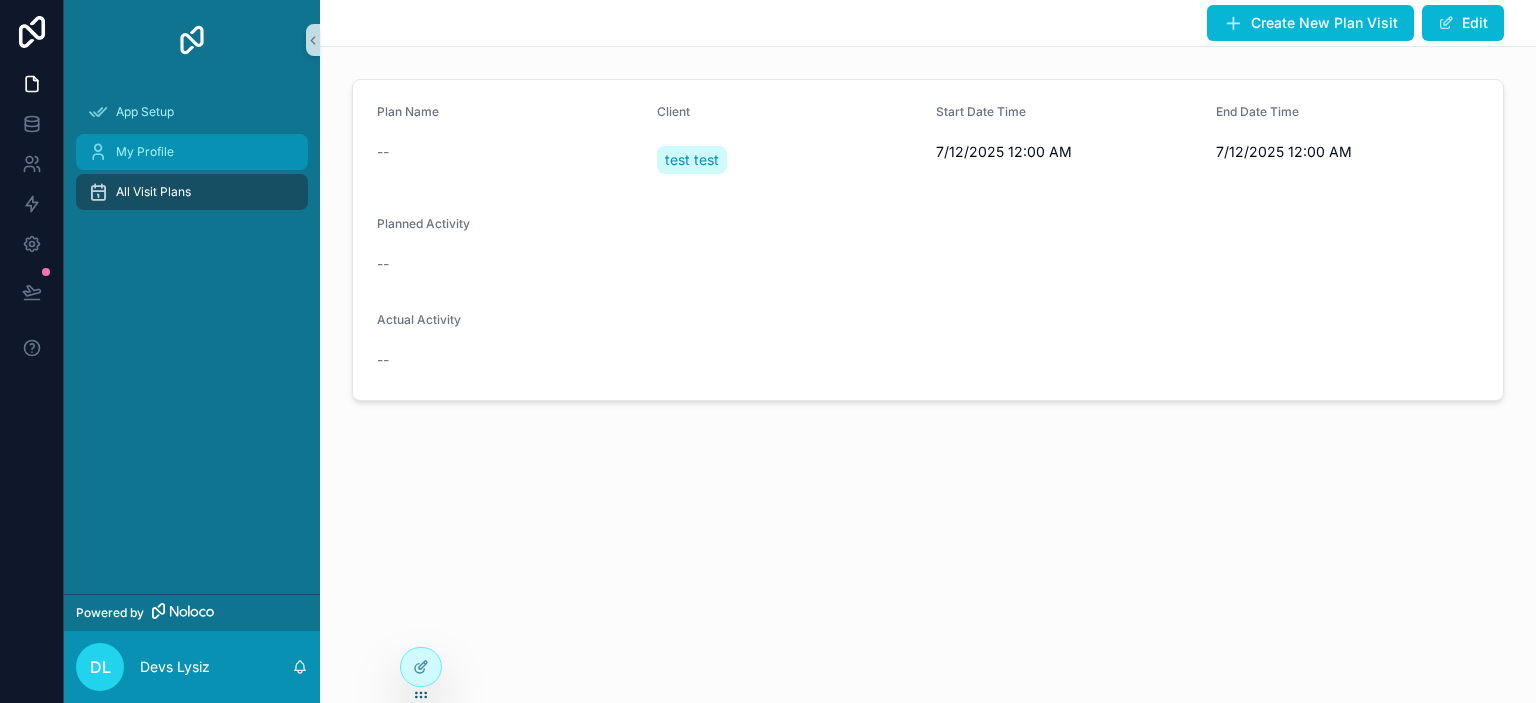 click on "My Profile" at bounding box center (192, 152) 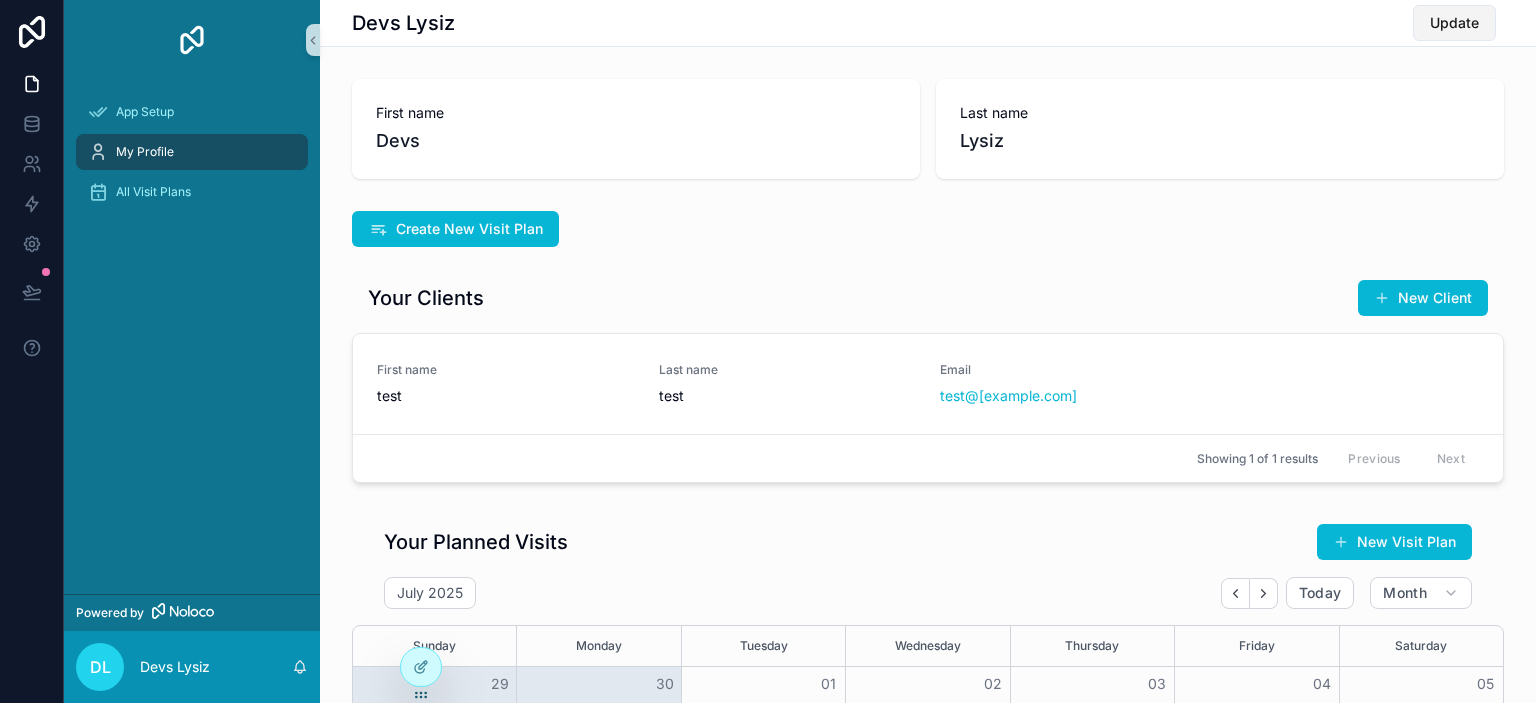 click on "Update" at bounding box center (1454, 23) 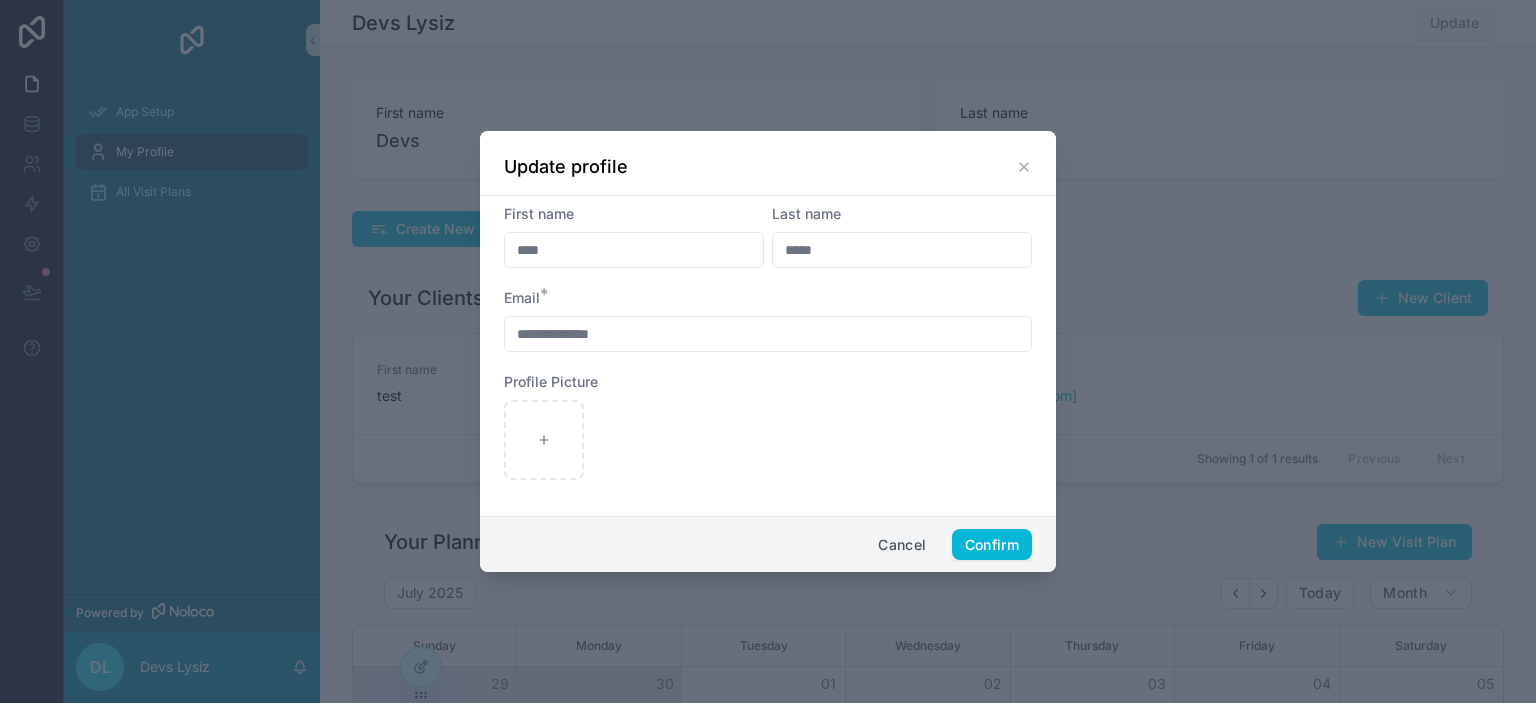 click on "Update profile" at bounding box center [768, 163] 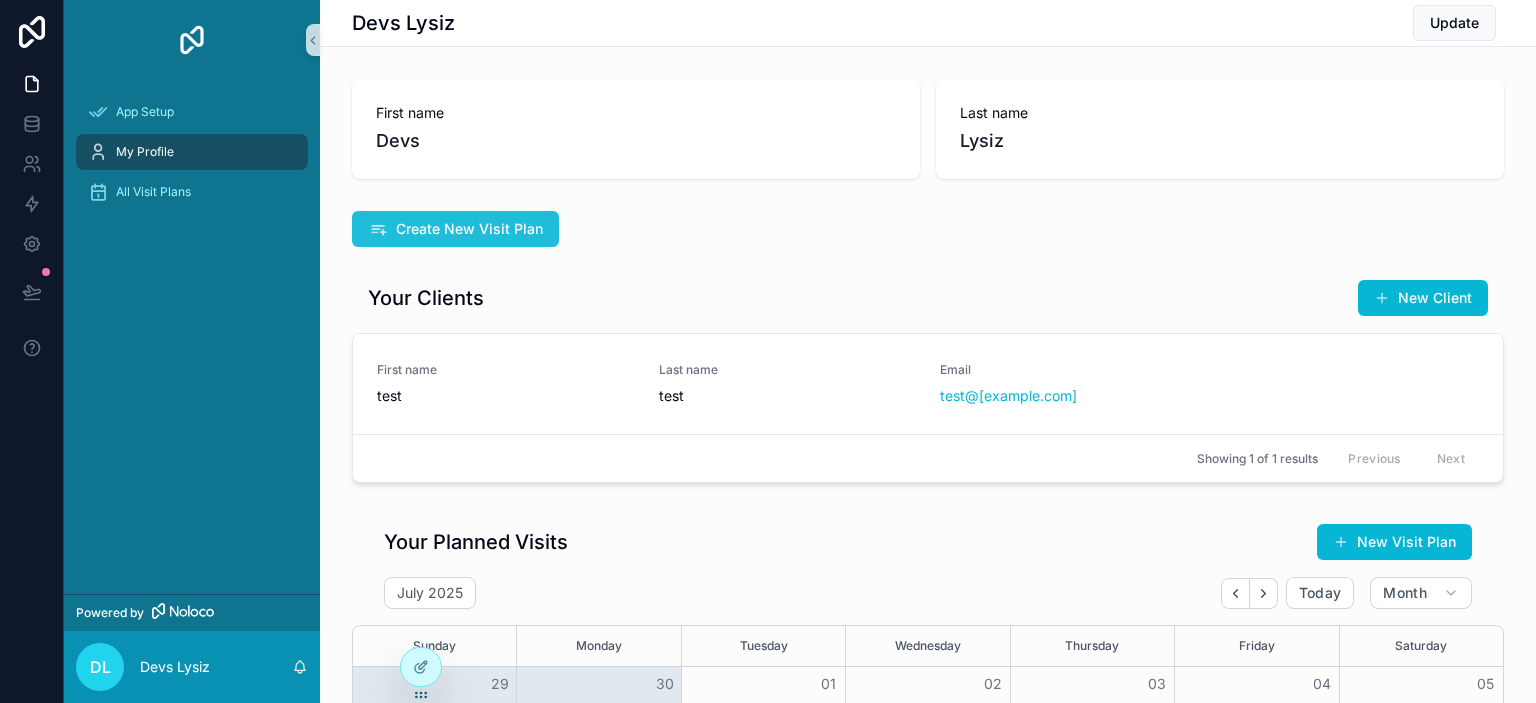 click on "Create New Visit Plan" at bounding box center [455, 229] 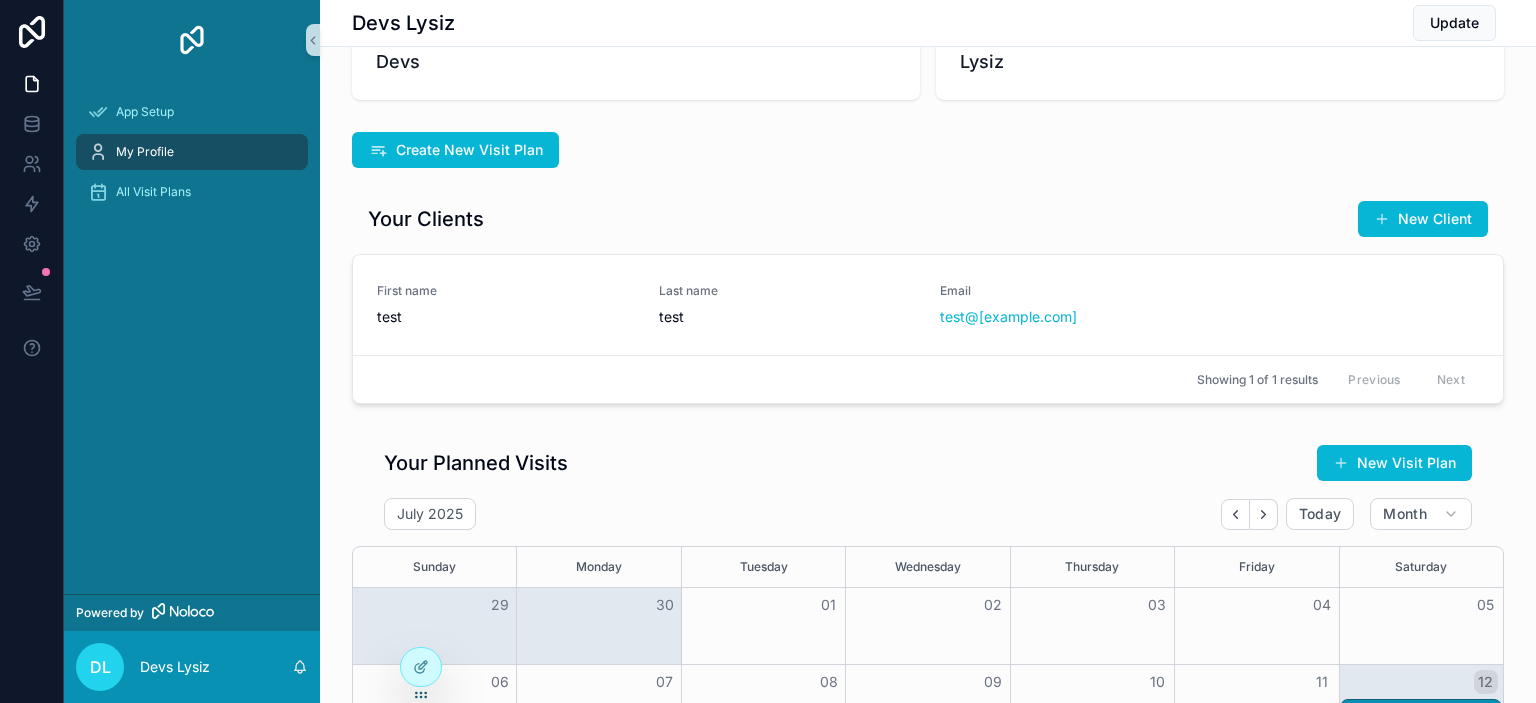 scroll, scrollTop: 115, scrollLeft: 0, axis: vertical 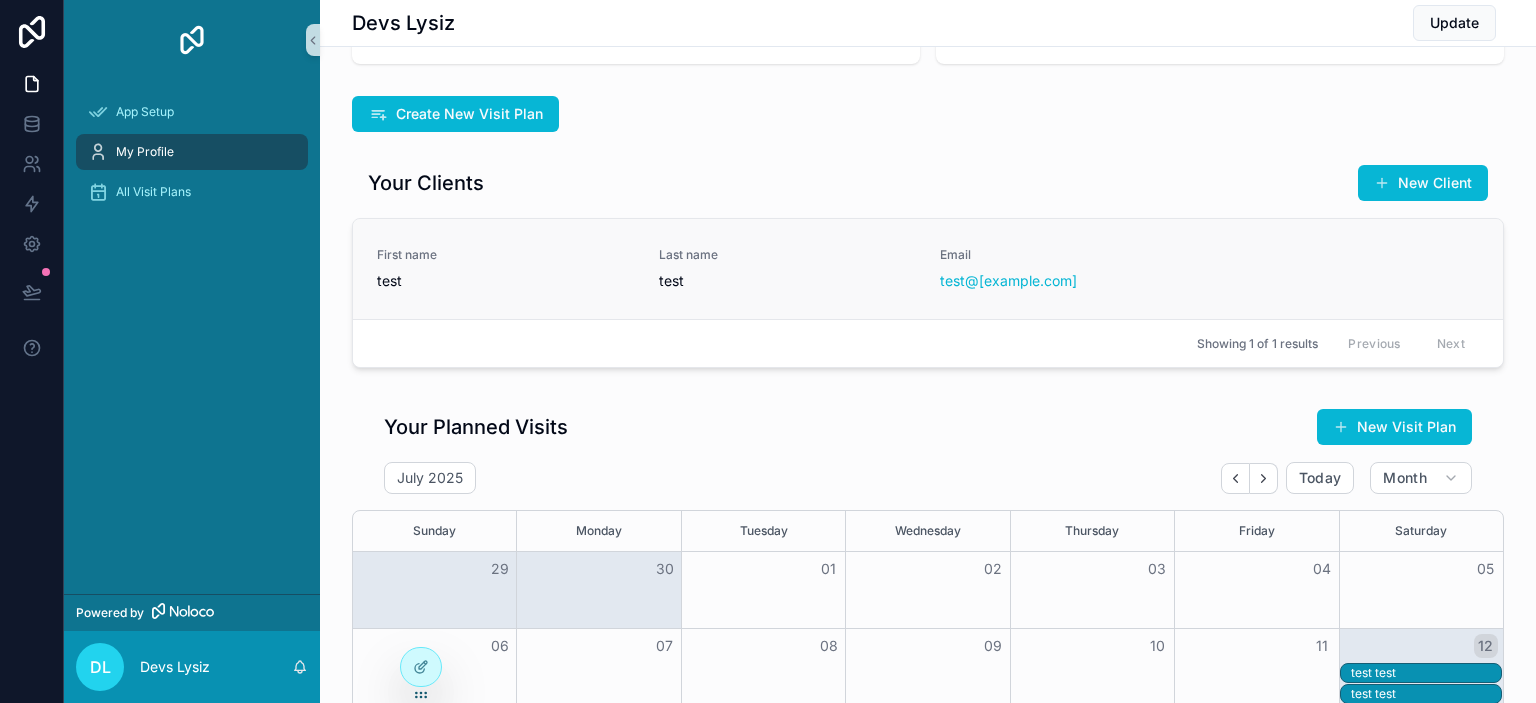 click on "Email test@example.com" at bounding box center [1069, 269] 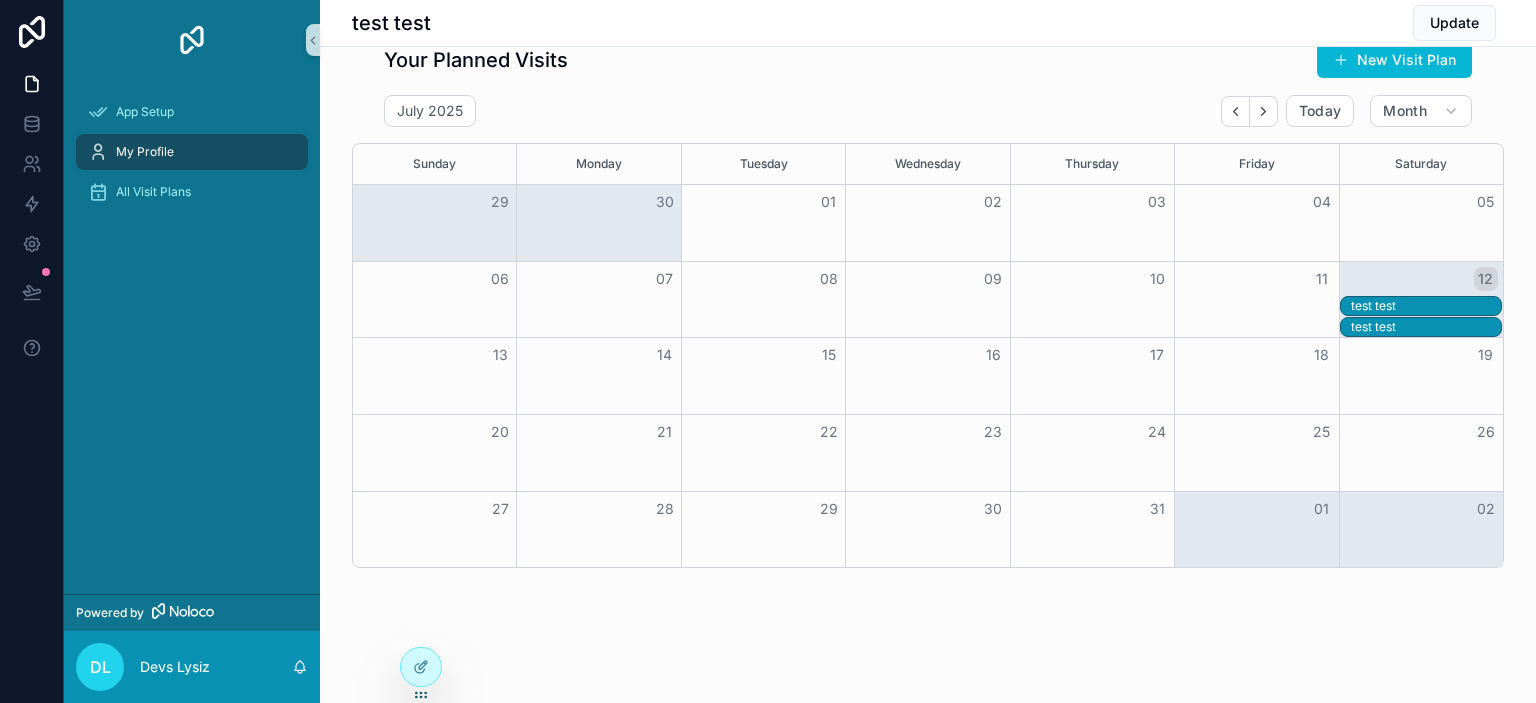scroll, scrollTop: 0, scrollLeft: 0, axis: both 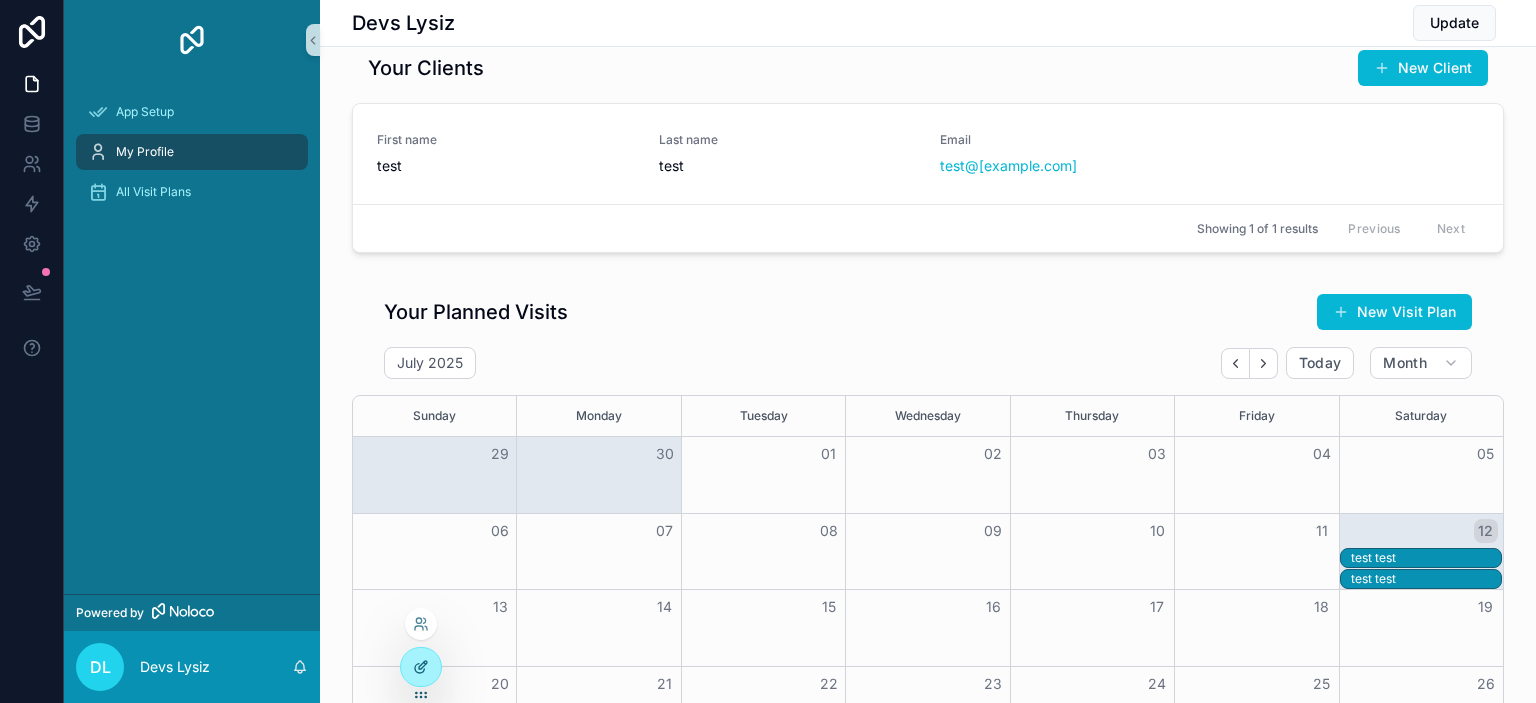 click 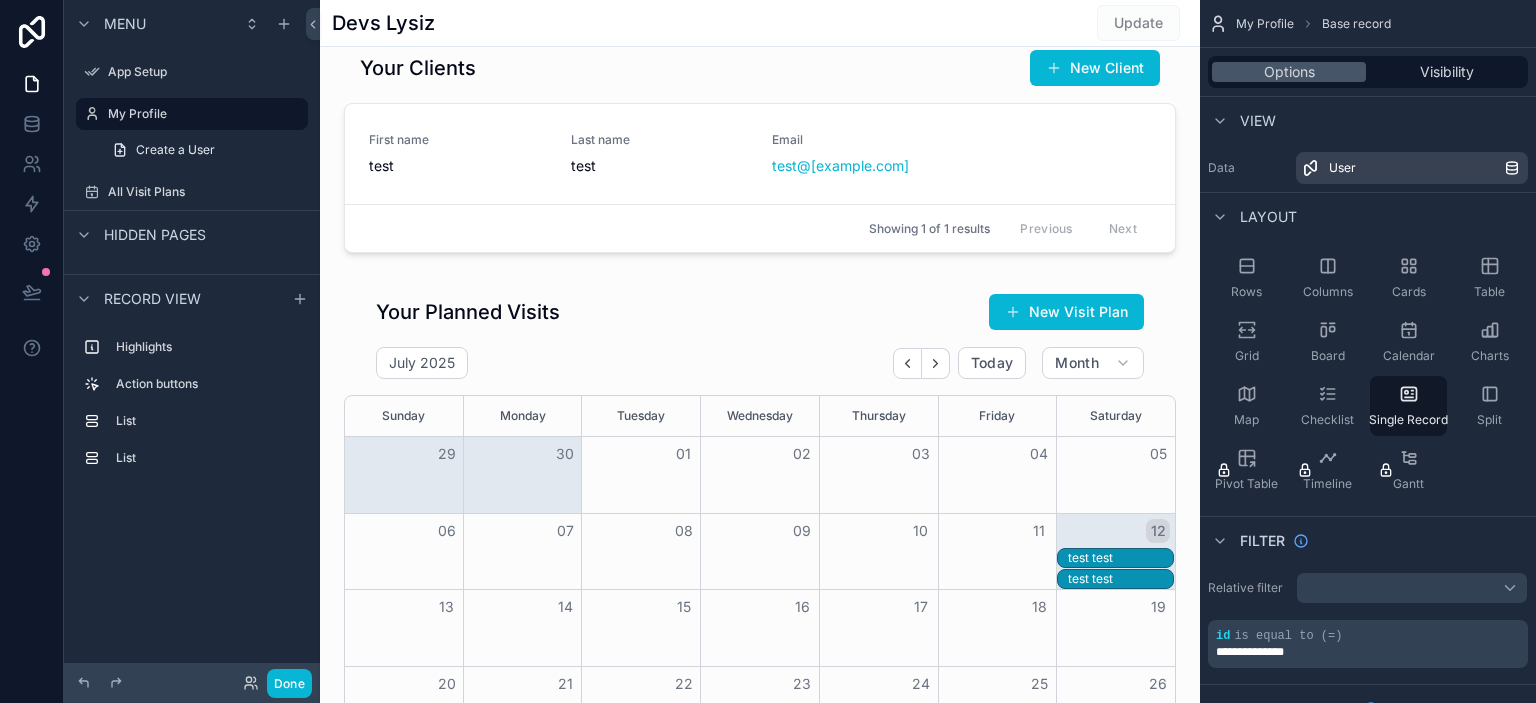 click at bounding box center [760, 751] 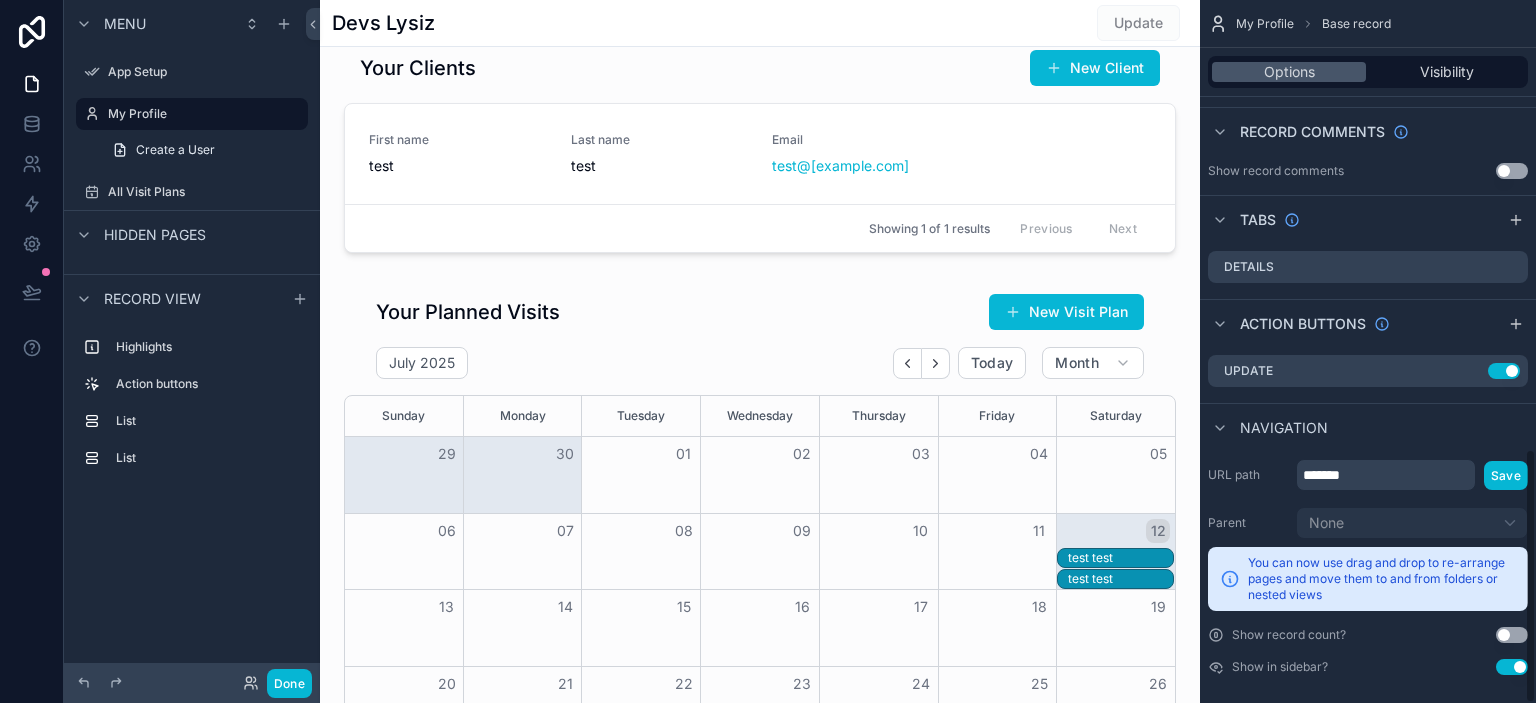 scroll, scrollTop: 1237, scrollLeft: 0, axis: vertical 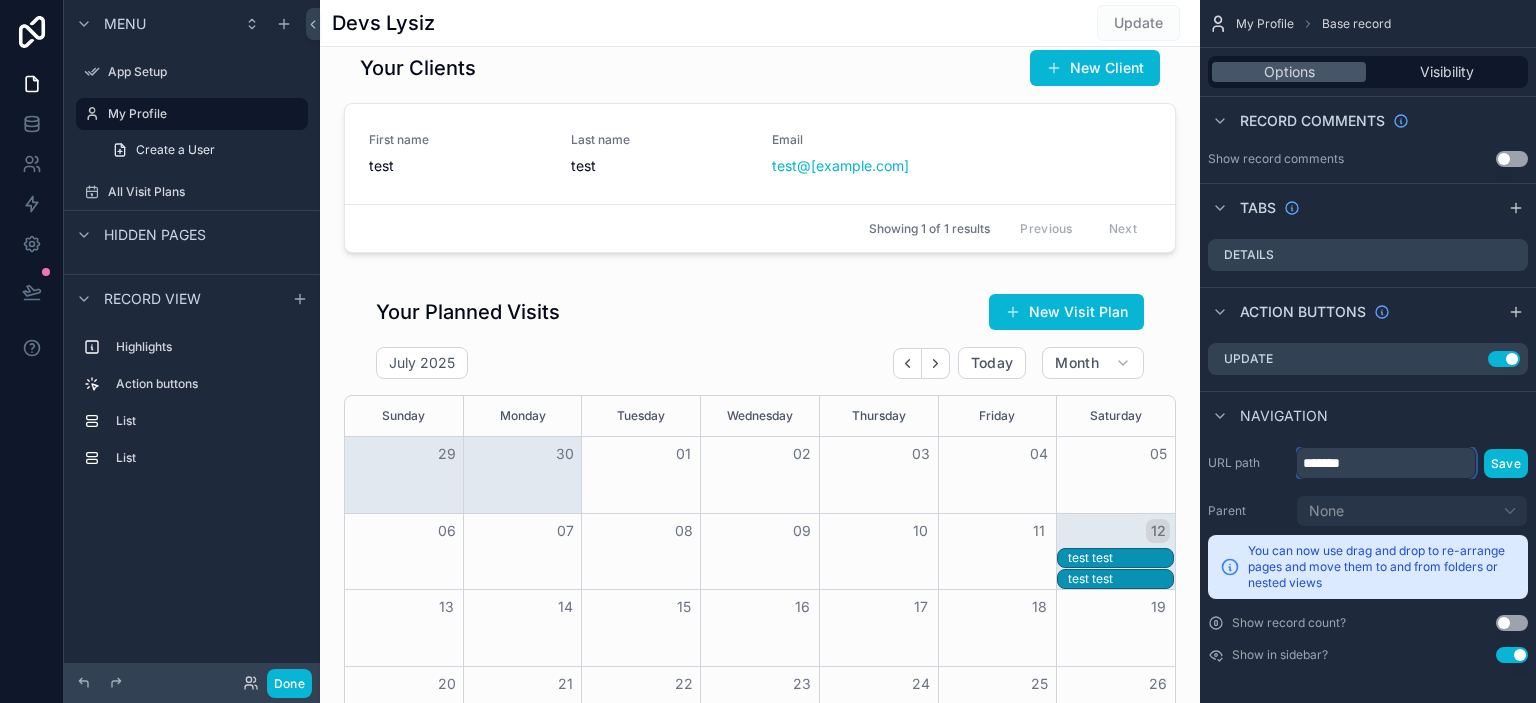 click on "*******" at bounding box center [1386, 463] 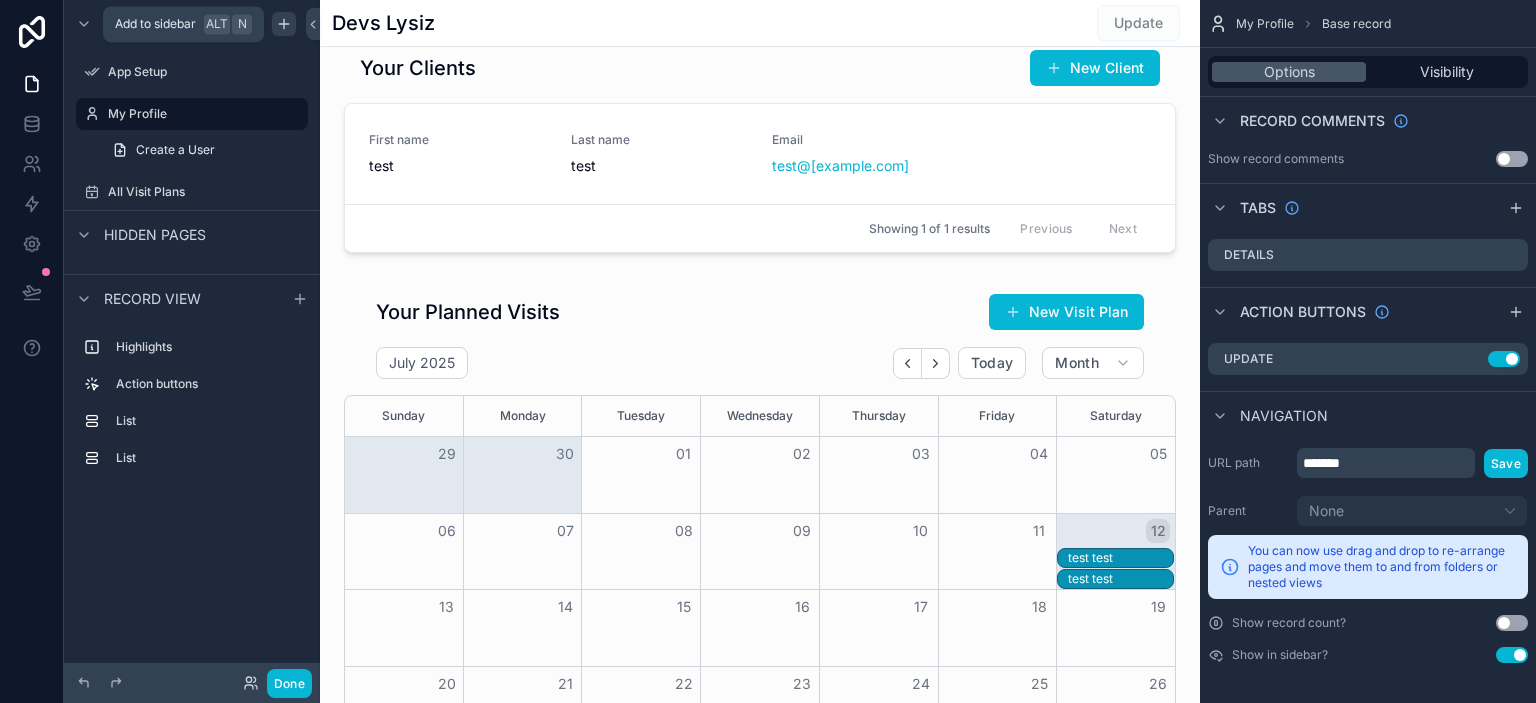click 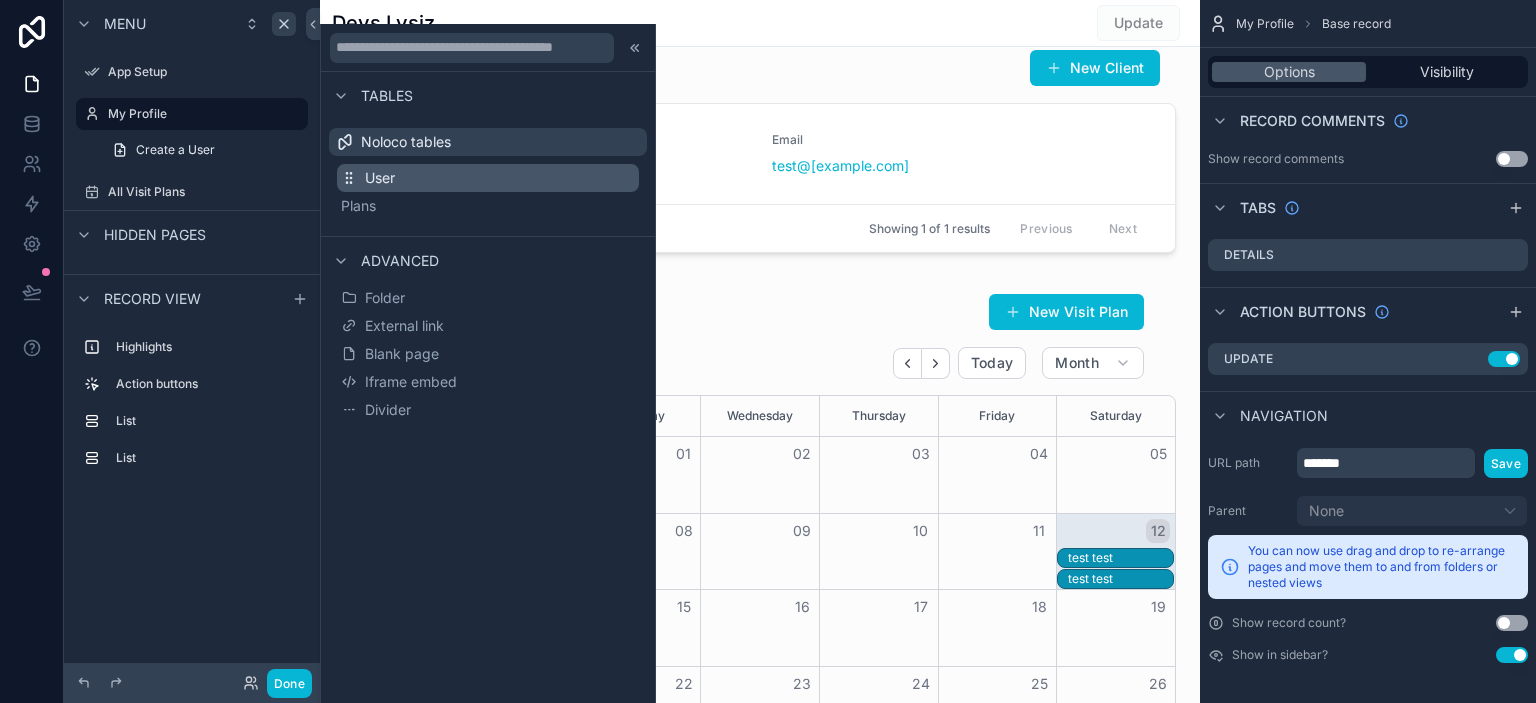 click on "User" at bounding box center [380, 178] 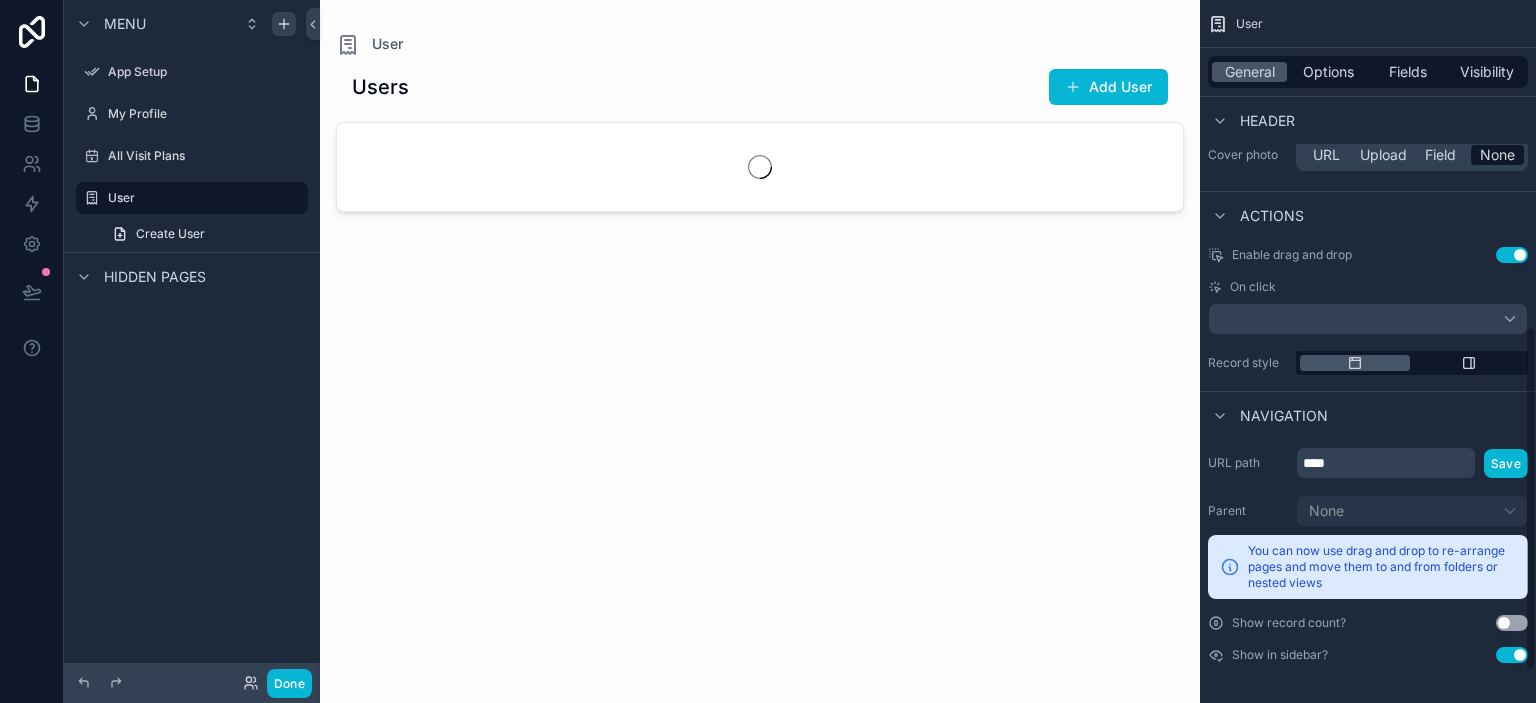 scroll, scrollTop: 0, scrollLeft: 0, axis: both 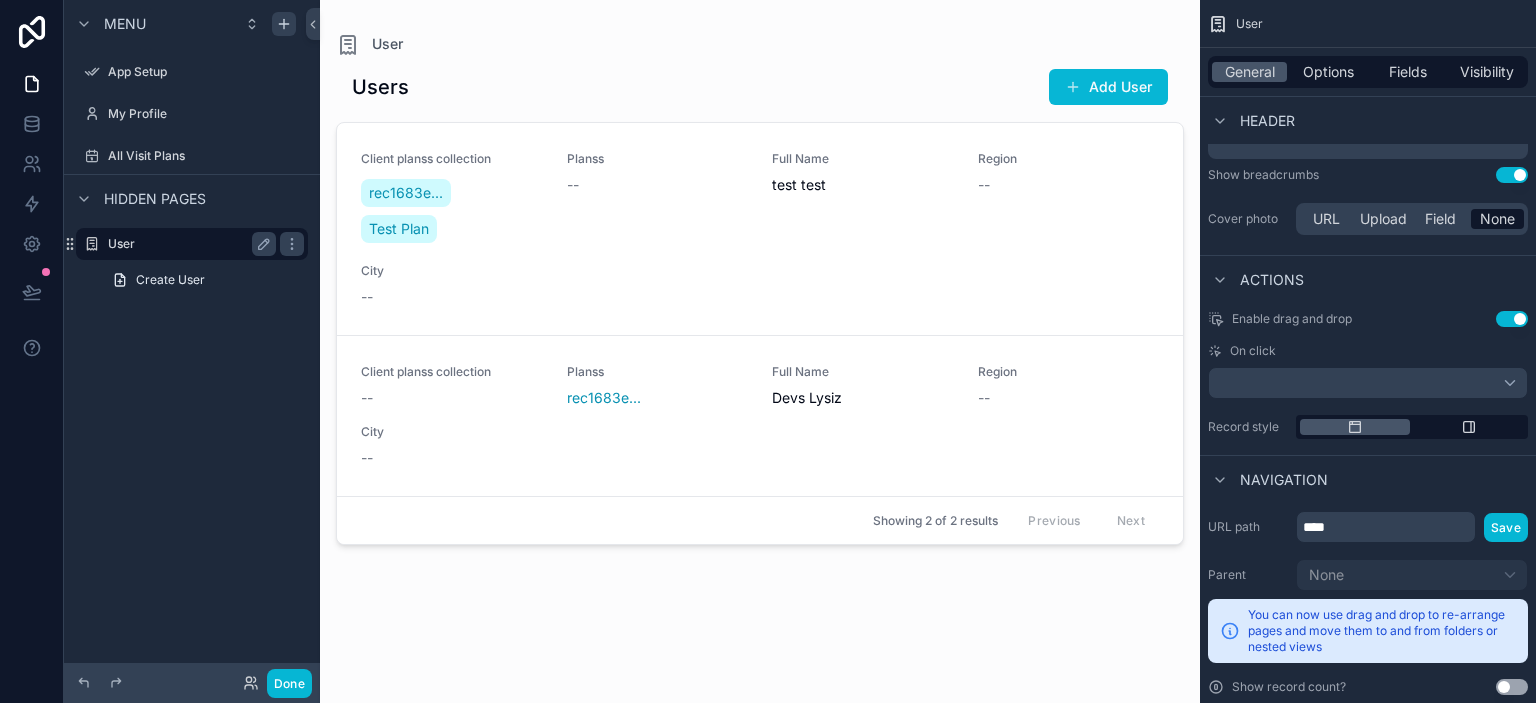 click on "User" at bounding box center [188, 244] 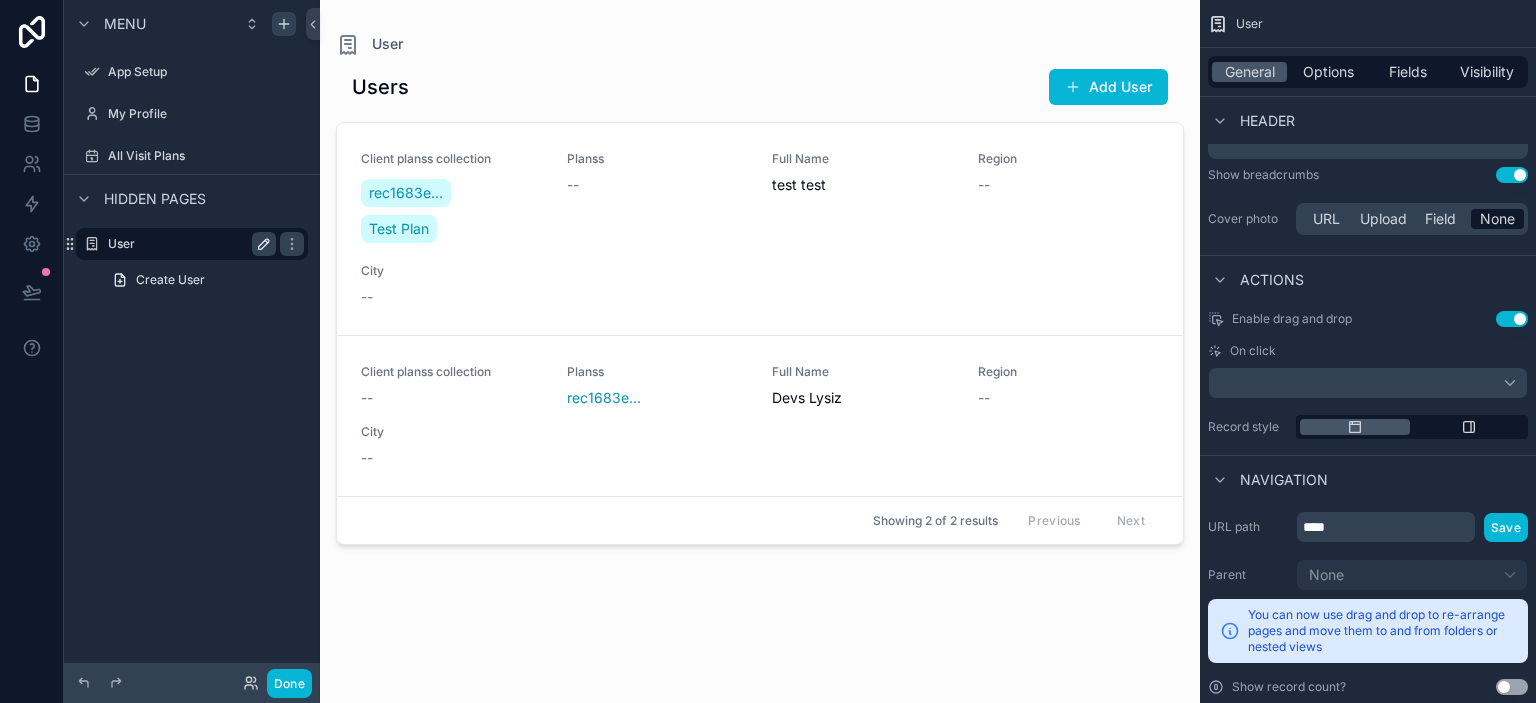 click 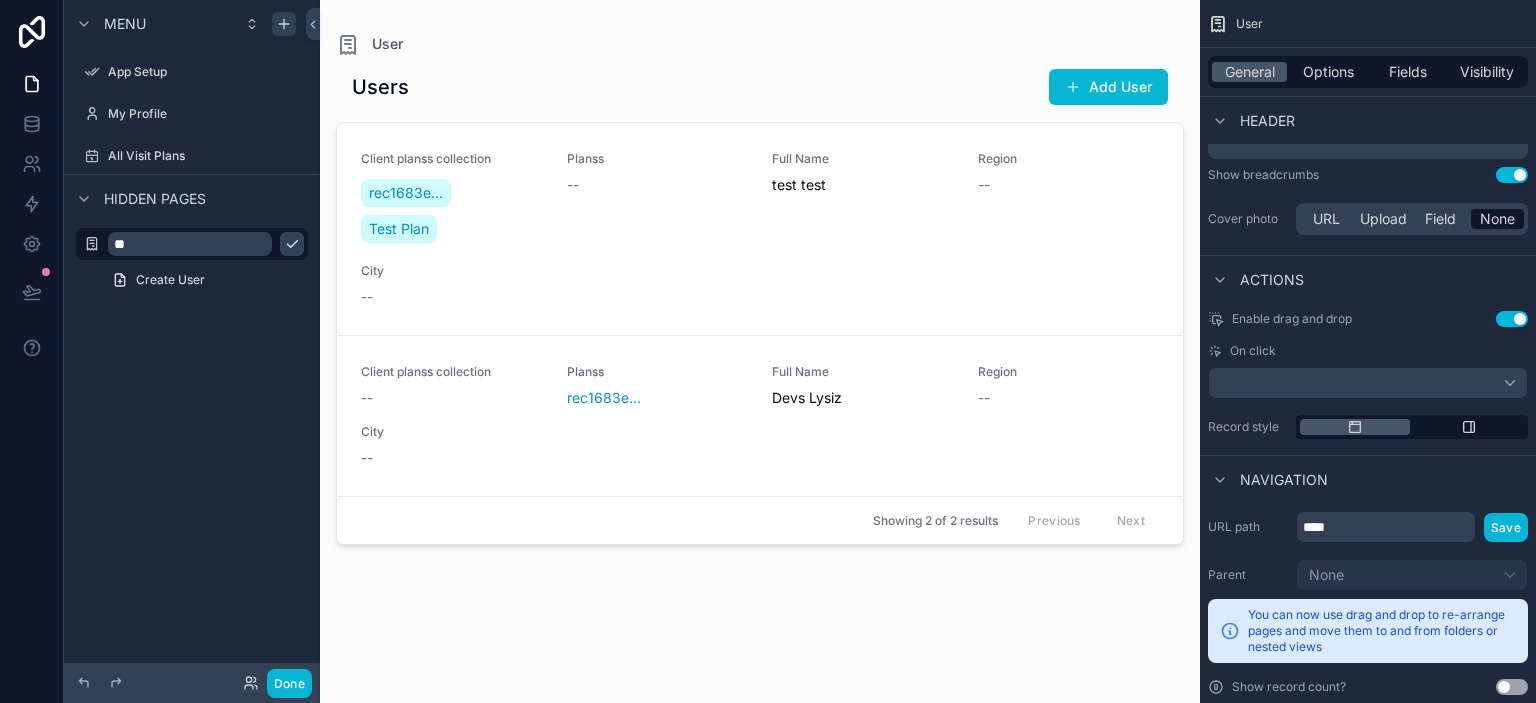 type on "*" 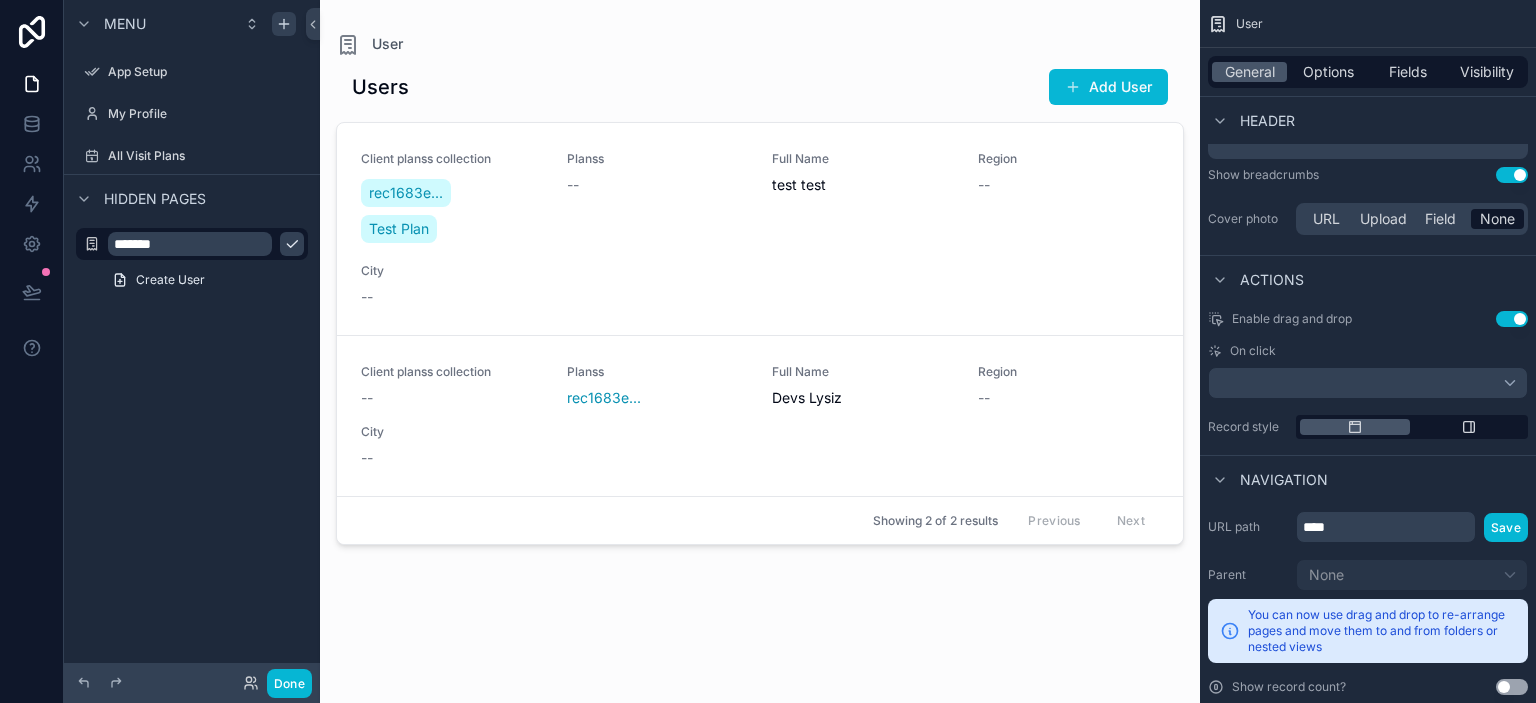 type on "*******" 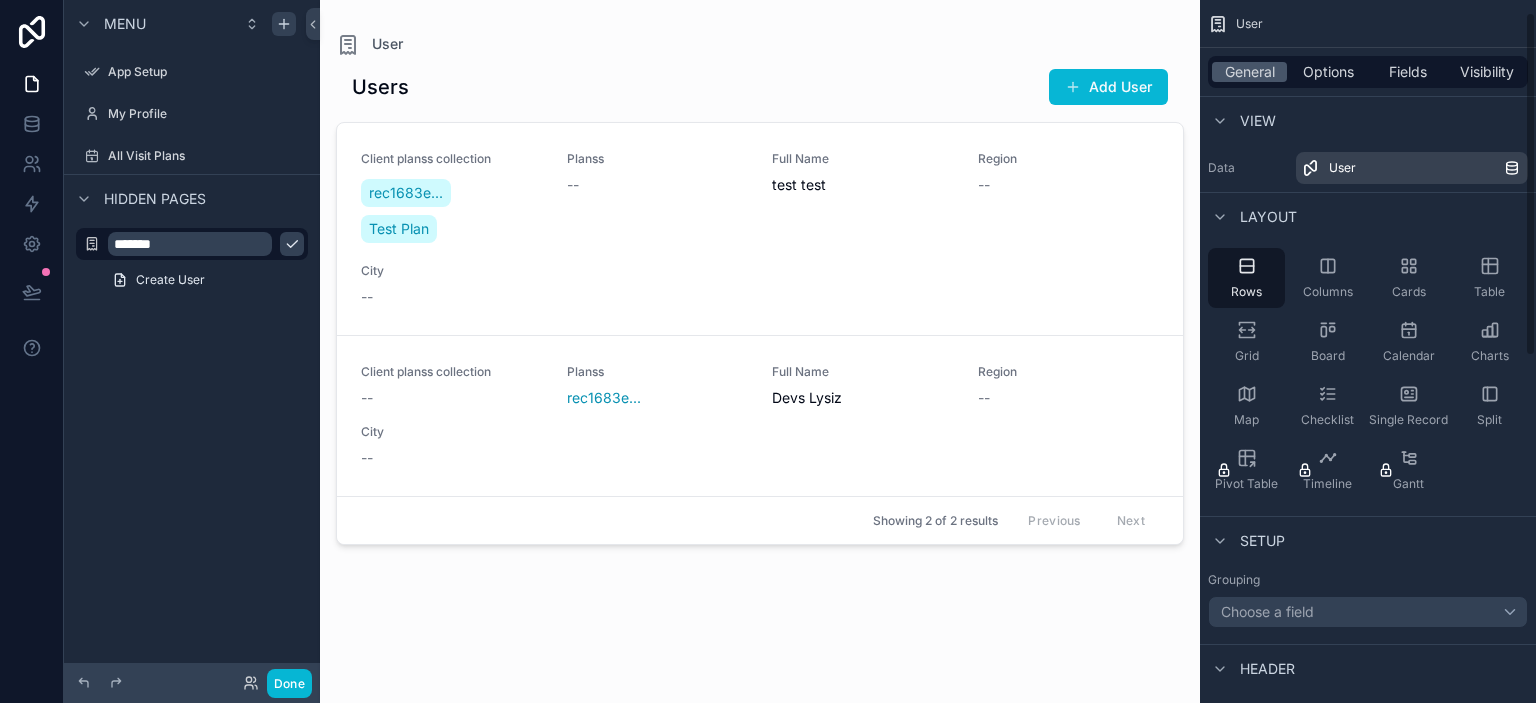 scroll, scrollTop: 274, scrollLeft: 0, axis: vertical 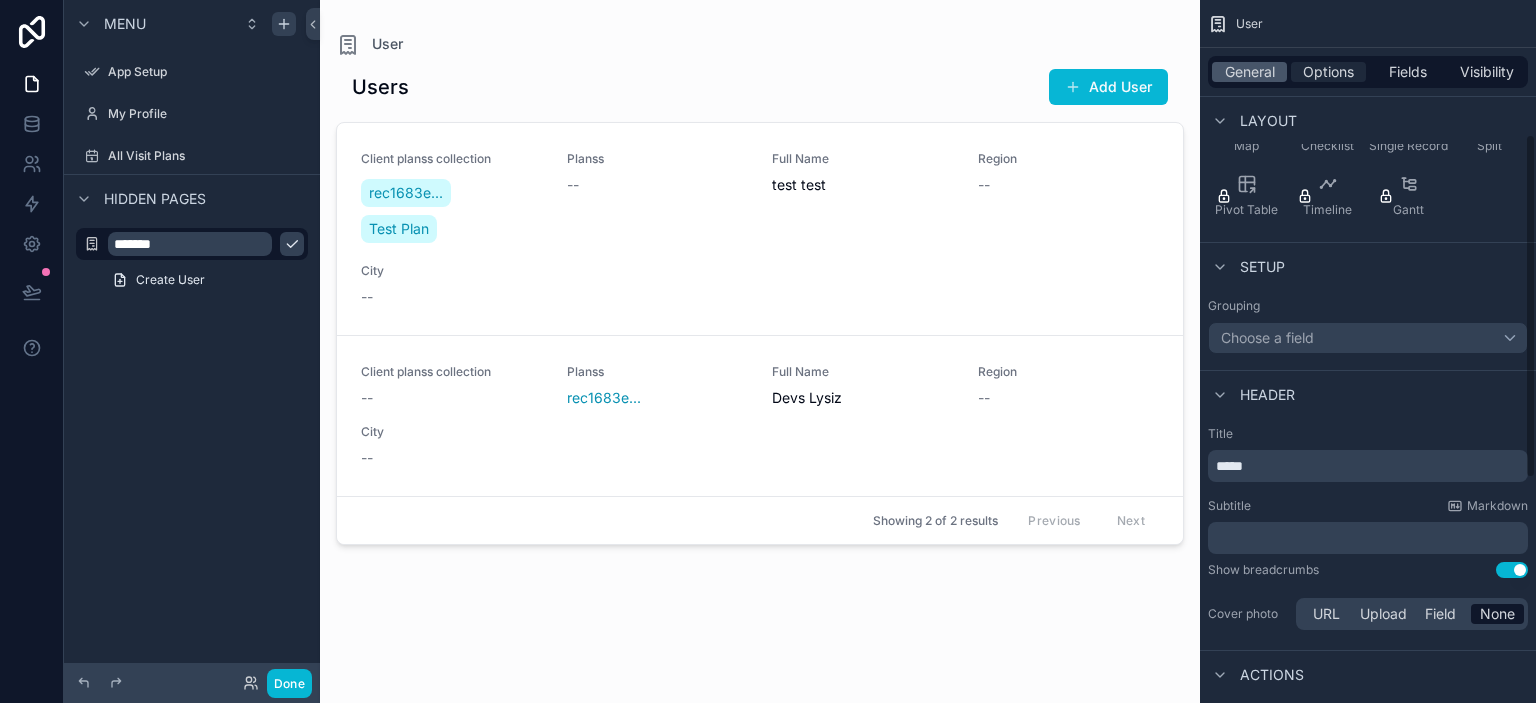 click on "Options" at bounding box center (1328, 72) 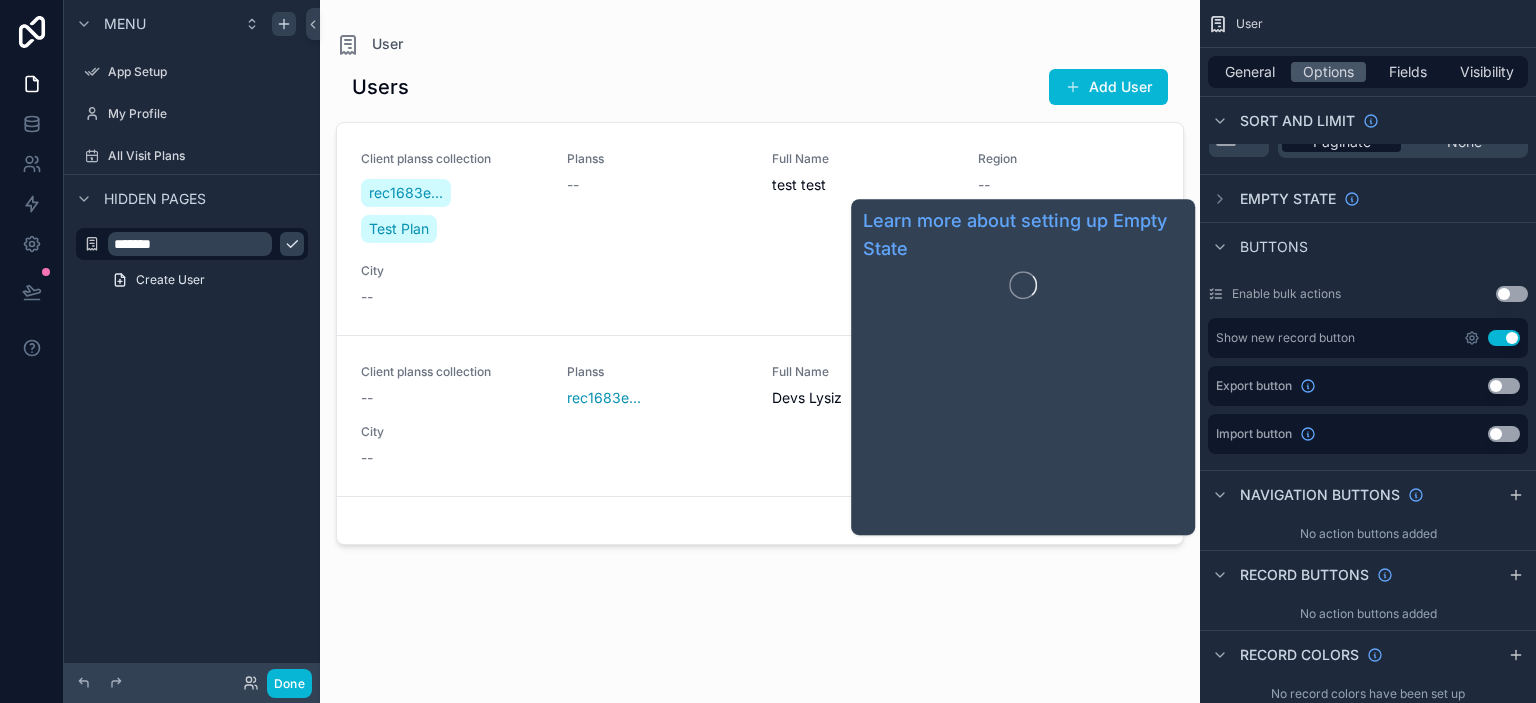 scroll, scrollTop: 0, scrollLeft: 0, axis: both 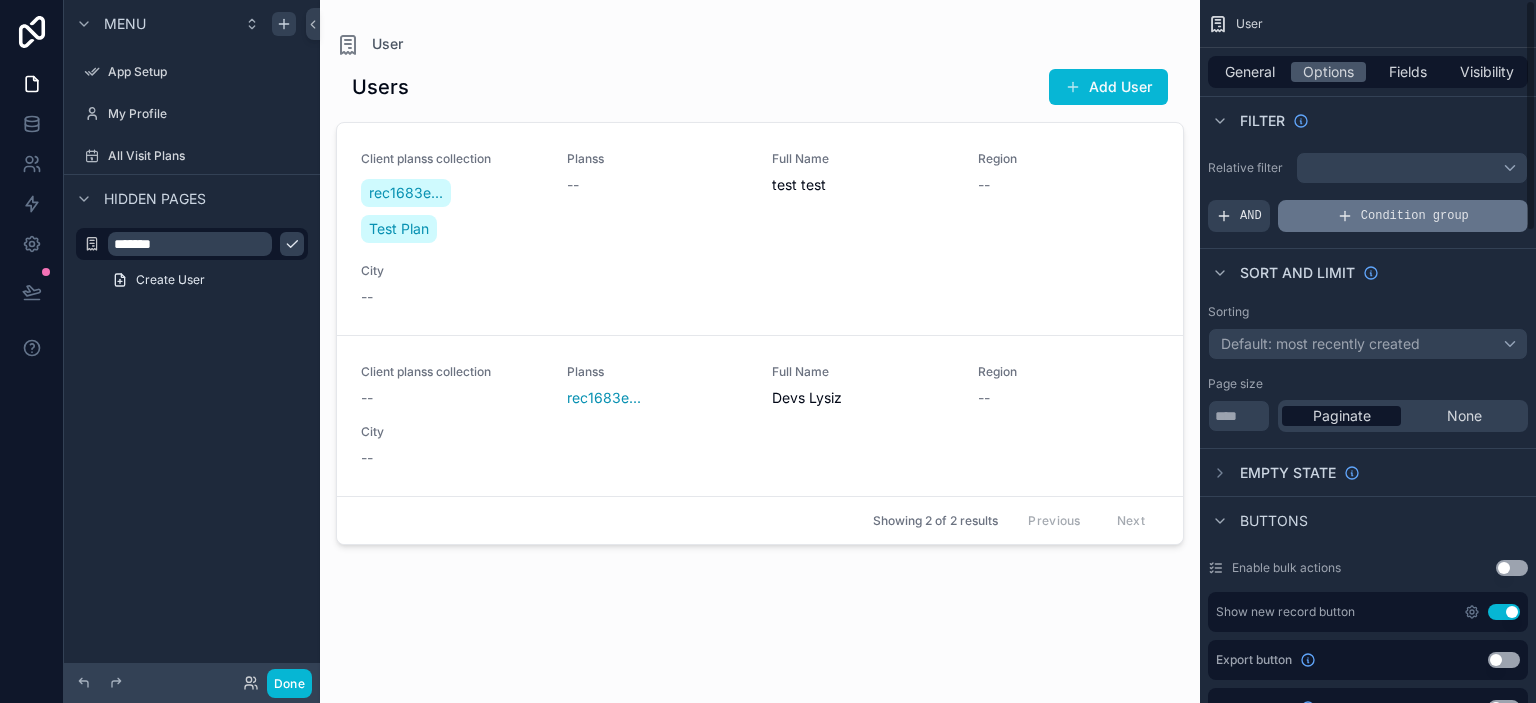 click 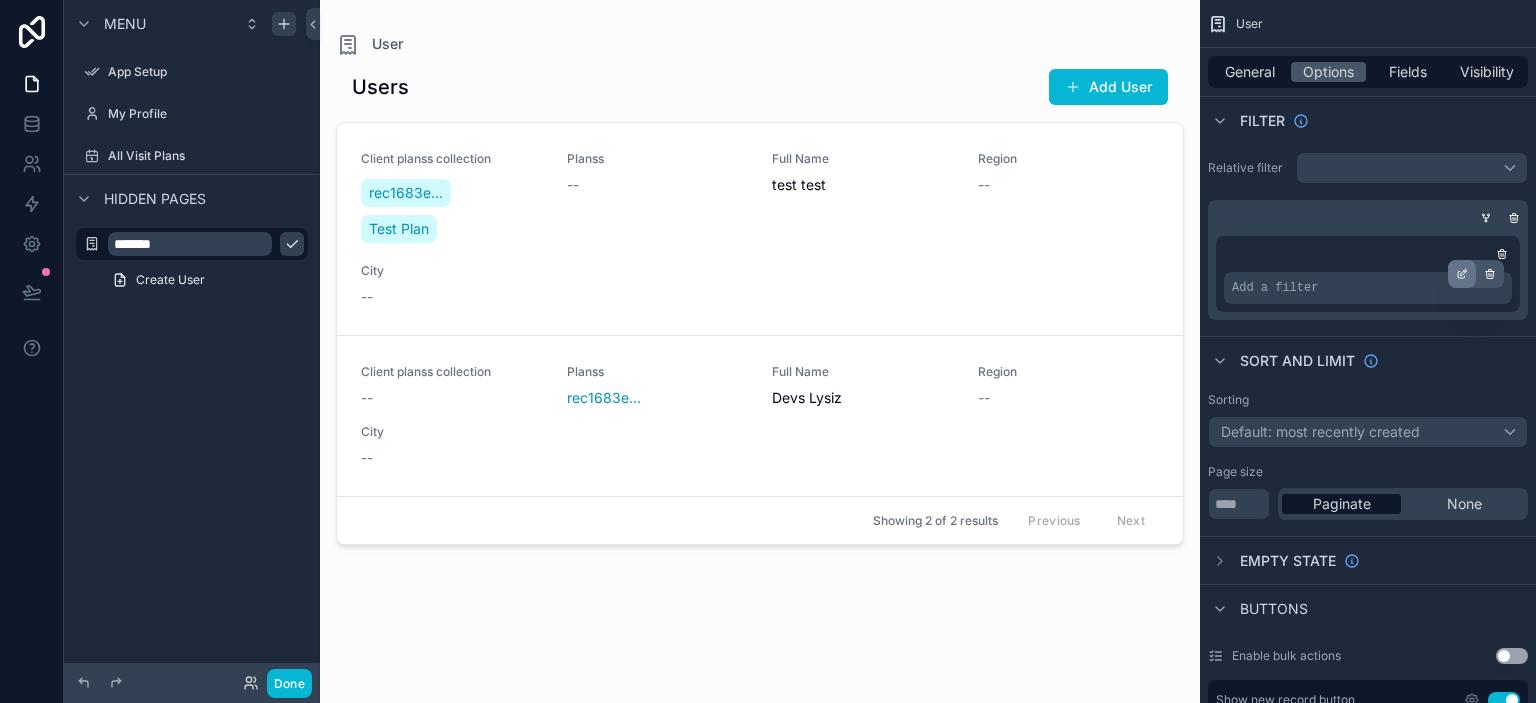 click at bounding box center (1462, 274) 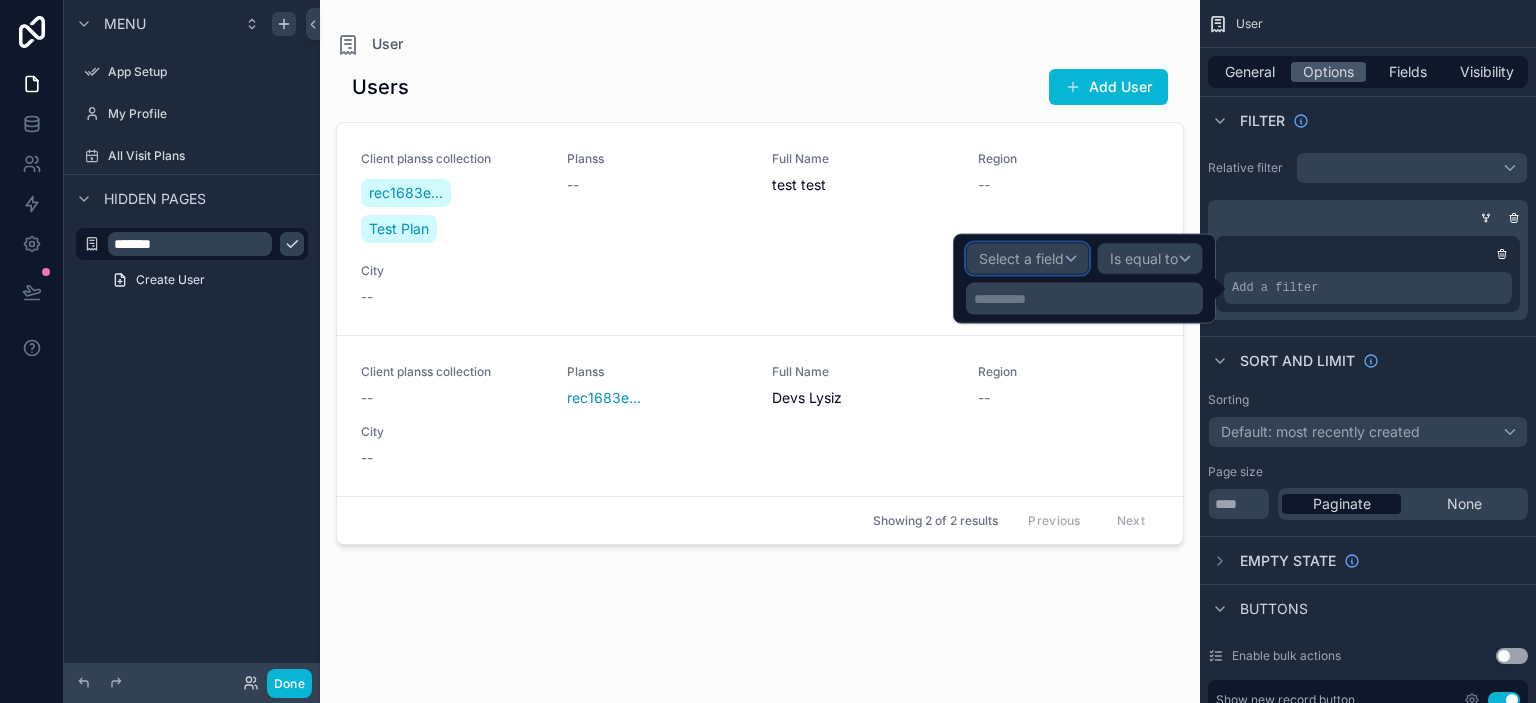 click on "Select a field" at bounding box center [1027, 259] 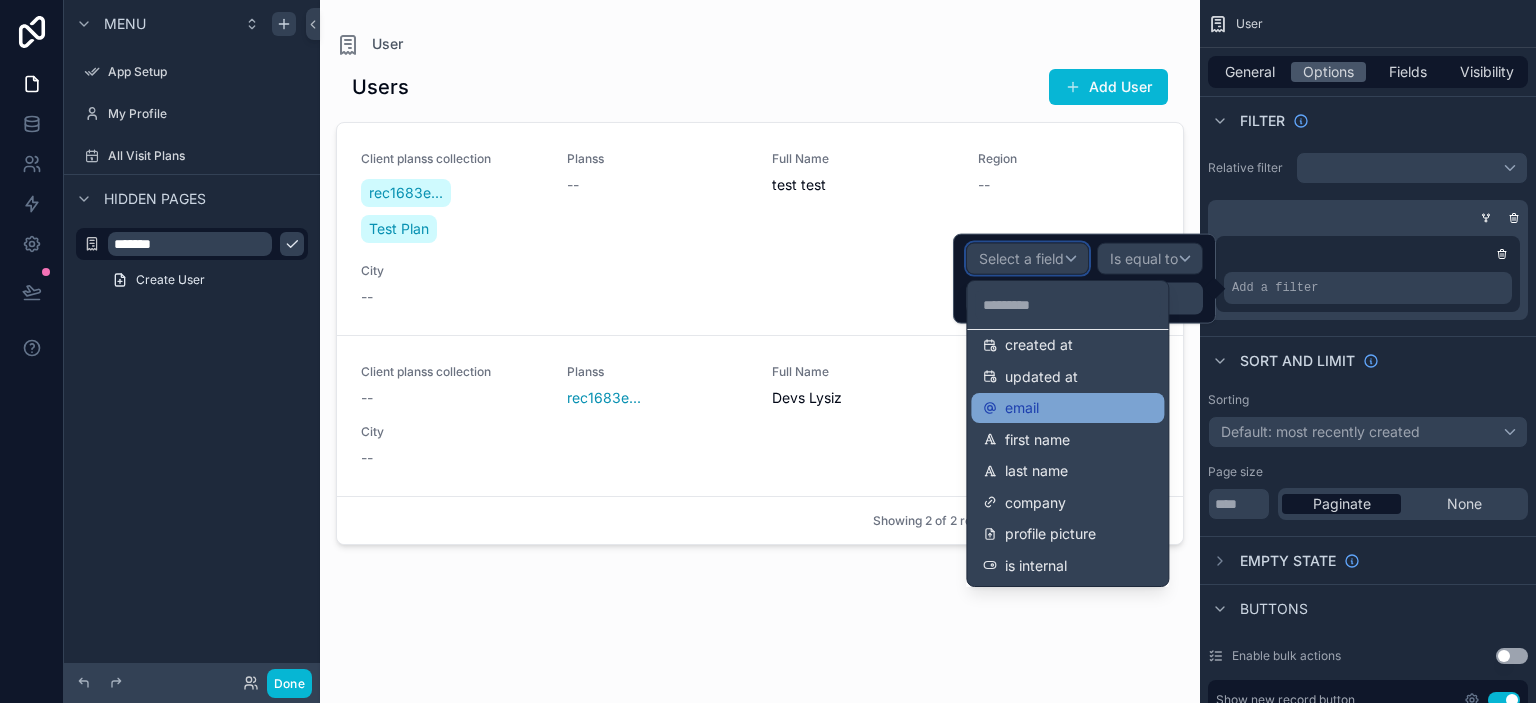 scroll, scrollTop: 101, scrollLeft: 0, axis: vertical 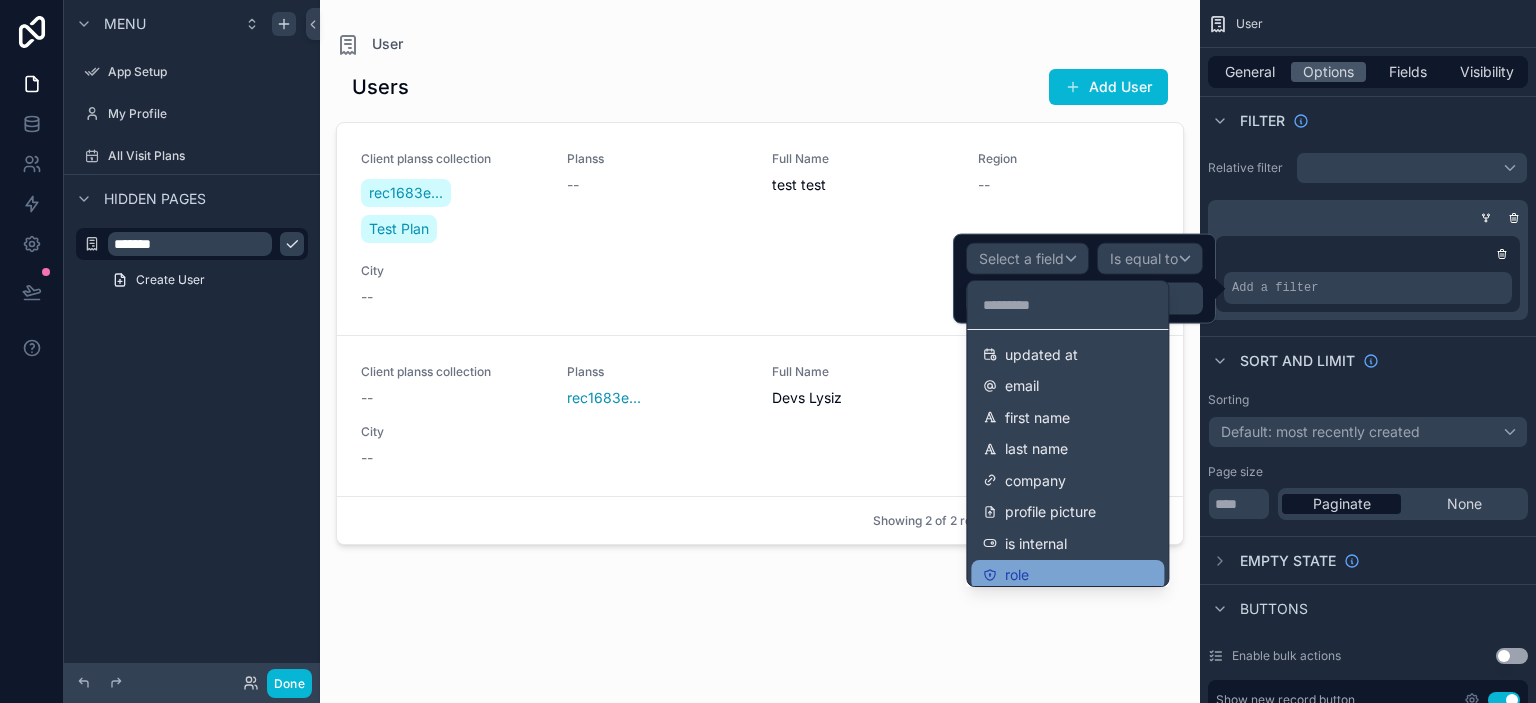 click on "role" at bounding box center (1017, 575) 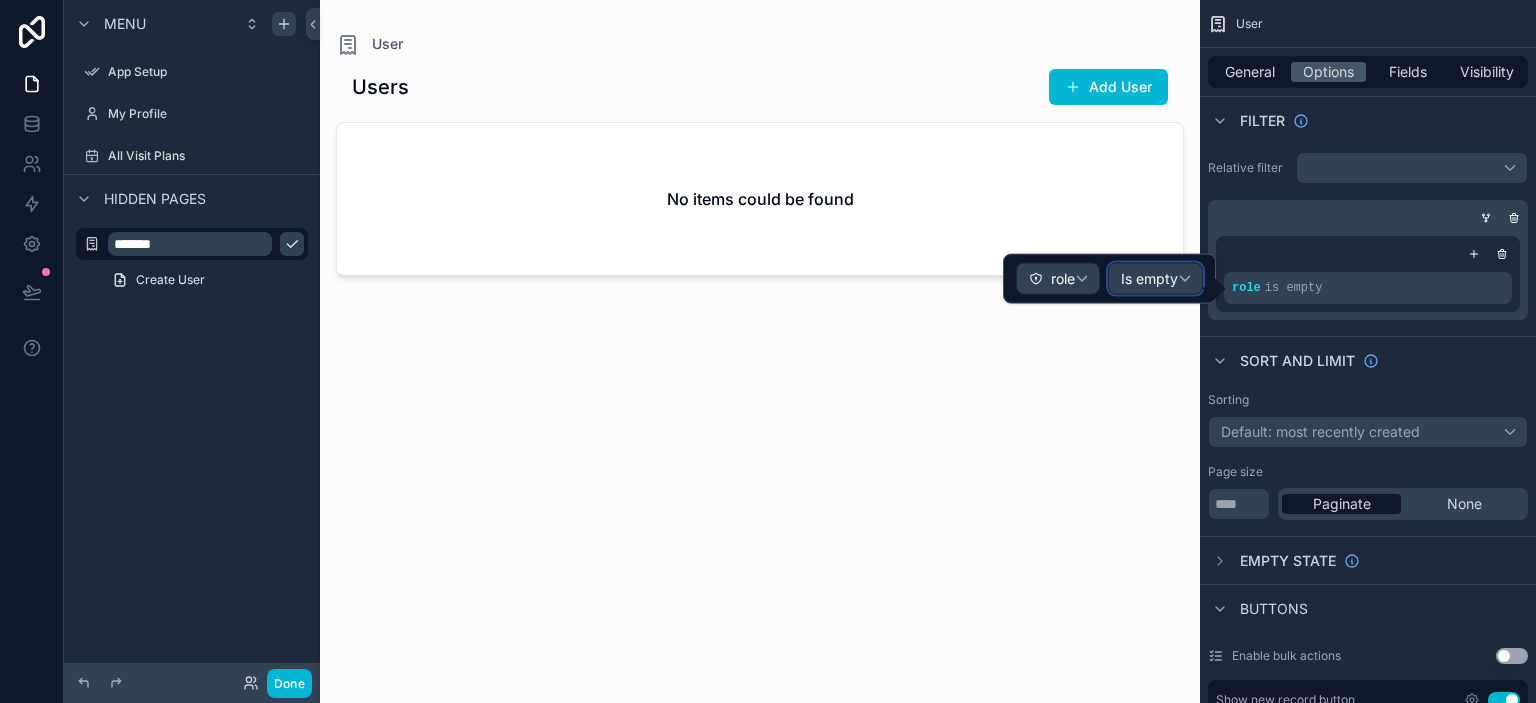 click on "Is empty" at bounding box center (1149, 279) 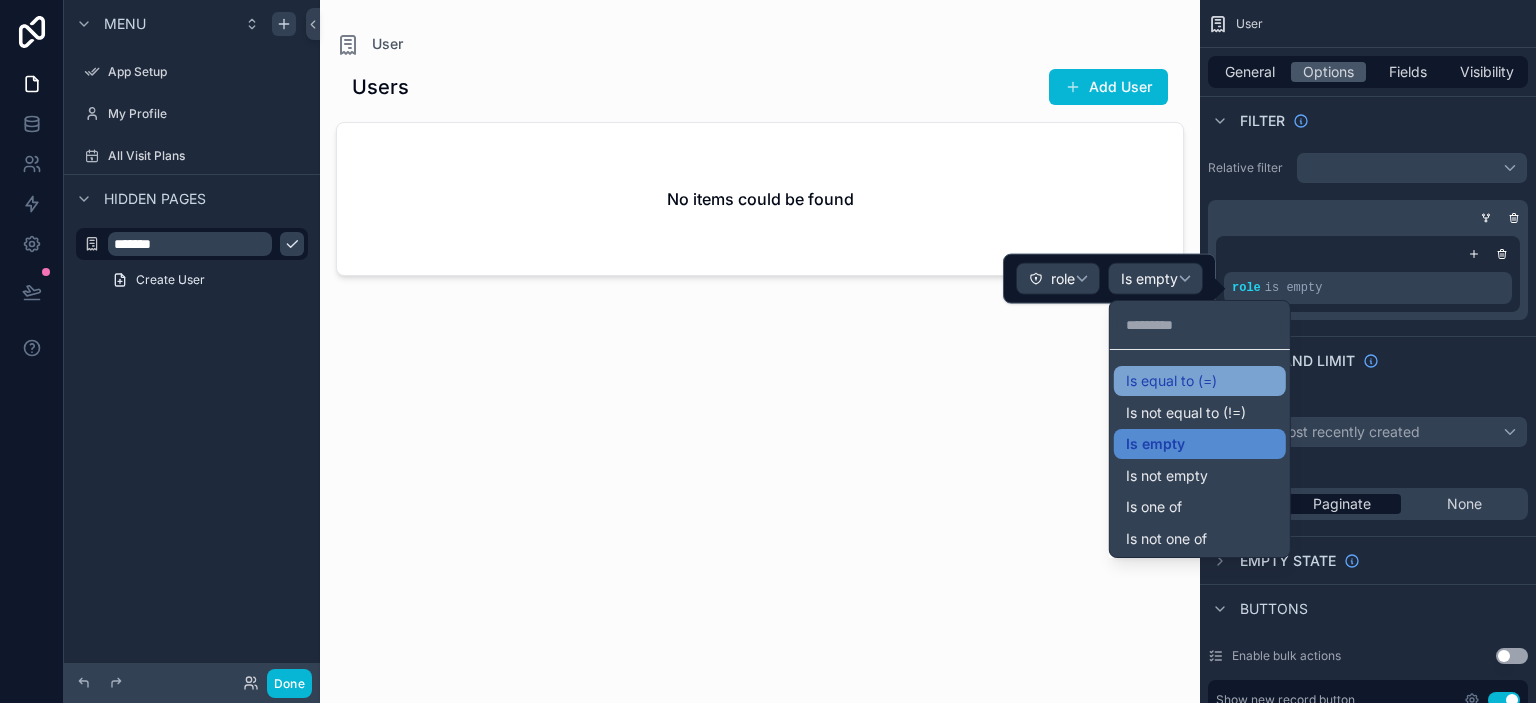 click on "Is equal to (=)" at bounding box center [1171, 381] 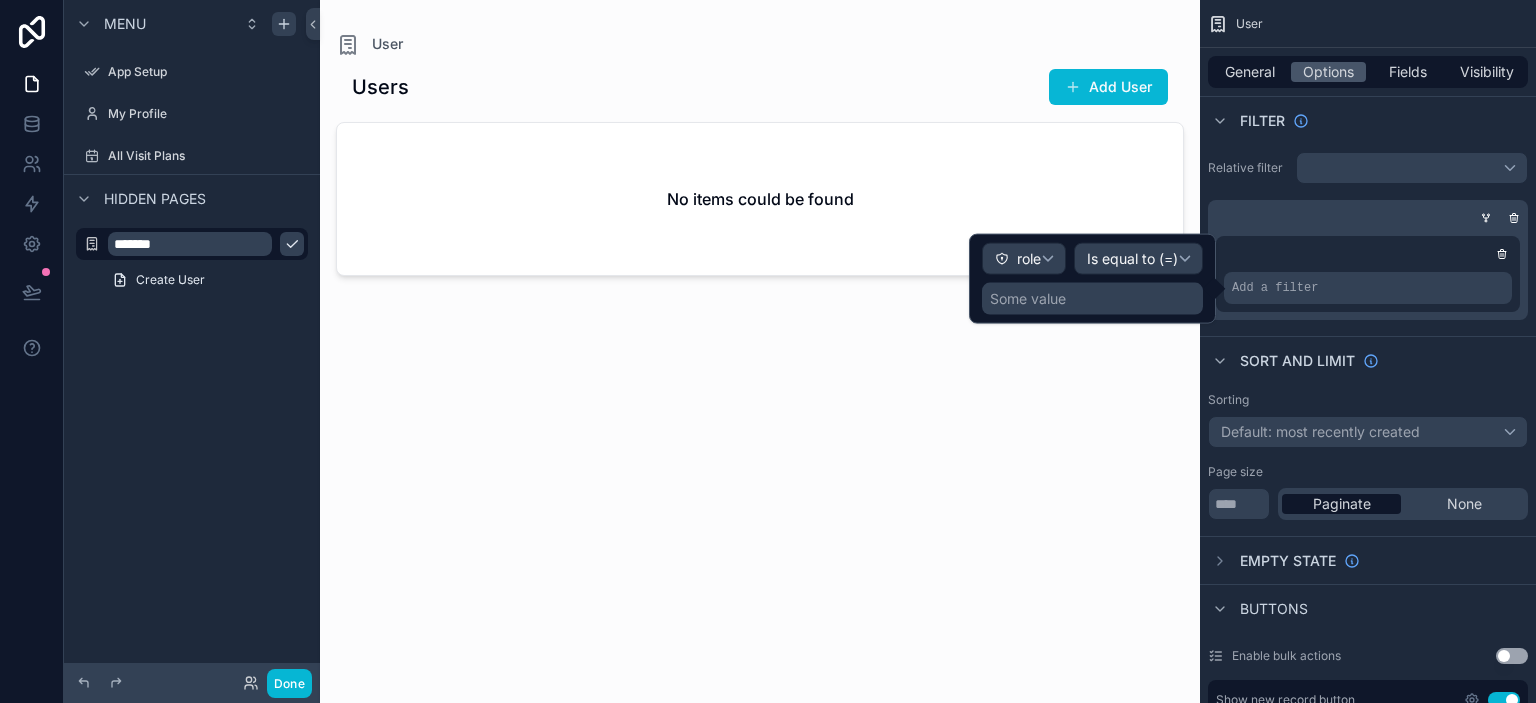 click on "Some value" at bounding box center [1028, 299] 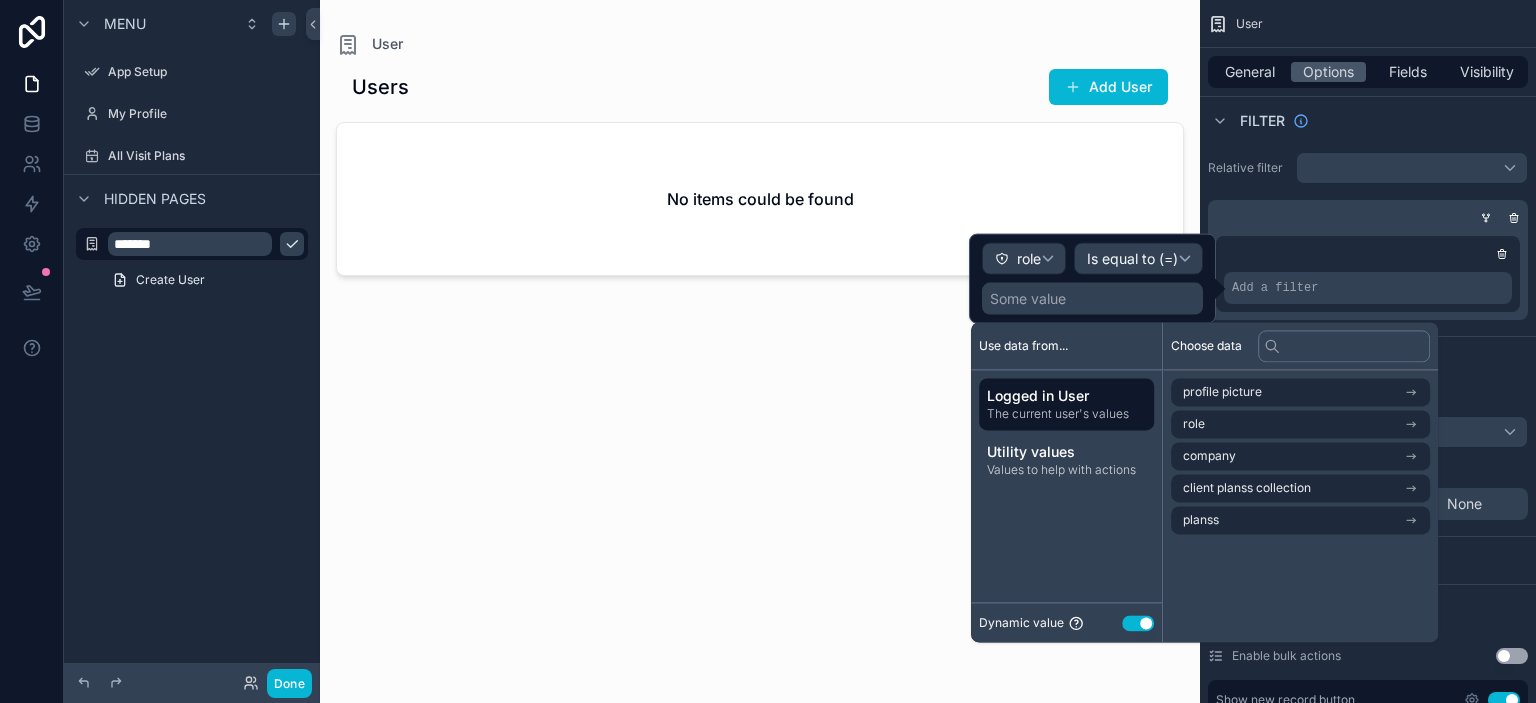 click on "Use setting" at bounding box center [1138, 623] 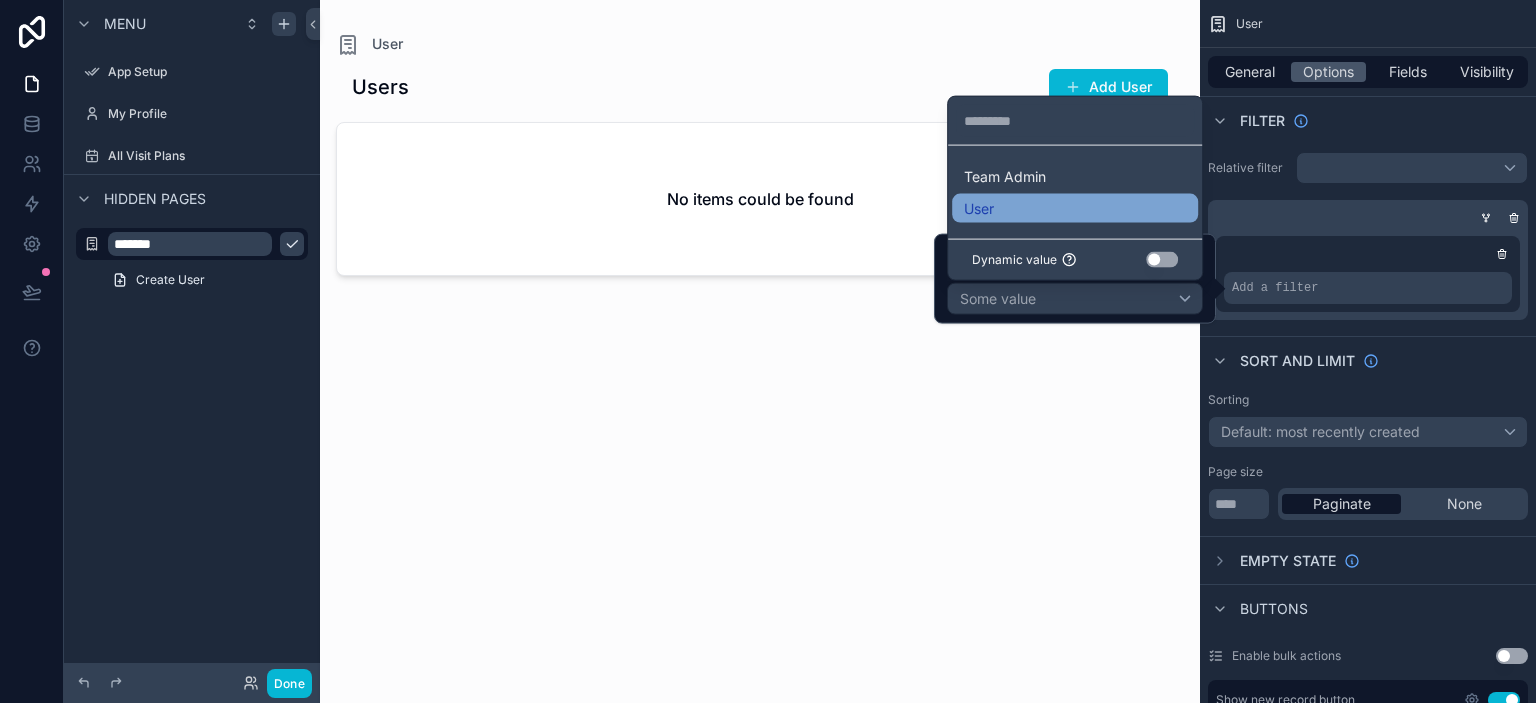 click on "User" at bounding box center [1075, 208] 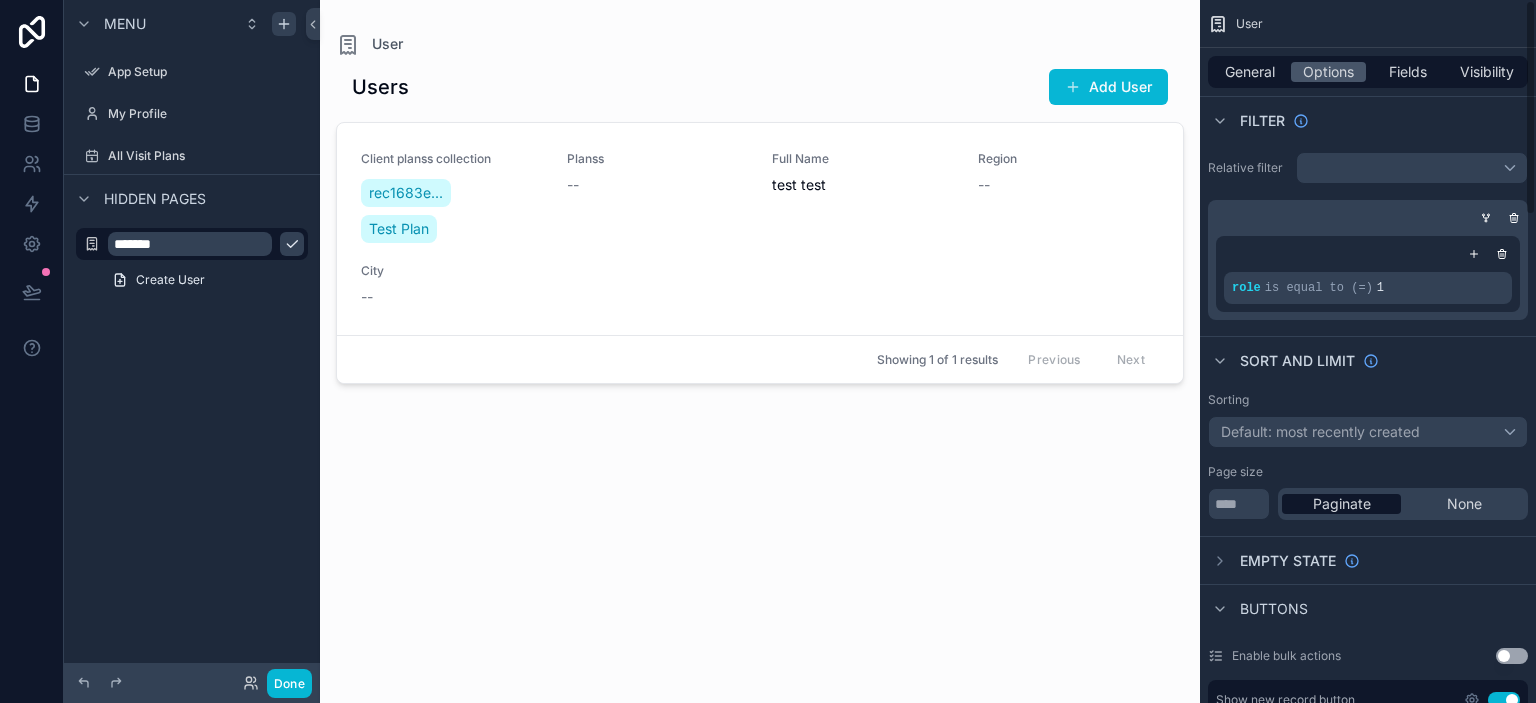 click on "Sort And Limit" at bounding box center [1368, 360] 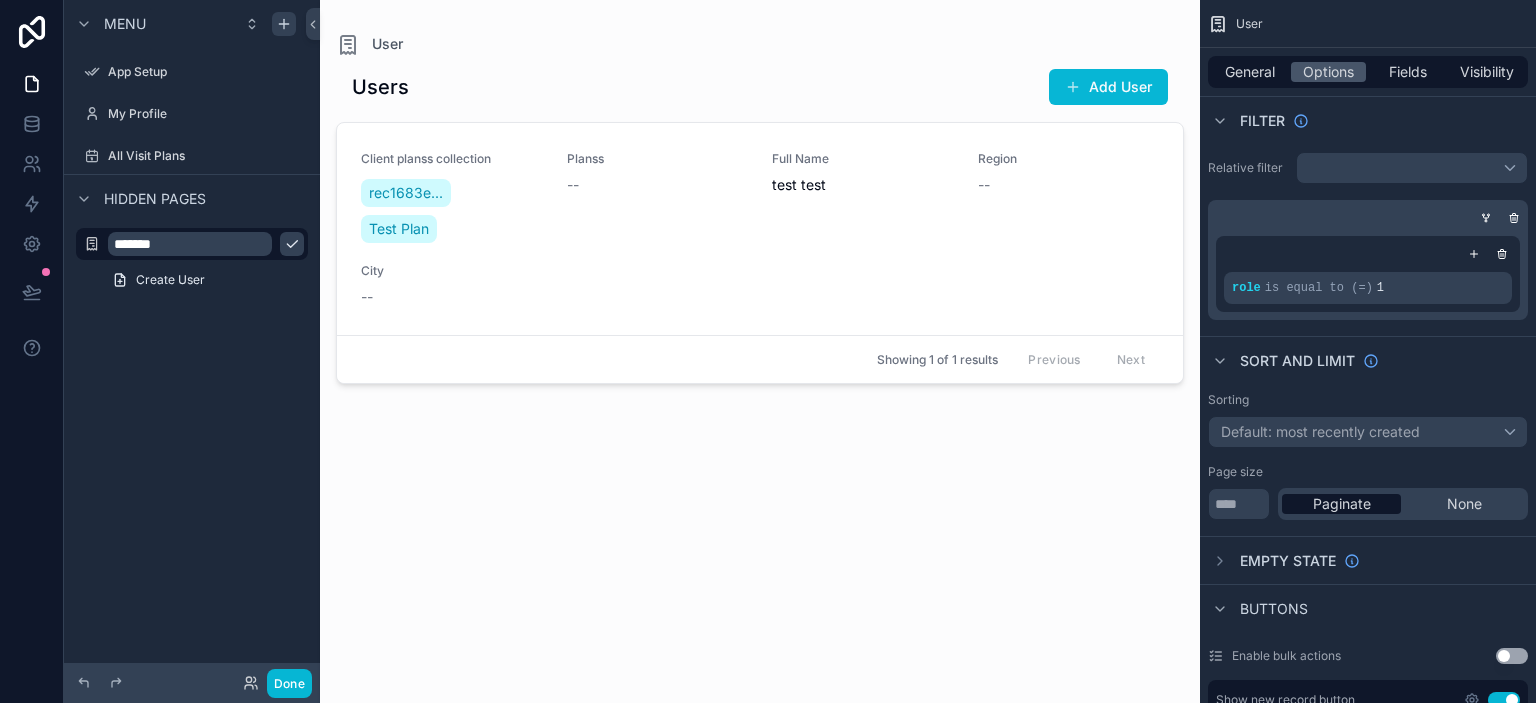 click at bounding box center (760, 339) 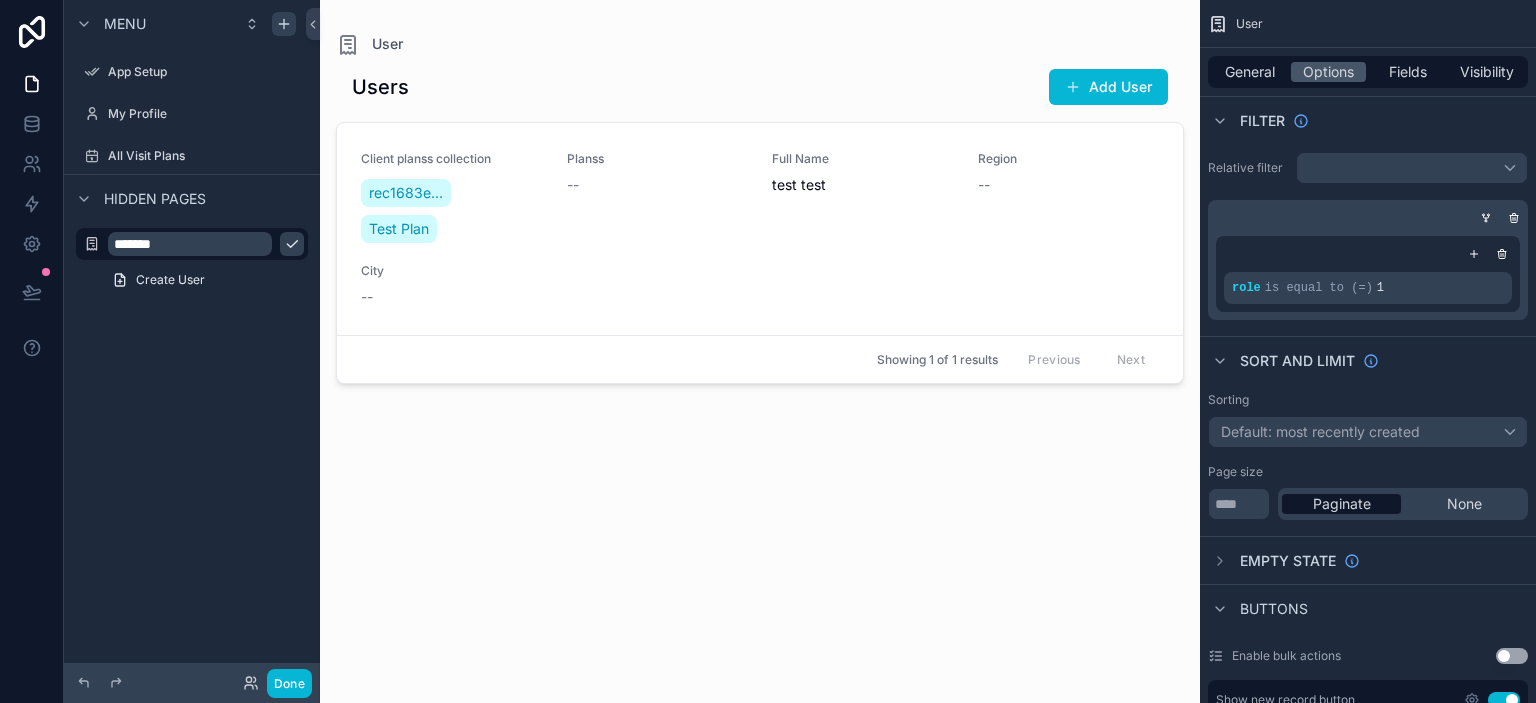 click on "Client planss collection rec1683e... Test Plan Planss -- Full Name test test Region -- City --" at bounding box center (760, 229) 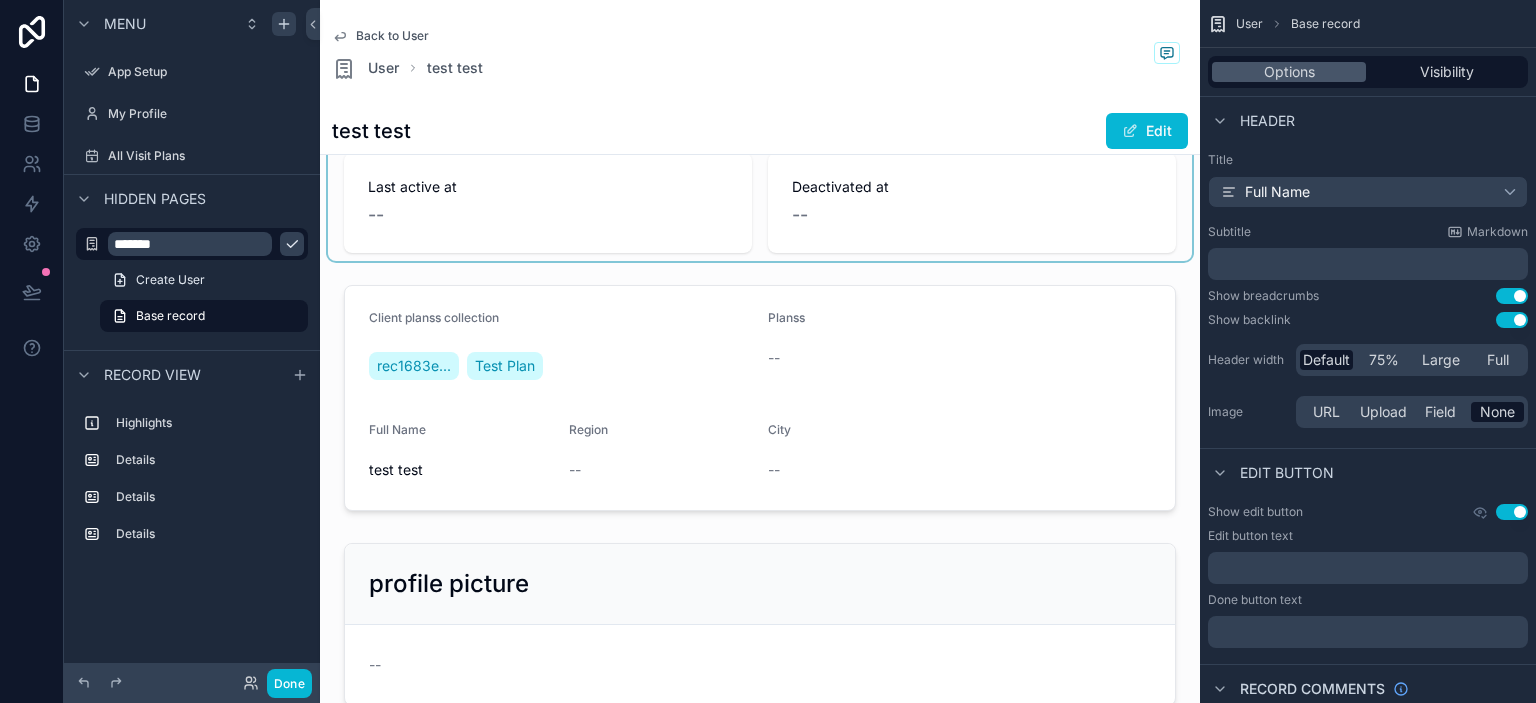 scroll, scrollTop: 0, scrollLeft: 0, axis: both 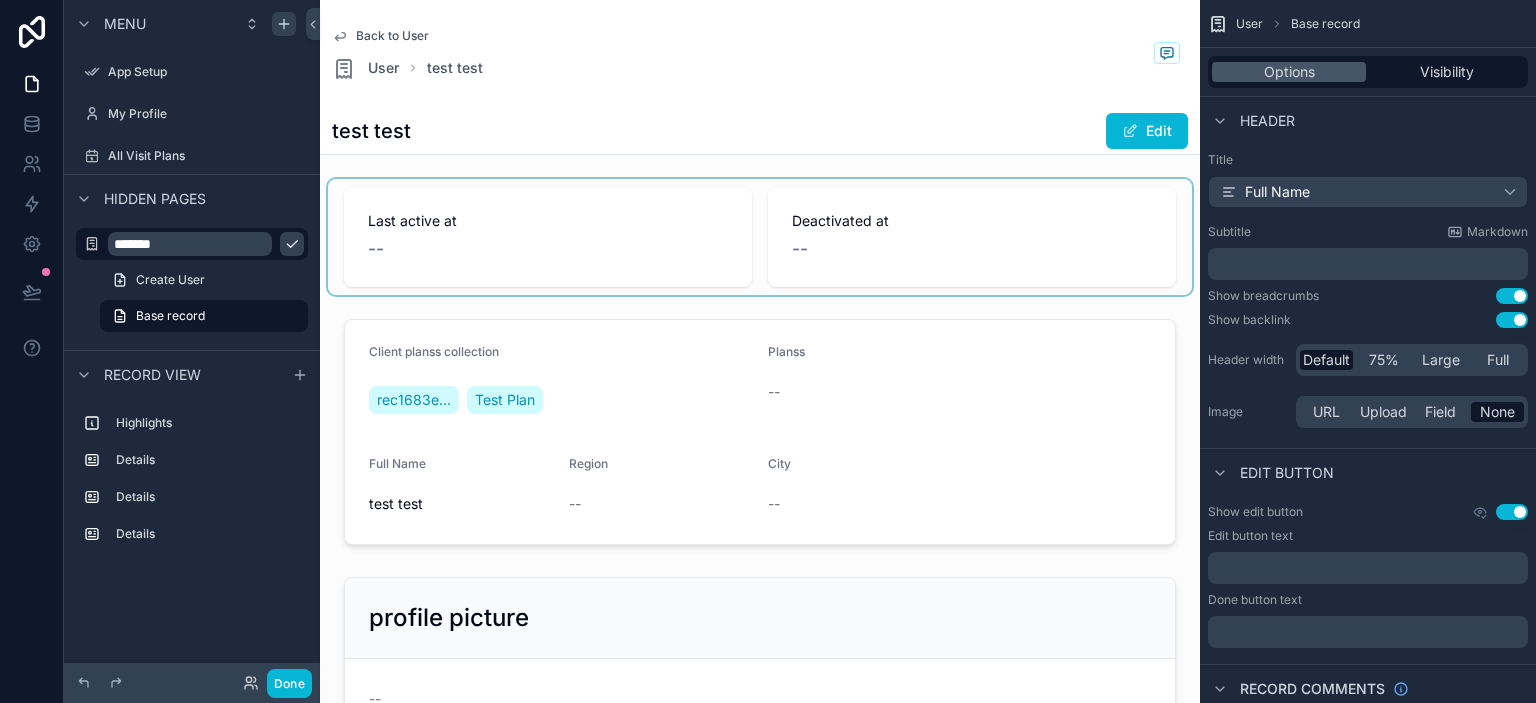 click at bounding box center (760, 237) 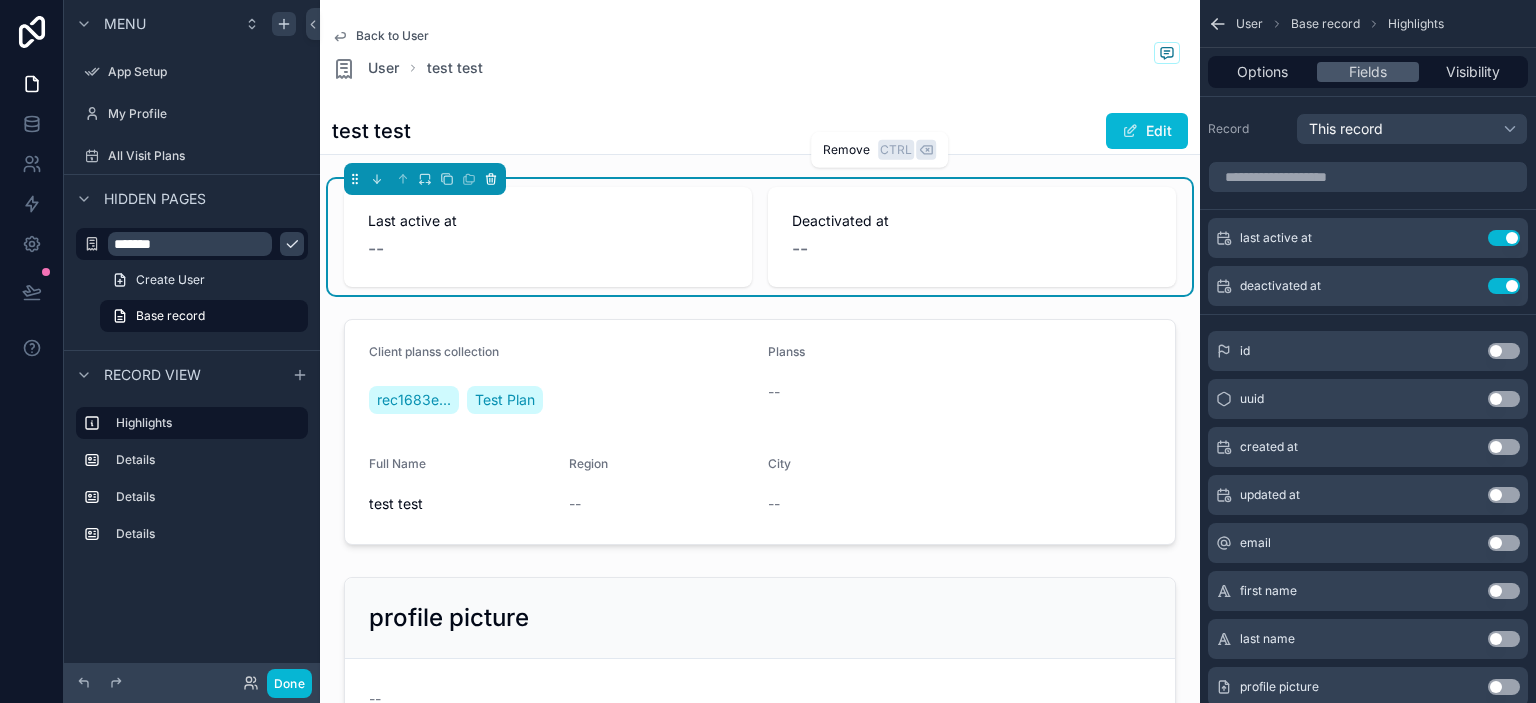 click 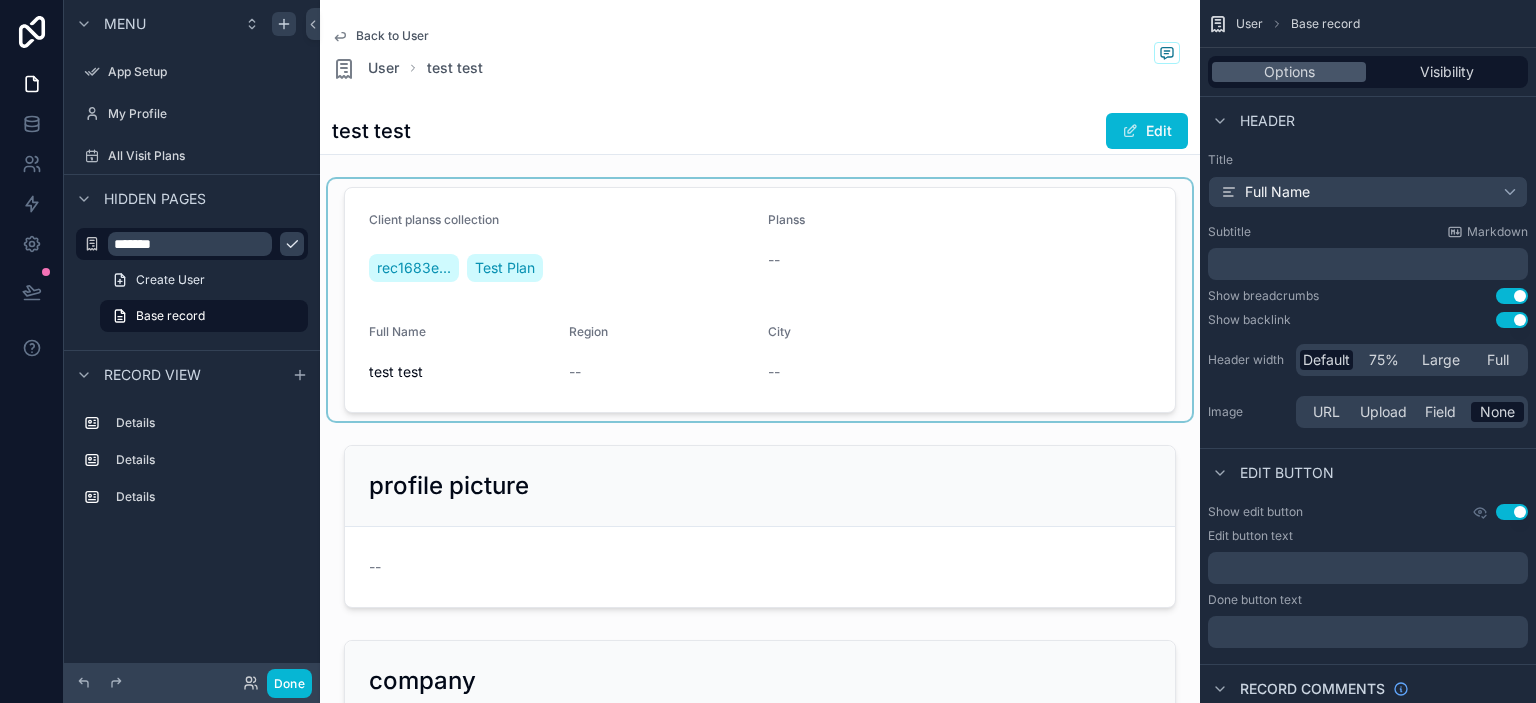 click at bounding box center (760, 300) 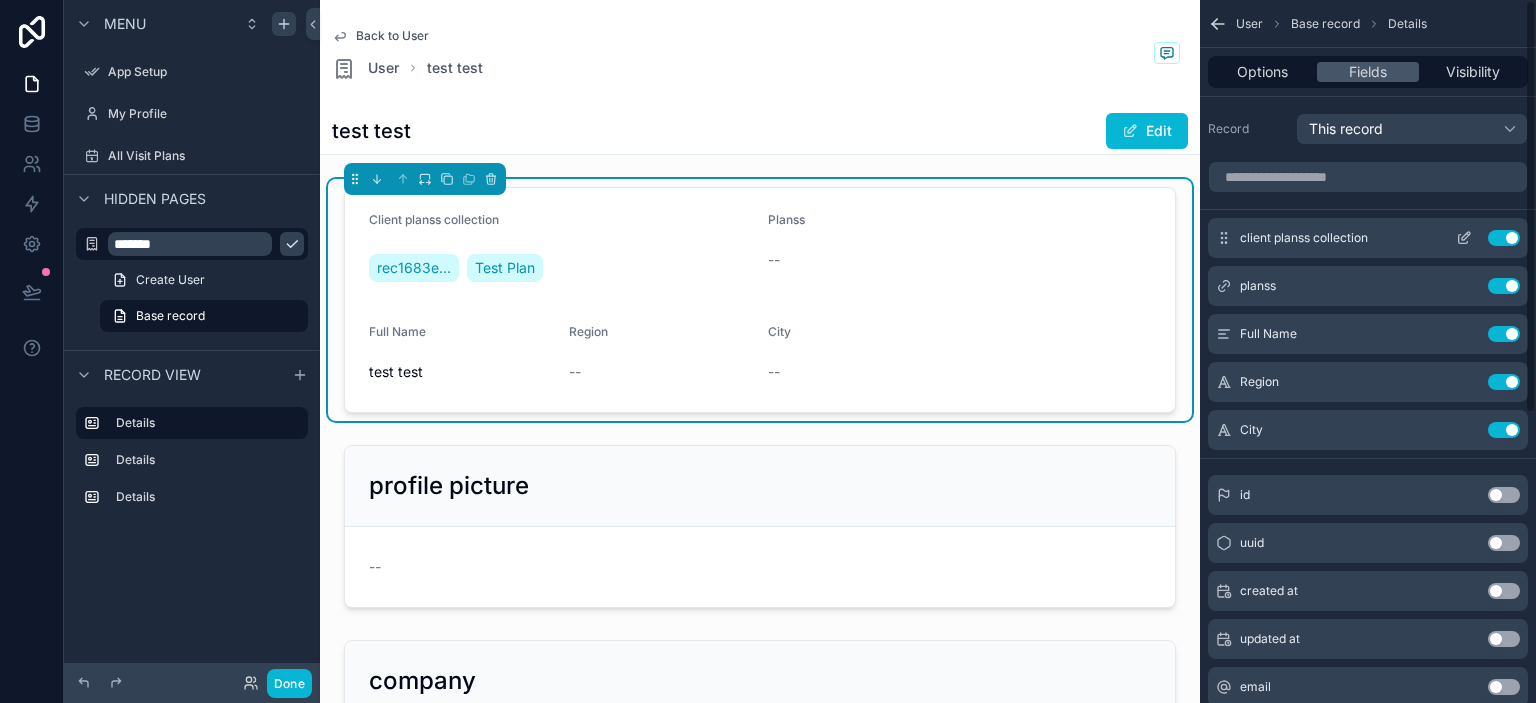 click on "Use setting" at bounding box center [1504, 238] 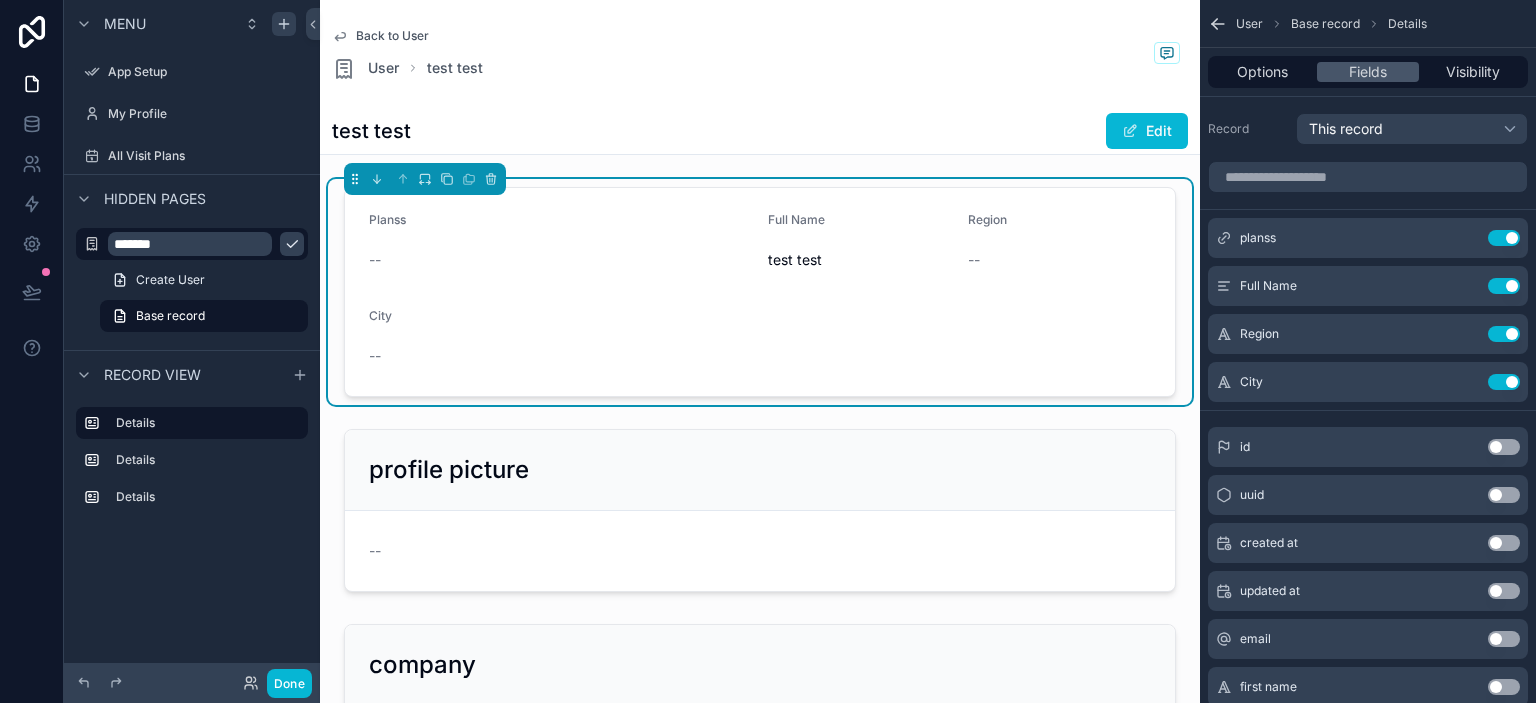 click on "Use setting" at bounding box center [1504, 238] 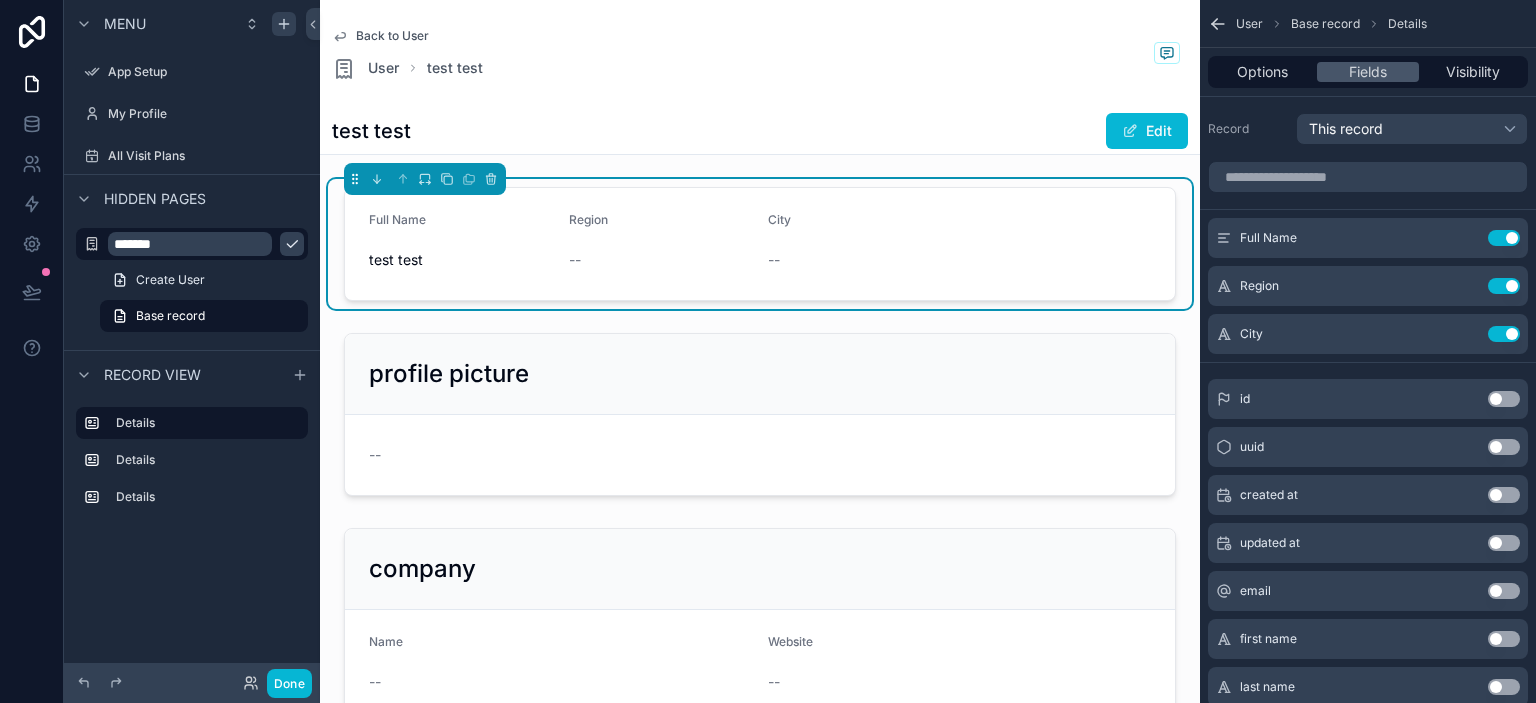 click on "Use setting" at bounding box center (1504, 238) 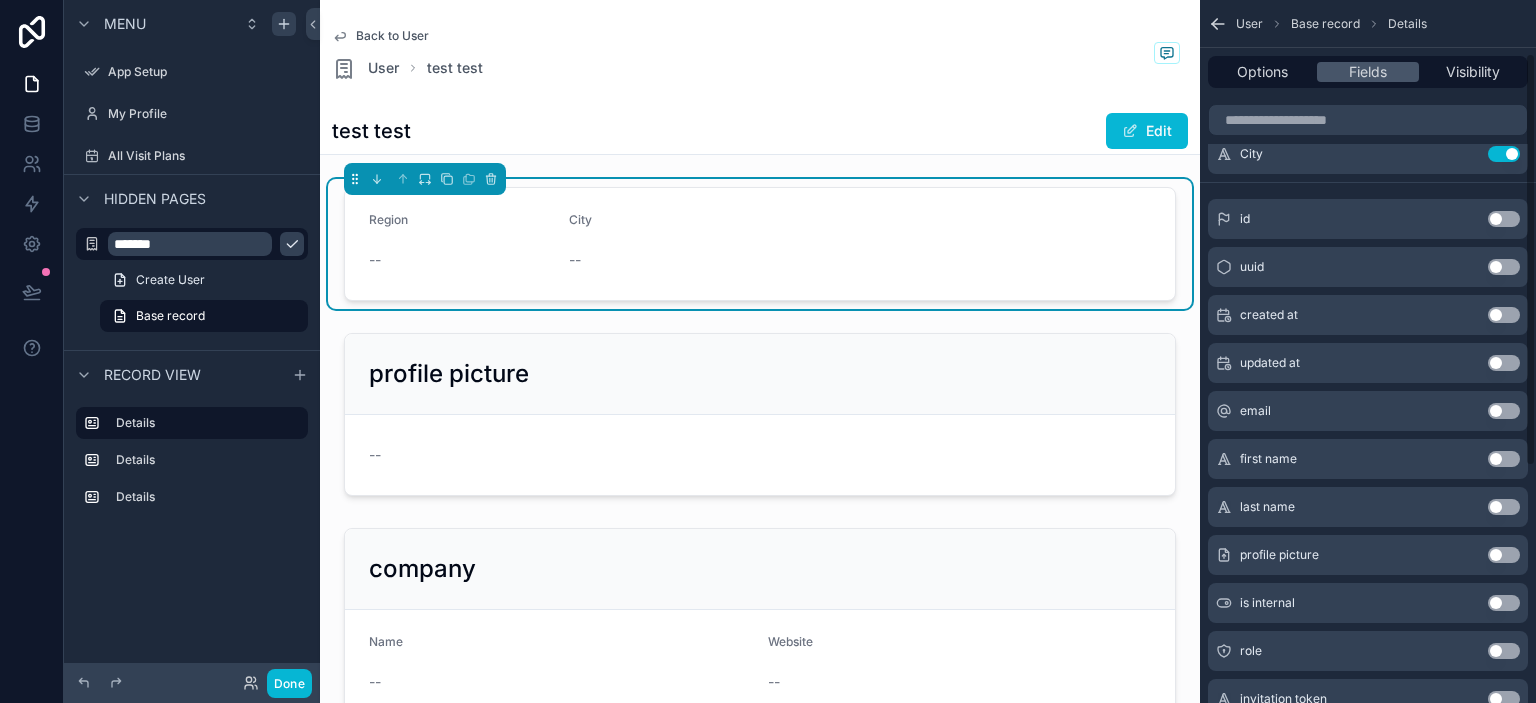 scroll, scrollTop: 182, scrollLeft: 0, axis: vertical 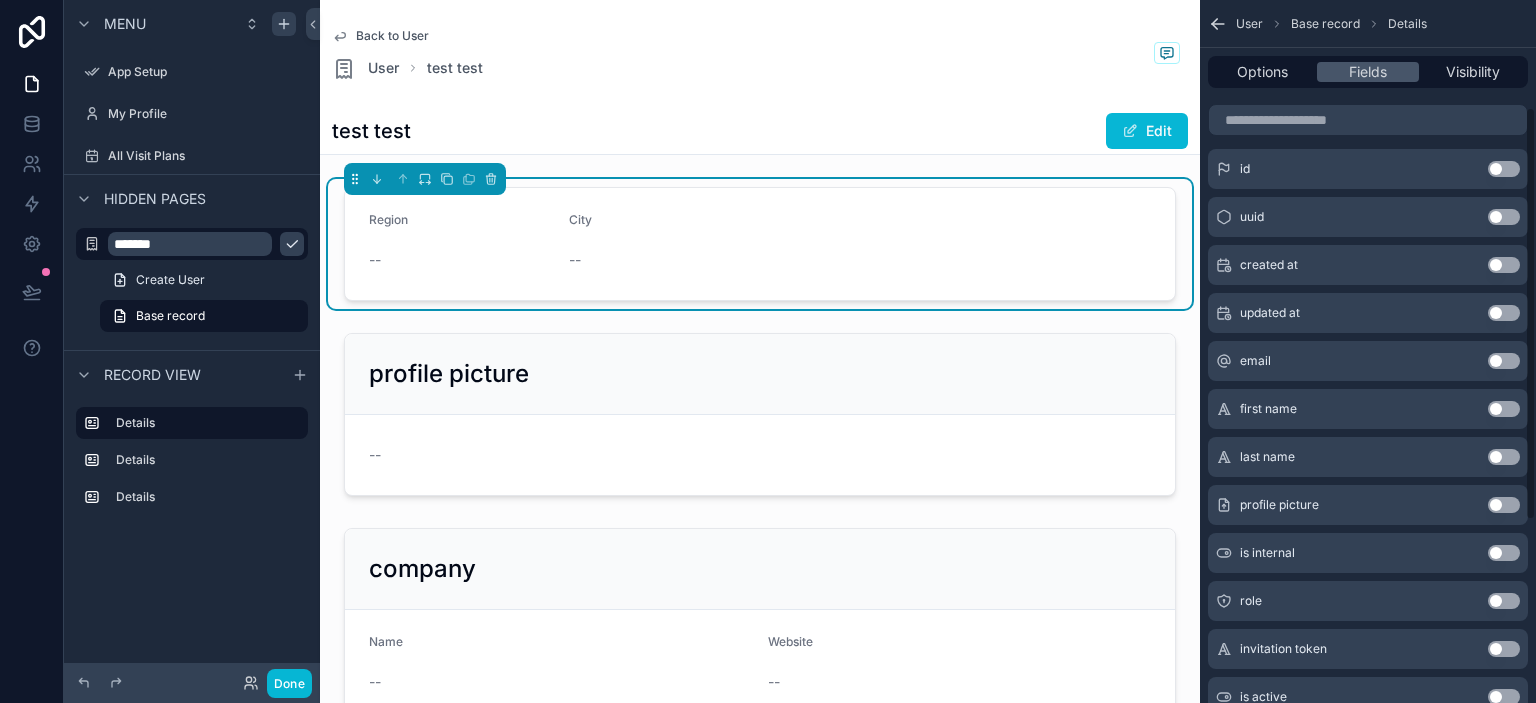 click on "Use setting" at bounding box center (1504, 409) 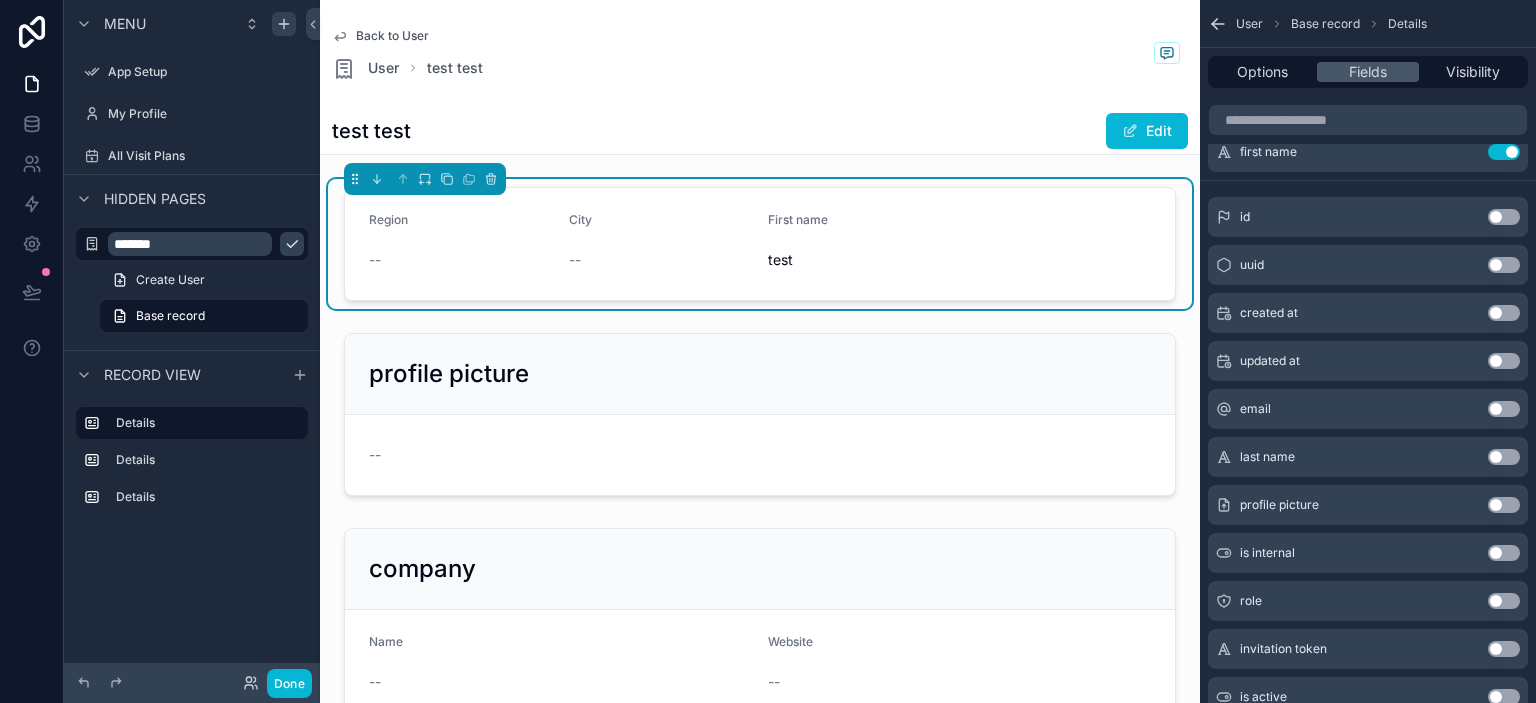 click on "Use setting" at bounding box center (1504, 457) 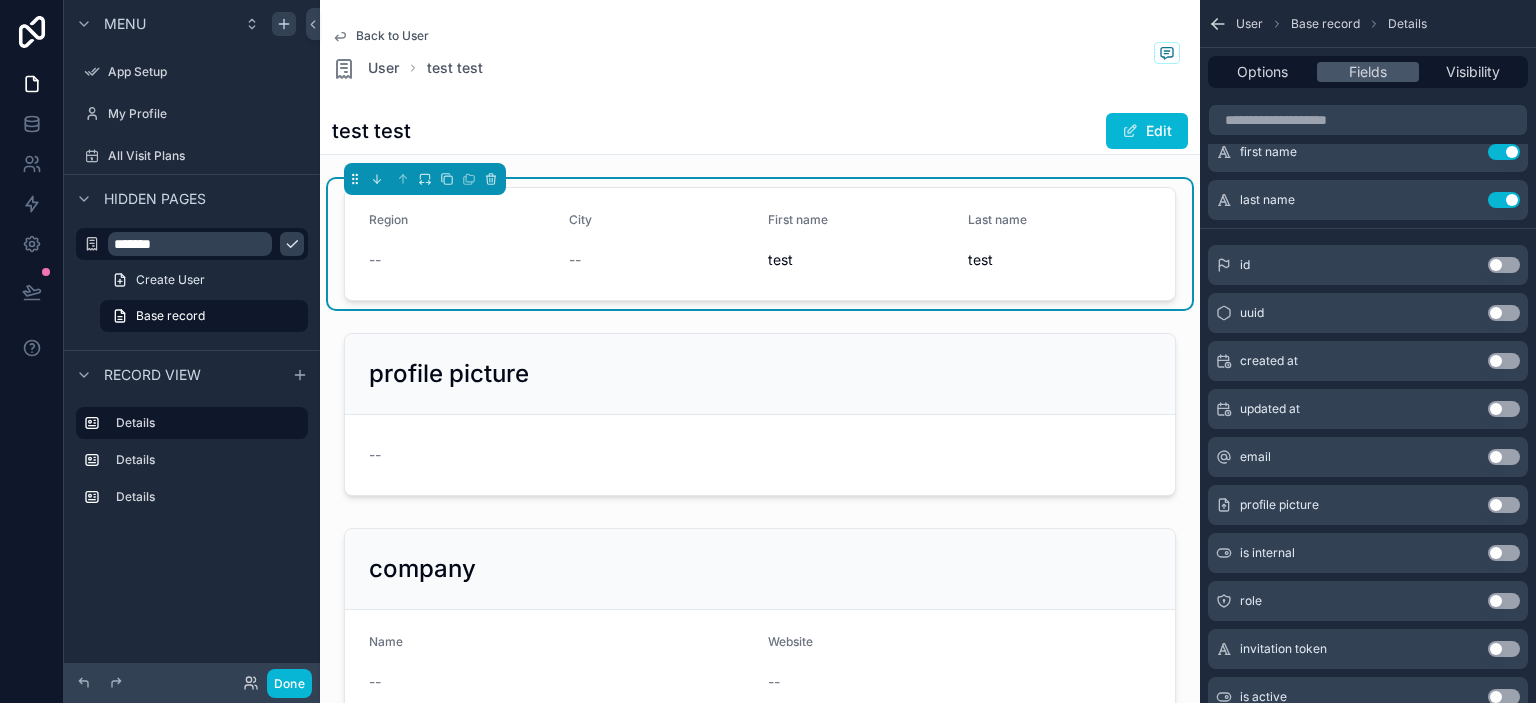 click on "Use setting" at bounding box center [1504, 457] 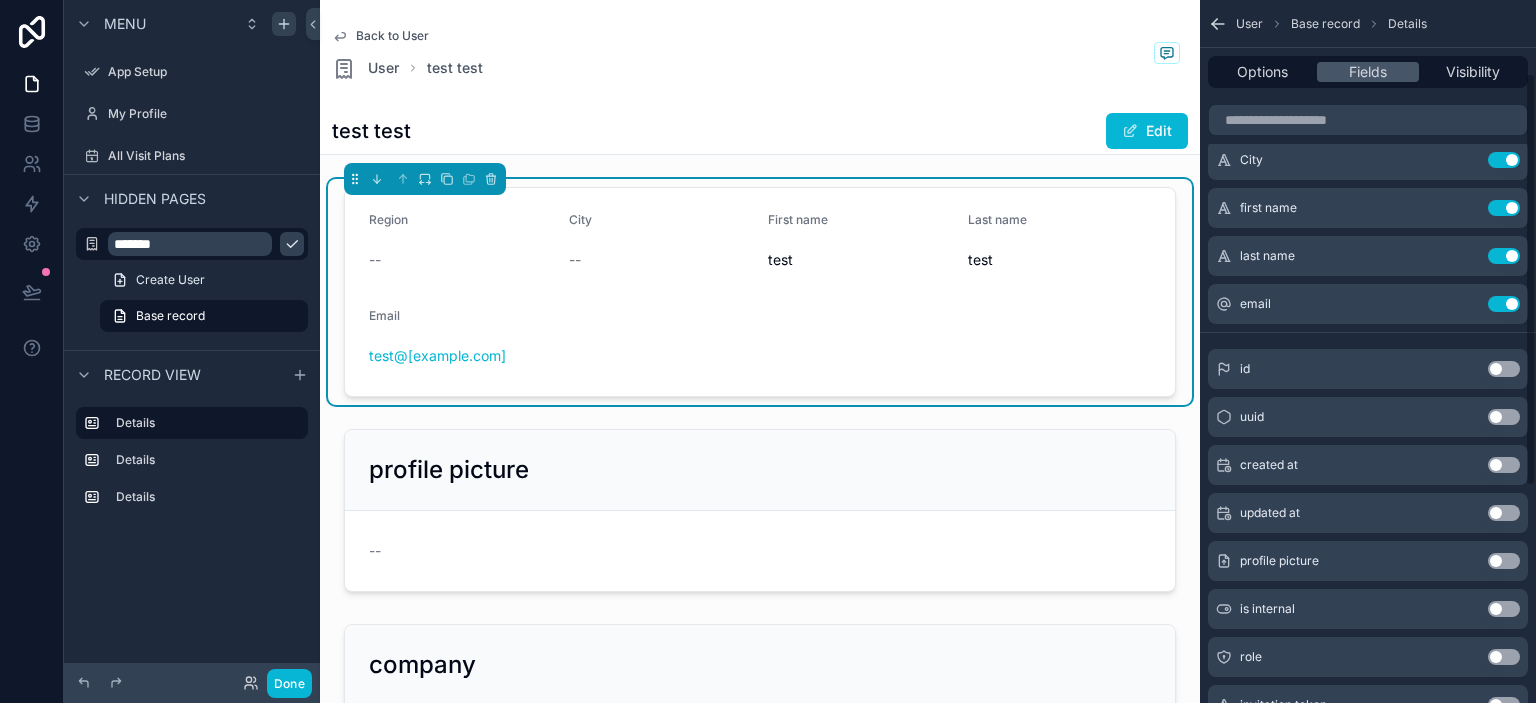 scroll, scrollTop: 0, scrollLeft: 0, axis: both 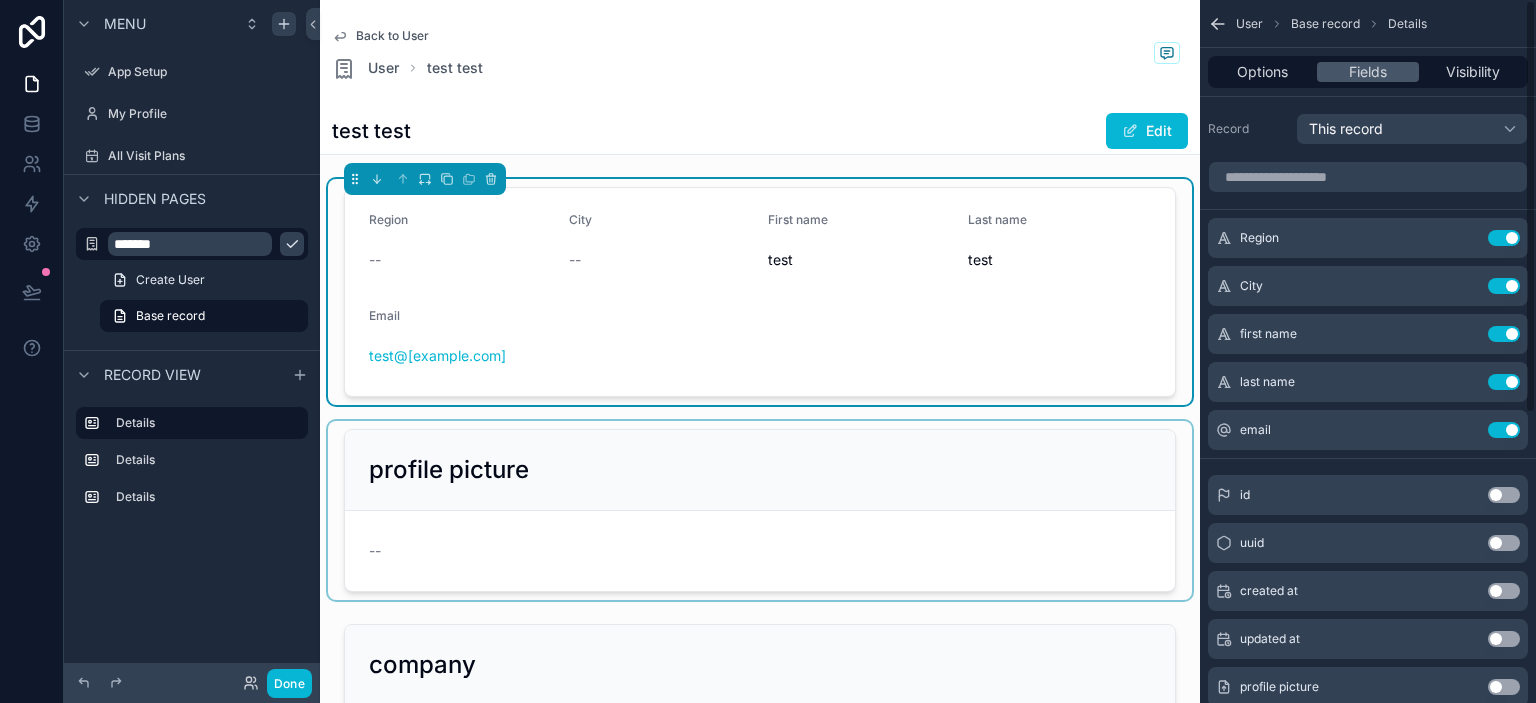 click at bounding box center [760, 510] 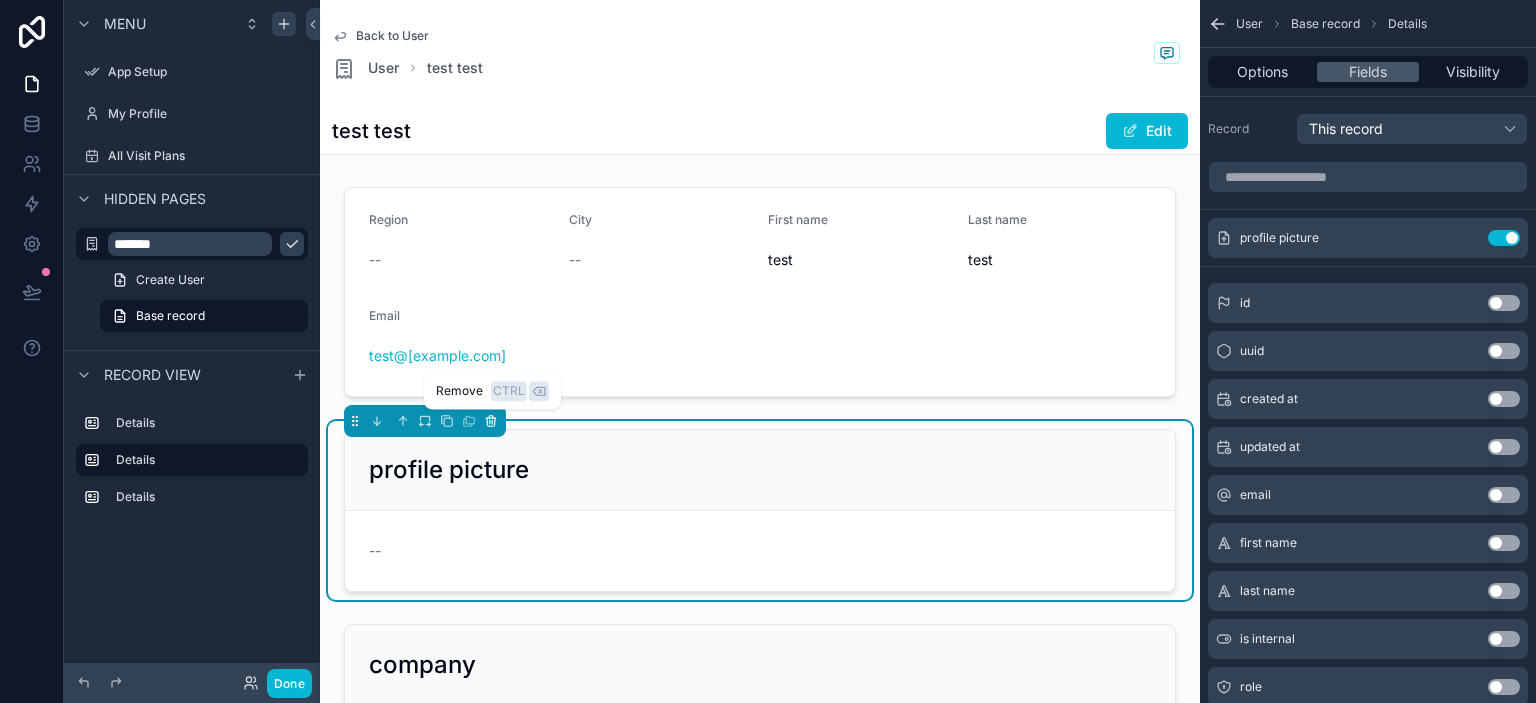 click at bounding box center [491, 421] 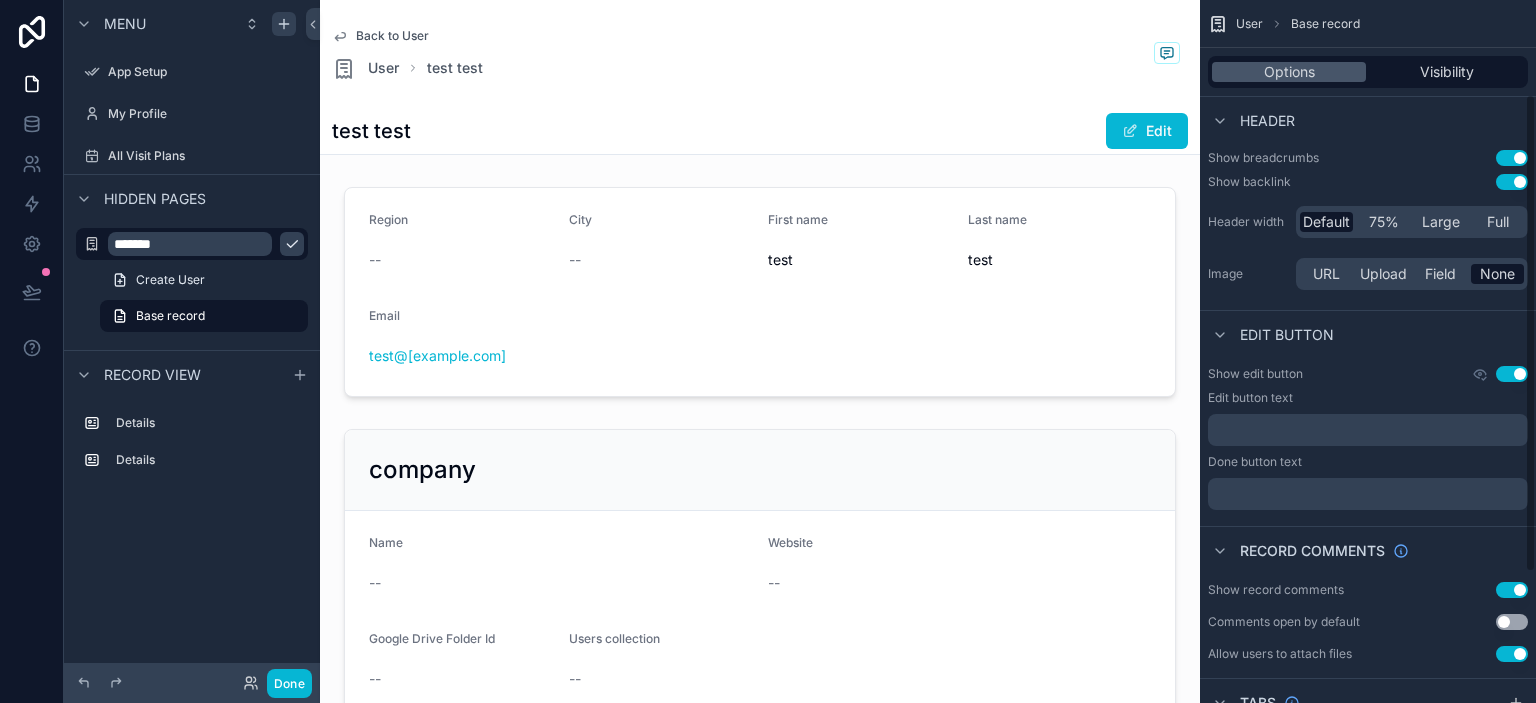 scroll, scrollTop: 55, scrollLeft: 0, axis: vertical 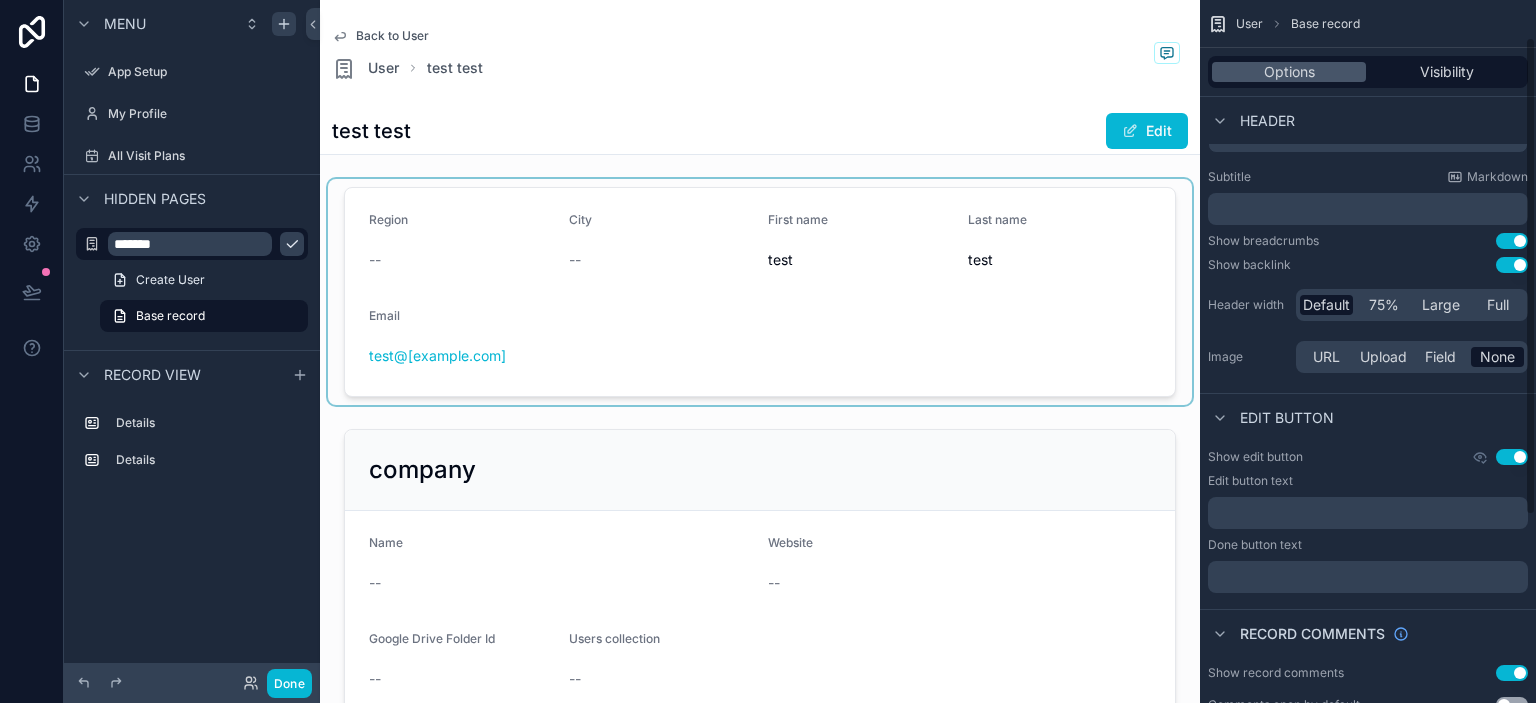 click at bounding box center [760, 292] 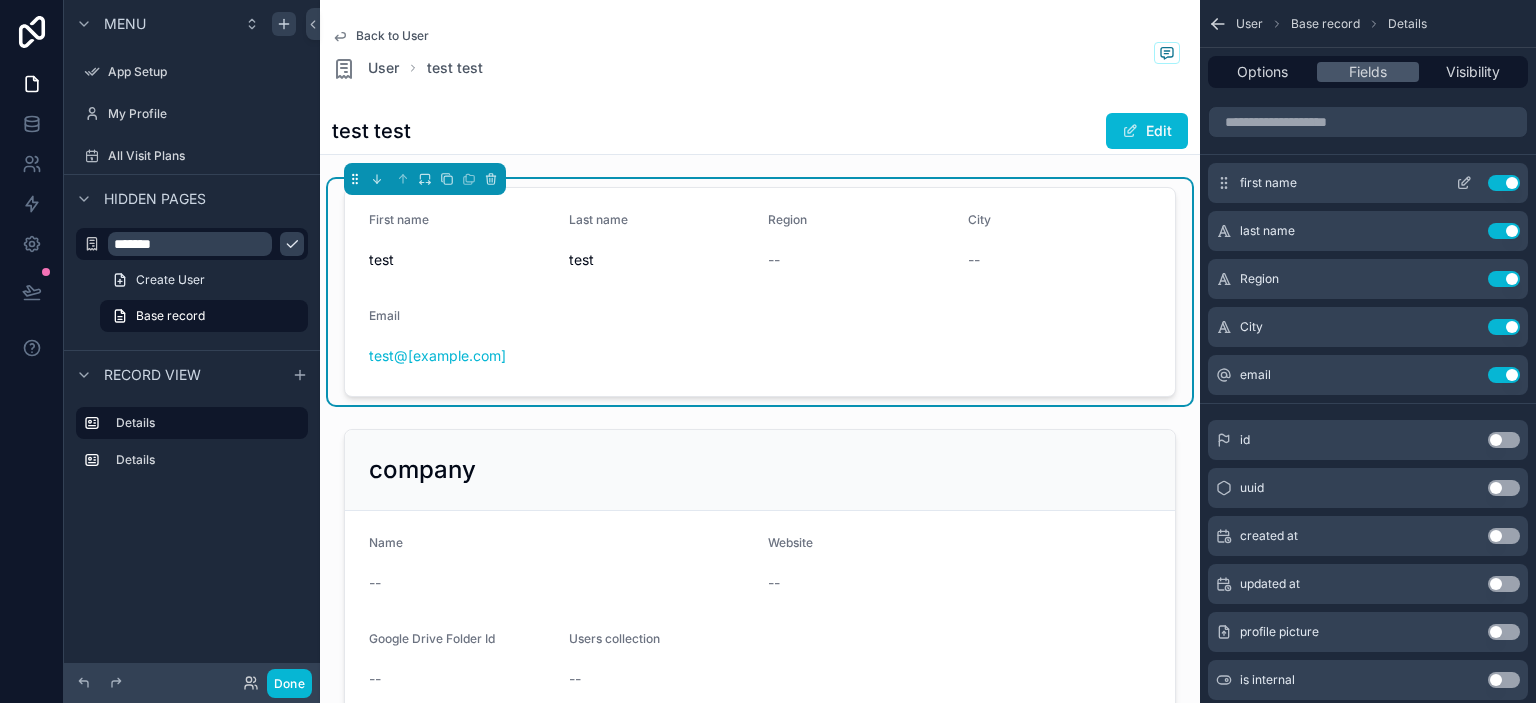 click 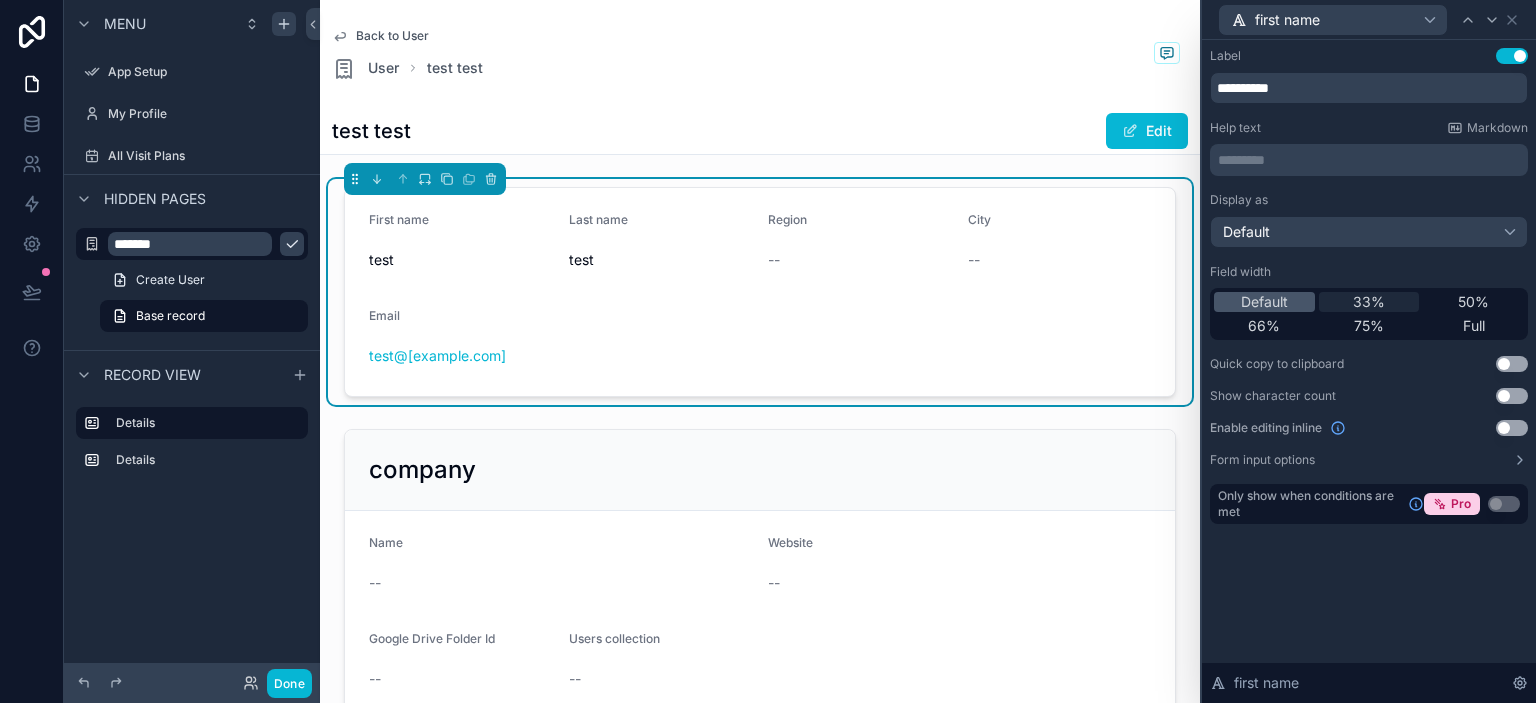 click on "33%" at bounding box center (1369, 302) 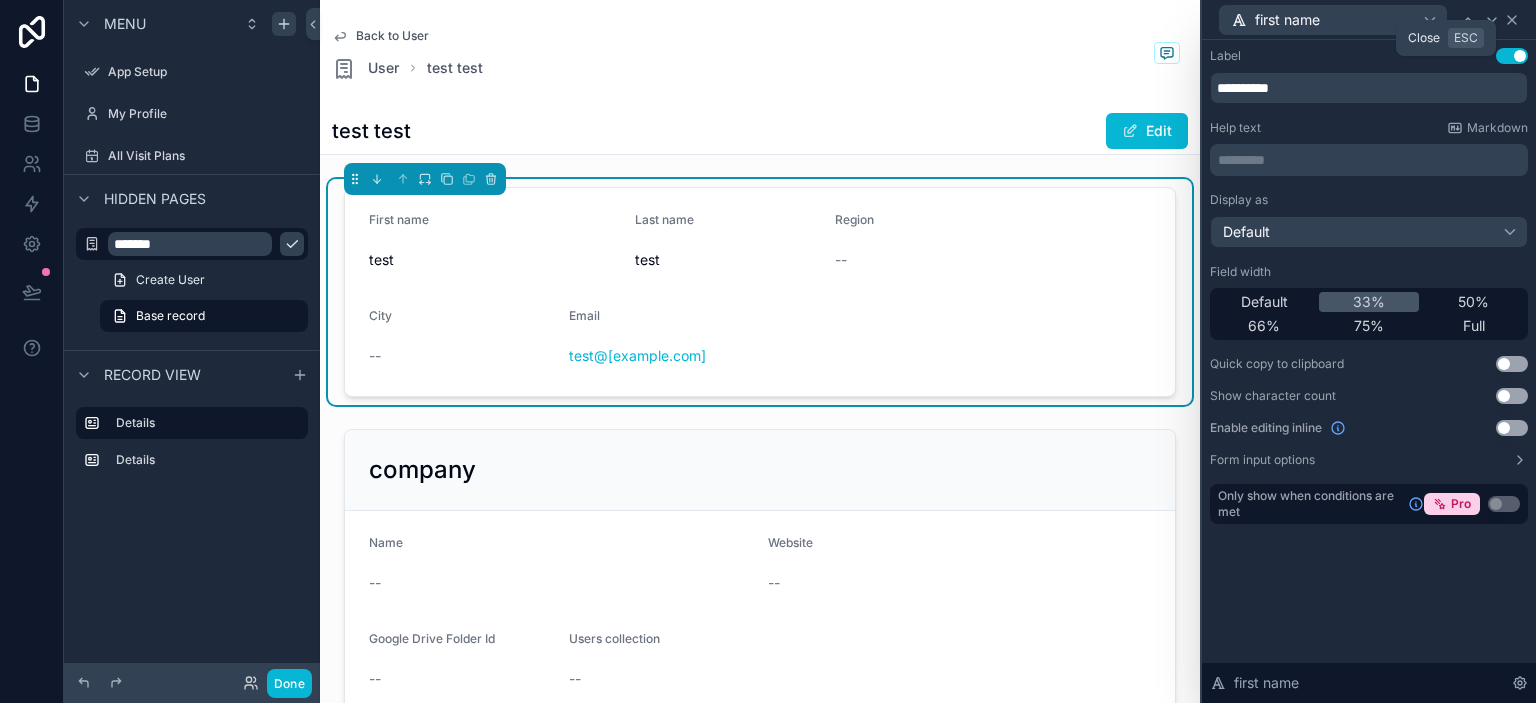 click 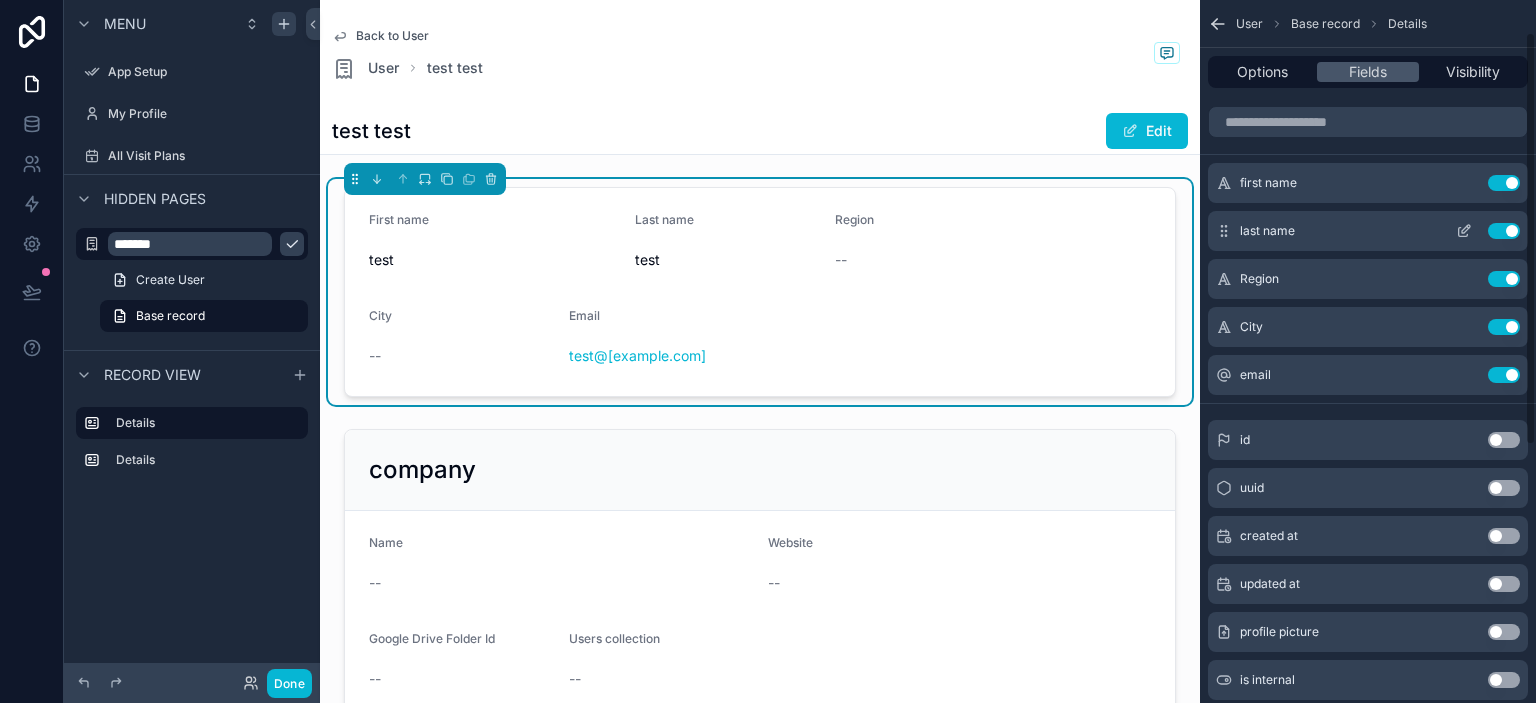 click 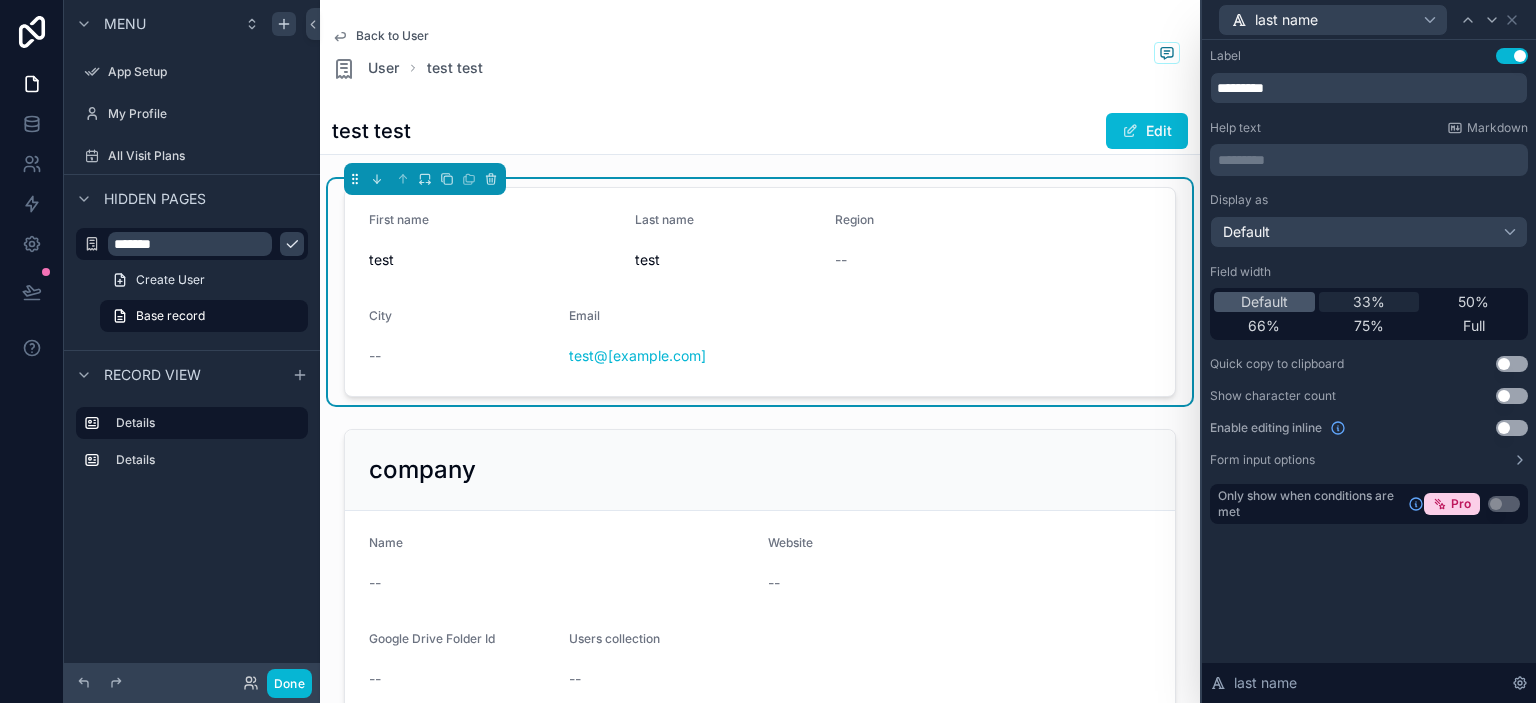 click on "33%" at bounding box center [1369, 302] 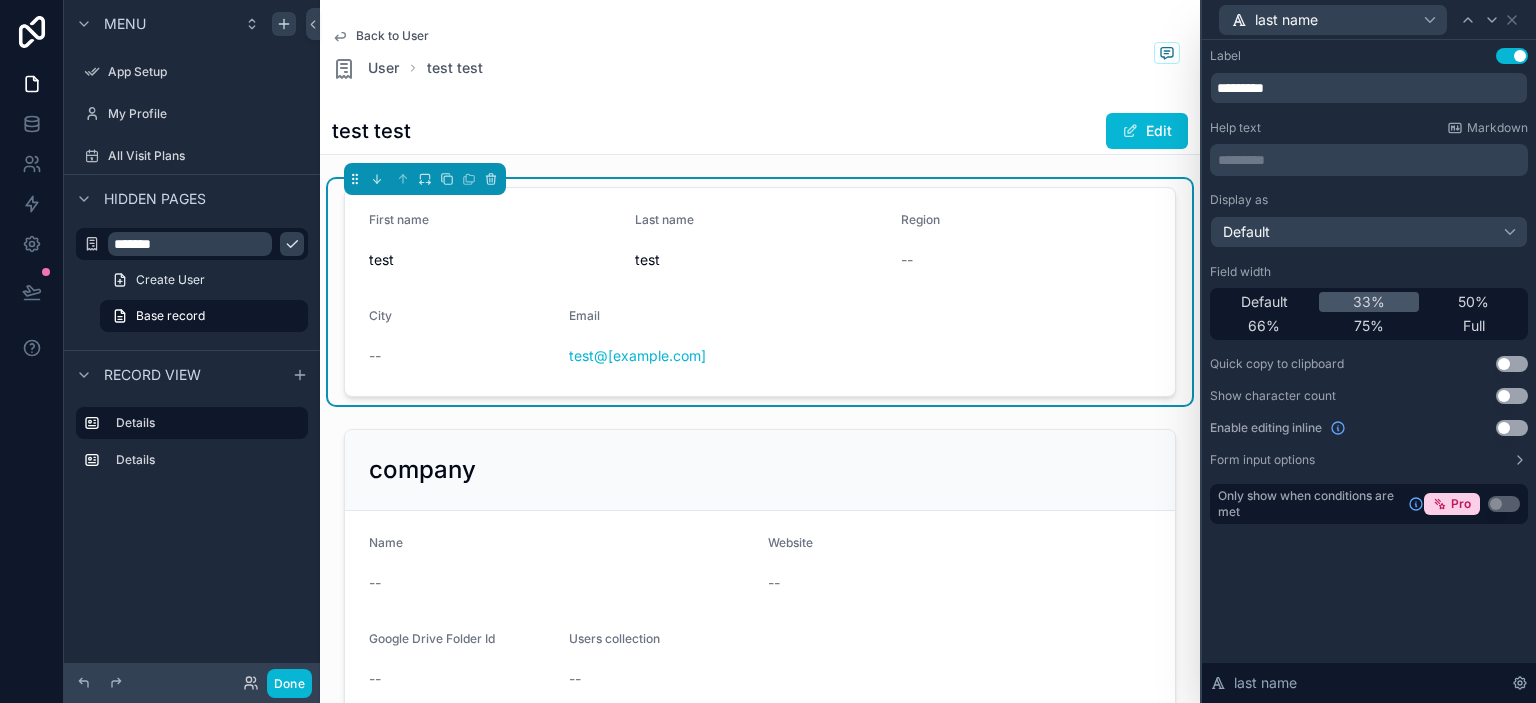 click on "last name" at bounding box center [1369, 19] 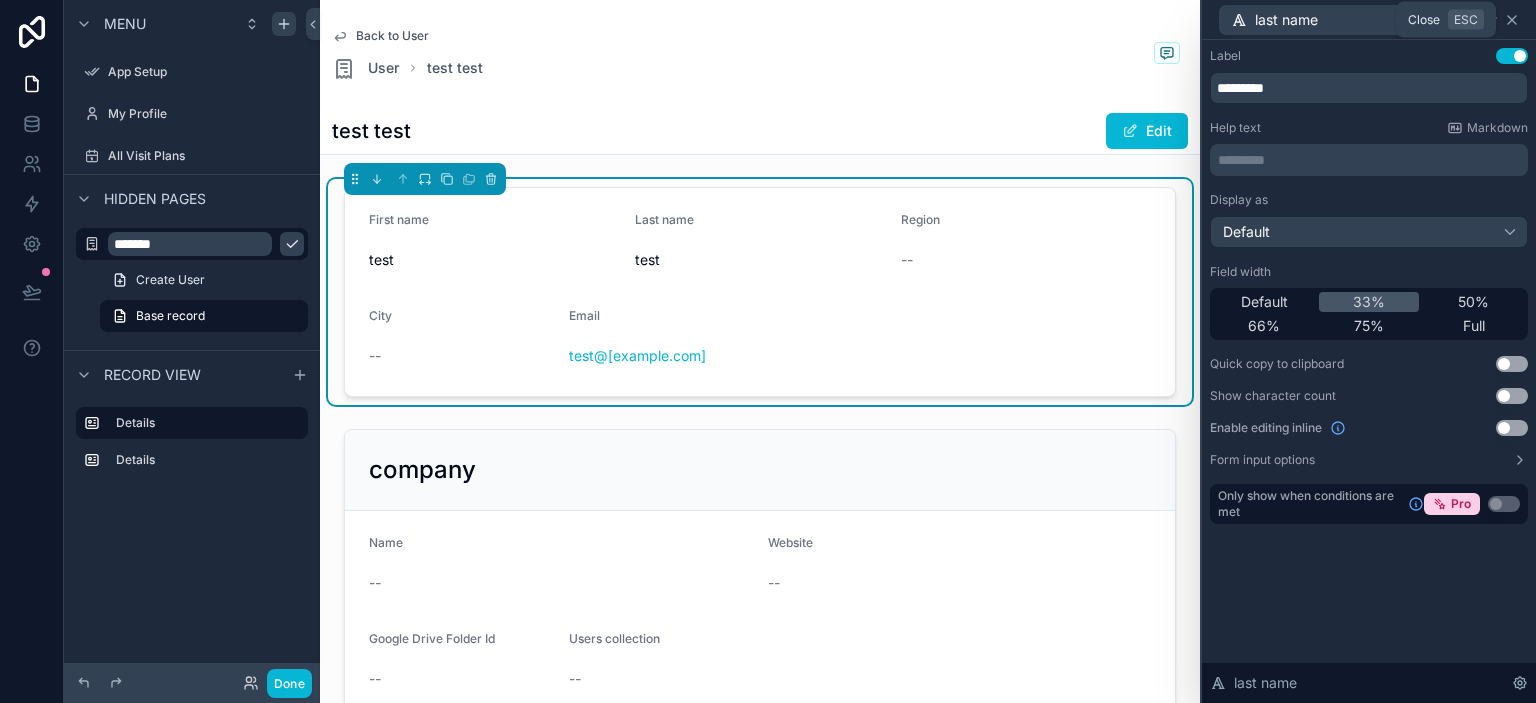 click 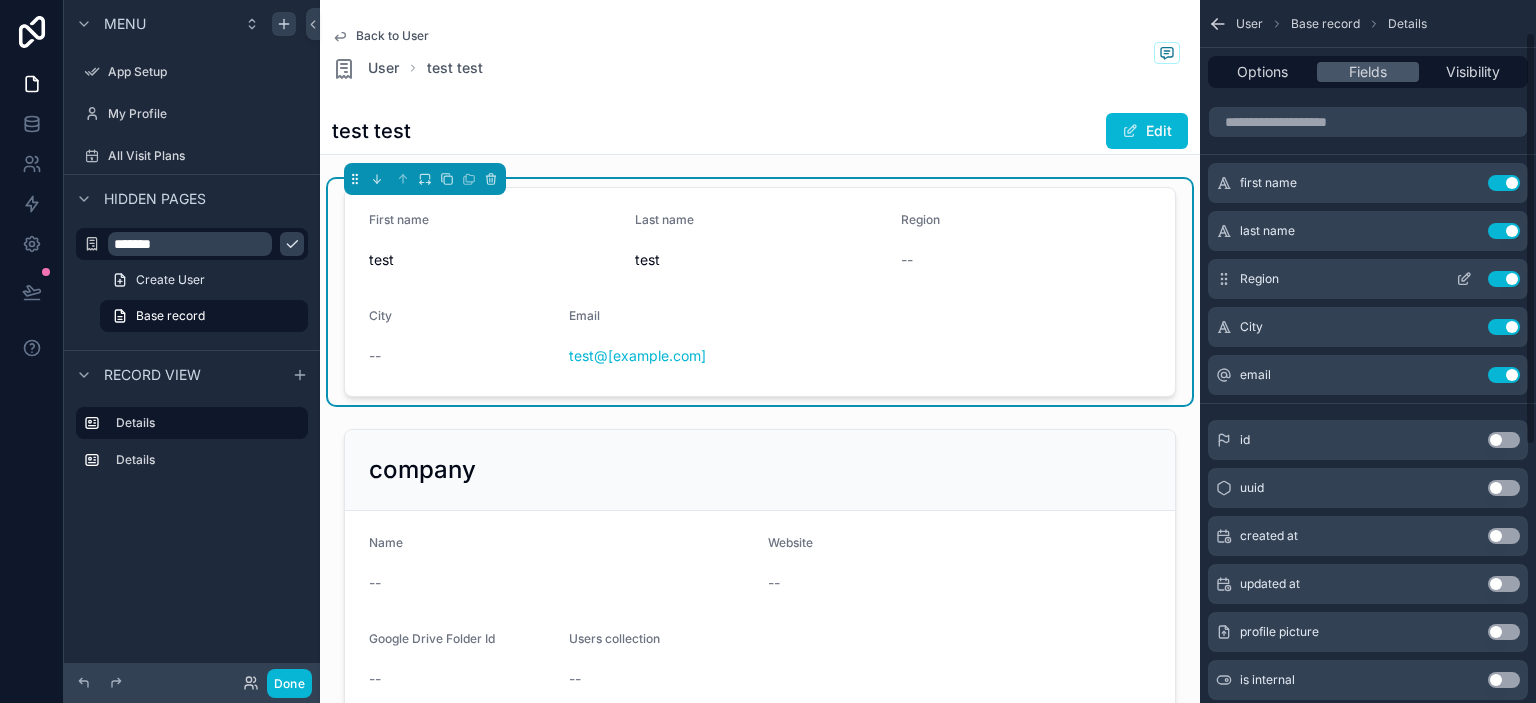 click at bounding box center [1464, 279] 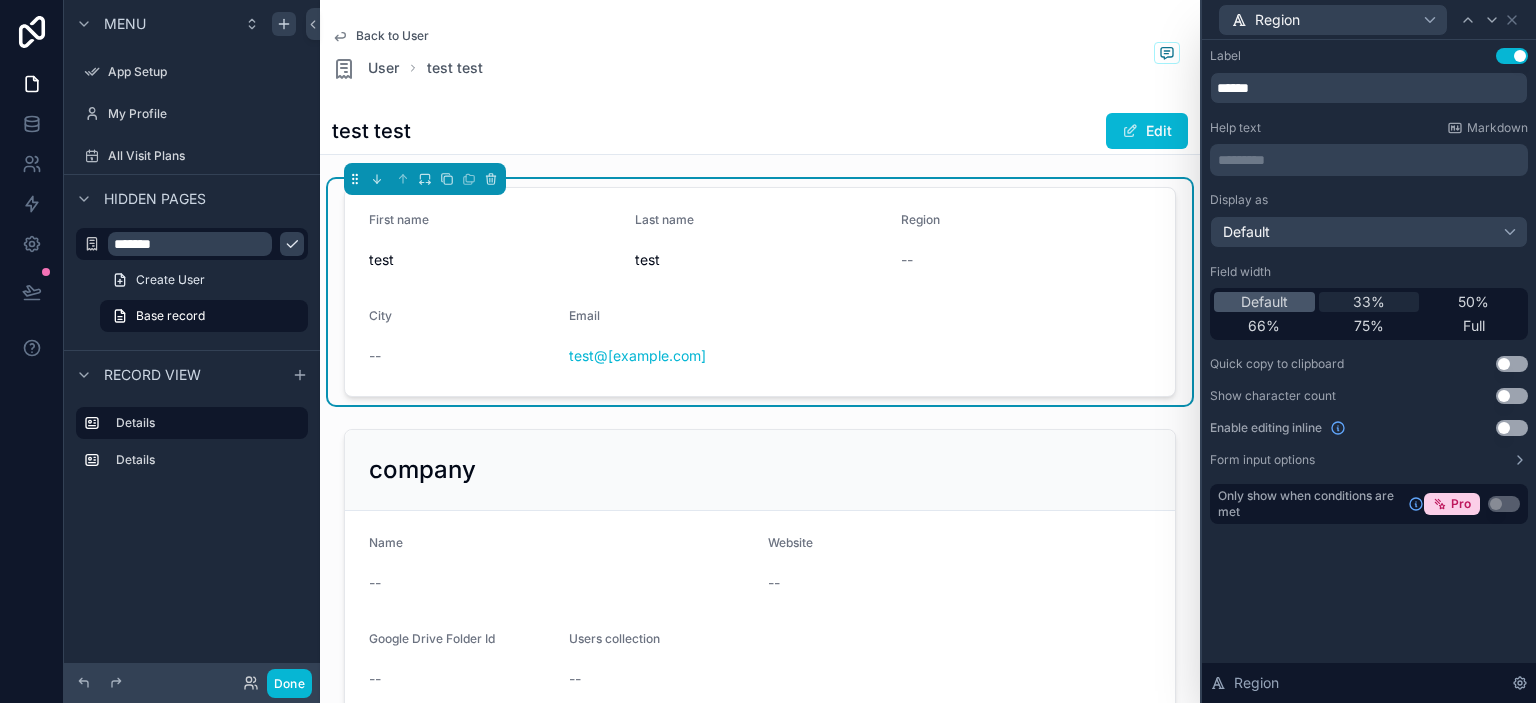 click on "33%" at bounding box center [1369, 302] 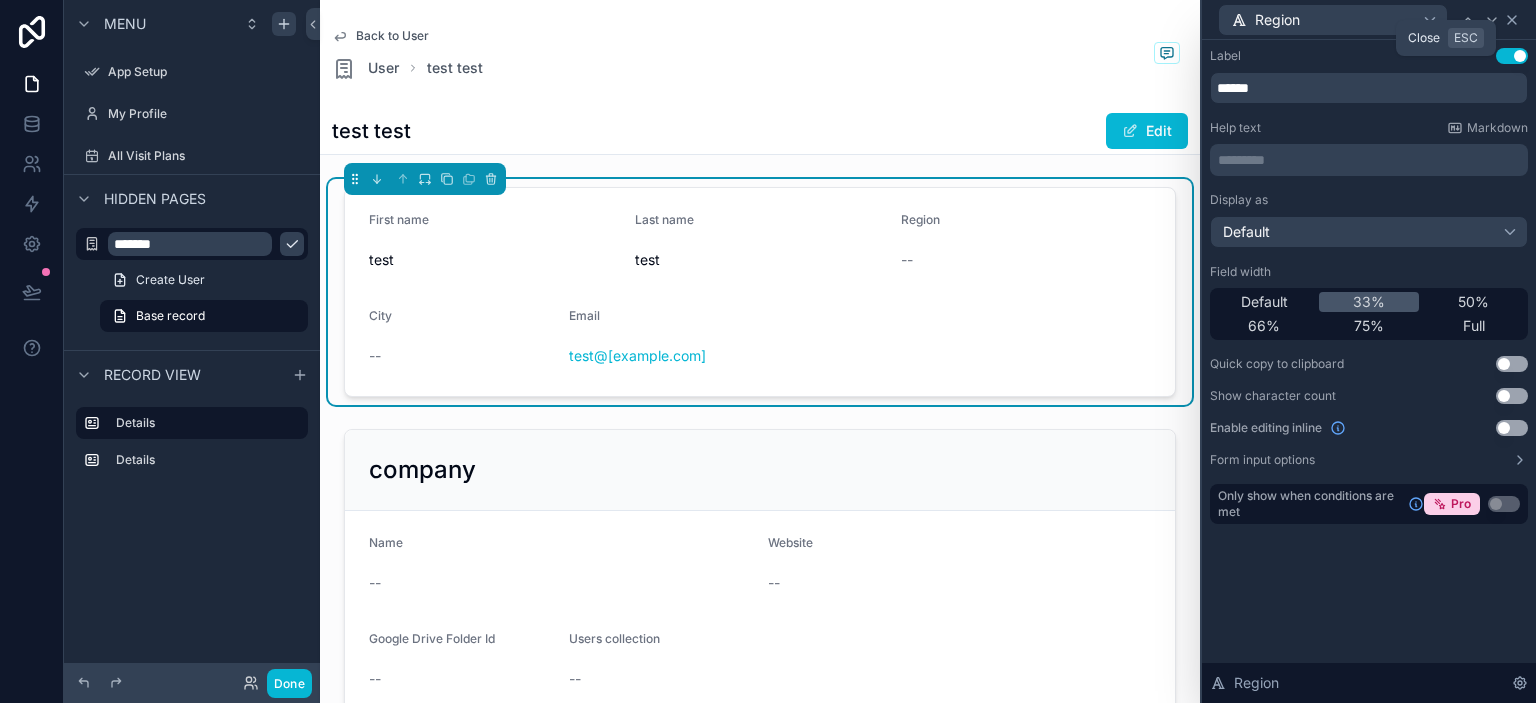 click 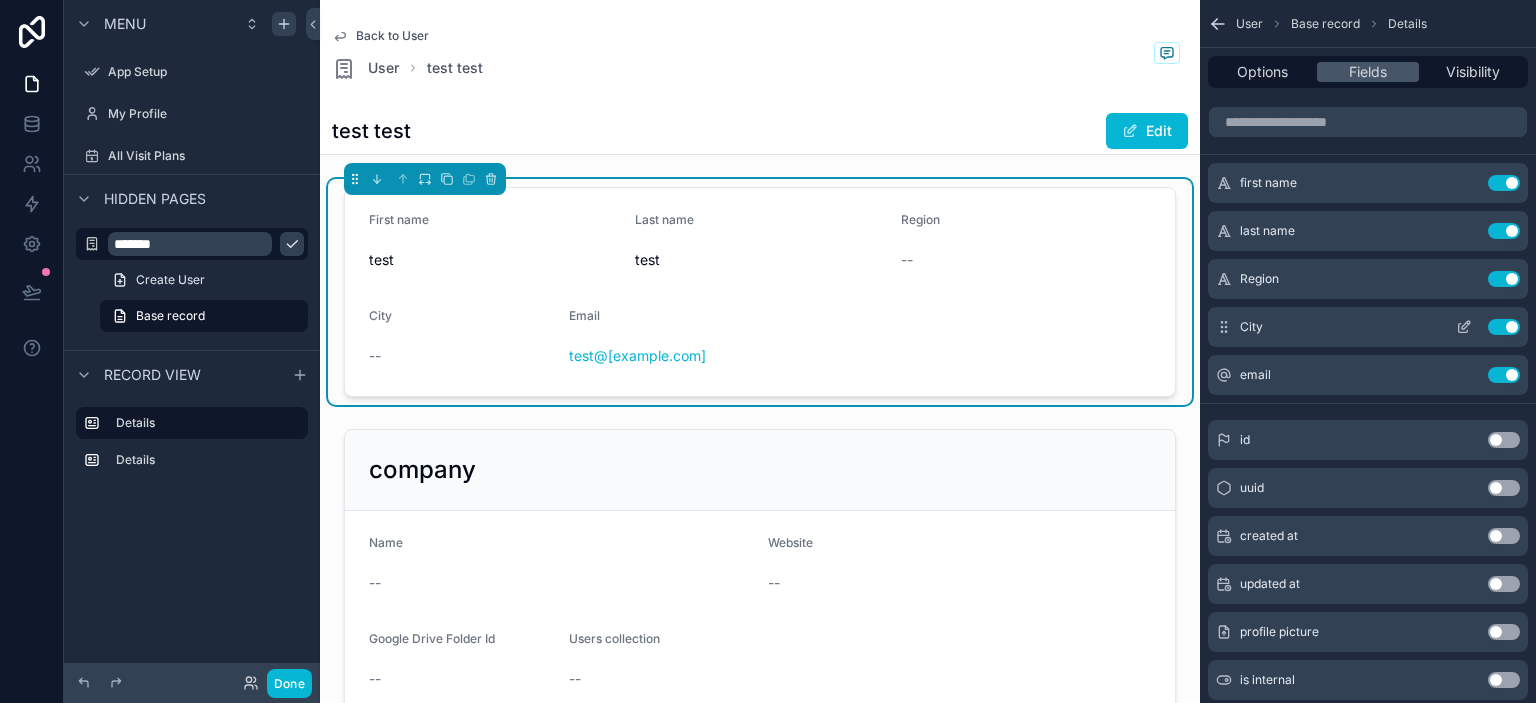 click 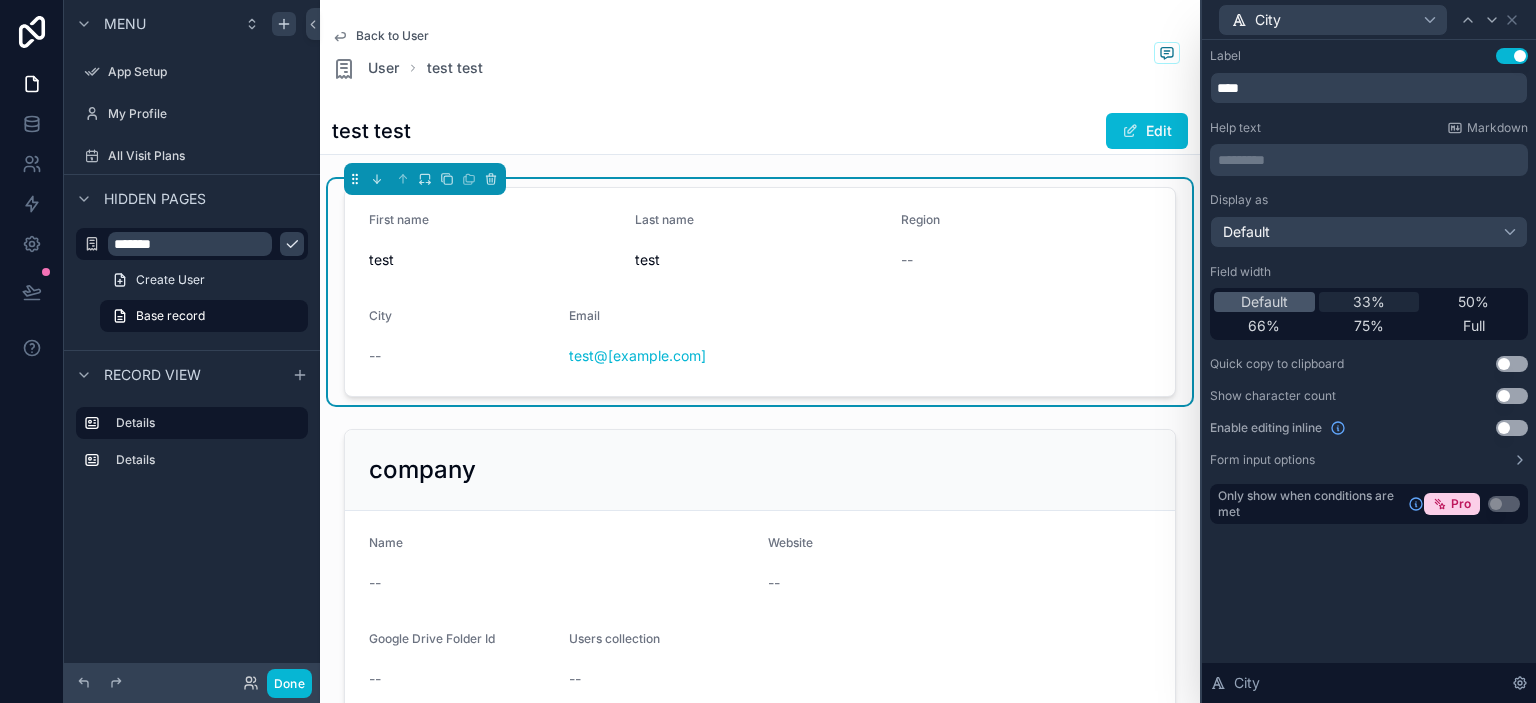click on "33%" at bounding box center (1369, 302) 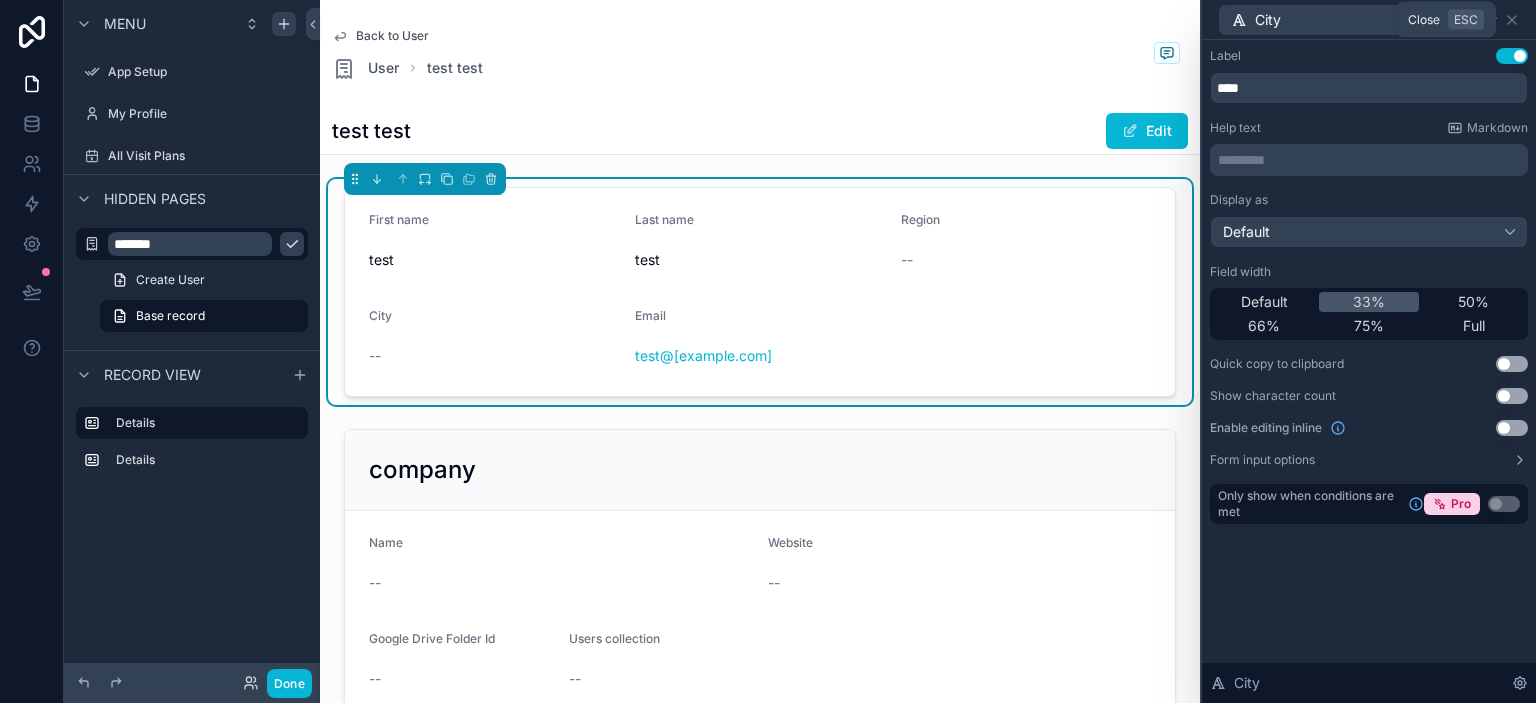 click on "City" at bounding box center [1369, 19] 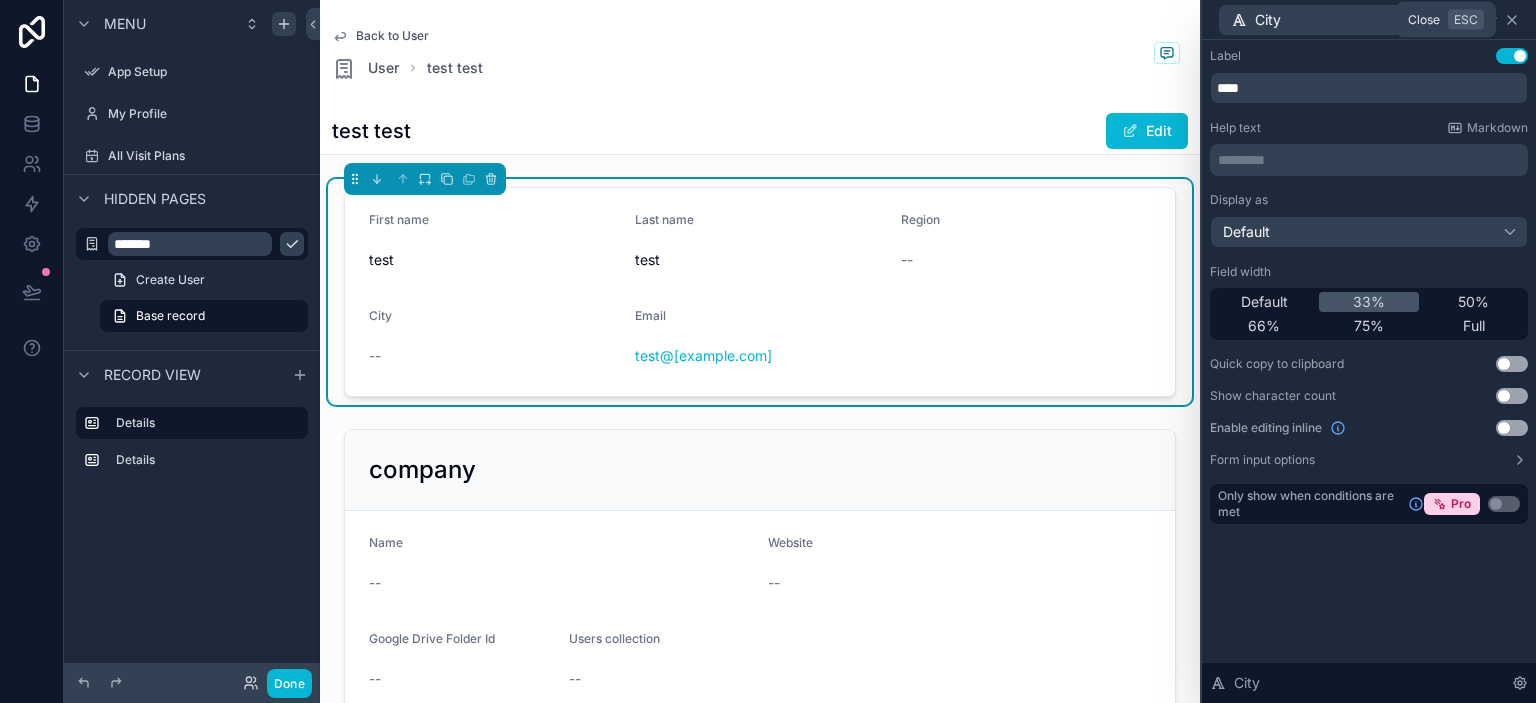 click 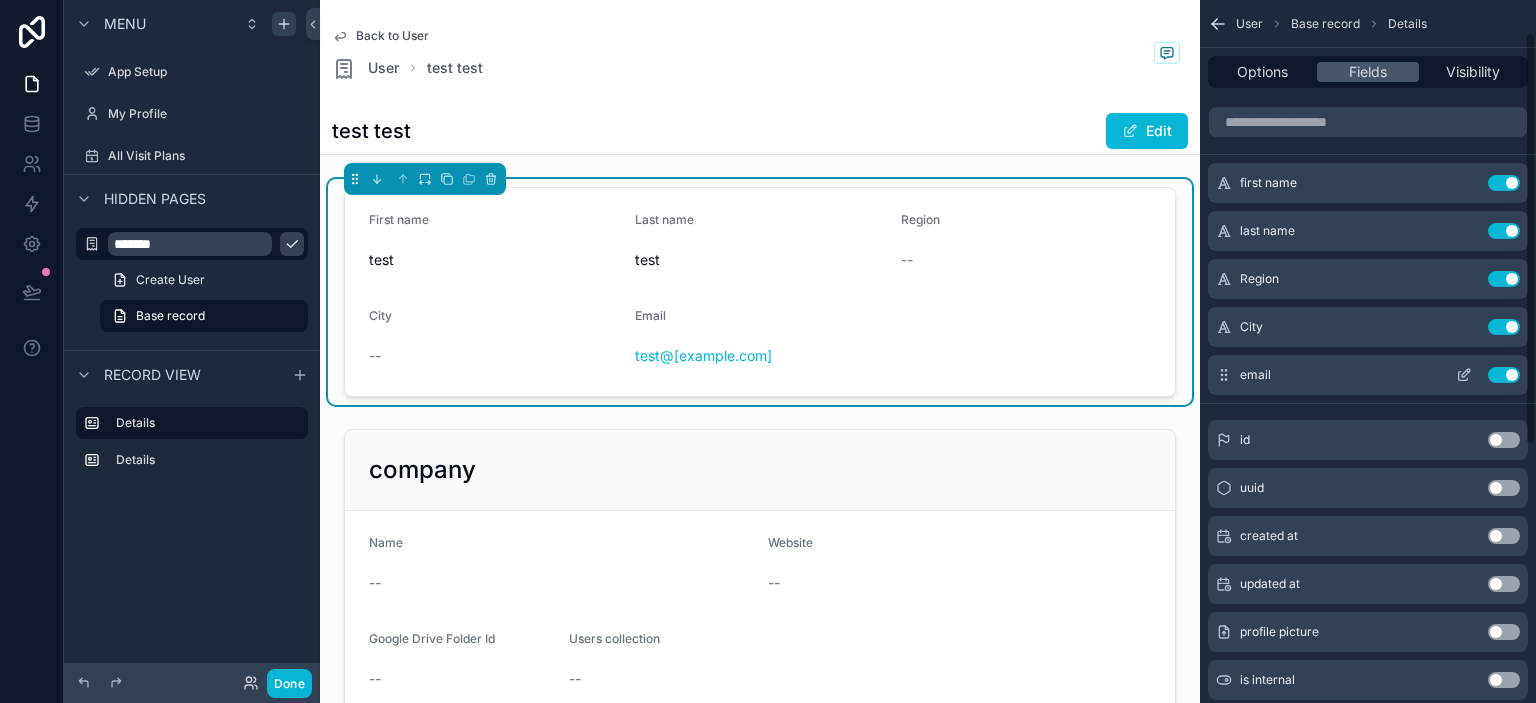 click on "email Use setting" at bounding box center [1368, 375] 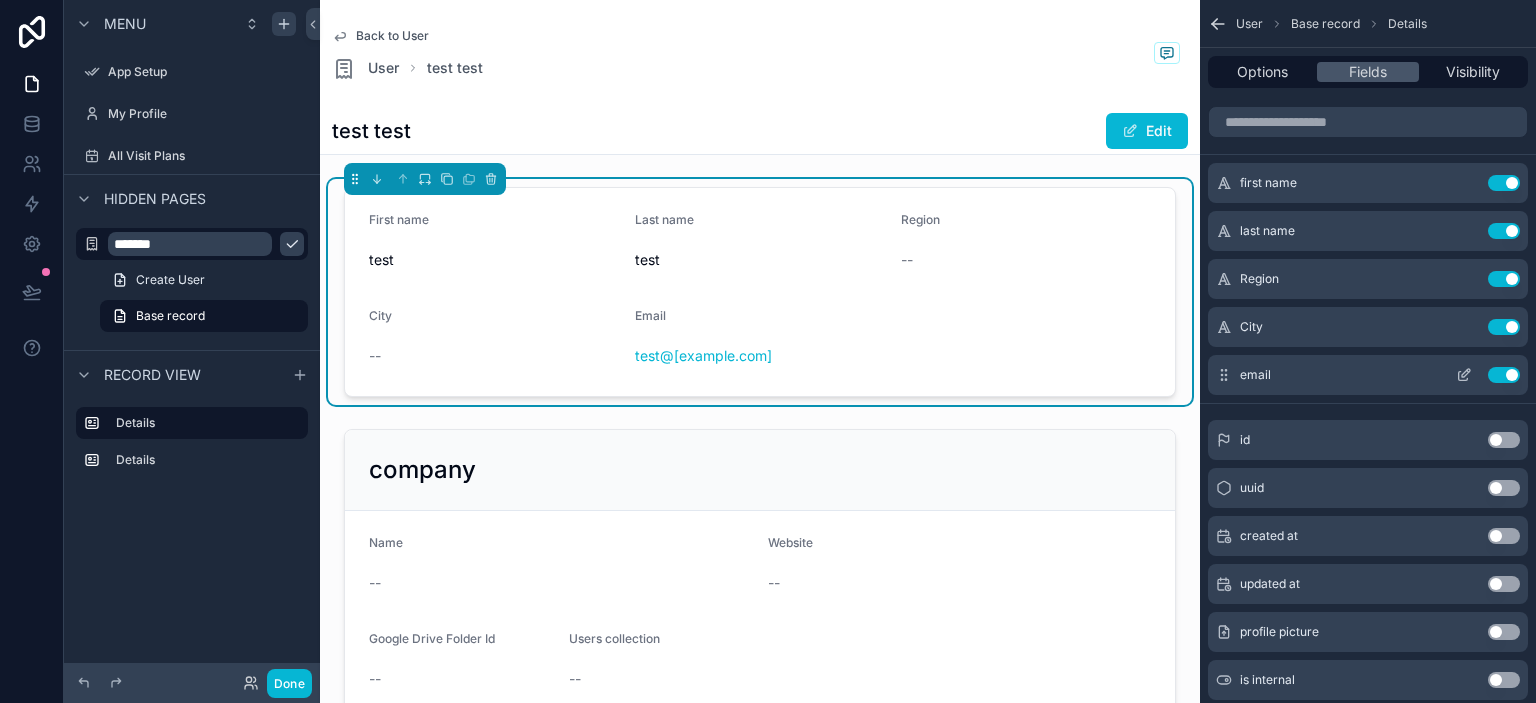 click 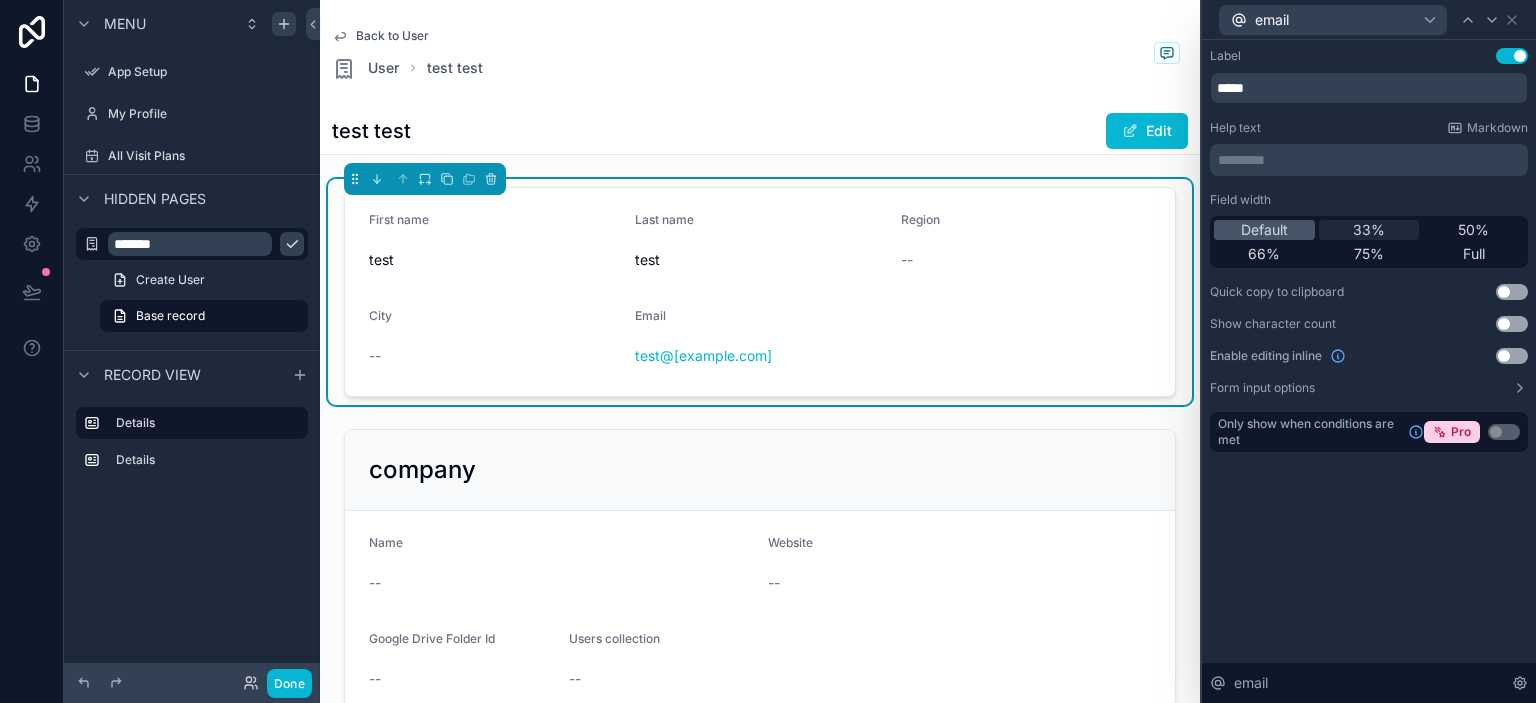 click on "33%" at bounding box center (1369, 230) 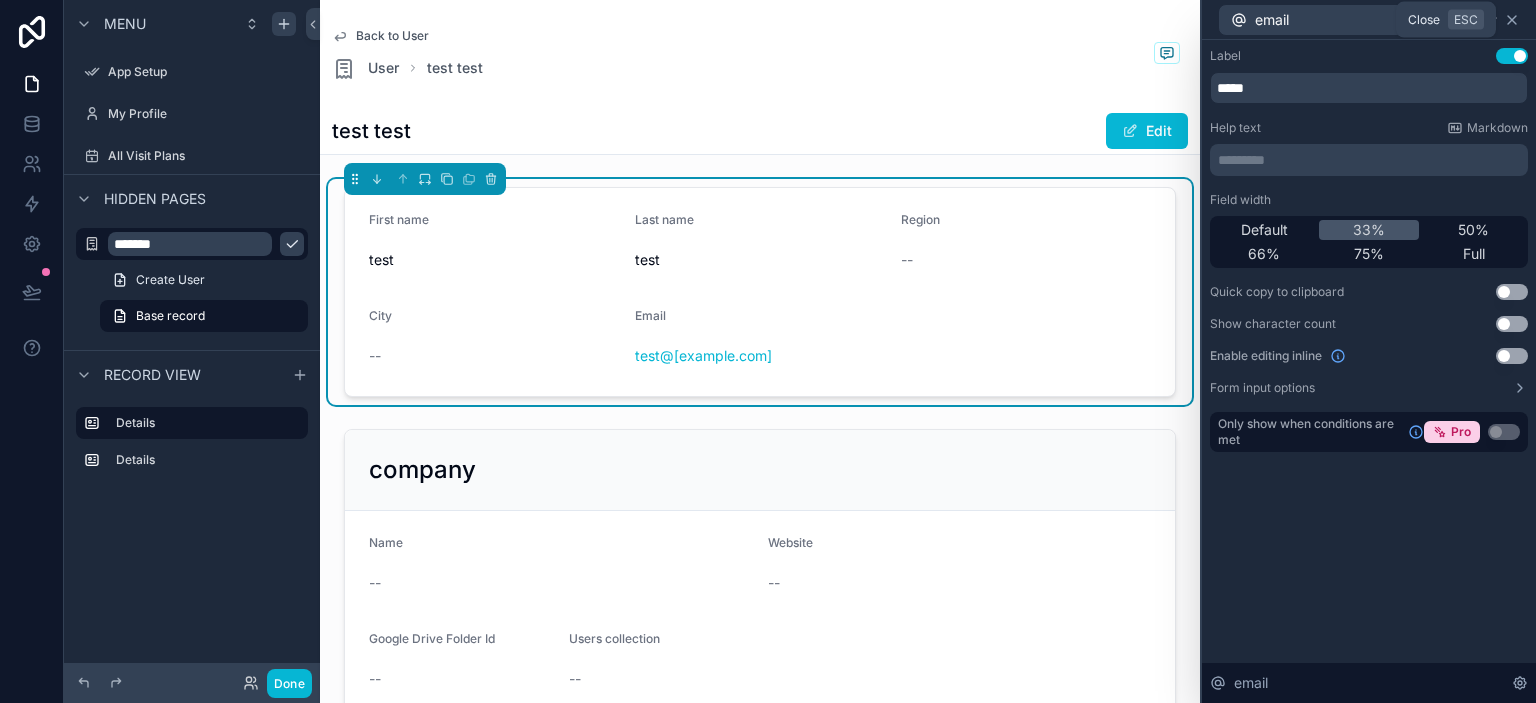 click 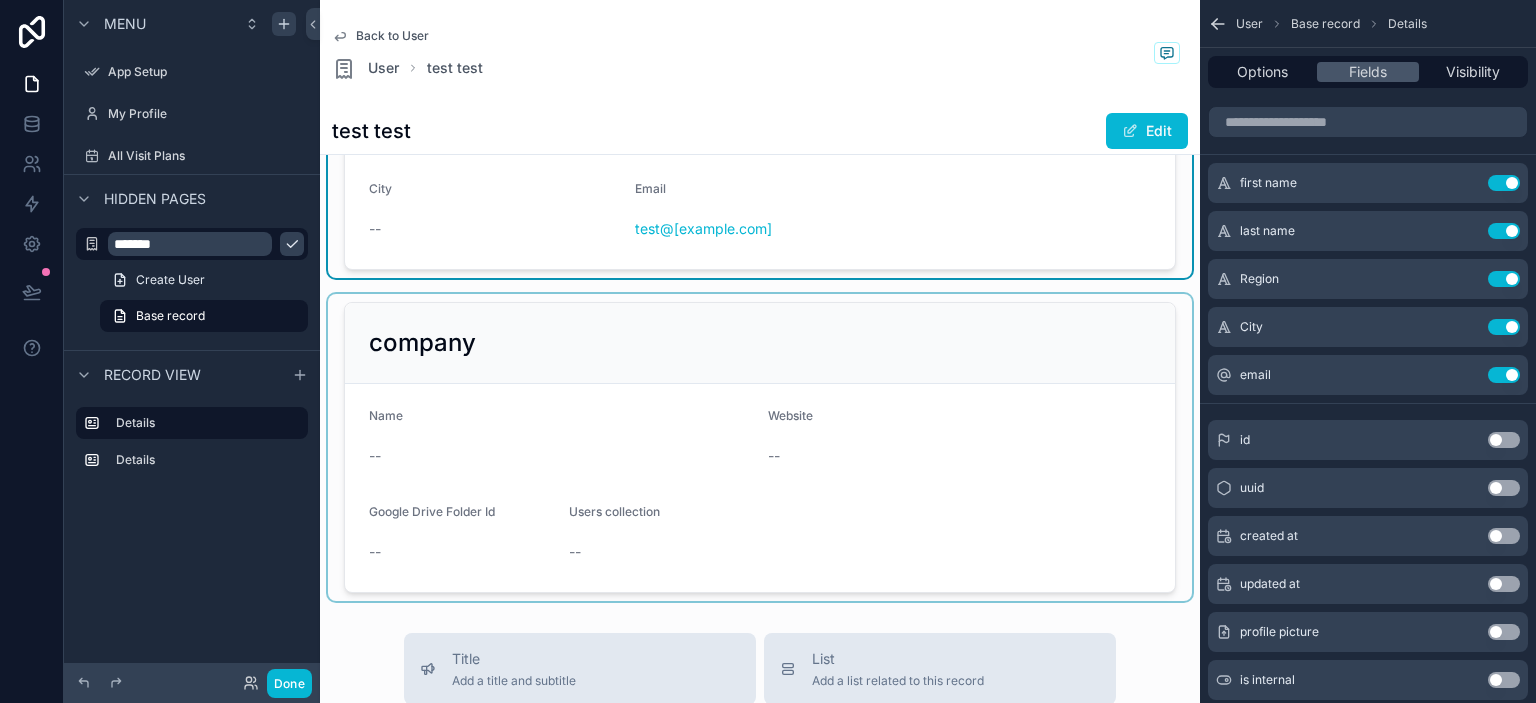 scroll, scrollTop: 115, scrollLeft: 0, axis: vertical 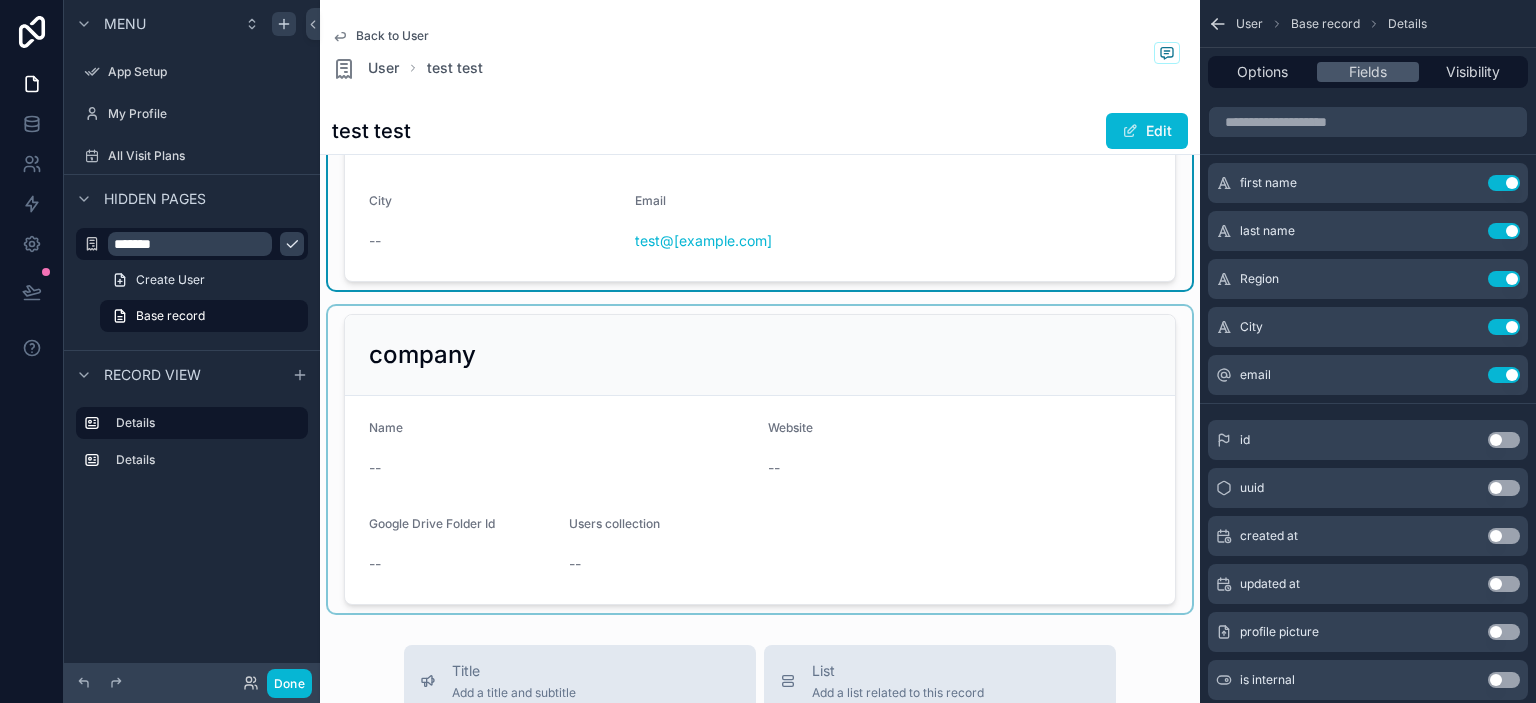 click at bounding box center (760, 459) 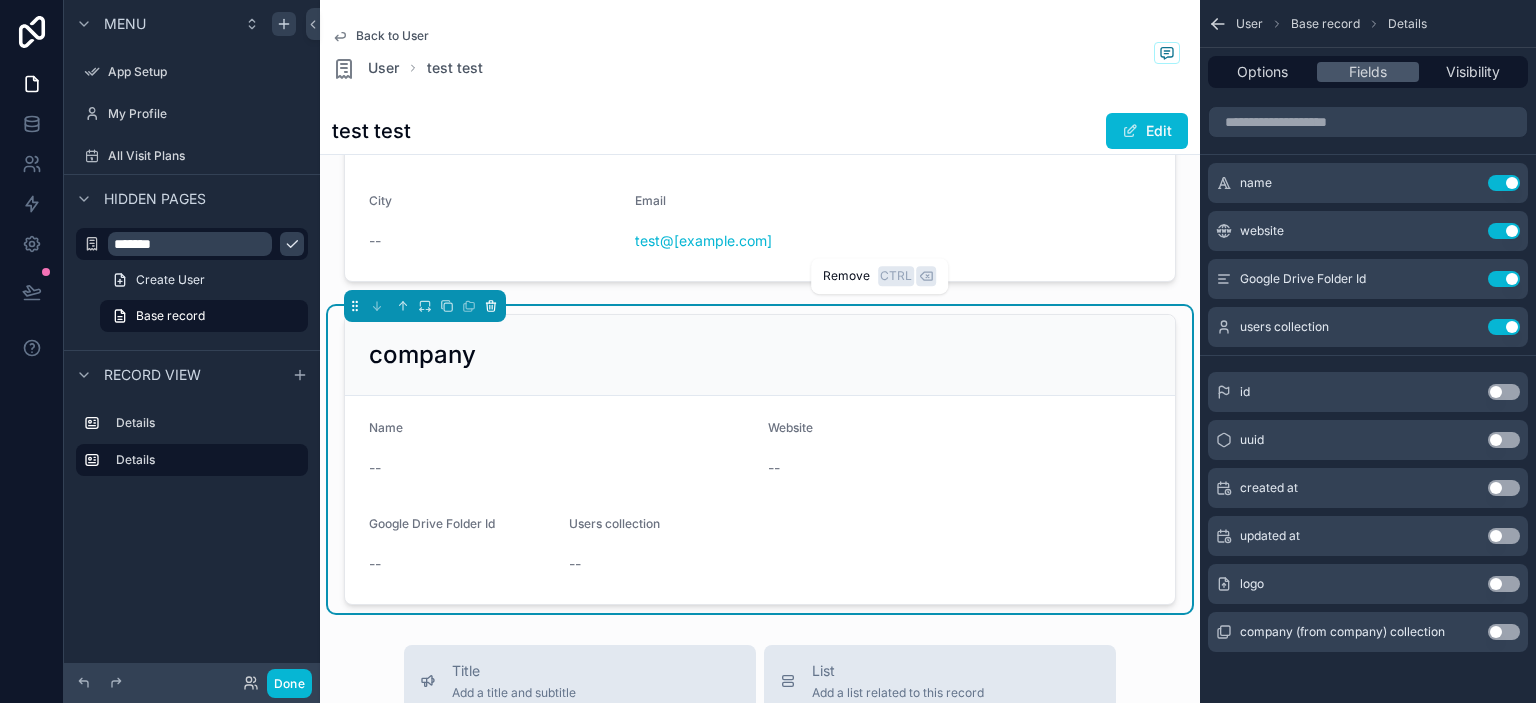 click 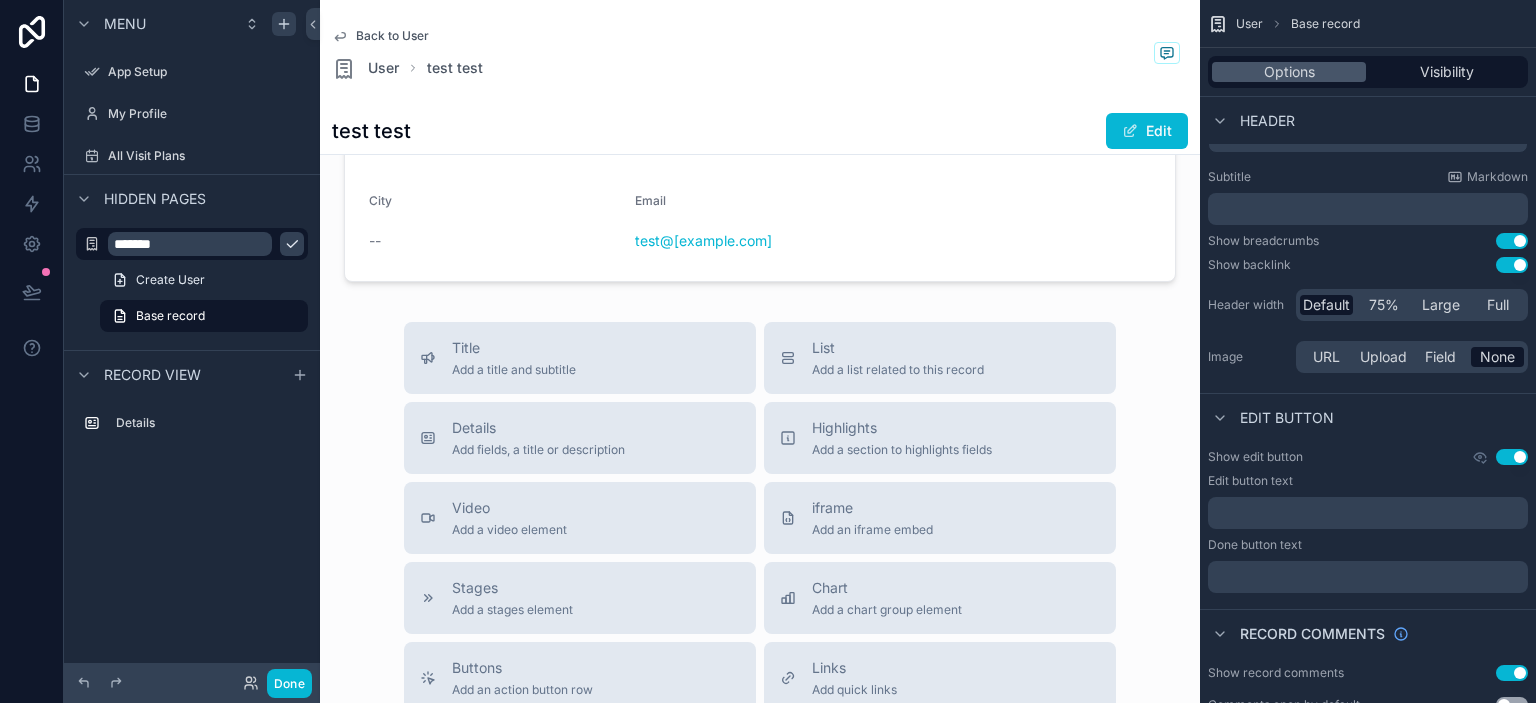scroll, scrollTop: 0, scrollLeft: 0, axis: both 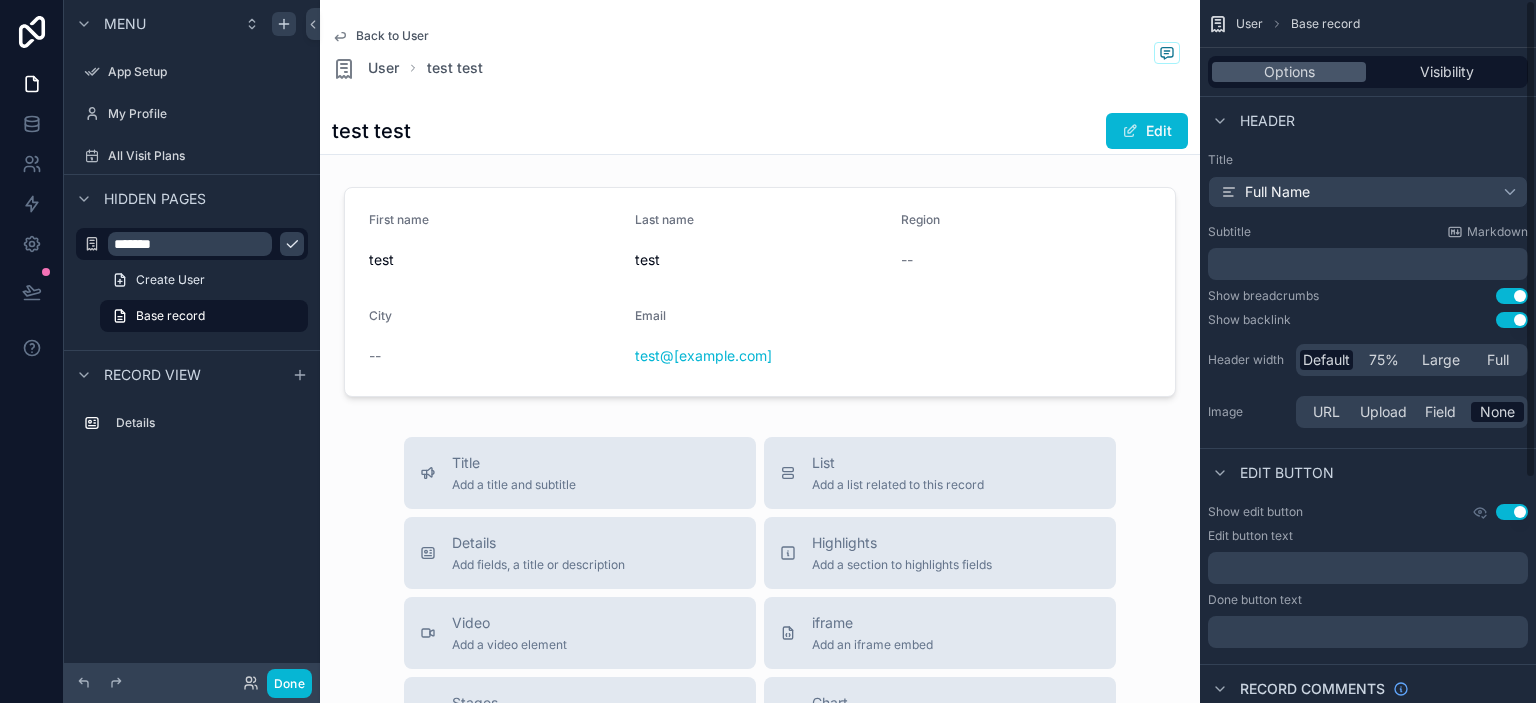 click on "Back to User User test test" at bounding box center (760, 54) 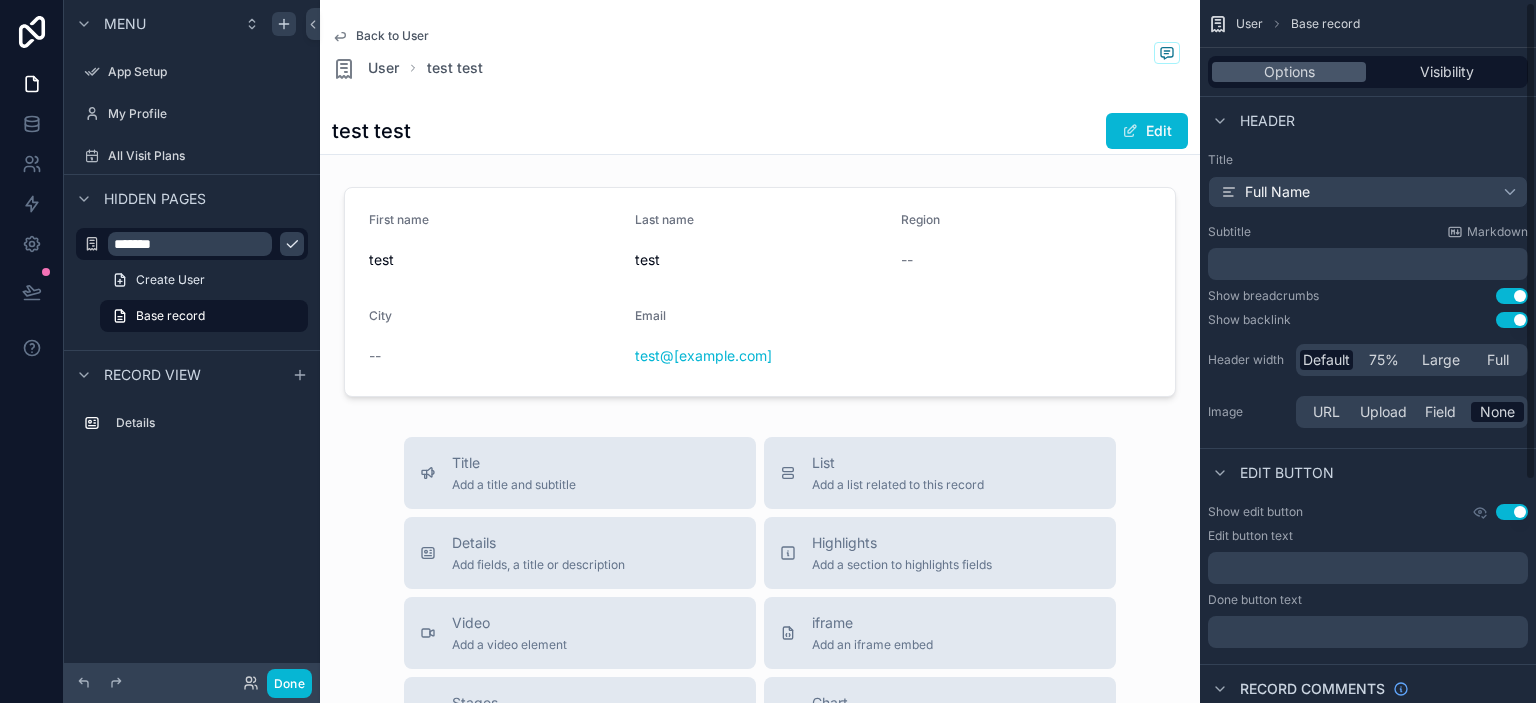 scroll, scrollTop: 329, scrollLeft: 0, axis: vertical 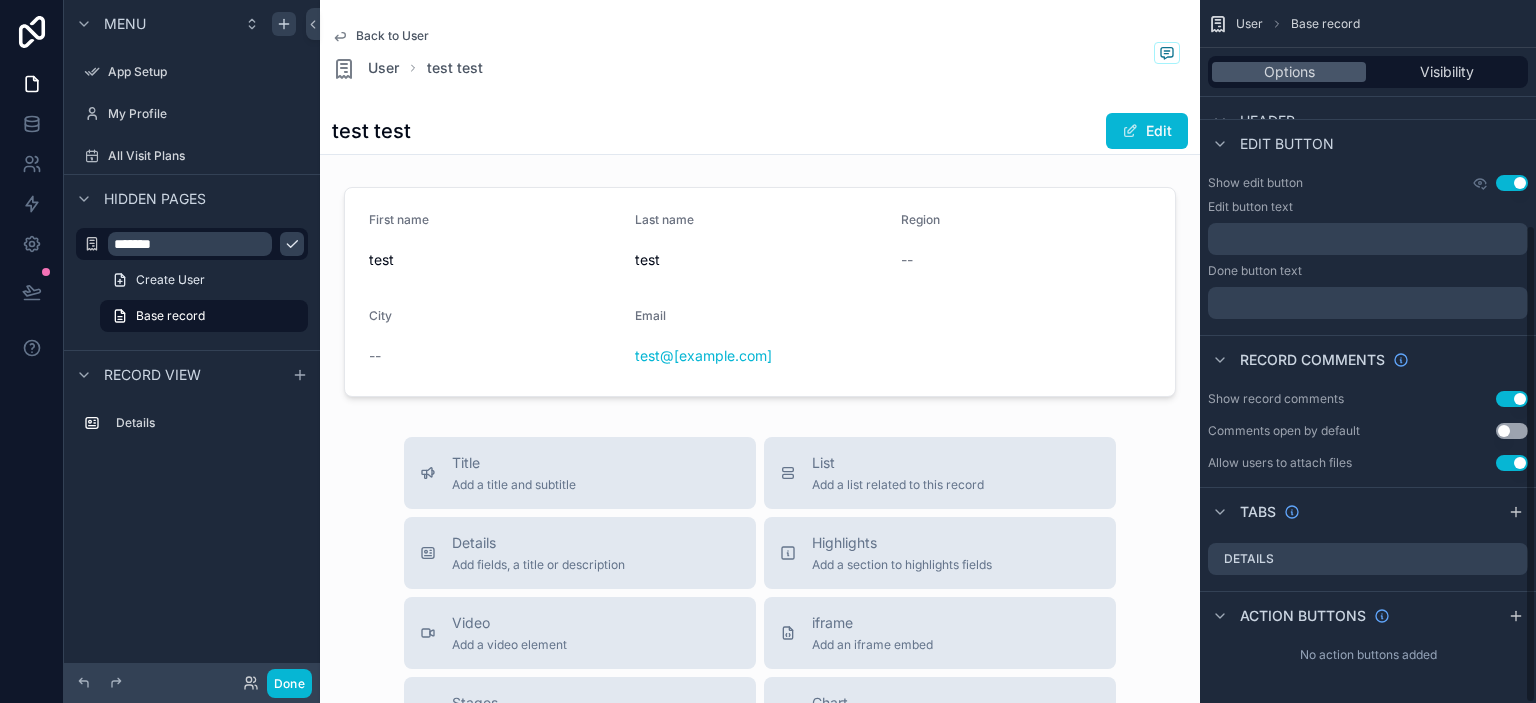 click on "Show record comments Use setting Comments open by default Use setting Allow users to attach files Use setting" at bounding box center (1368, 431) 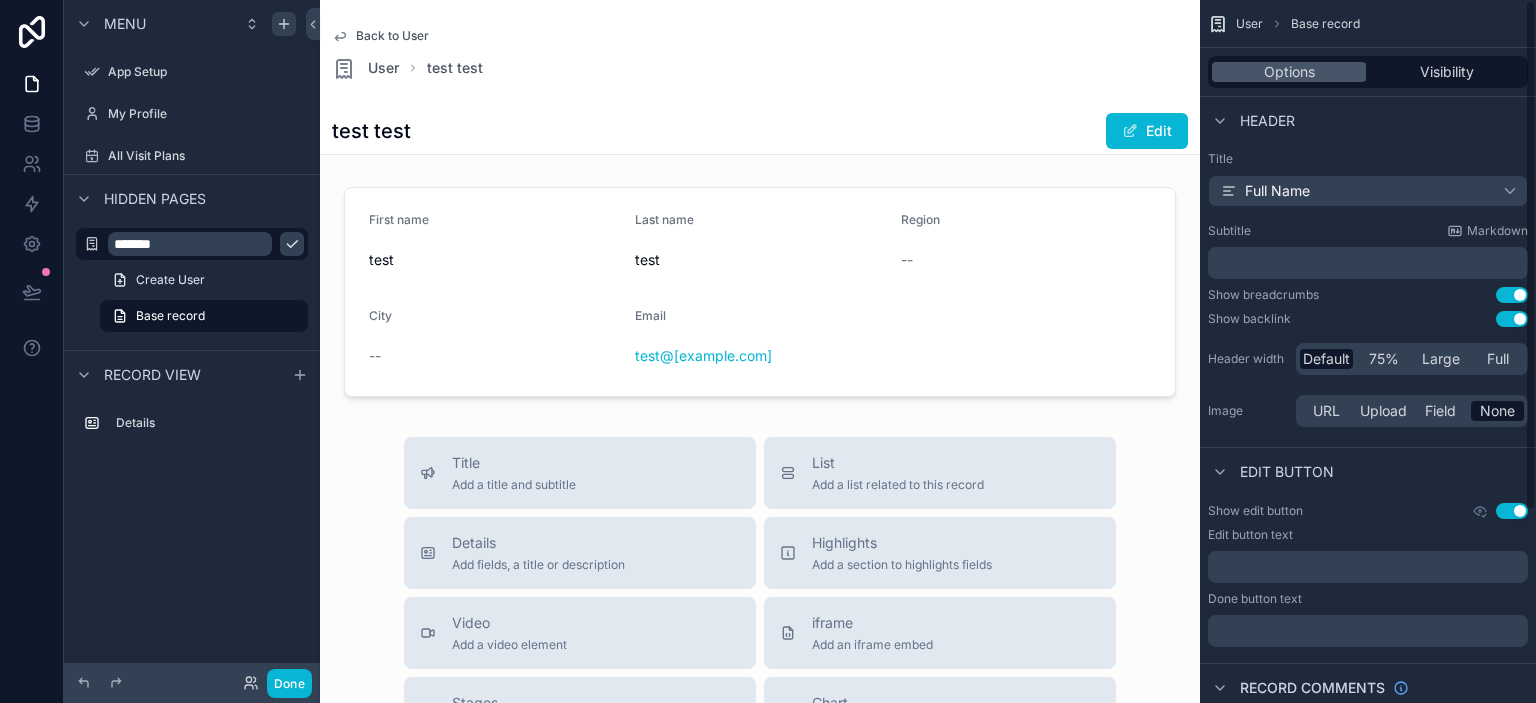 scroll, scrollTop: 0, scrollLeft: 0, axis: both 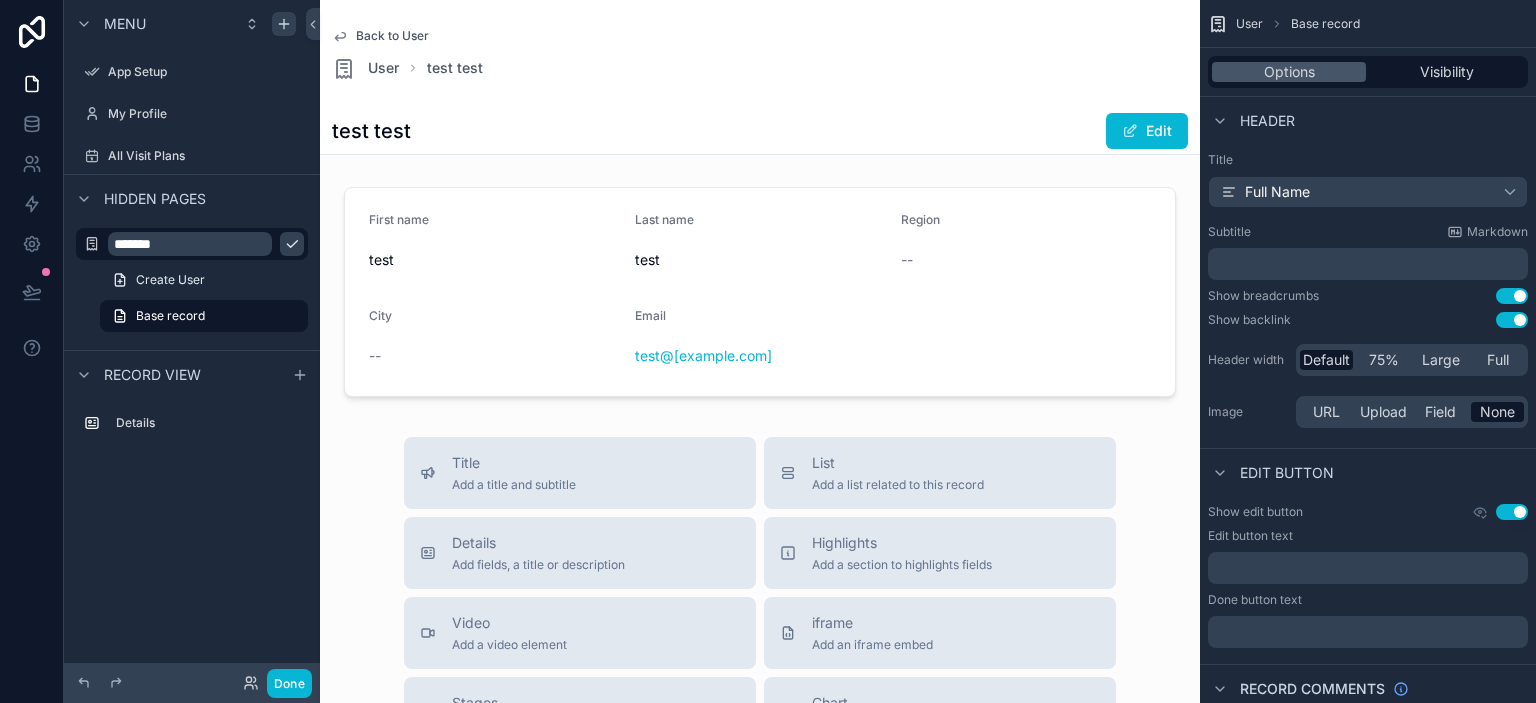click on "Use setting" at bounding box center [1512, 296] 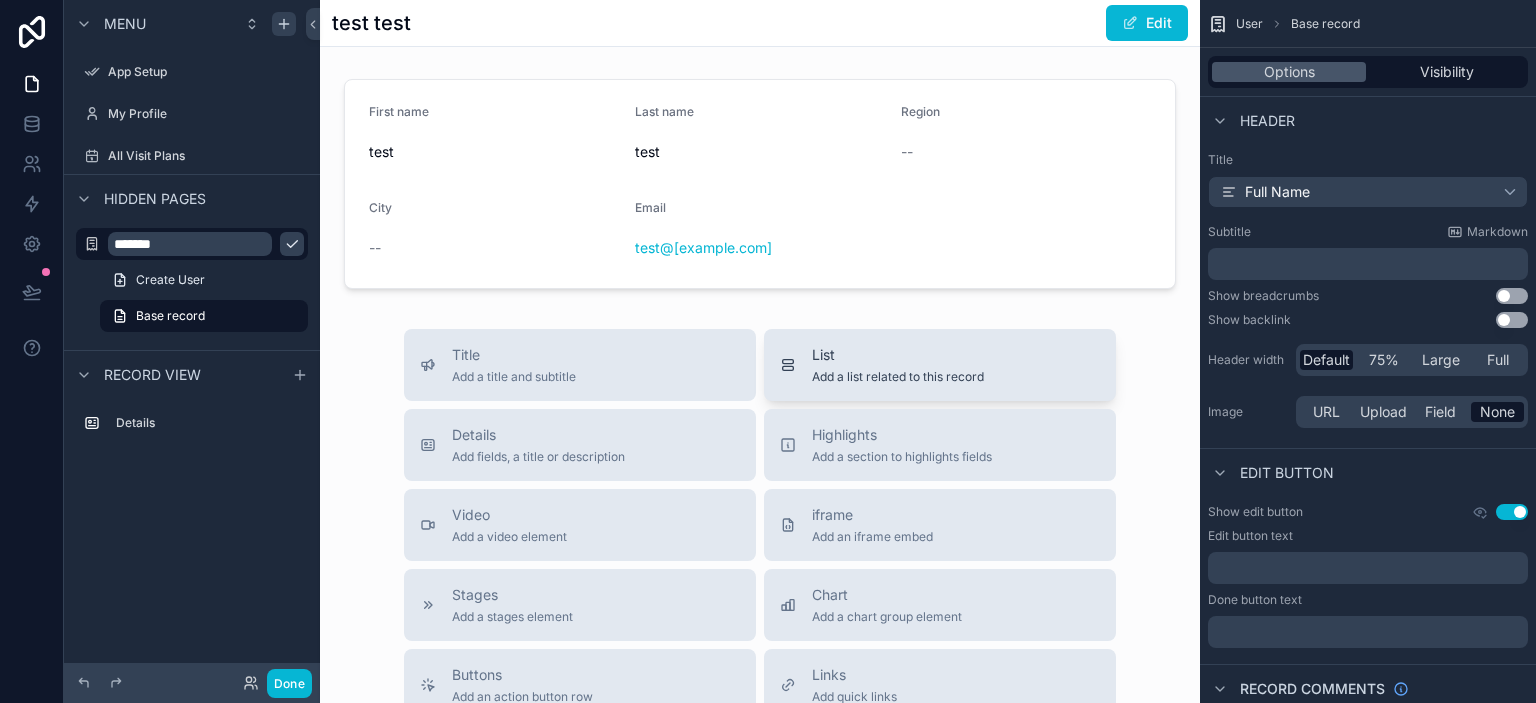click on "List" at bounding box center [898, 355] 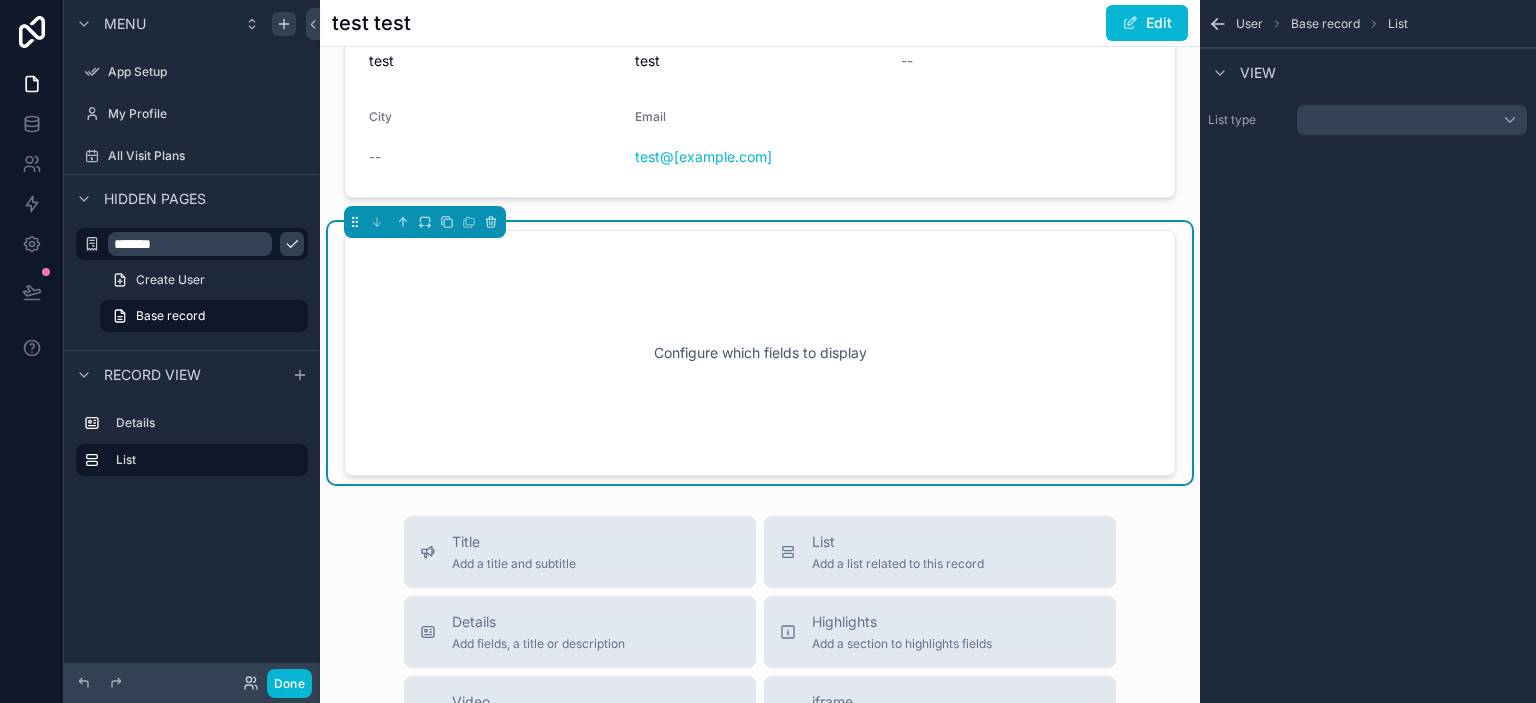 scroll, scrollTop: 92, scrollLeft: 0, axis: vertical 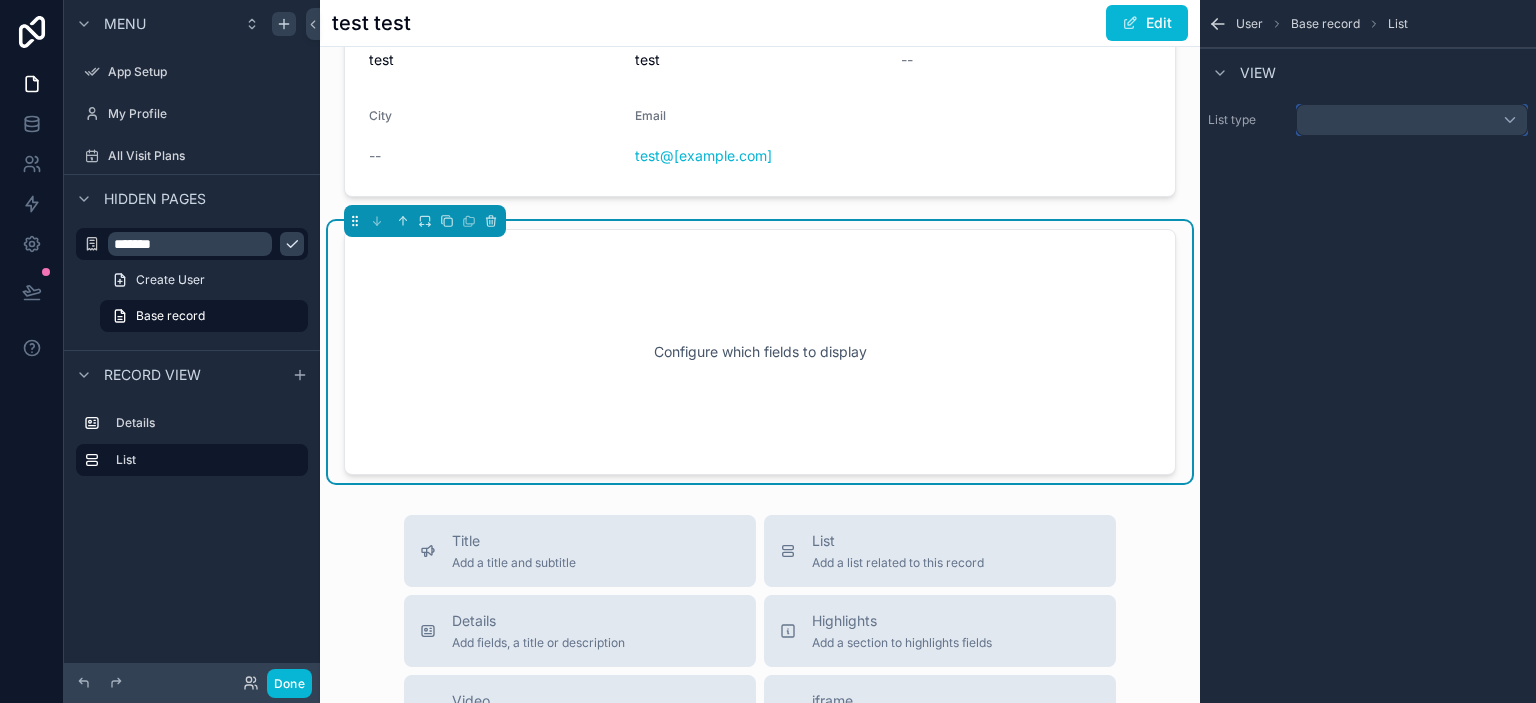 click at bounding box center [1412, 120] 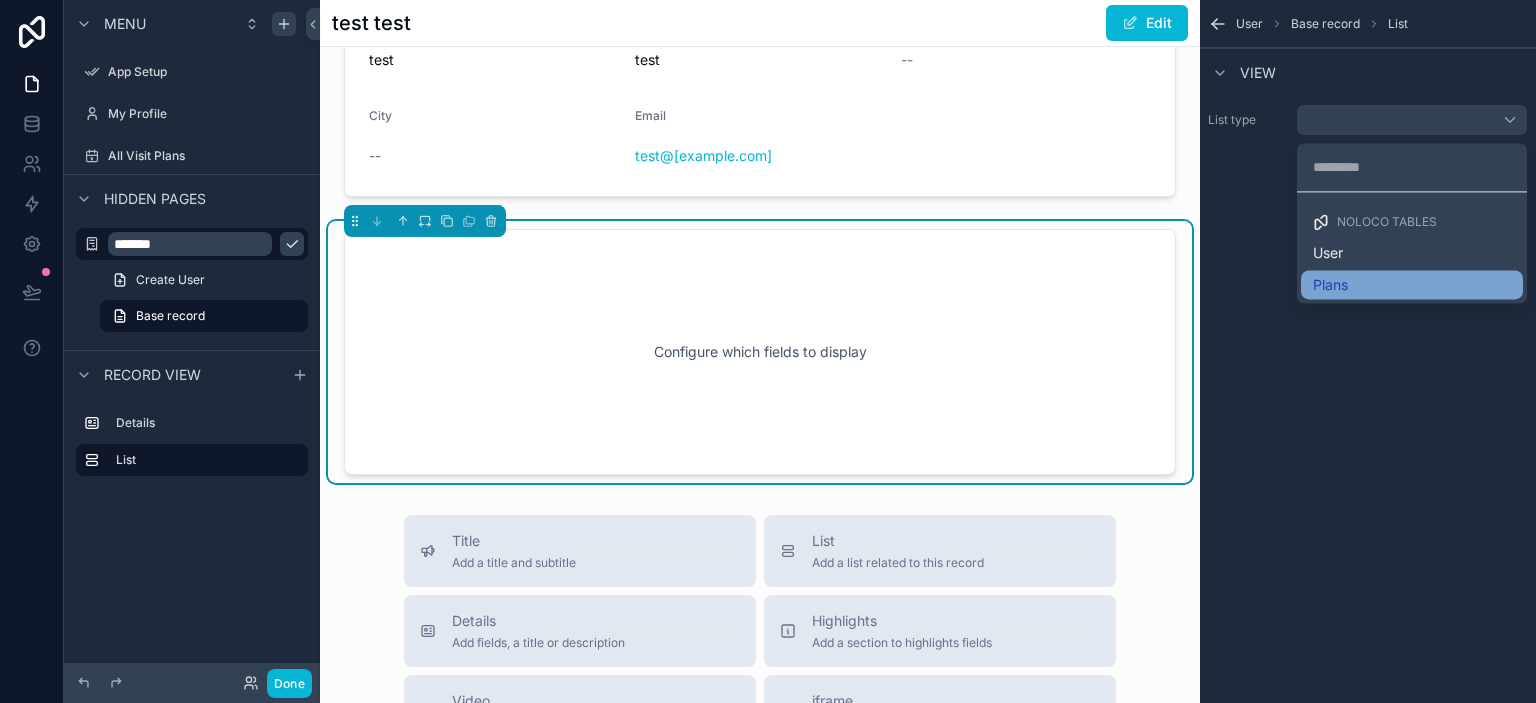 click on "Plans" at bounding box center [1412, 285] 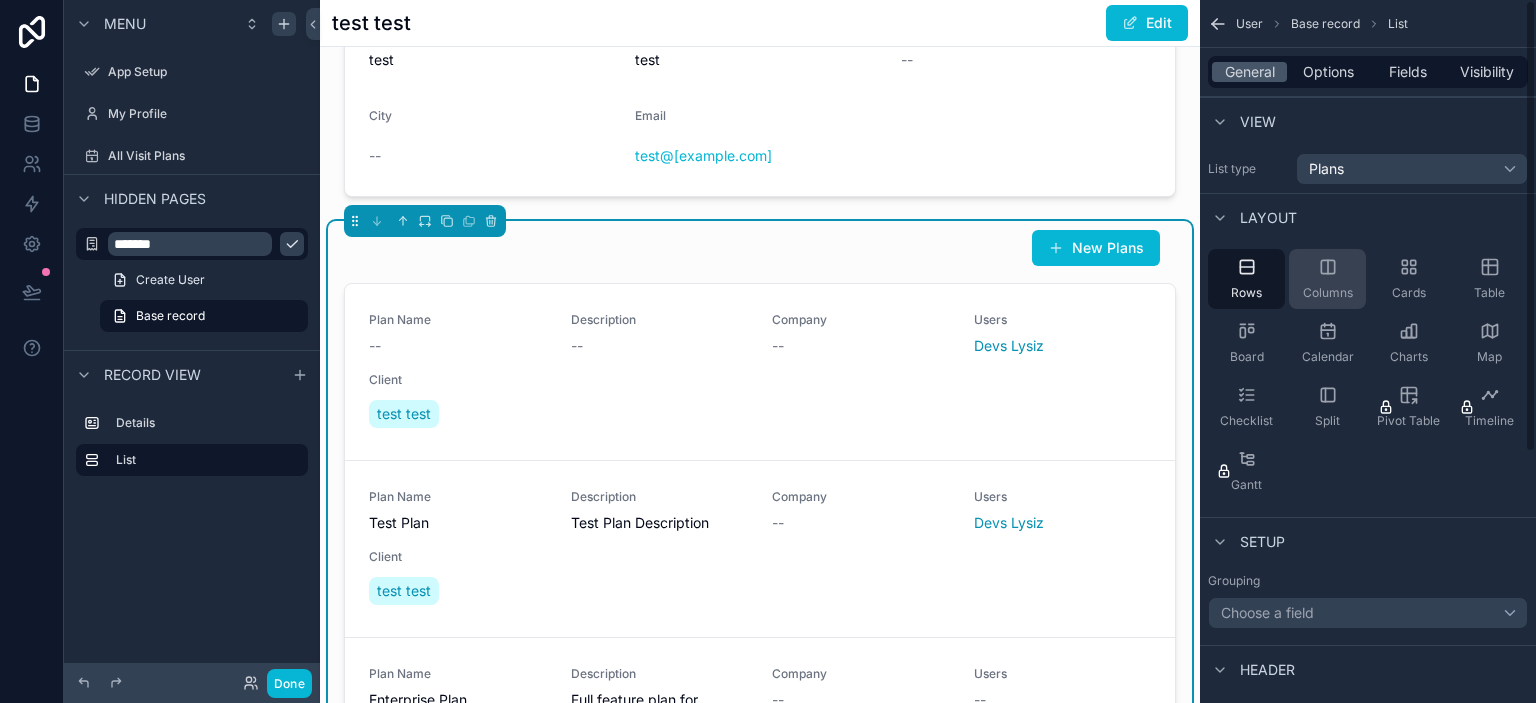 scroll, scrollTop: 91, scrollLeft: 0, axis: vertical 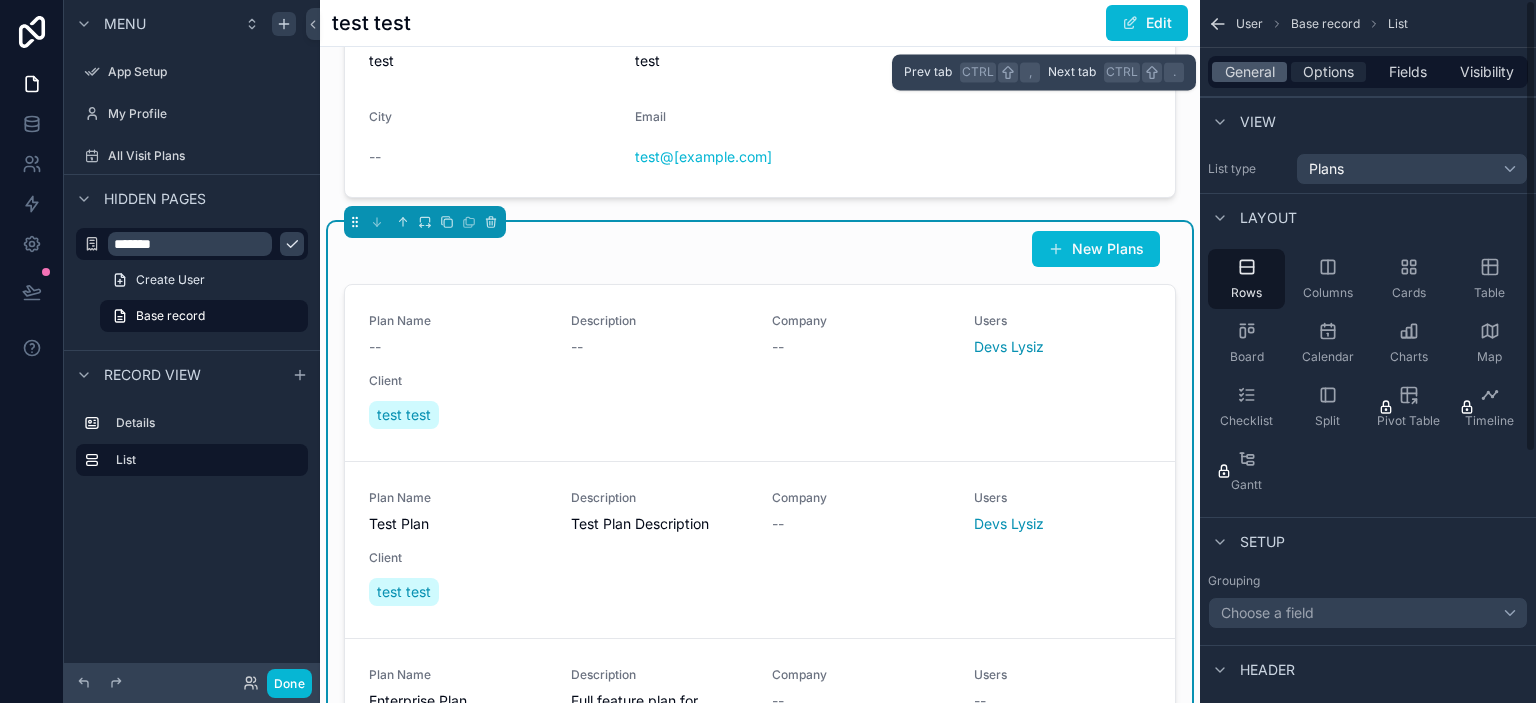 click on "Options" at bounding box center [1328, 72] 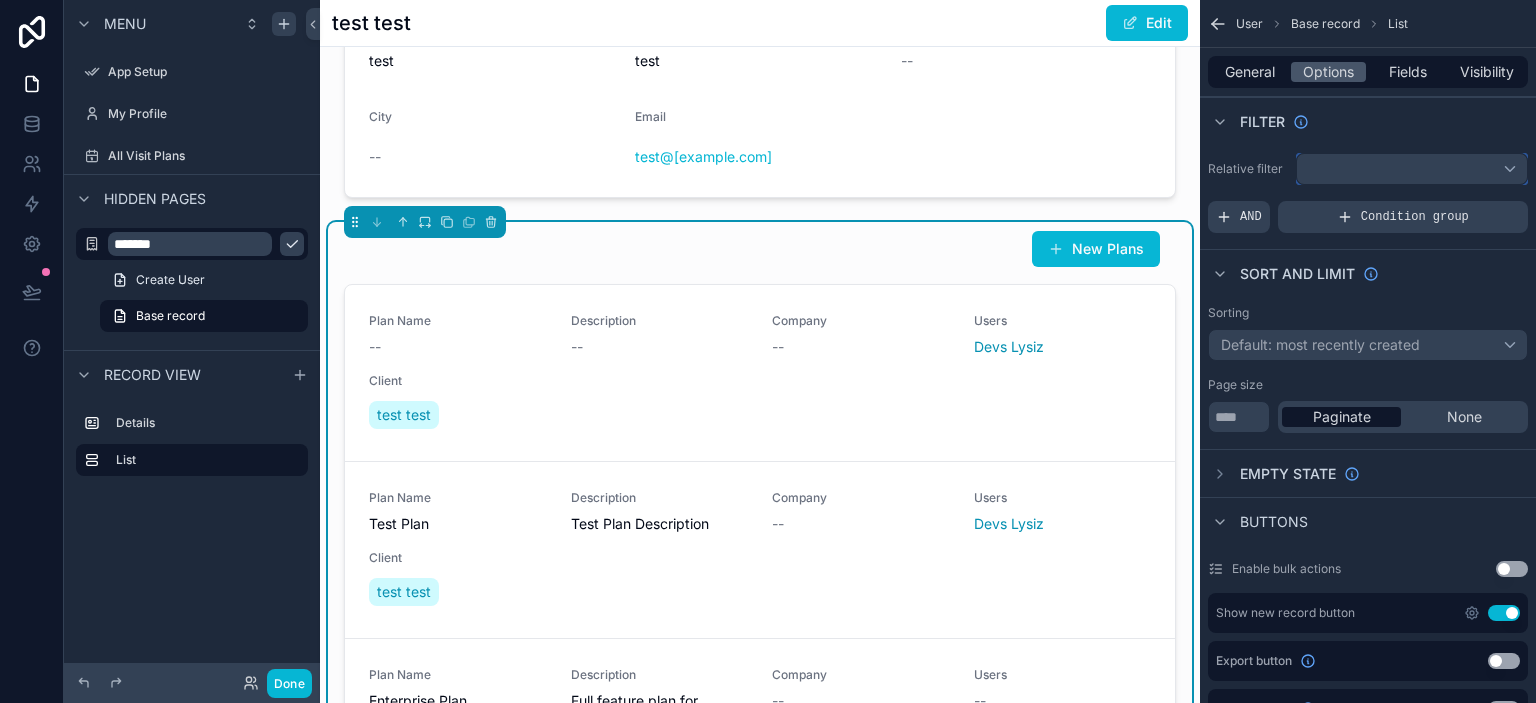 click at bounding box center (1412, 169) 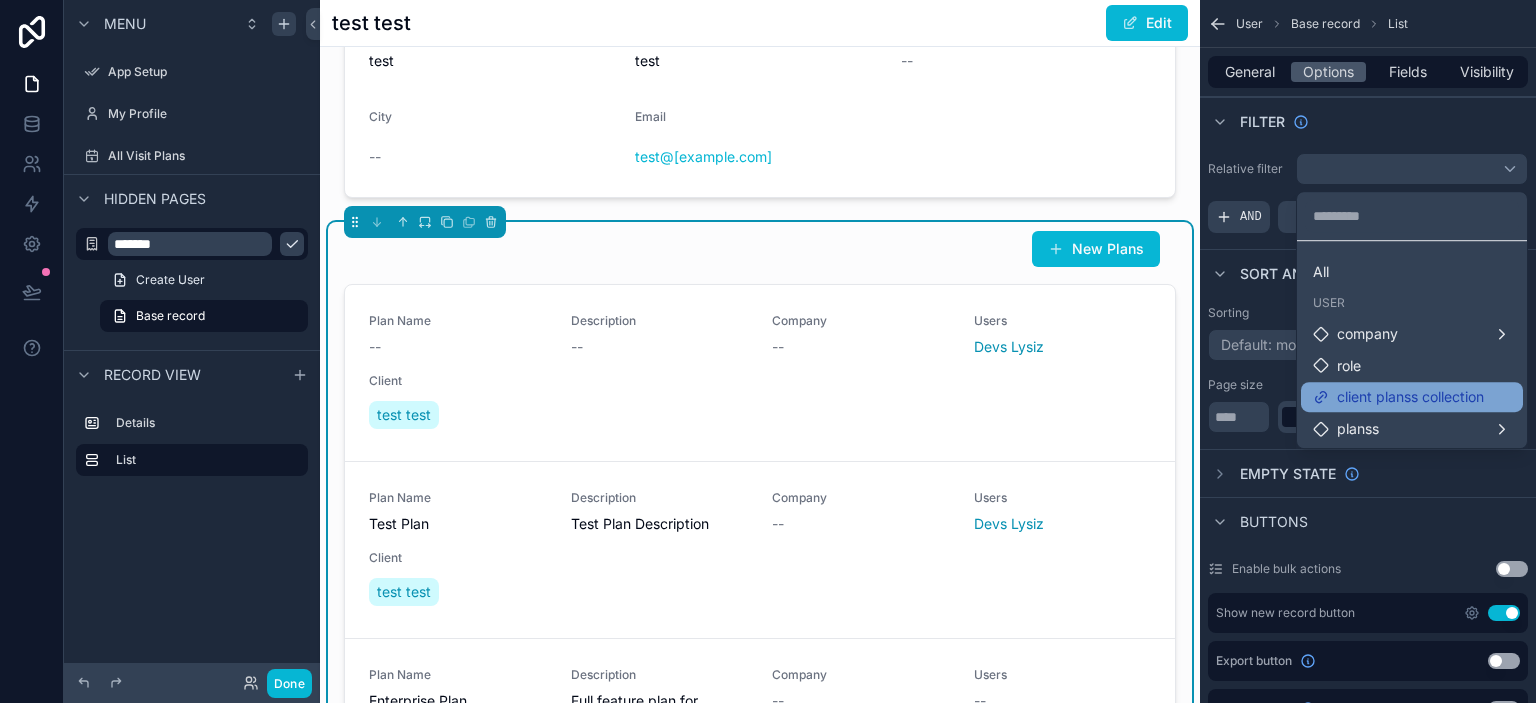 click on "client planss collection" at bounding box center (1410, 397) 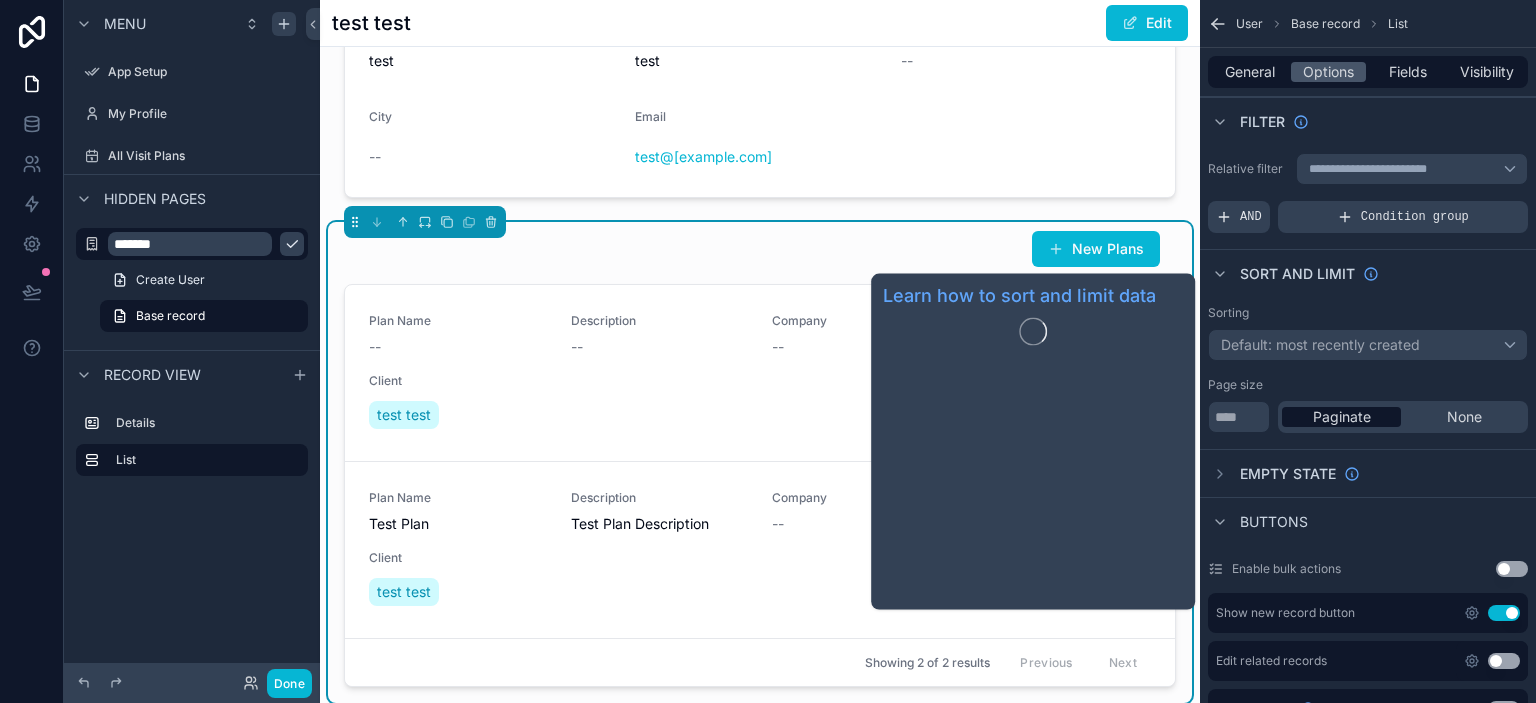 scroll, scrollTop: 92, scrollLeft: 0, axis: vertical 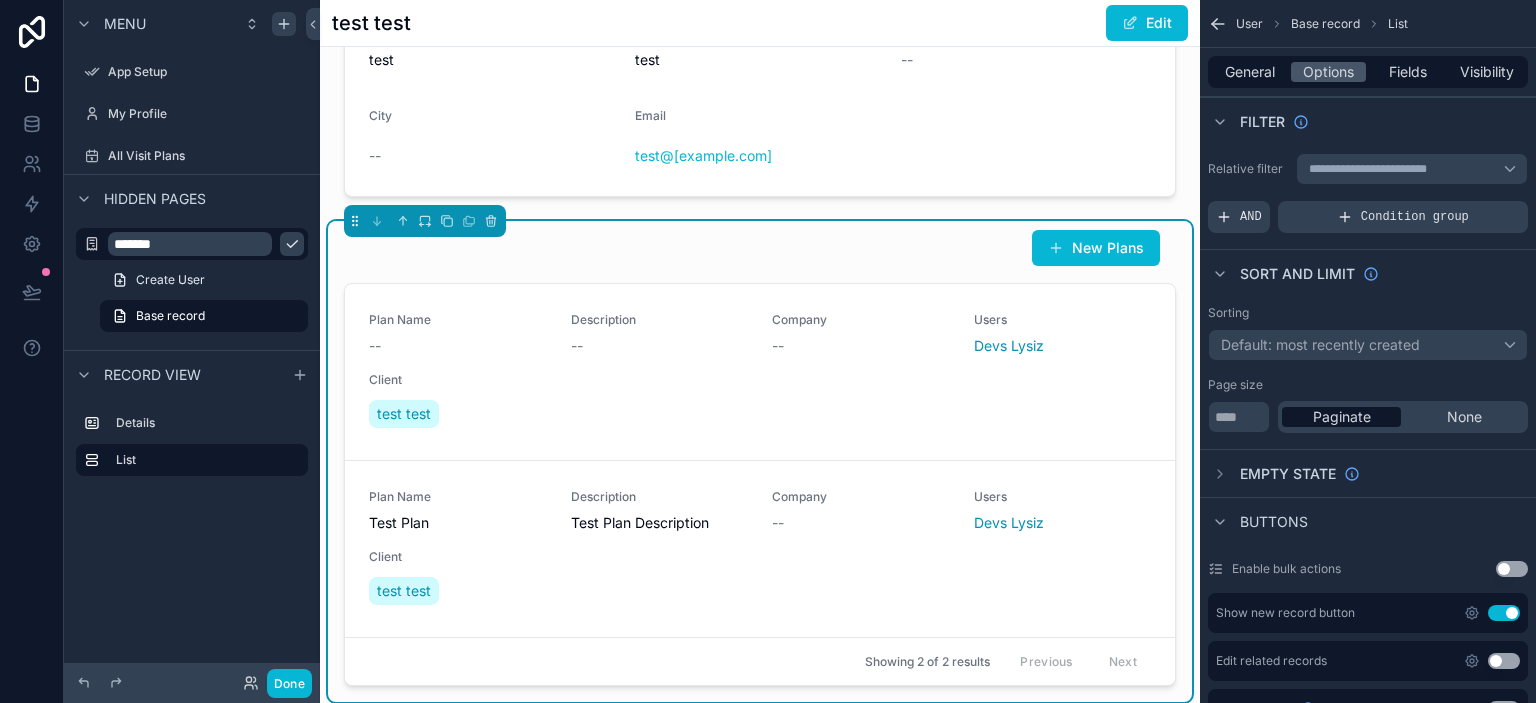 click on "Filter" at bounding box center (1368, 121) 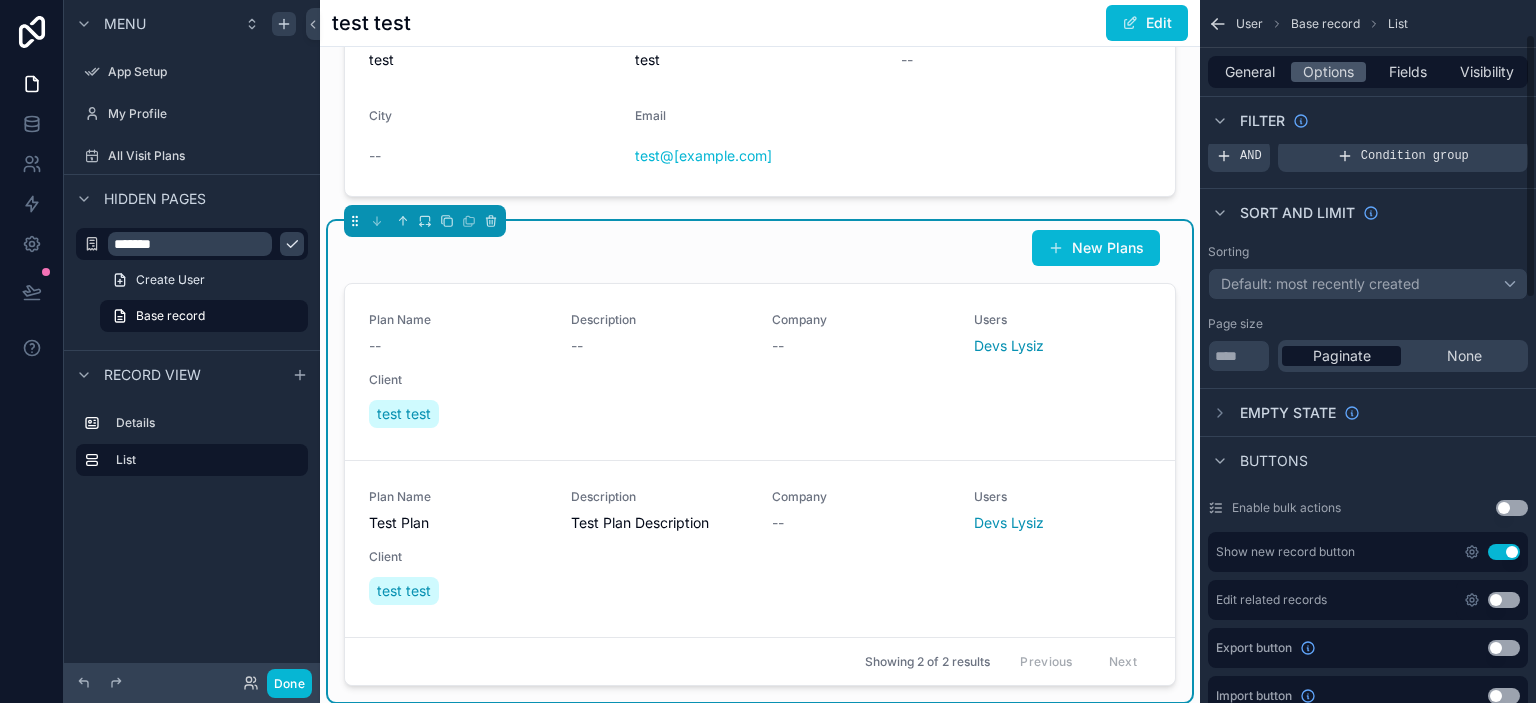 scroll, scrollTop: 91, scrollLeft: 0, axis: vertical 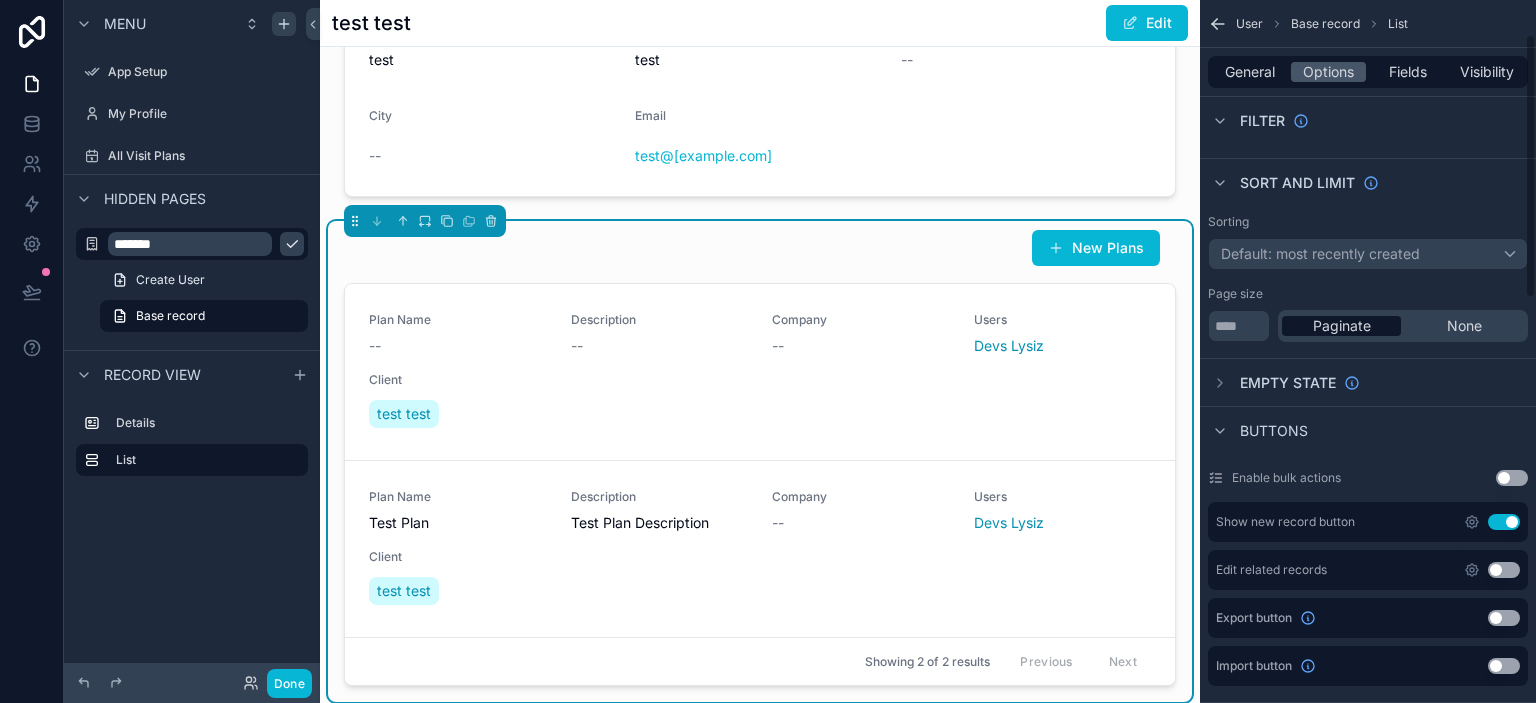 click on "New Plans" at bounding box center (760, 248) 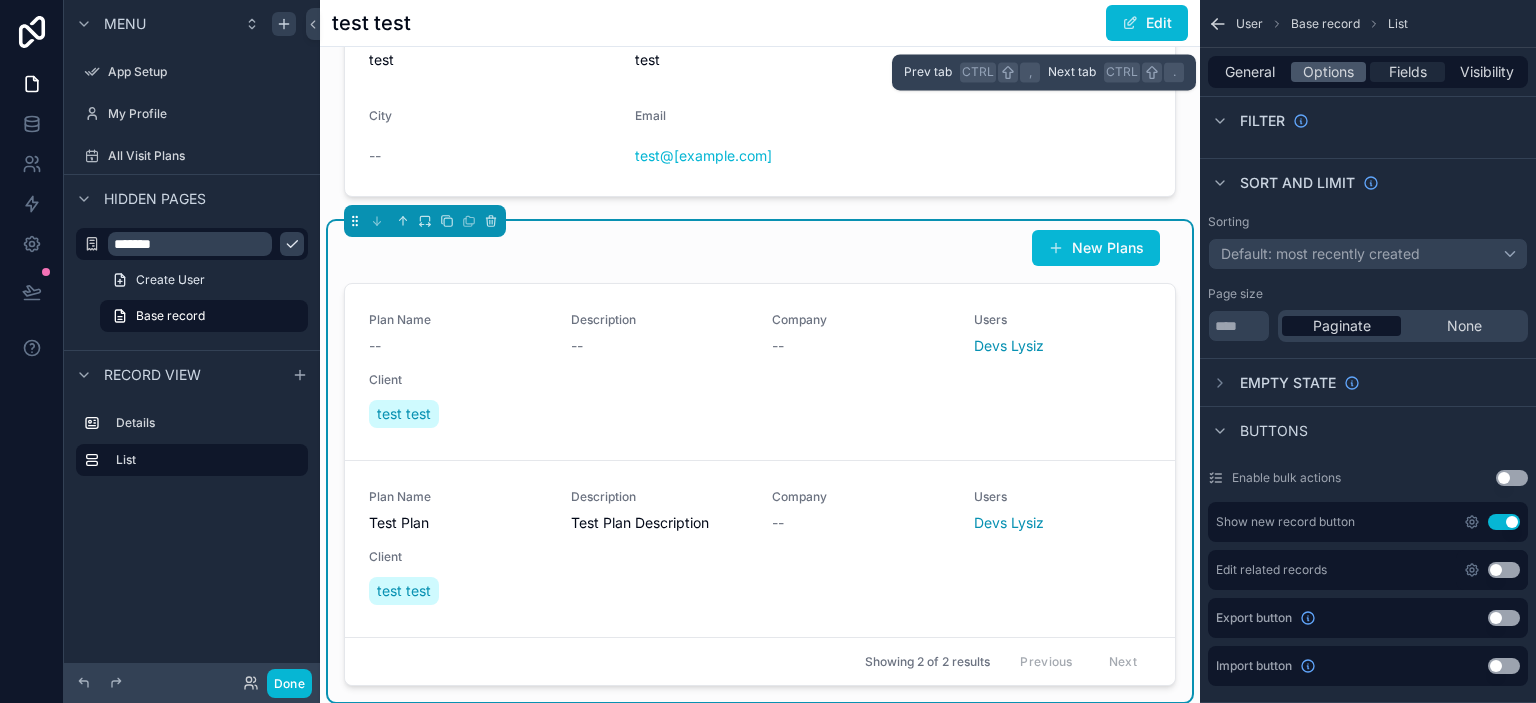 click on "Fields" at bounding box center (1408, 72) 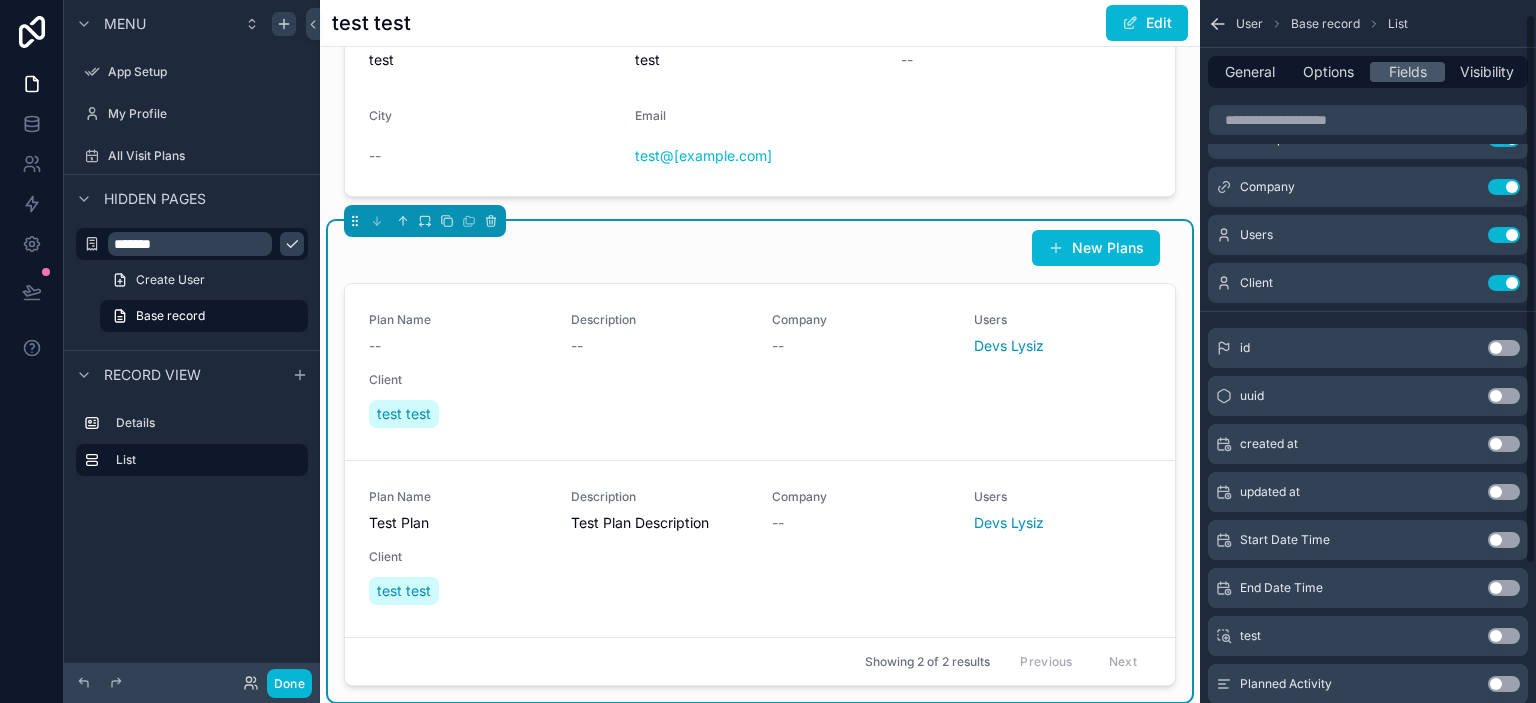 scroll, scrollTop: 0, scrollLeft: 0, axis: both 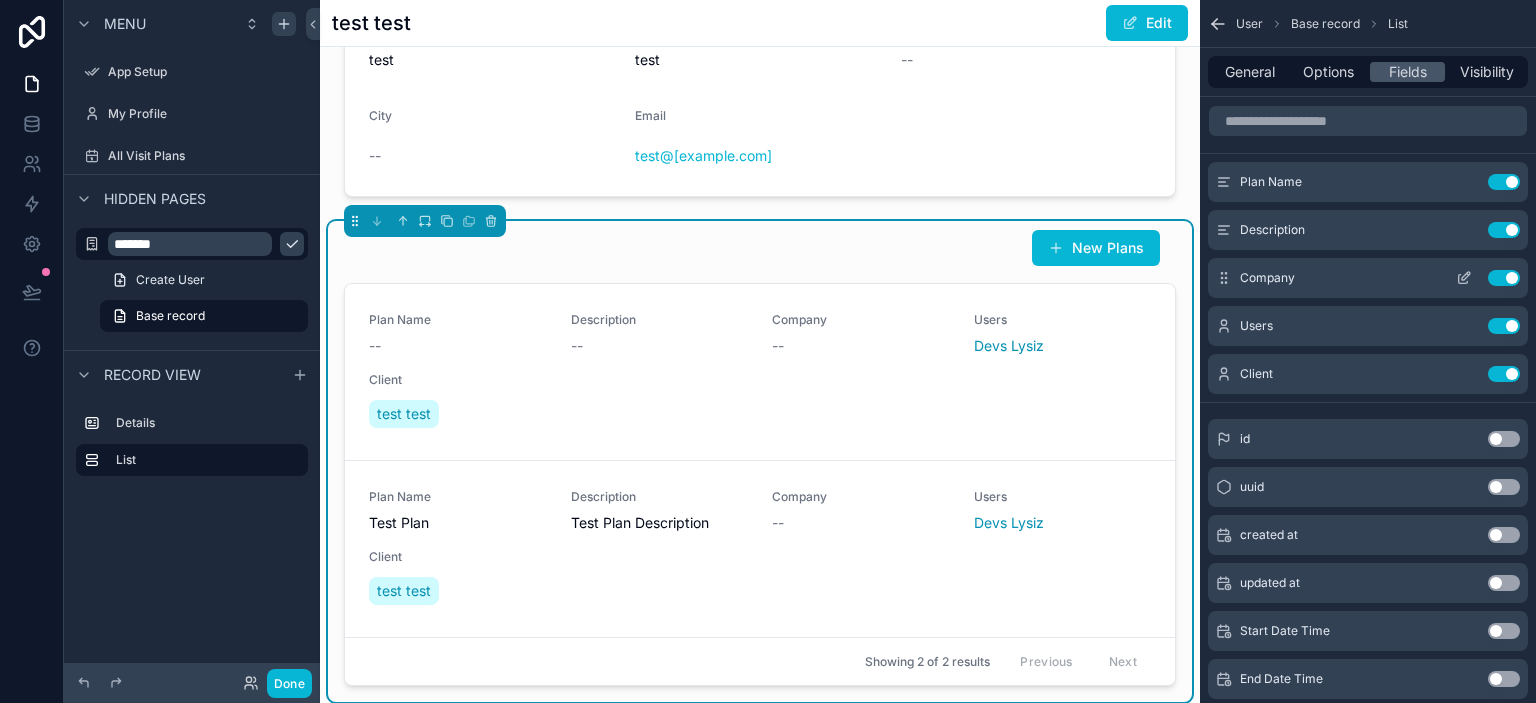 click on "Use setting" at bounding box center [1504, 278] 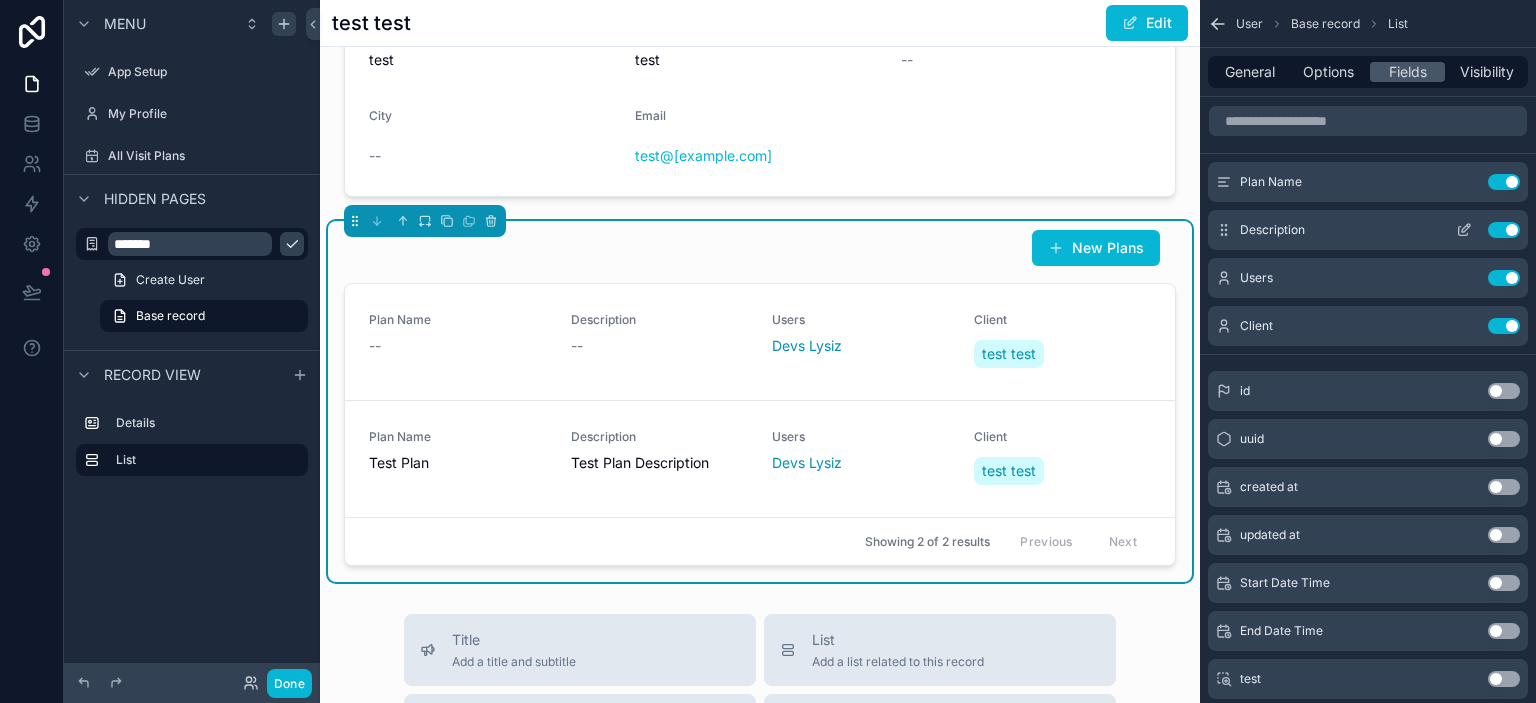click on "Use setting" at bounding box center (1504, 230) 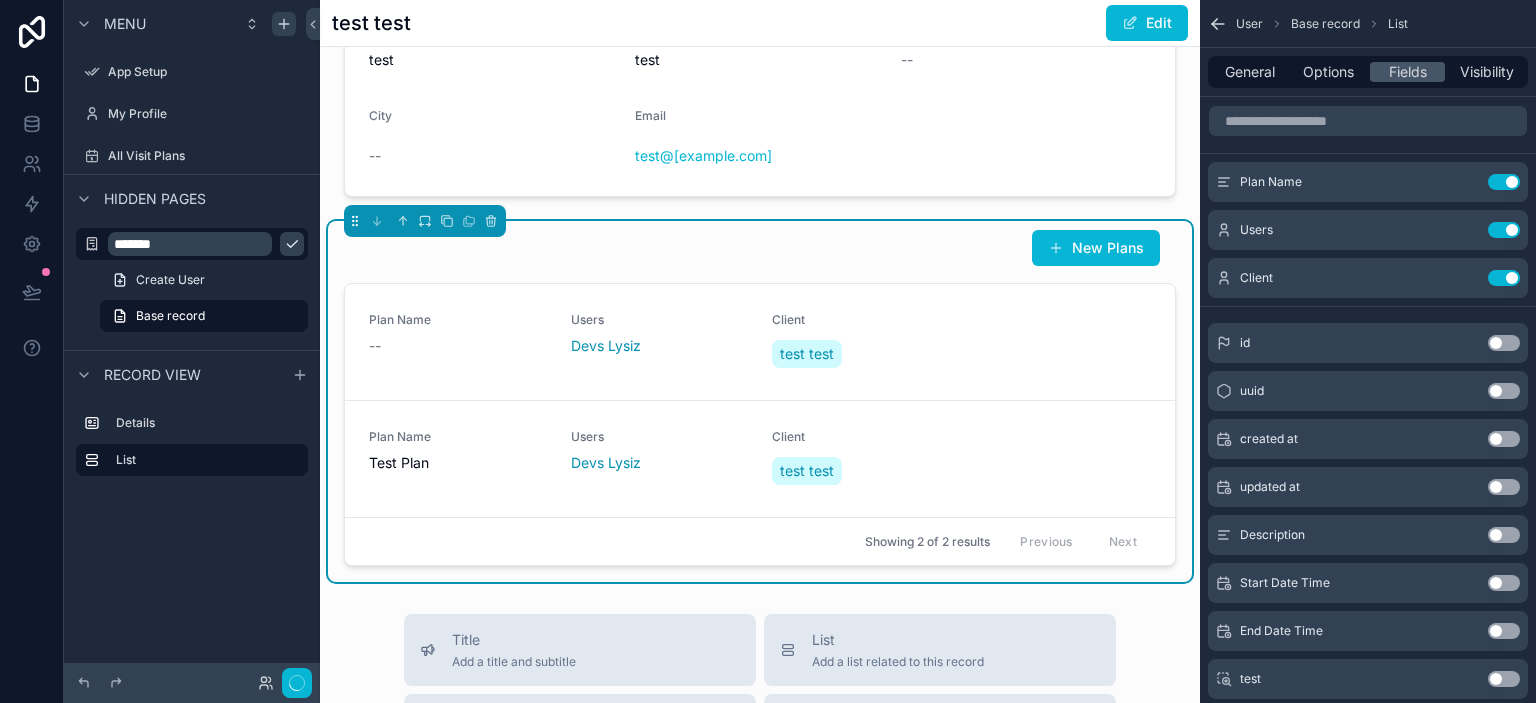 scroll, scrollTop: 91, scrollLeft: 0, axis: vertical 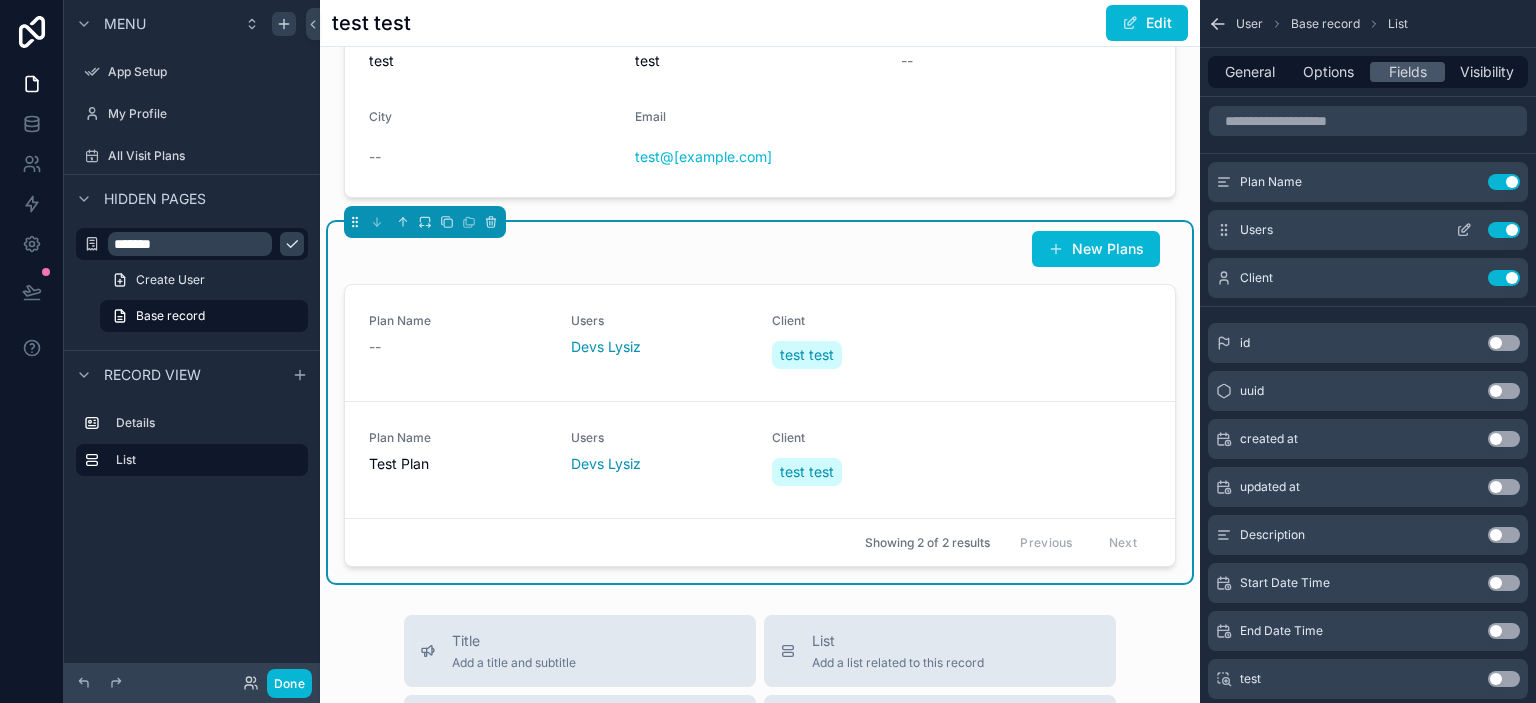 click 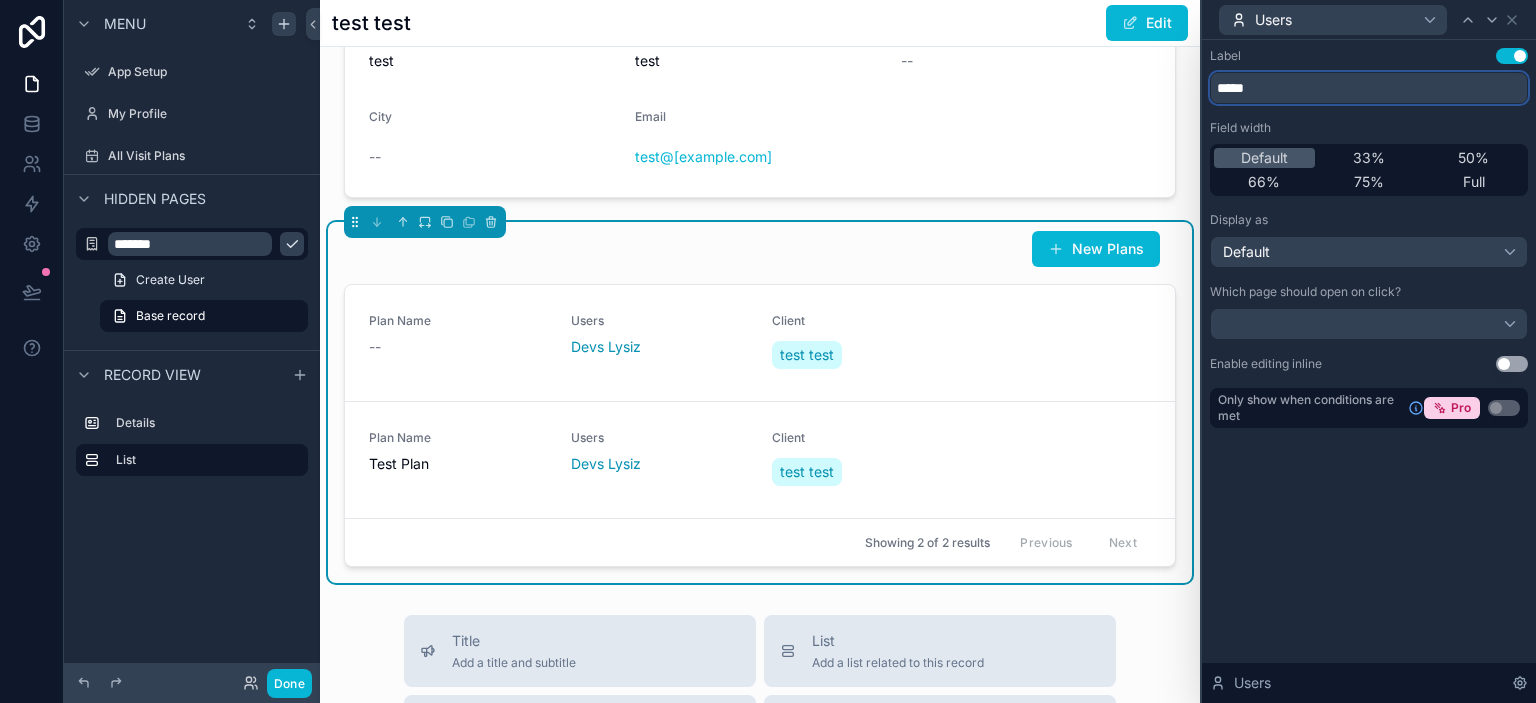 drag, startPoint x: 1291, startPoint y: 97, endPoint x: 1187, endPoint y: 102, distance: 104.120125 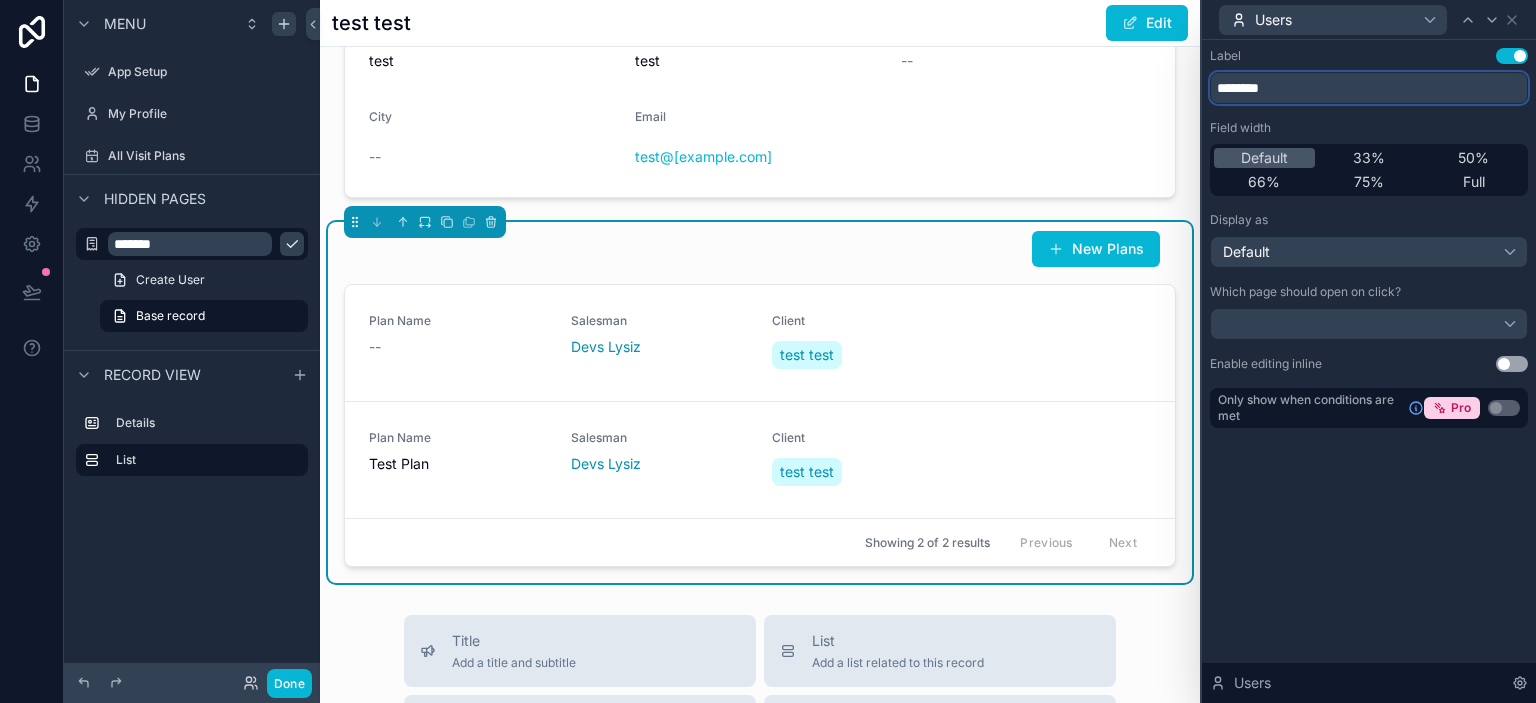 type on "********" 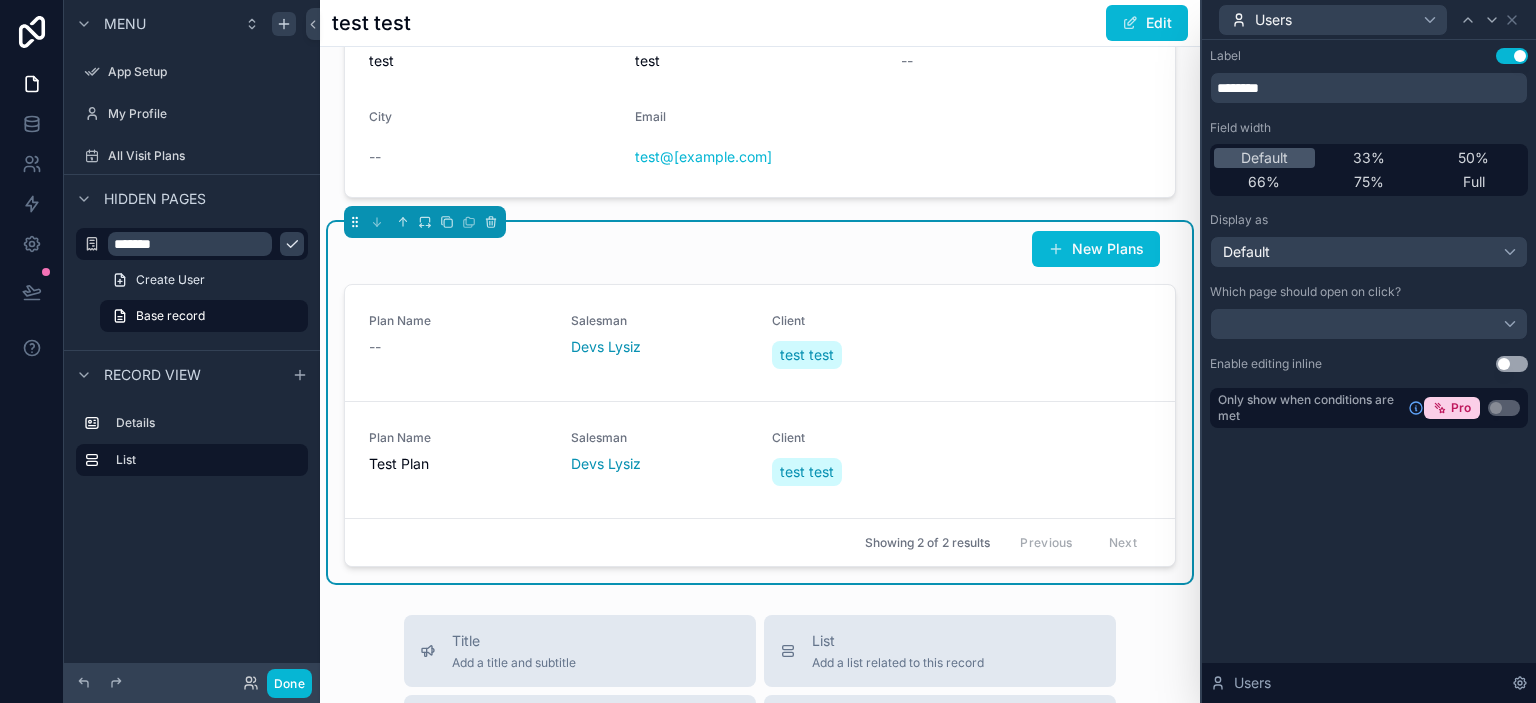 click on "Label Use setting" at bounding box center [1369, 56] 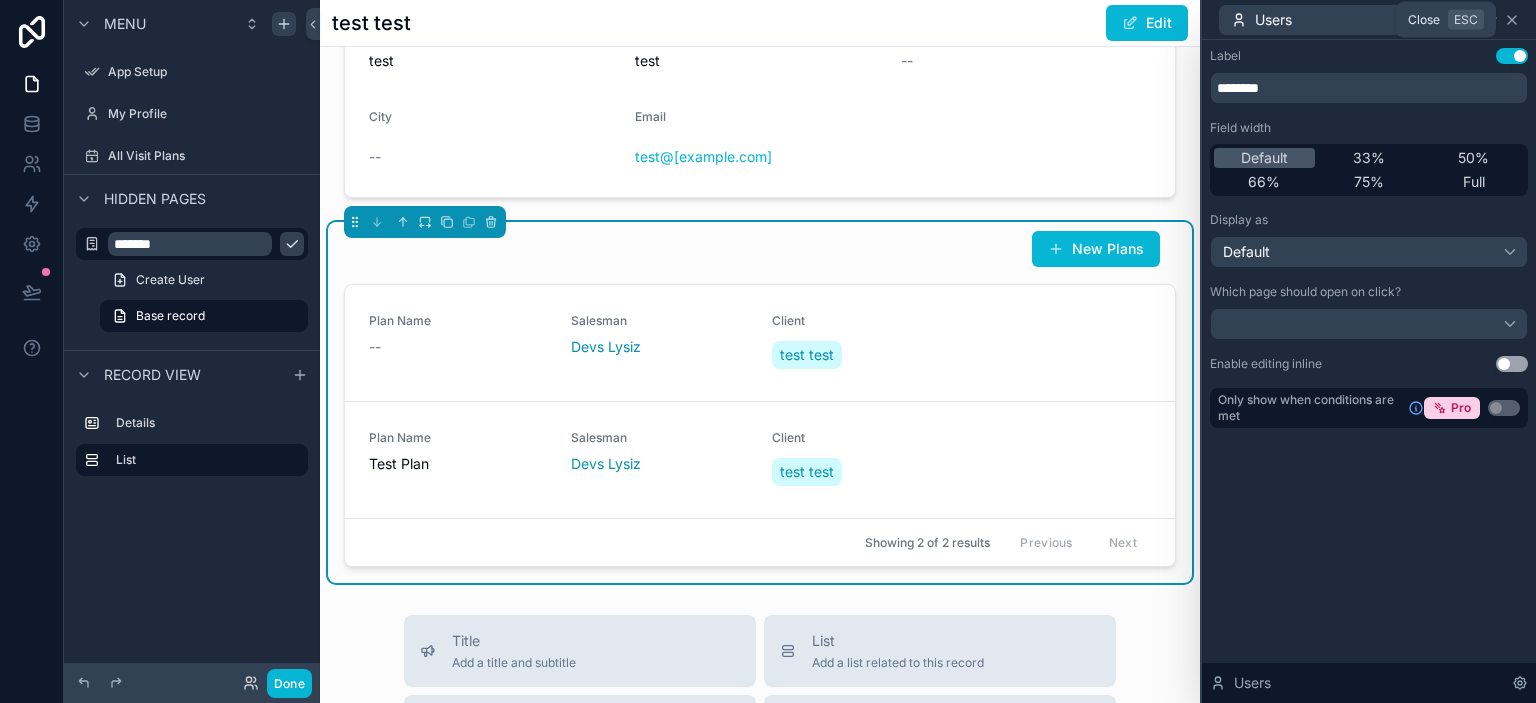 click 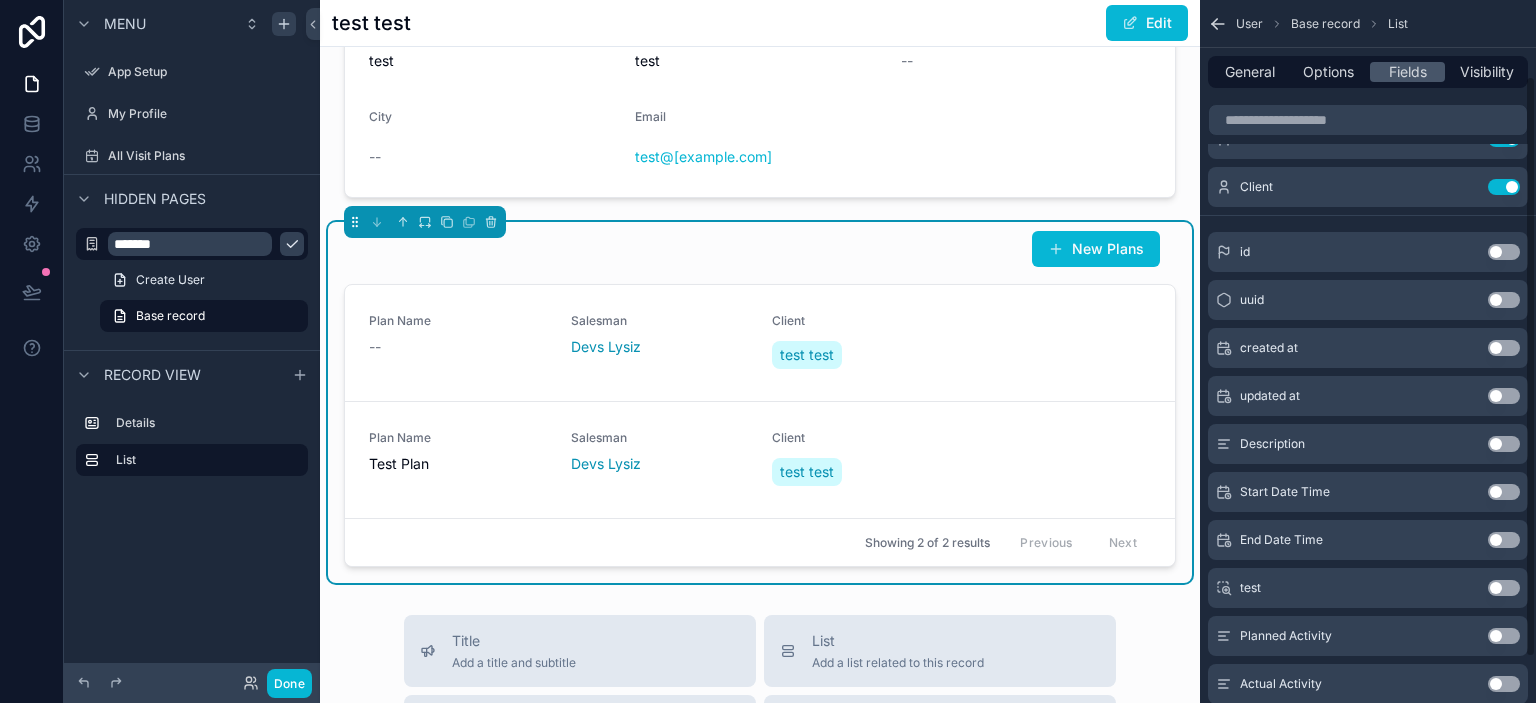 scroll, scrollTop: 147, scrollLeft: 0, axis: vertical 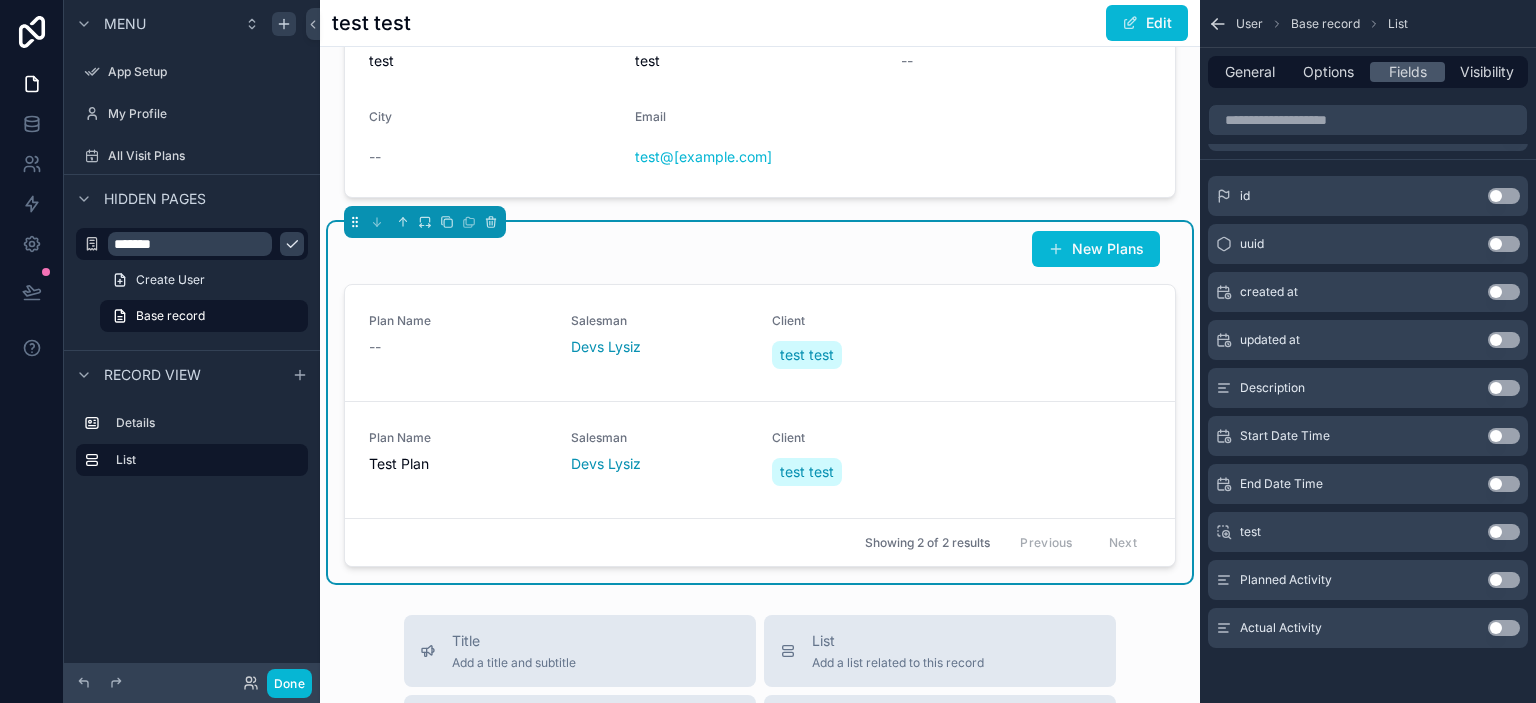 click on "Start Date Time Use setting" at bounding box center [1368, 436] 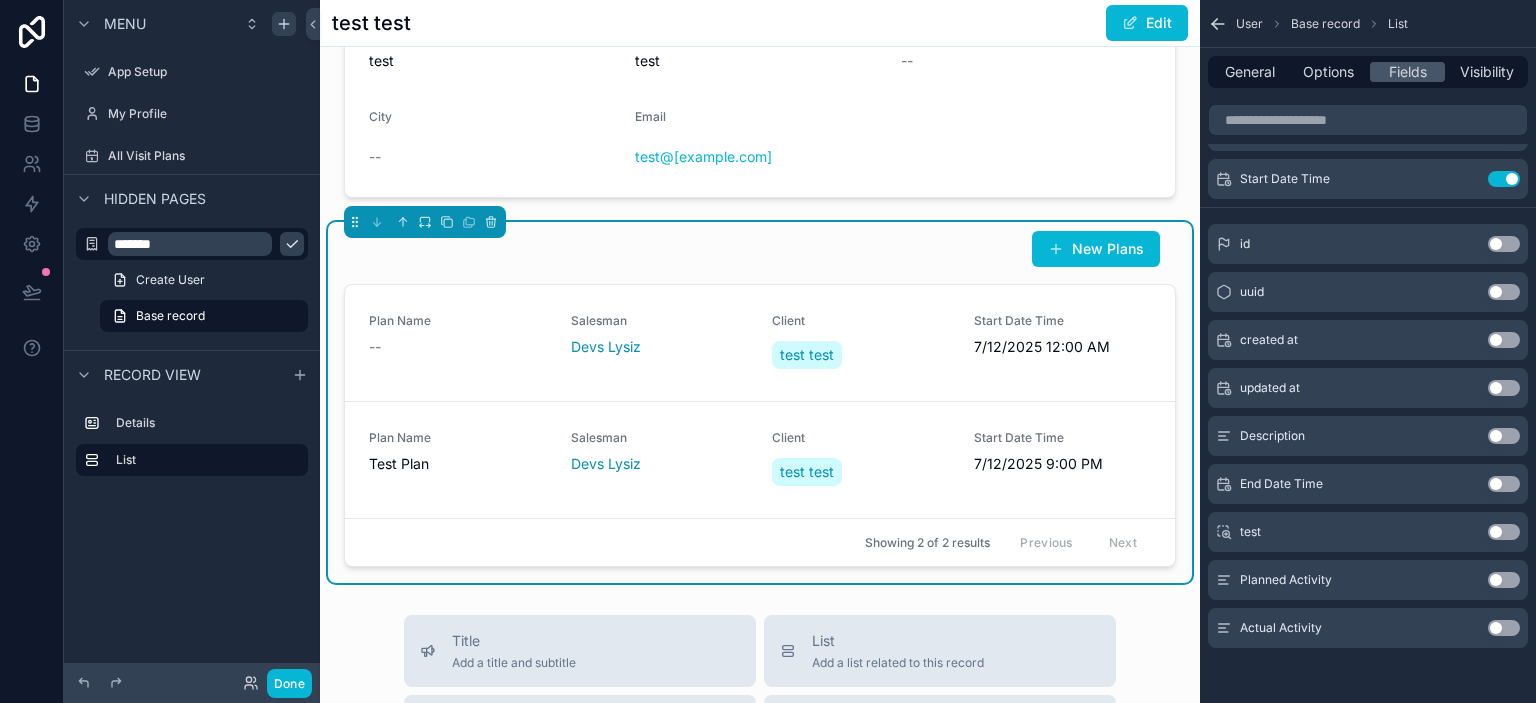 click on "Use setting" at bounding box center [1504, 484] 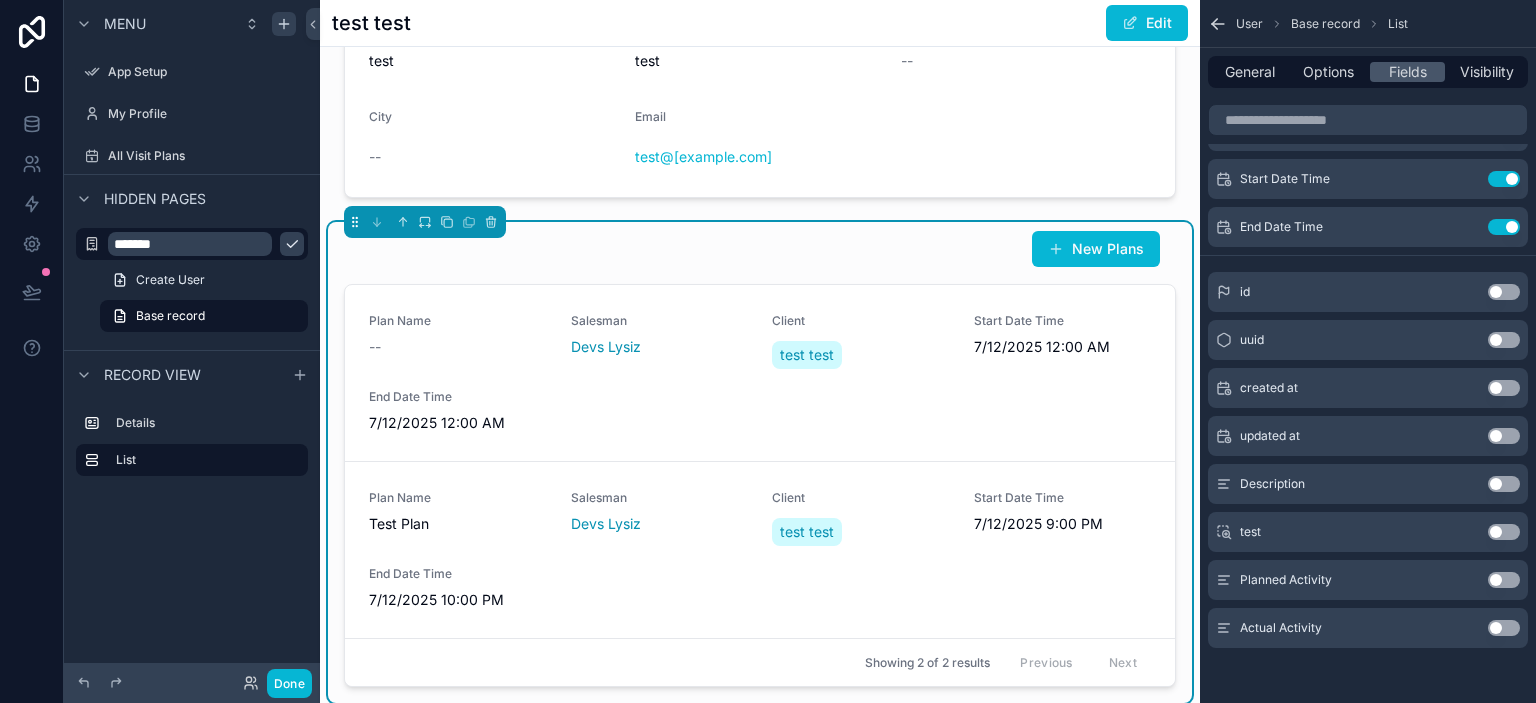 scroll, scrollTop: 0, scrollLeft: 0, axis: both 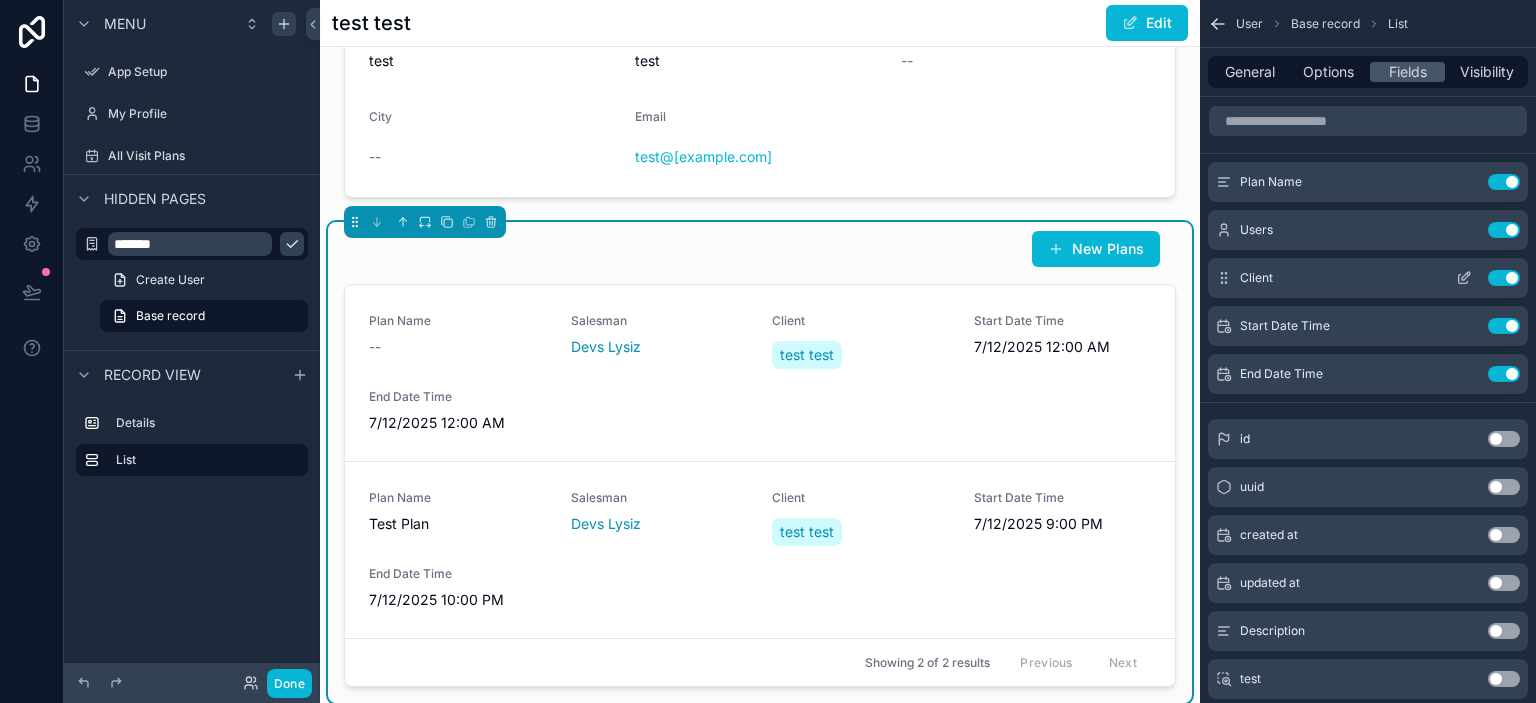 click on "Use setting" at bounding box center (1504, 278) 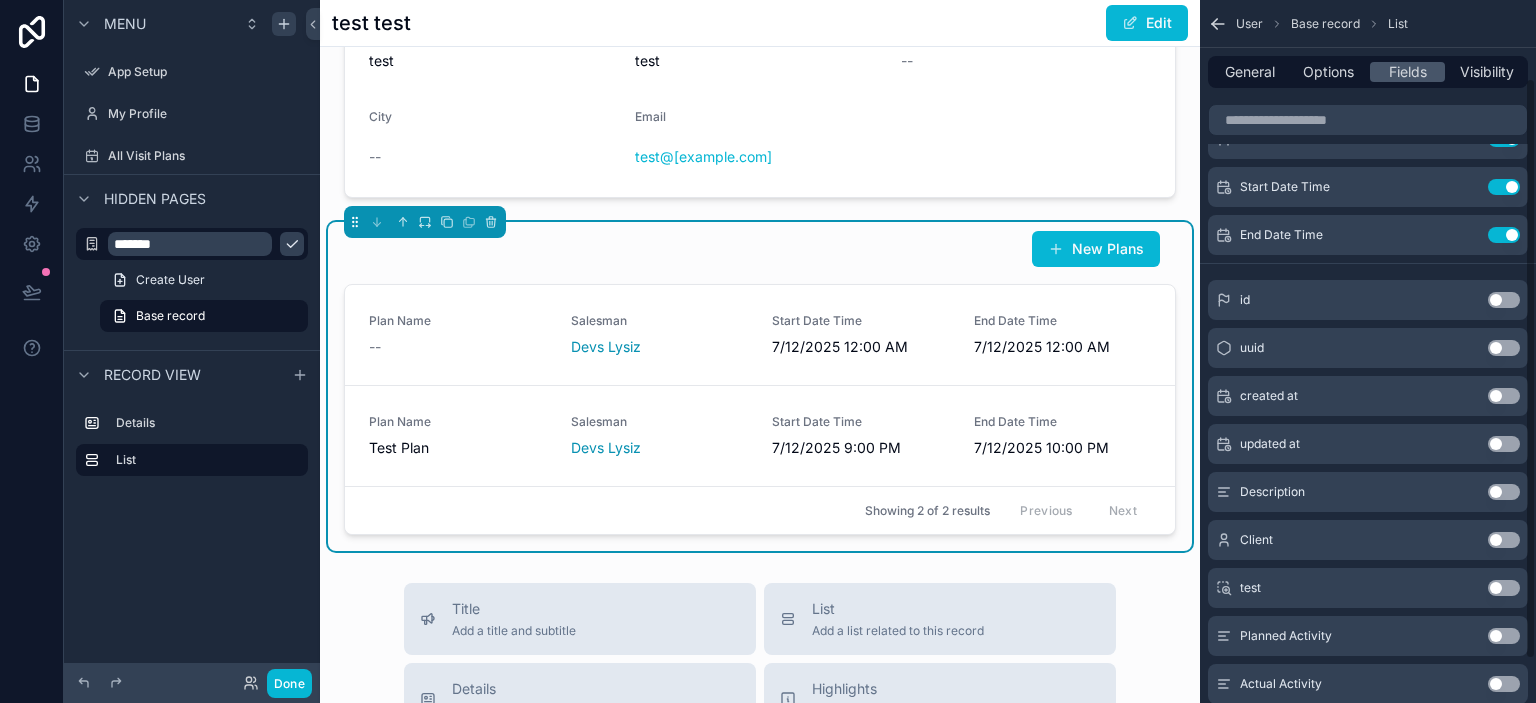 scroll, scrollTop: 147, scrollLeft: 0, axis: vertical 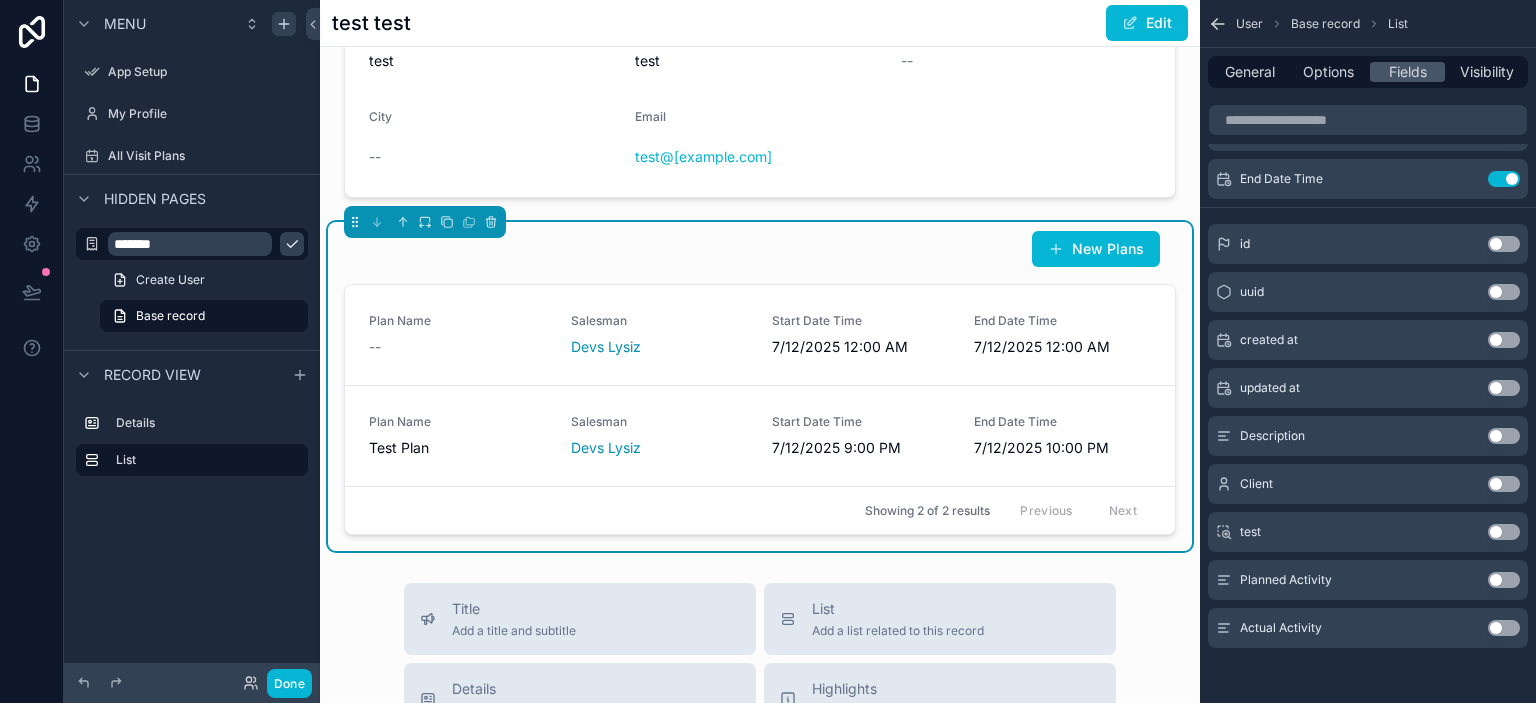 click on "Use setting" at bounding box center [1504, 580] 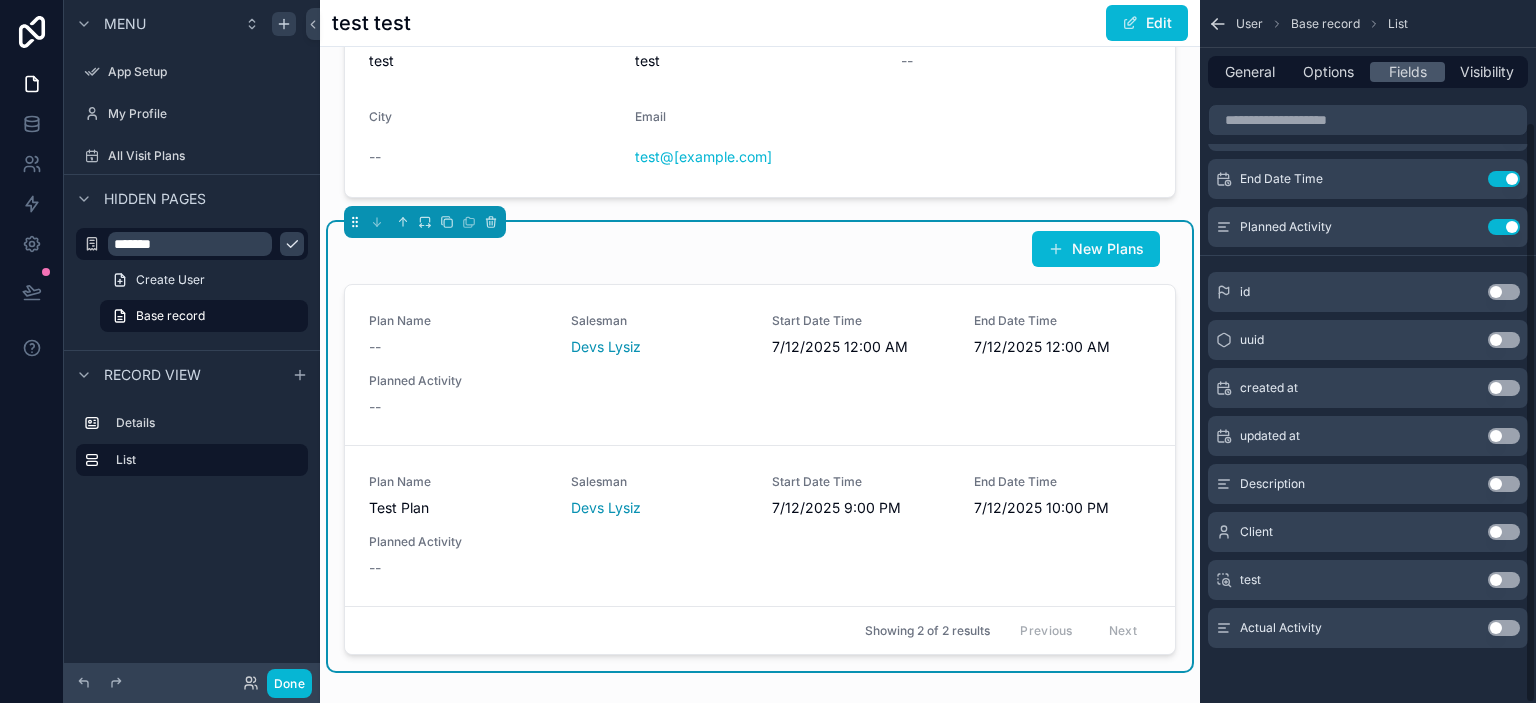 click on "Use setting" at bounding box center (1504, 628) 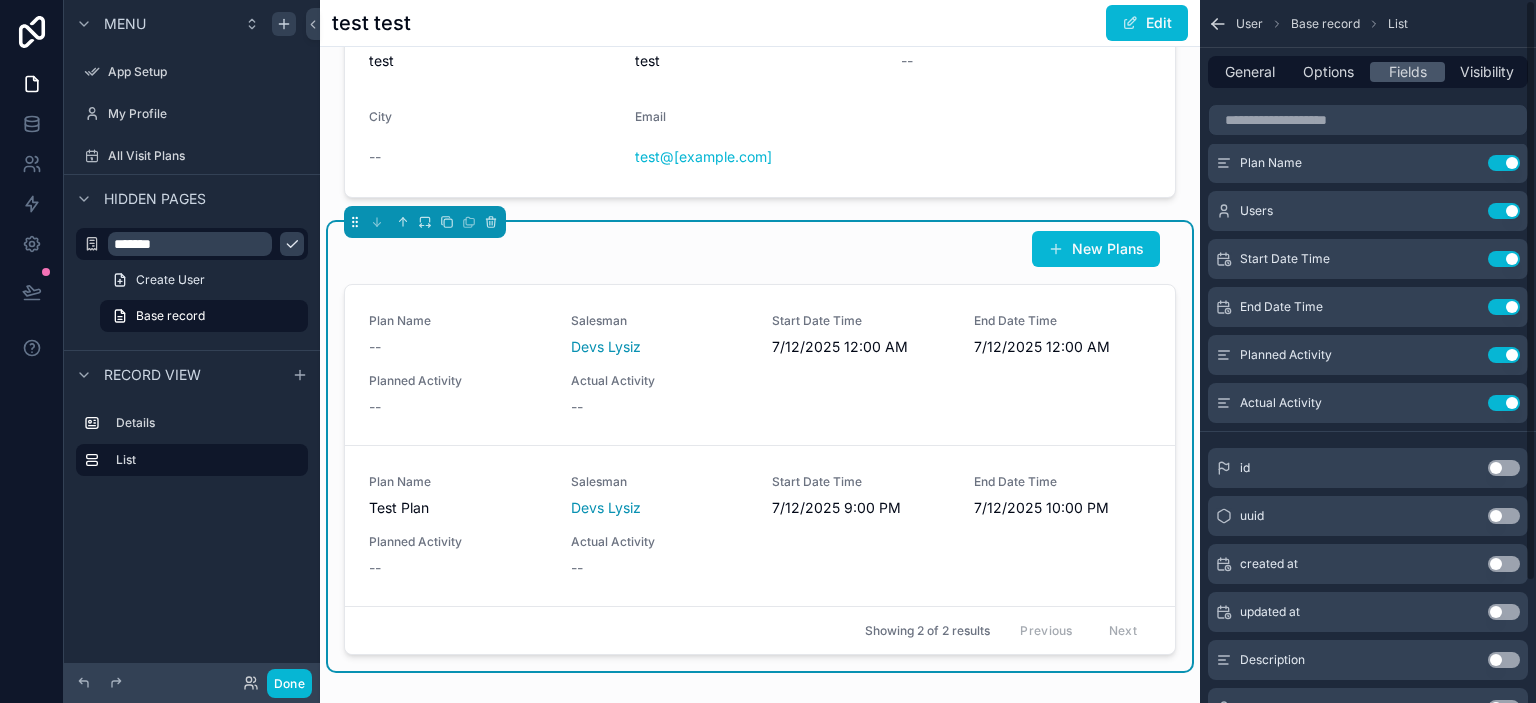 scroll, scrollTop: 0, scrollLeft: 0, axis: both 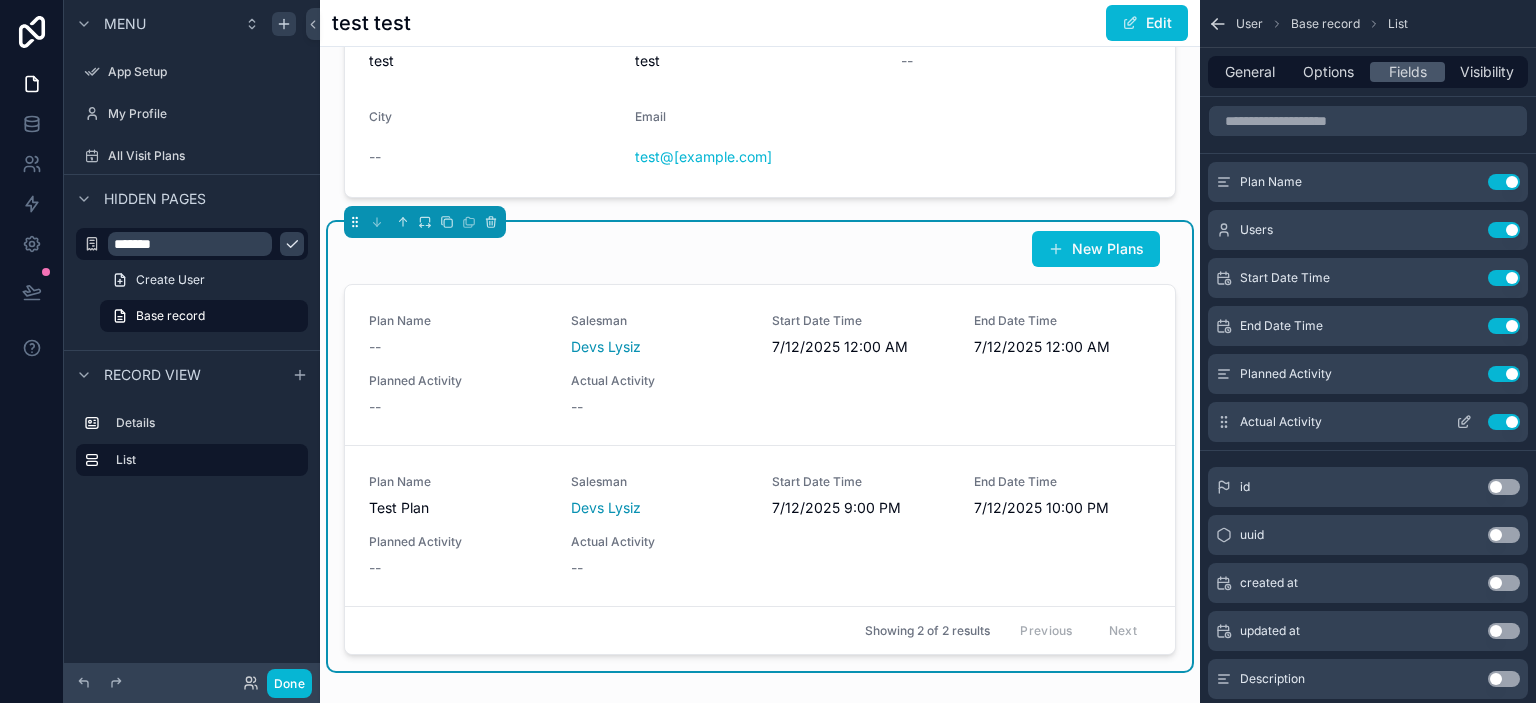 drag, startPoint x: 1492, startPoint y: 377, endPoint x: 1507, endPoint y: 393, distance: 21.931713 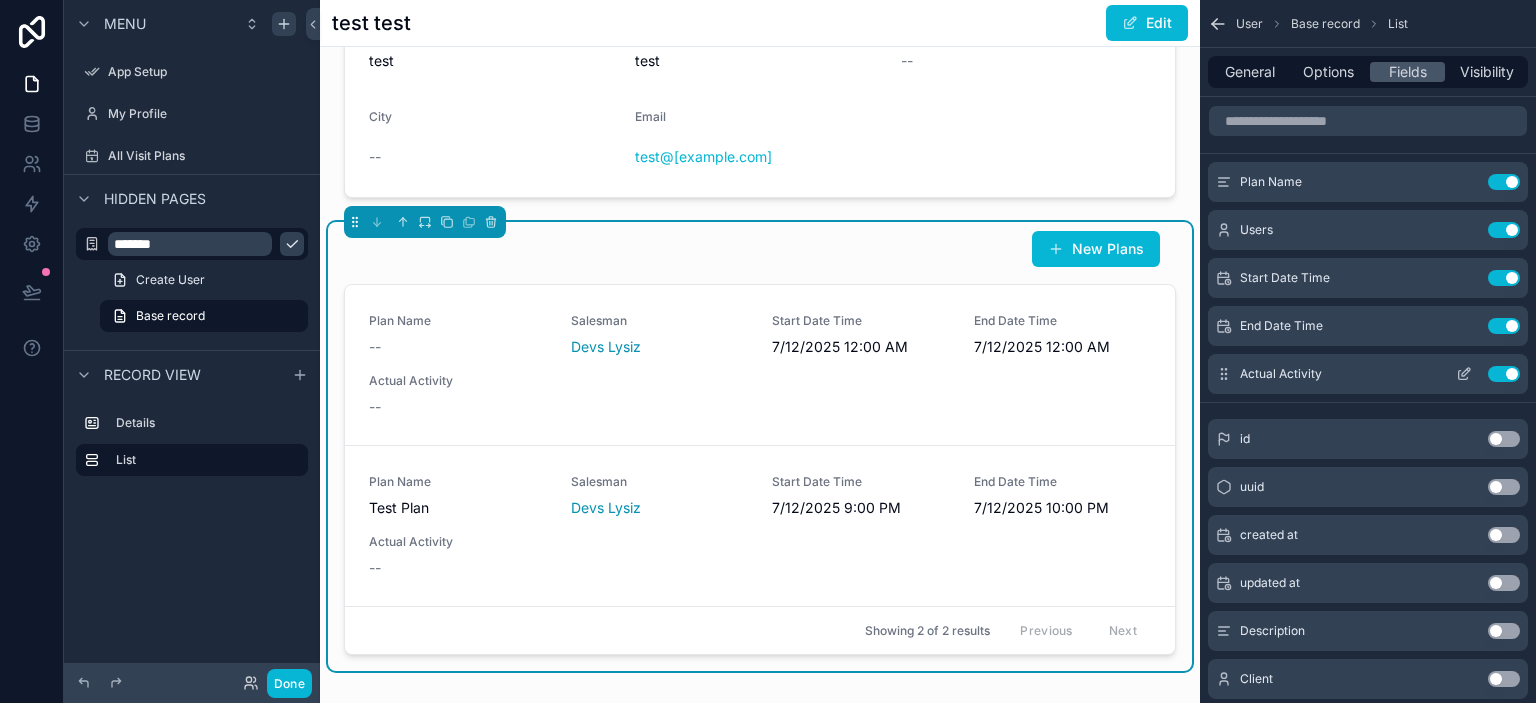 click on "Use setting" at bounding box center (1504, 374) 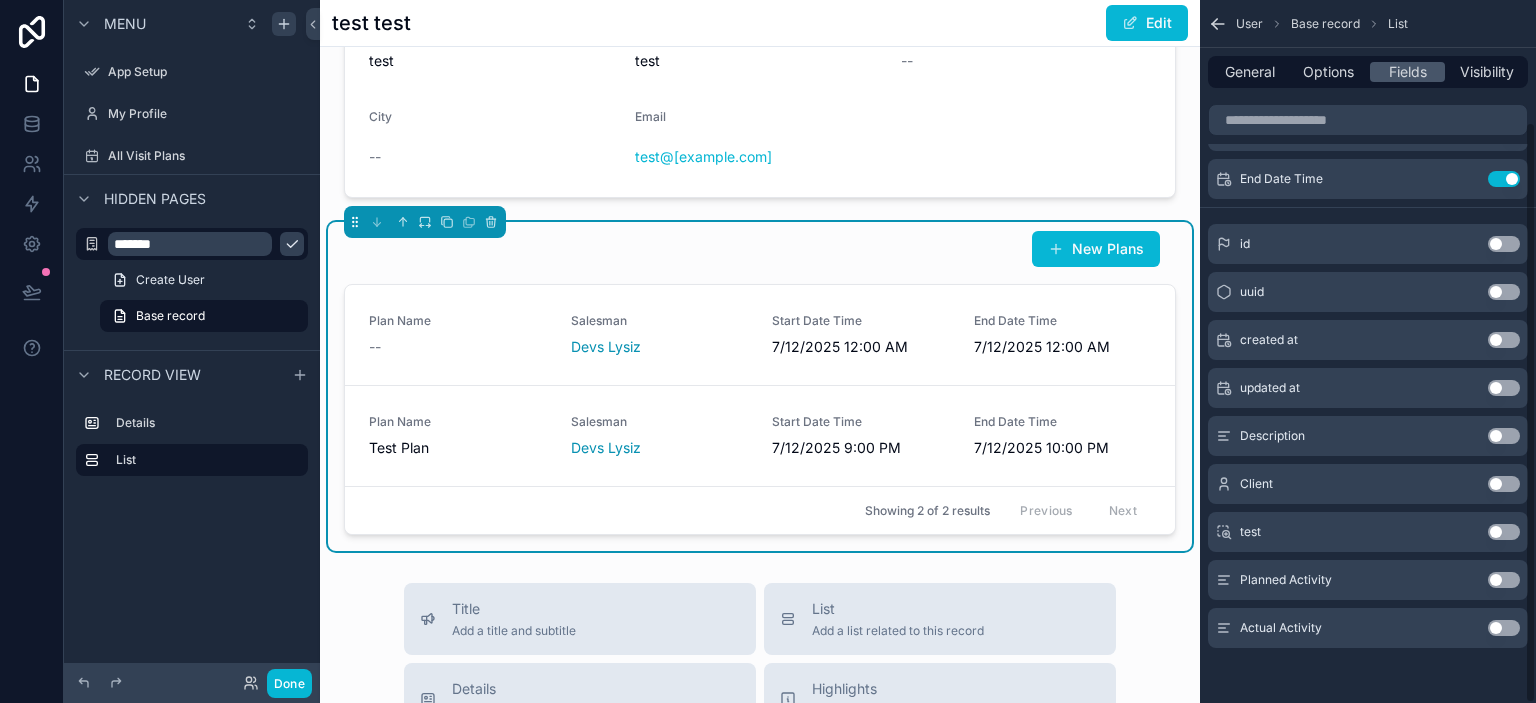 scroll, scrollTop: 0, scrollLeft: 0, axis: both 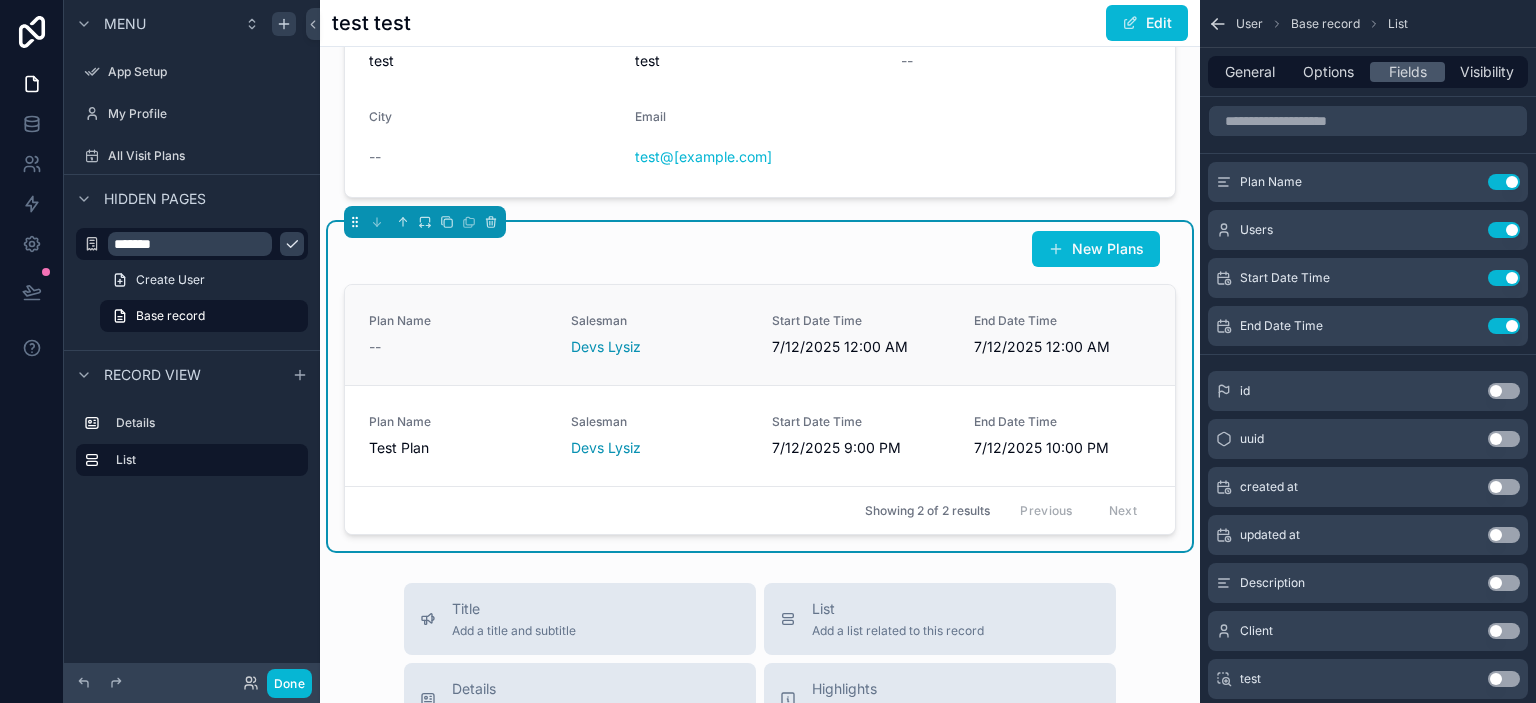 click on "Plan Name -- Salesman Devs Lysiz Start Date Time 7/12/2025 12:00 AM End Date Time 7/12/2025 12:00 AM" at bounding box center [760, 335] 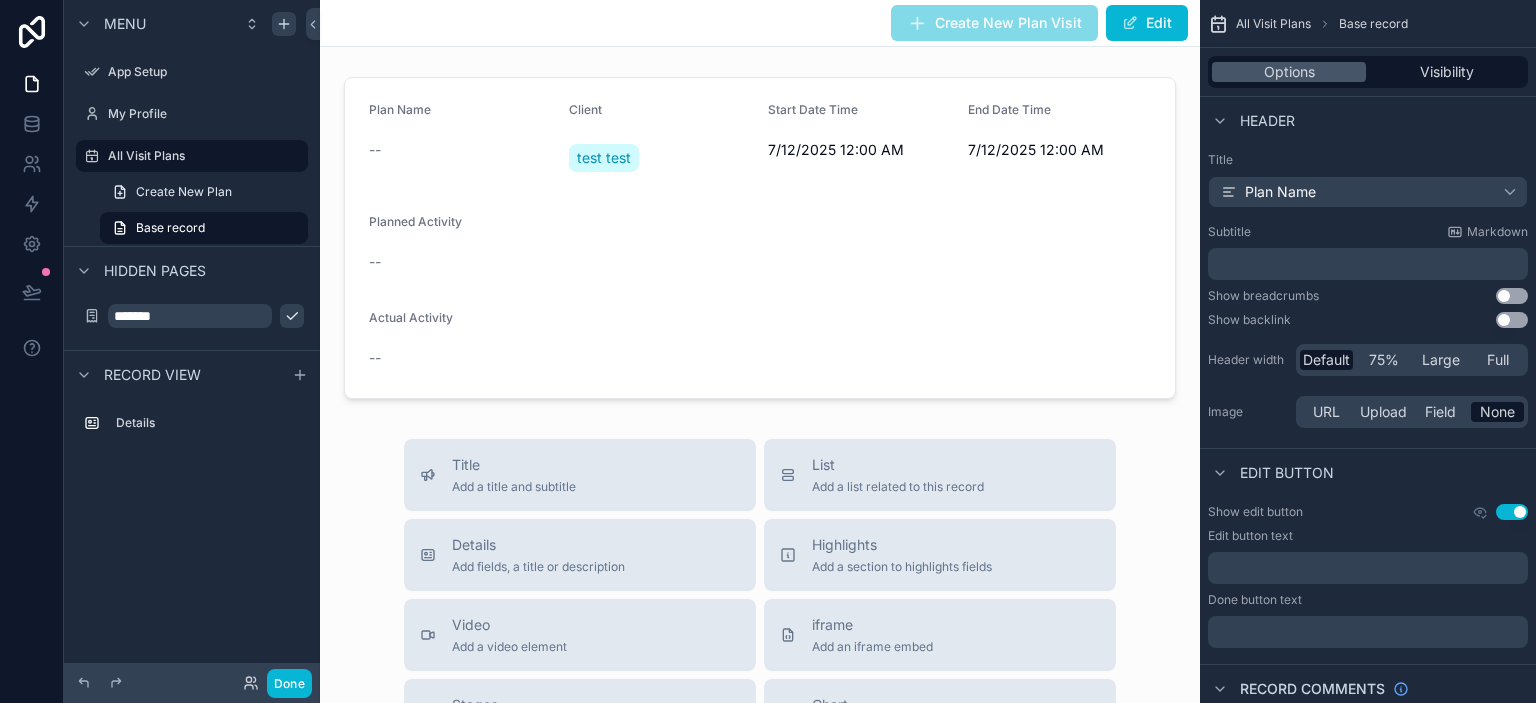 scroll, scrollTop: 0, scrollLeft: 0, axis: both 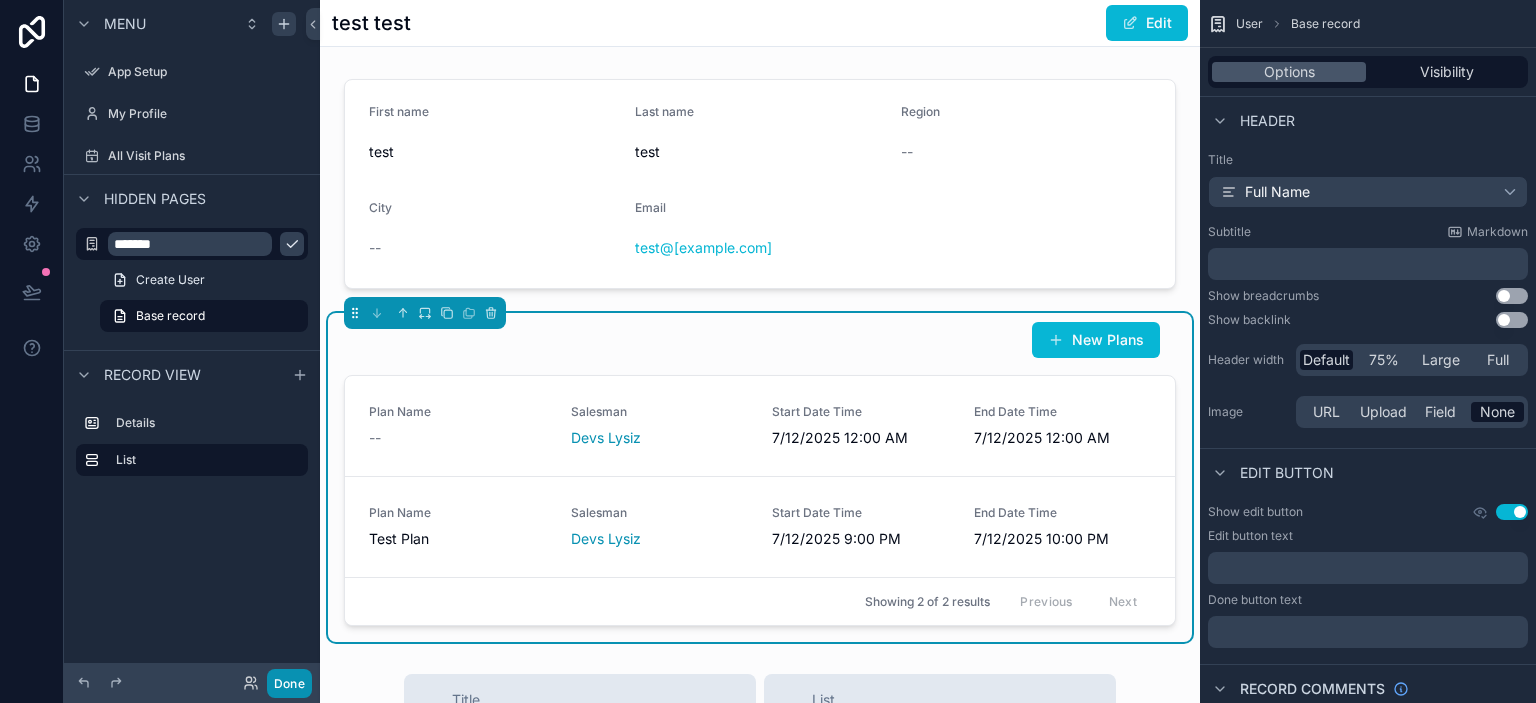 click on "Done" at bounding box center [289, 683] 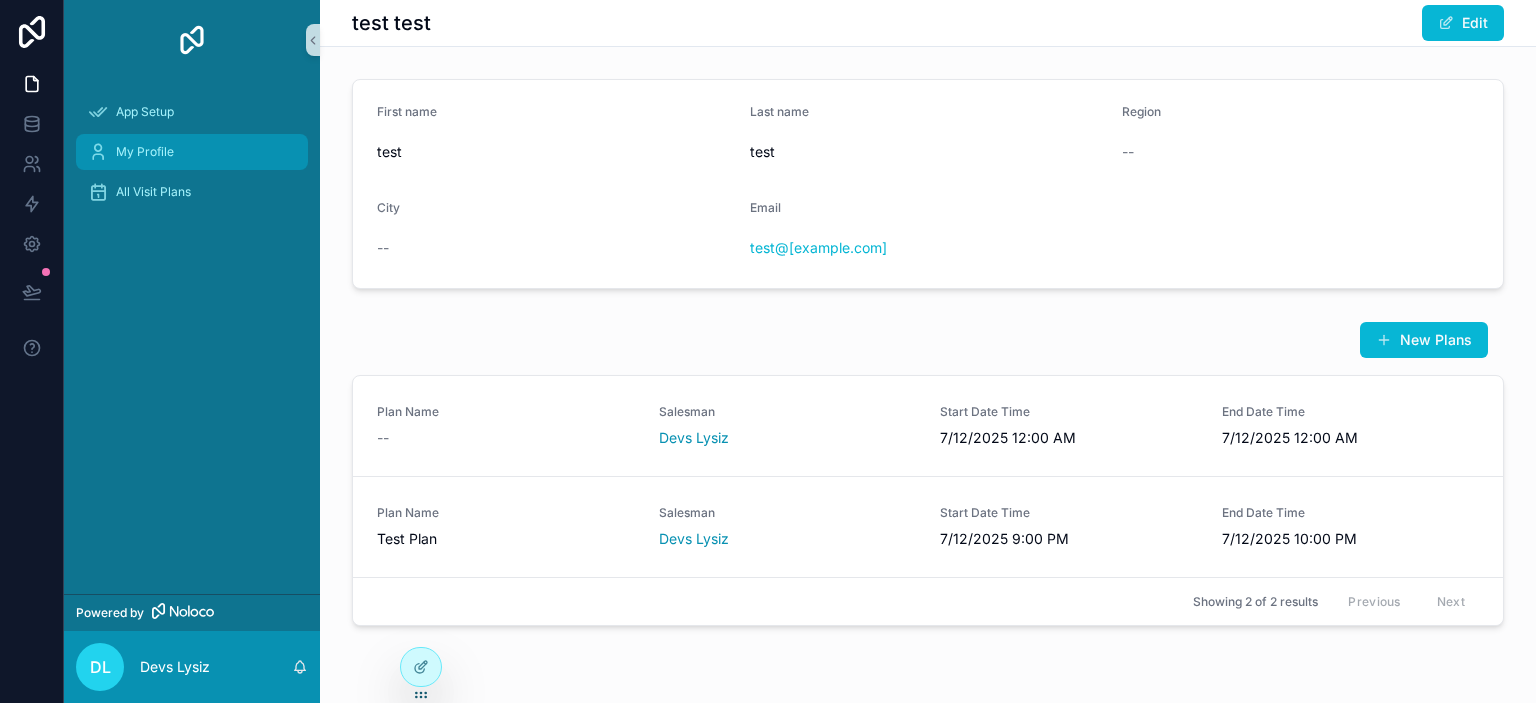 click on "My Profile" at bounding box center (145, 152) 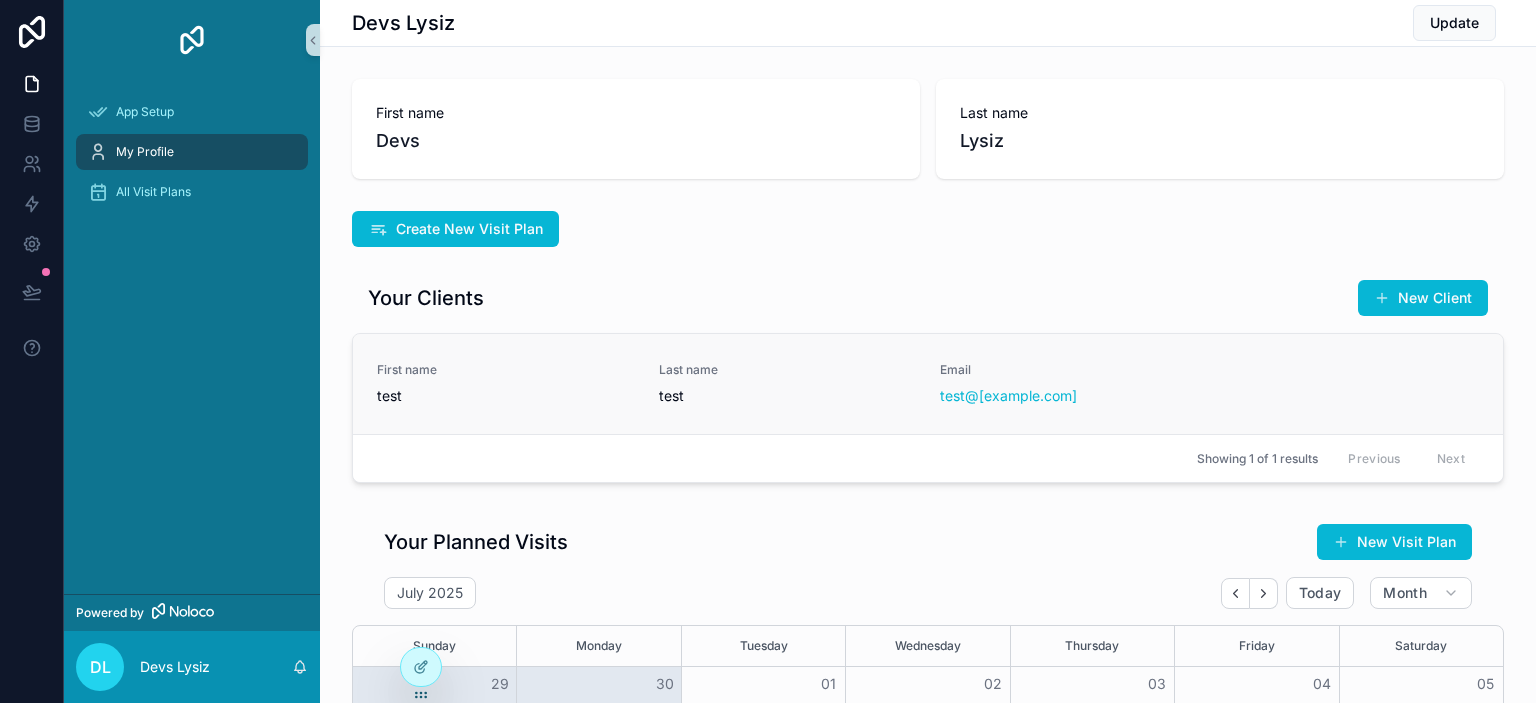 click on "test" at bounding box center [506, 396] 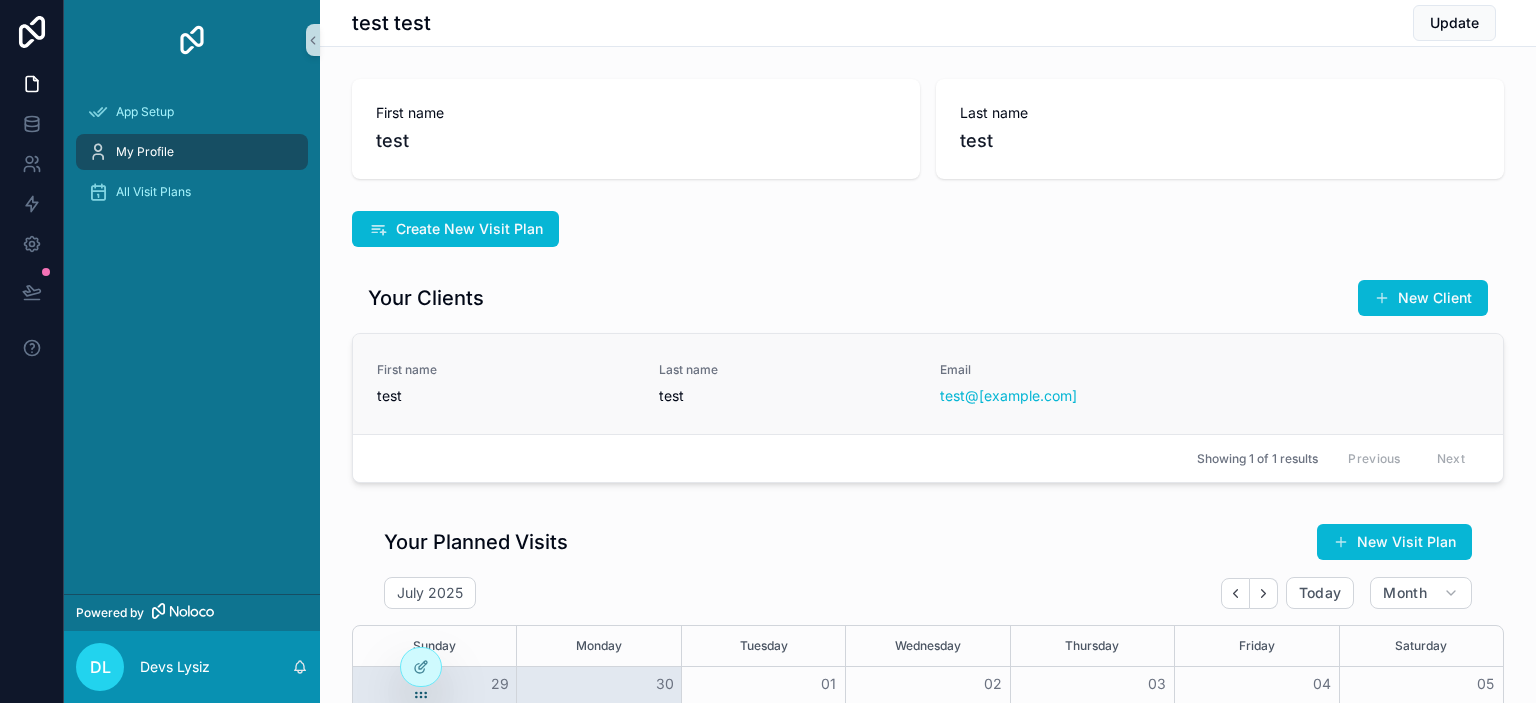 click on "test" at bounding box center [788, 396] 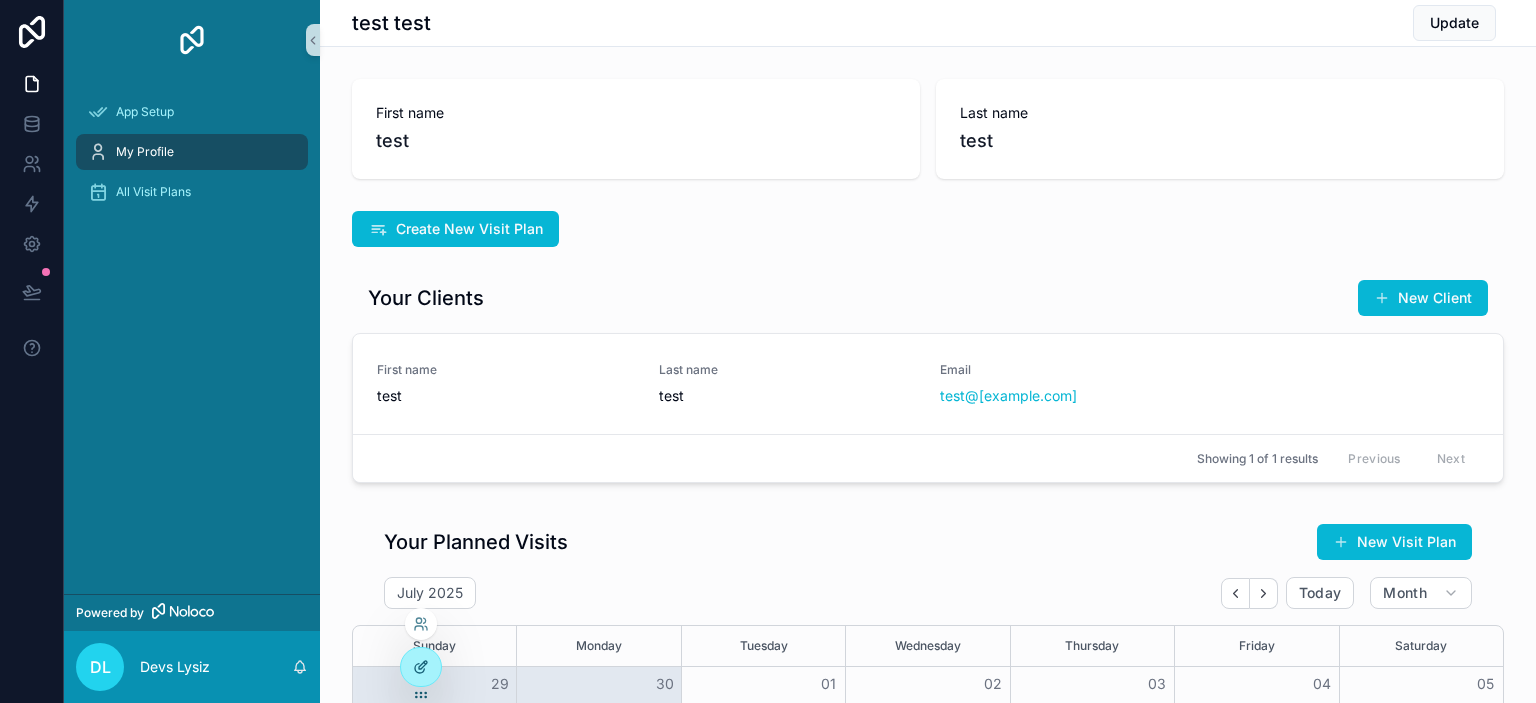 click 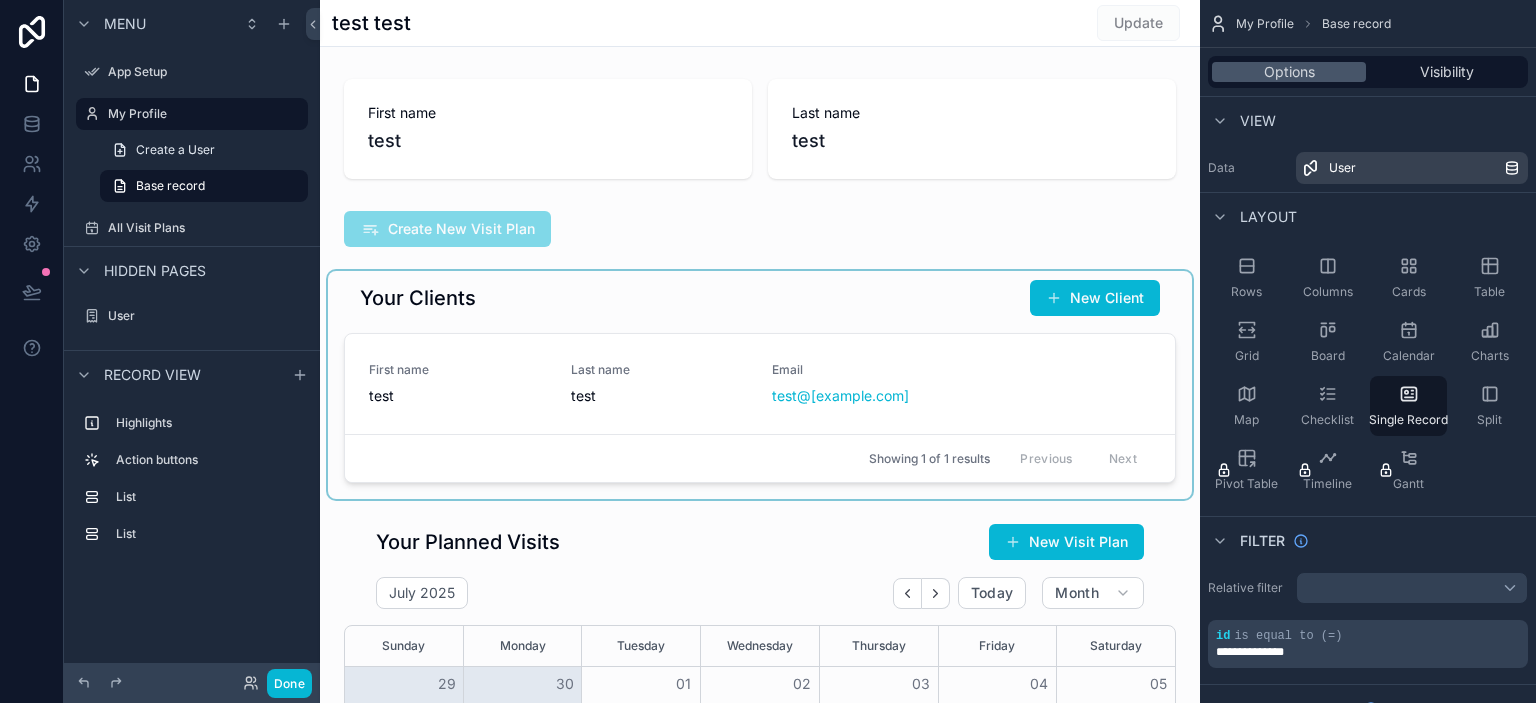 click at bounding box center [760, 385] 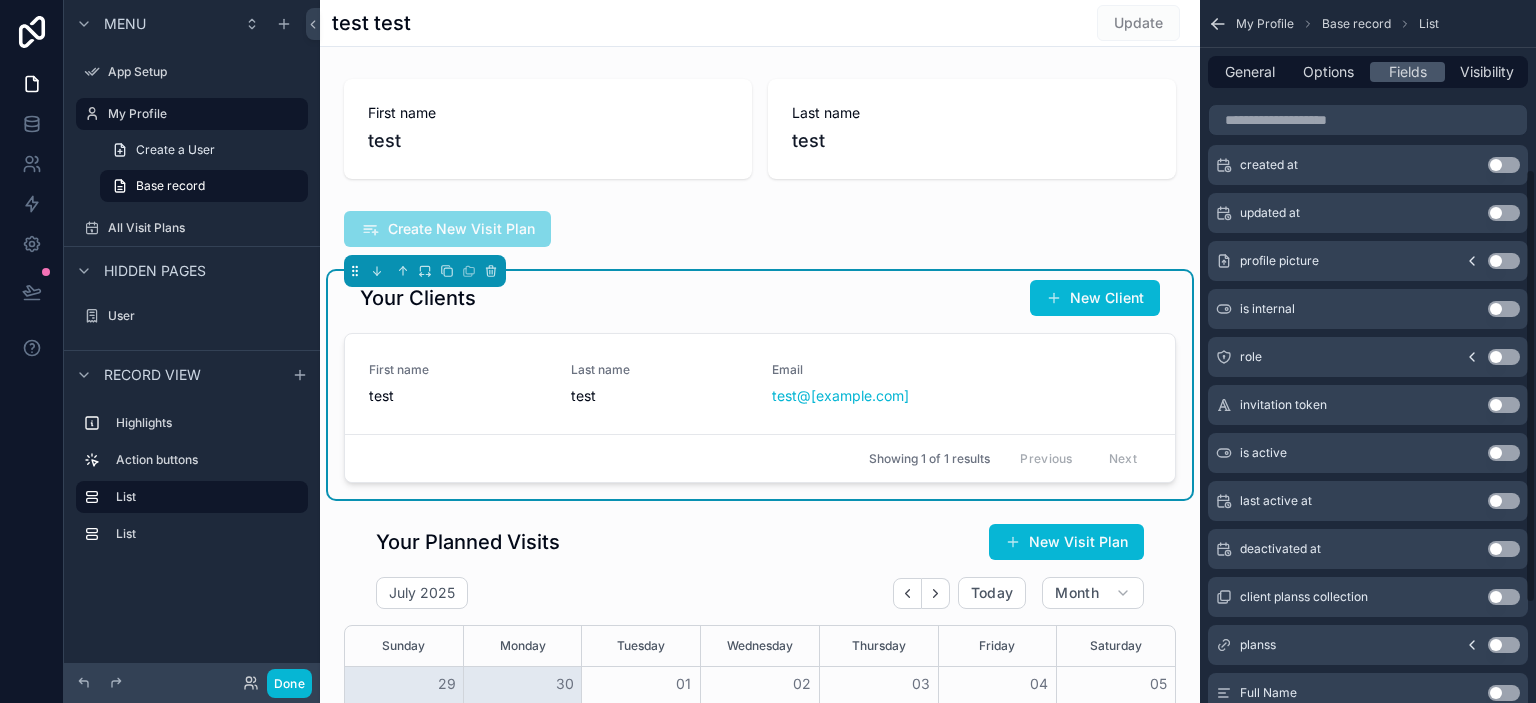 scroll, scrollTop: 0, scrollLeft: 0, axis: both 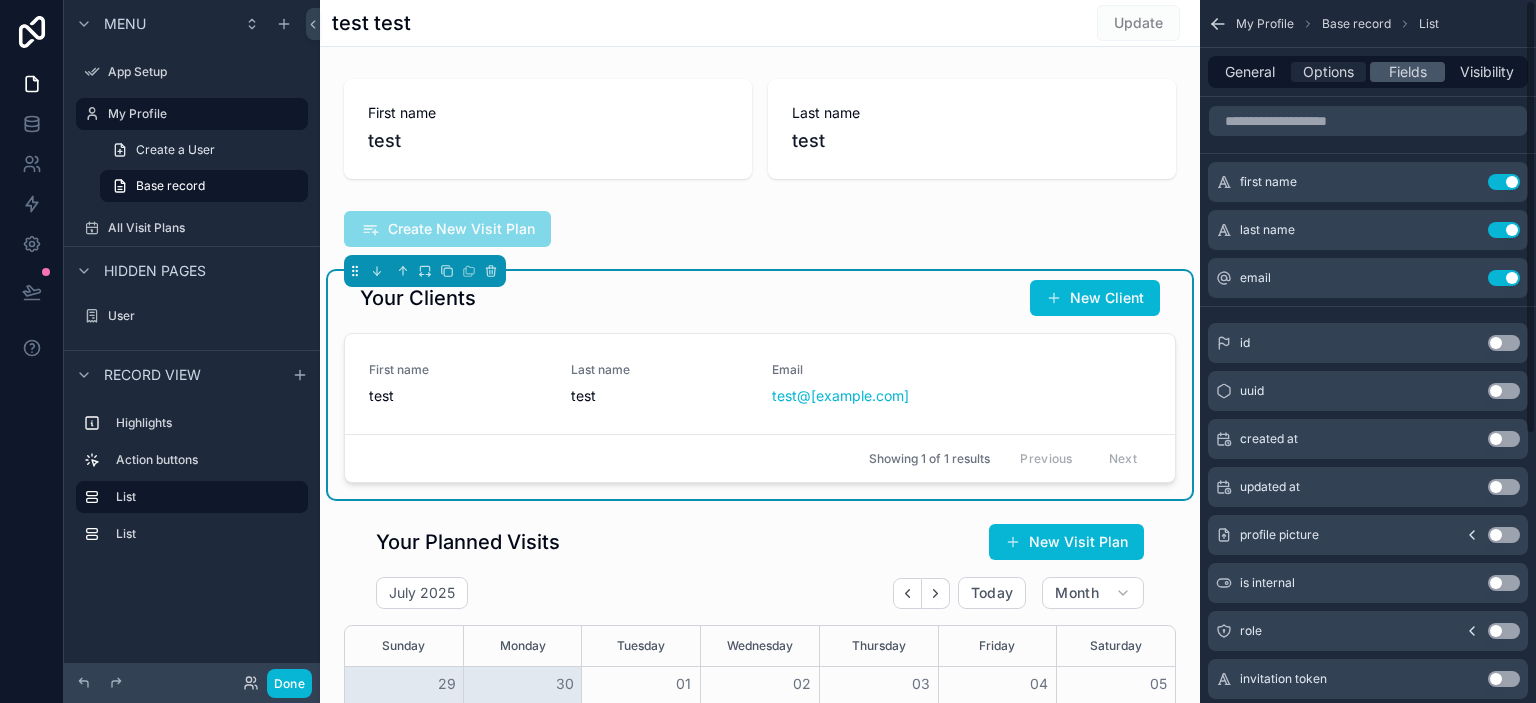 click on "Options" at bounding box center [1328, 72] 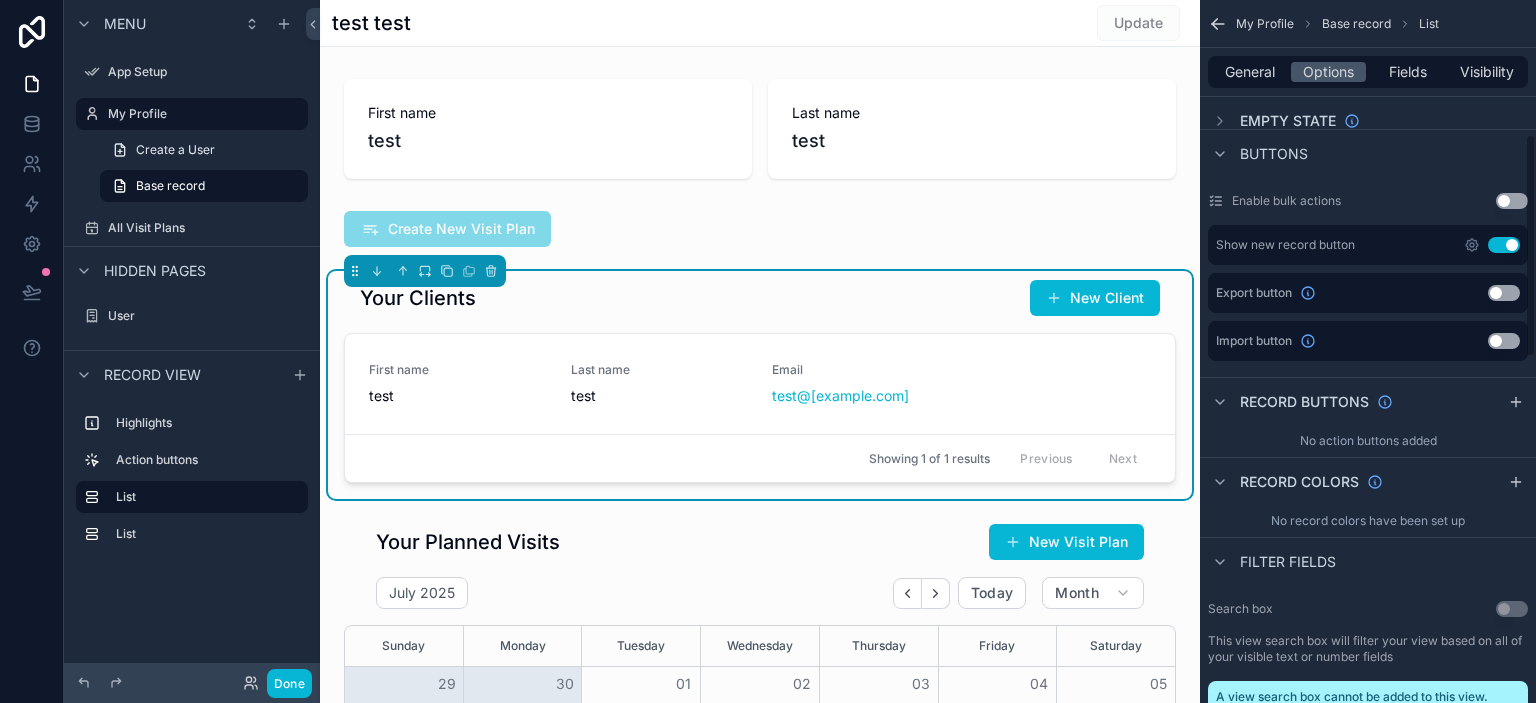 scroll, scrollTop: 0, scrollLeft: 0, axis: both 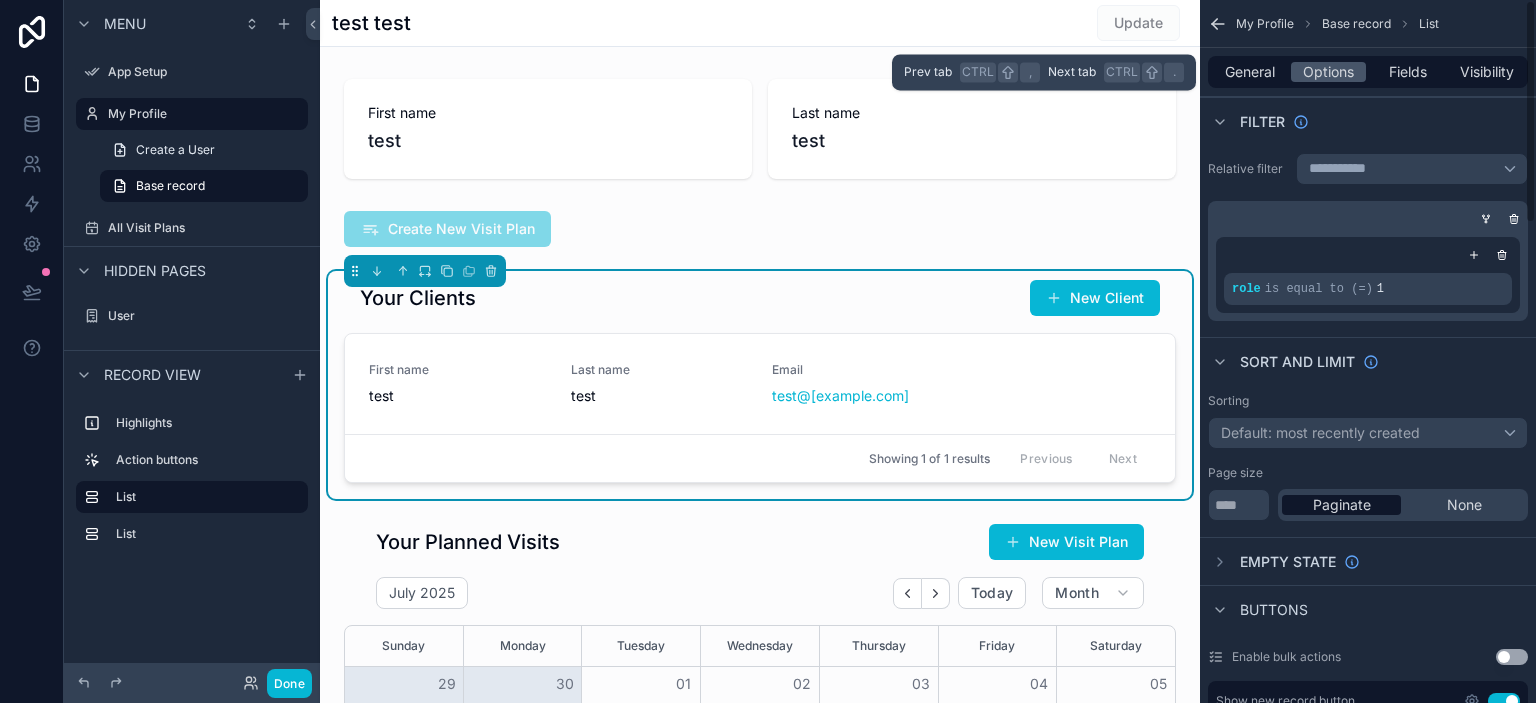 click on "General Options Fields Visibility" at bounding box center [1368, 72] 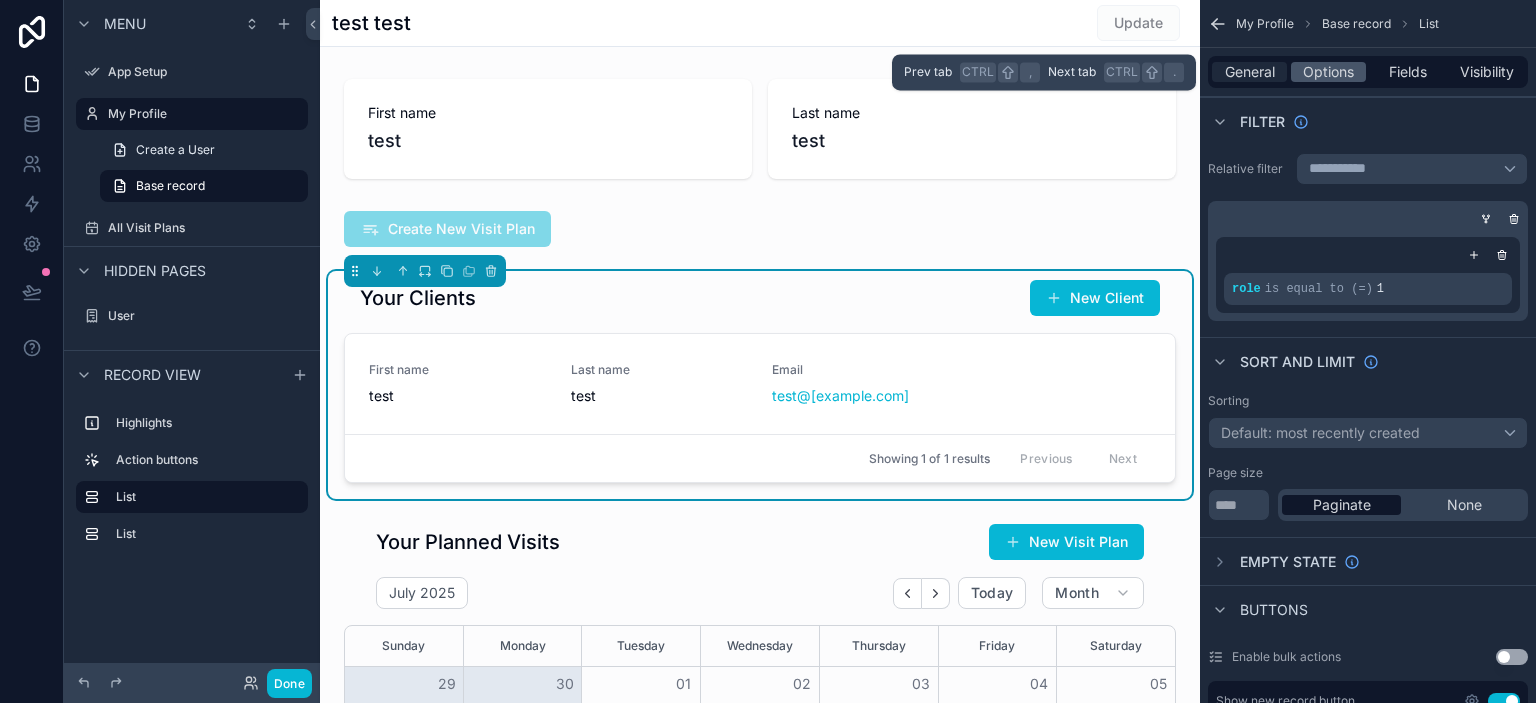 click on "General" at bounding box center [1250, 72] 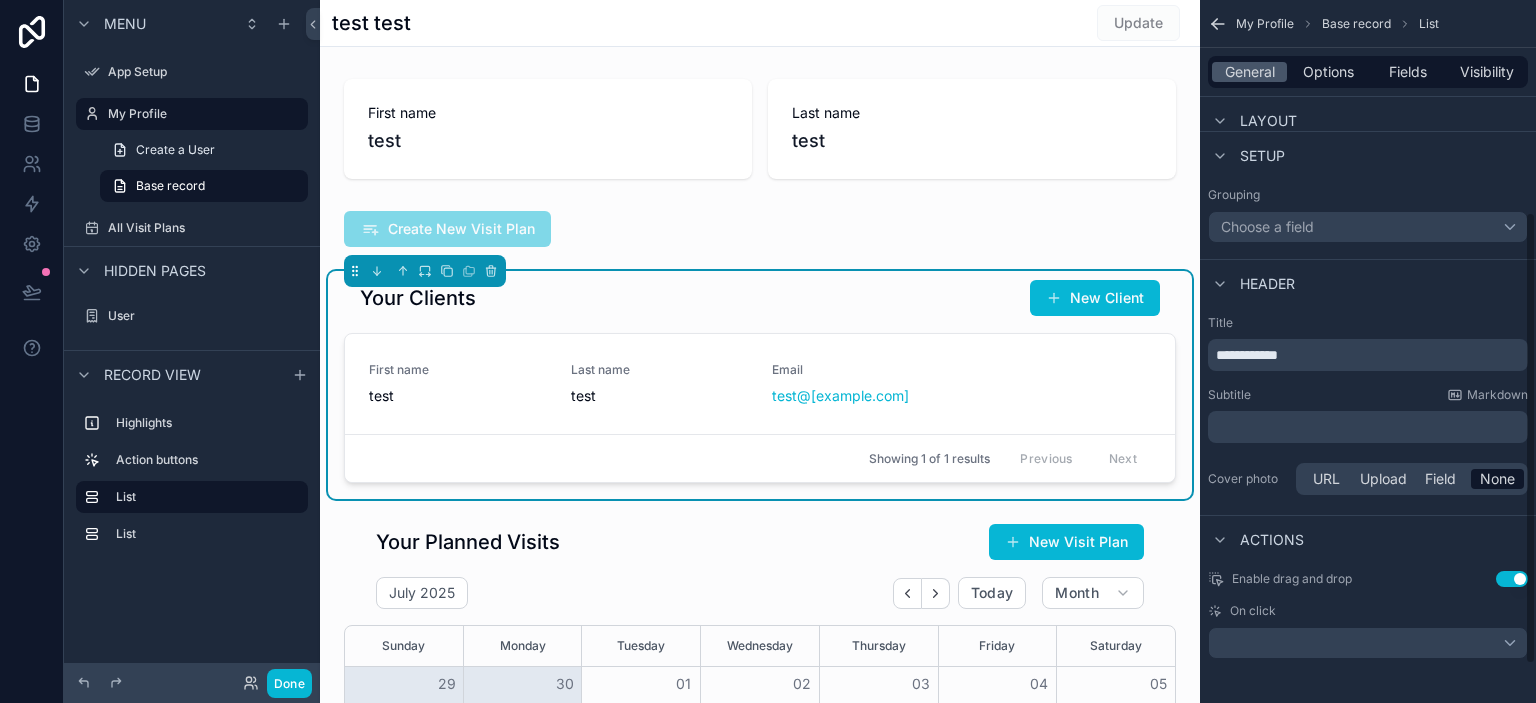 scroll, scrollTop: 390, scrollLeft: 0, axis: vertical 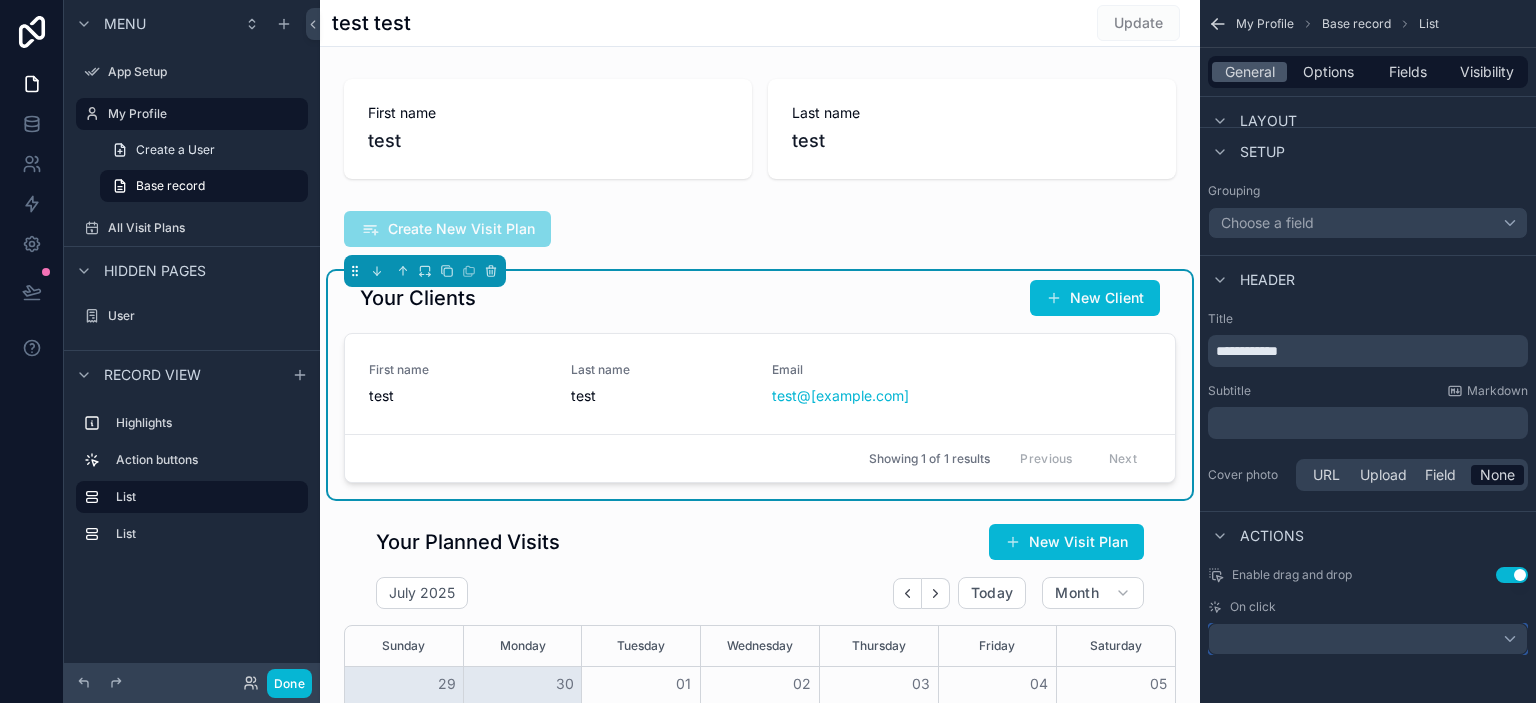 click at bounding box center (1368, 639) 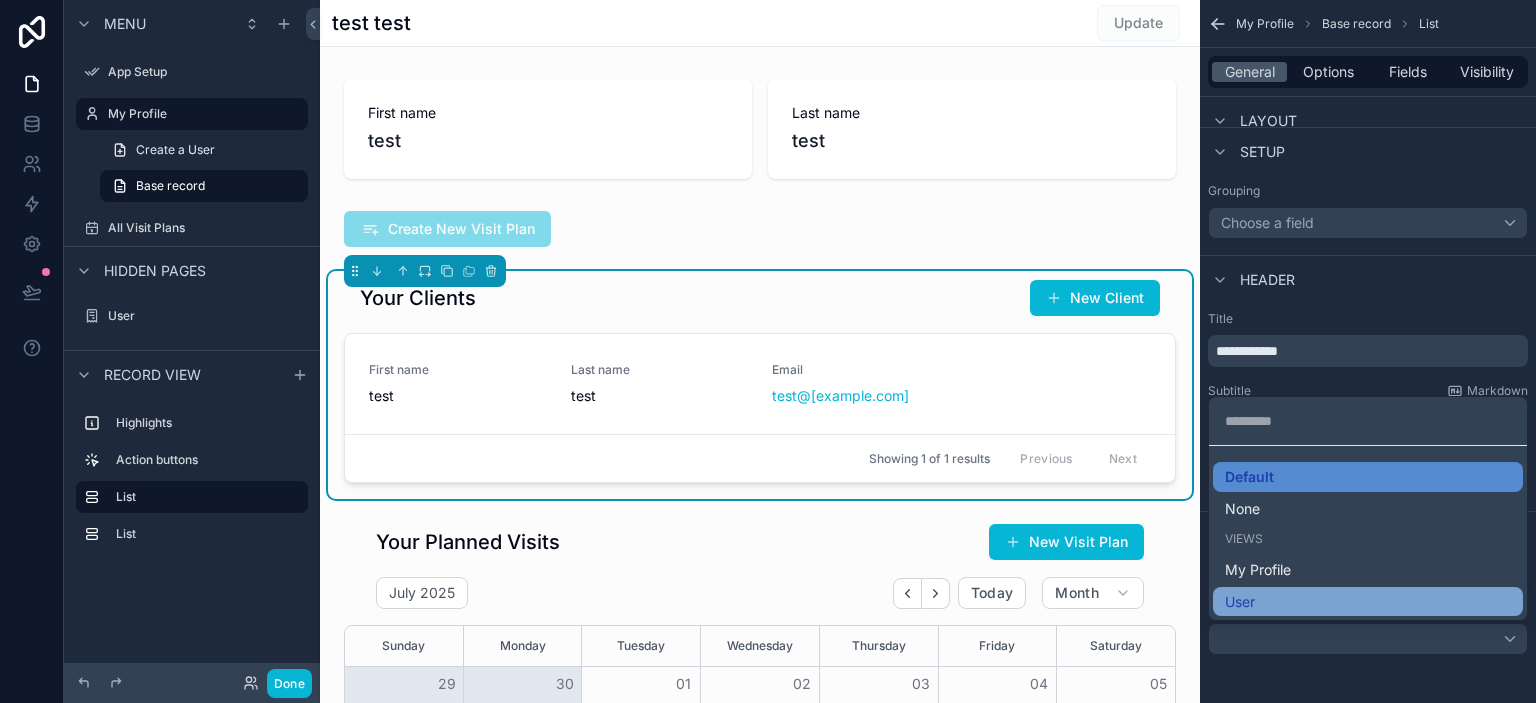 click on "User" at bounding box center [1368, 602] 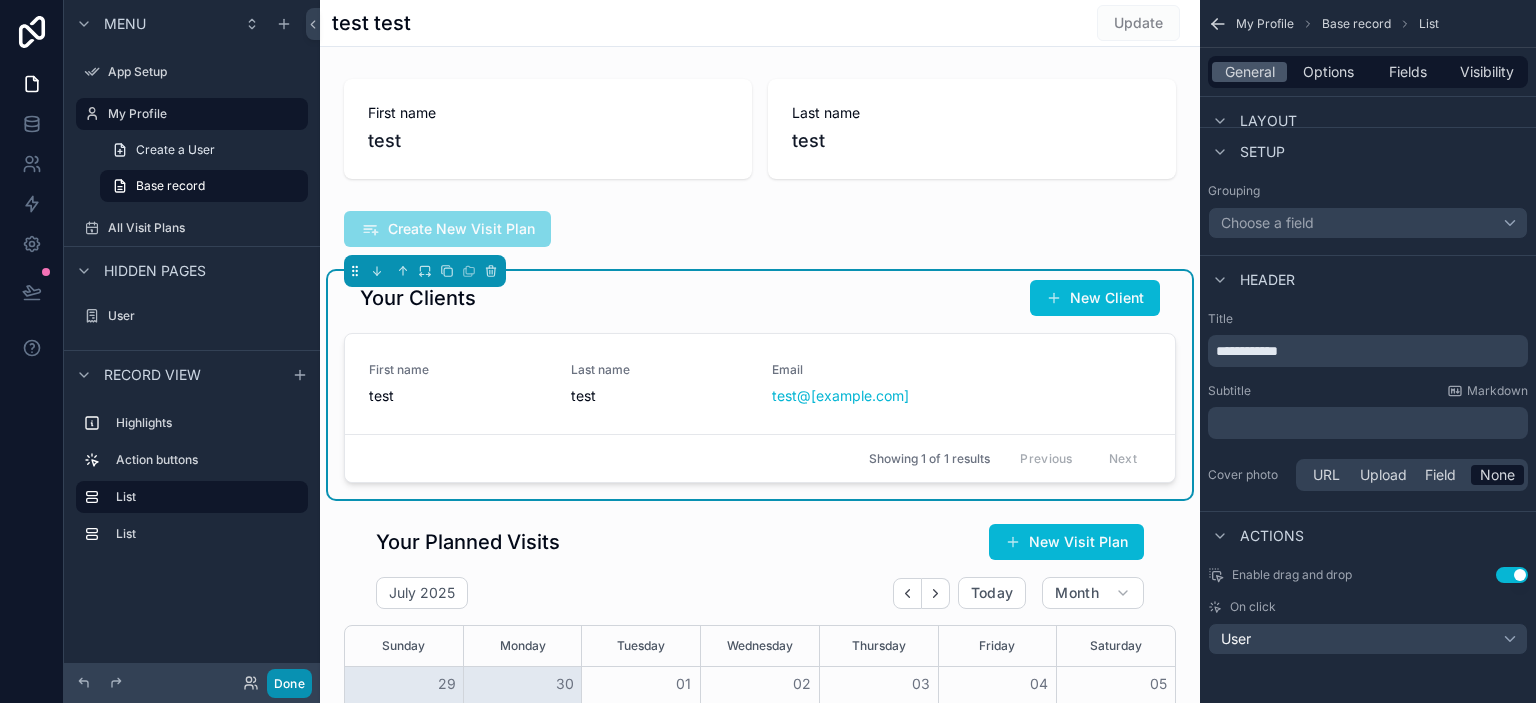 click on "Done" at bounding box center (289, 683) 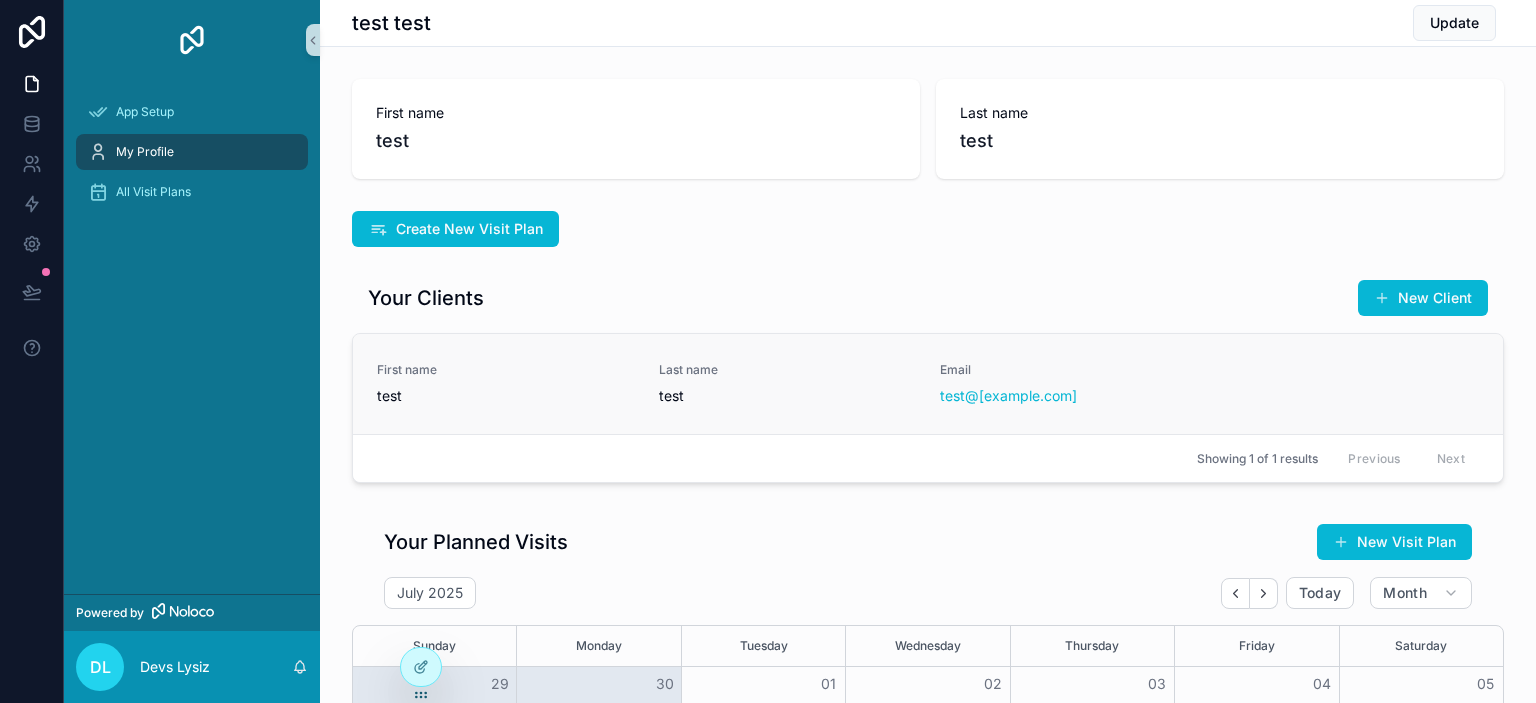 click on "First name" at bounding box center (506, 370) 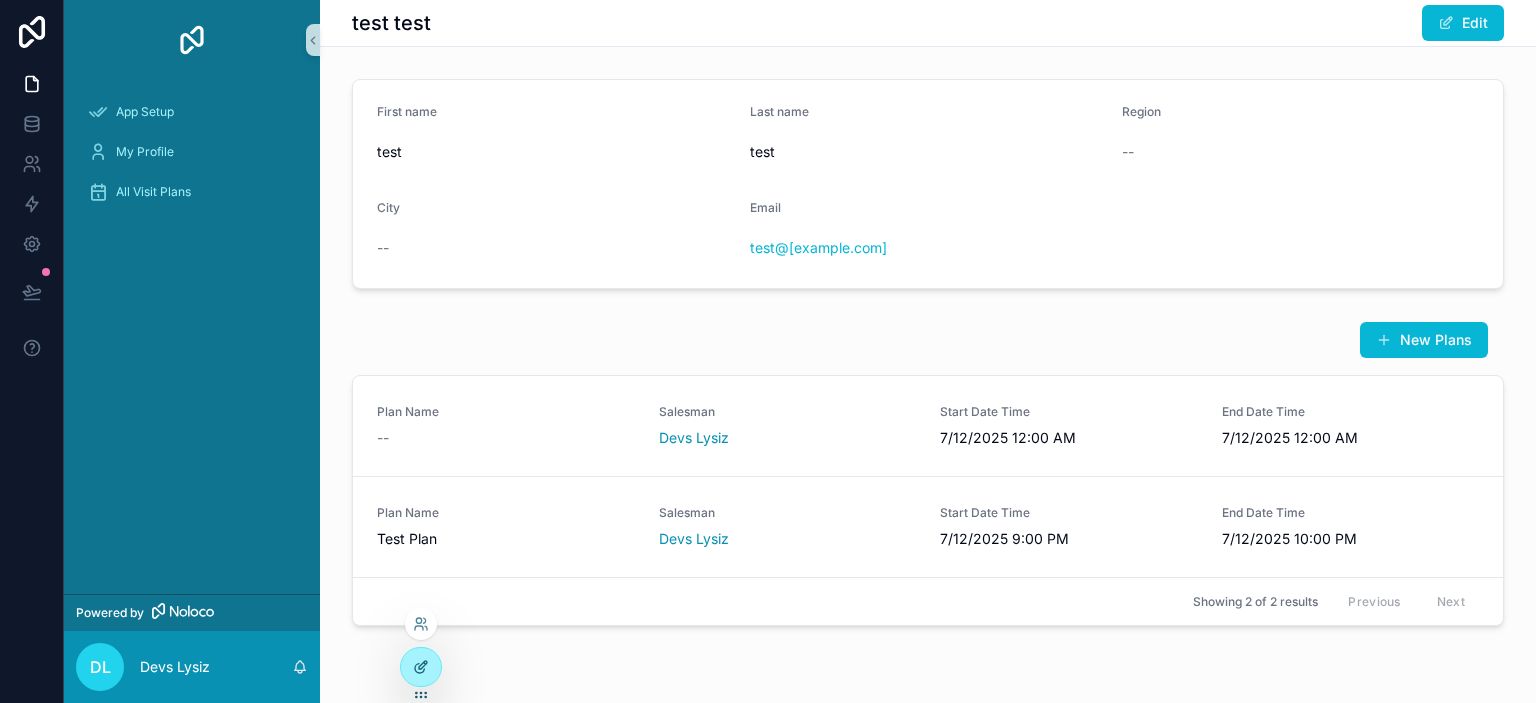 click at bounding box center (421, 667) 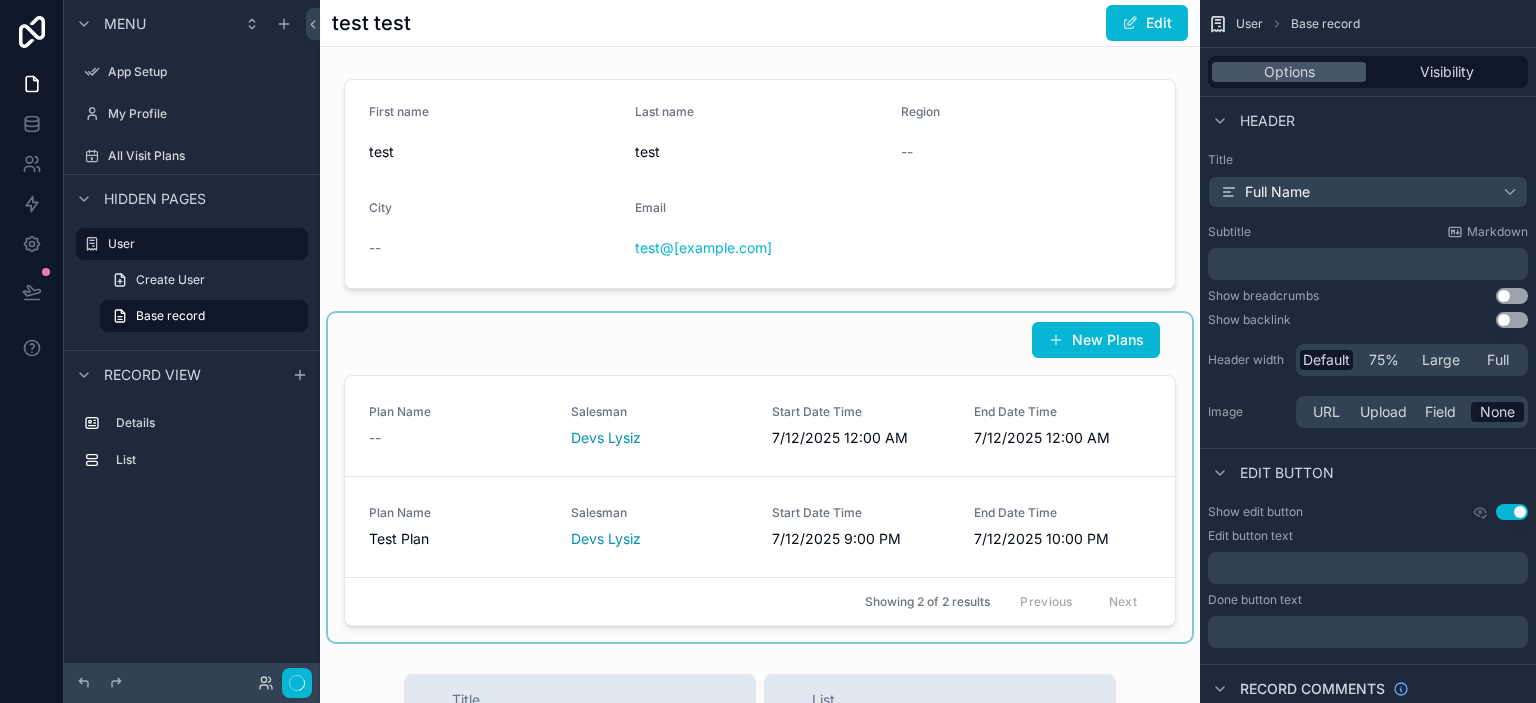 click at bounding box center (760, 477) 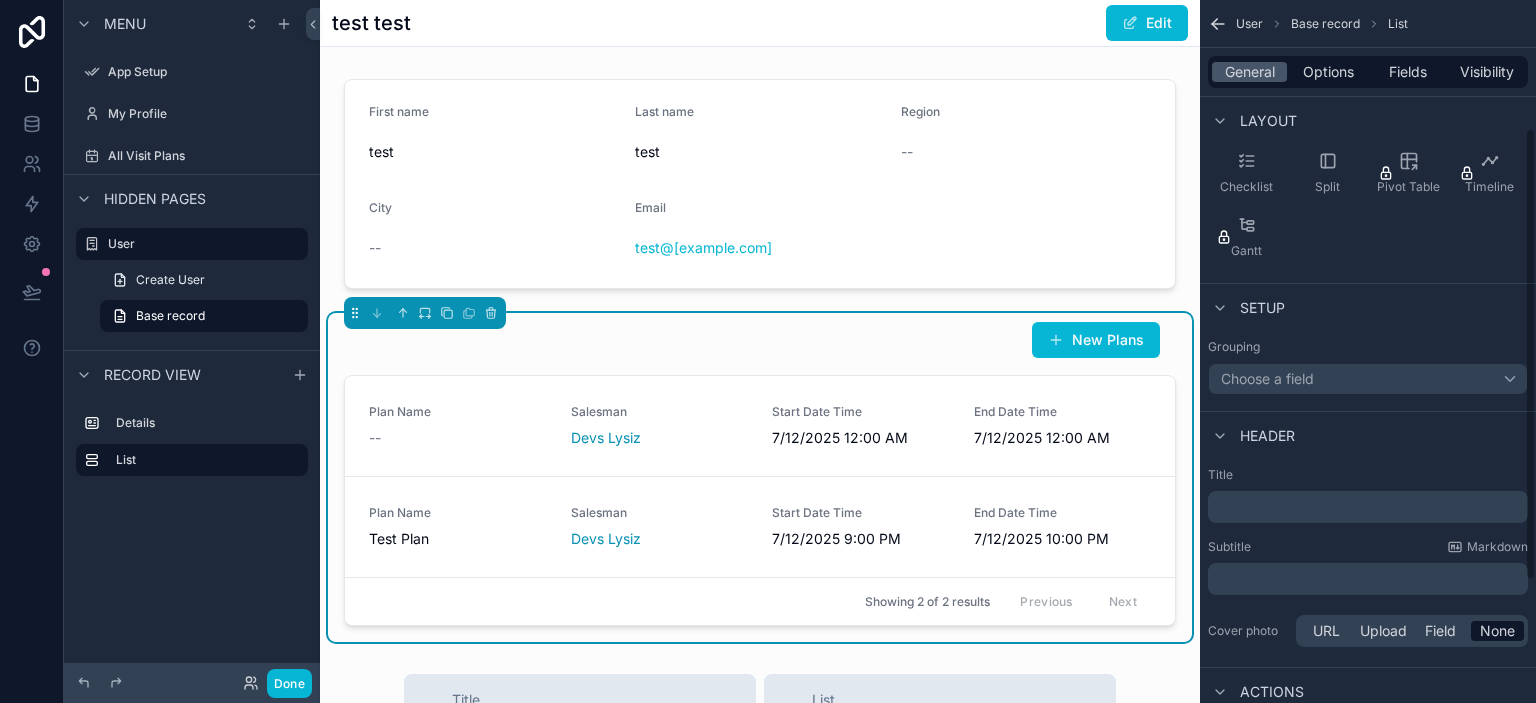 scroll, scrollTop: 274, scrollLeft: 0, axis: vertical 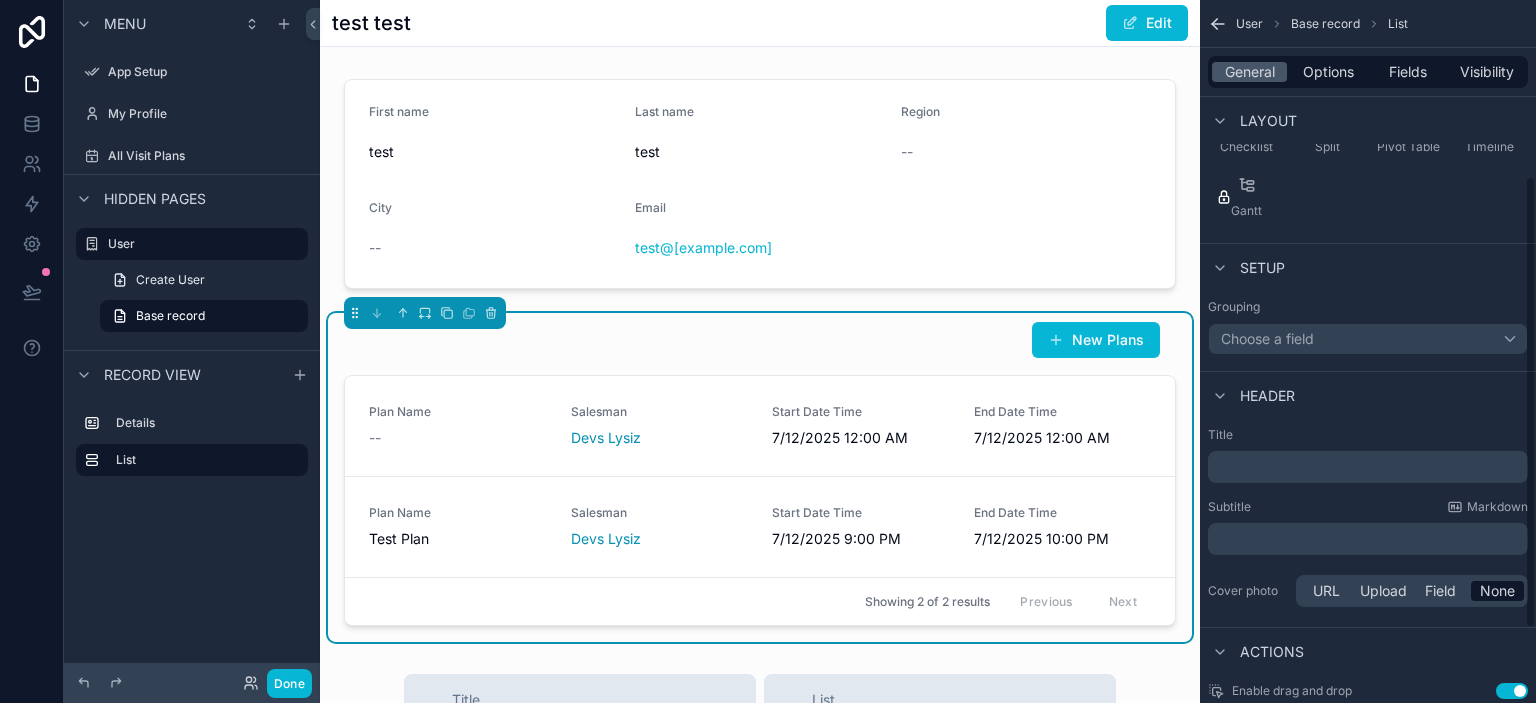 click on "﻿" at bounding box center [1370, 467] 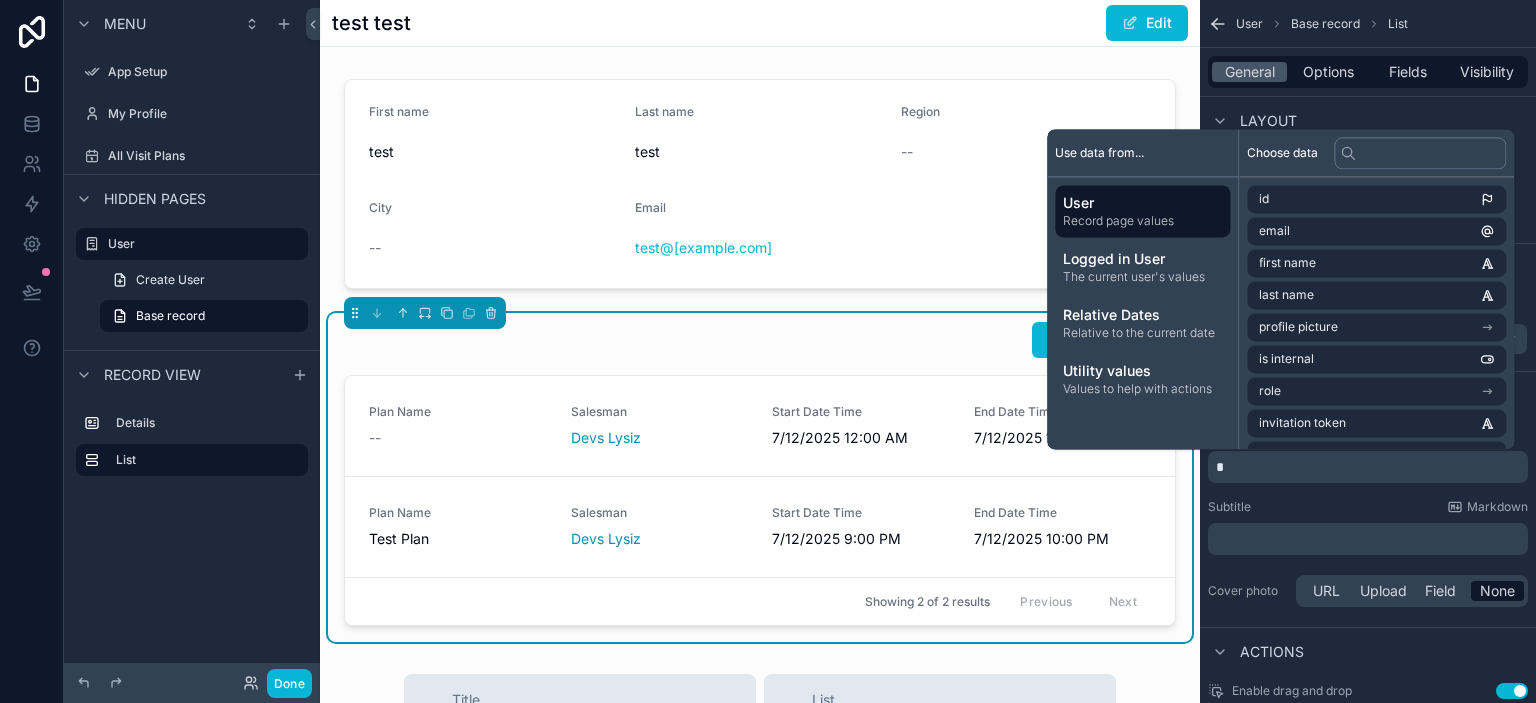 type 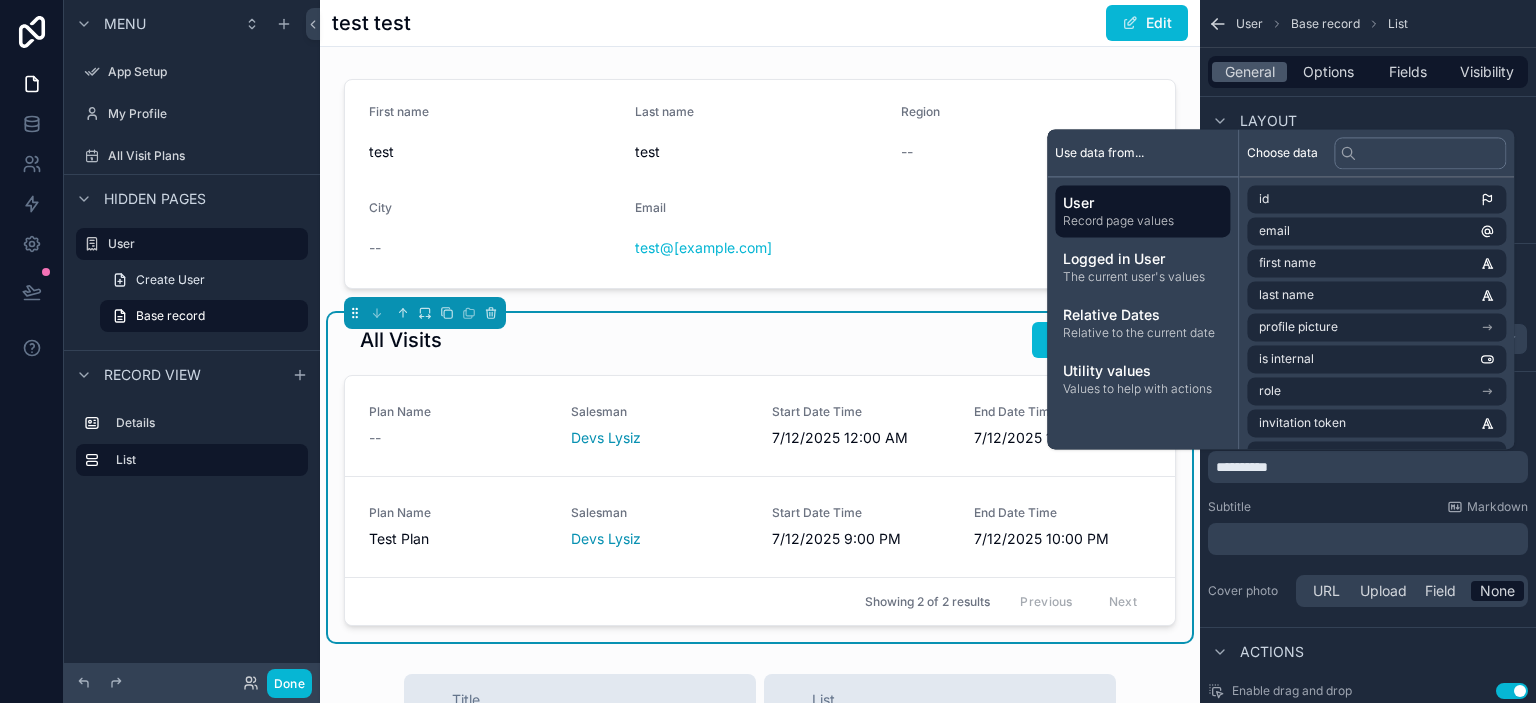 click on "**********" at bounding box center [1368, 519] 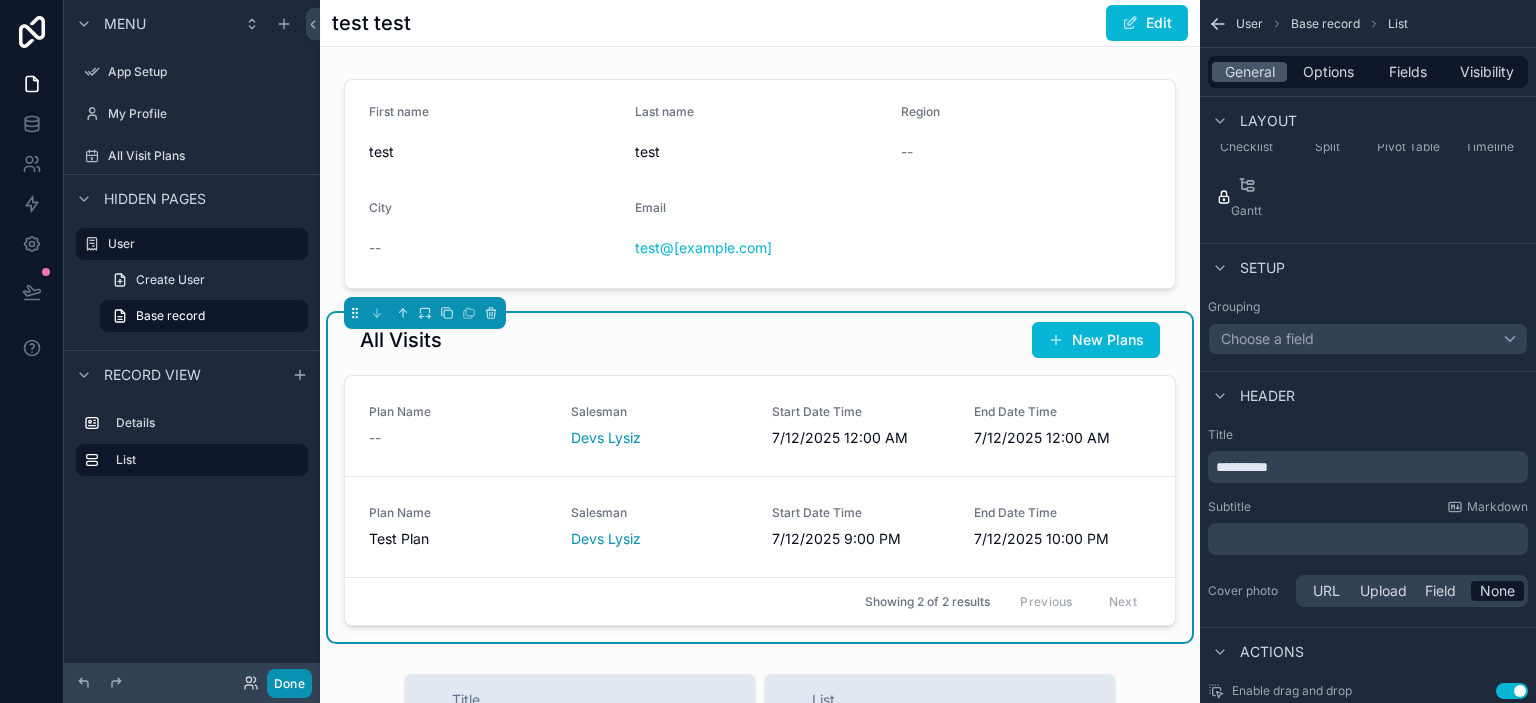 click on "Done" at bounding box center (289, 683) 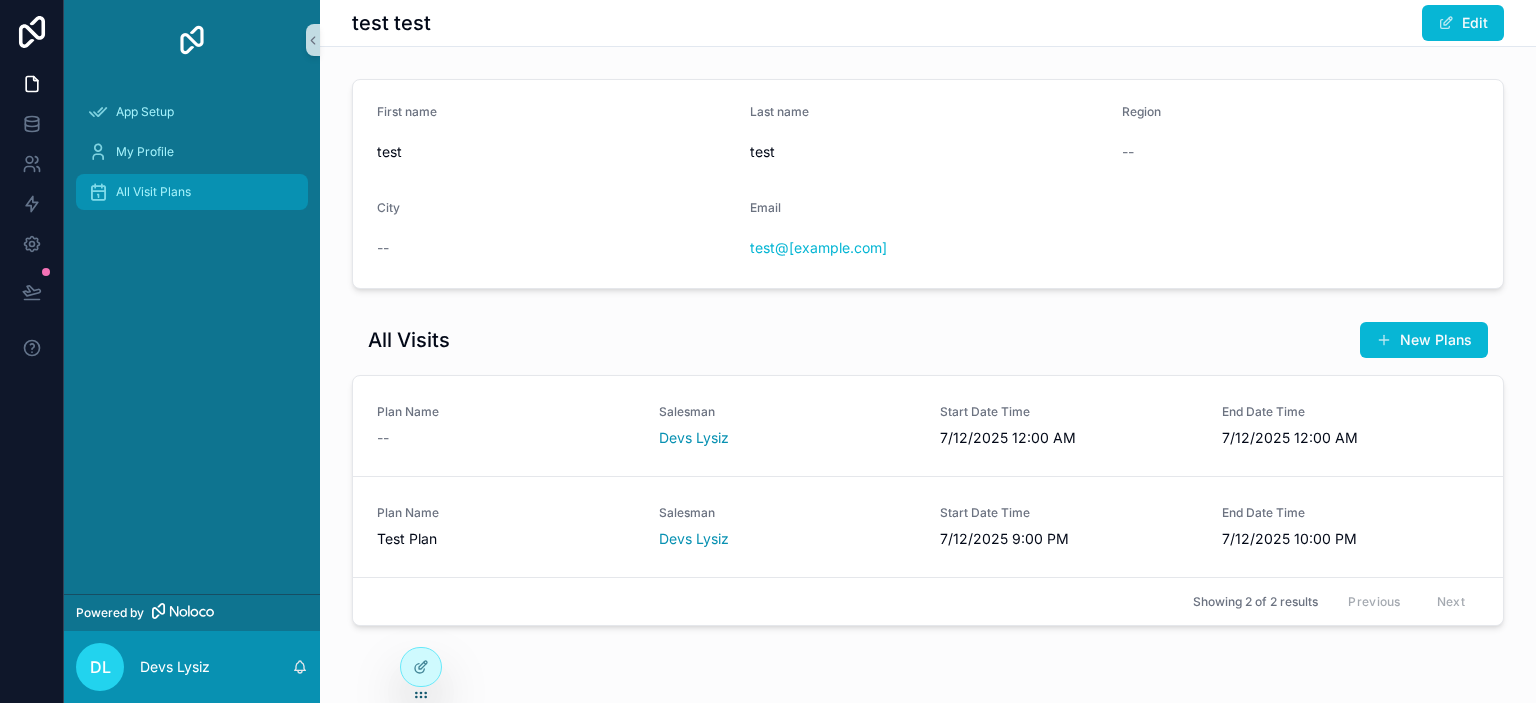 click on "All Visit Plans" at bounding box center (192, 192) 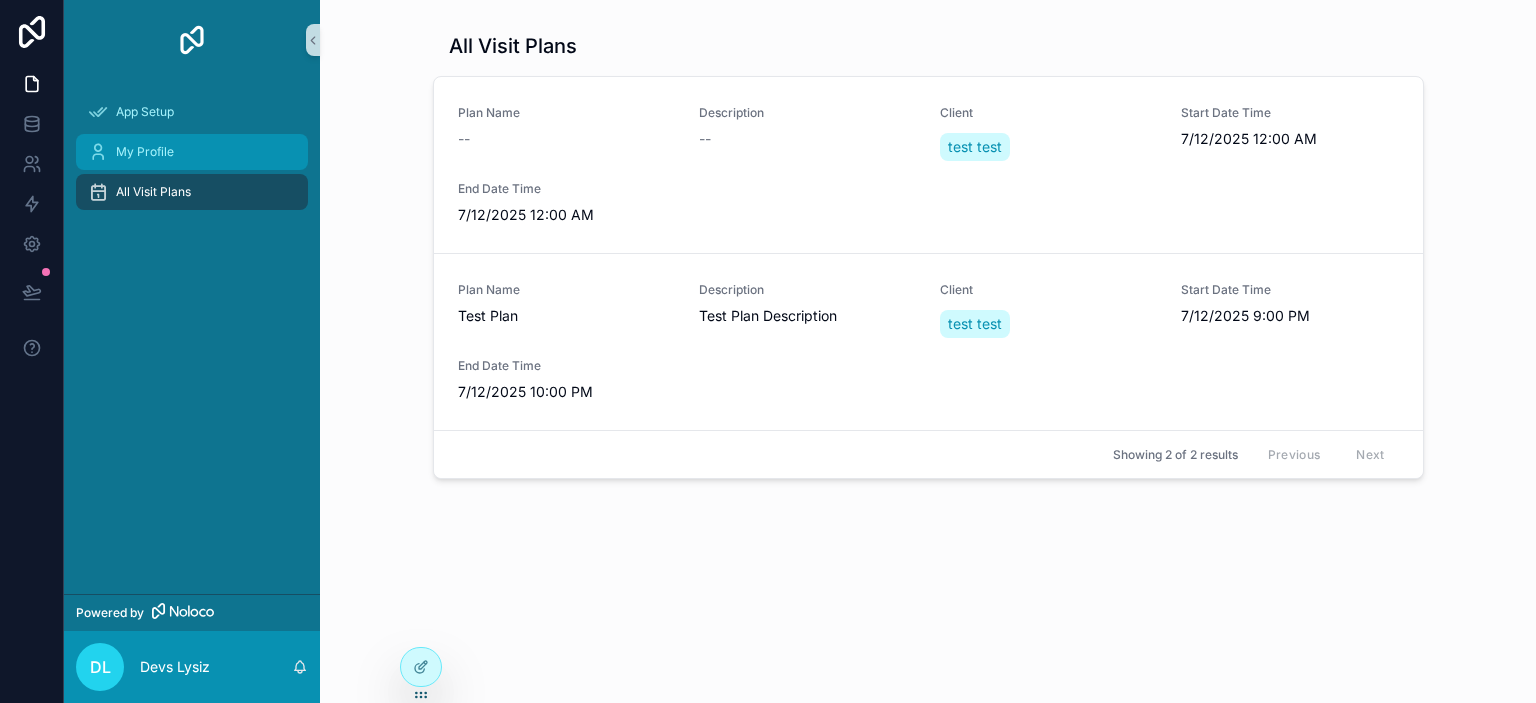click on "My Profile" at bounding box center (192, 152) 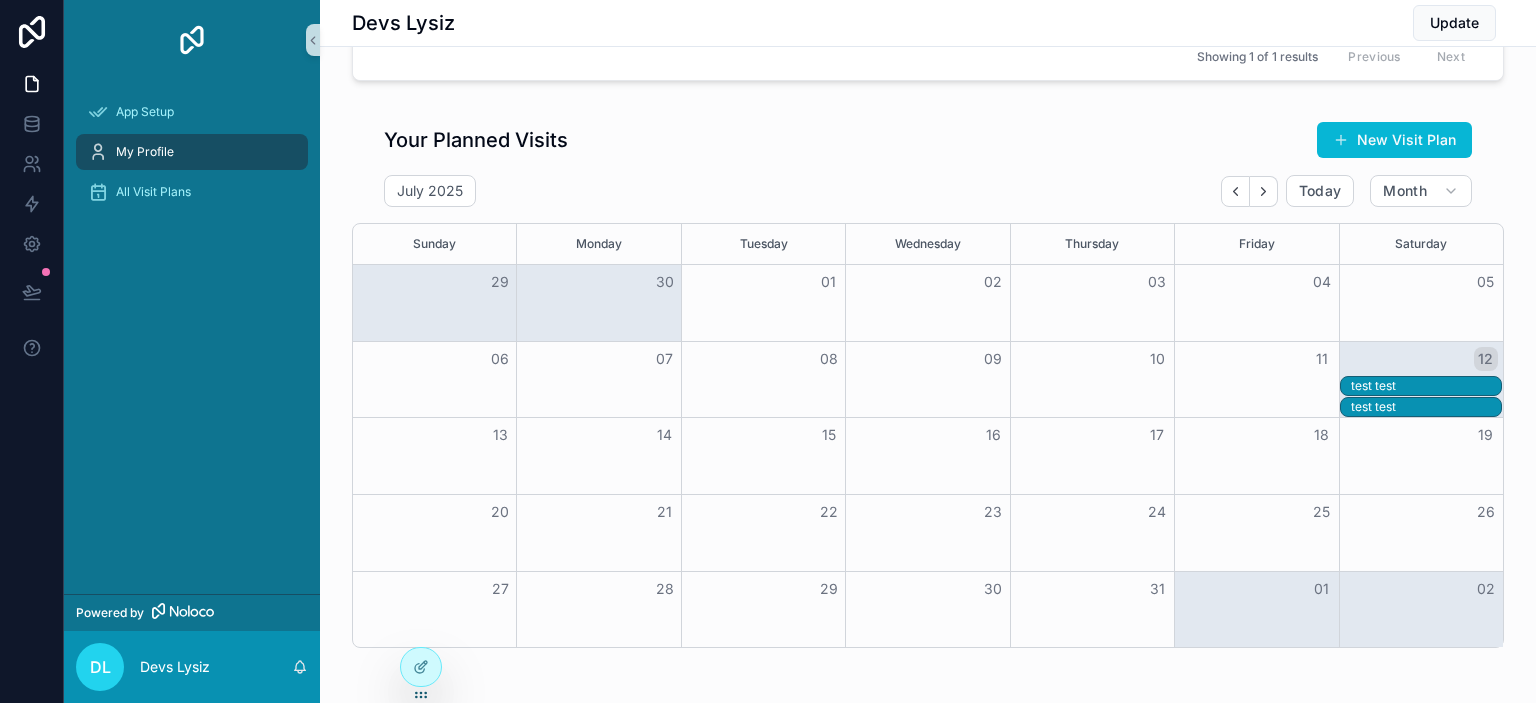 scroll, scrollTop: 461, scrollLeft: 0, axis: vertical 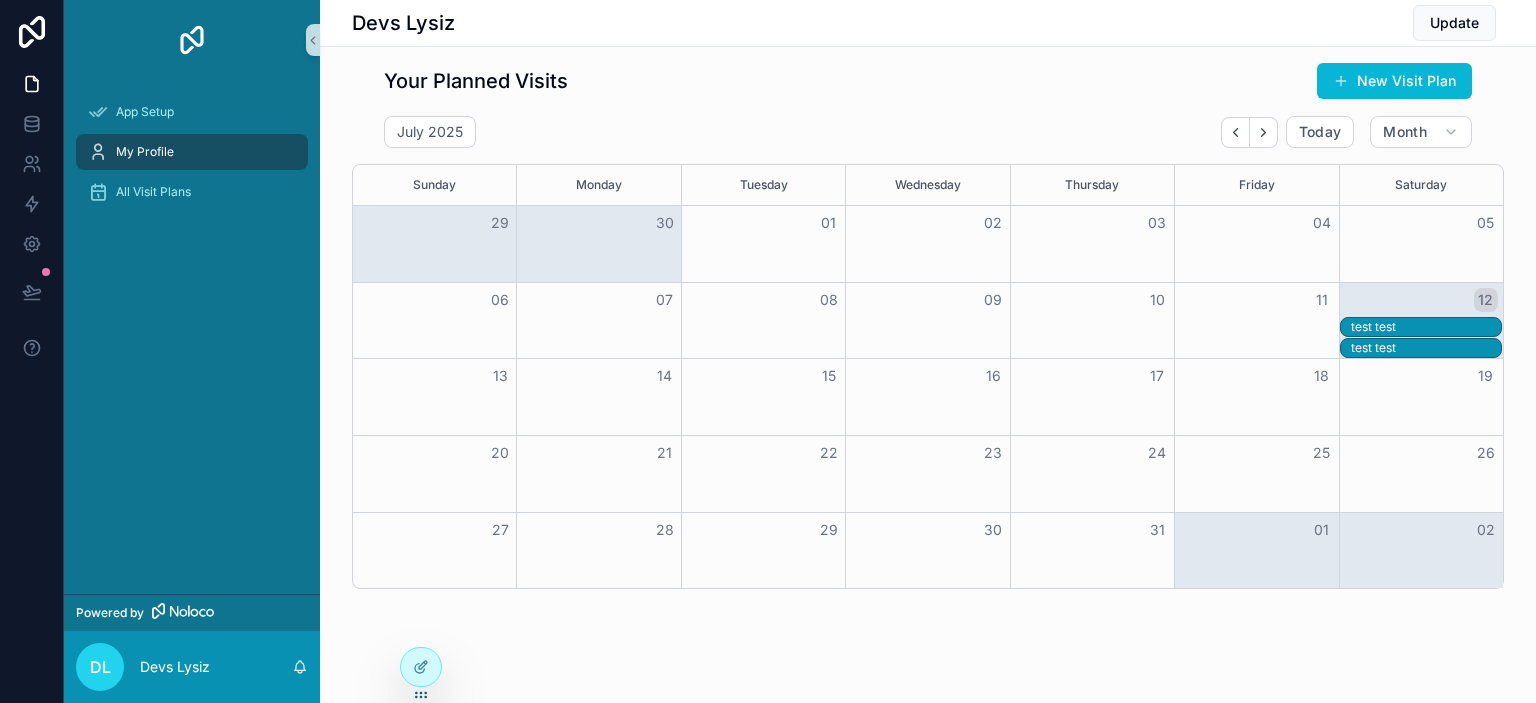 click on "test test" at bounding box center (1426, 327) 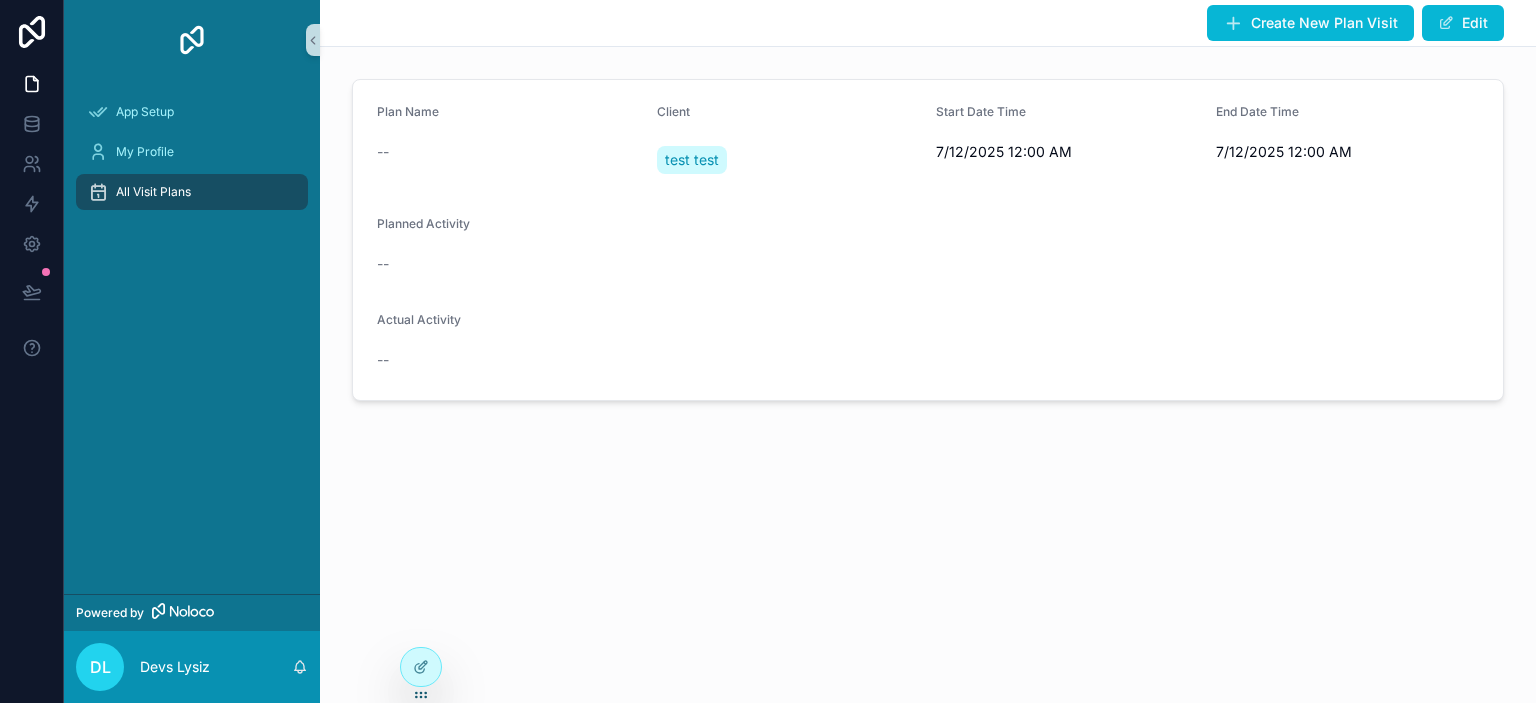 scroll, scrollTop: 0, scrollLeft: 0, axis: both 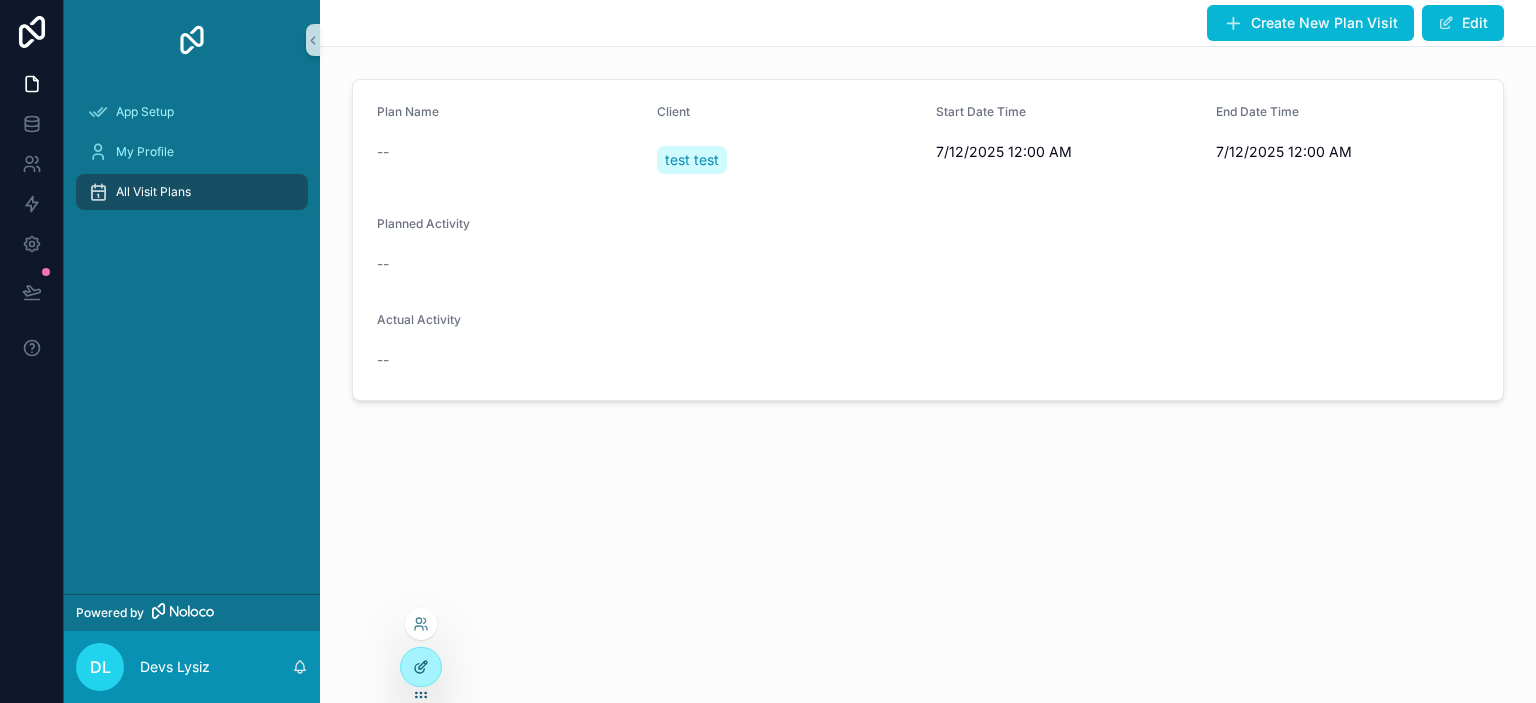 click 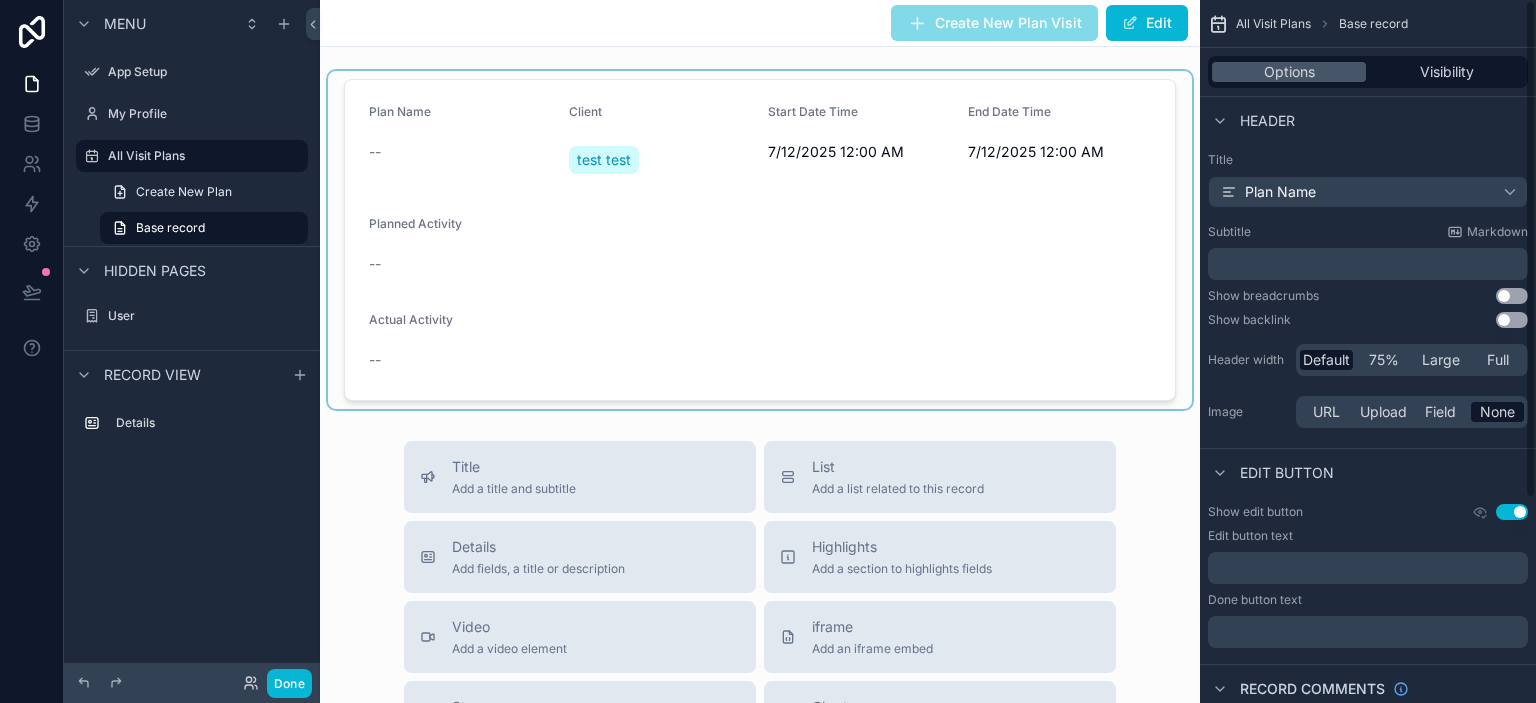click at bounding box center (760, 240) 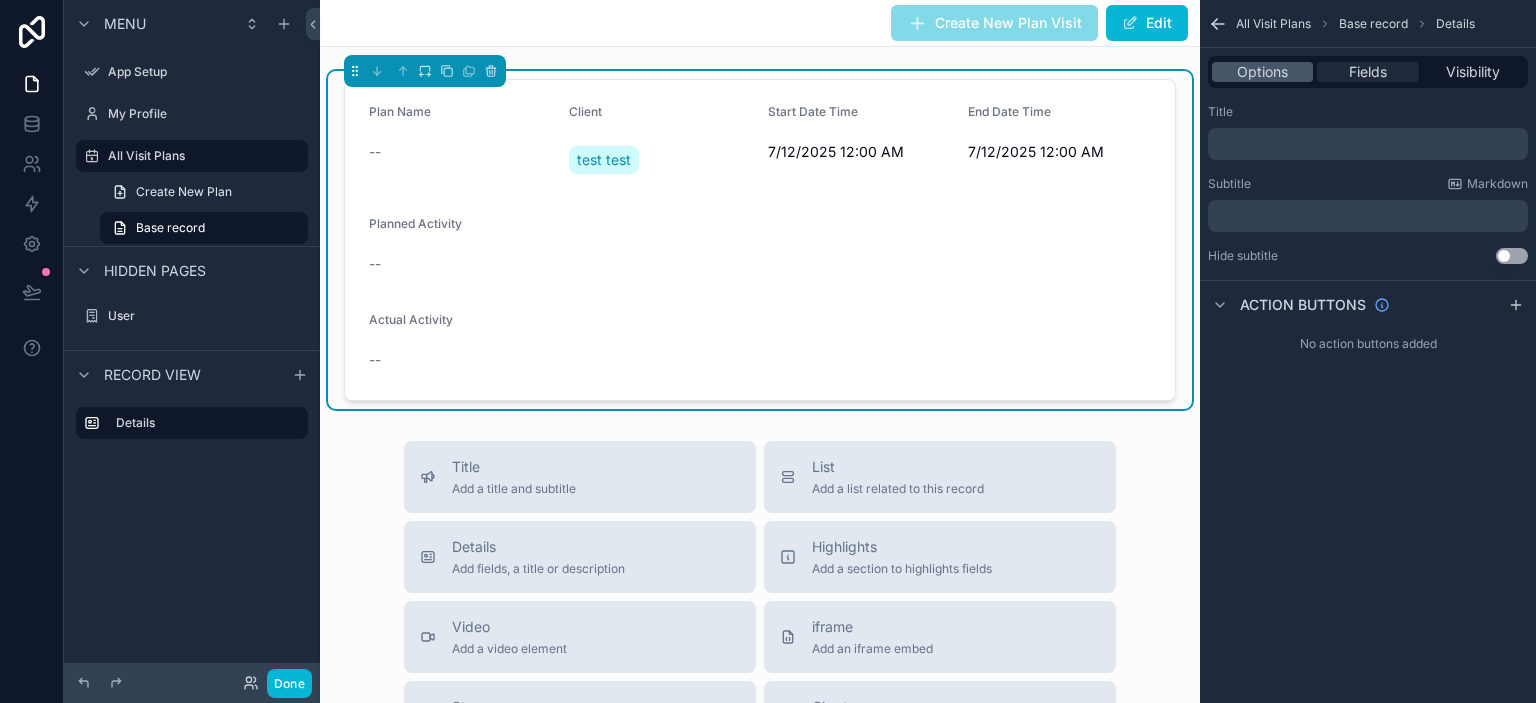 click on "Fields" at bounding box center (1368, 72) 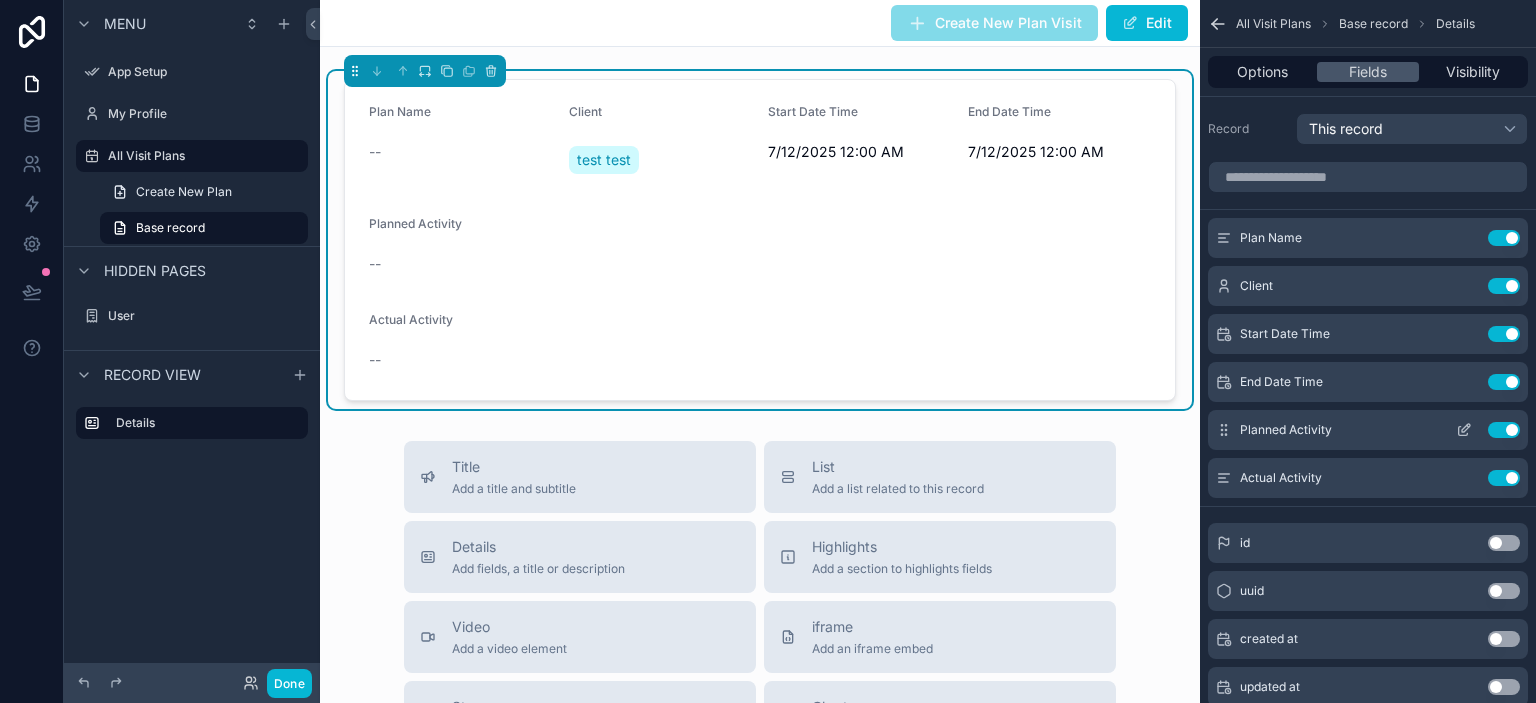click 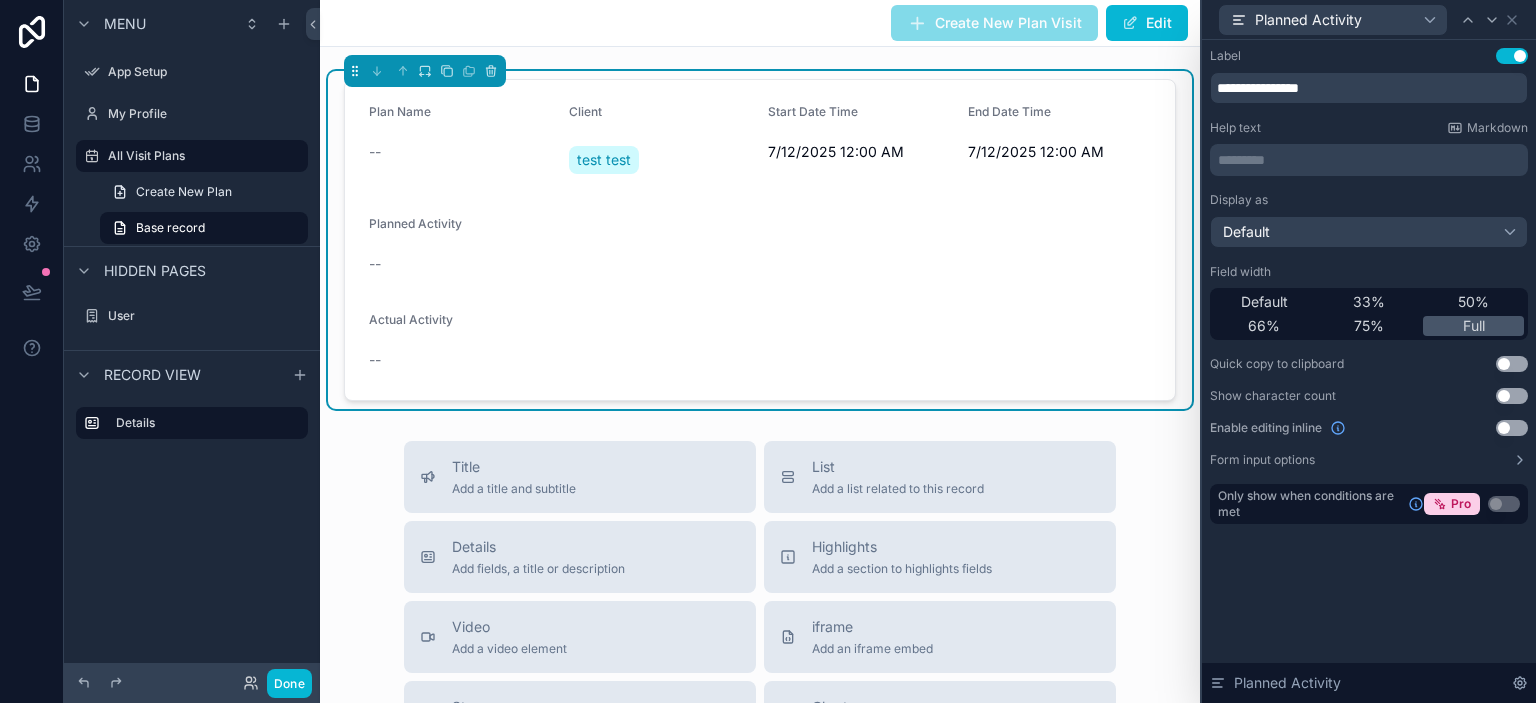 click on "Use setting" at bounding box center [1512, 428] 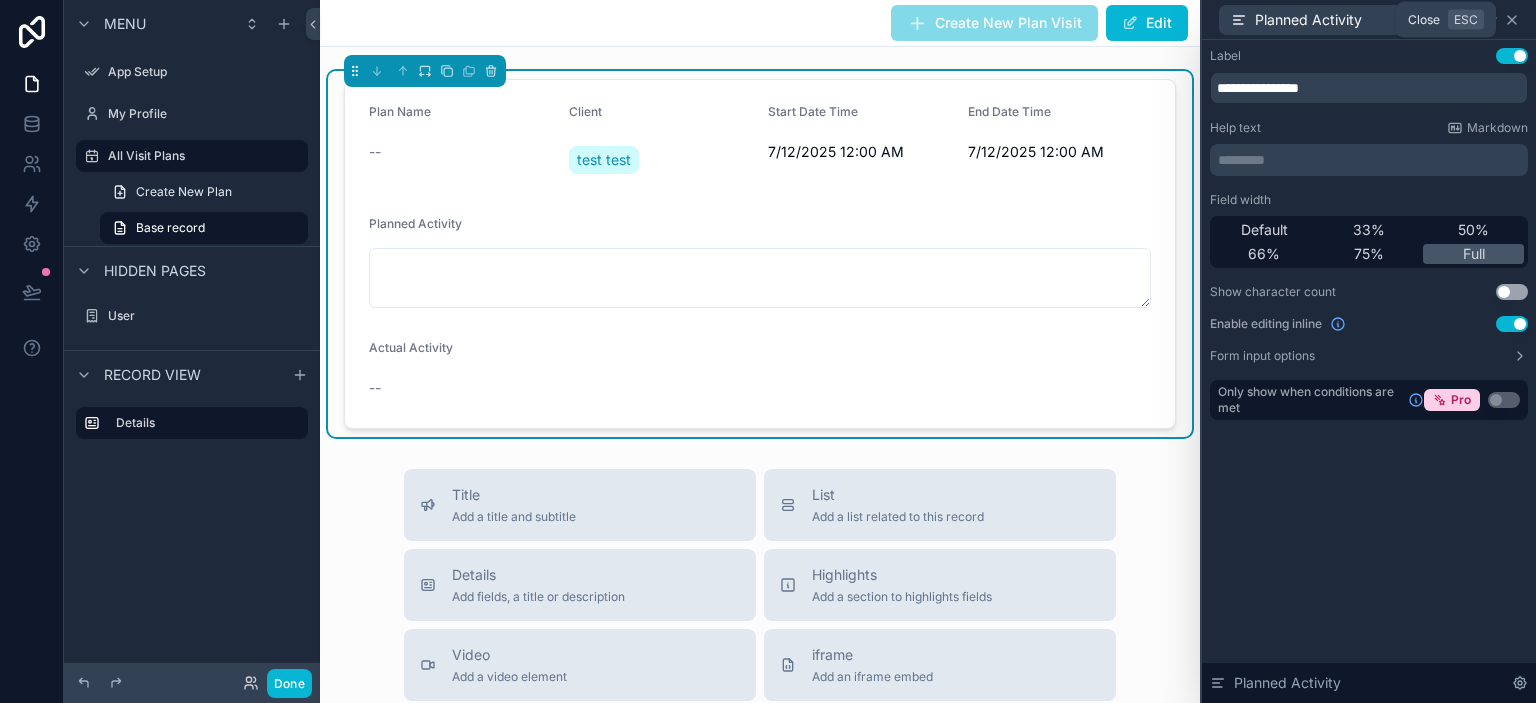 click 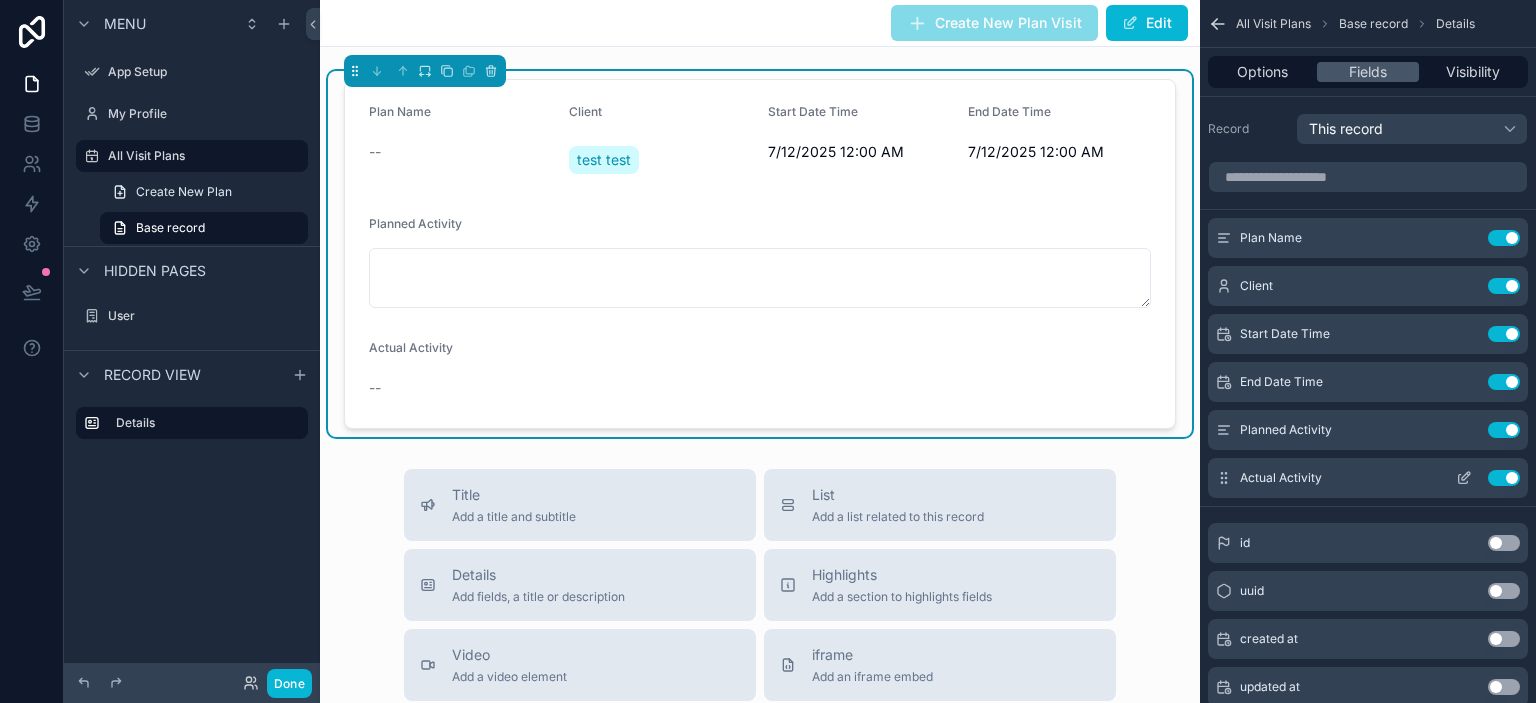 click 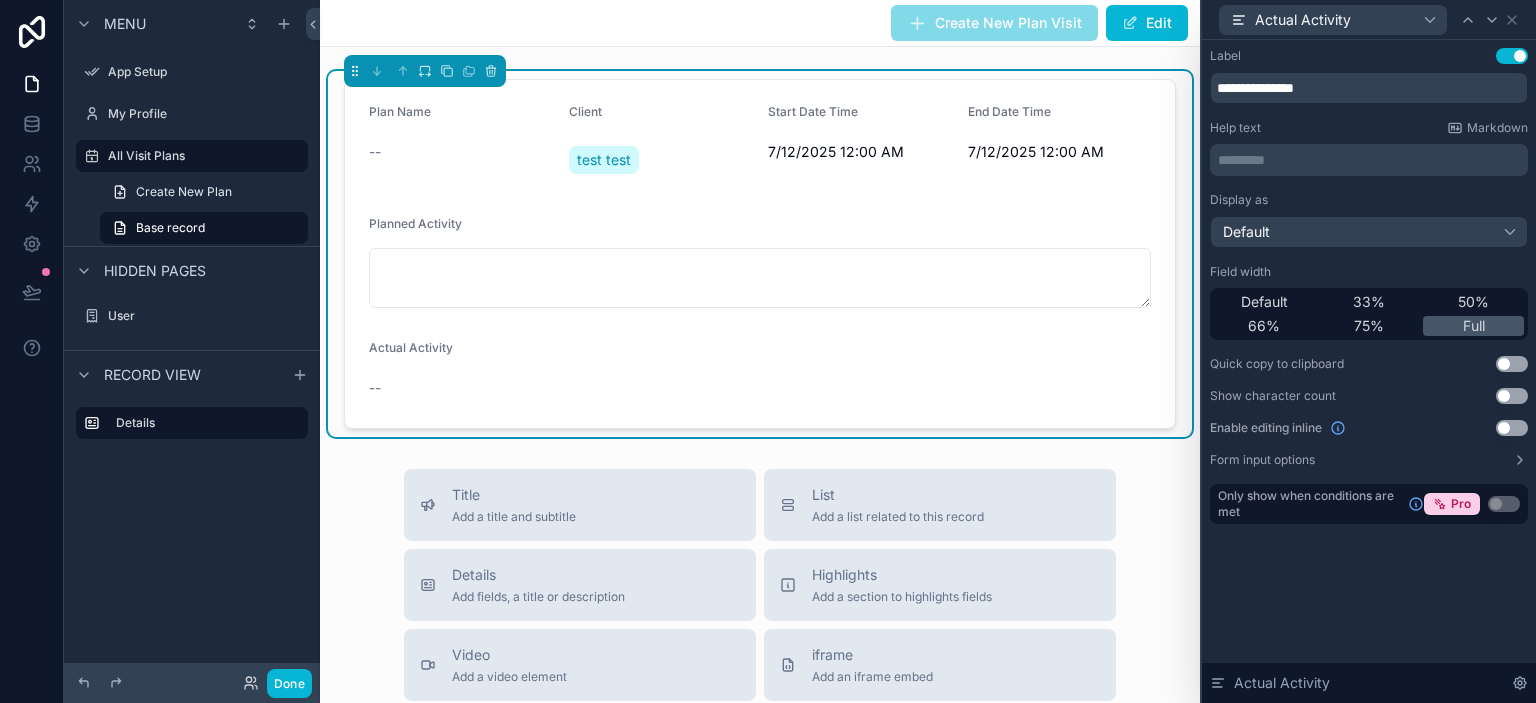 click on "Use setting" at bounding box center (1512, 428) 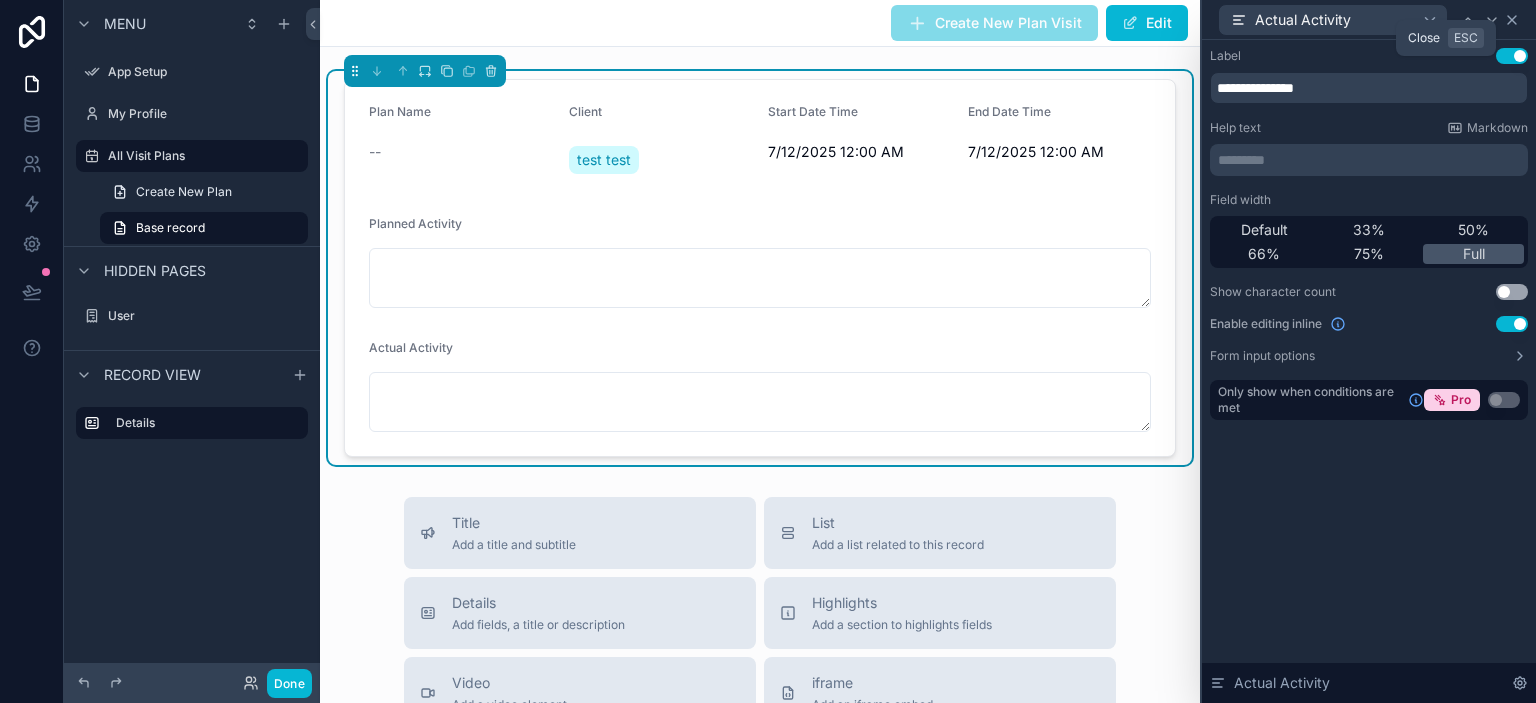 click 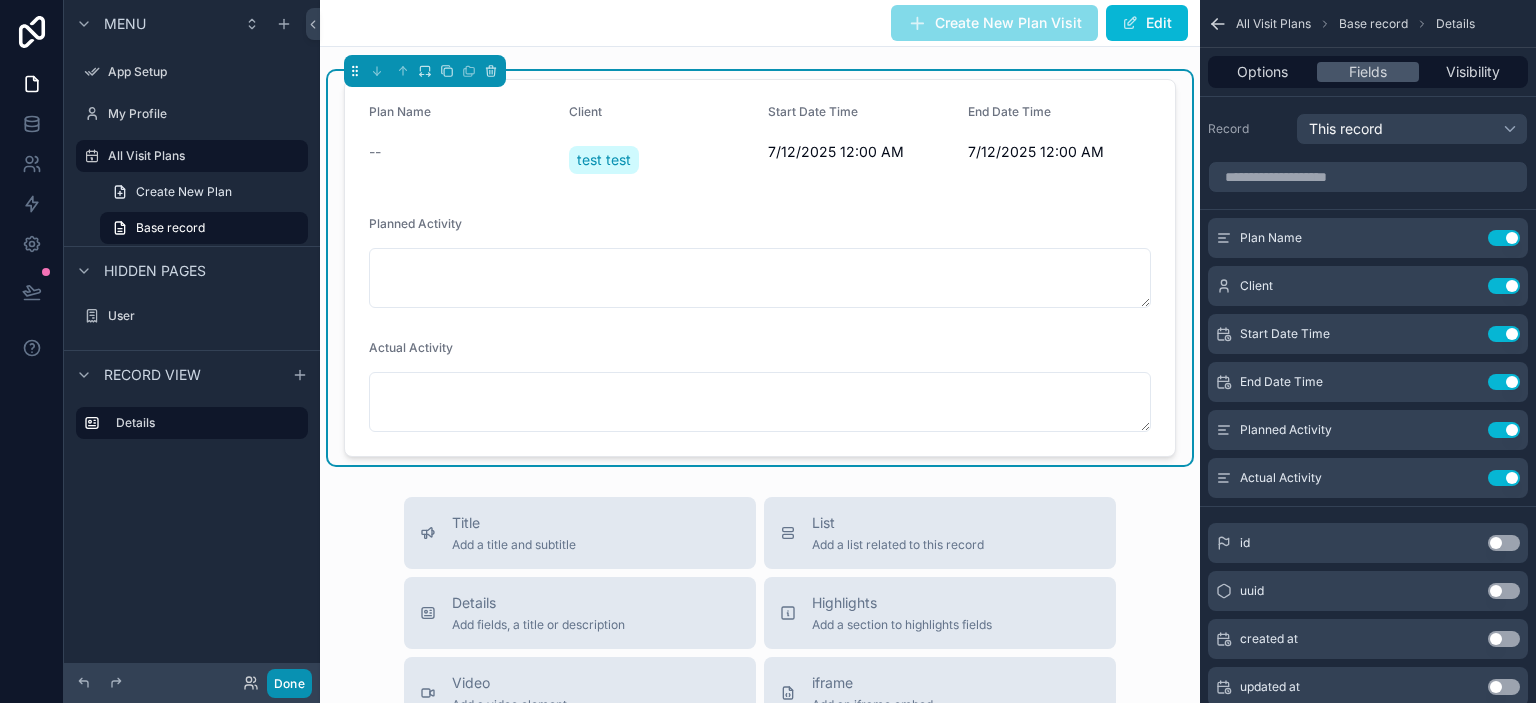 click on "Done" at bounding box center [289, 683] 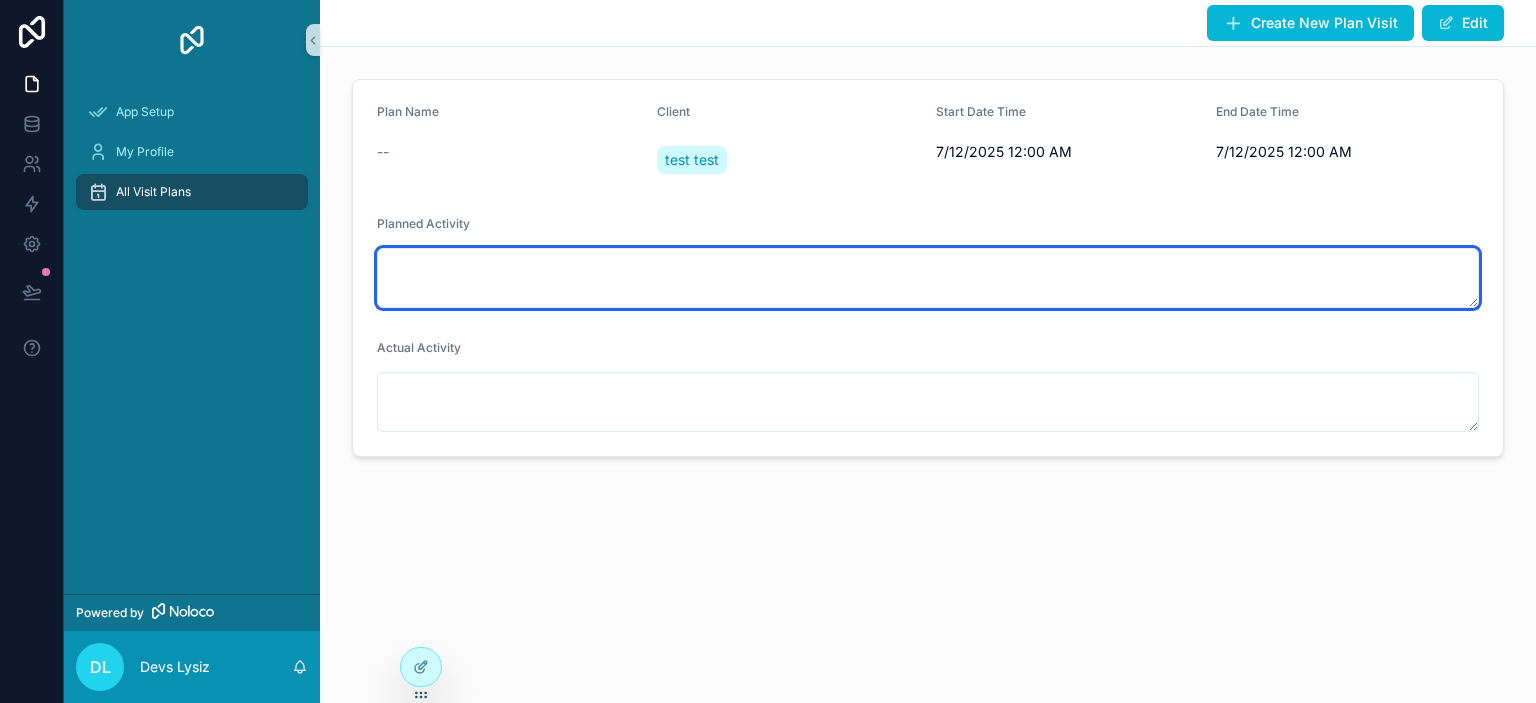 click at bounding box center [928, 278] 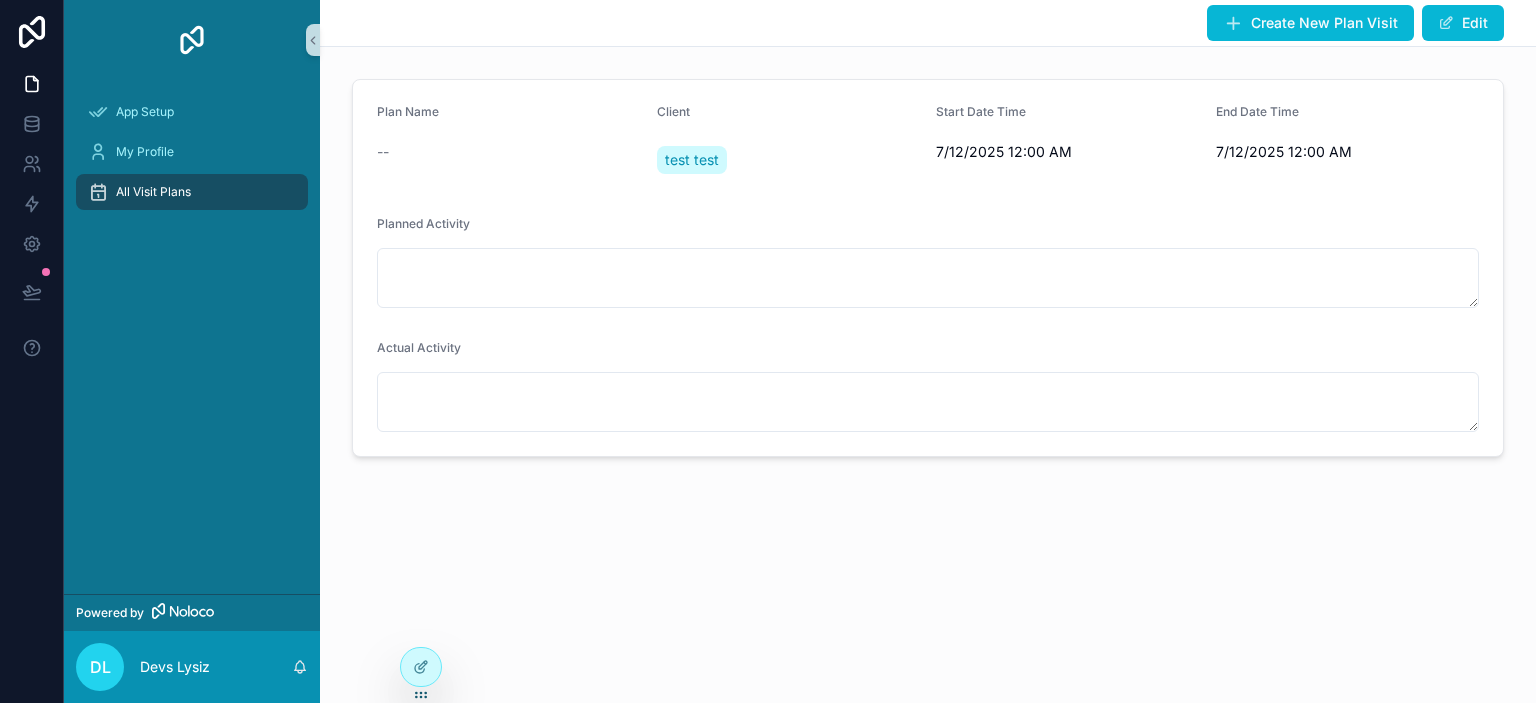click on "Planned Activity" at bounding box center [928, 228] 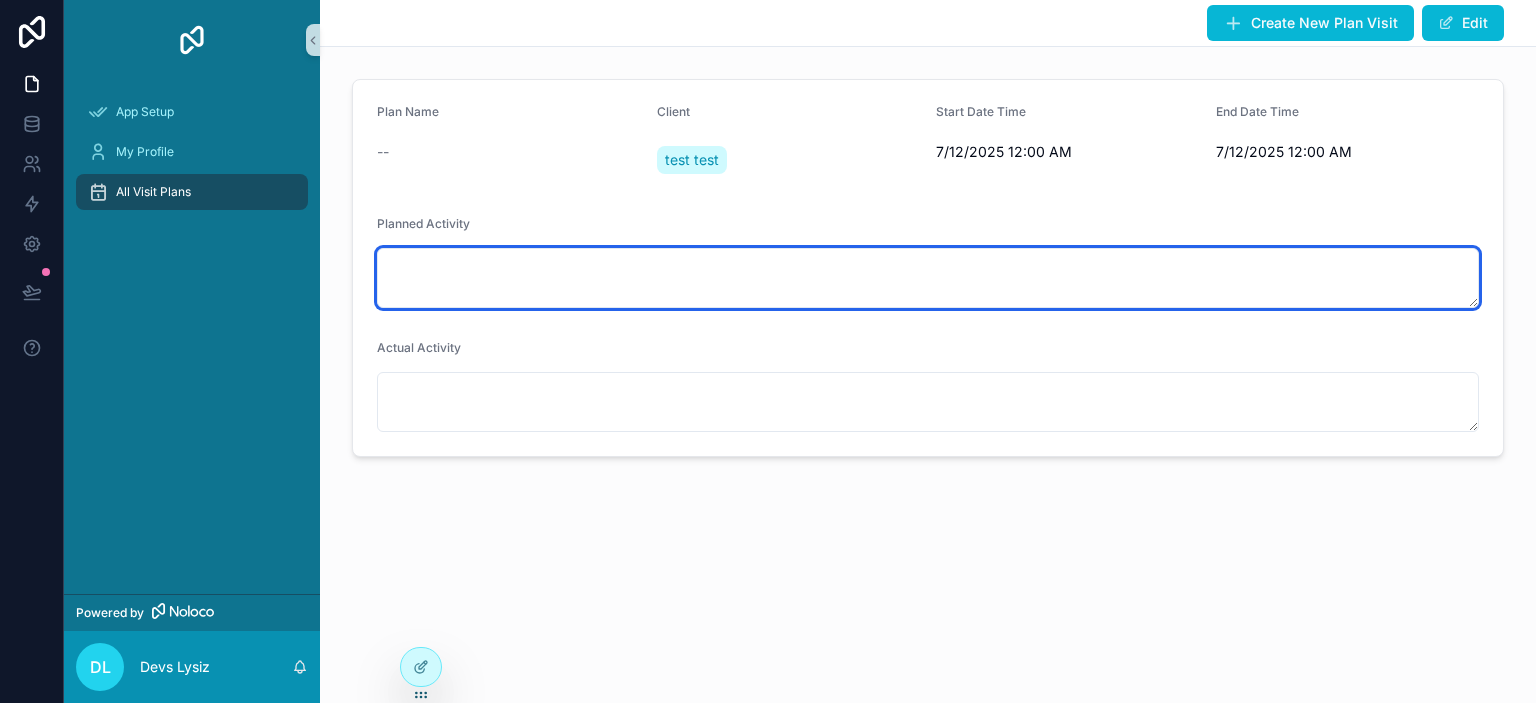 click at bounding box center (928, 278) 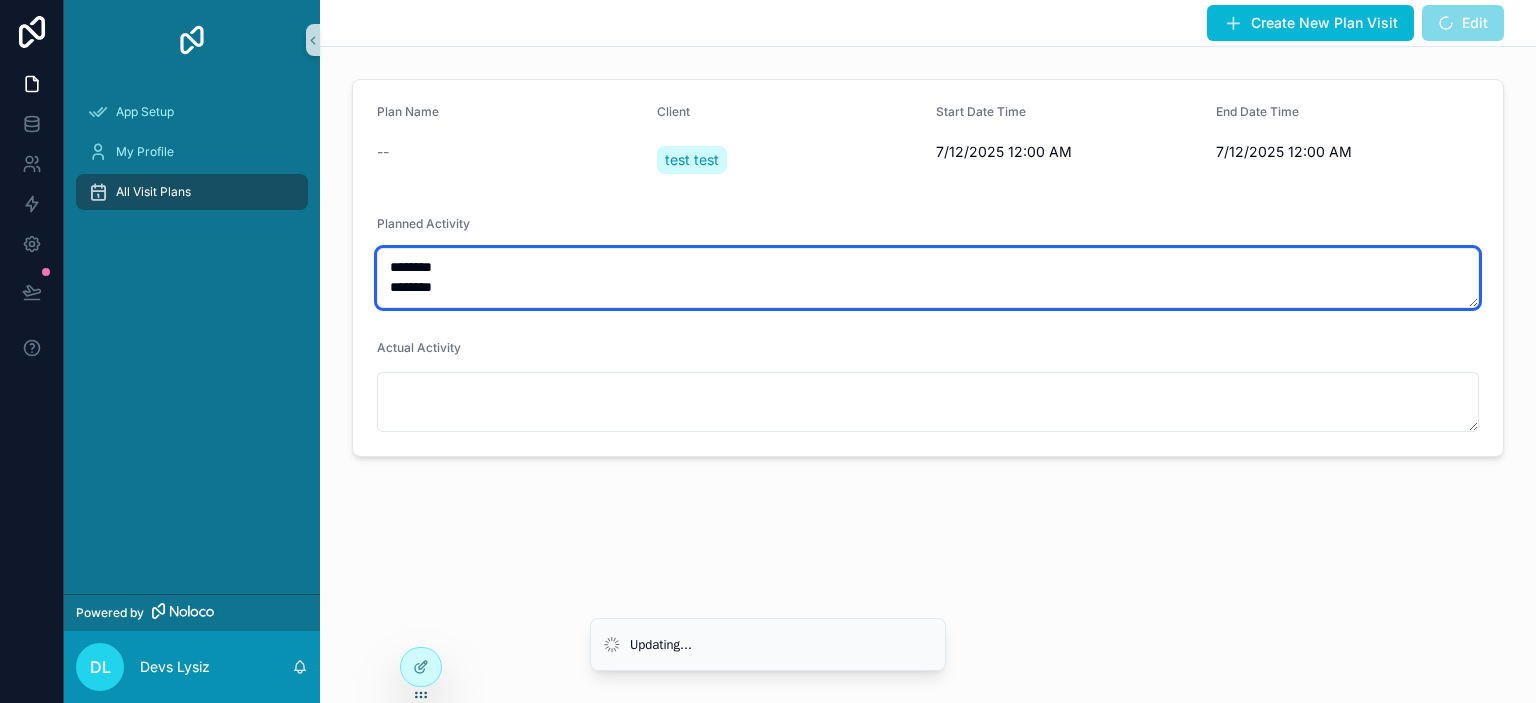type on "********
********" 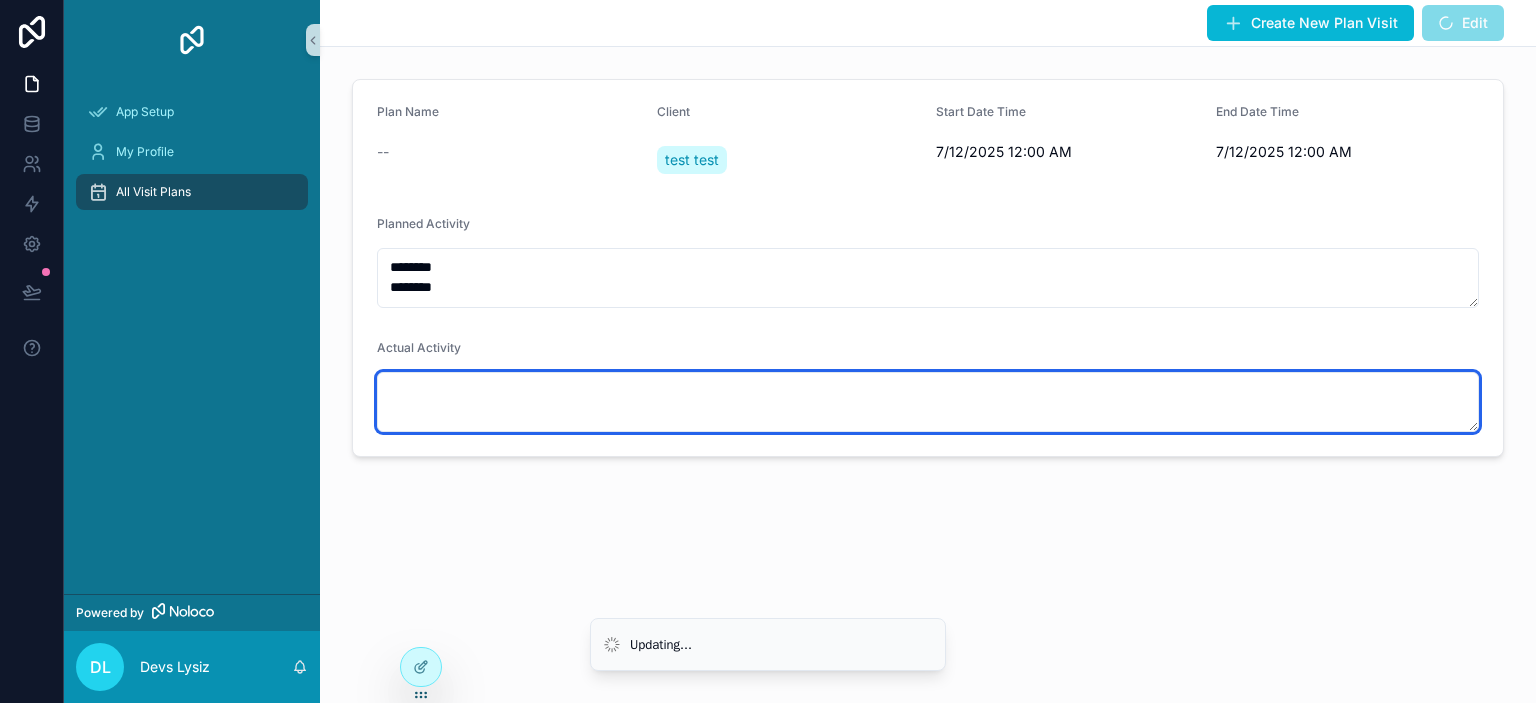 click at bounding box center (928, 402) 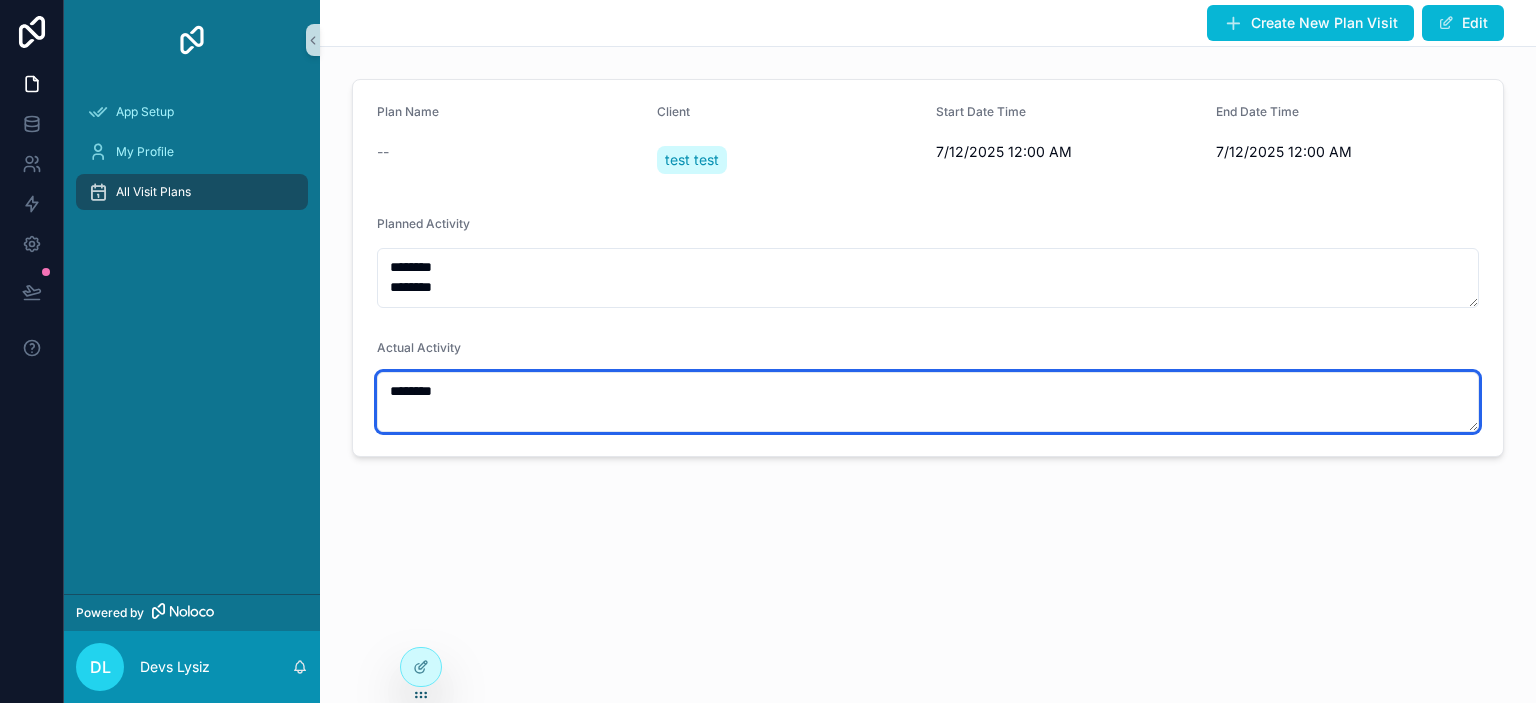 type on "********" 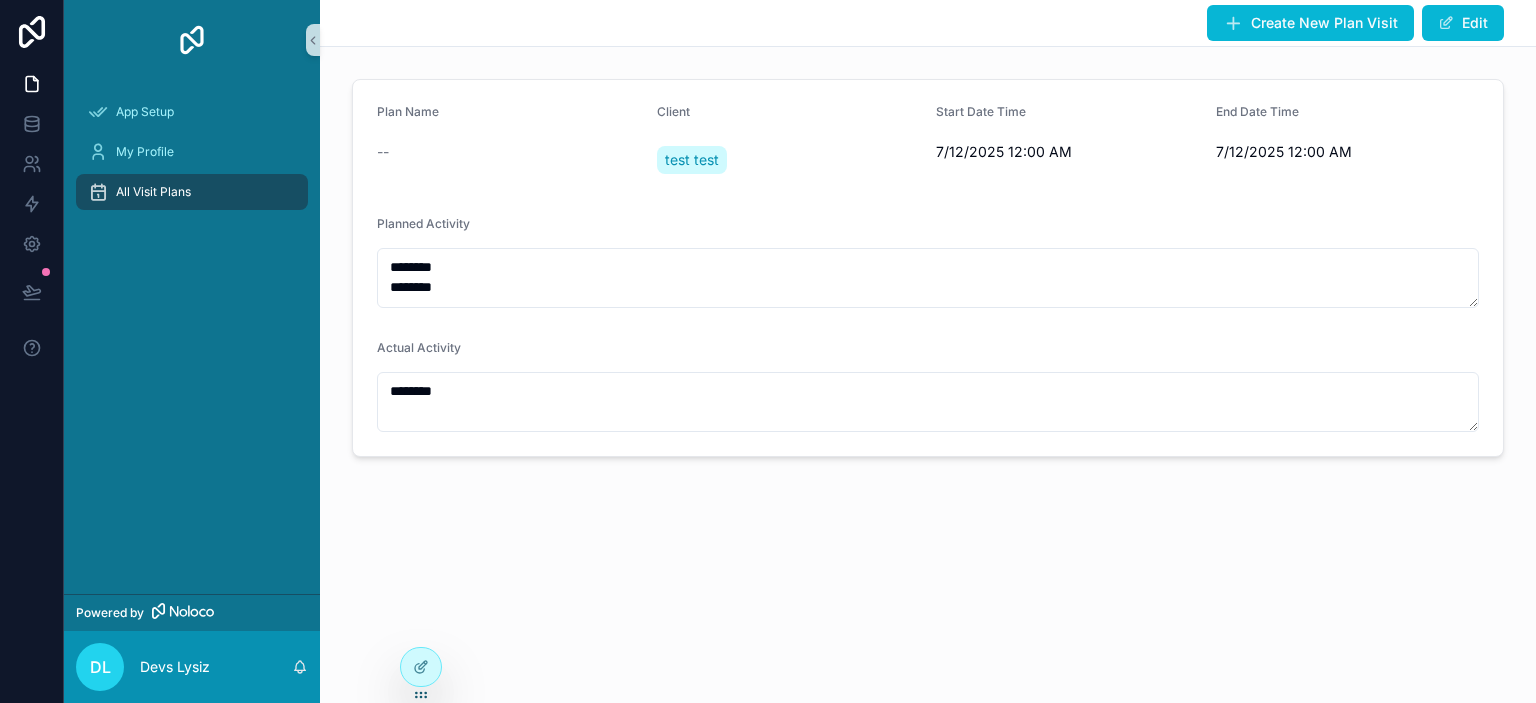 click on "Create New Plan Visit Edit Plan Name -- Client test test Start Date Time 7/12/2025 12:00 AM End Date Time 7/12/2025 12:00 AM Planned Activity ********
******** Actual Activity ********" at bounding box center (928, 296) 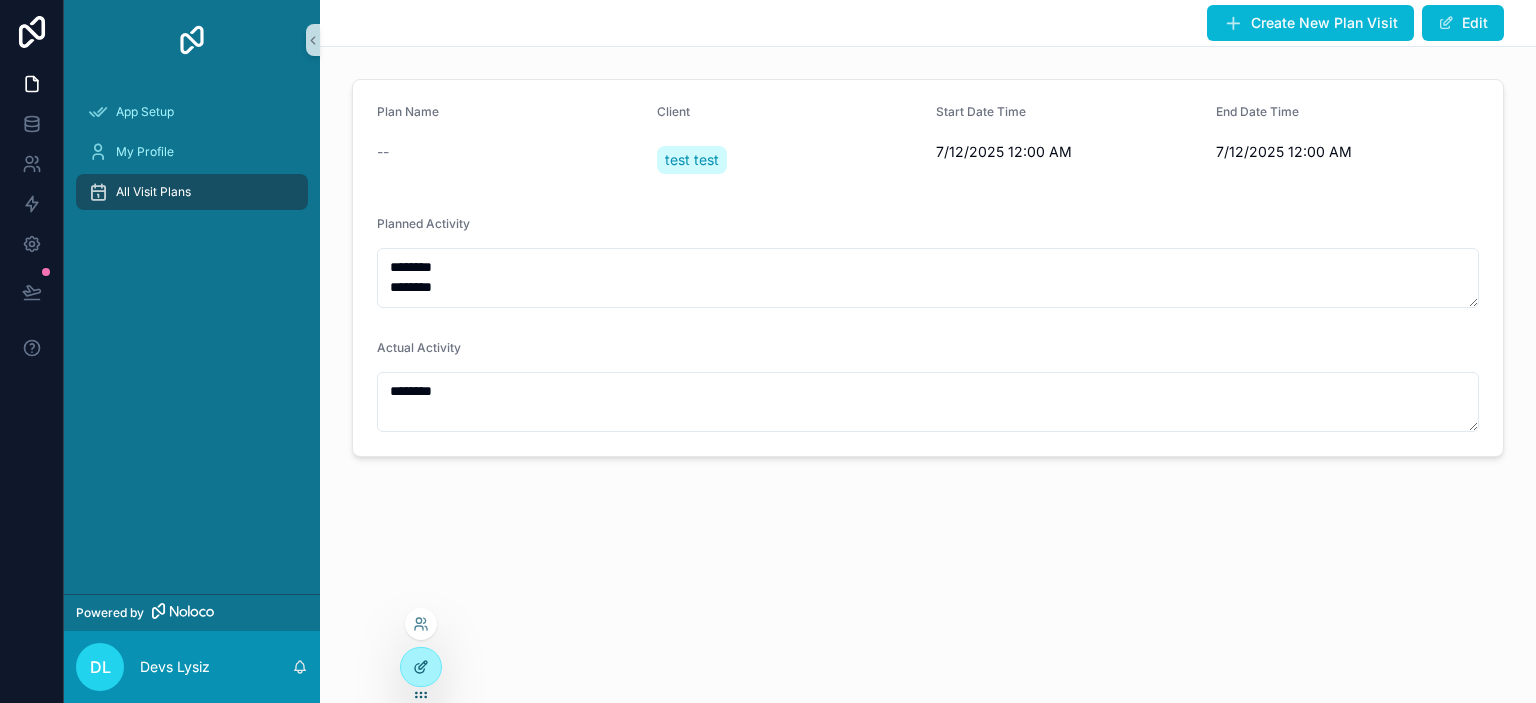 click at bounding box center [421, 667] 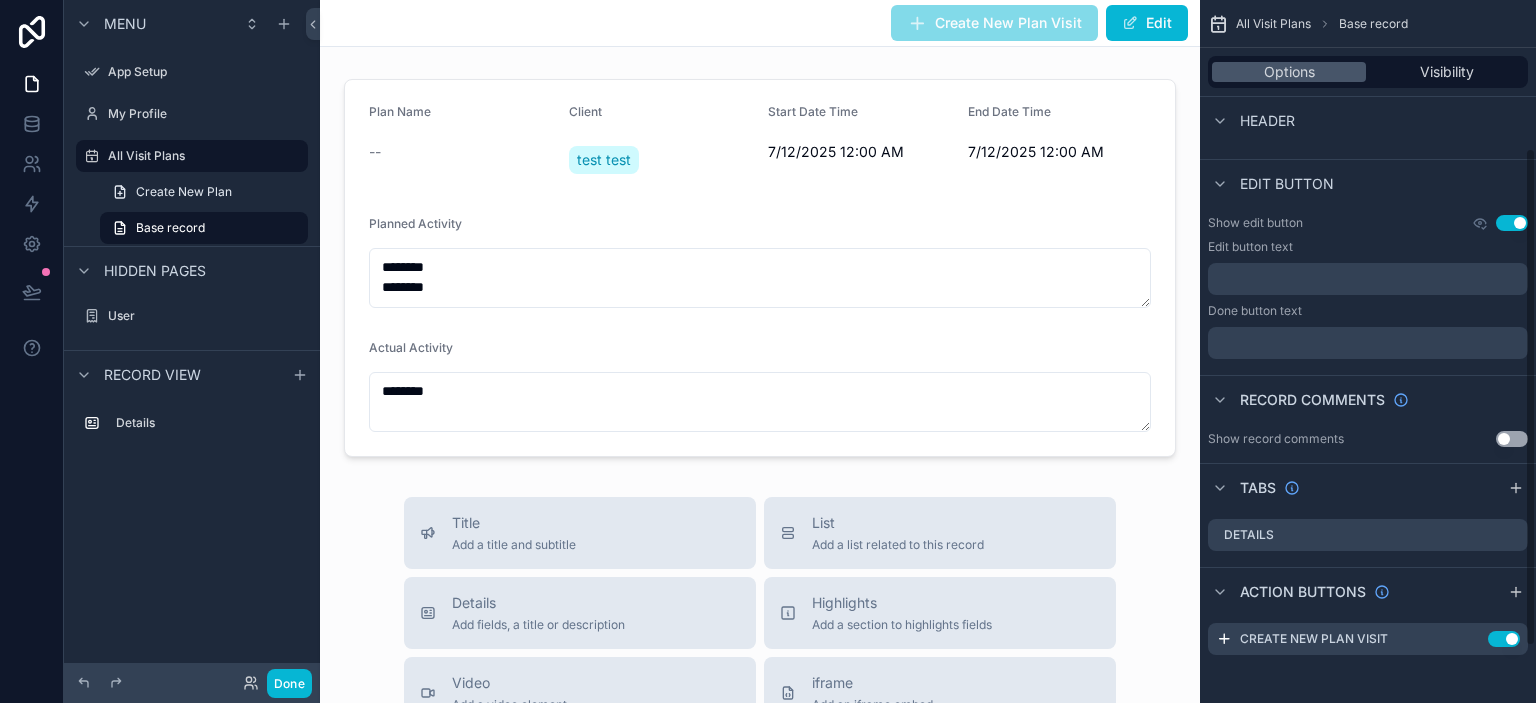 scroll, scrollTop: 0, scrollLeft: 0, axis: both 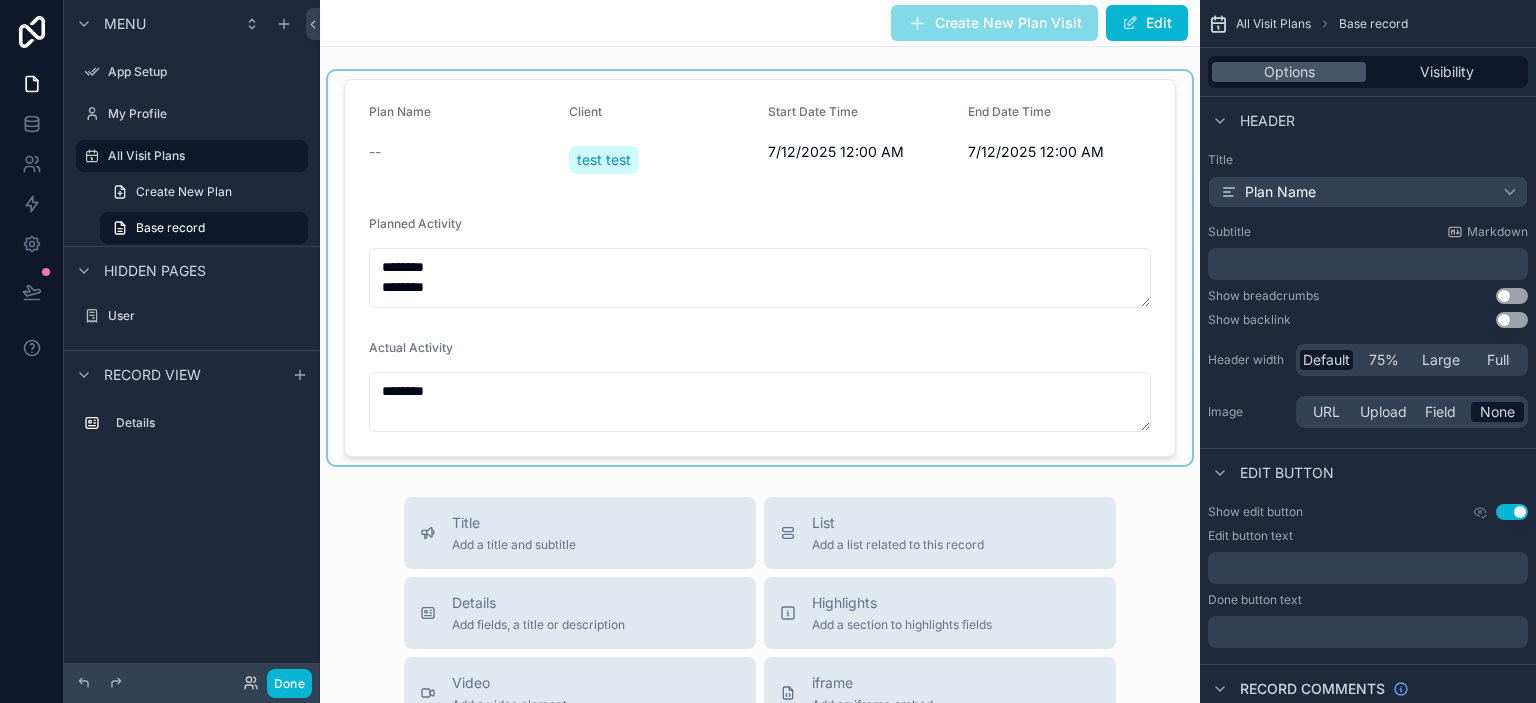 click at bounding box center (760, 268) 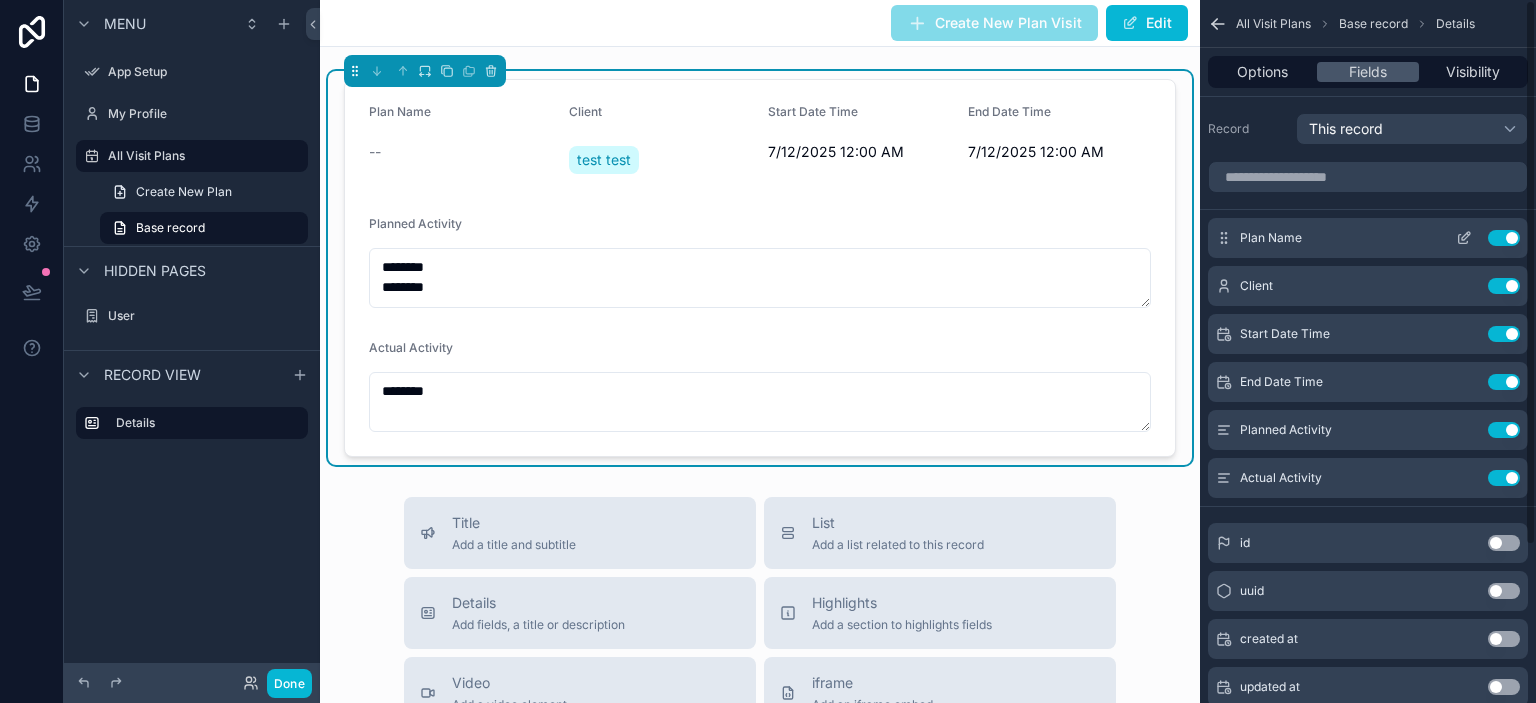 click 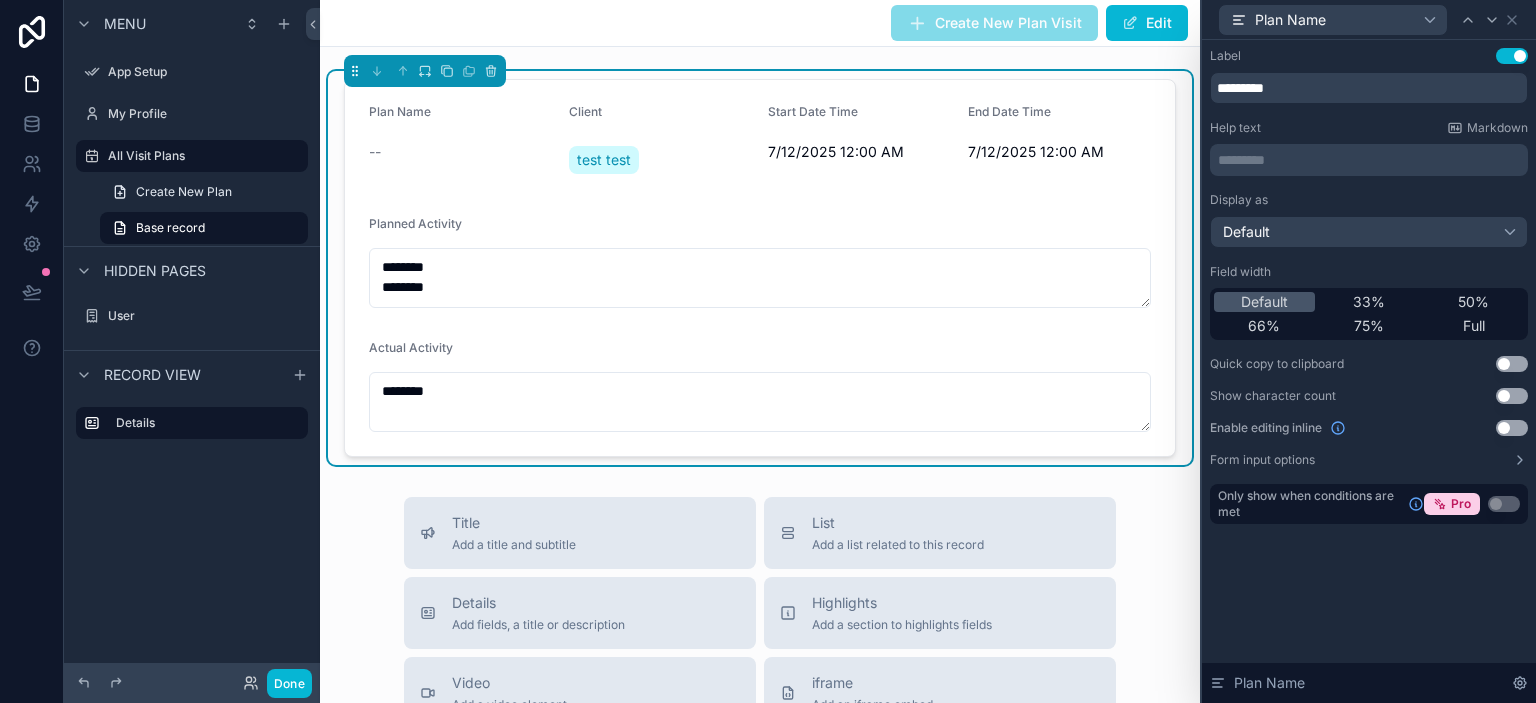 click on "Use setting" at bounding box center [1512, 428] 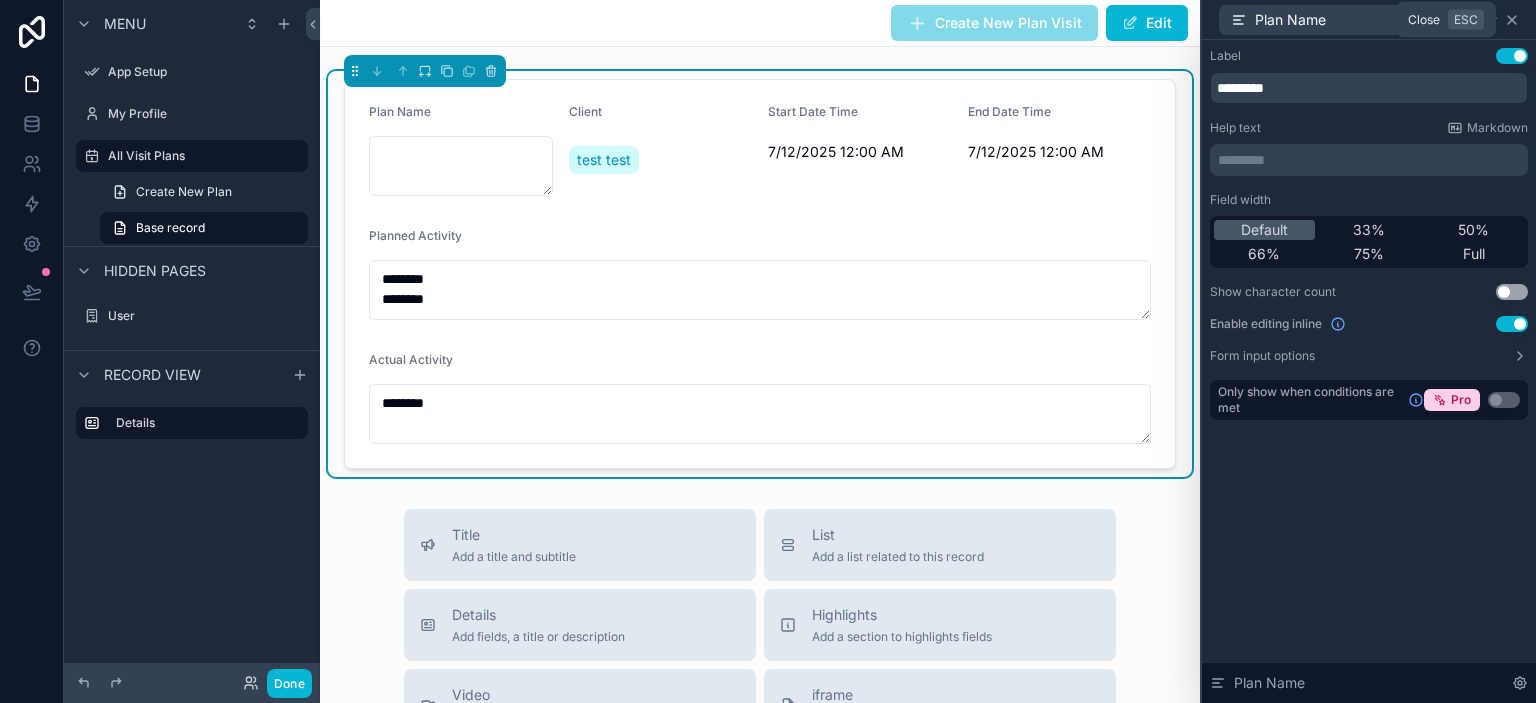click 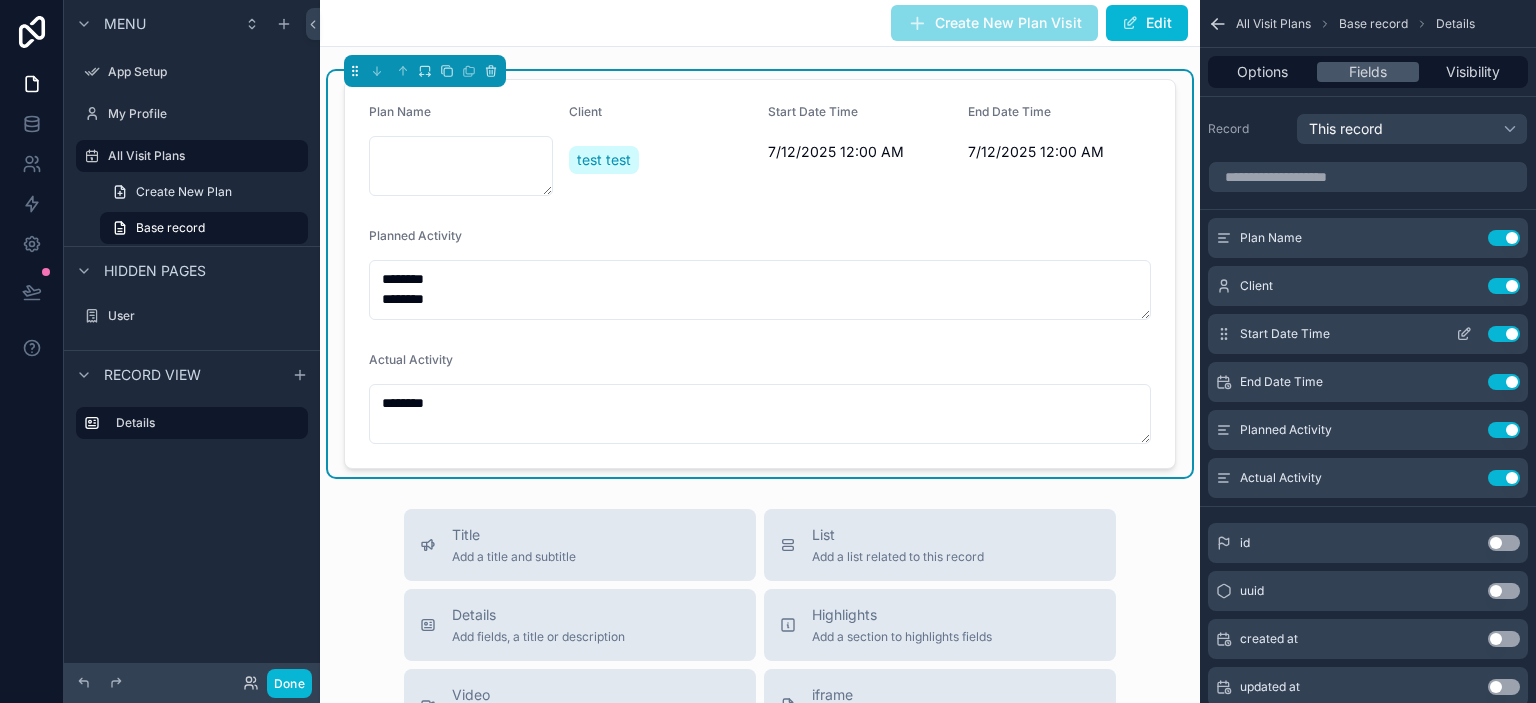click 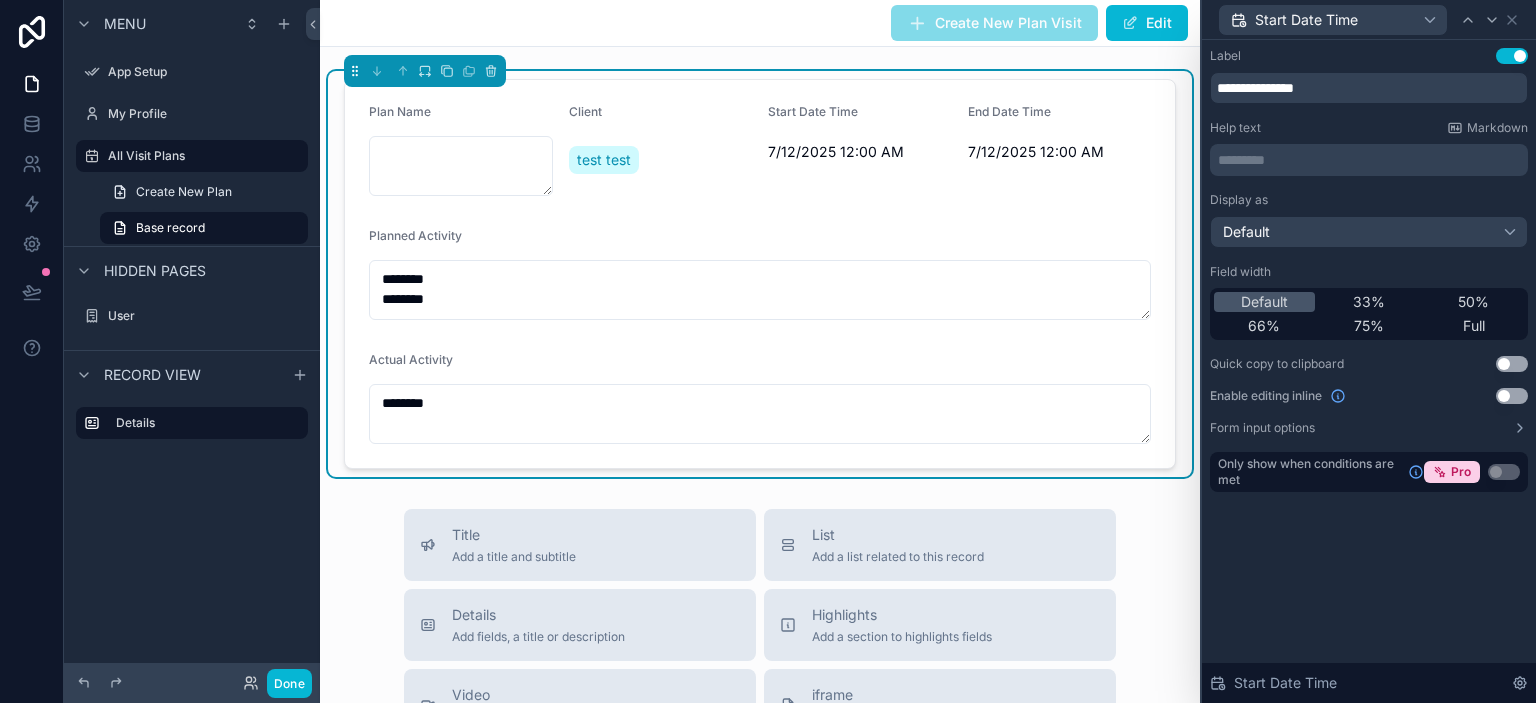 click on "Use setting" at bounding box center [1512, 396] 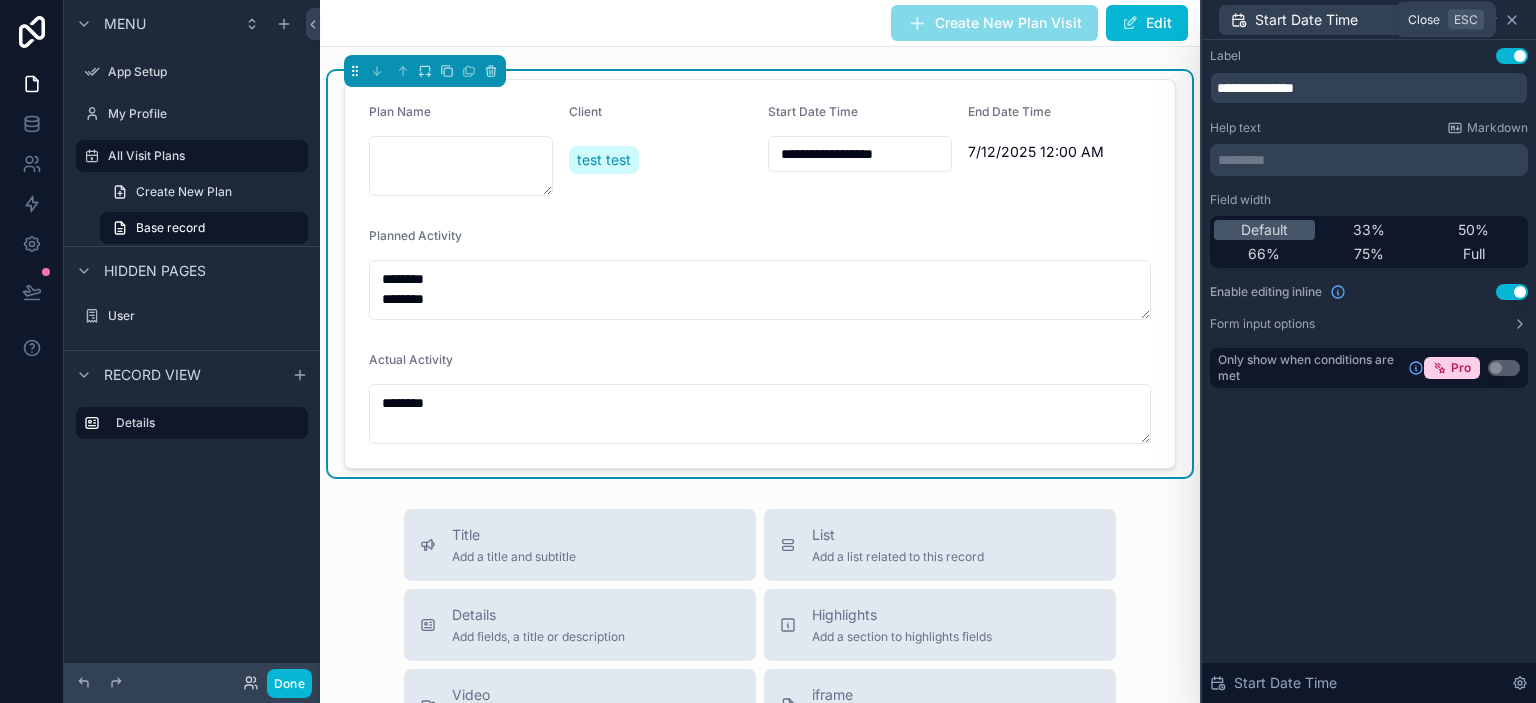 click 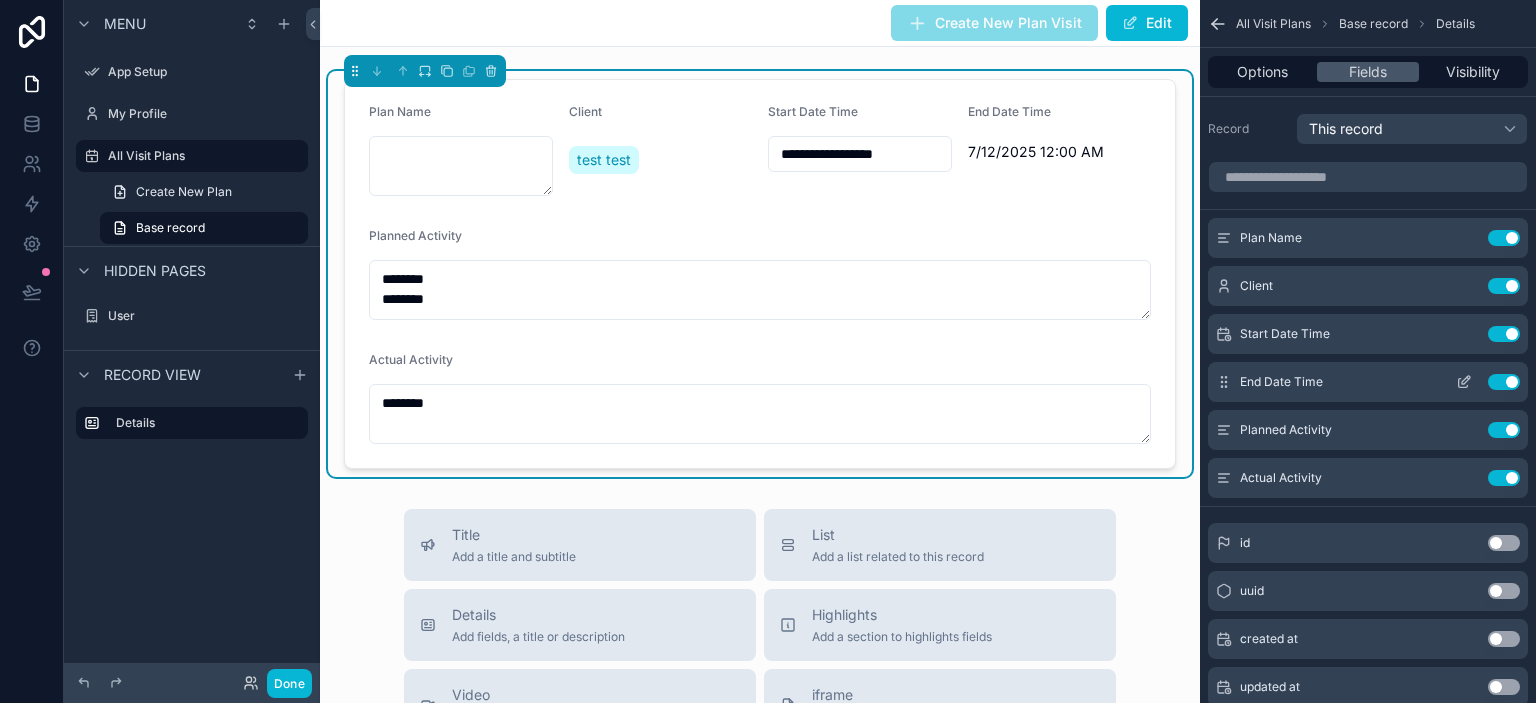 click 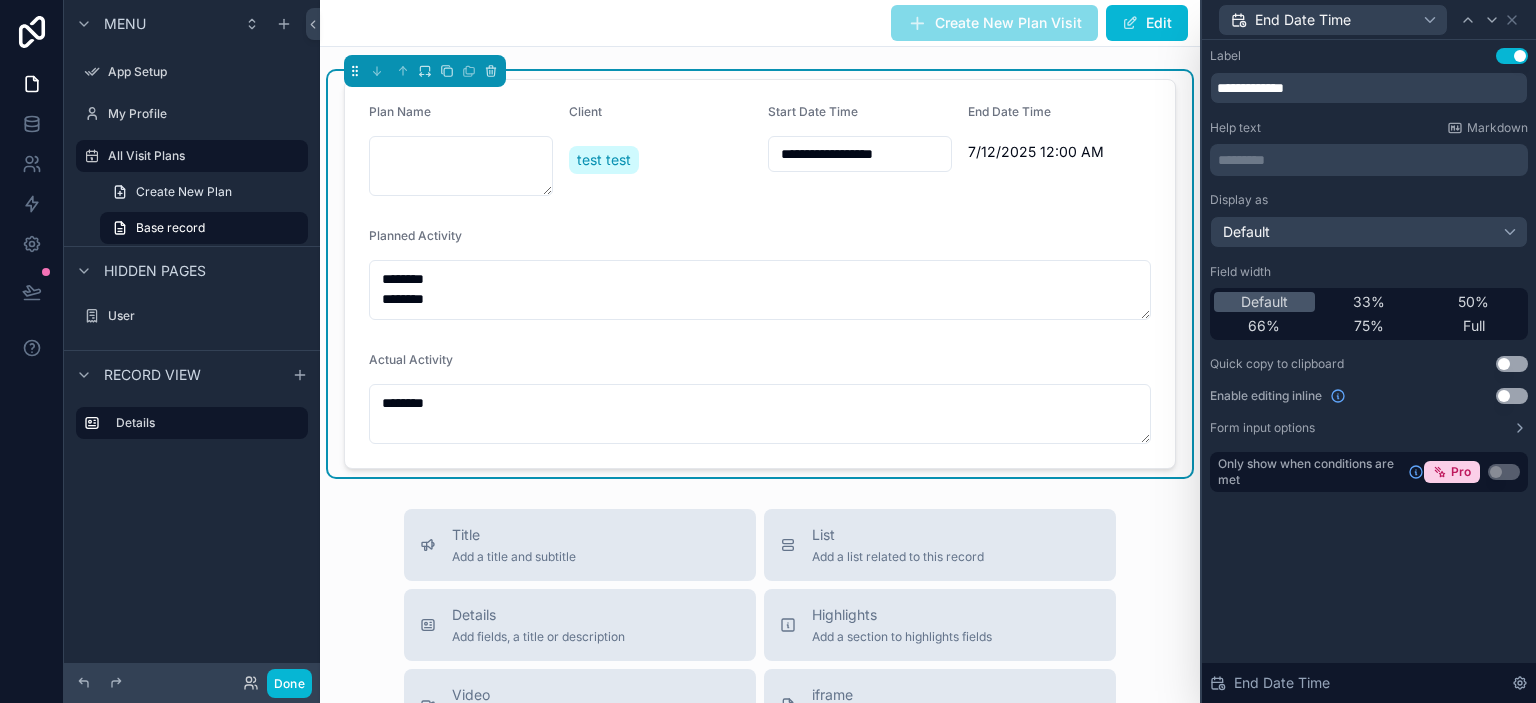 click on "Use setting" at bounding box center (1512, 396) 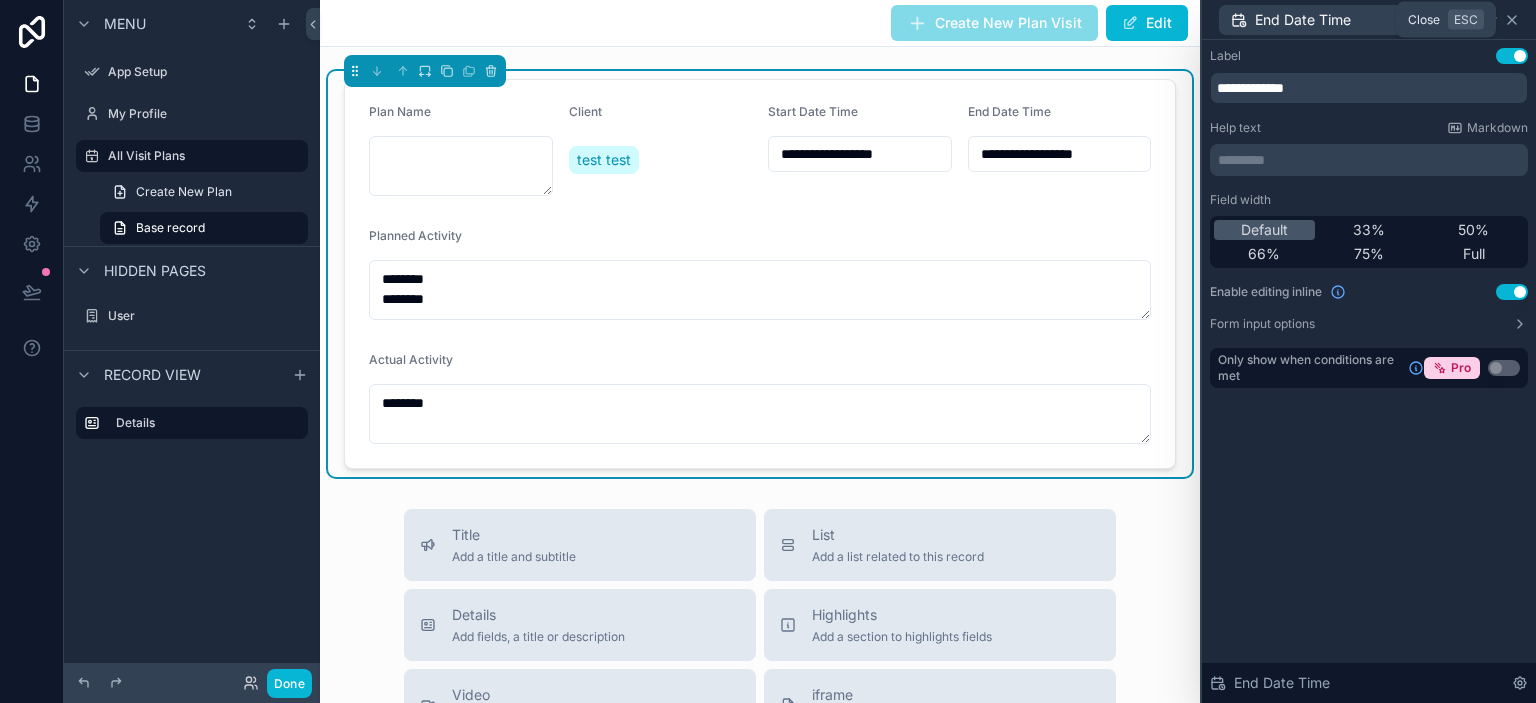 click 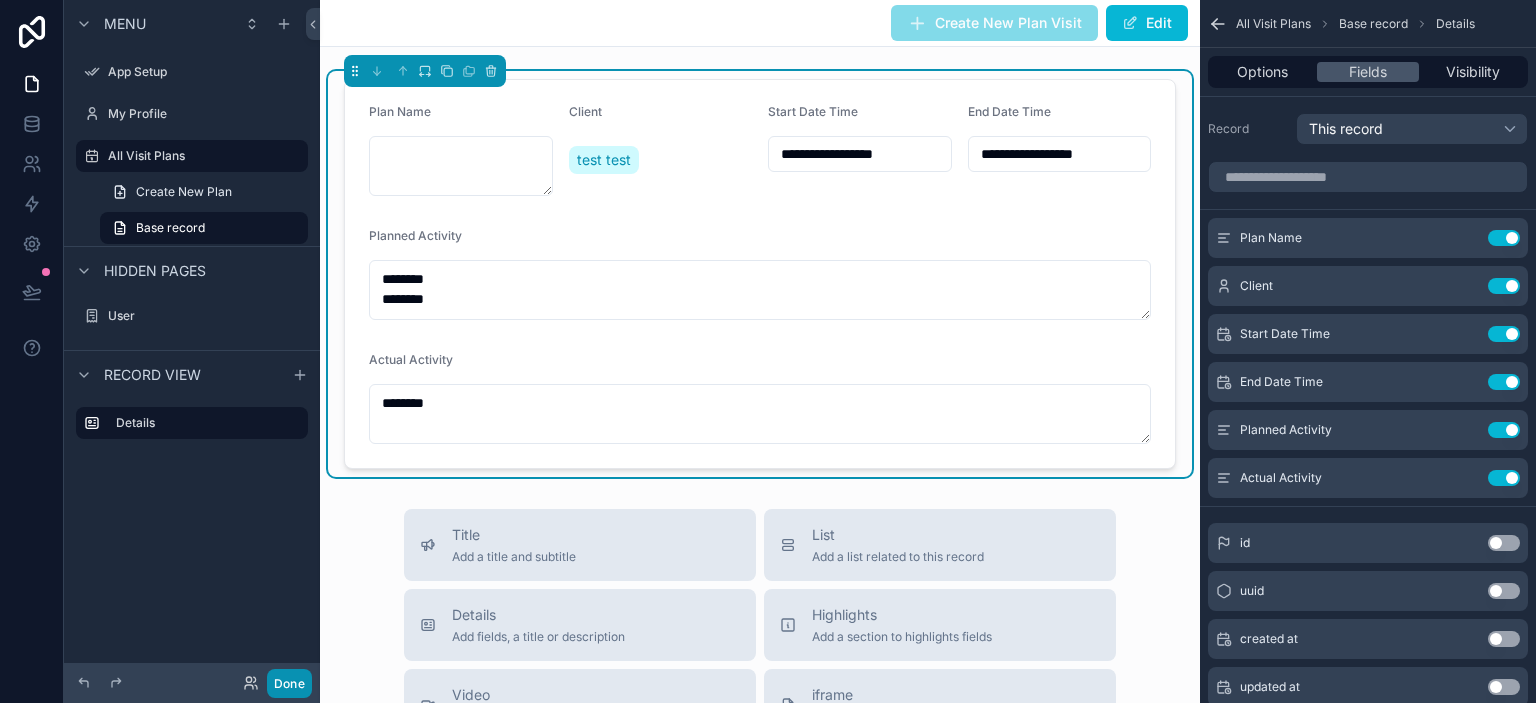 click on "Done" at bounding box center (289, 683) 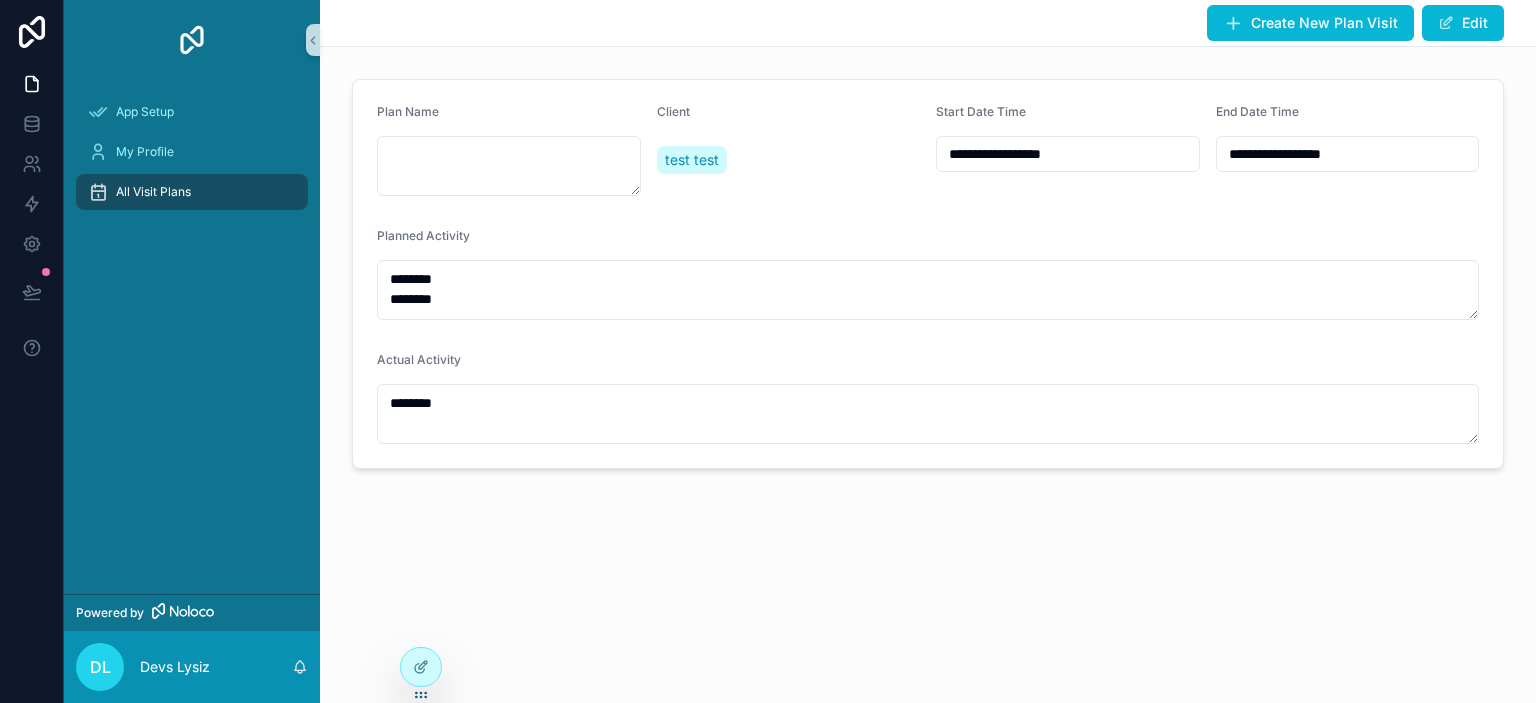click on "**********" at bounding box center [1068, 154] 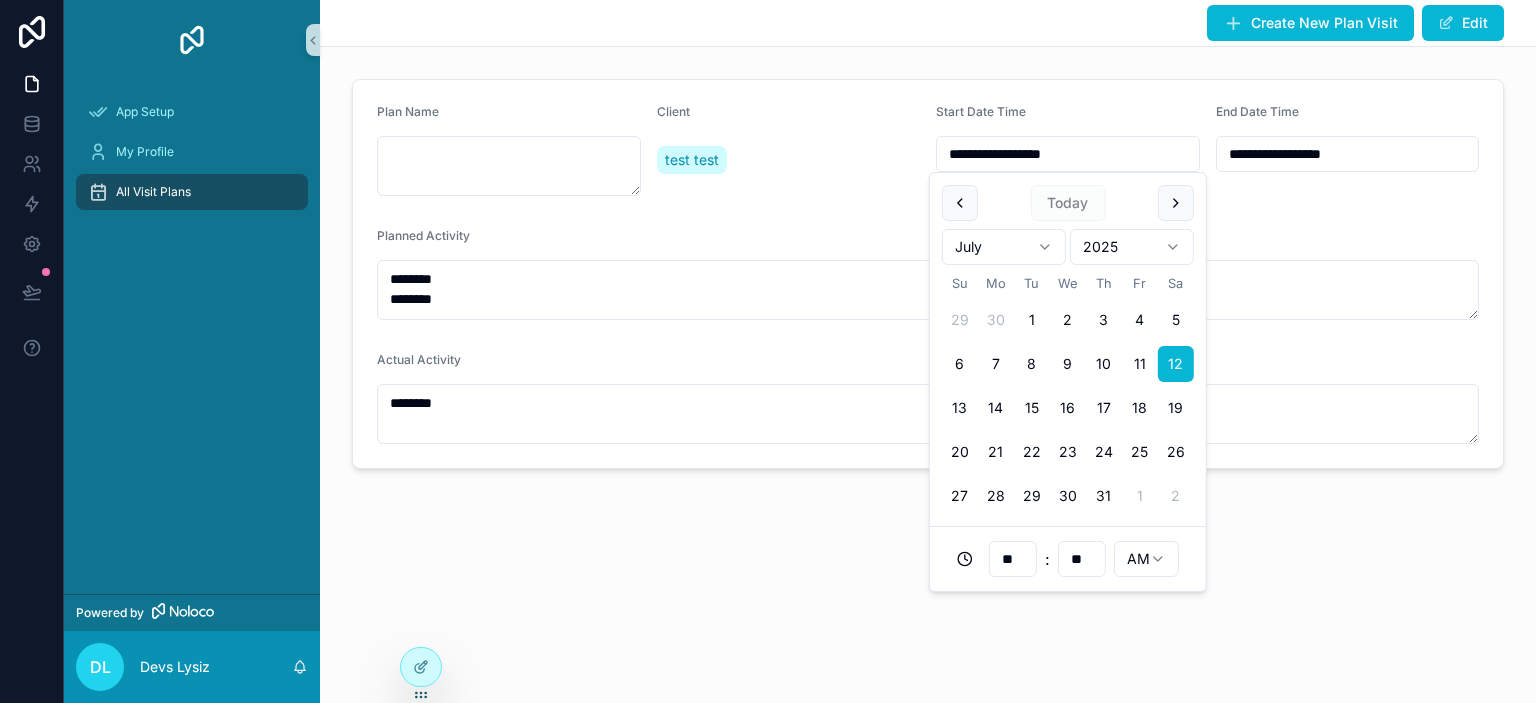 click on "test test" at bounding box center (789, 160) 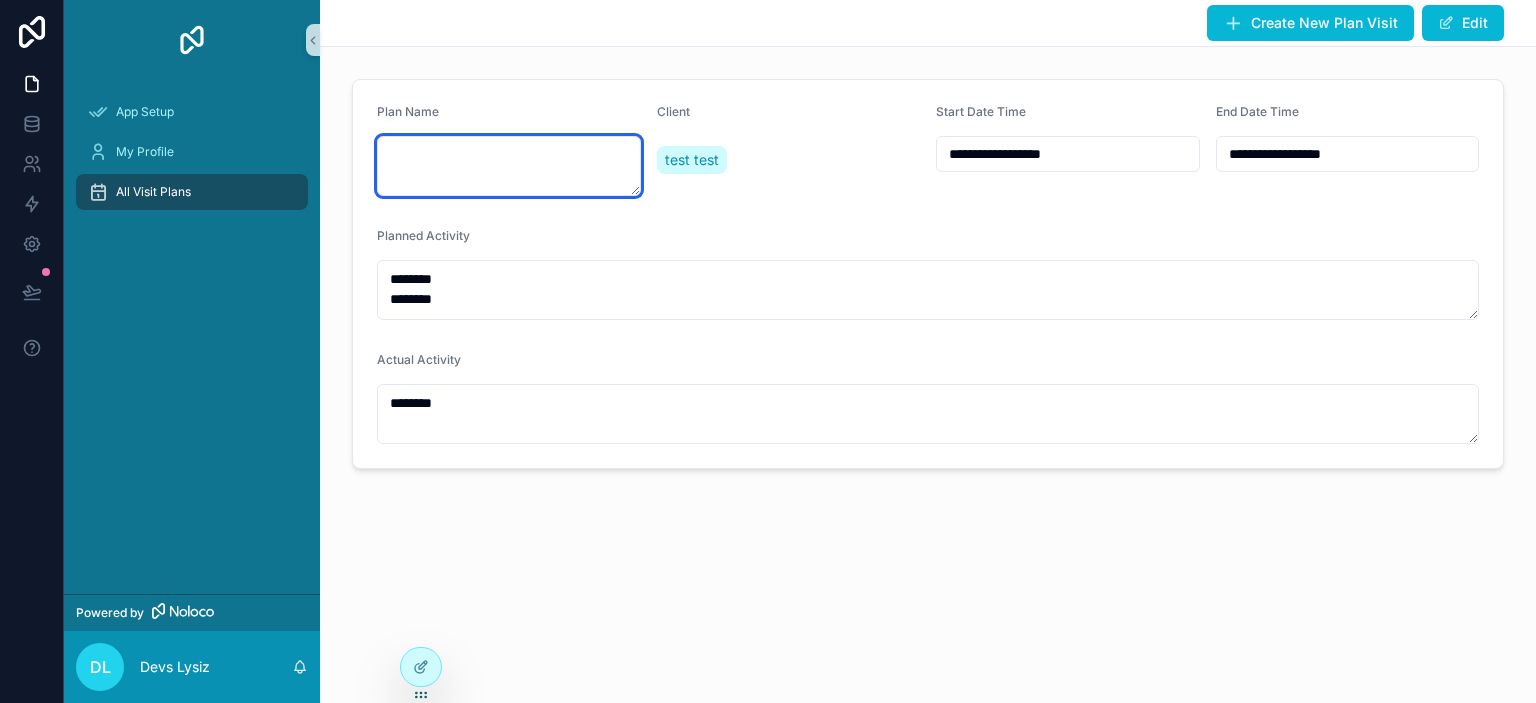 click at bounding box center [509, 166] 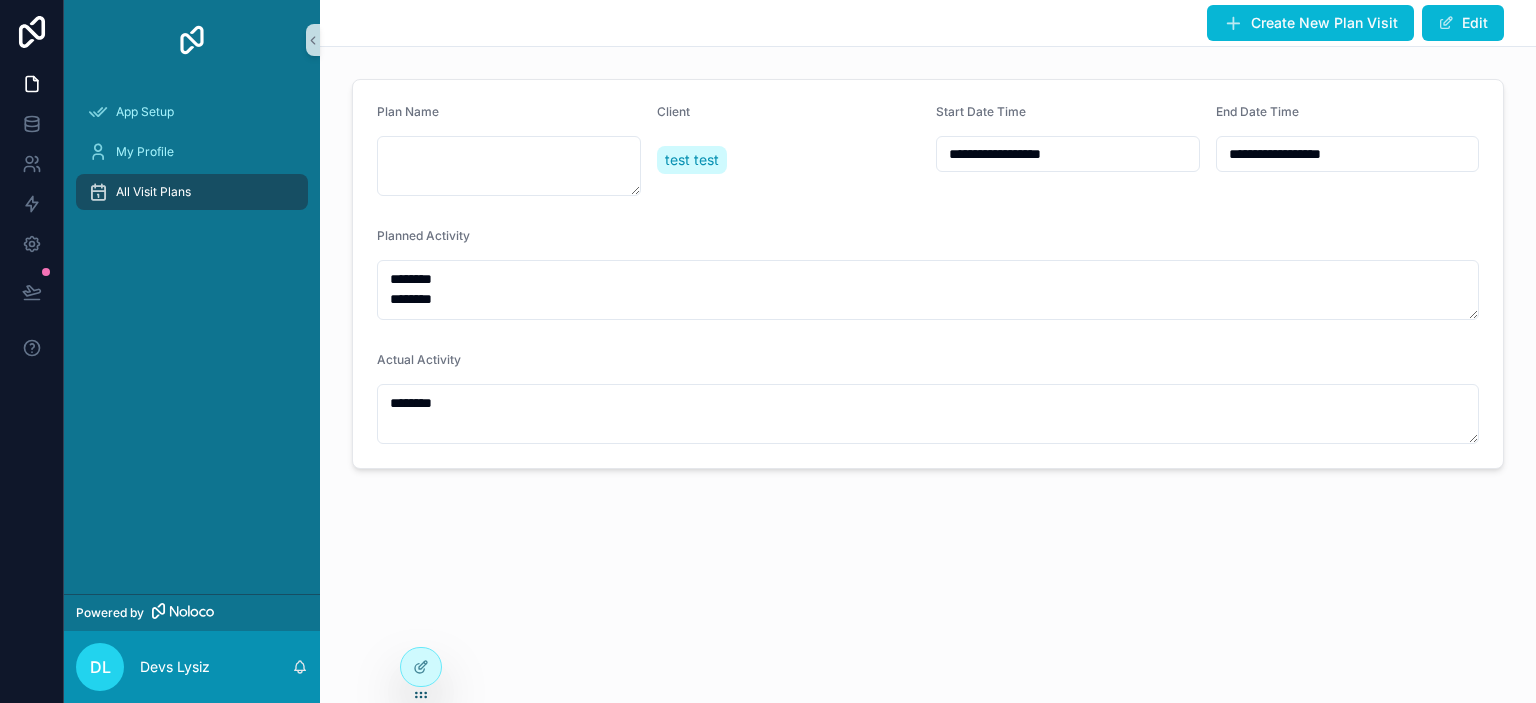 click on "test test" at bounding box center [789, 160] 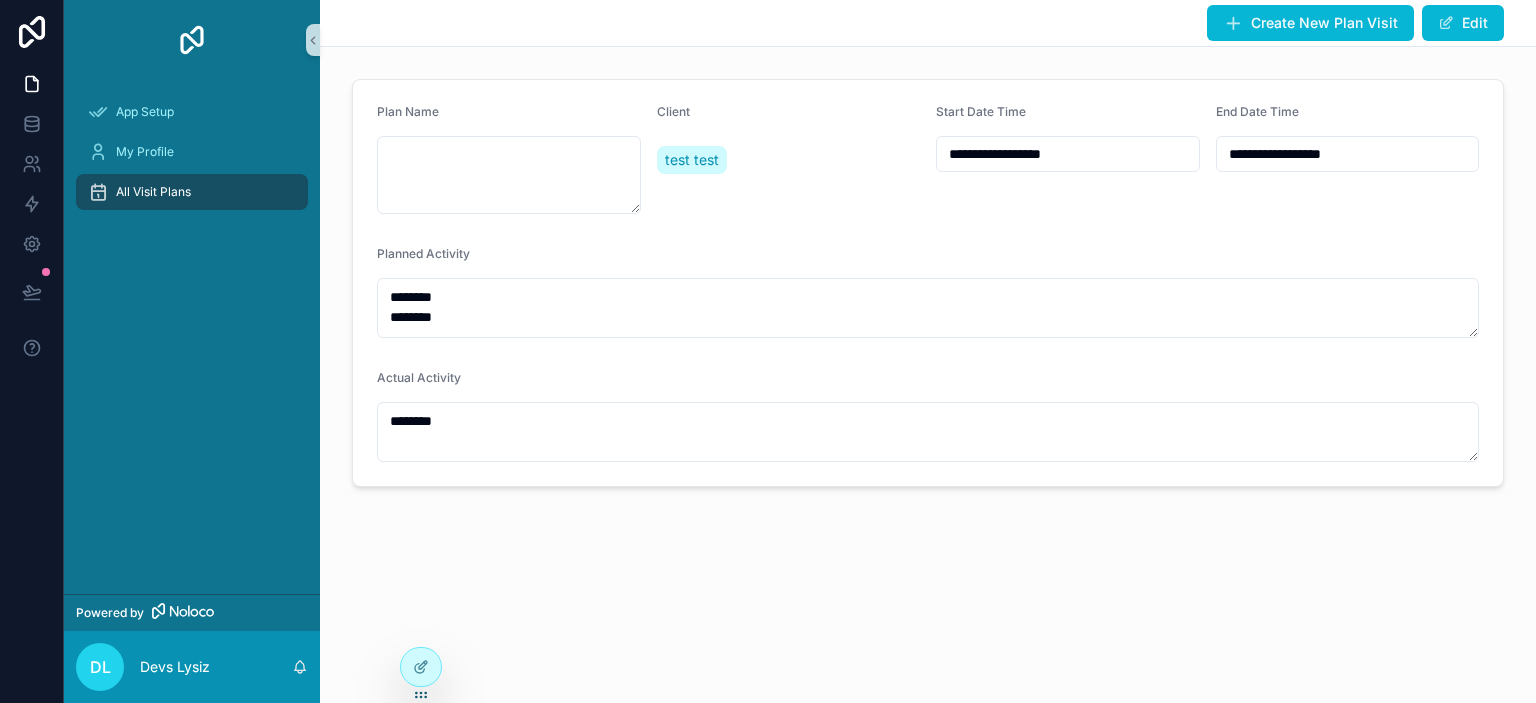 drag, startPoint x: 636, startPoint y: 188, endPoint x: 646, endPoint y: 206, distance: 20.59126 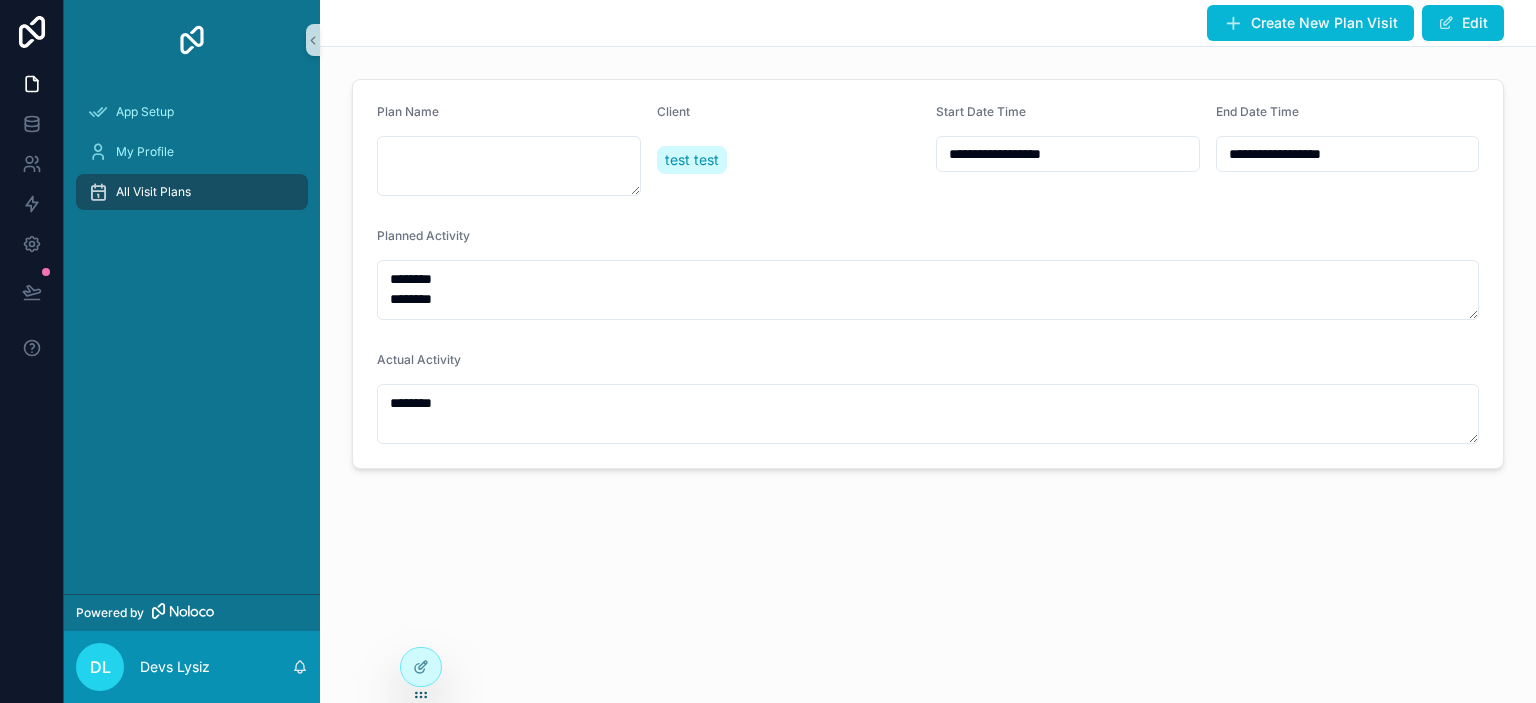 drag, startPoint x: 636, startPoint y: 206, endPoint x: 642, endPoint y: 171, distance: 35.510563 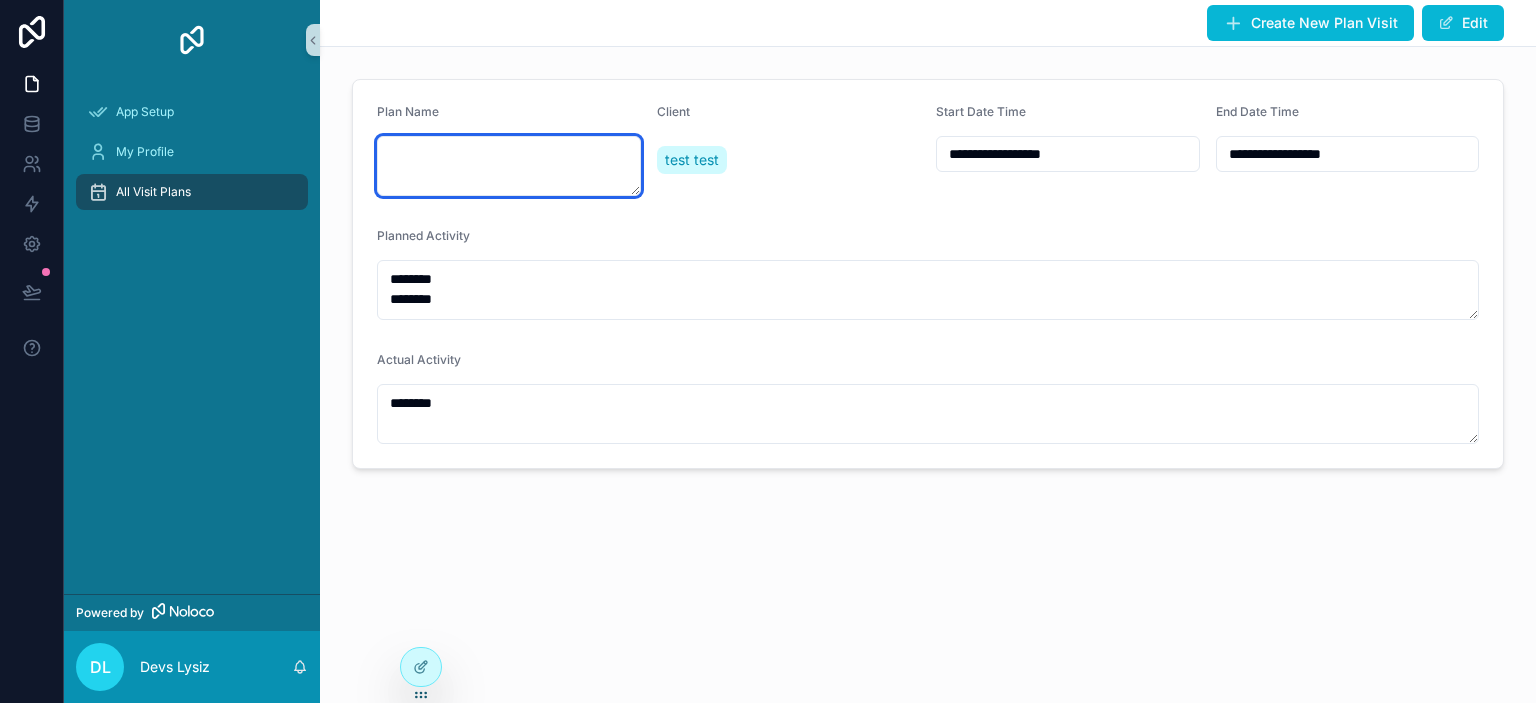 click at bounding box center [509, 166] 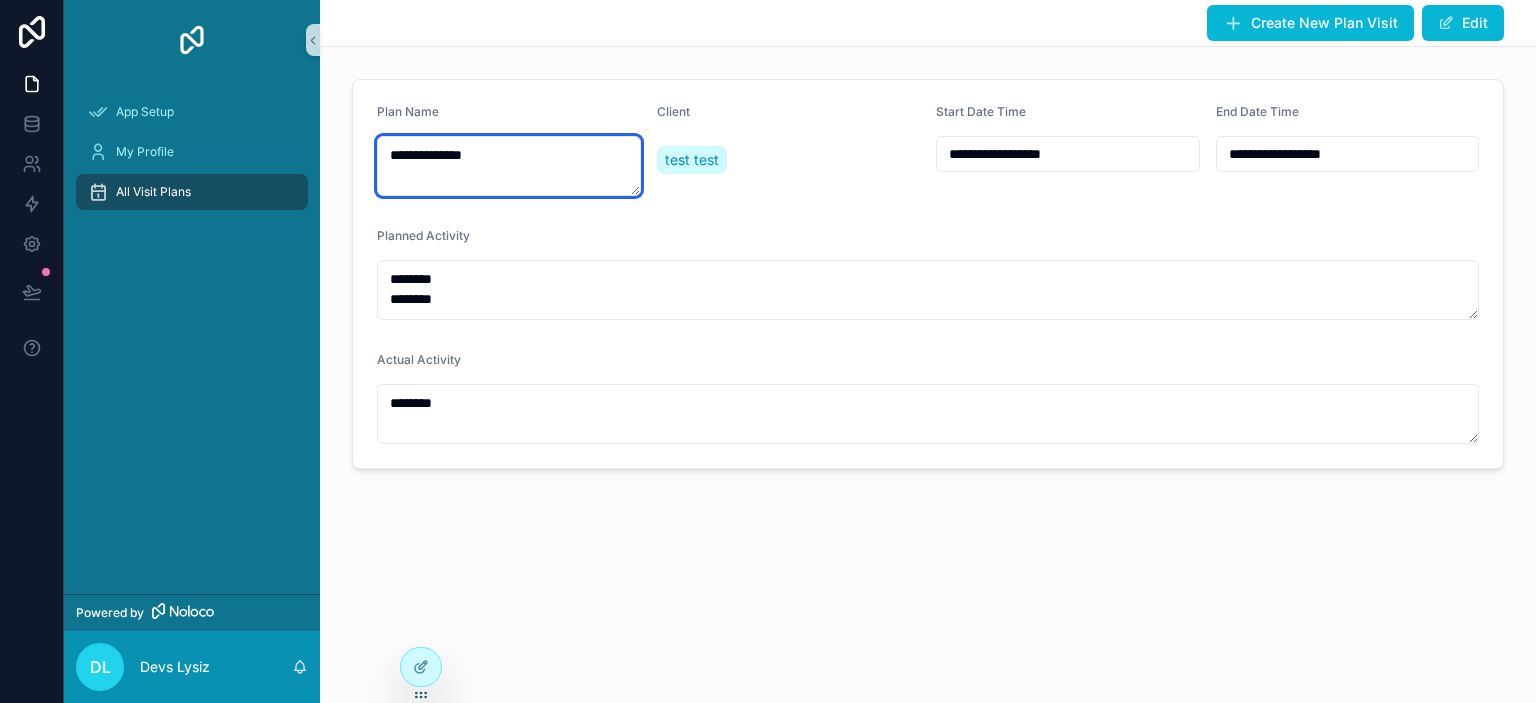 type on "**********" 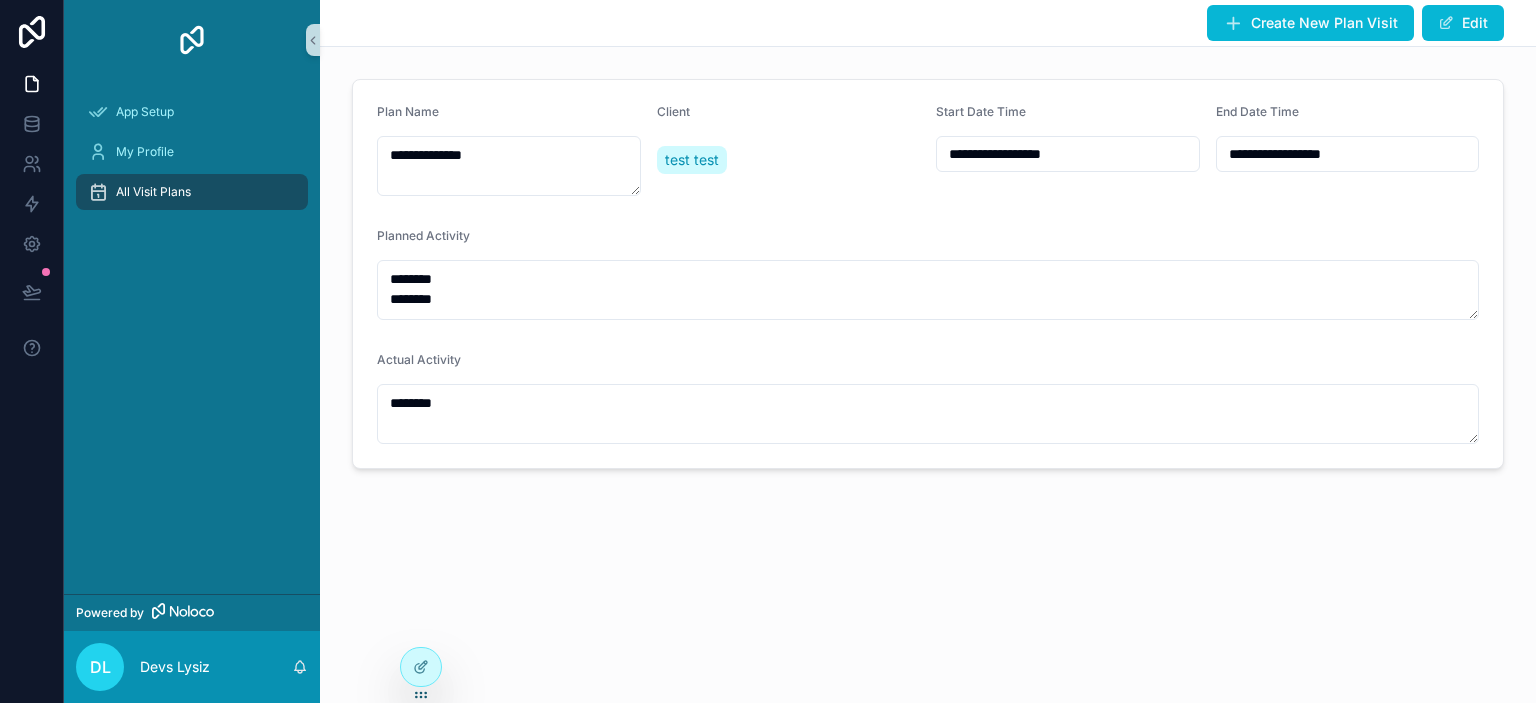 click on "Client test test" at bounding box center (789, 150) 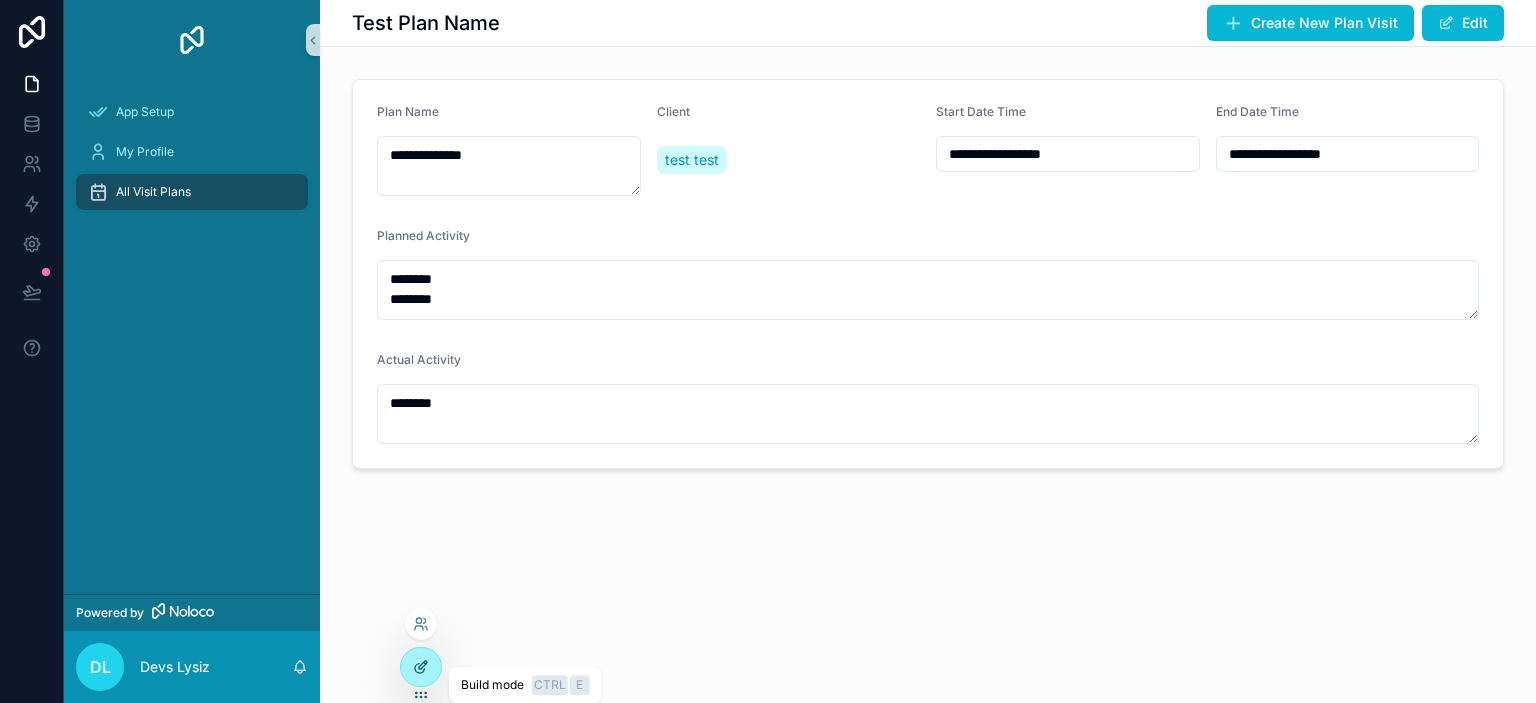 click 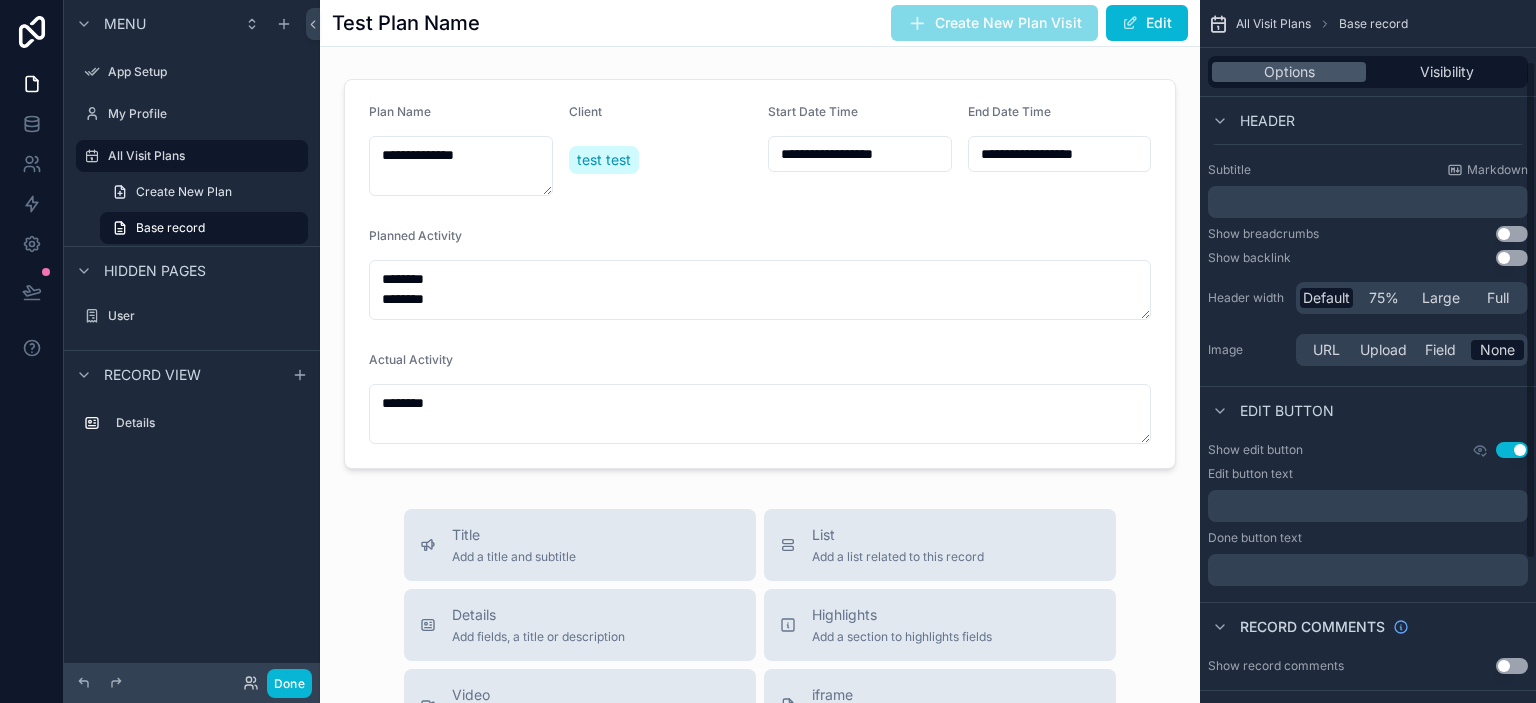 scroll, scrollTop: 91, scrollLeft: 0, axis: vertical 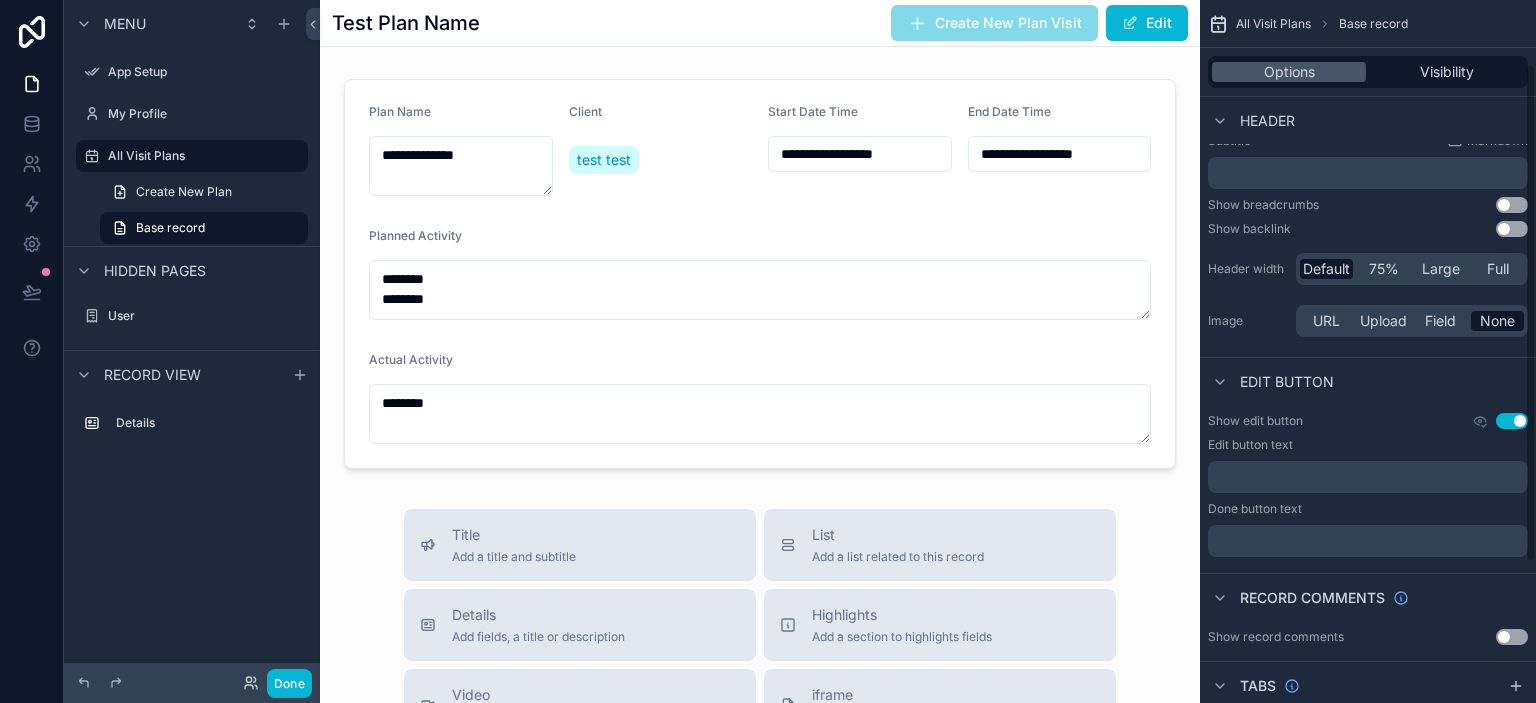 click on "Use setting" at bounding box center [1512, 421] 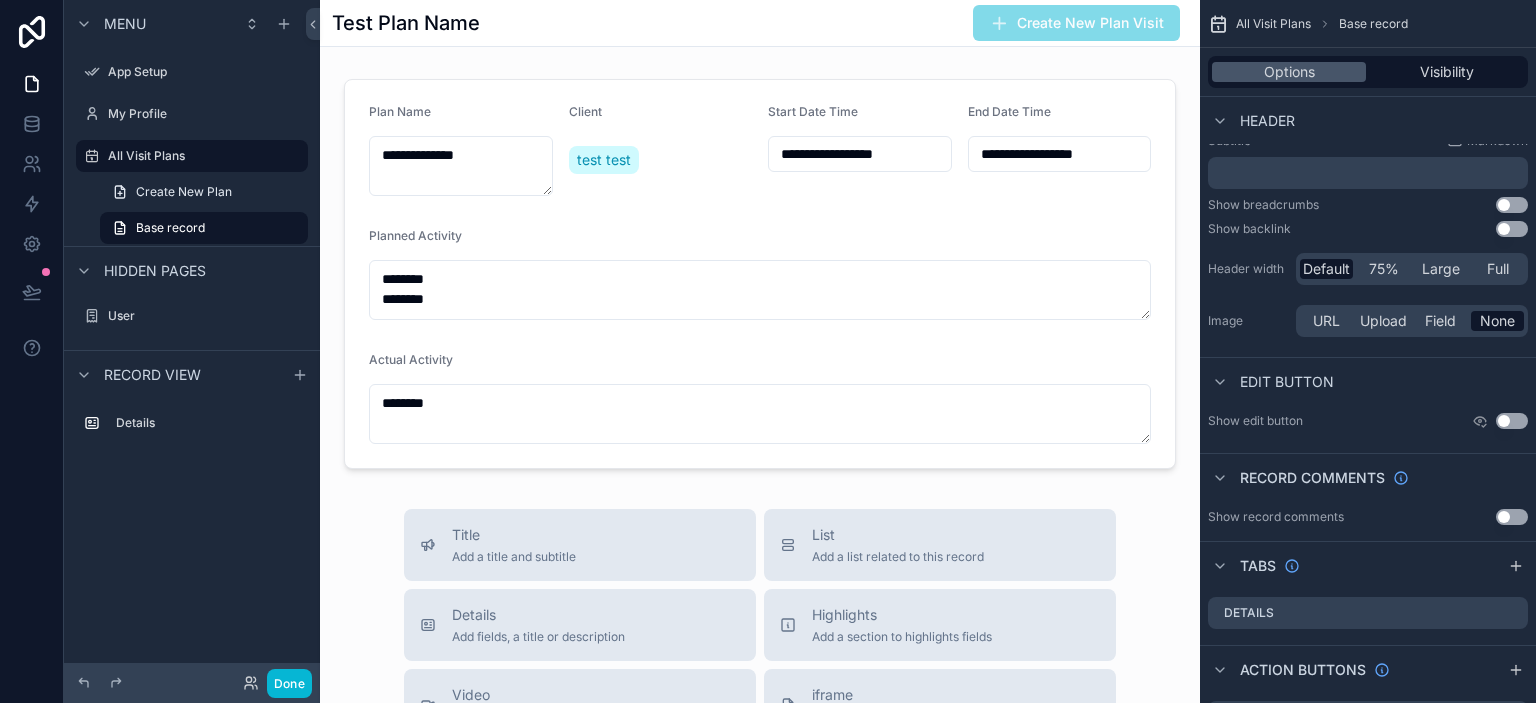 click on "**********" at bounding box center (760, 690) 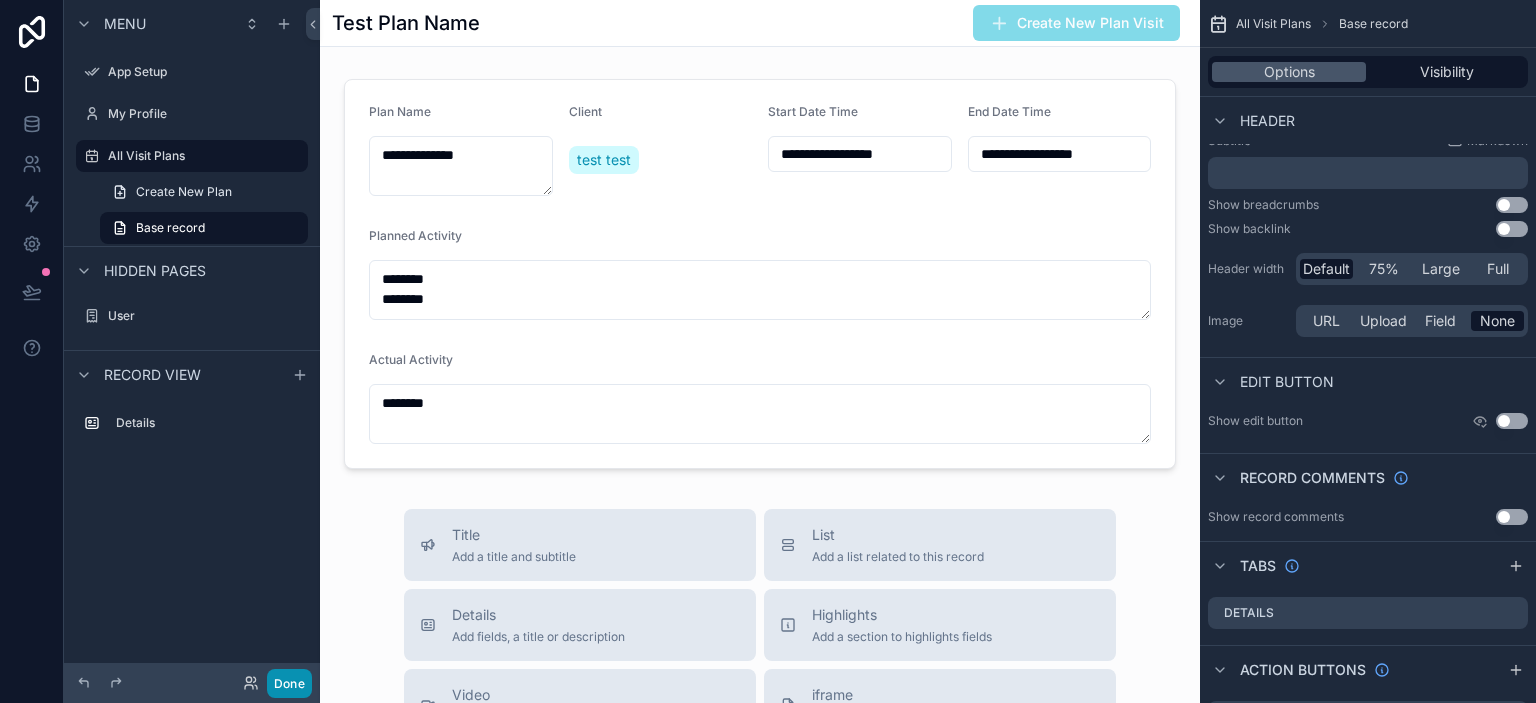 click on "Done" at bounding box center (289, 683) 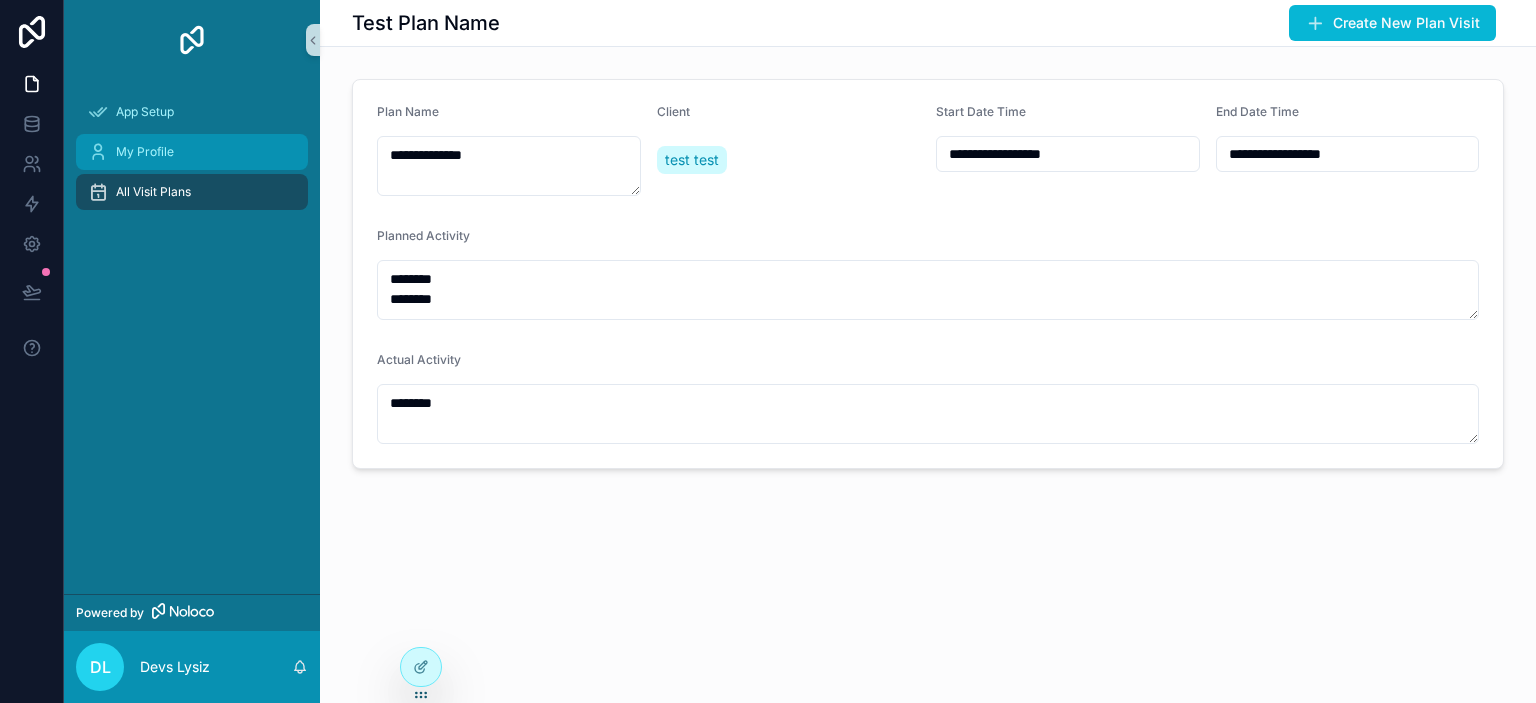 click on "My Profile" at bounding box center (192, 152) 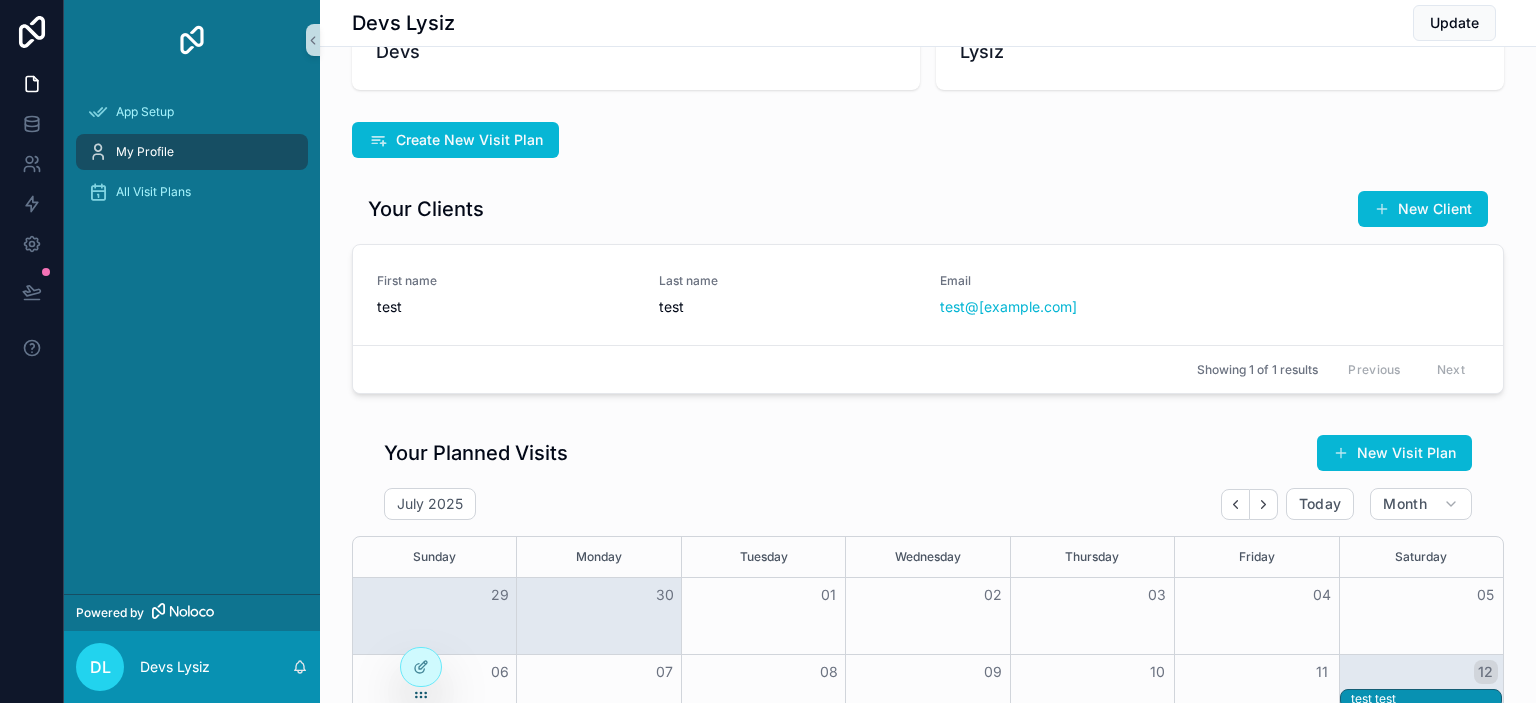 scroll, scrollTop: 0, scrollLeft: 0, axis: both 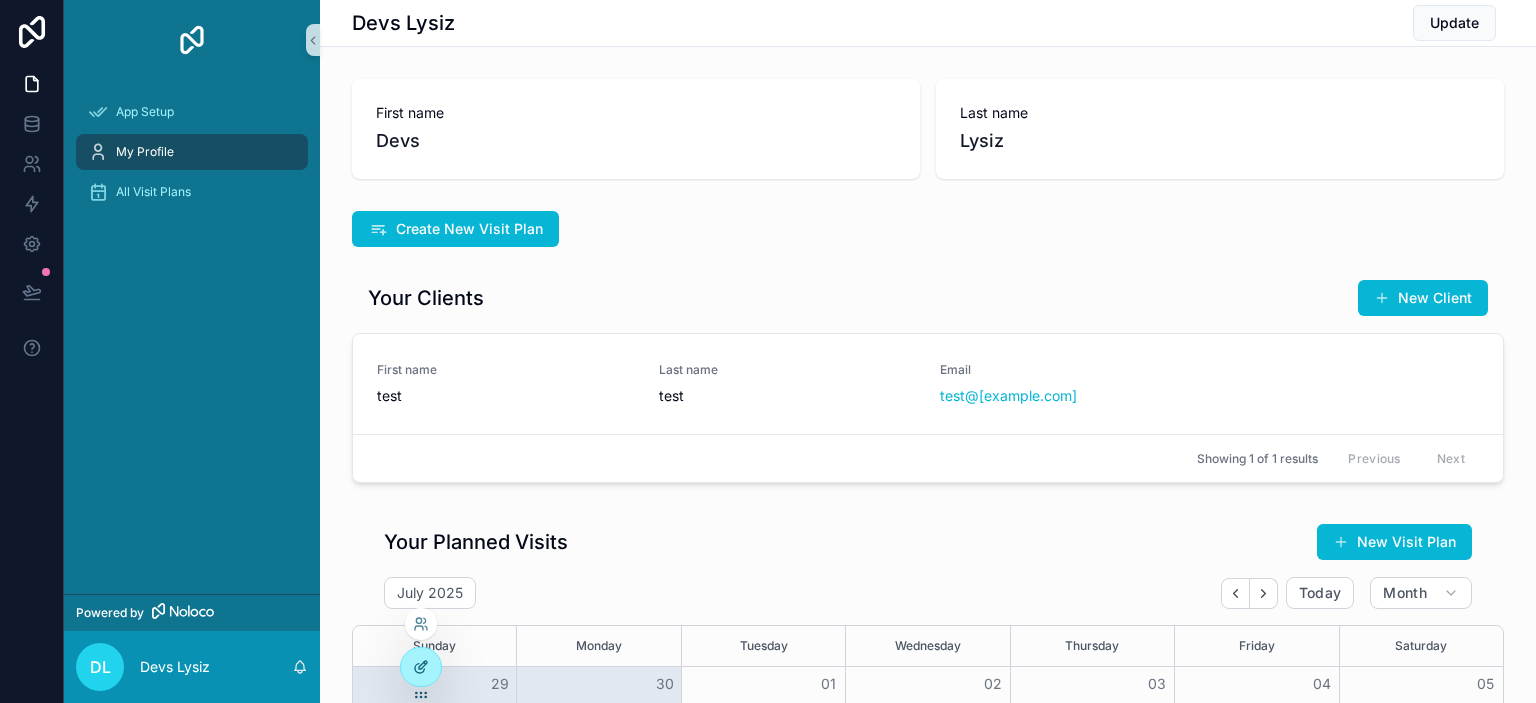 click 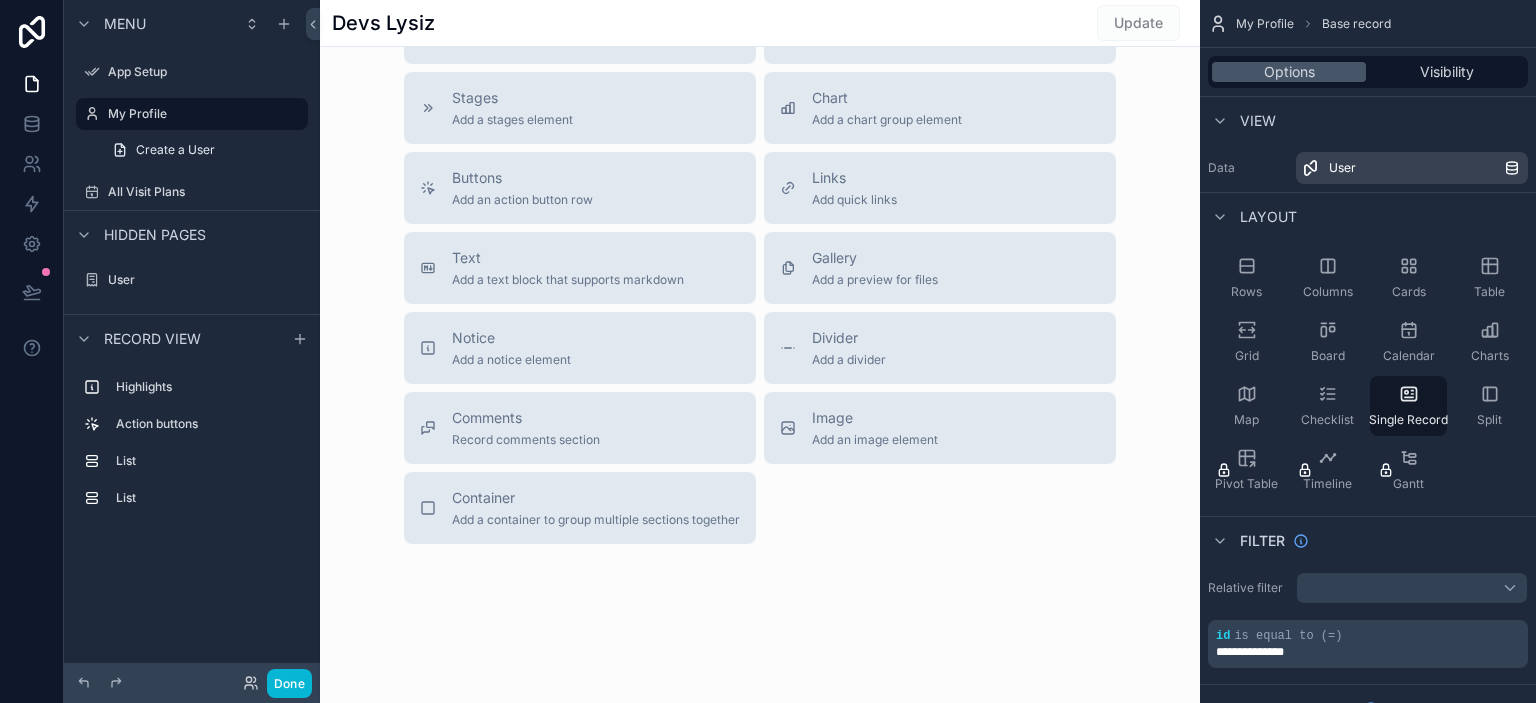 scroll, scrollTop: 1142, scrollLeft: 0, axis: vertical 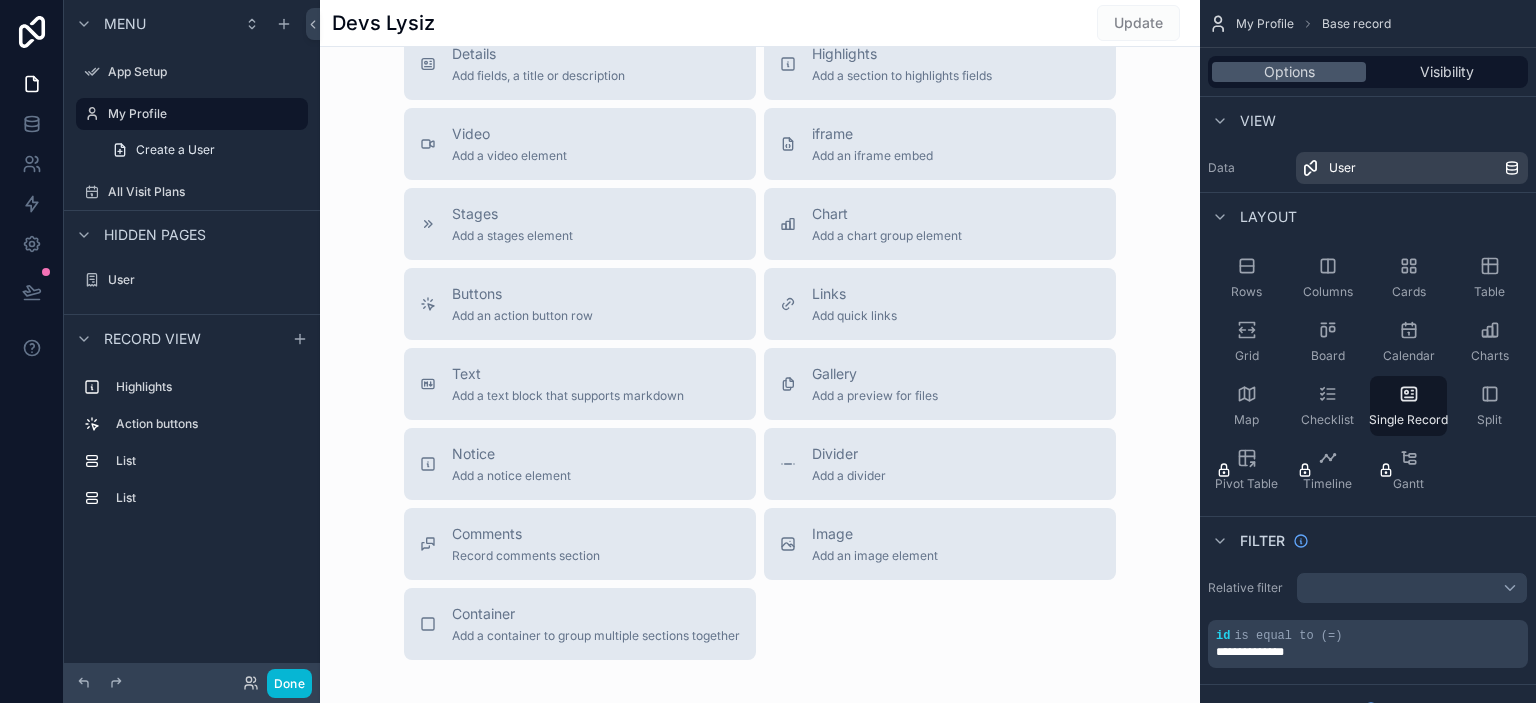 click at bounding box center [760, -161] 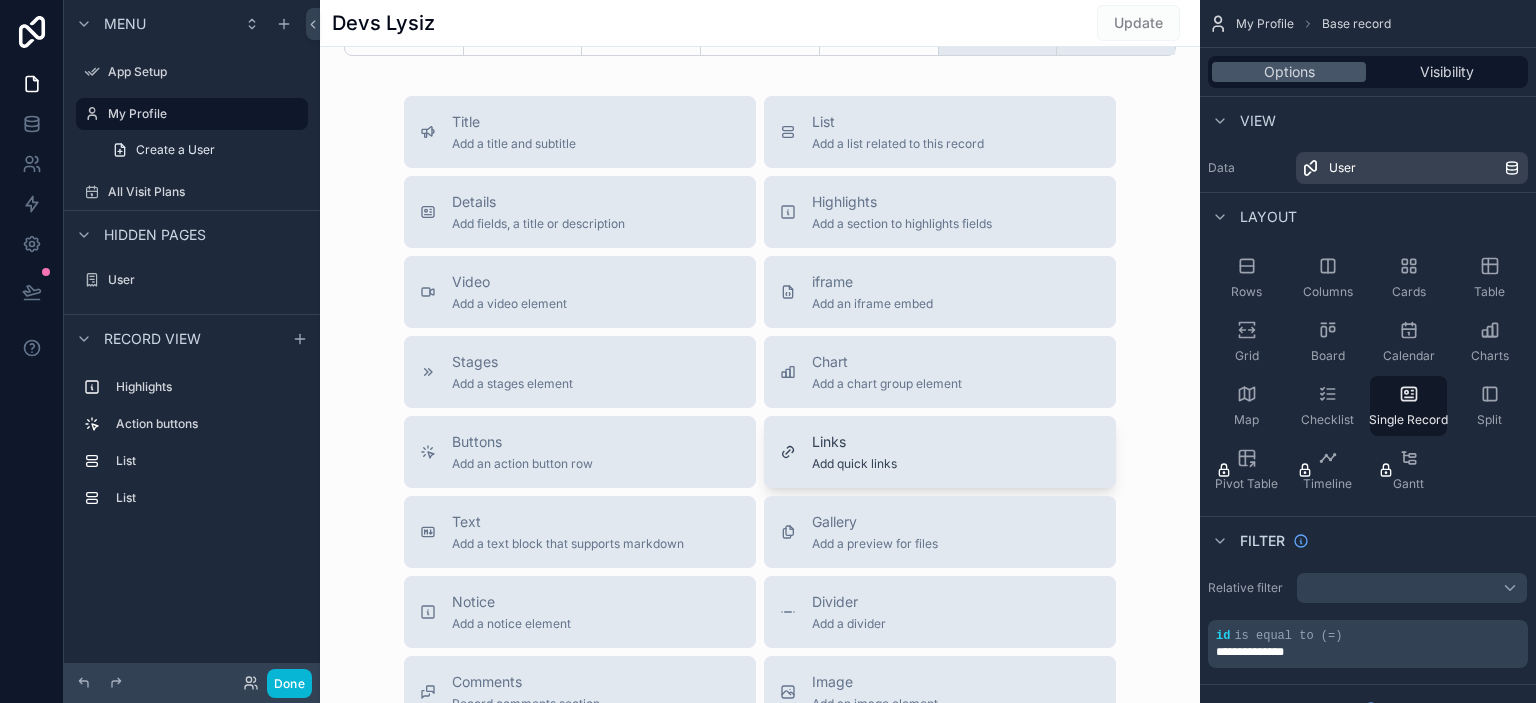 scroll, scrollTop: 1027, scrollLeft: 0, axis: vertical 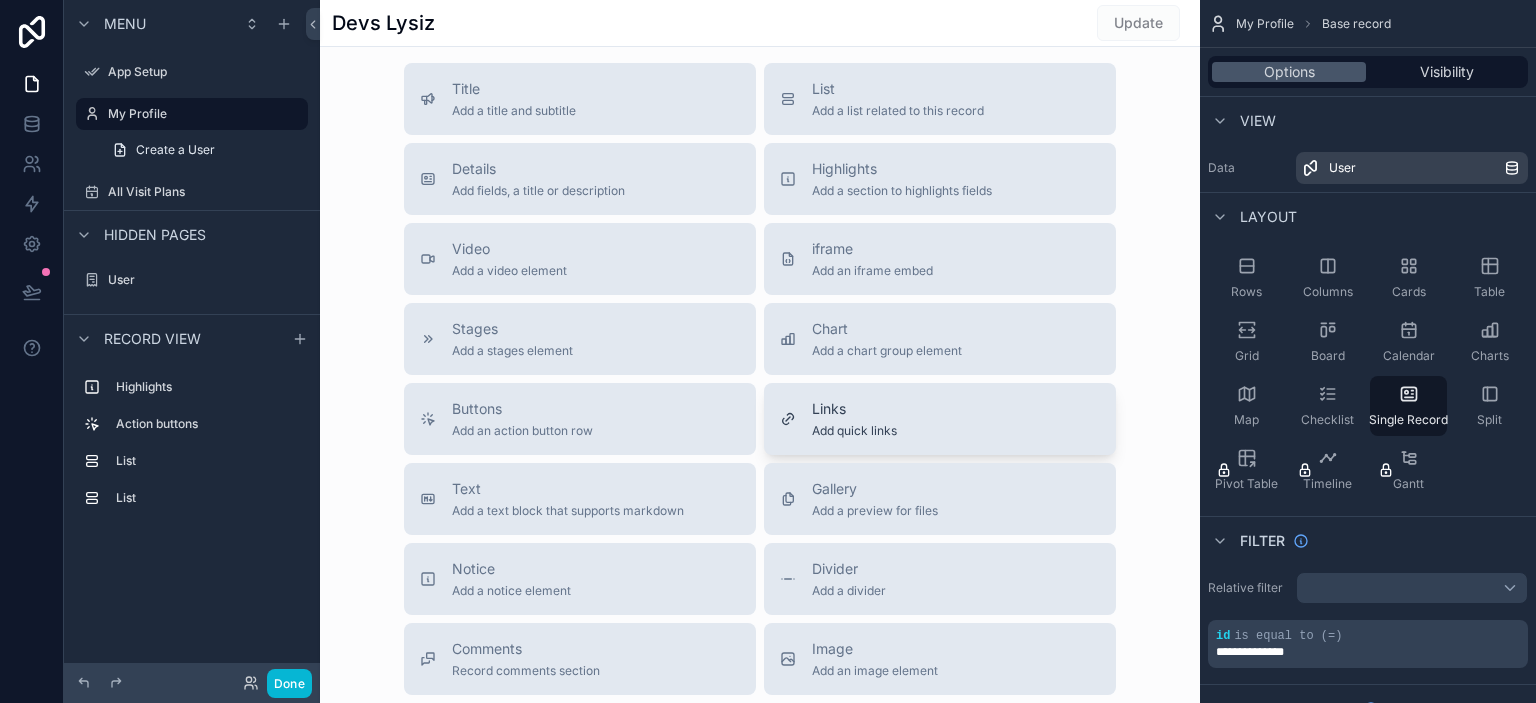 click on "Links Add quick links" at bounding box center (854, 419) 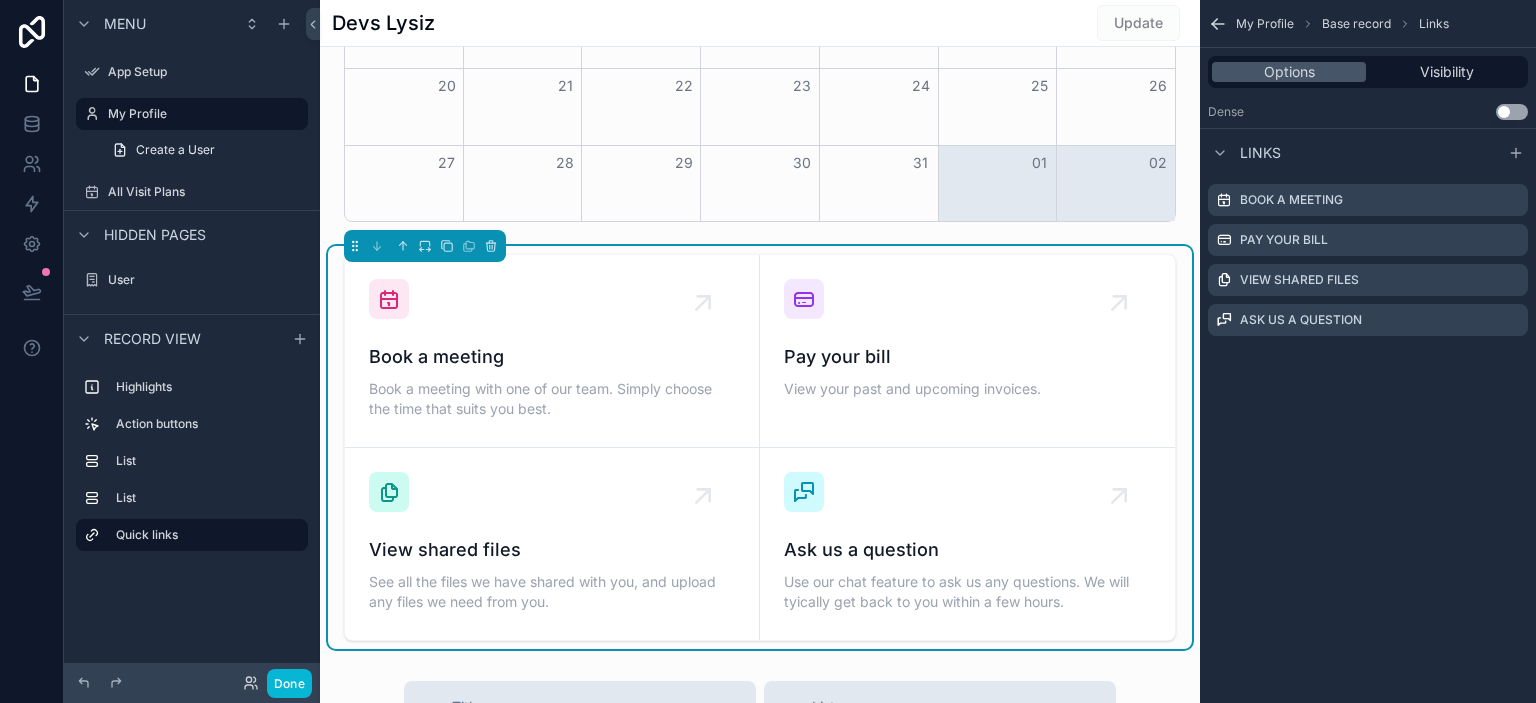 scroll, scrollTop: 812, scrollLeft: 0, axis: vertical 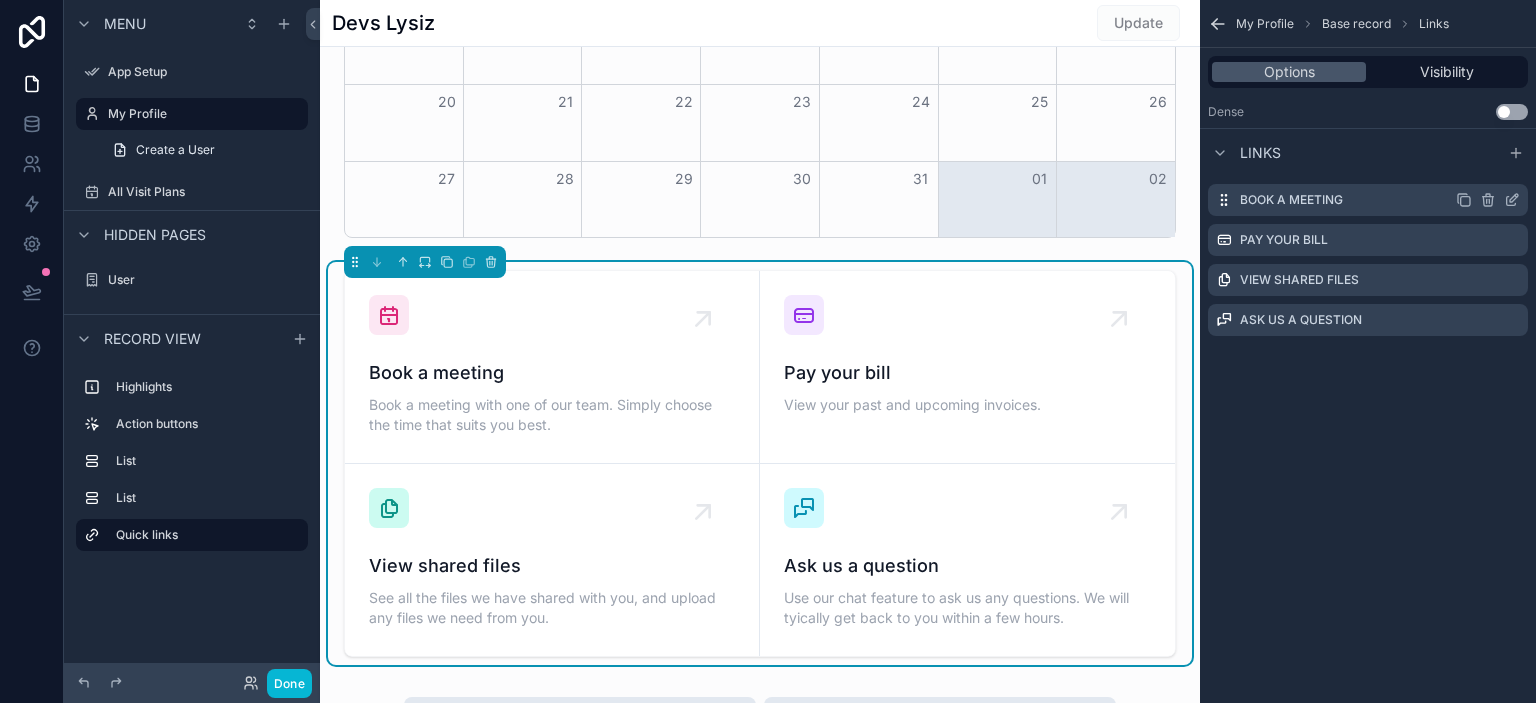 click 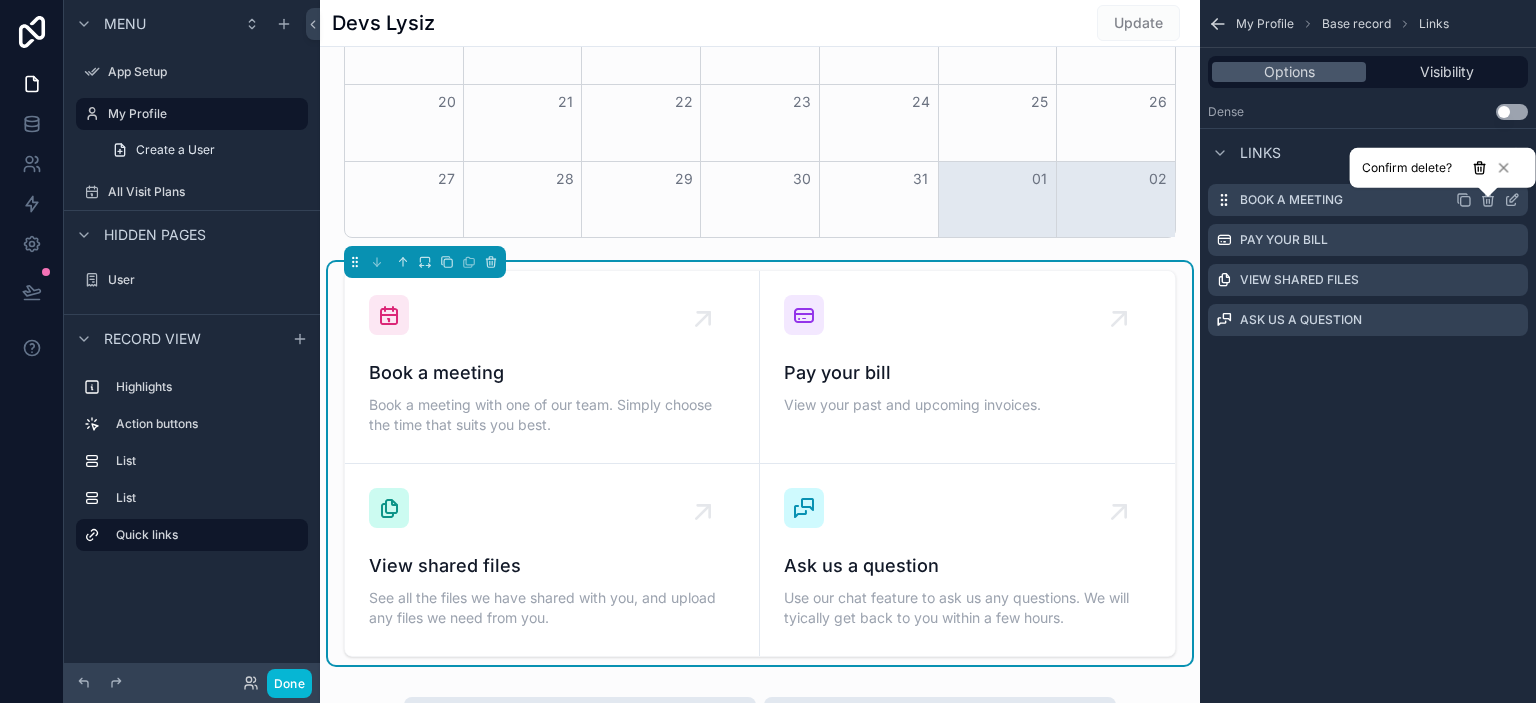 click 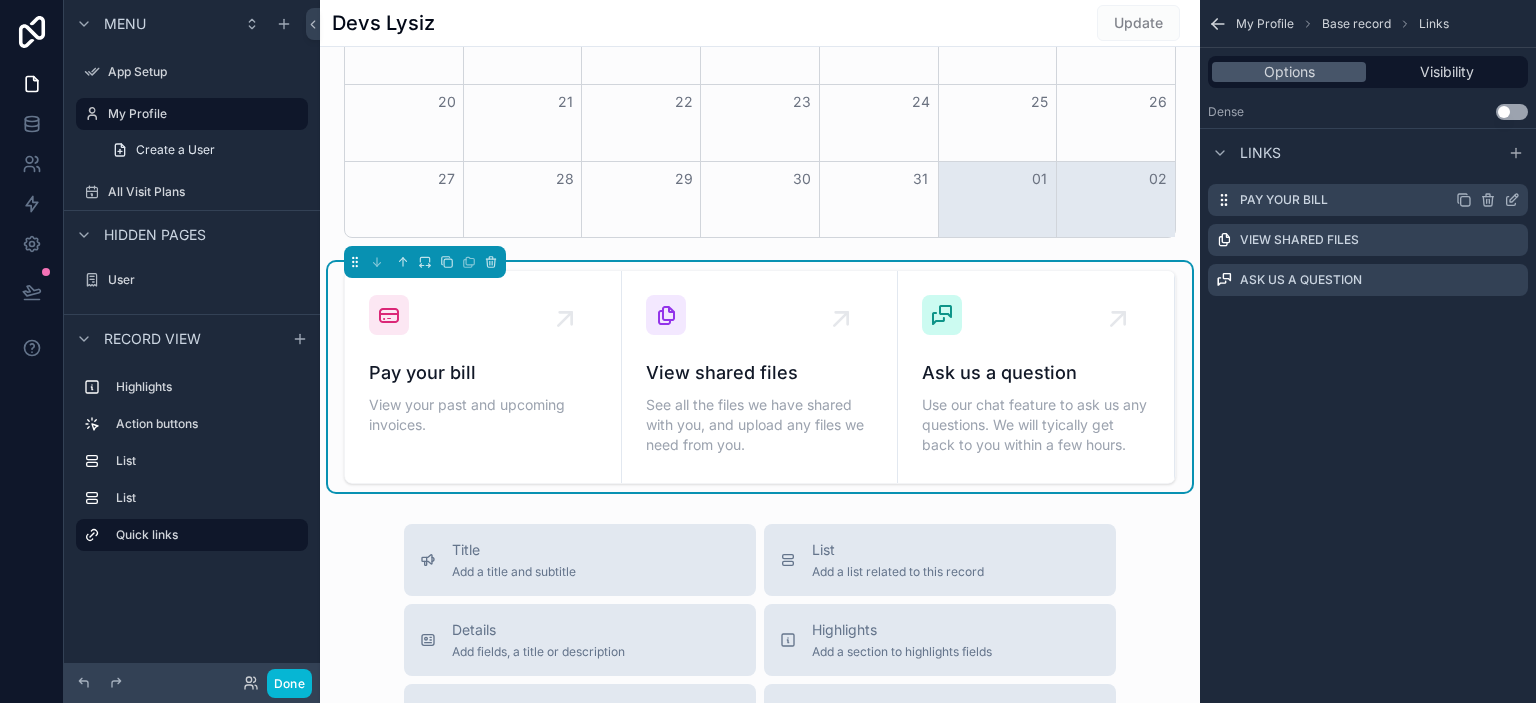 click 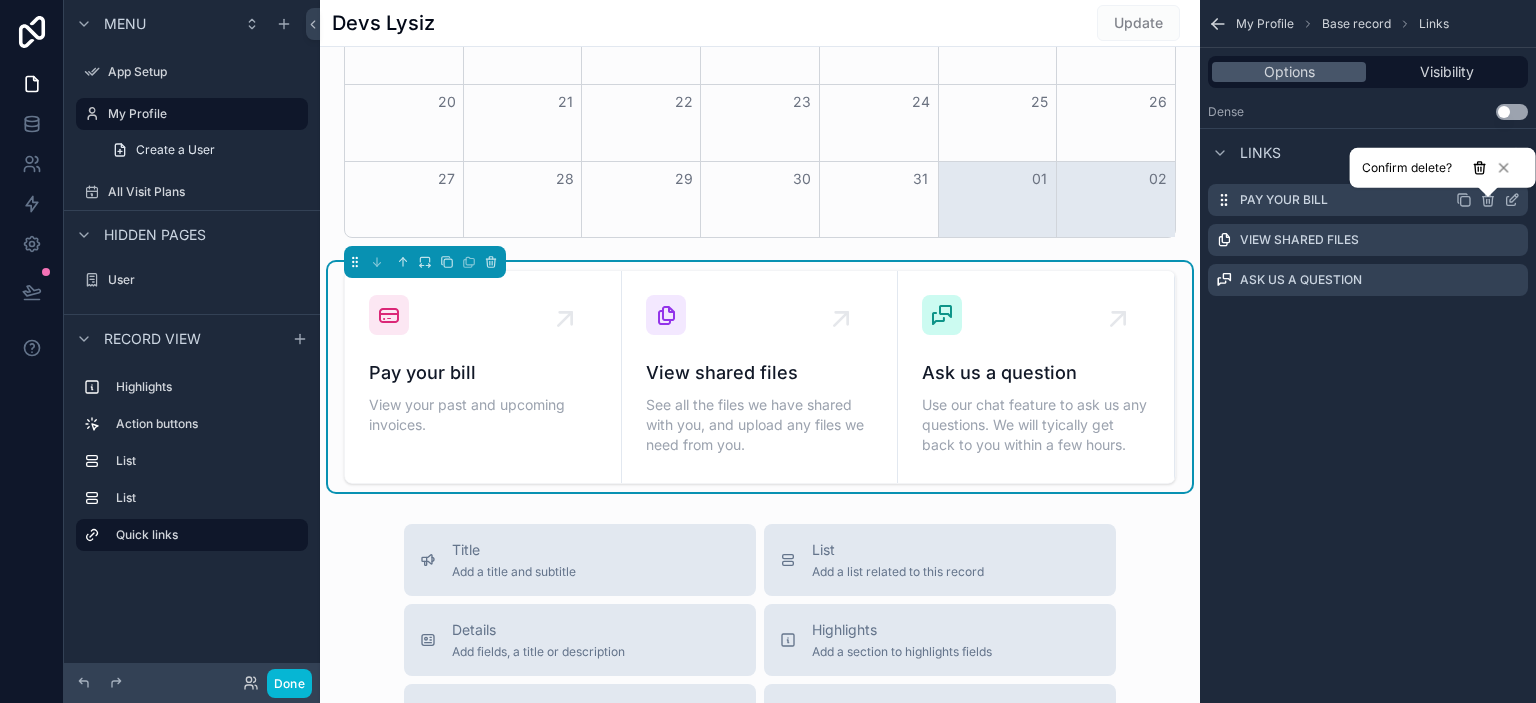 click 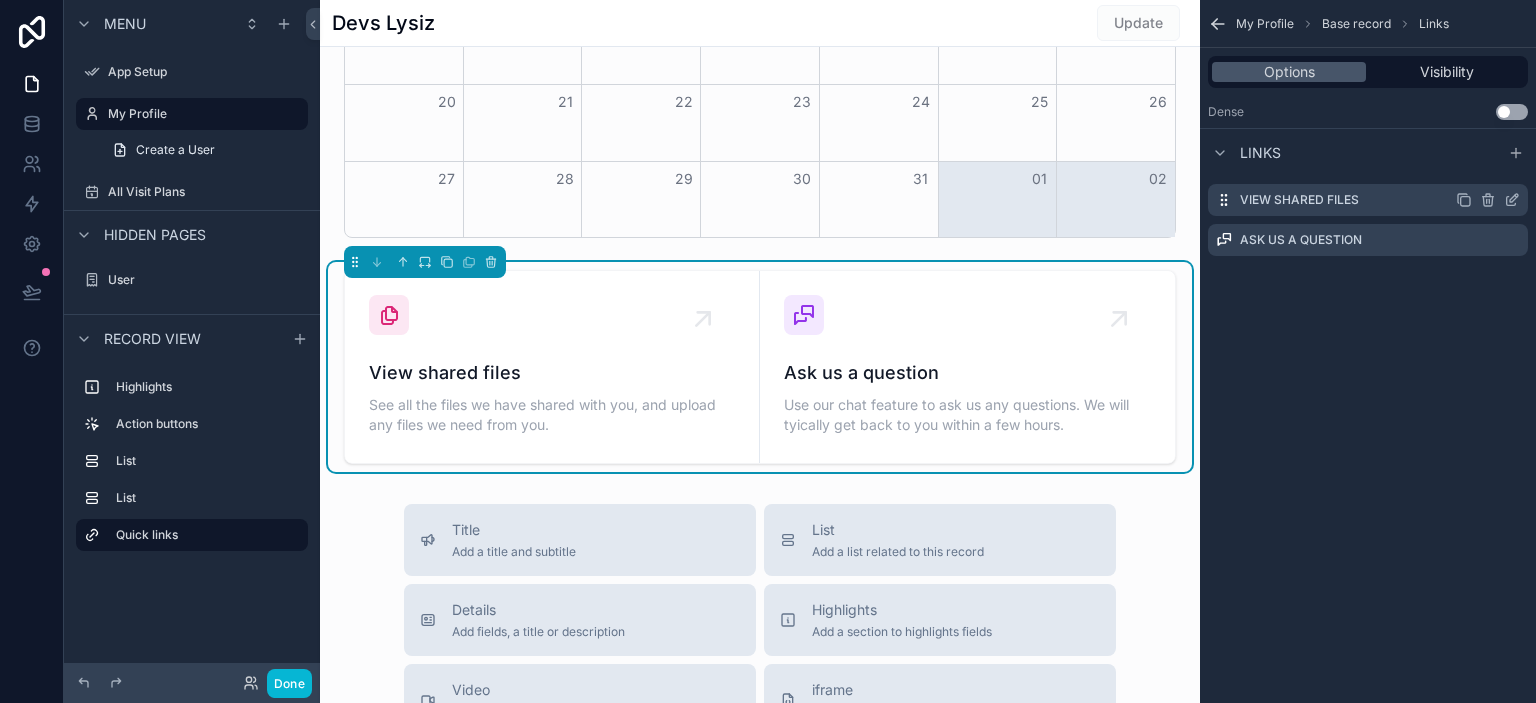 click 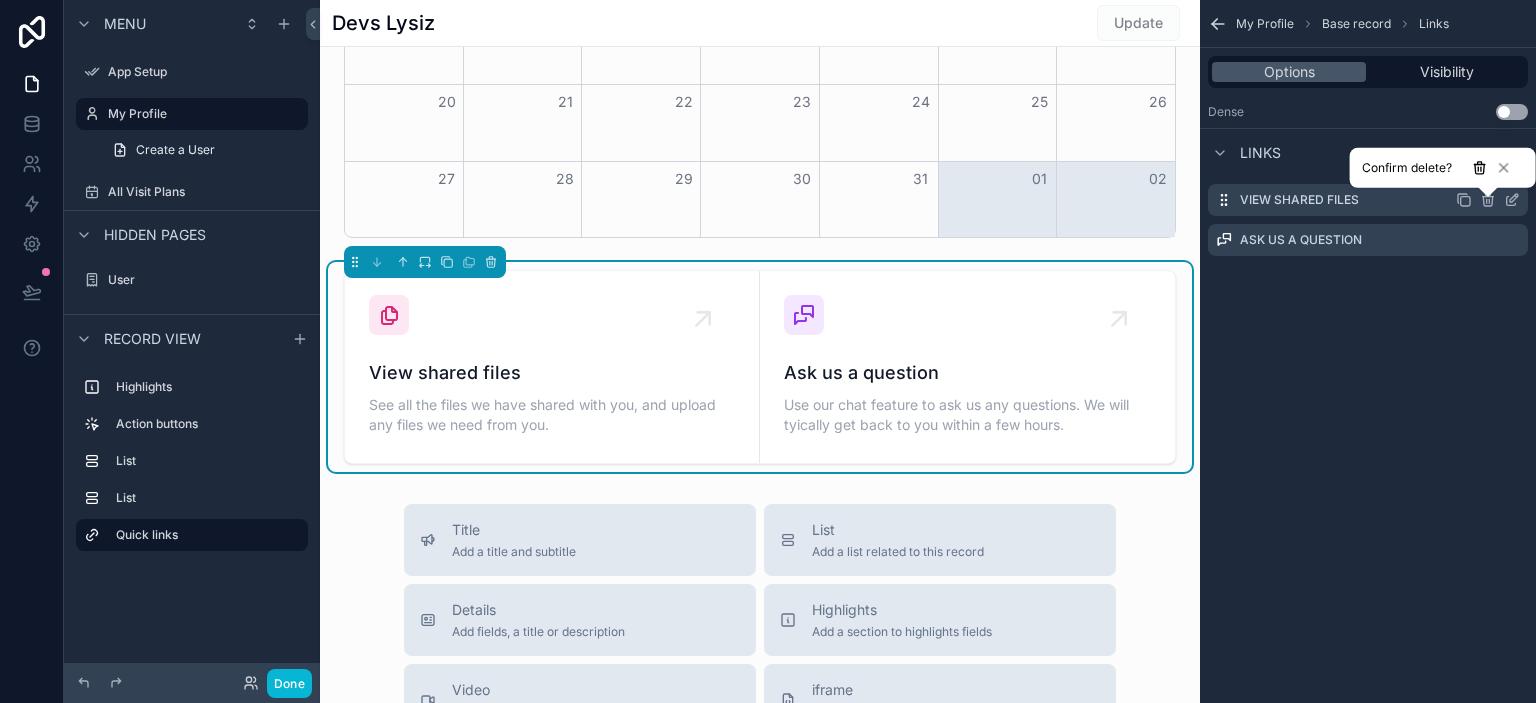 click 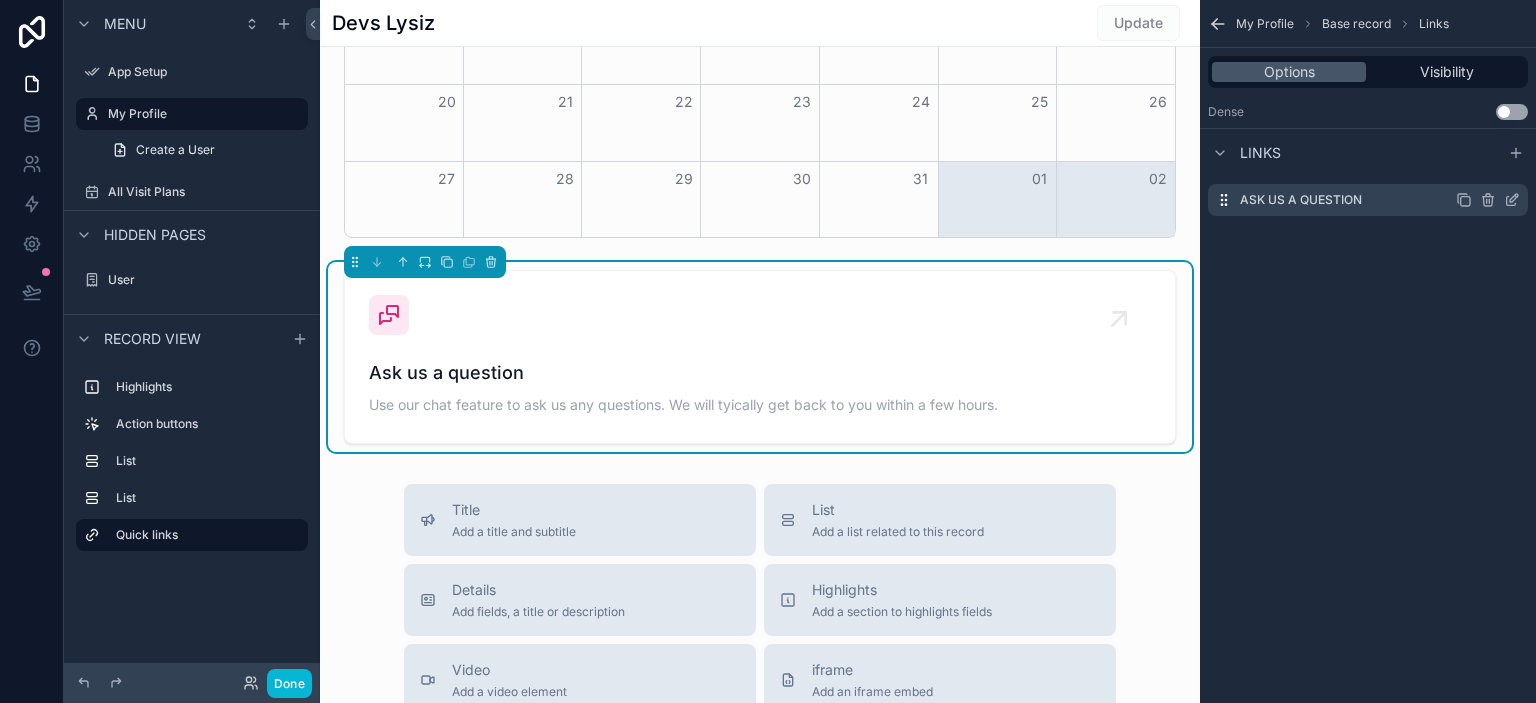 click 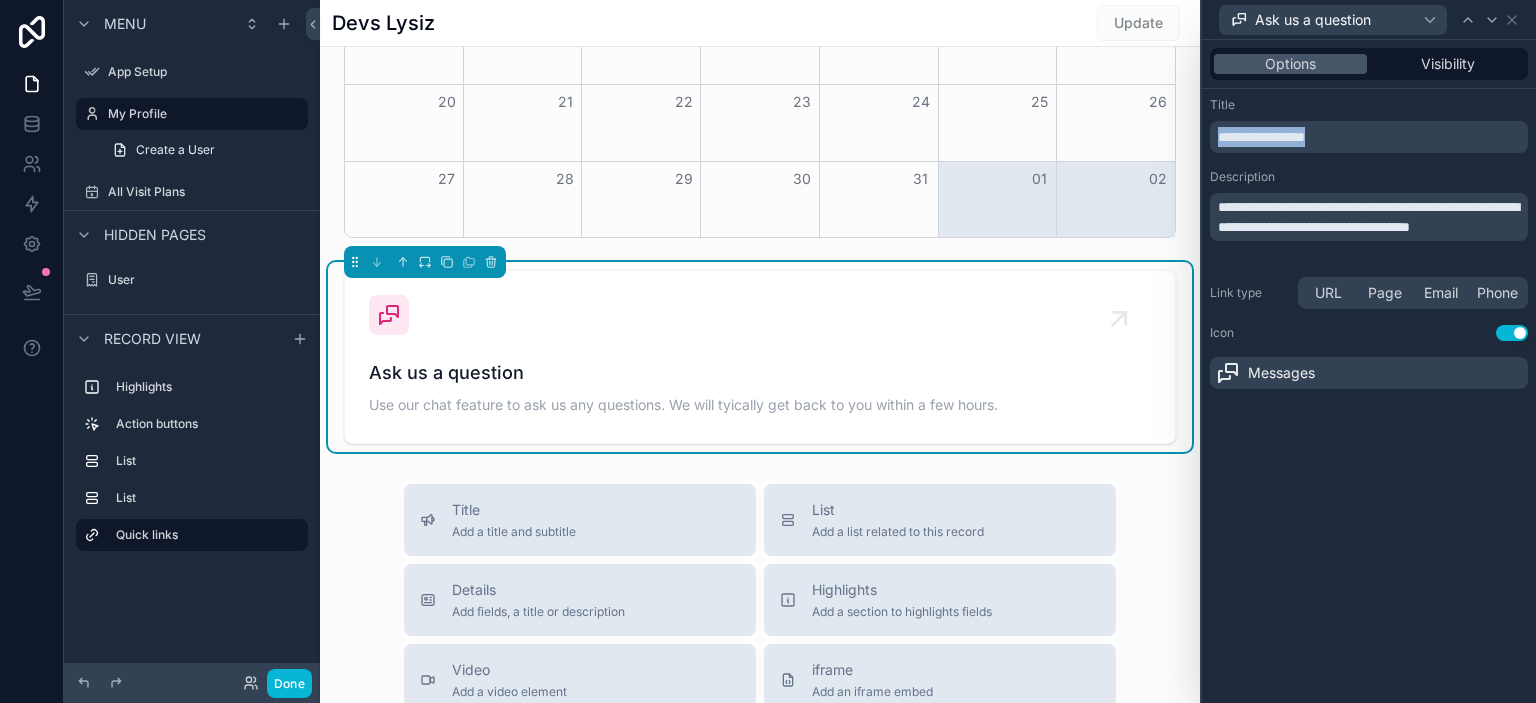 drag, startPoint x: 1342, startPoint y: 135, endPoint x: 1170, endPoint y: 153, distance: 172.9393 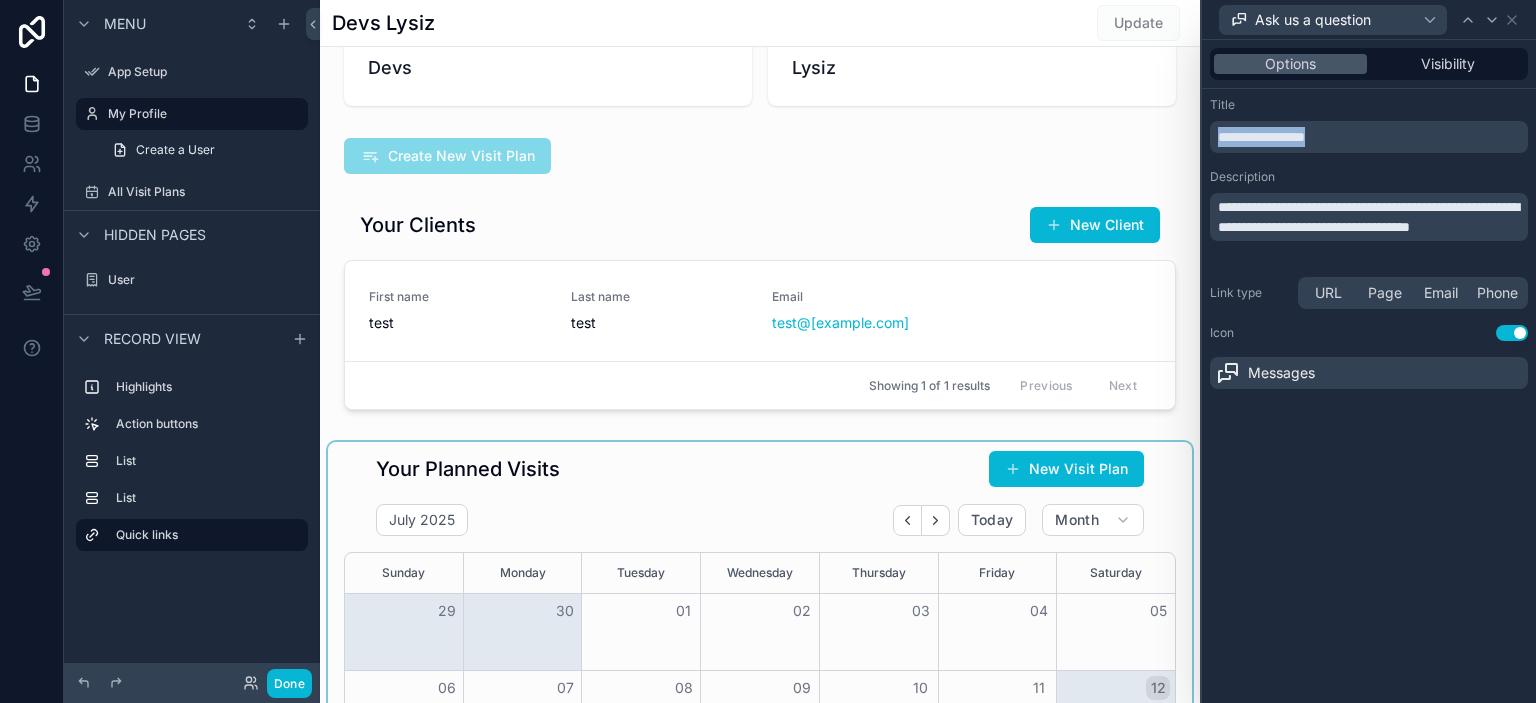 scroll, scrollTop: 0, scrollLeft: 0, axis: both 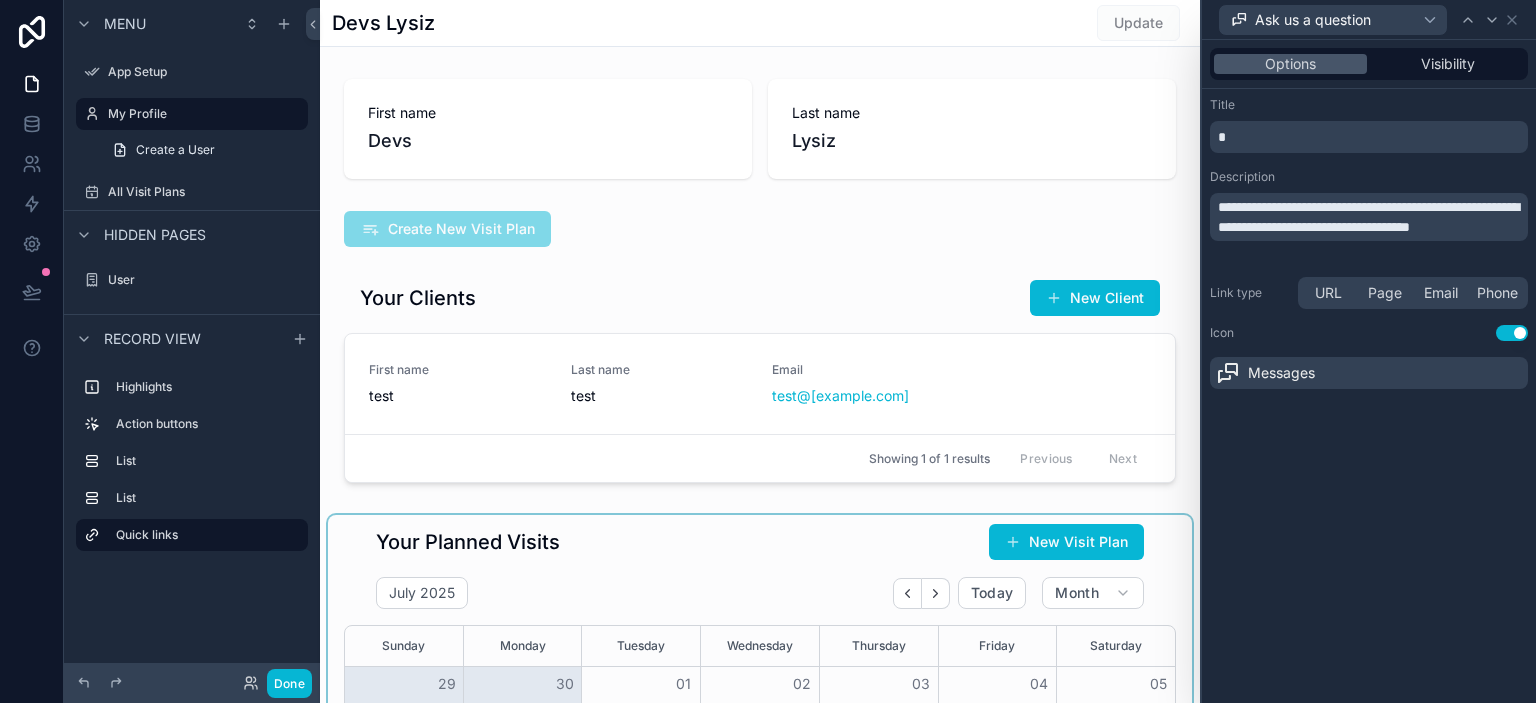 type 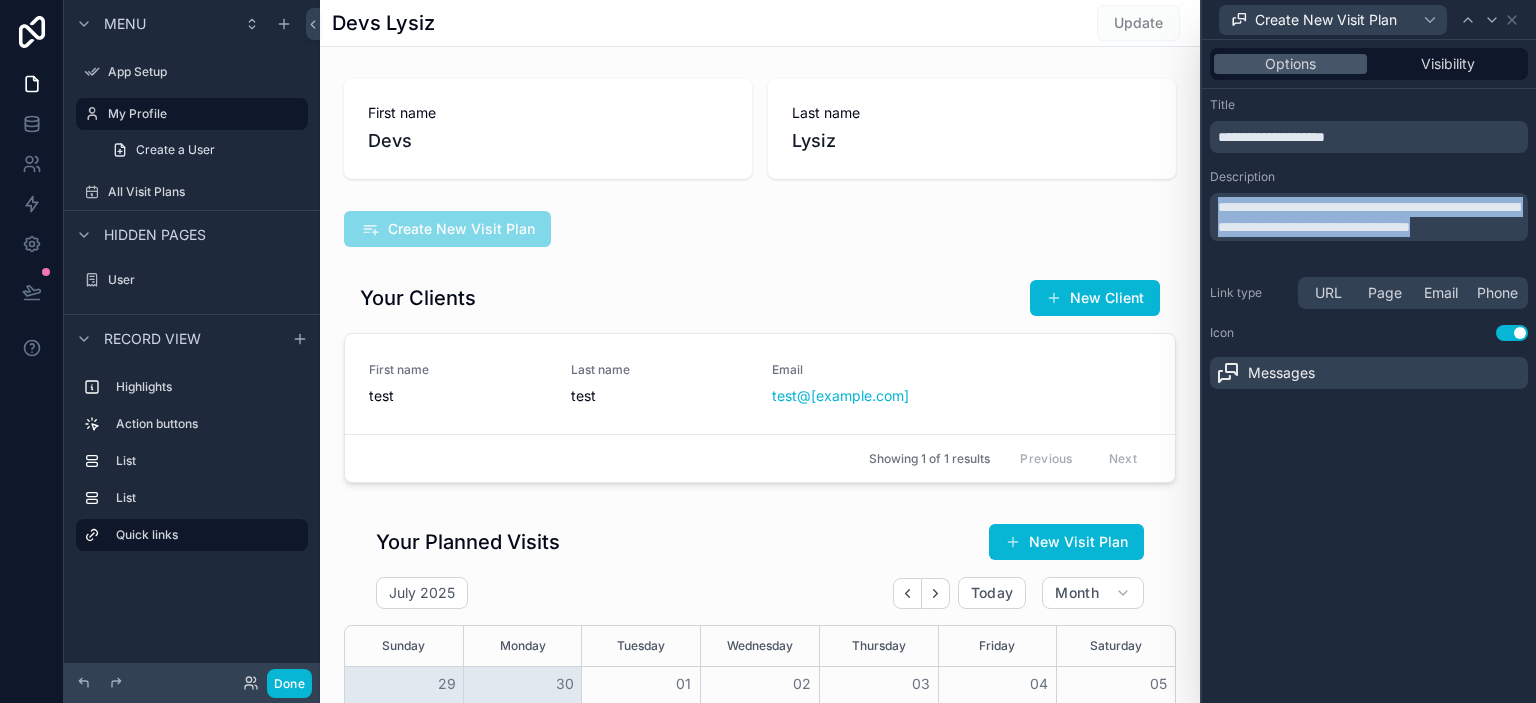 drag, startPoint x: 1297, startPoint y: 248, endPoint x: 1201, endPoint y: 213, distance: 102.18121 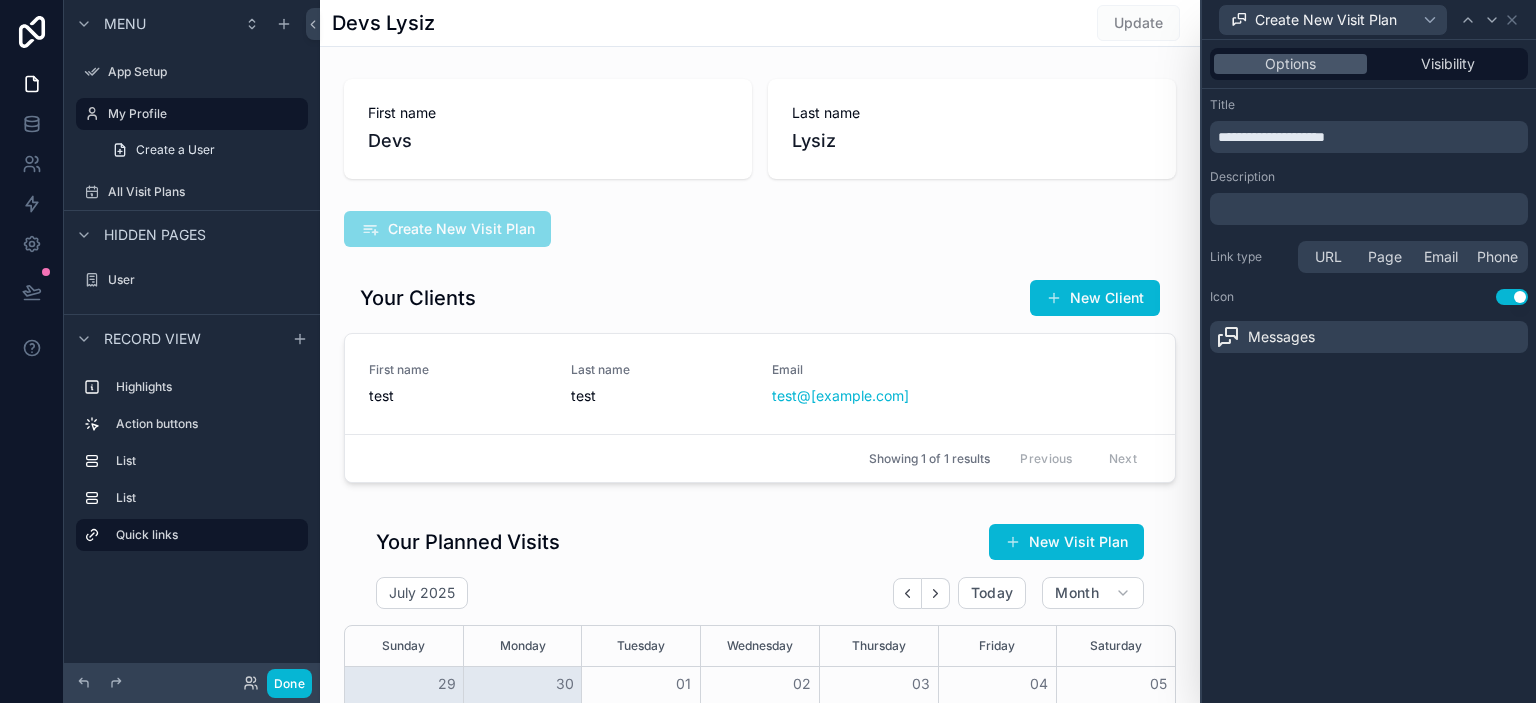 click on "**********" at bounding box center (1369, 371) 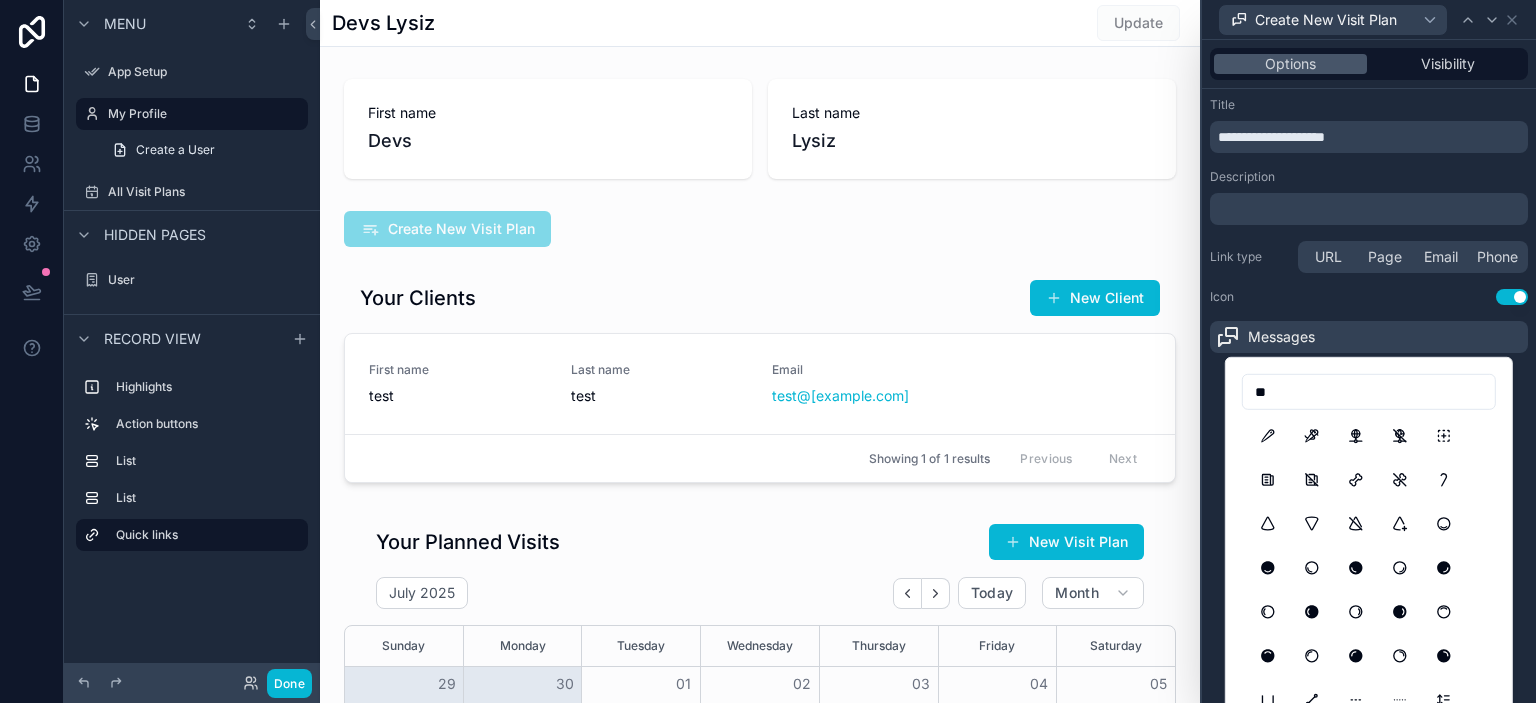 type on "*" 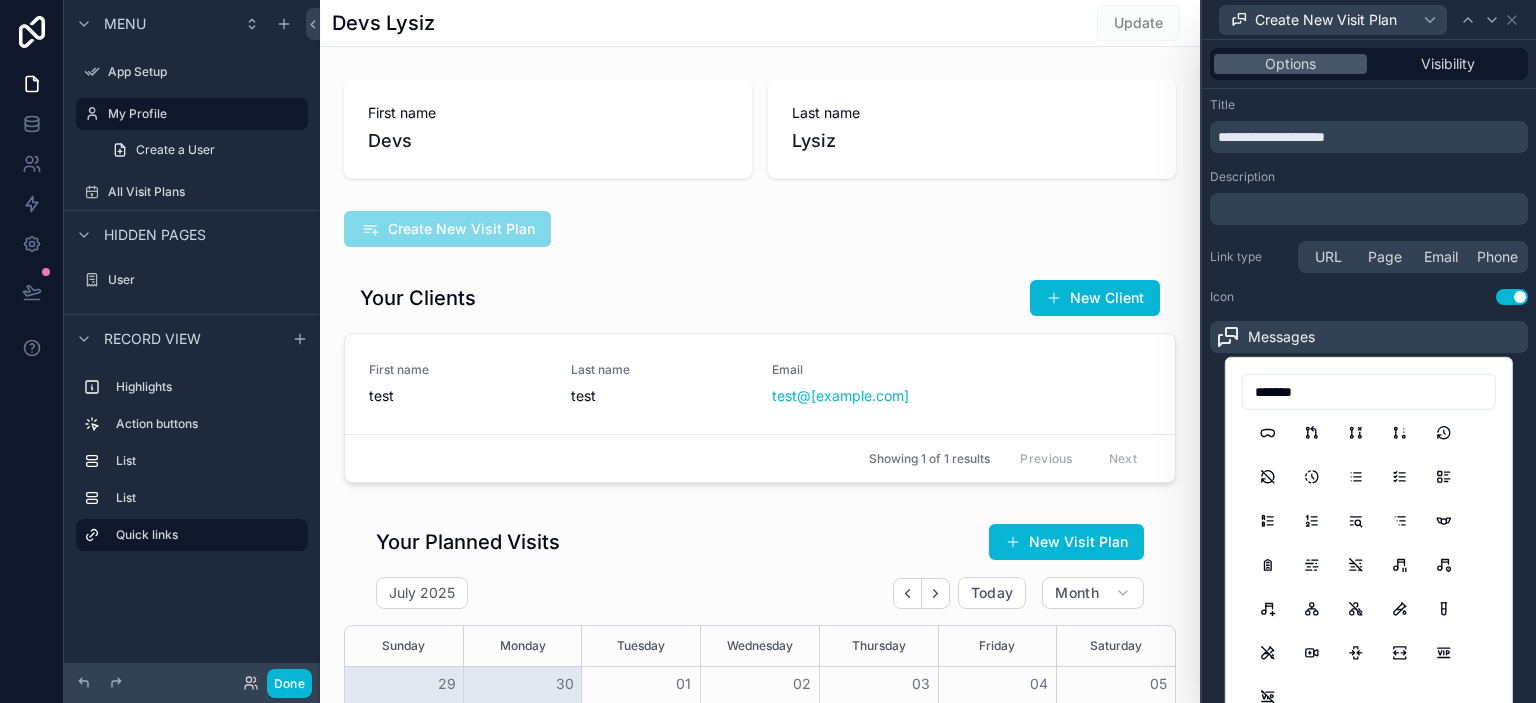 scroll, scrollTop: 0, scrollLeft: 0, axis: both 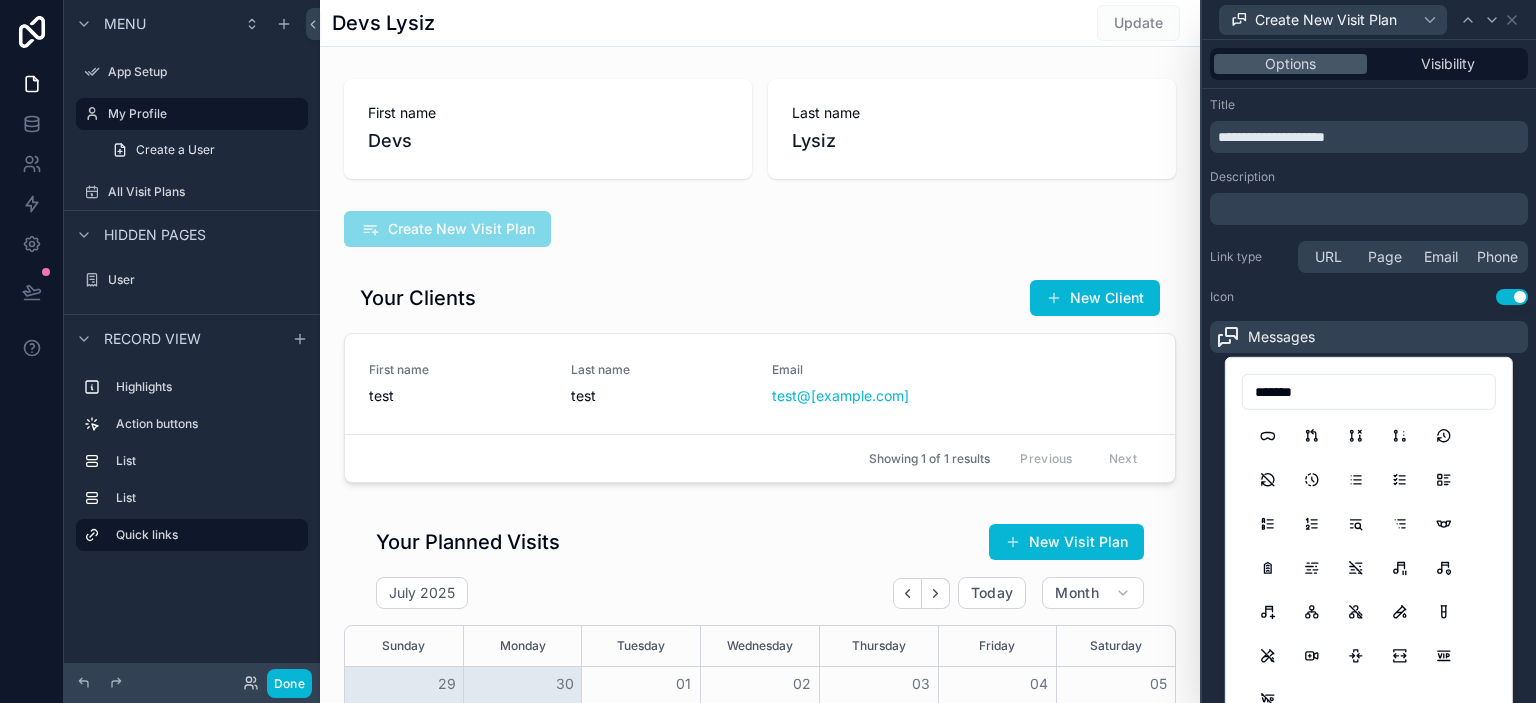 drag, startPoint x: 1294, startPoint y: 389, endPoint x: 1283, endPoint y: 390, distance: 11.045361 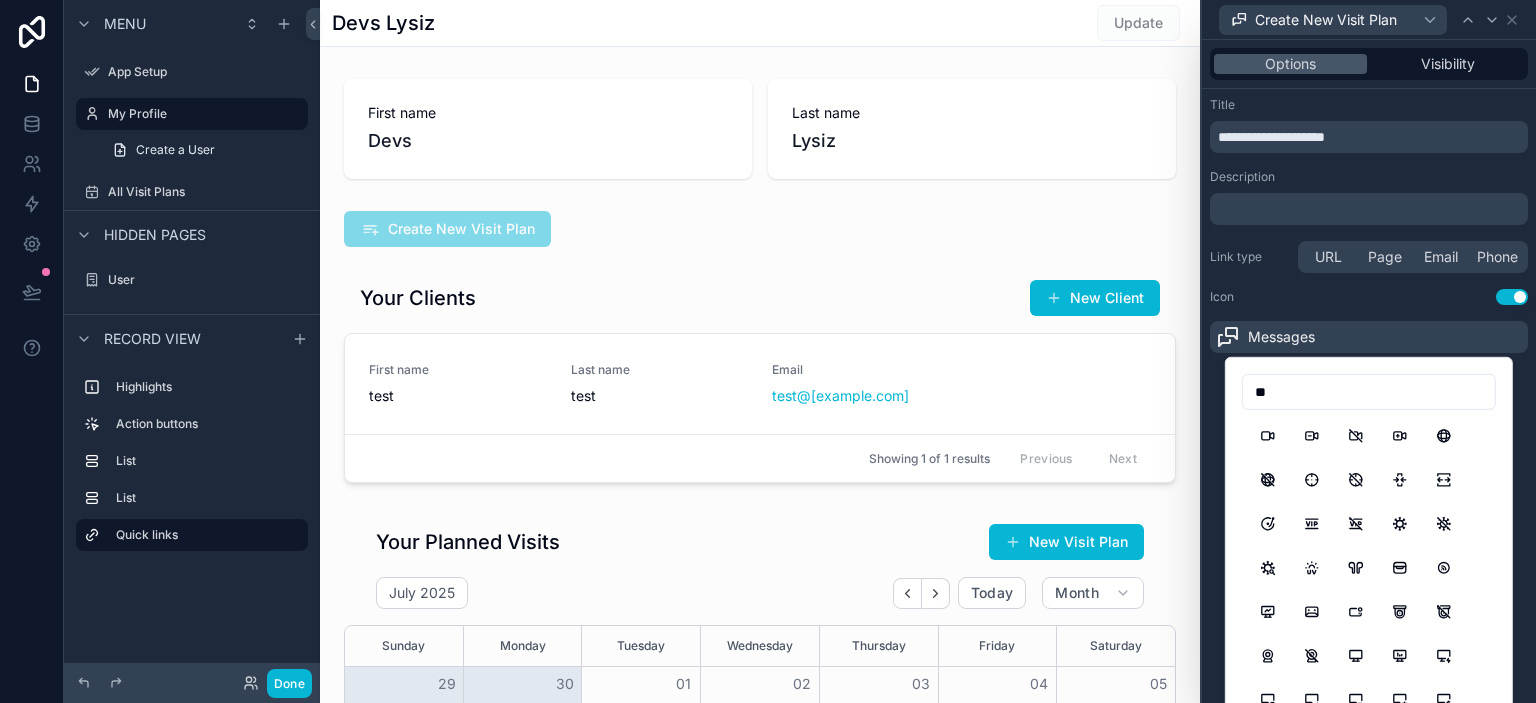 type on "*" 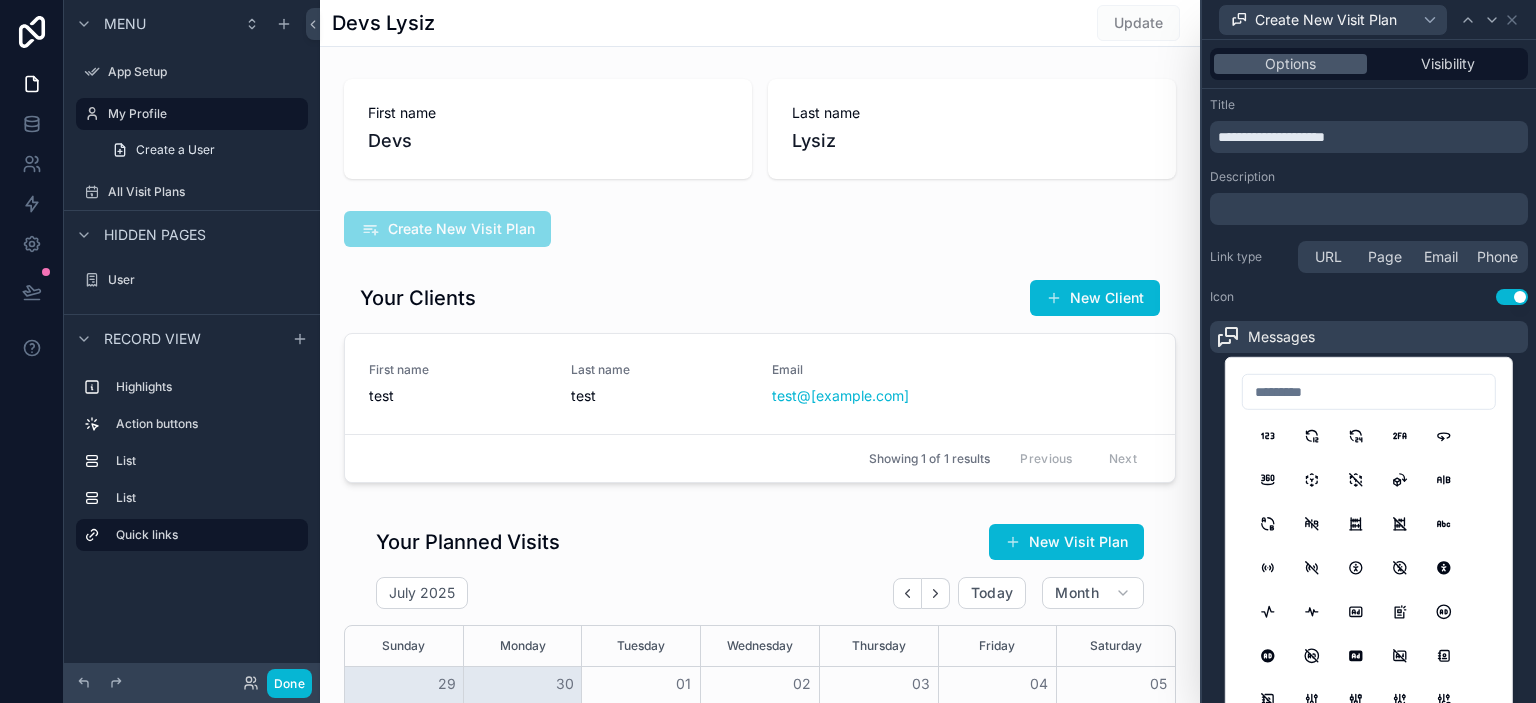 type on "*" 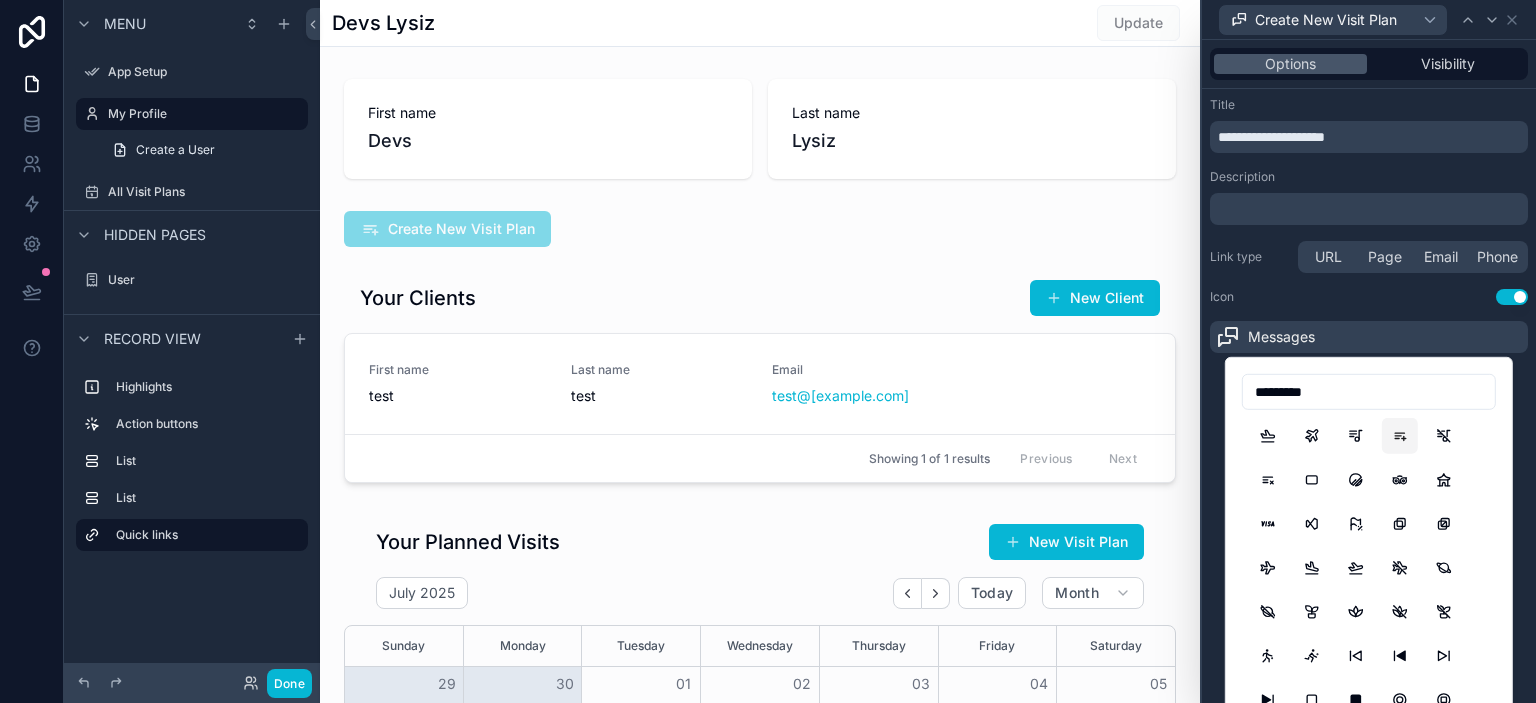 type on "*********" 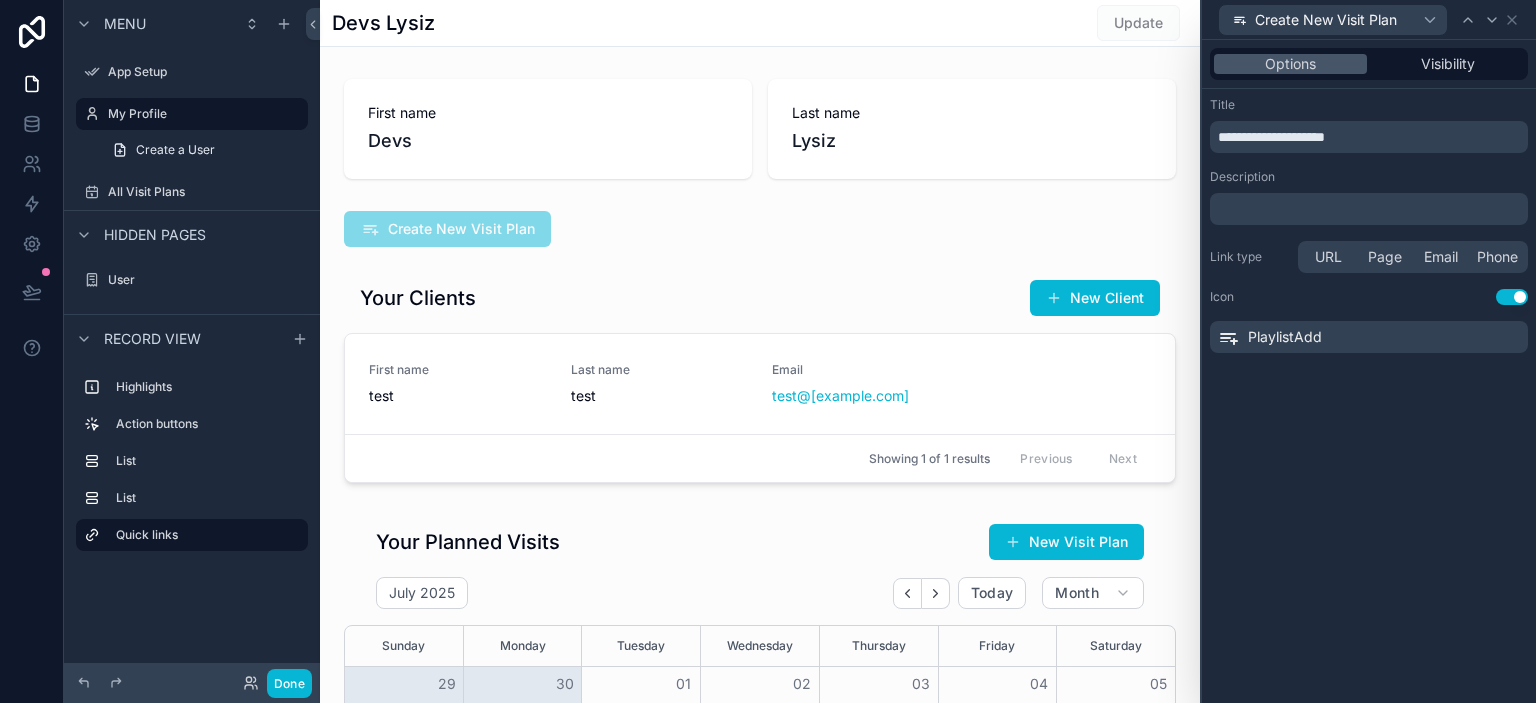 click on "Icon Use setting" at bounding box center [1369, 297] 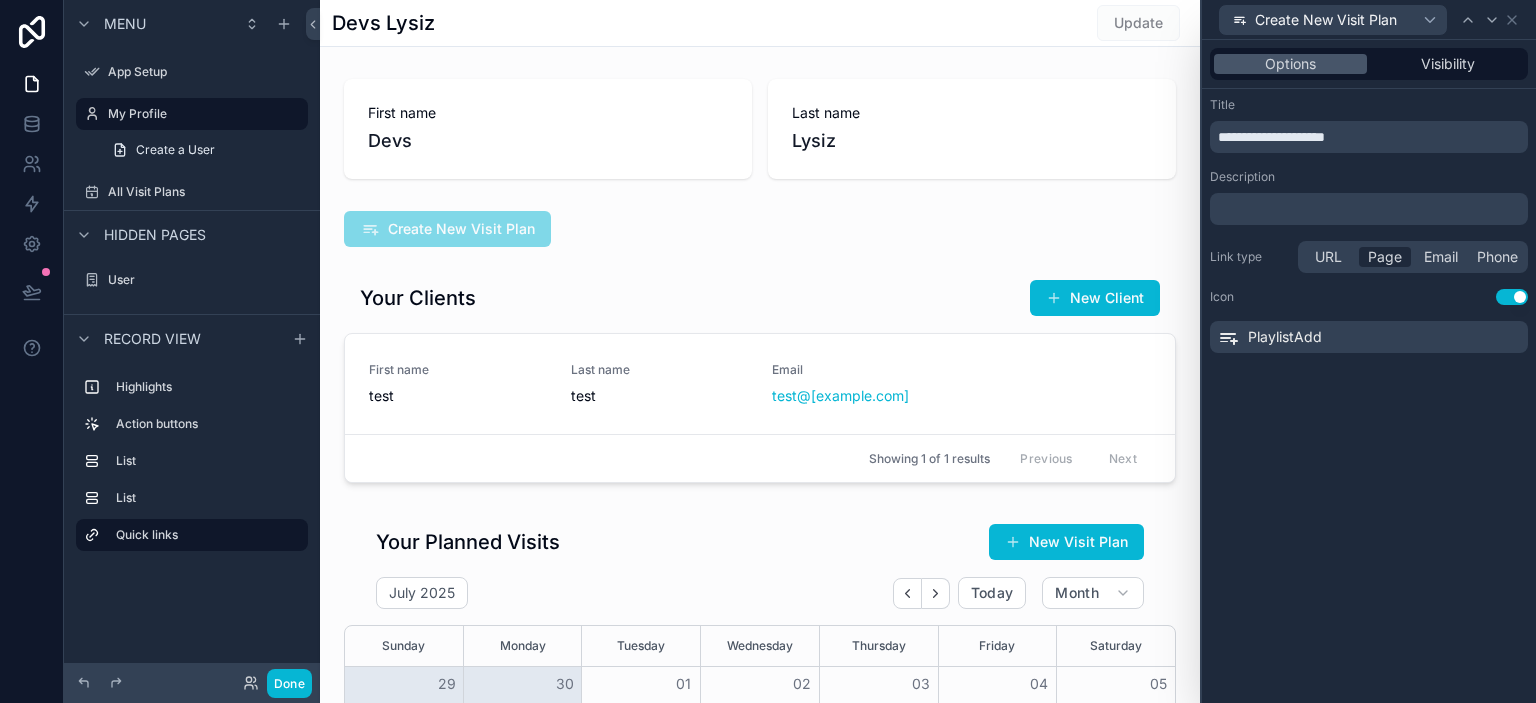 click on "Page" at bounding box center [1385, 257] 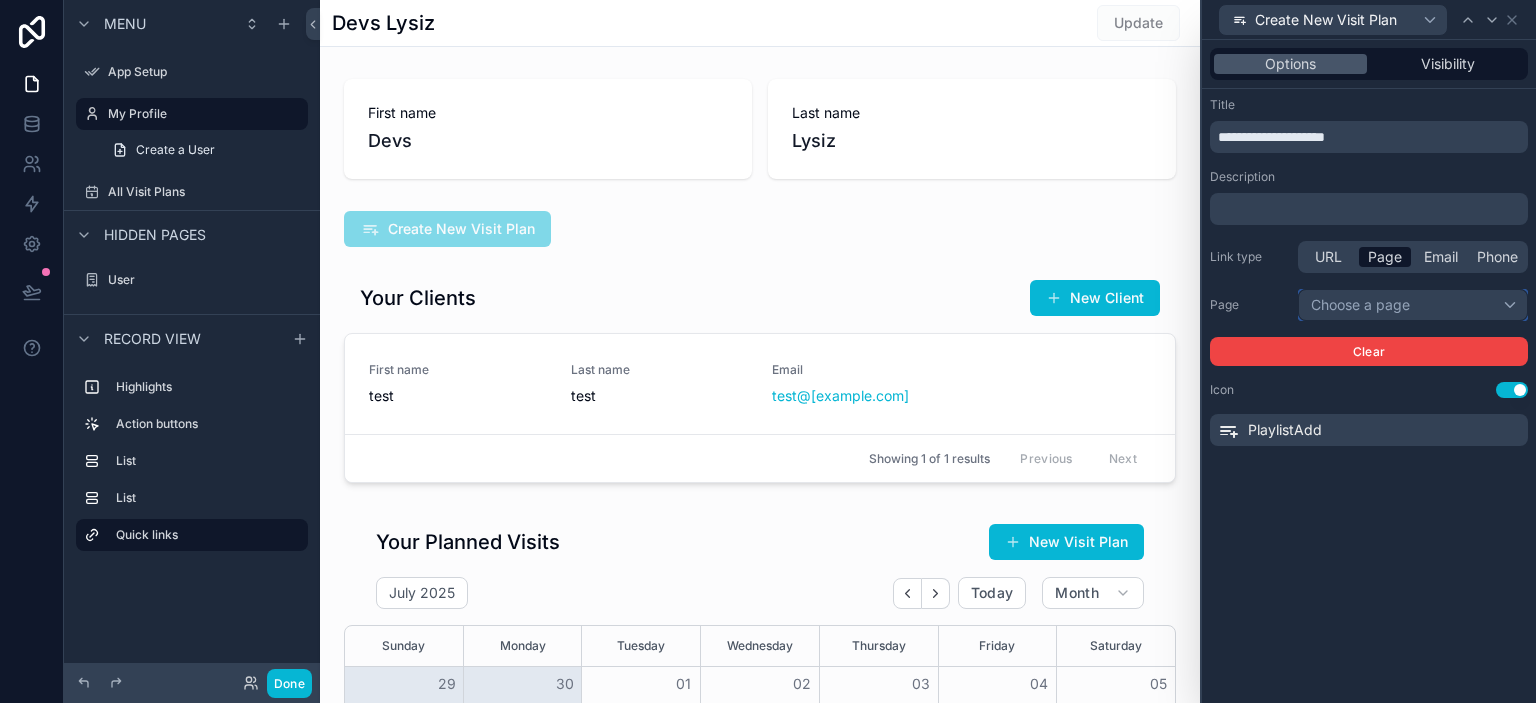 click on "Choose a page" at bounding box center (1413, 305) 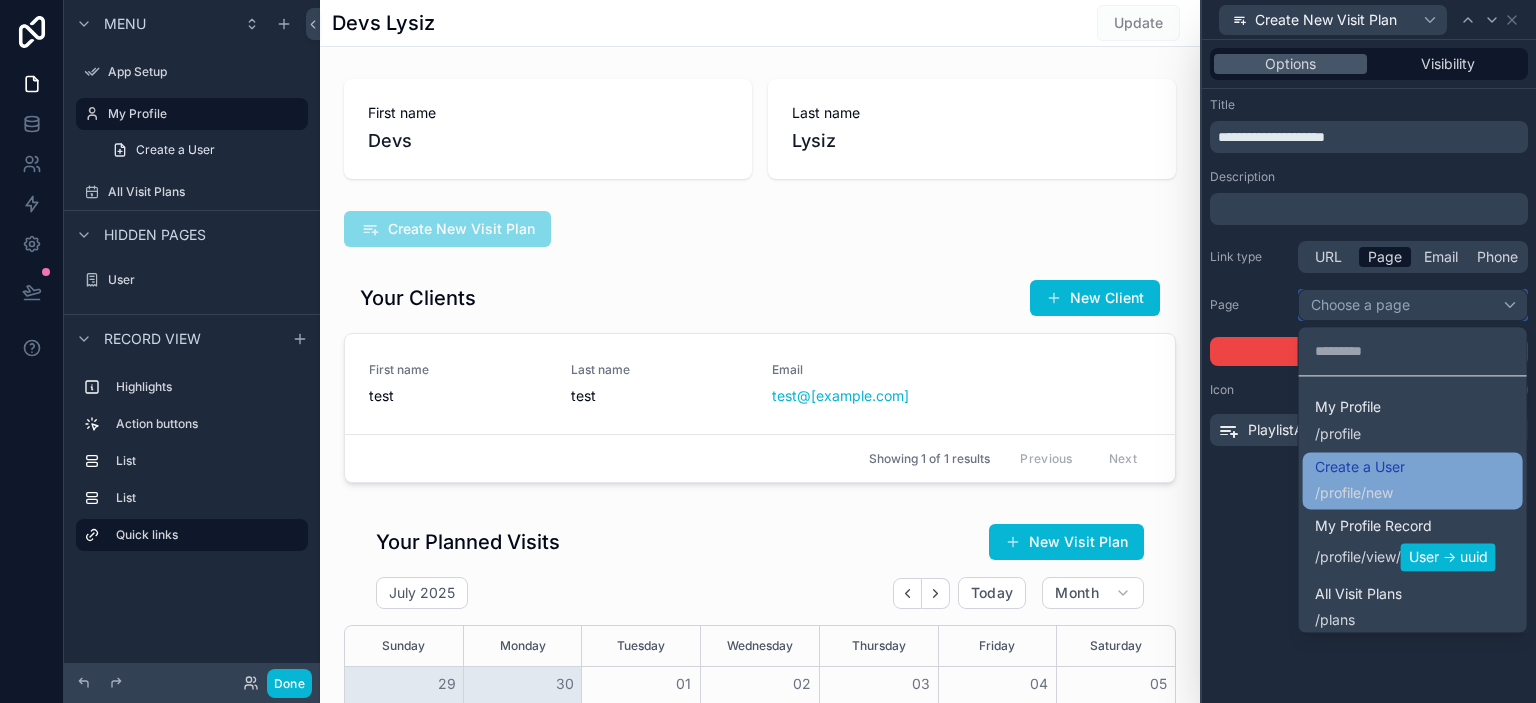 scroll, scrollTop: 101, scrollLeft: 0, axis: vertical 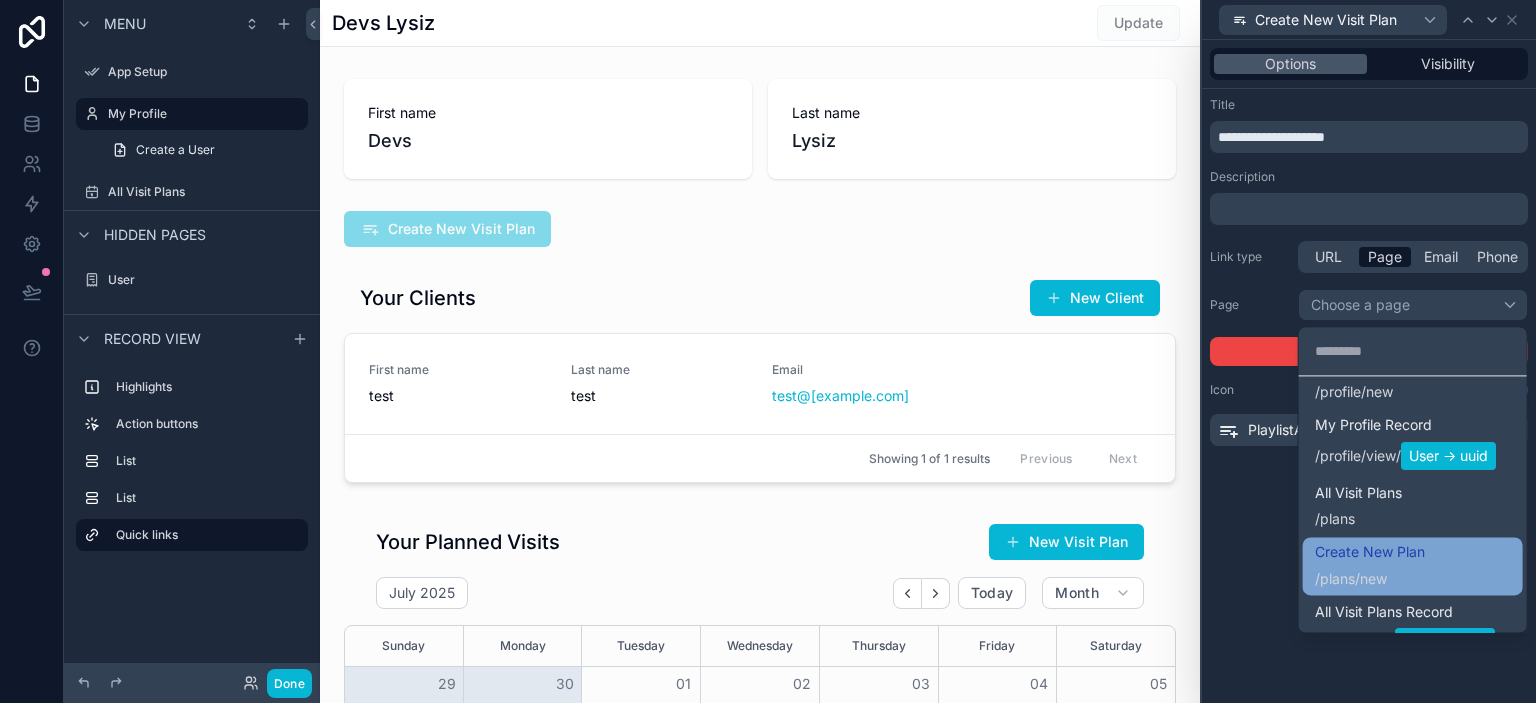click on "Create New Plan" at bounding box center (1370, 552) 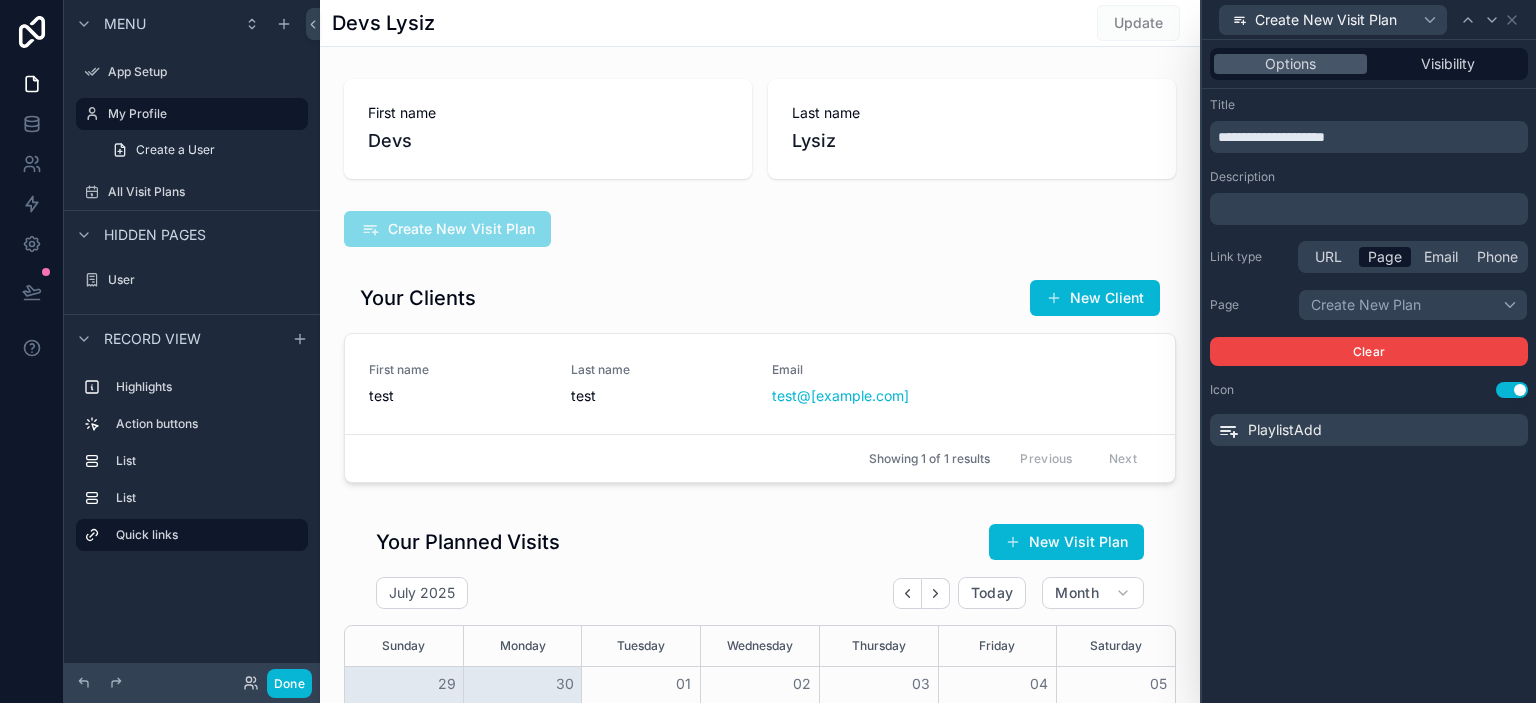 click on "**********" at bounding box center [1369, 371] 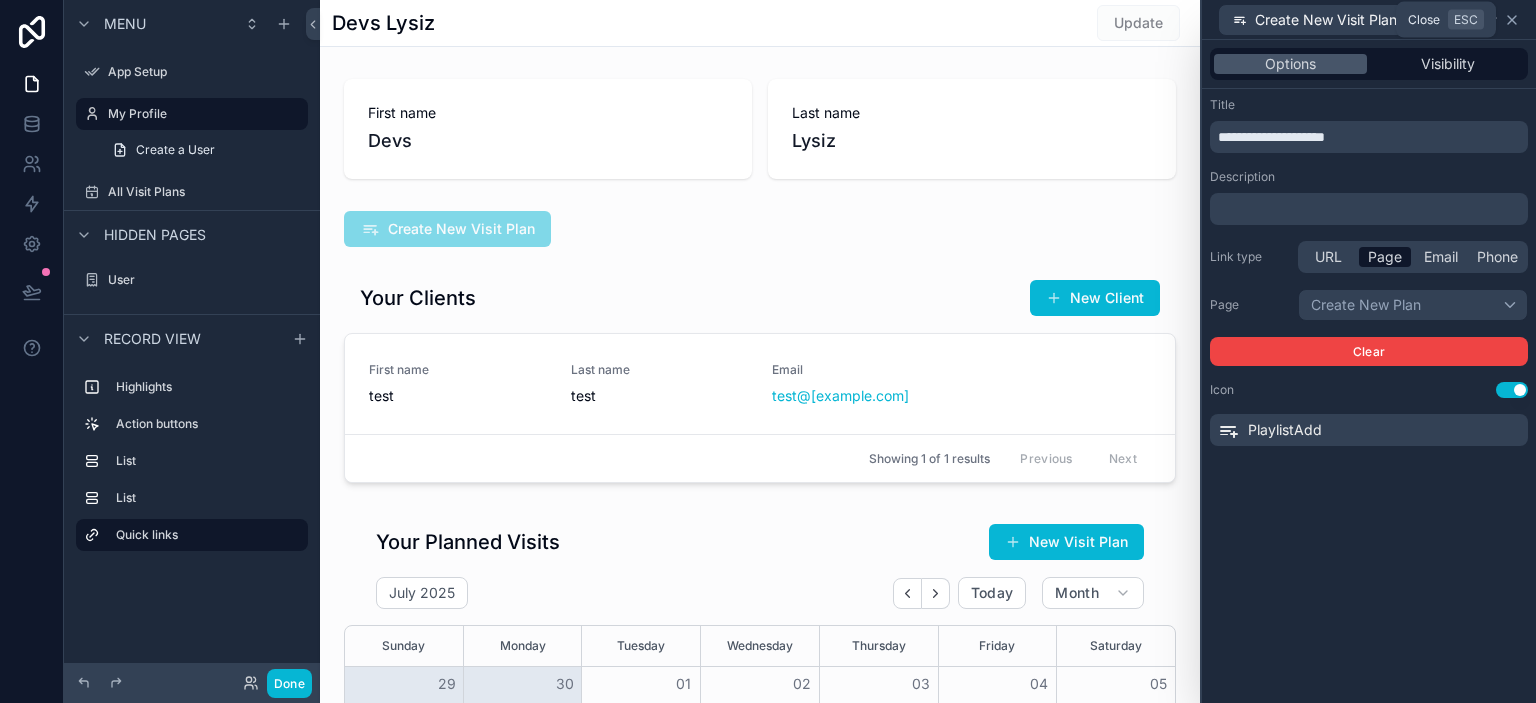 click 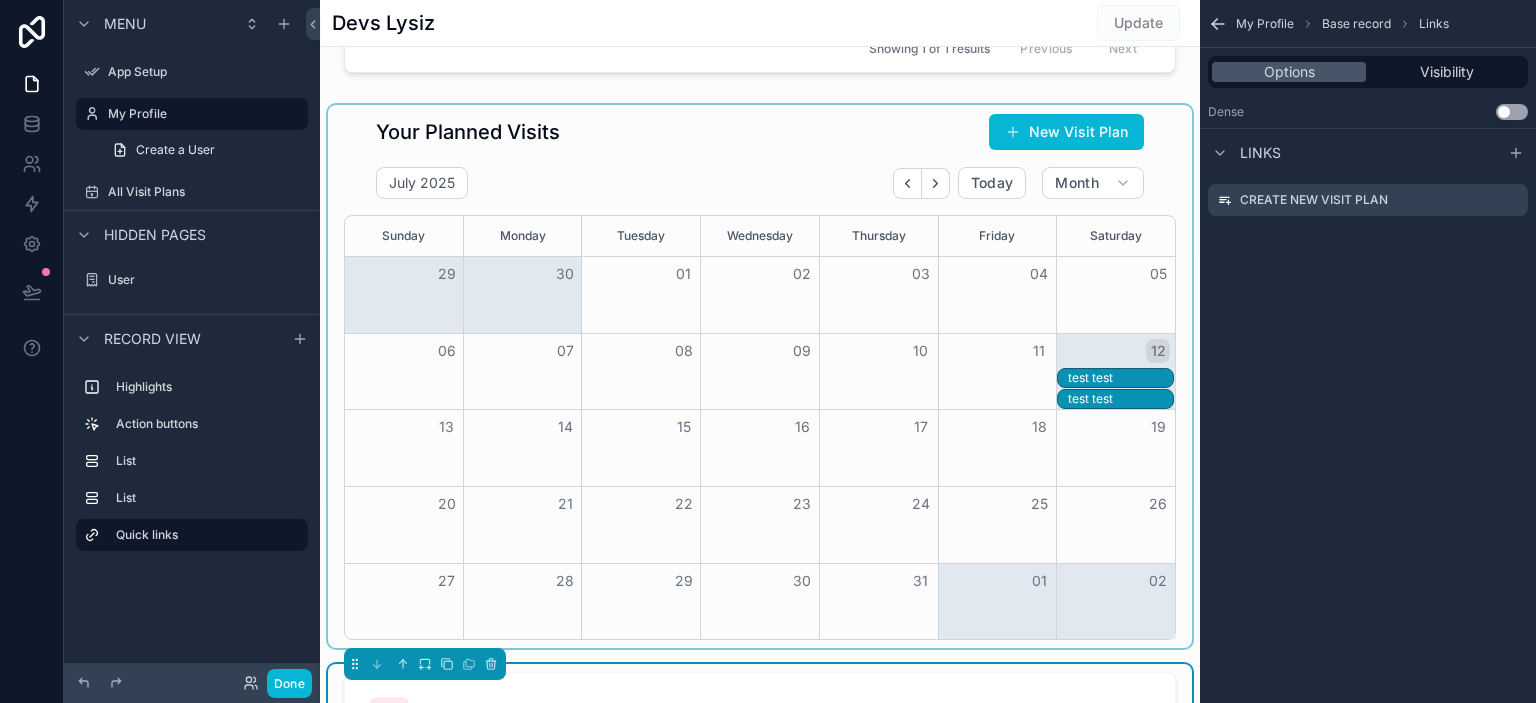 scroll, scrollTop: 576, scrollLeft: 0, axis: vertical 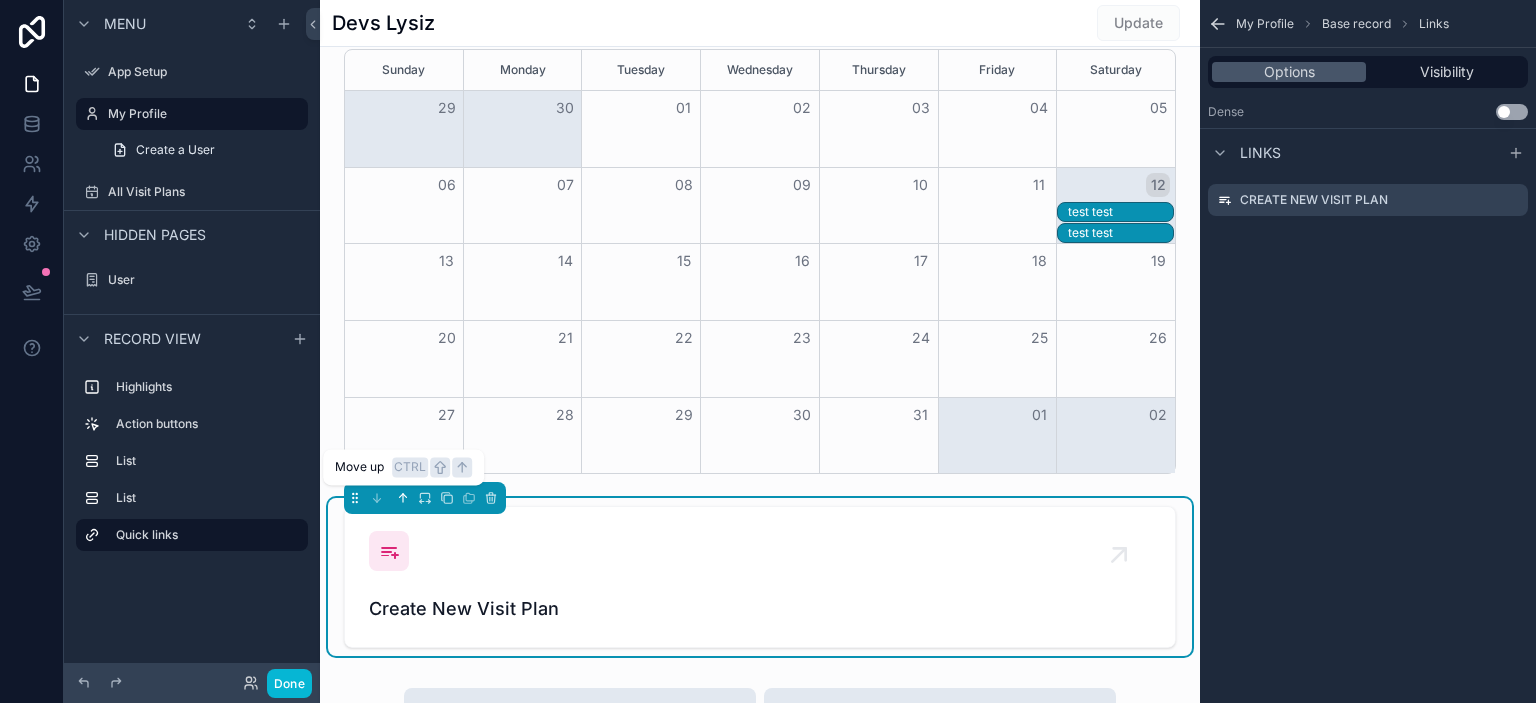 click 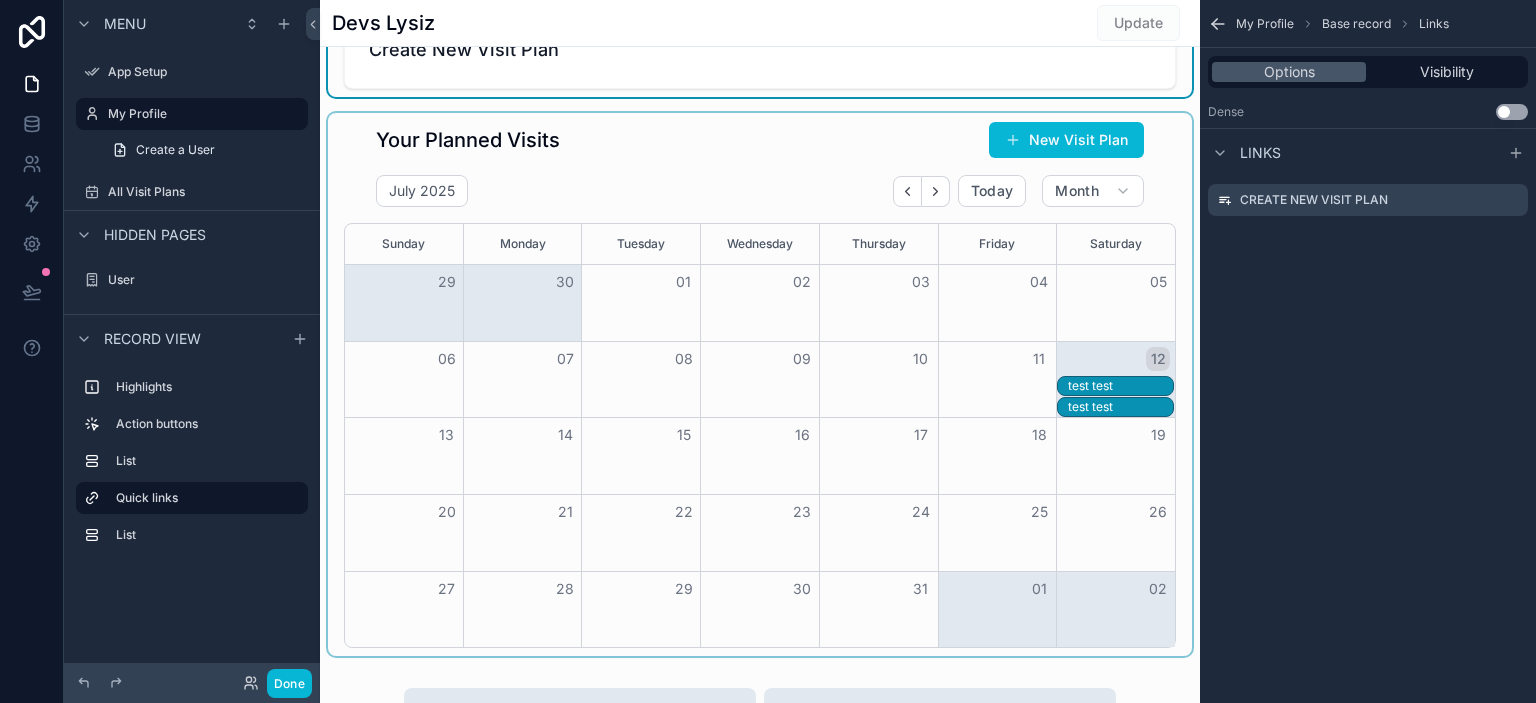 scroll, scrollTop: 0, scrollLeft: 0, axis: both 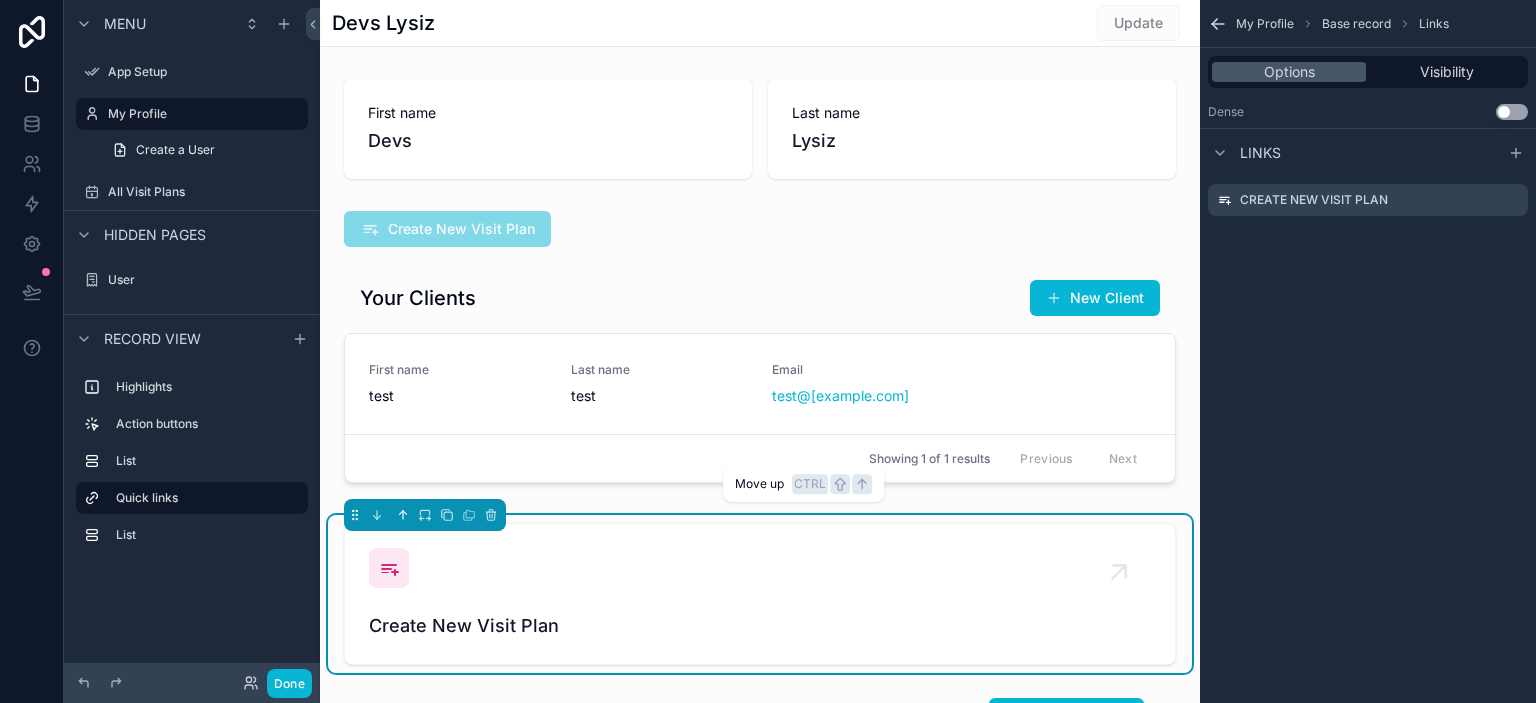 click 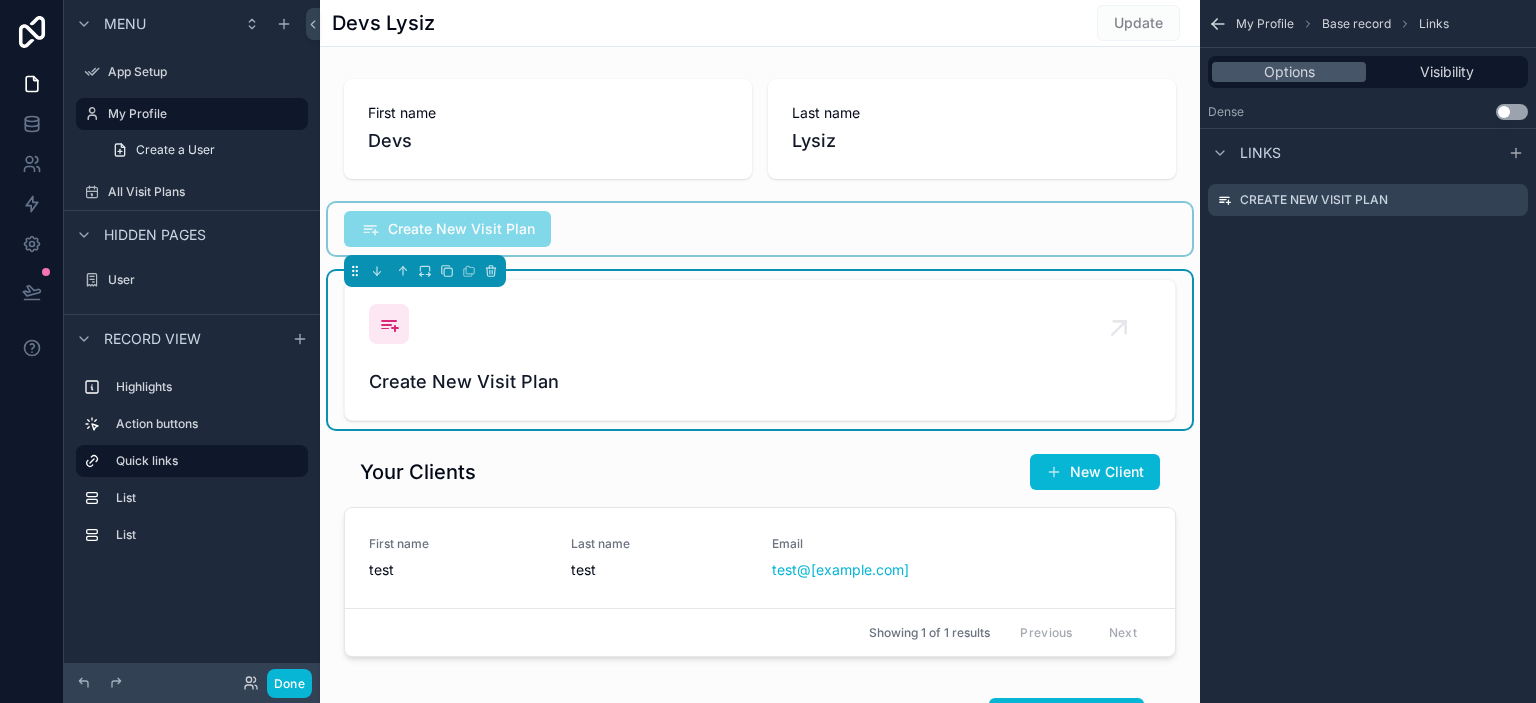 click at bounding box center [760, 229] 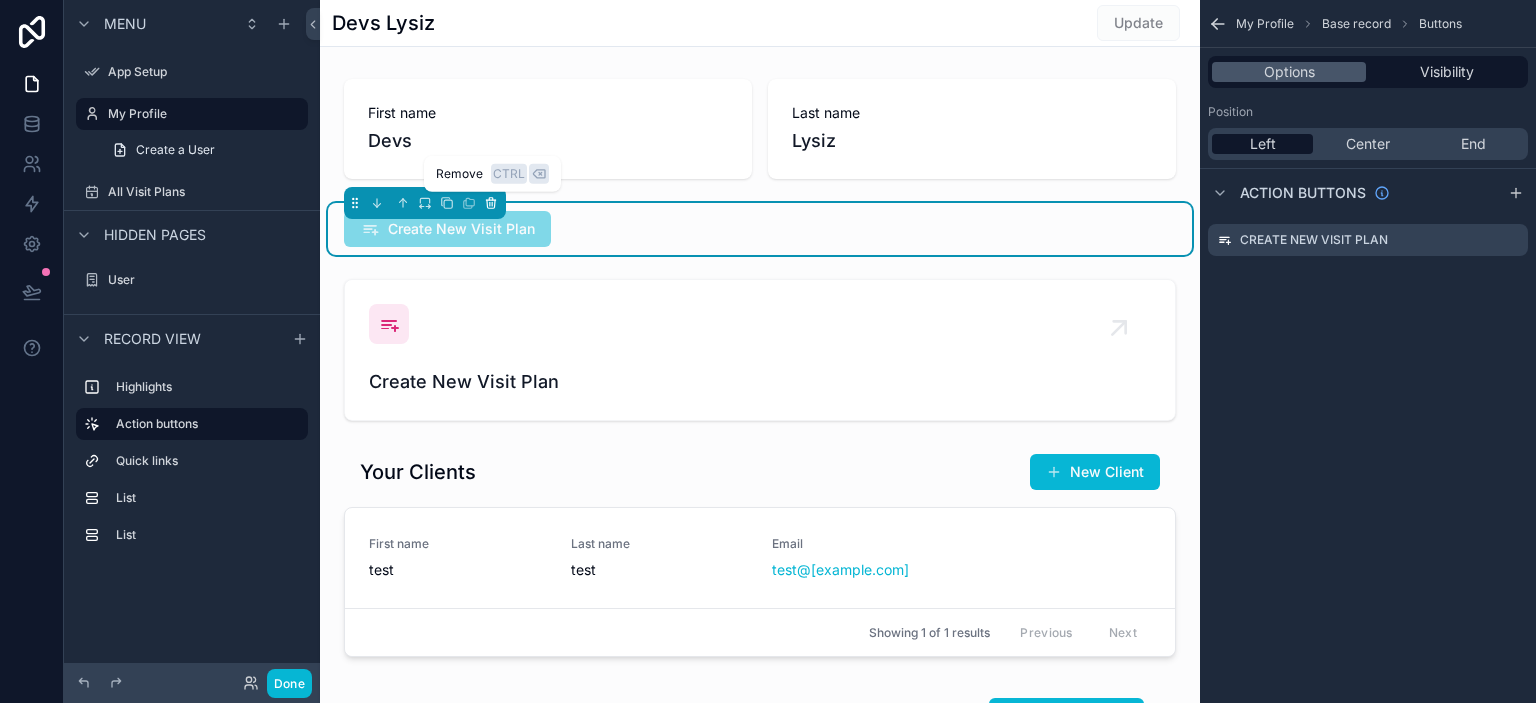 click 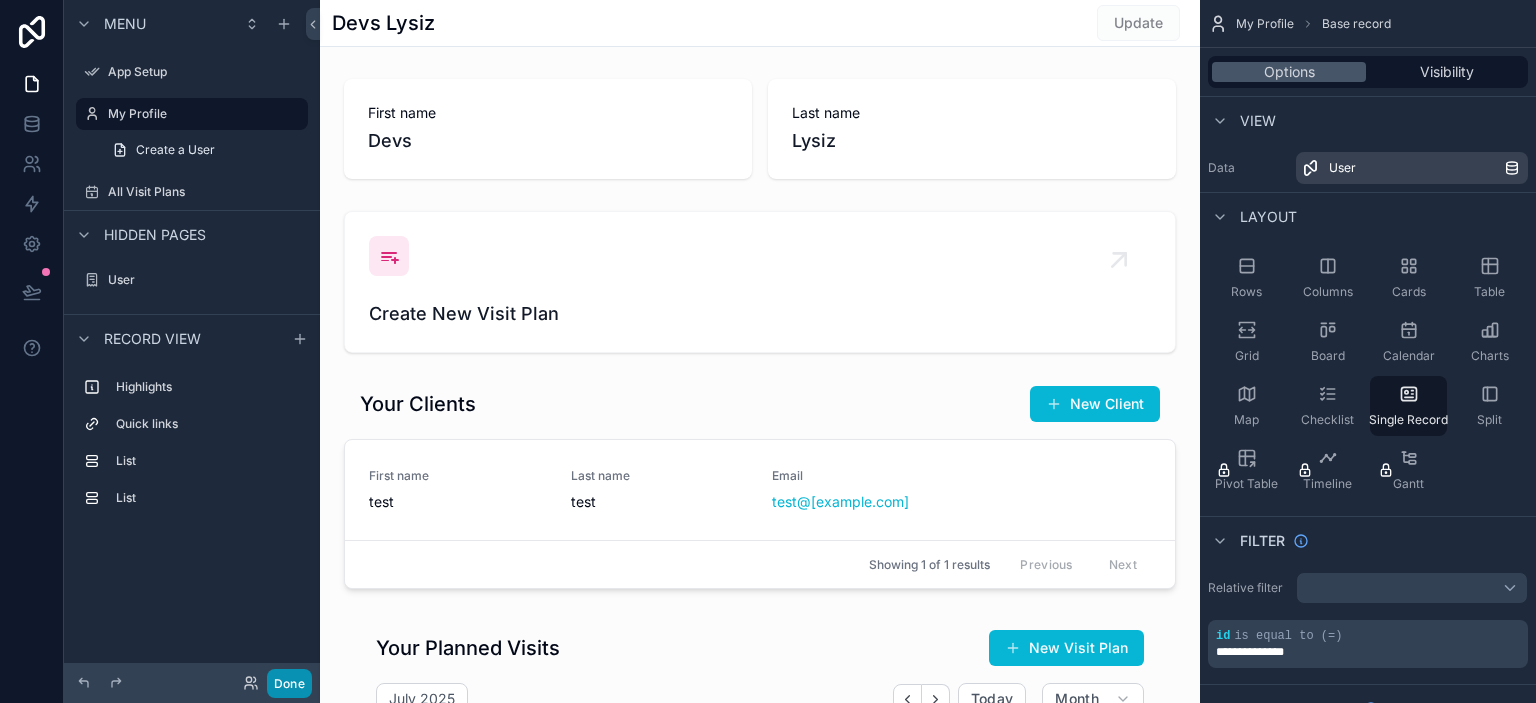 click on "Done" at bounding box center [289, 683] 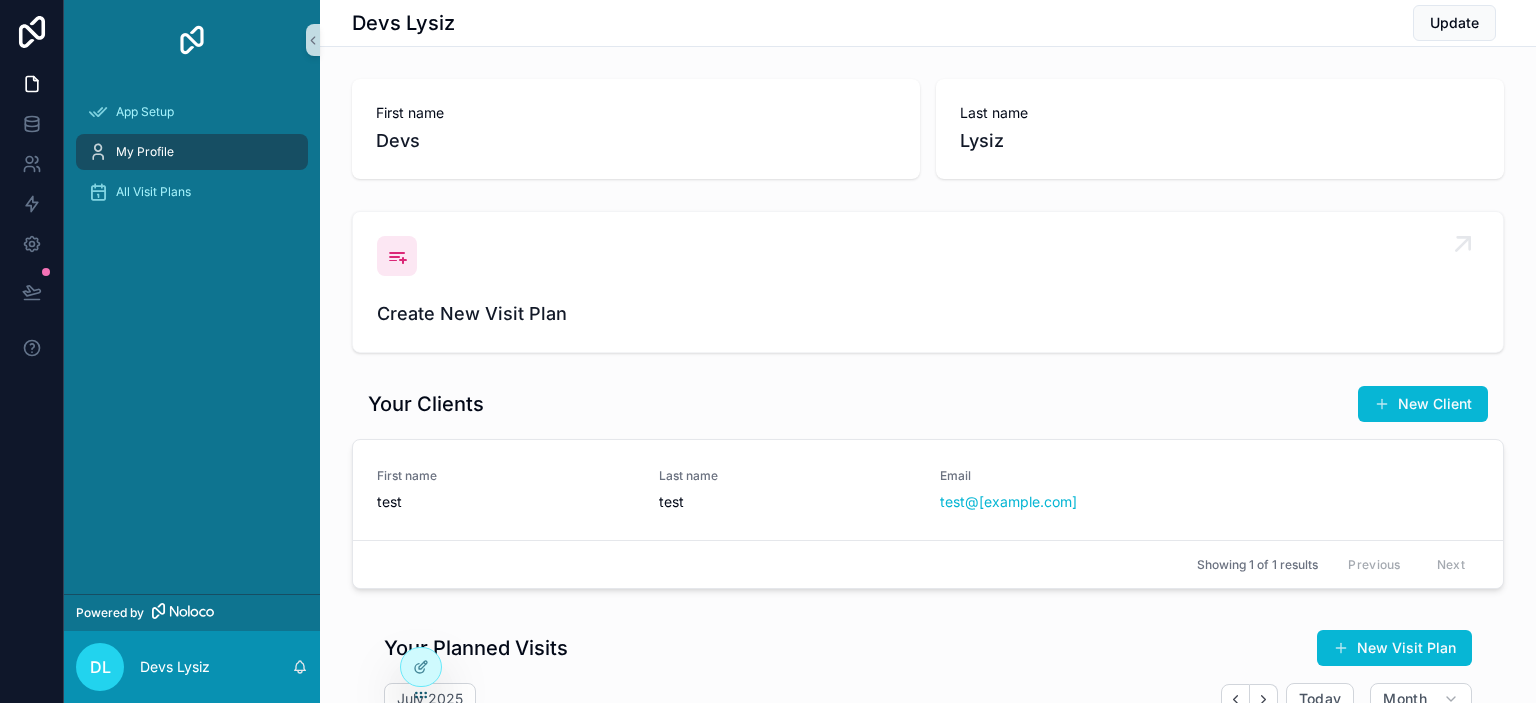 click on "Create New Visit Plan" at bounding box center [928, 282] 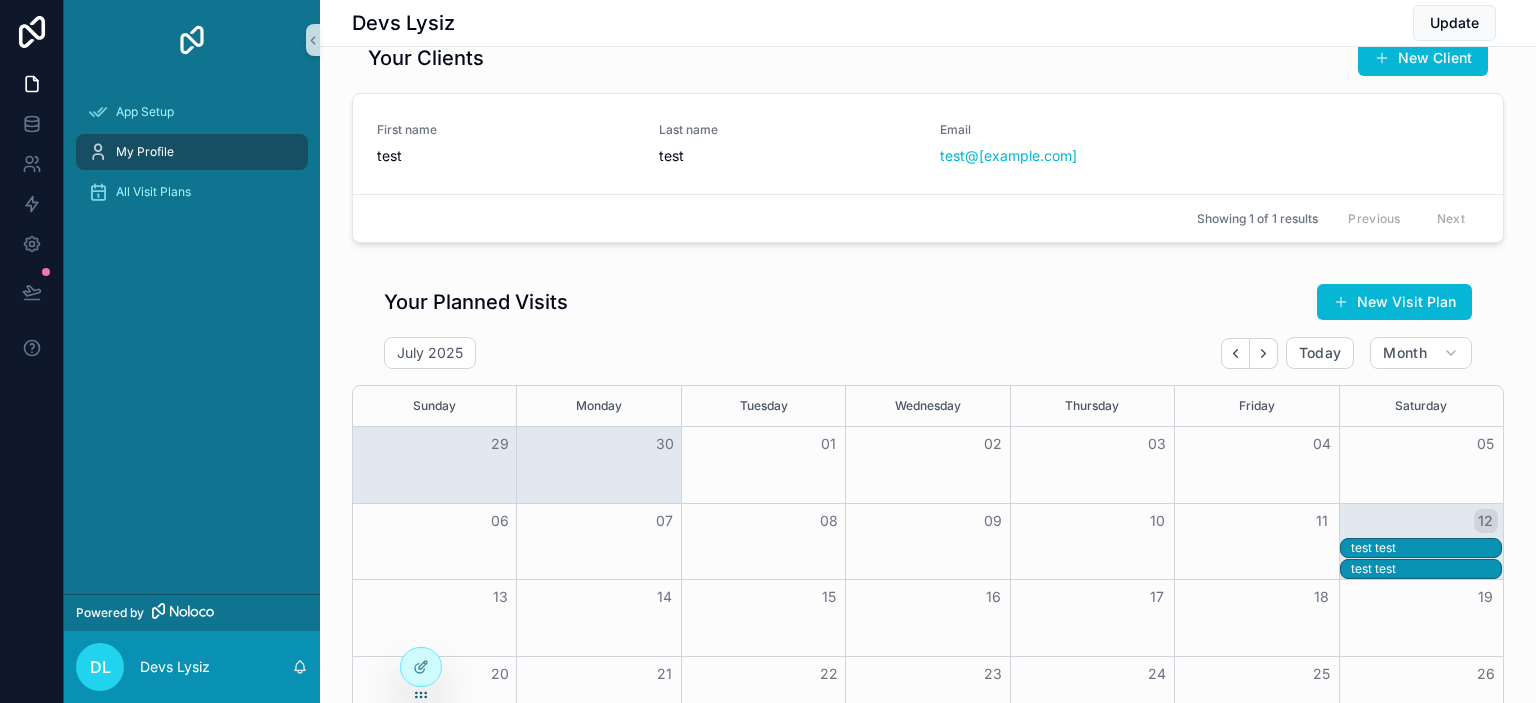 scroll, scrollTop: 230, scrollLeft: 0, axis: vertical 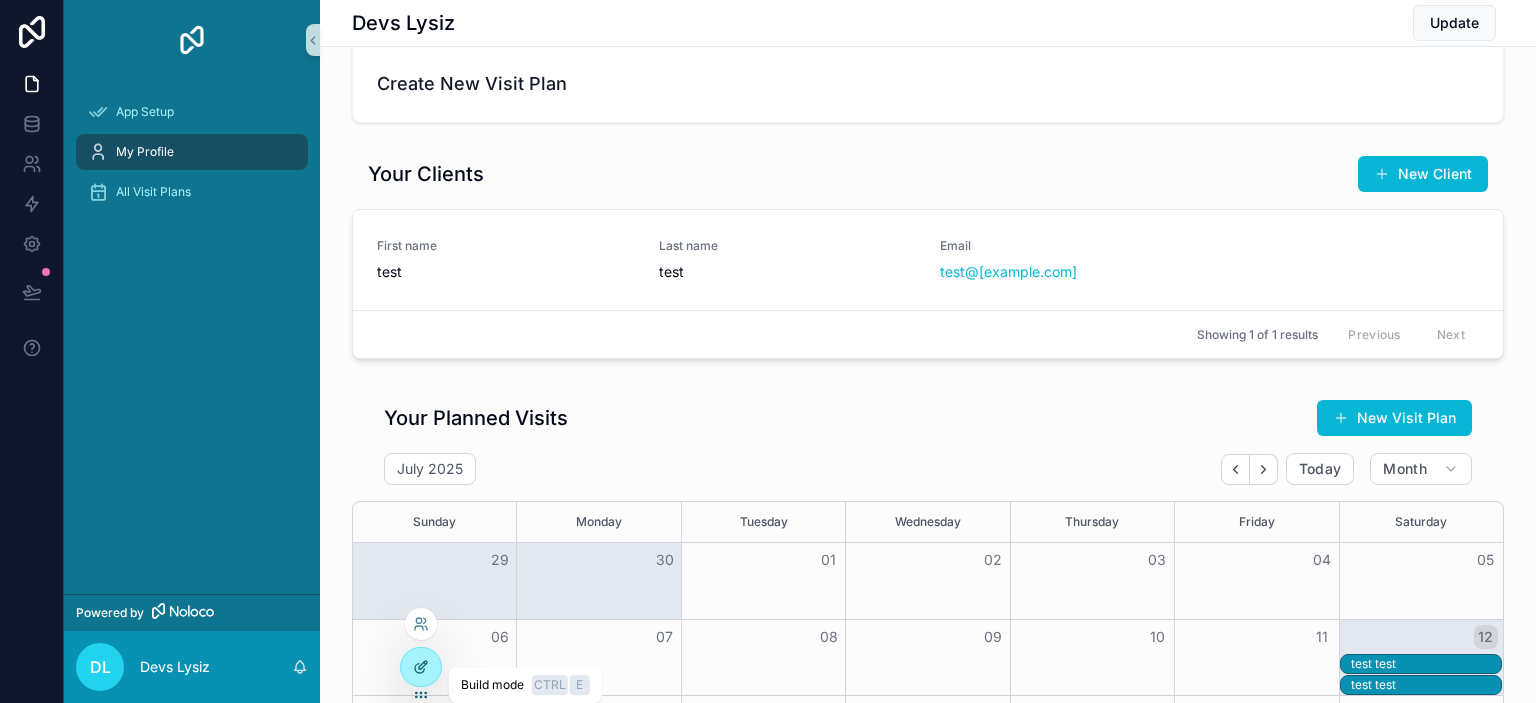 click at bounding box center [421, 667] 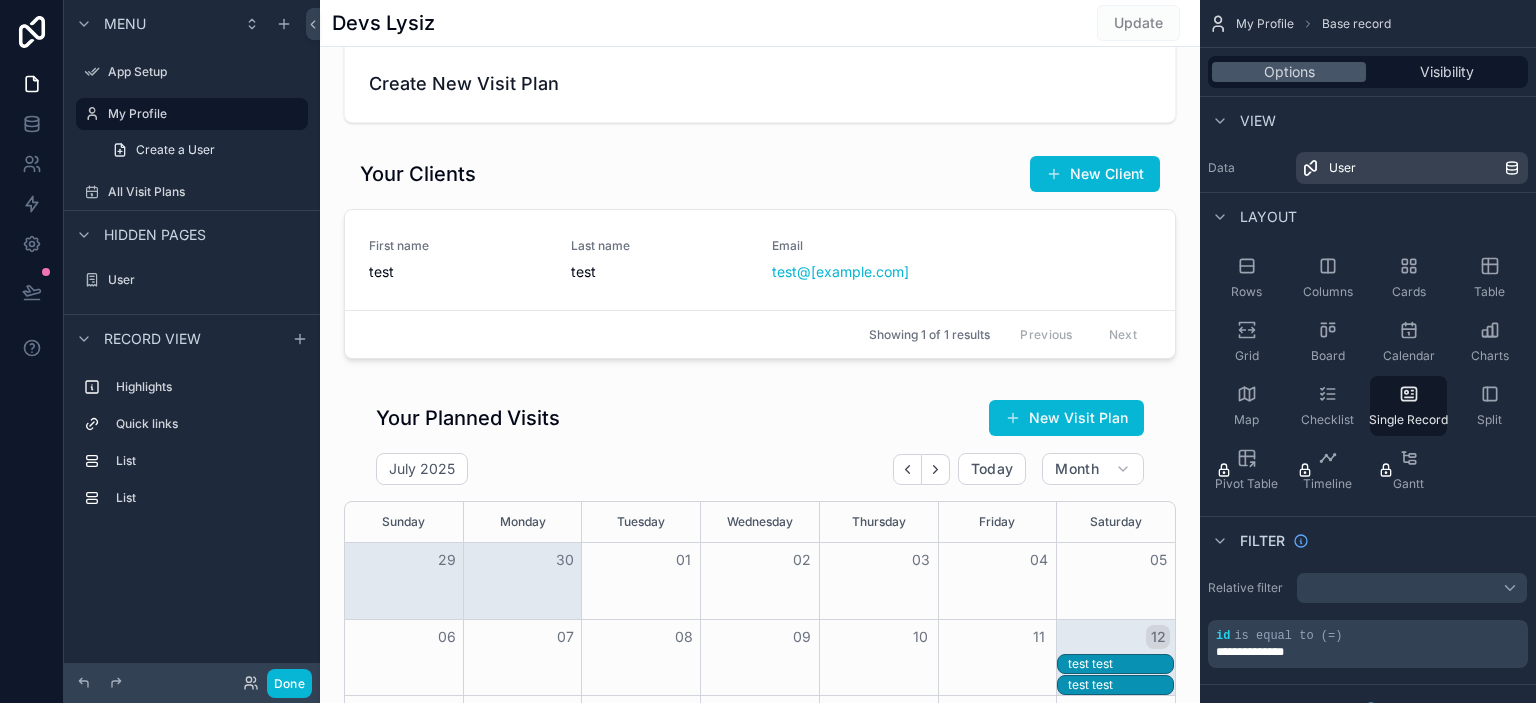 click at bounding box center (760, 804) 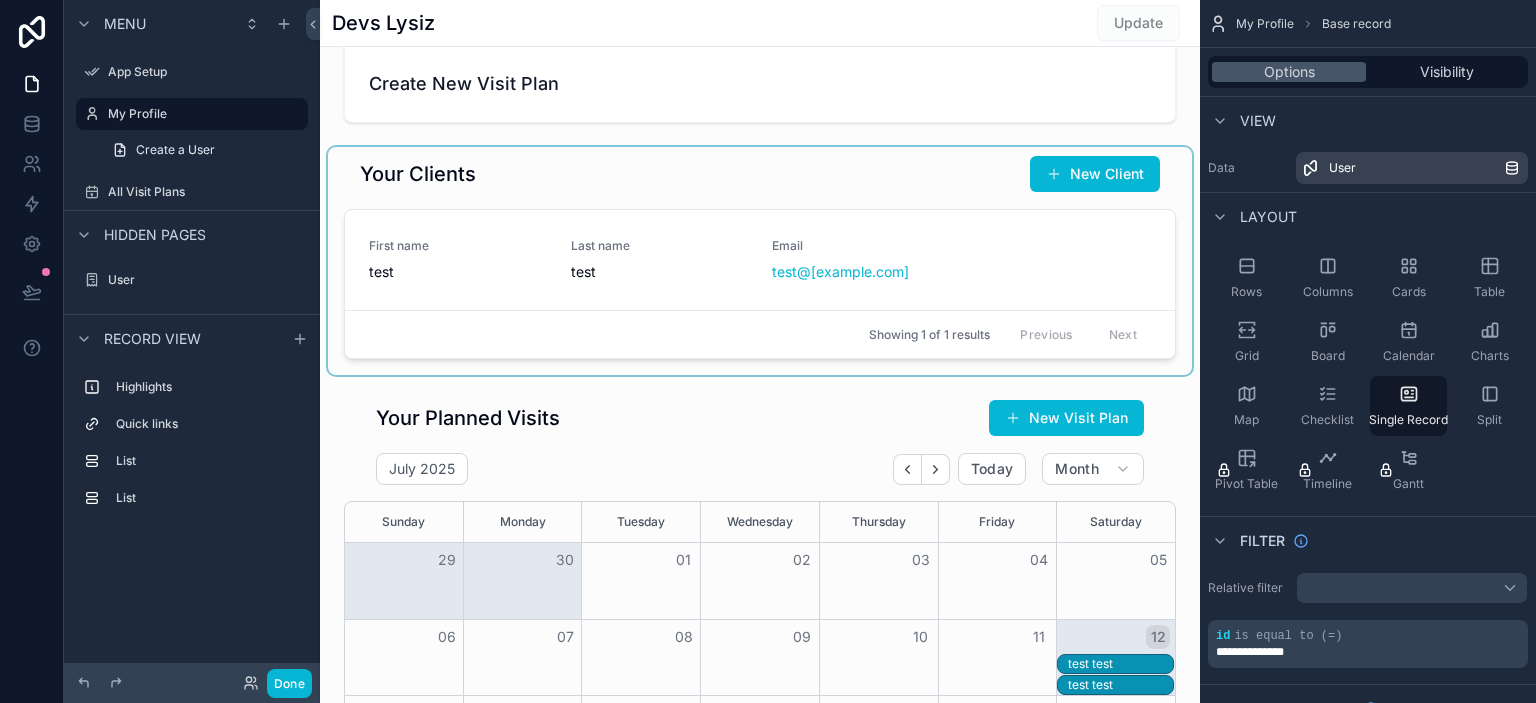 click at bounding box center [760, 261] 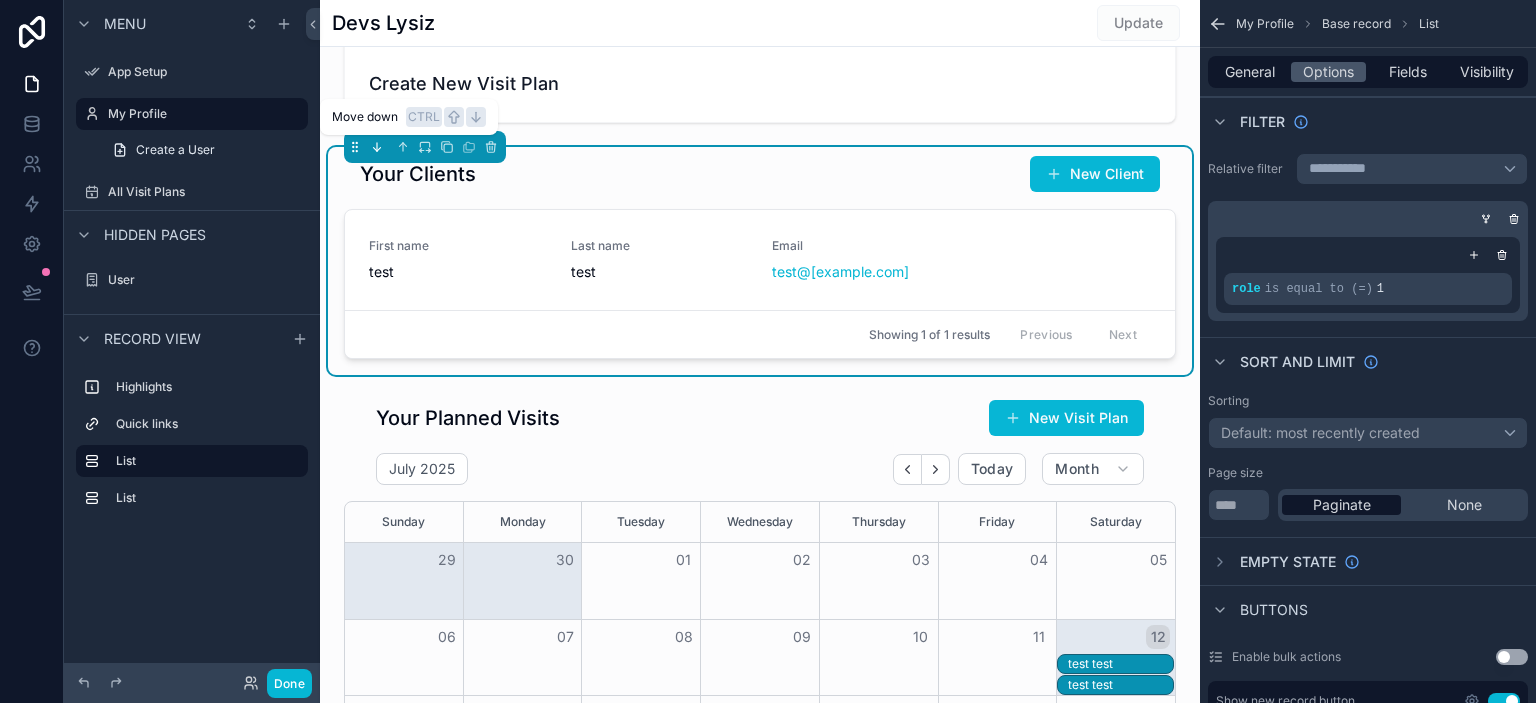 click 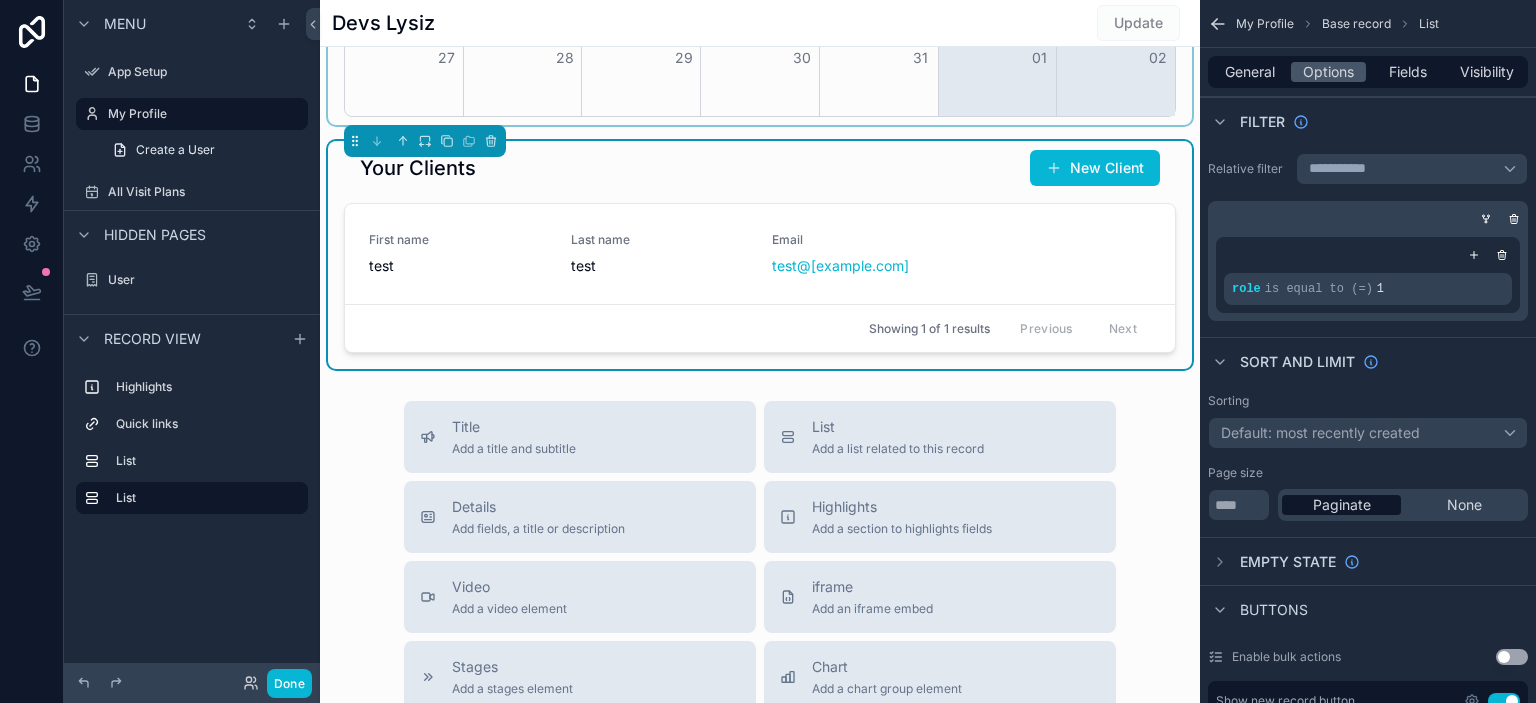 scroll, scrollTop: 806, scrollLeft: 0, axis: vertical 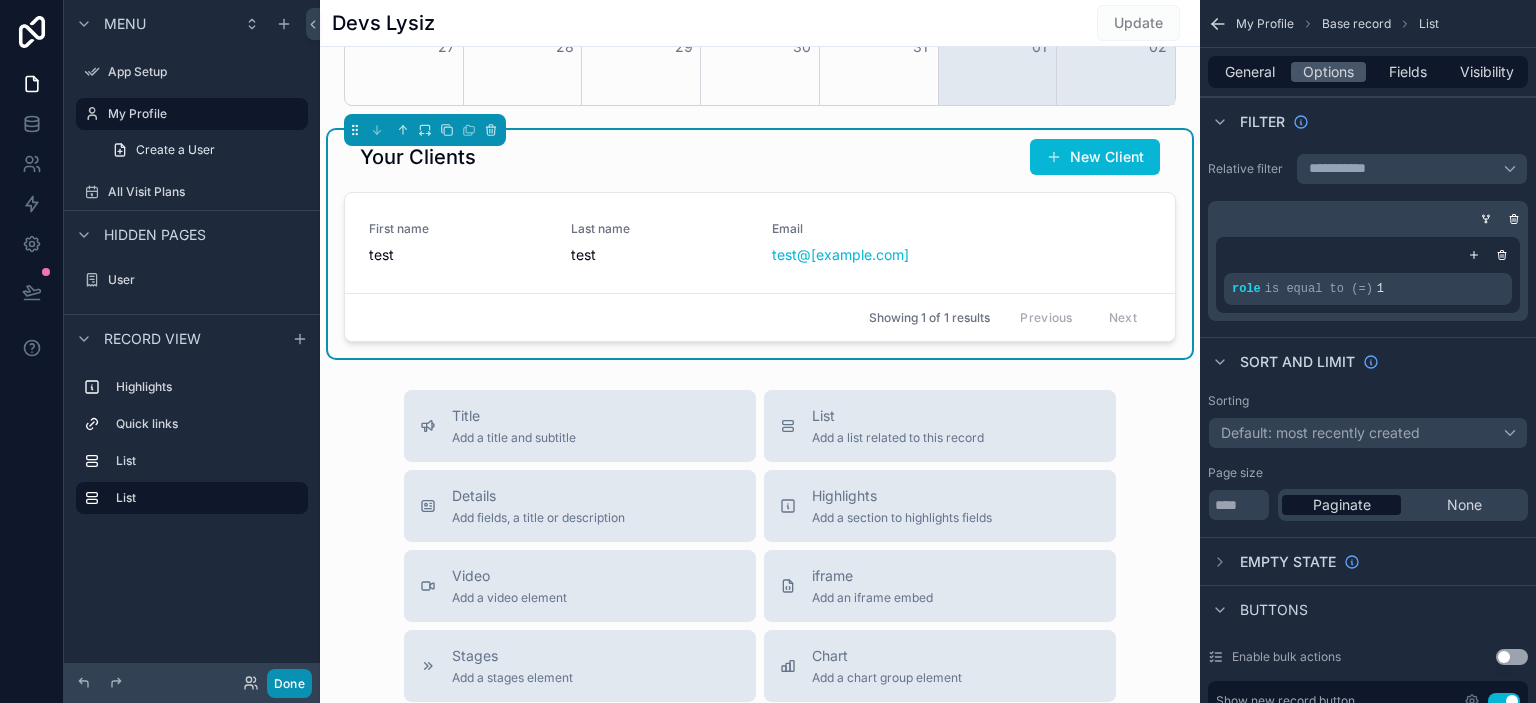 click on "Done" at bounding box center [289, 683] 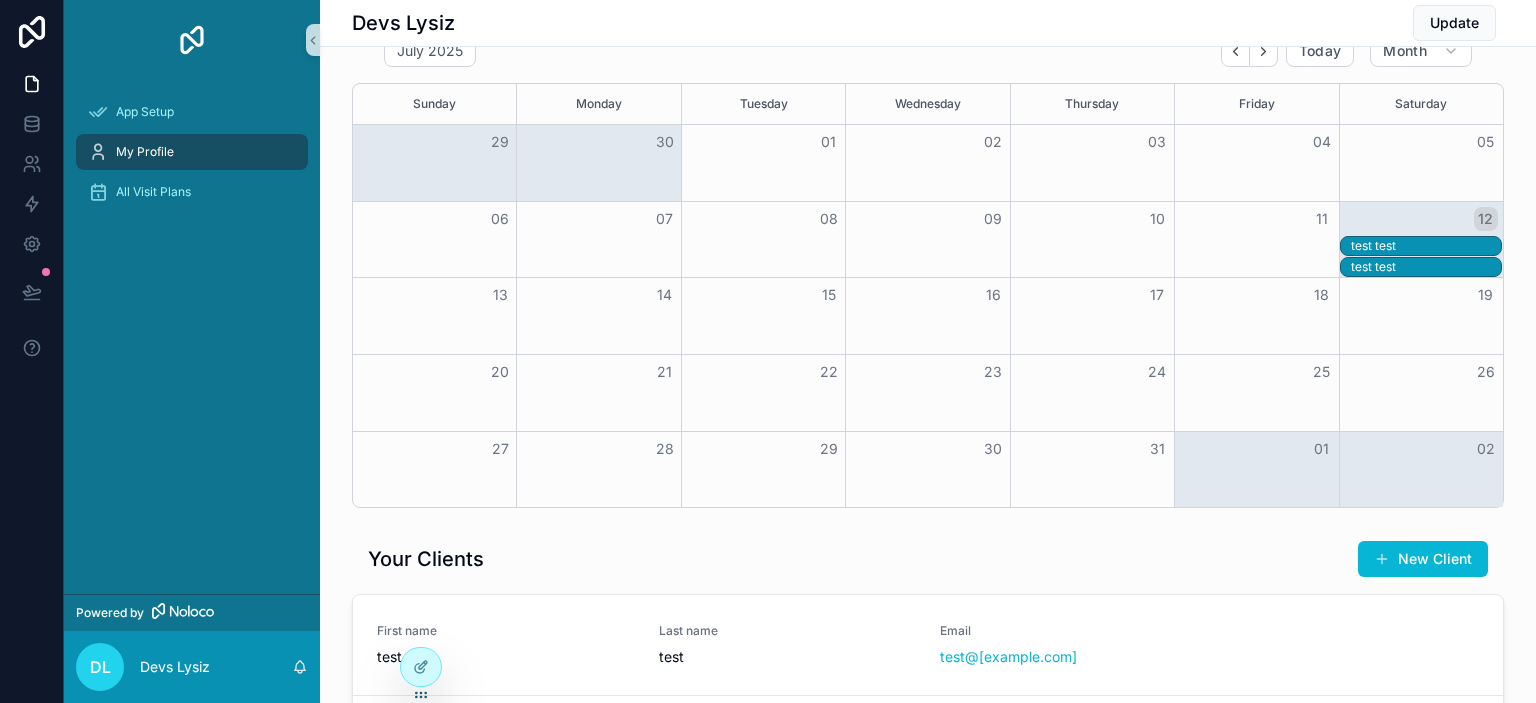 scroll, scrollTop: 587, scrollLeft: 0, axis: vertical 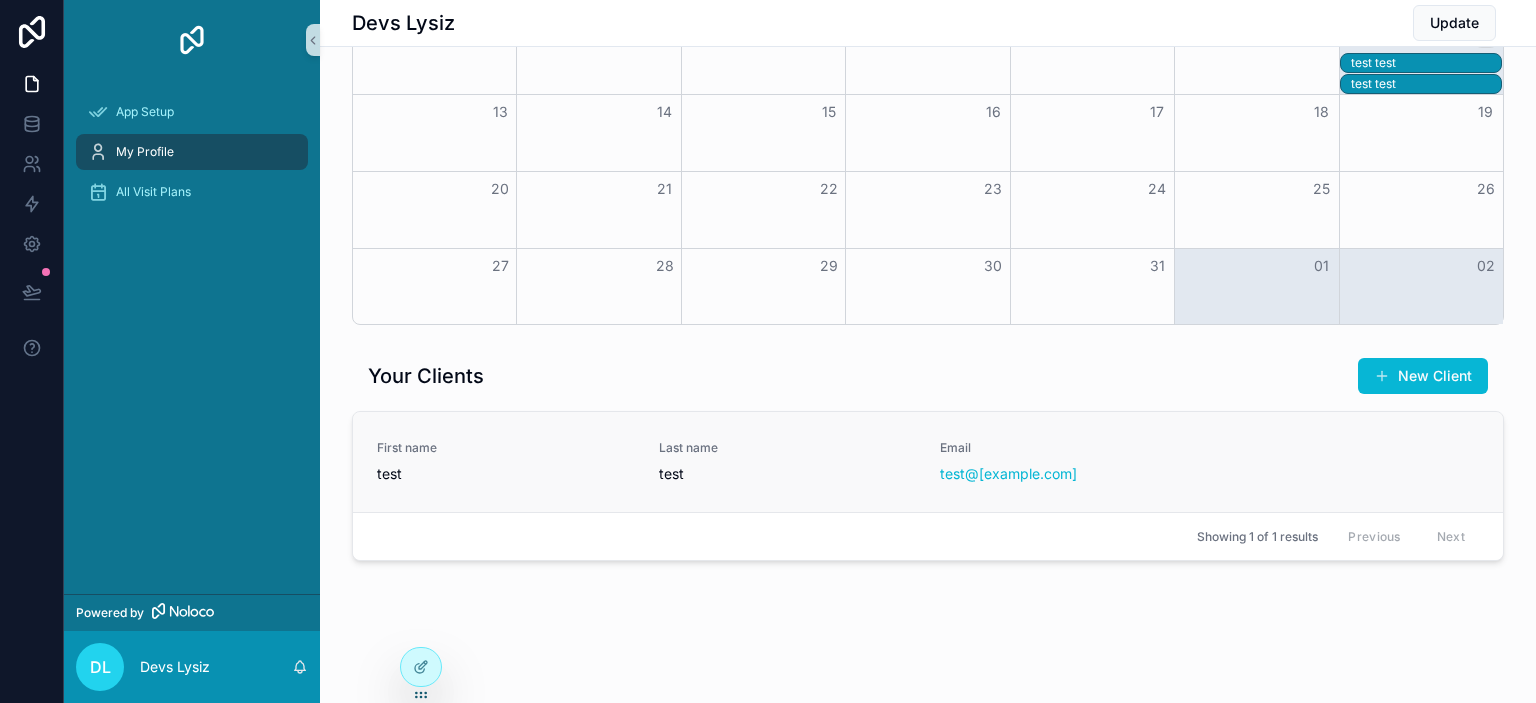 click on "First name" at bounding box center [506, 448] 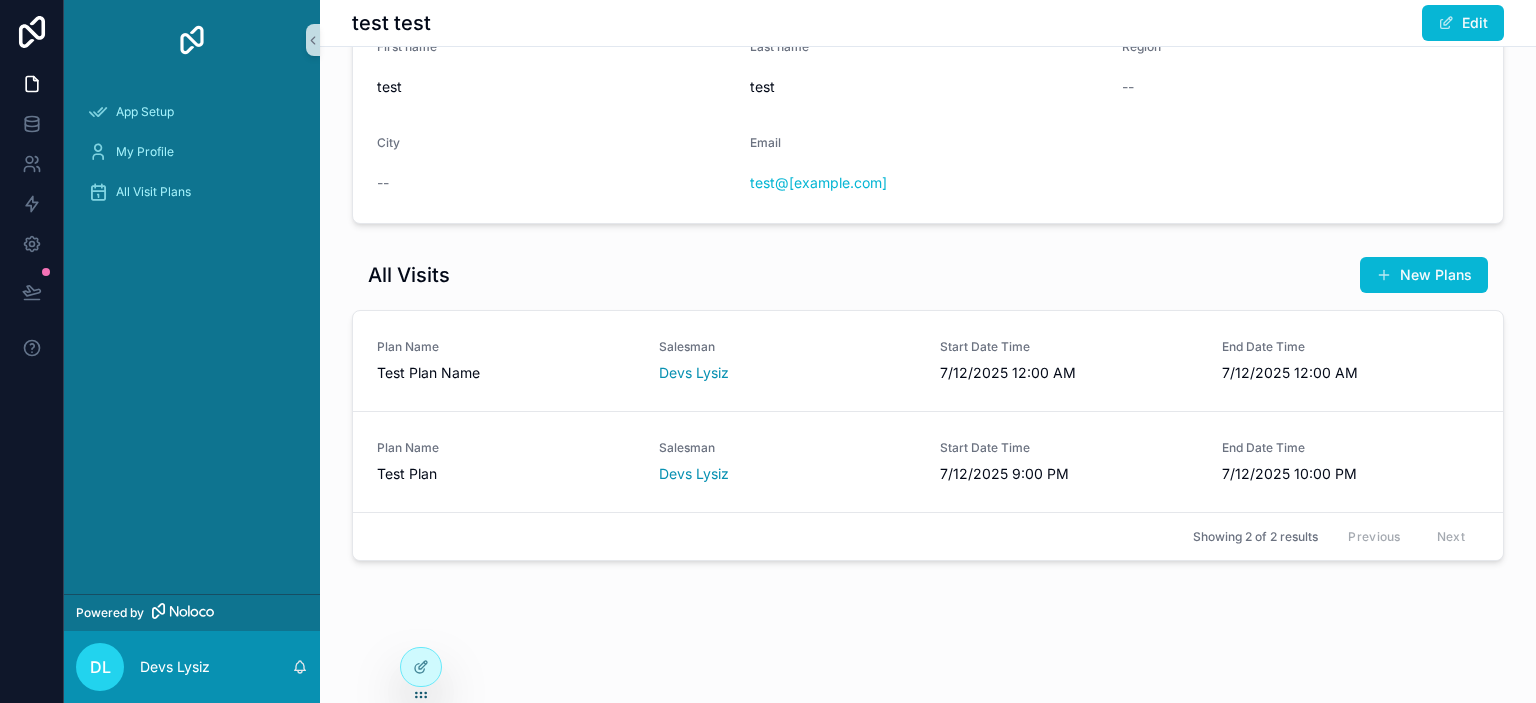 scroll, scrollTop: 0, scrollLeft: 0, axis: both 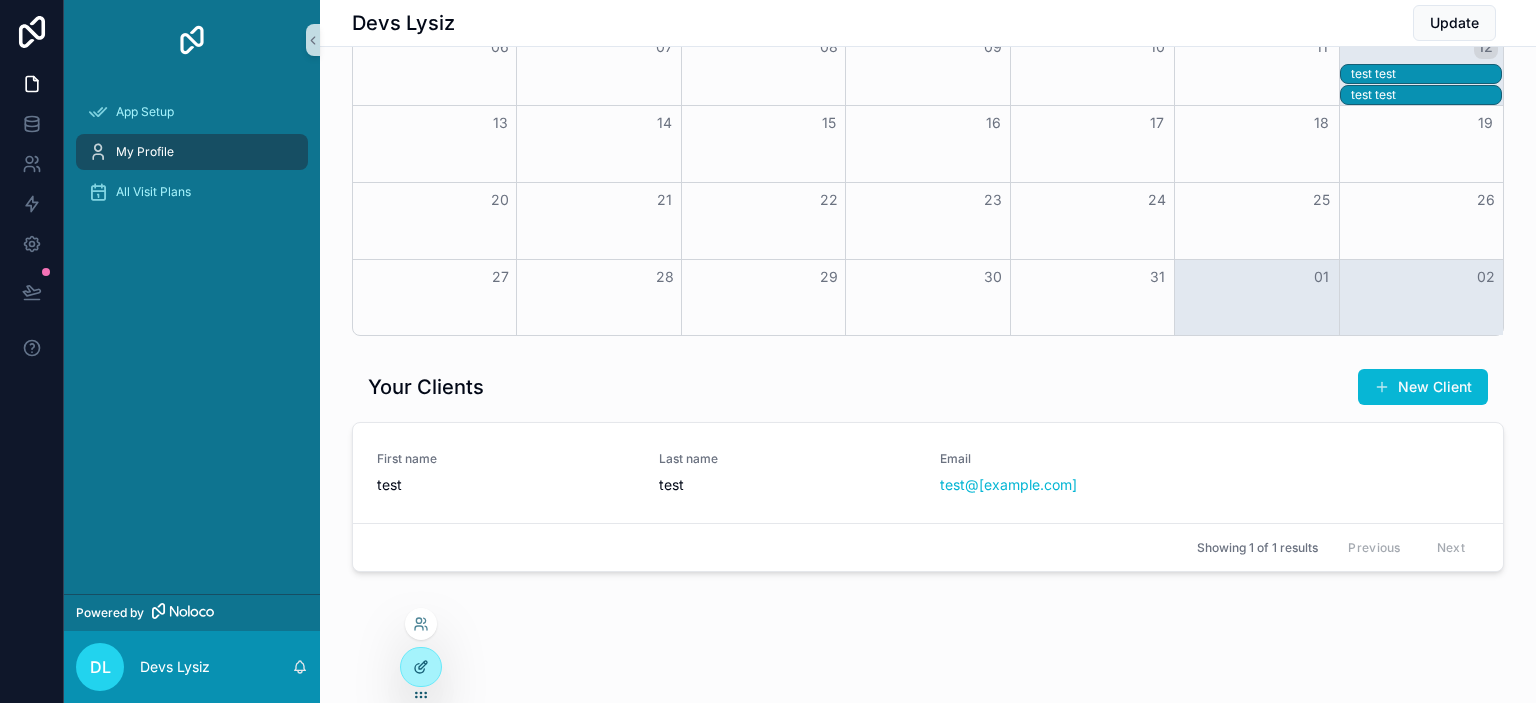 click 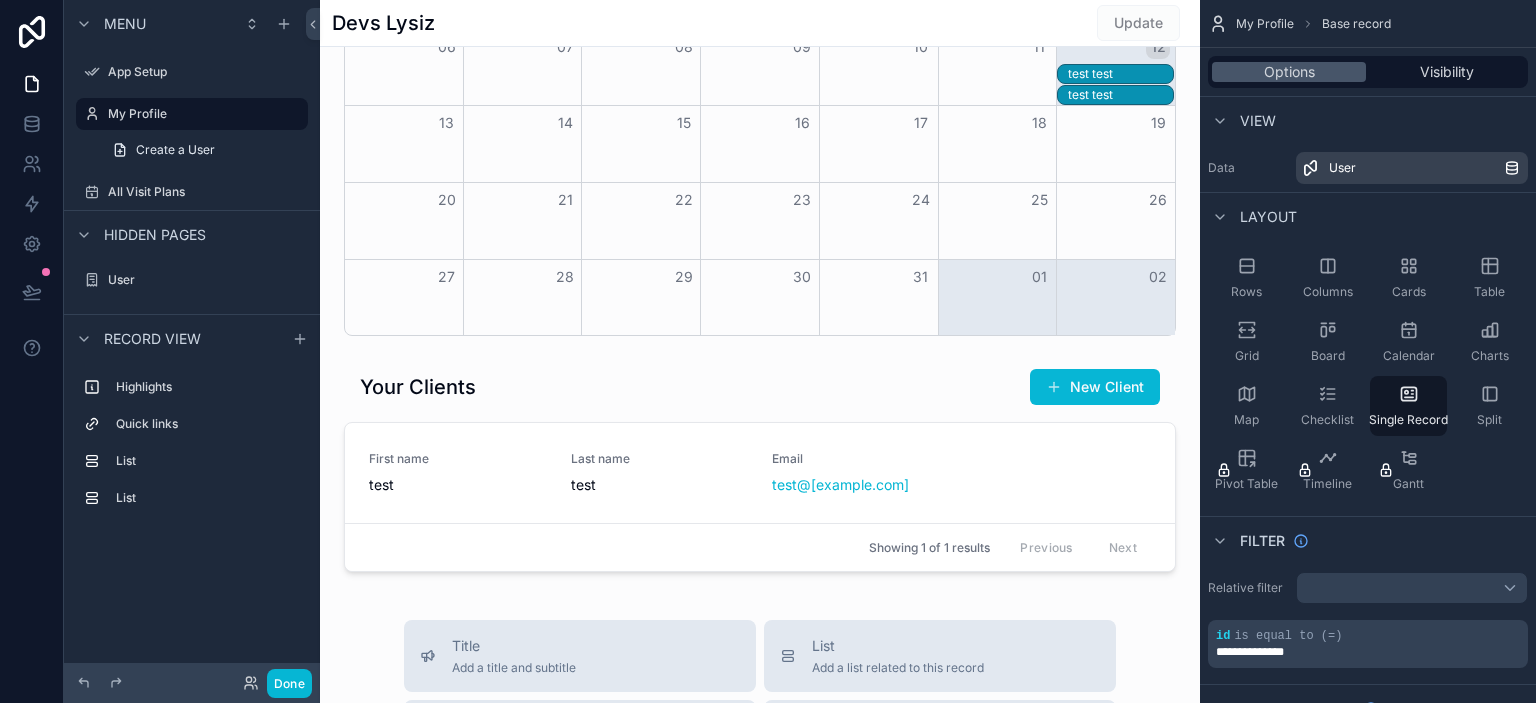 click at bounding box center [760, 458] 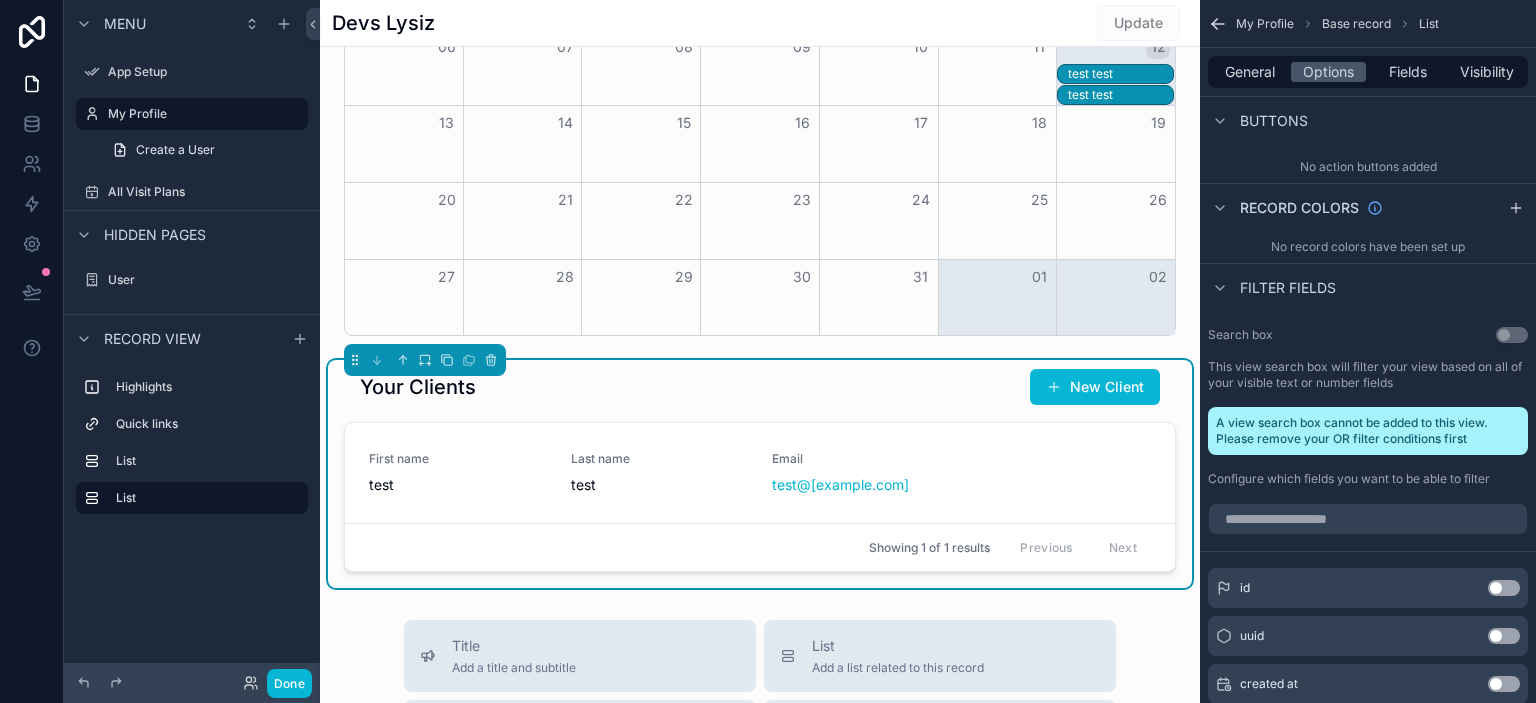 scroll, scrollTop: 547, scrollLeft: 0, axis: vertical 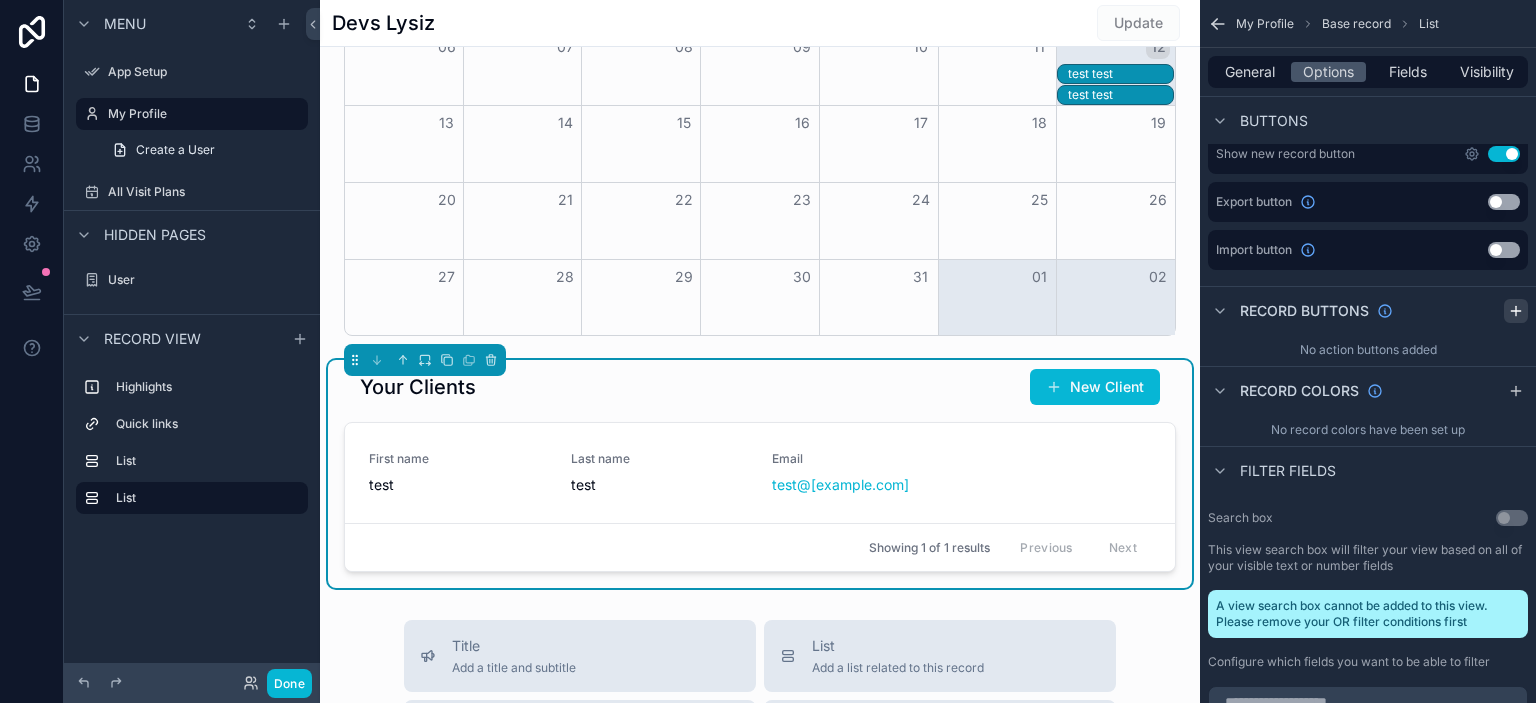 click 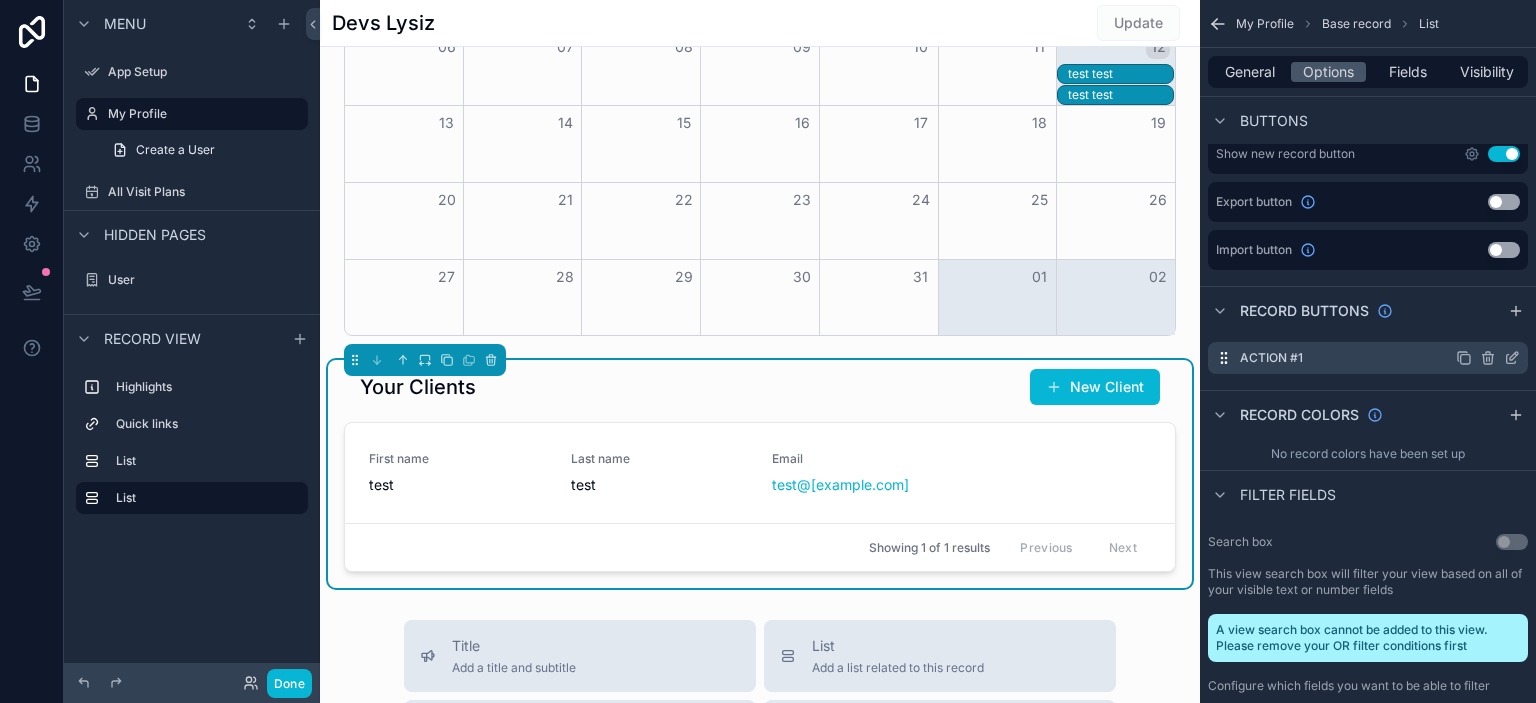 click 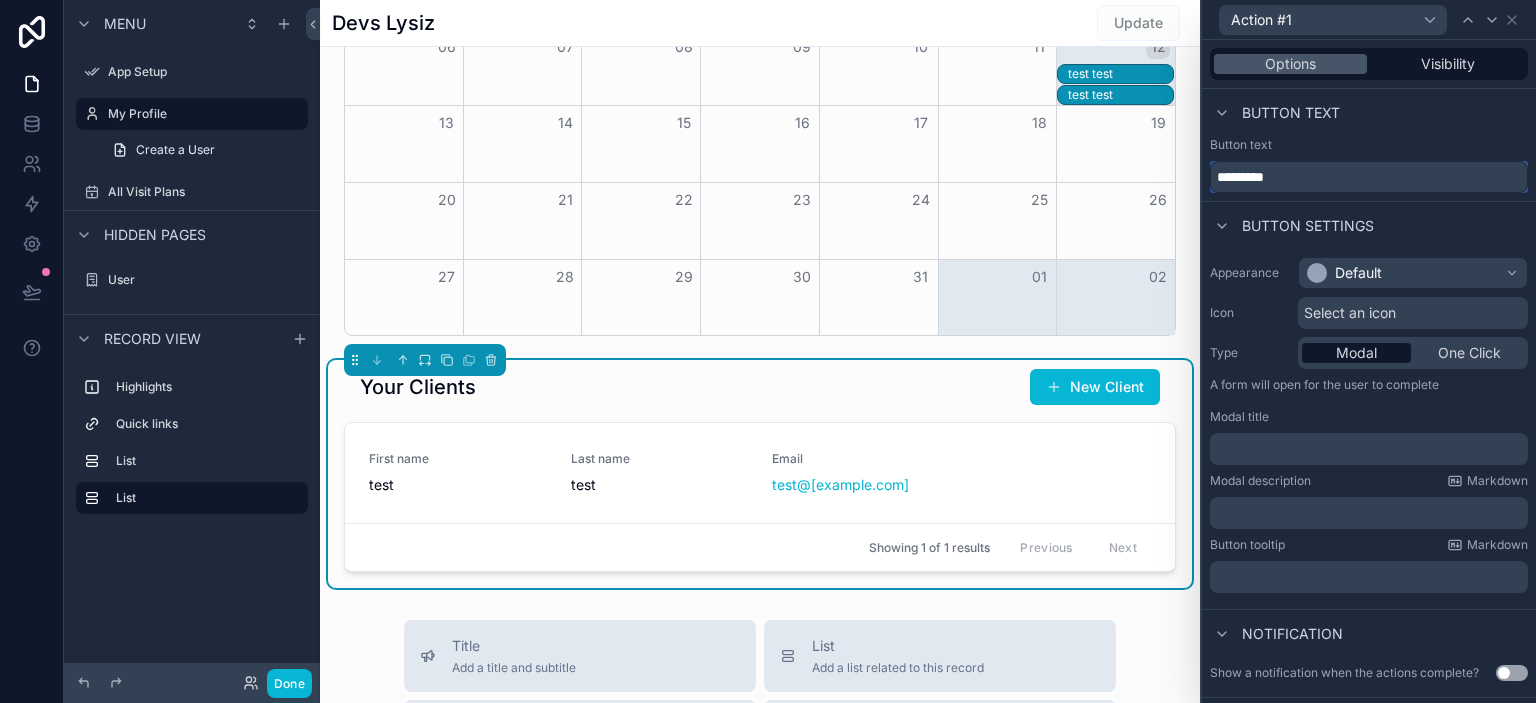 click on "*********" at bounding box center (1369, 177) 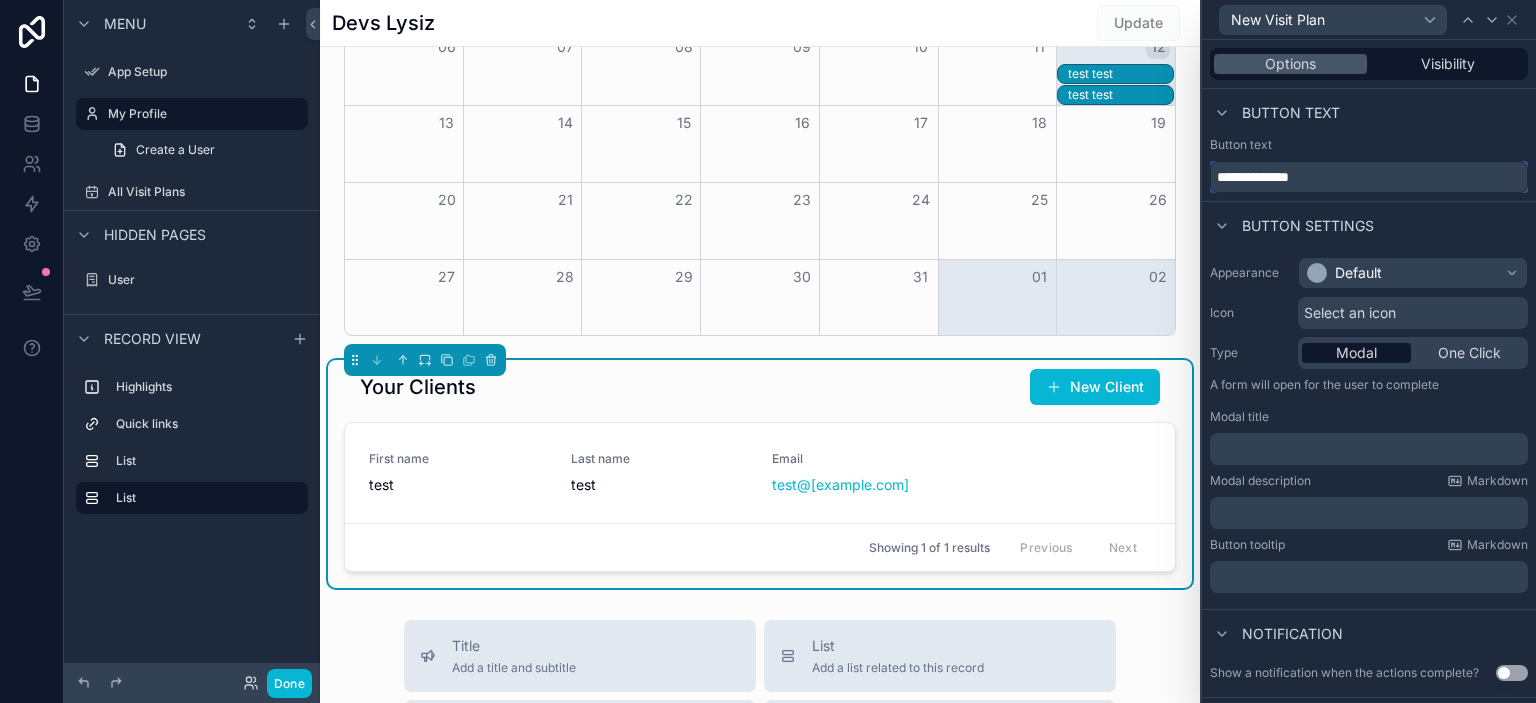 type on "**********" 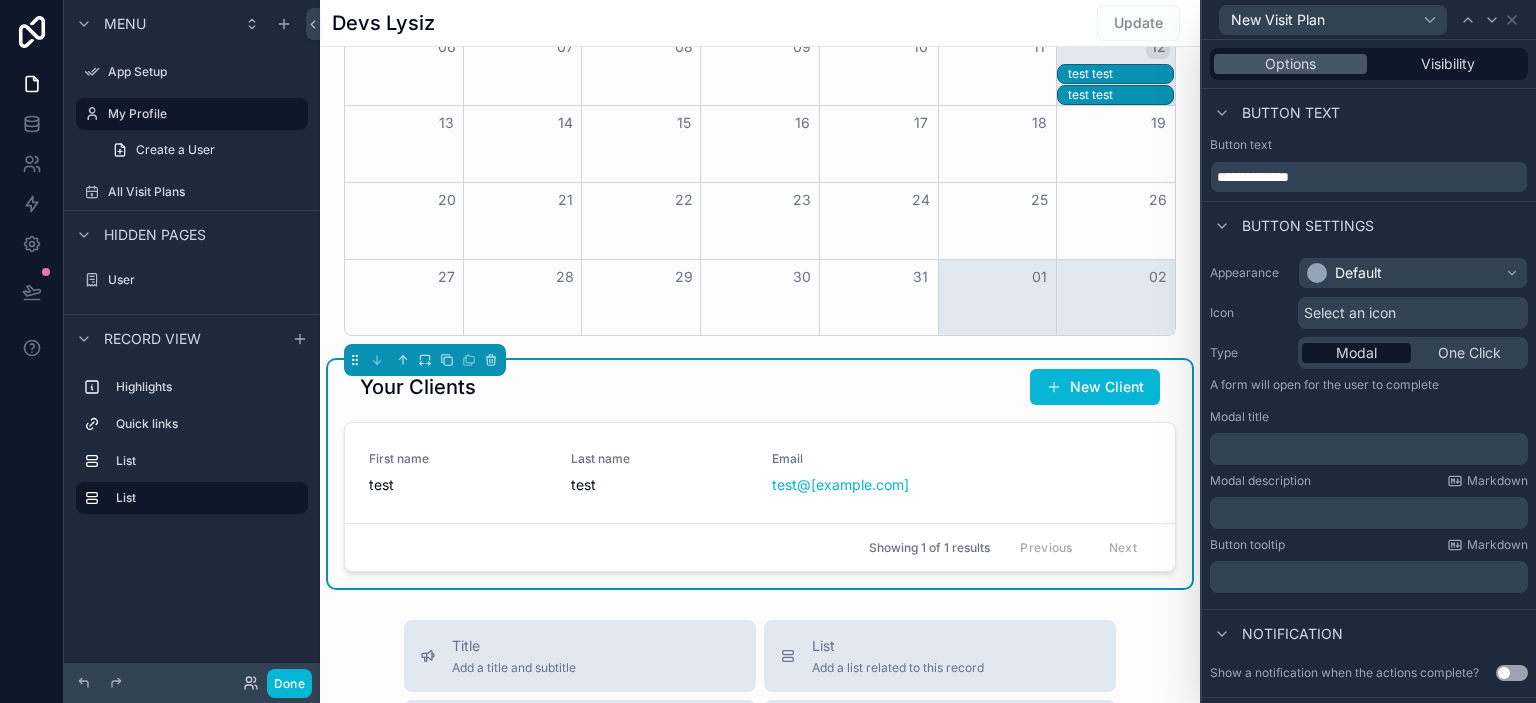 click on "Button text" at bounding box center [1369, 145] 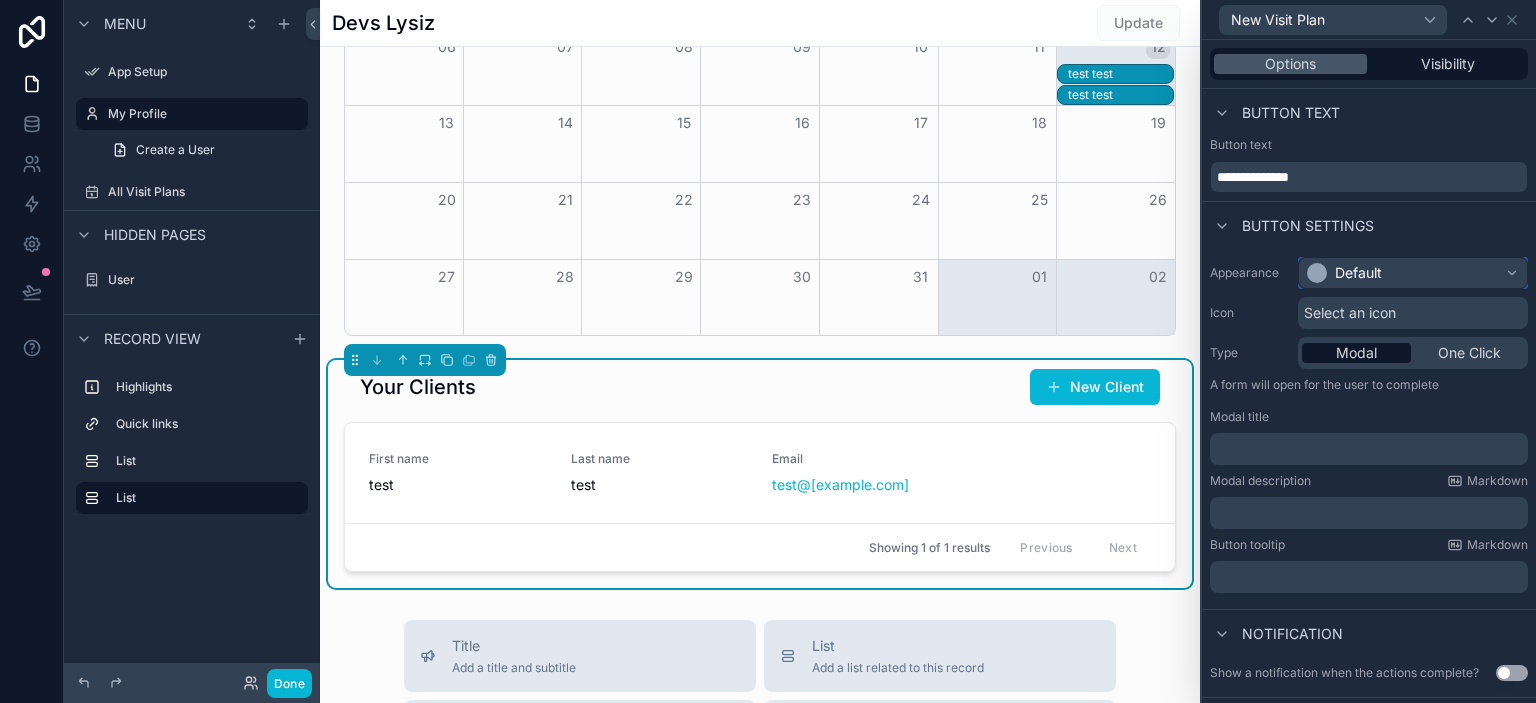 click on "Default" at bounding box center (1358, 273) 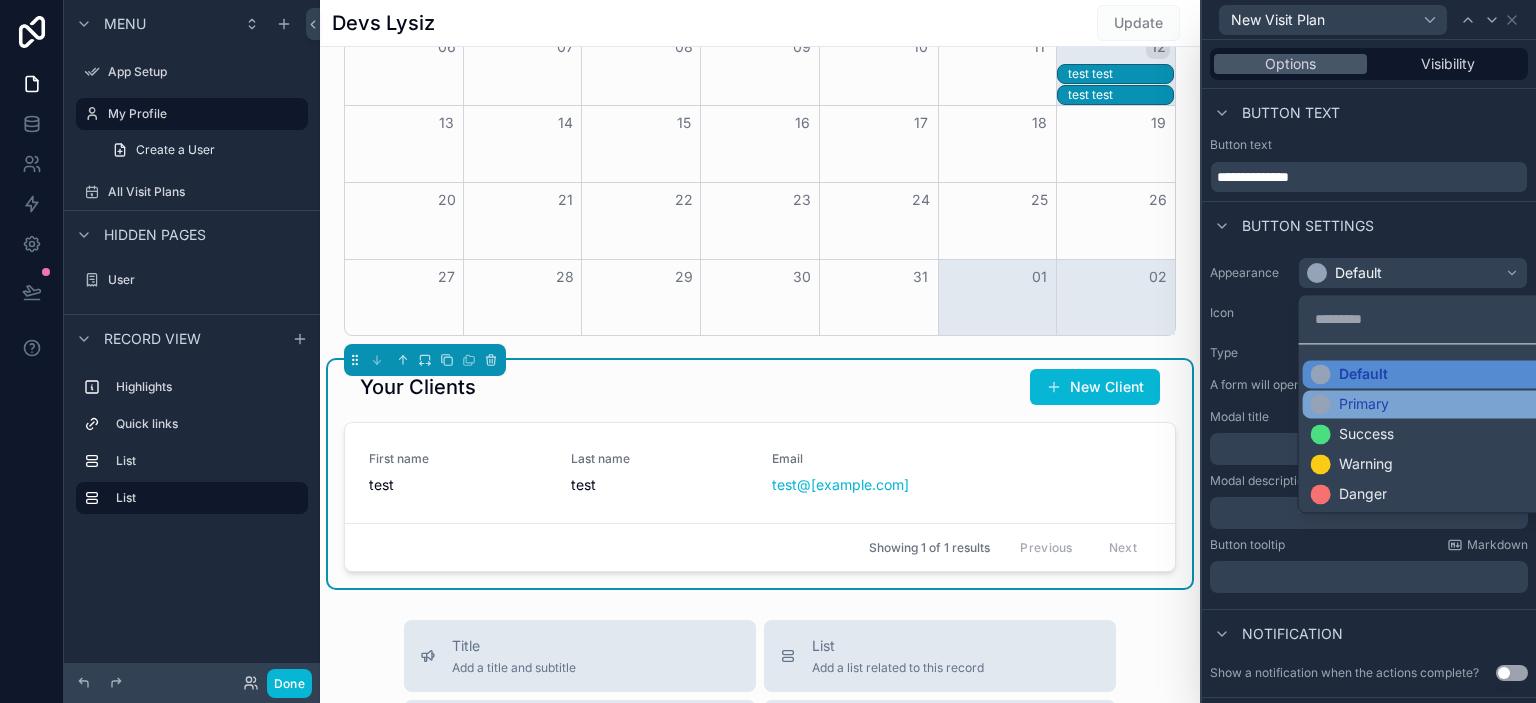 click on "Primary" at bounding box center (1364, 404) 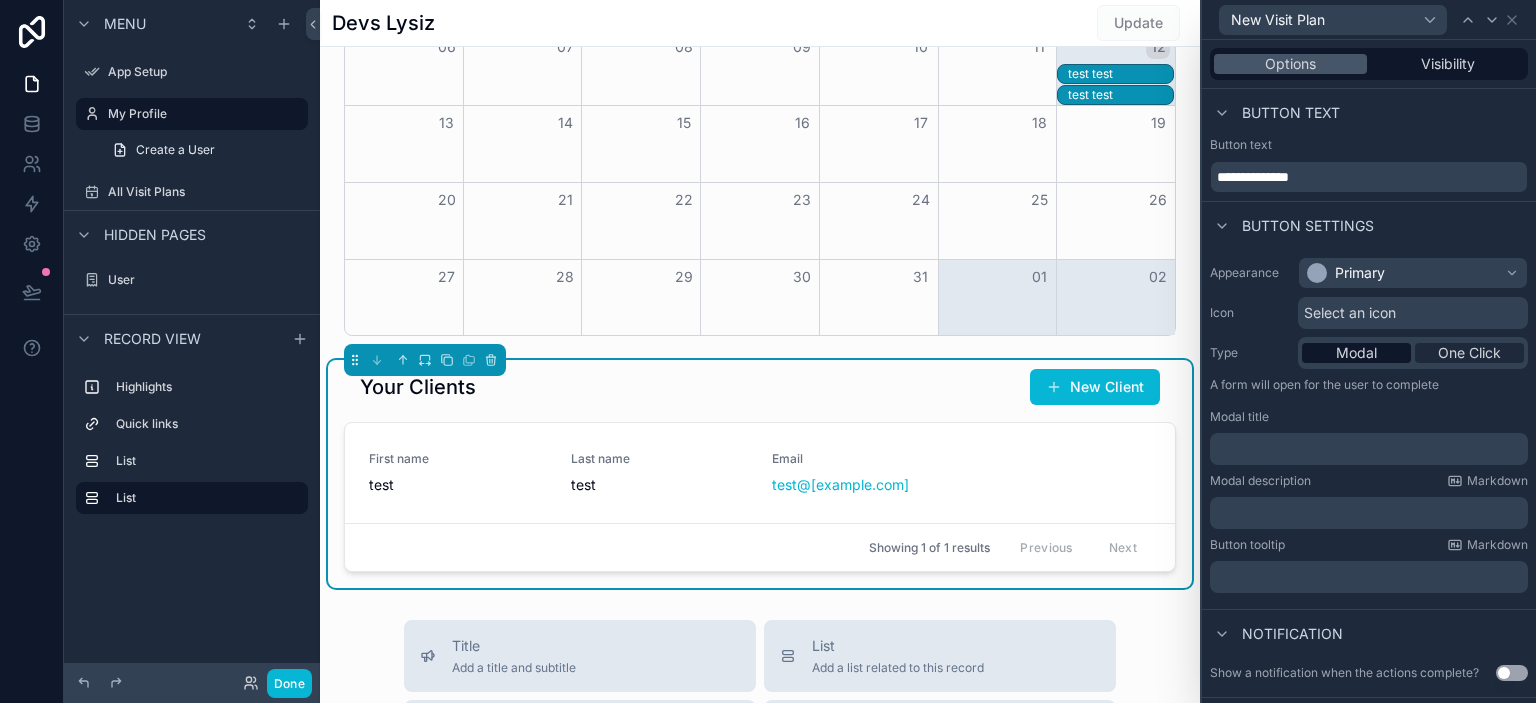 click on "One Click" at bounding box center [1469, 353] 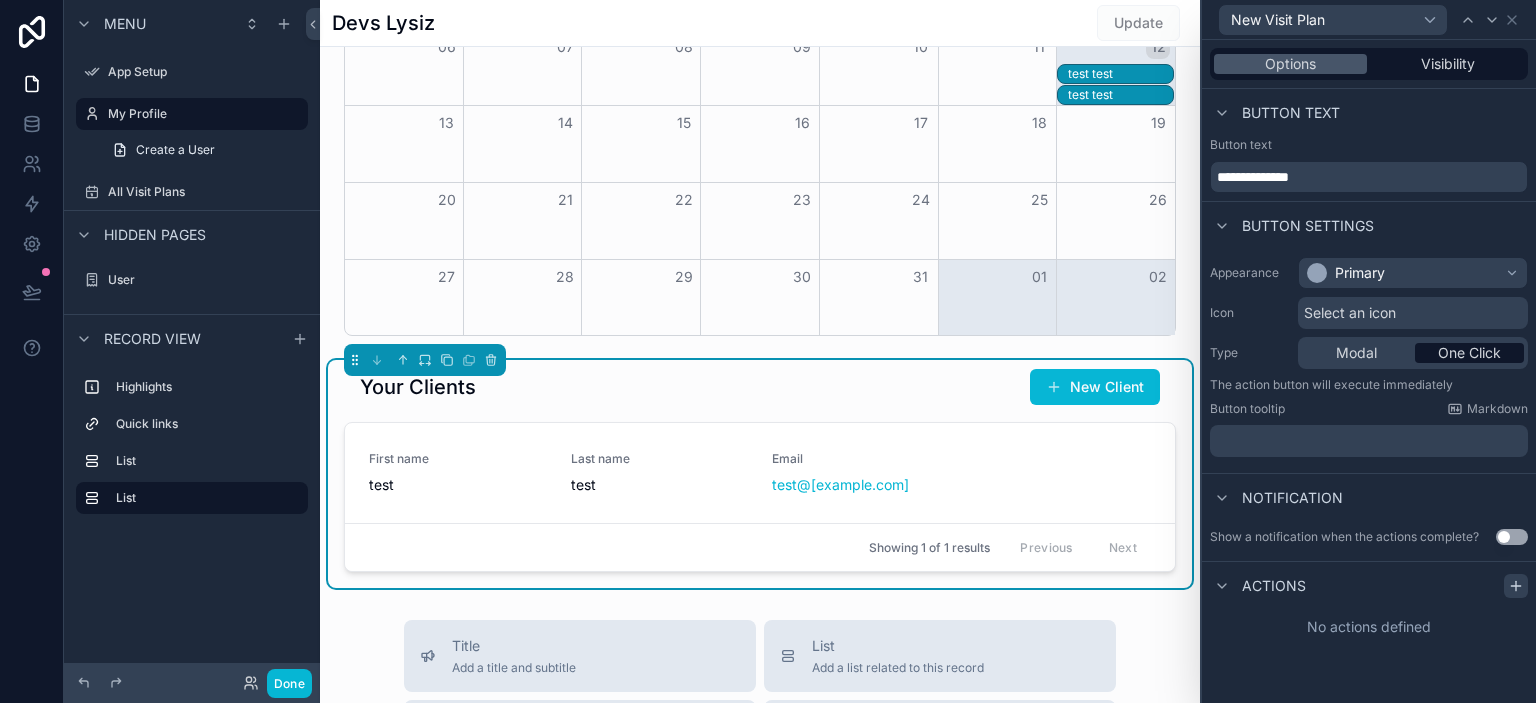 click 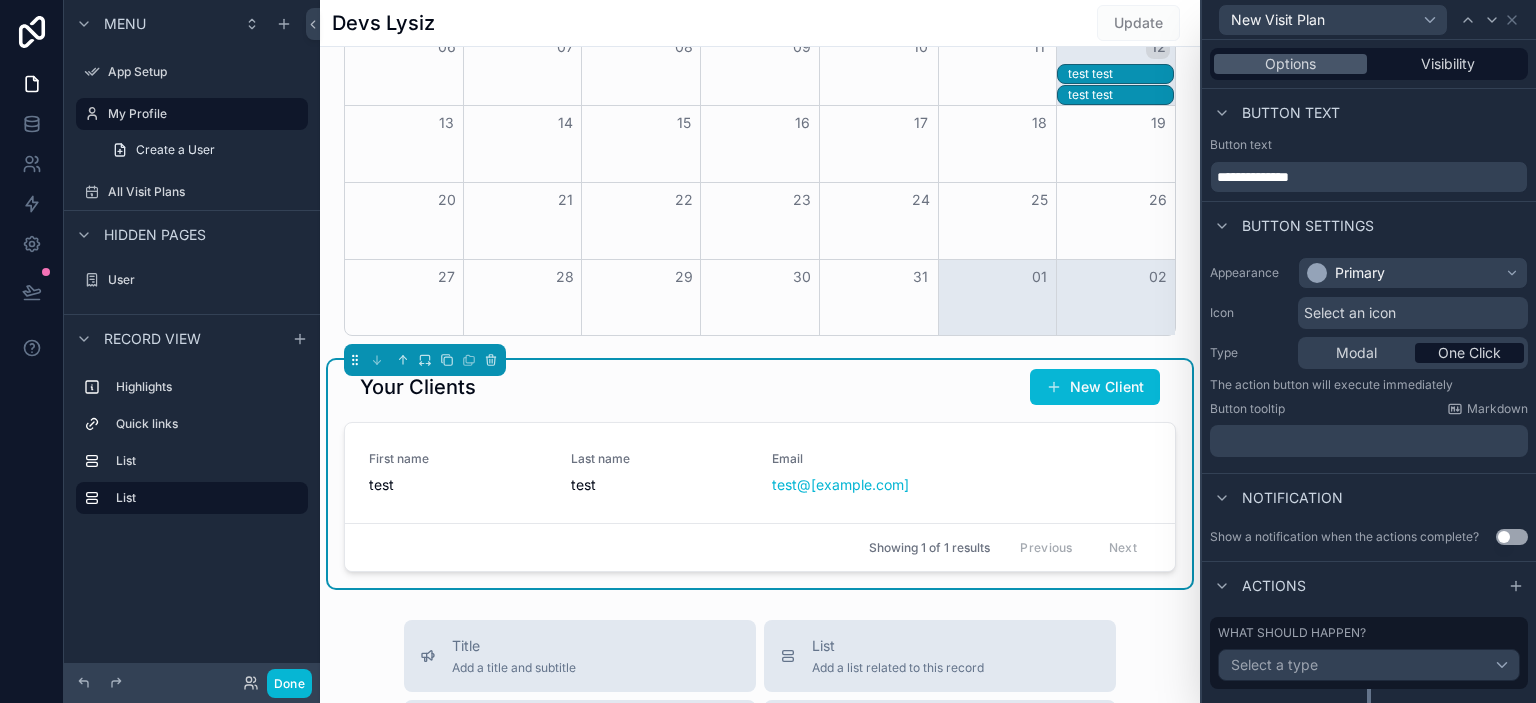 scroll, scrollTop: 45, scrollLeft: 0, axis: vertical 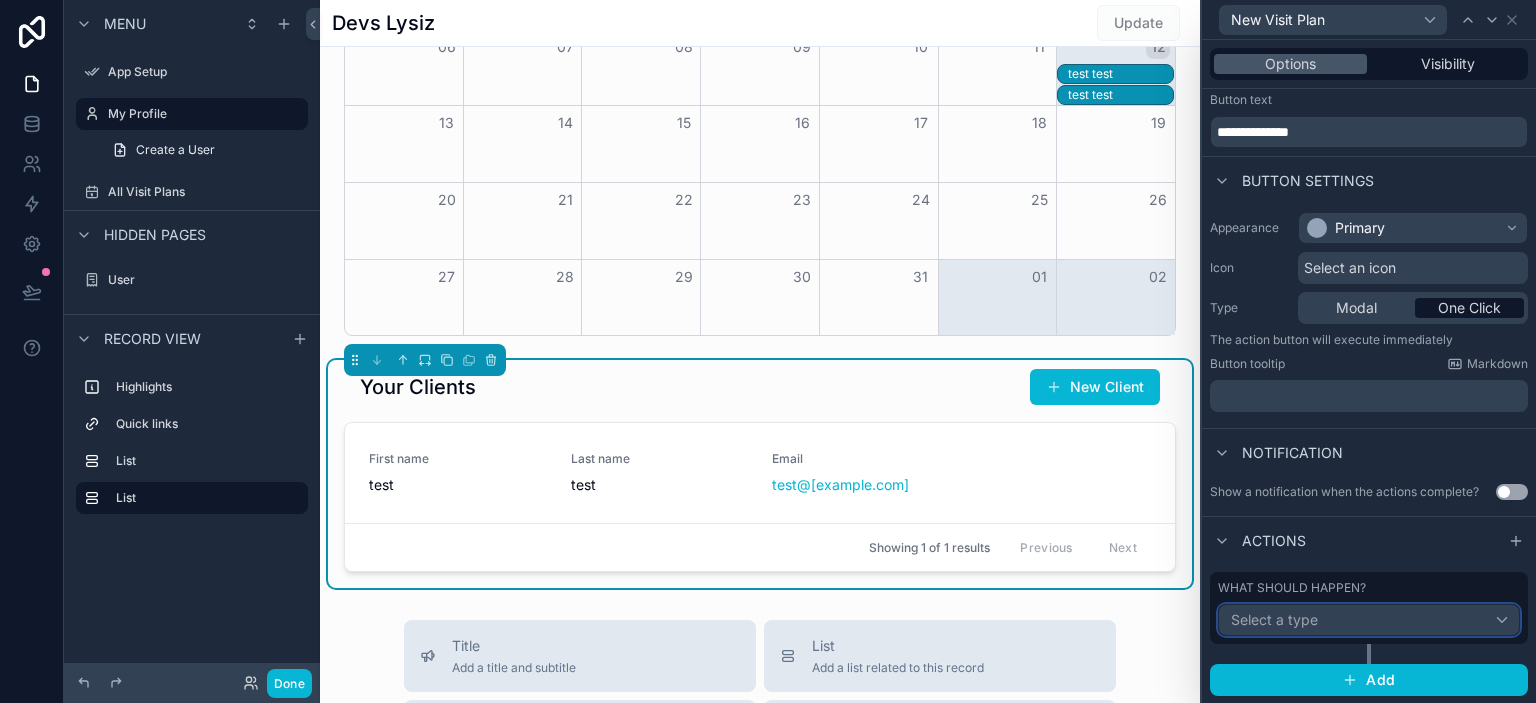 click on "Select a type" at bounding box center (1369, 620) 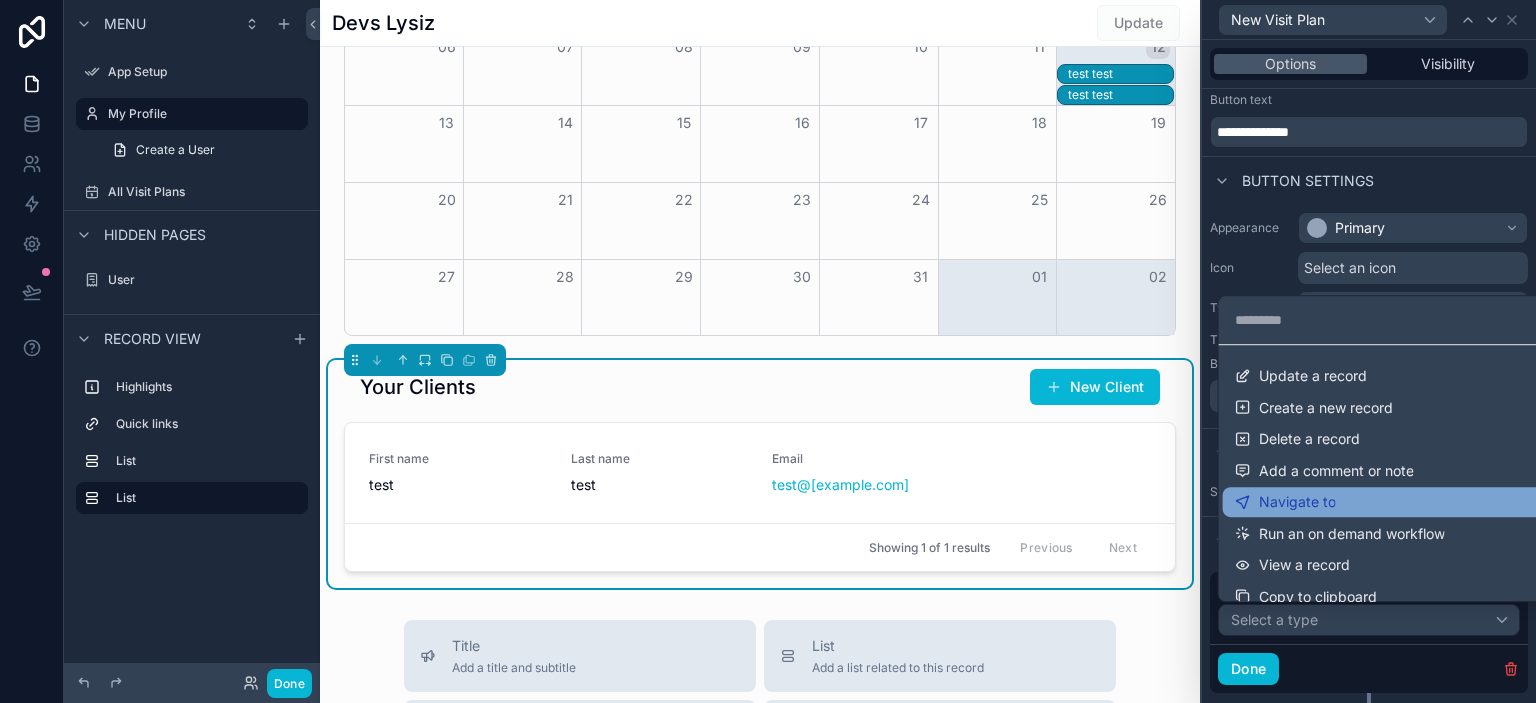click on "Navigate to" at bounding box center (1393, 502) 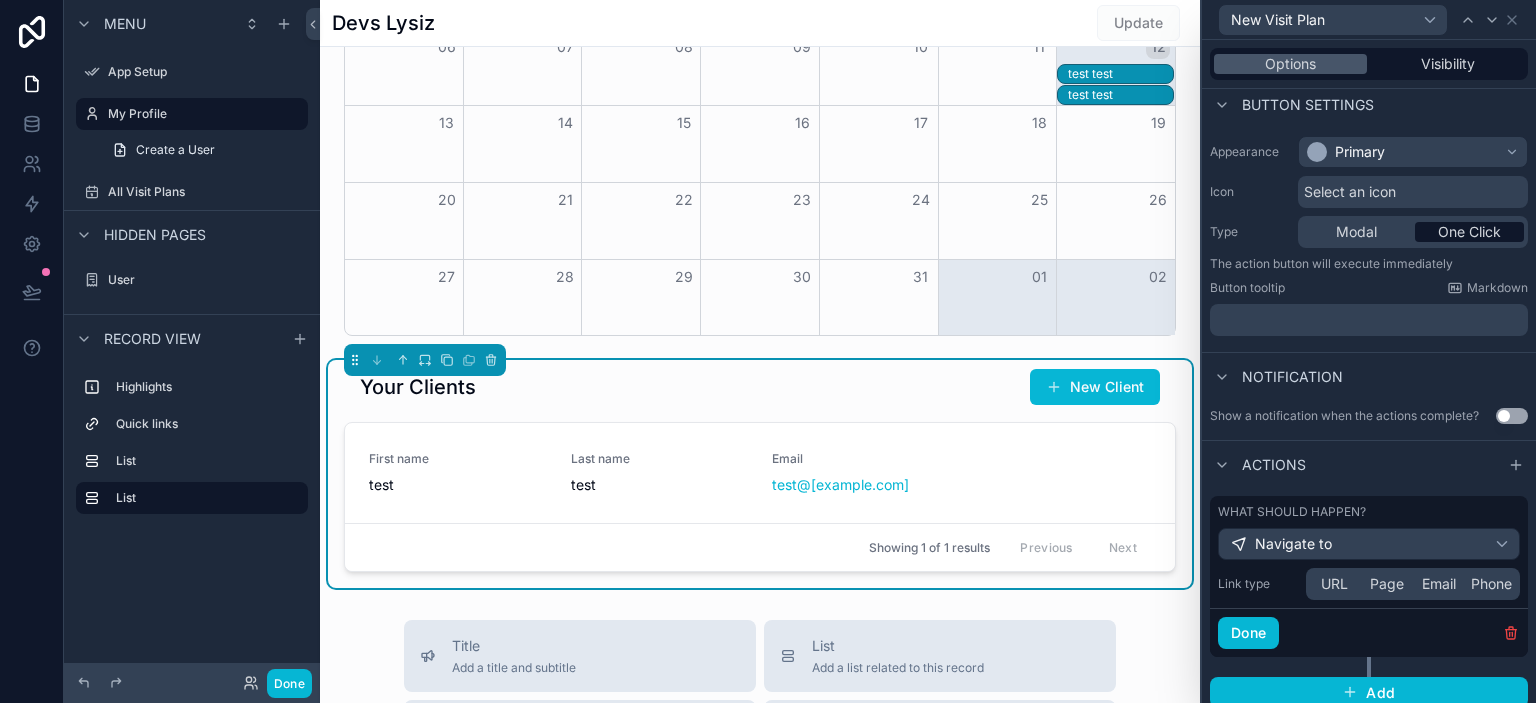 scroll, scrollTop: 133, scrollLeft: 0, axis: vertical 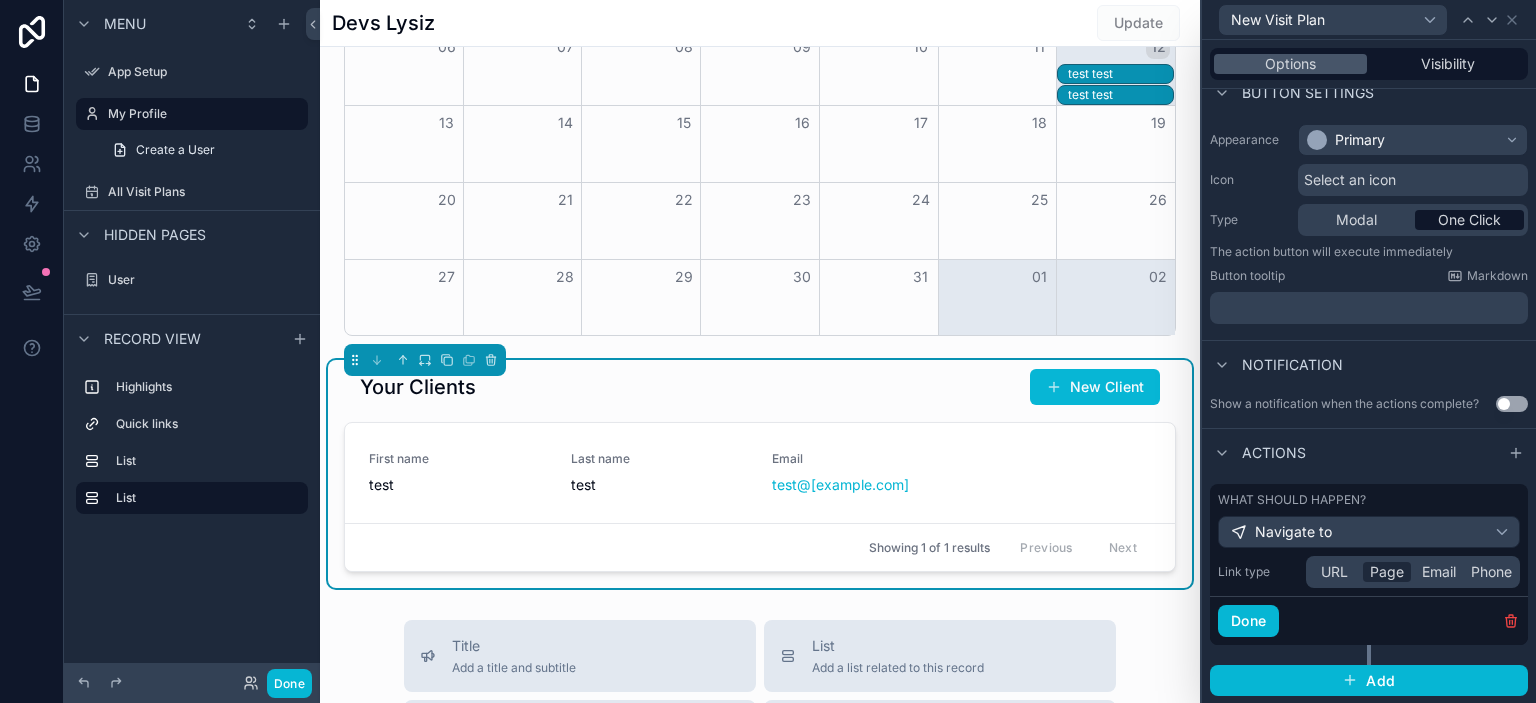 click on "Page" at bounding box center (1387, 572) 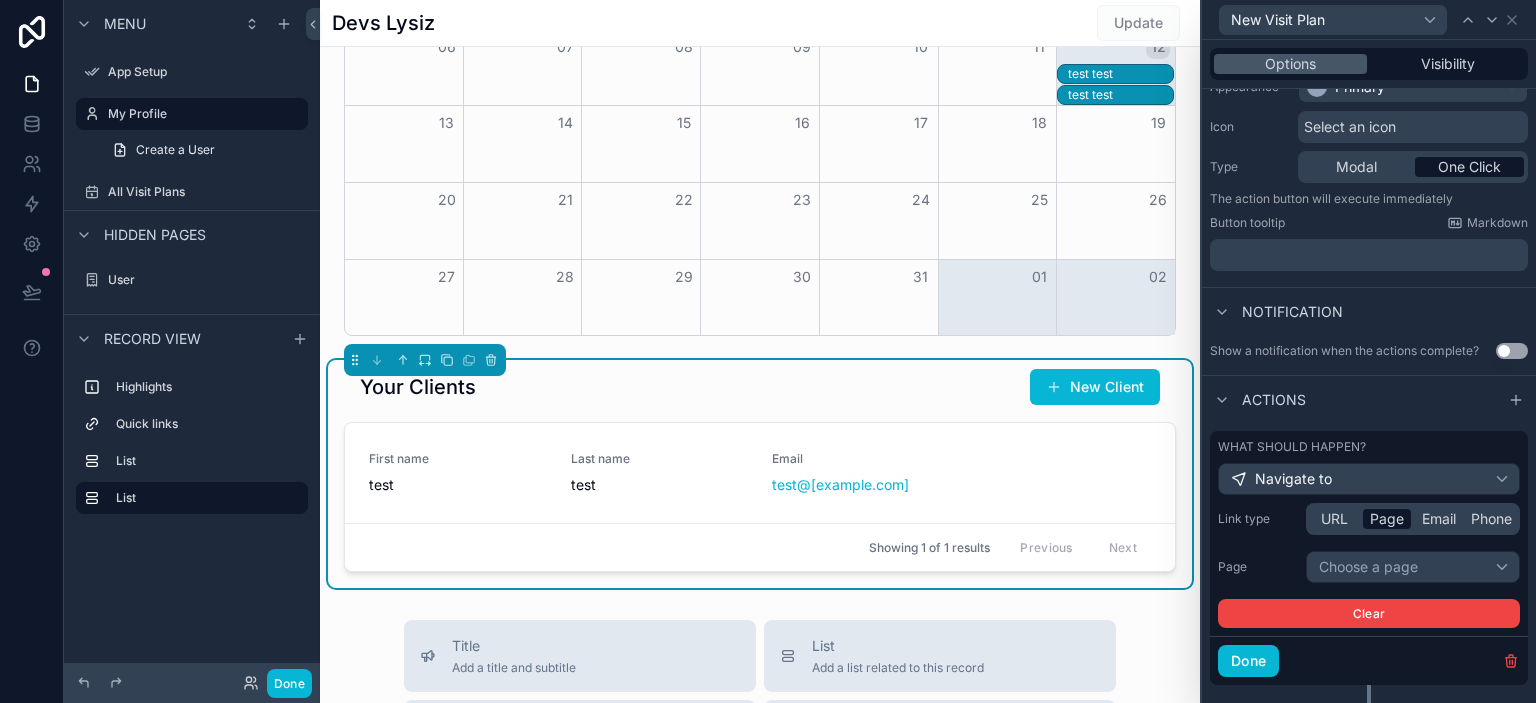 scroll, scrollTop: 226, scrollLeft: 0, axis: vertical 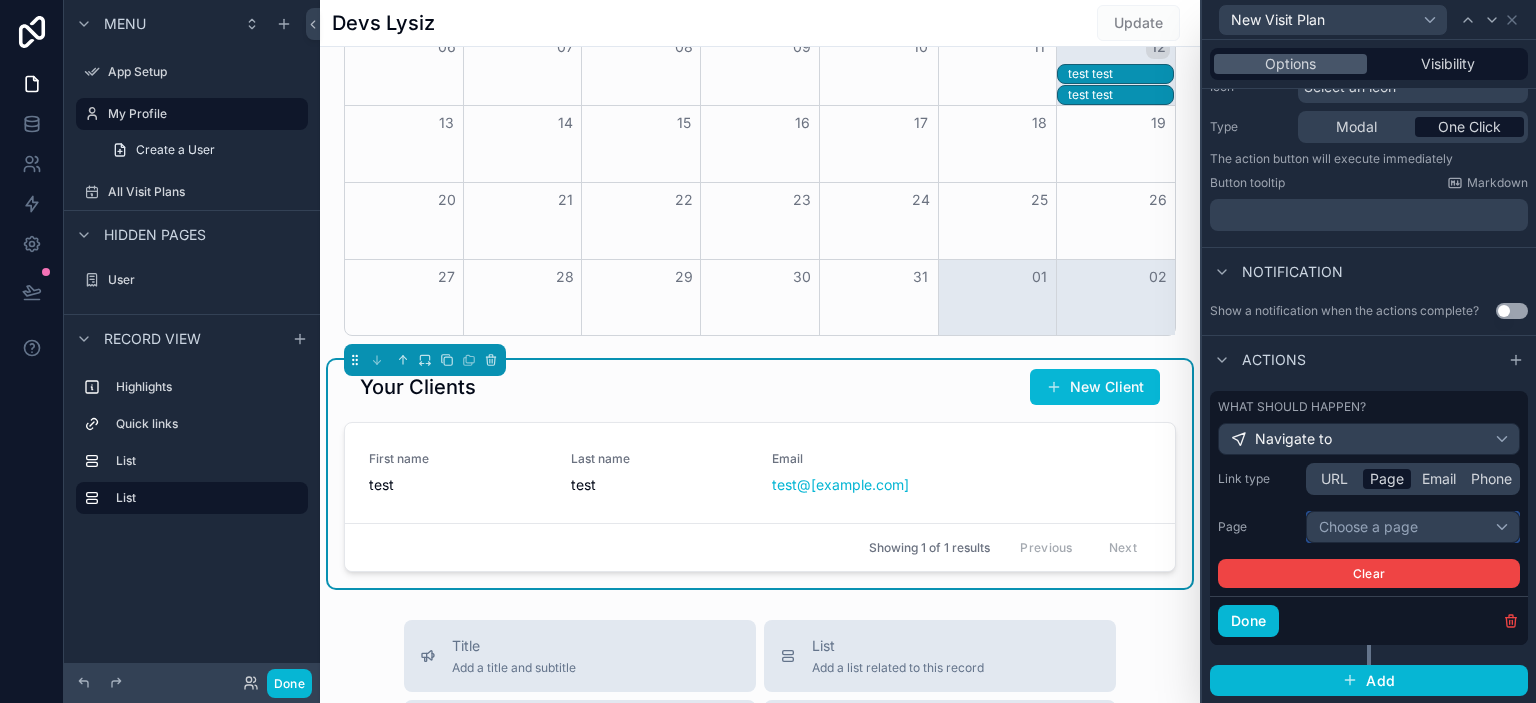click on "Choose a page" at bounding box center (1413, 527) 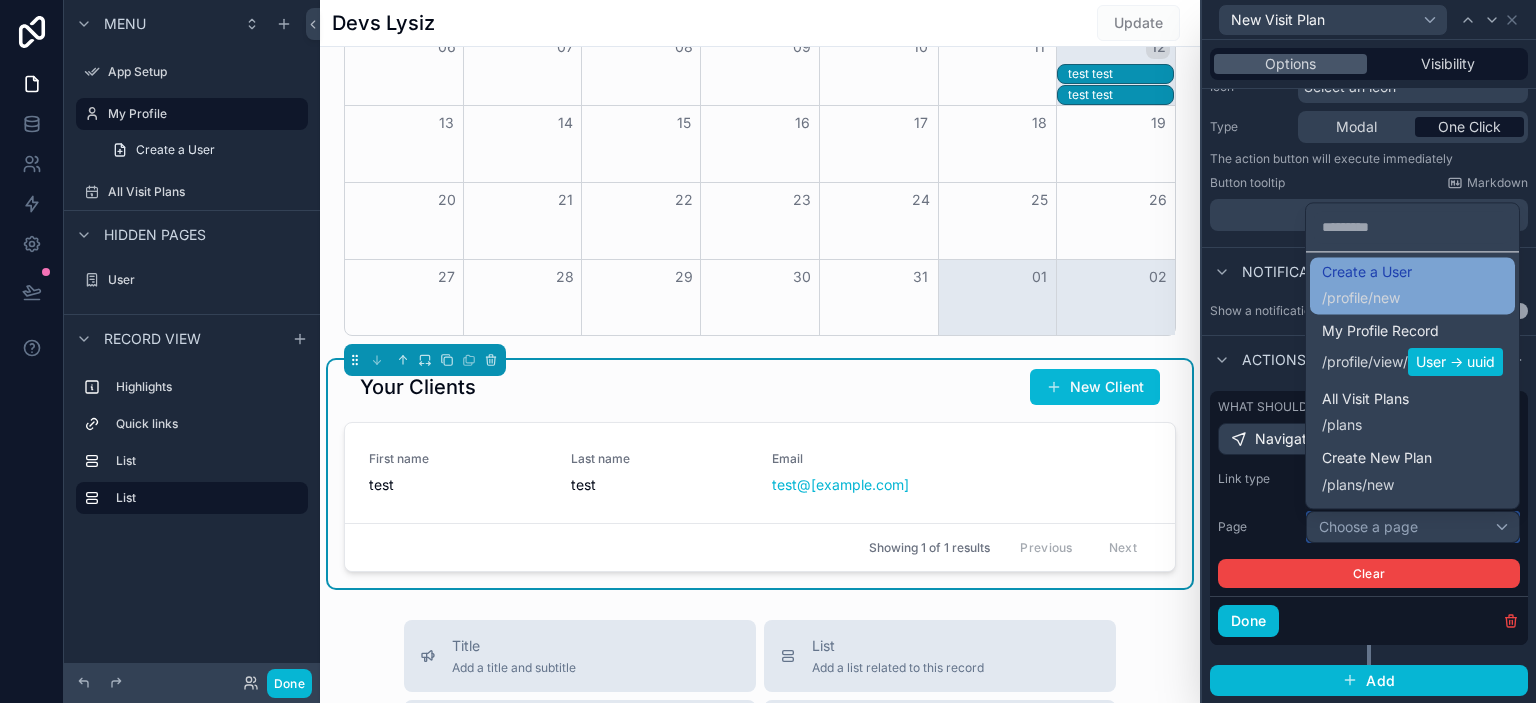 scroll, scrollTop: 101, scrollLeft: 0, axis: vertical 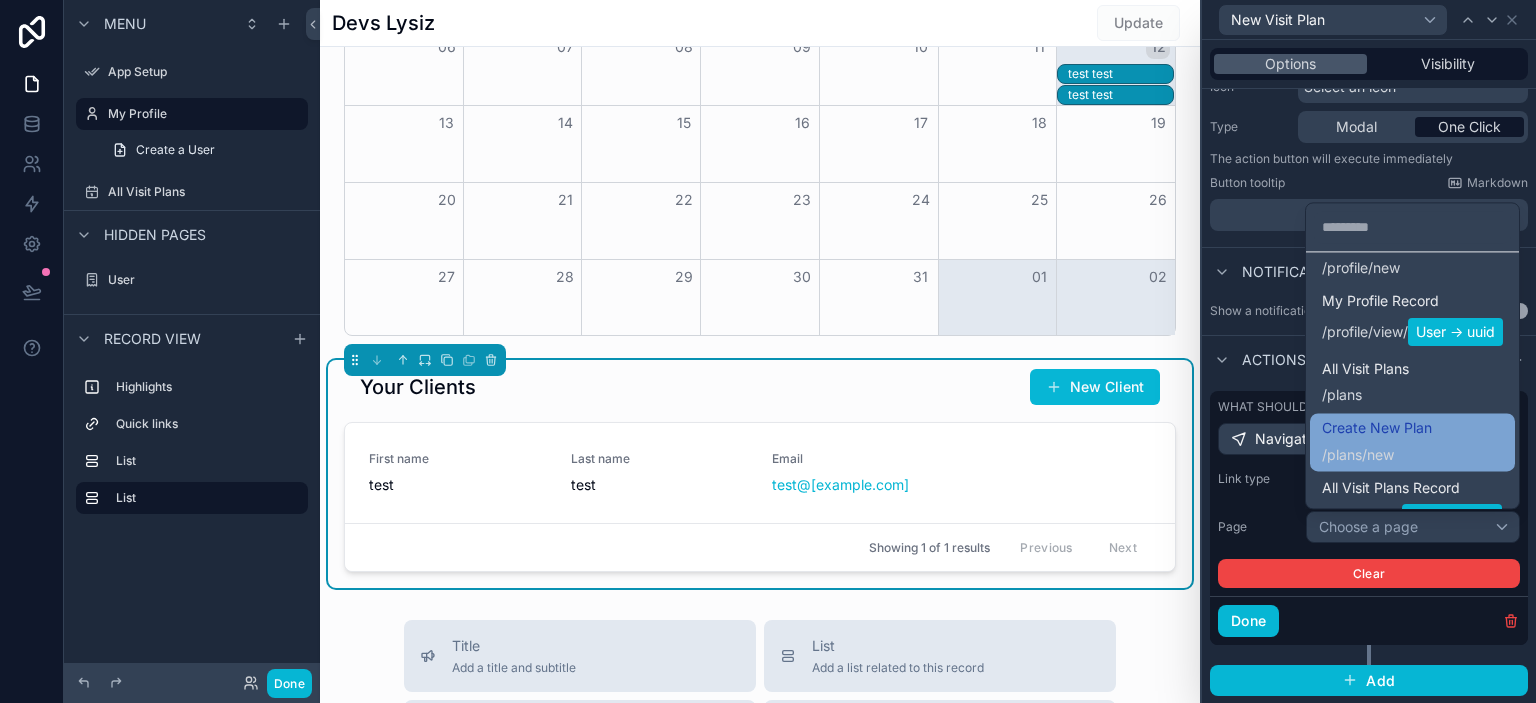 click on "Create New Plan / plans /new" at bounding box center (1377, 442) 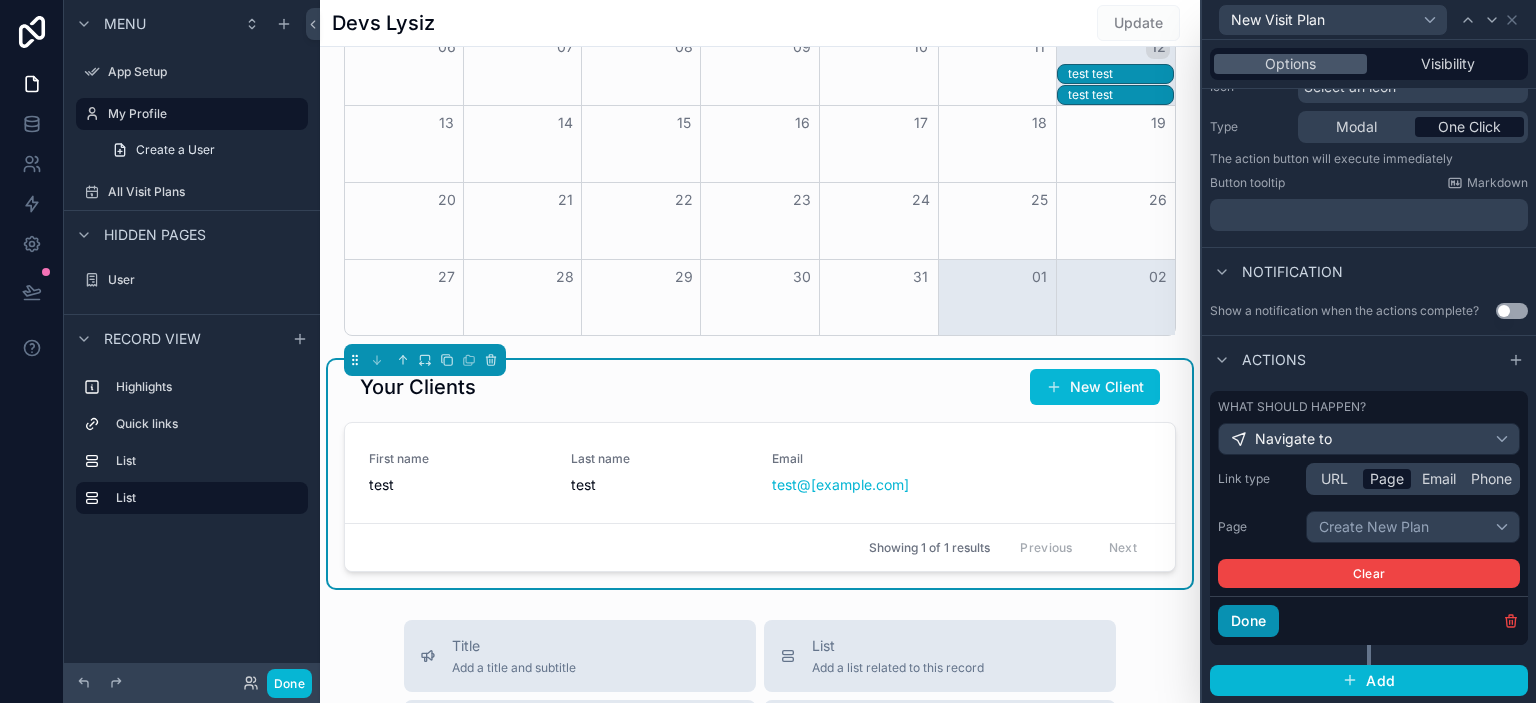 click on "Done" at bounding box center (1248, 621) 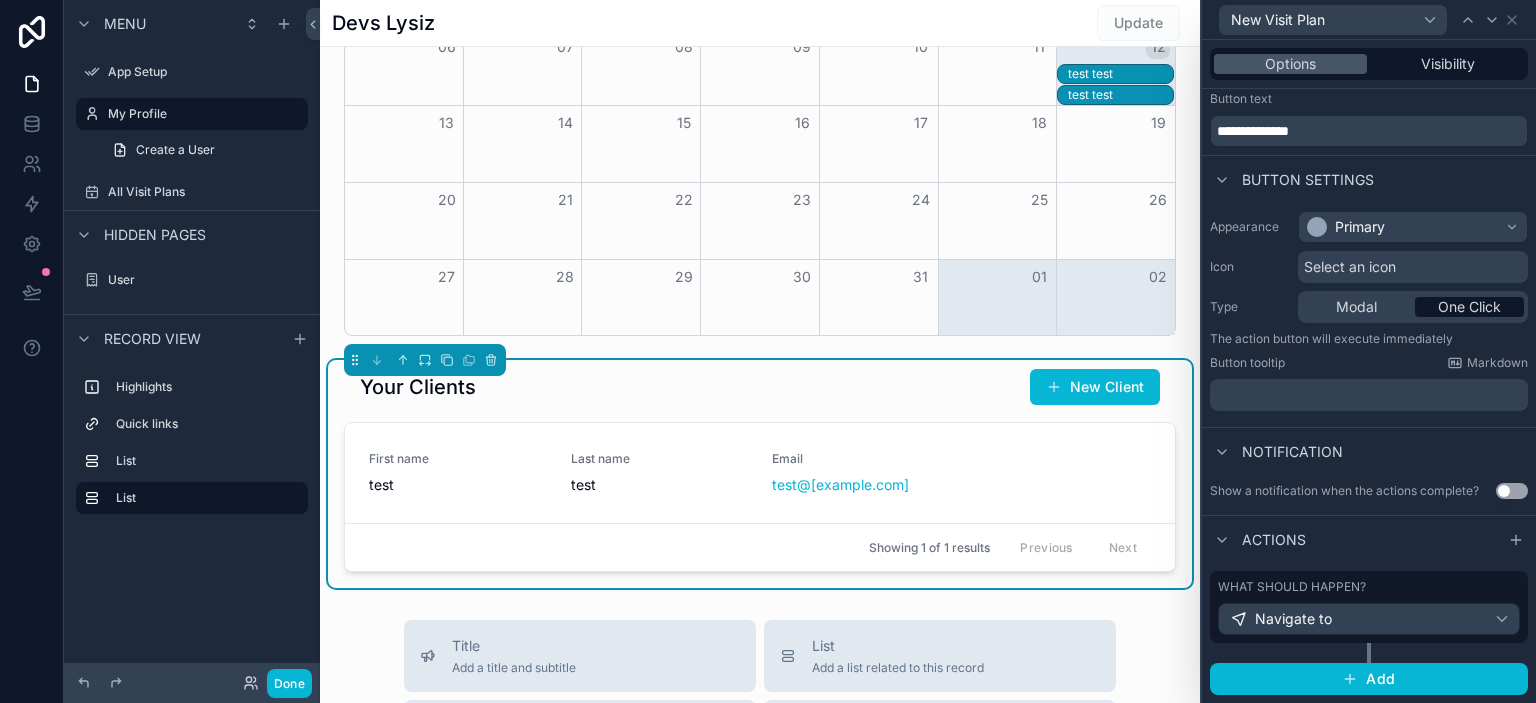 scroll, scrollTop: 45, scrollLeft: 0, axis: vertical 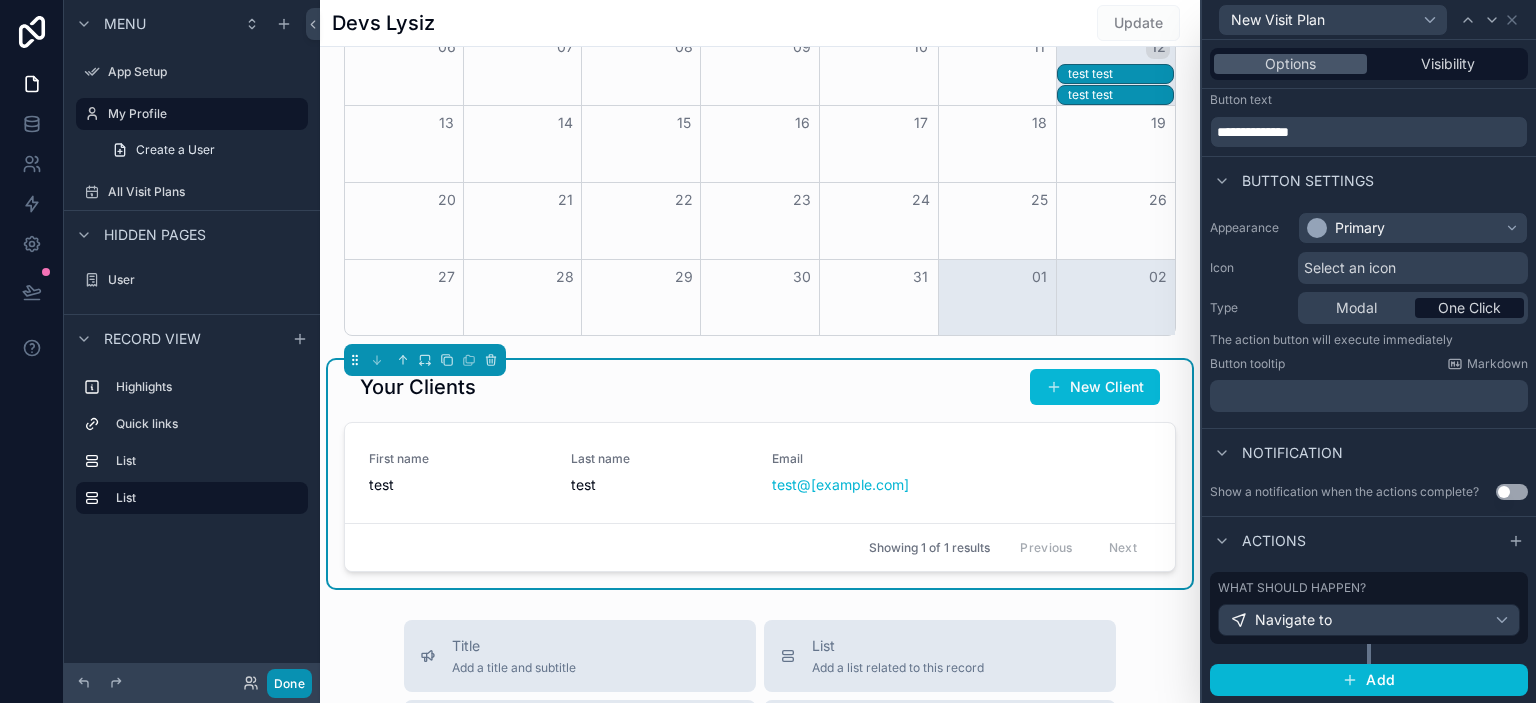 click on "Done" at bounding box center [289, 683] 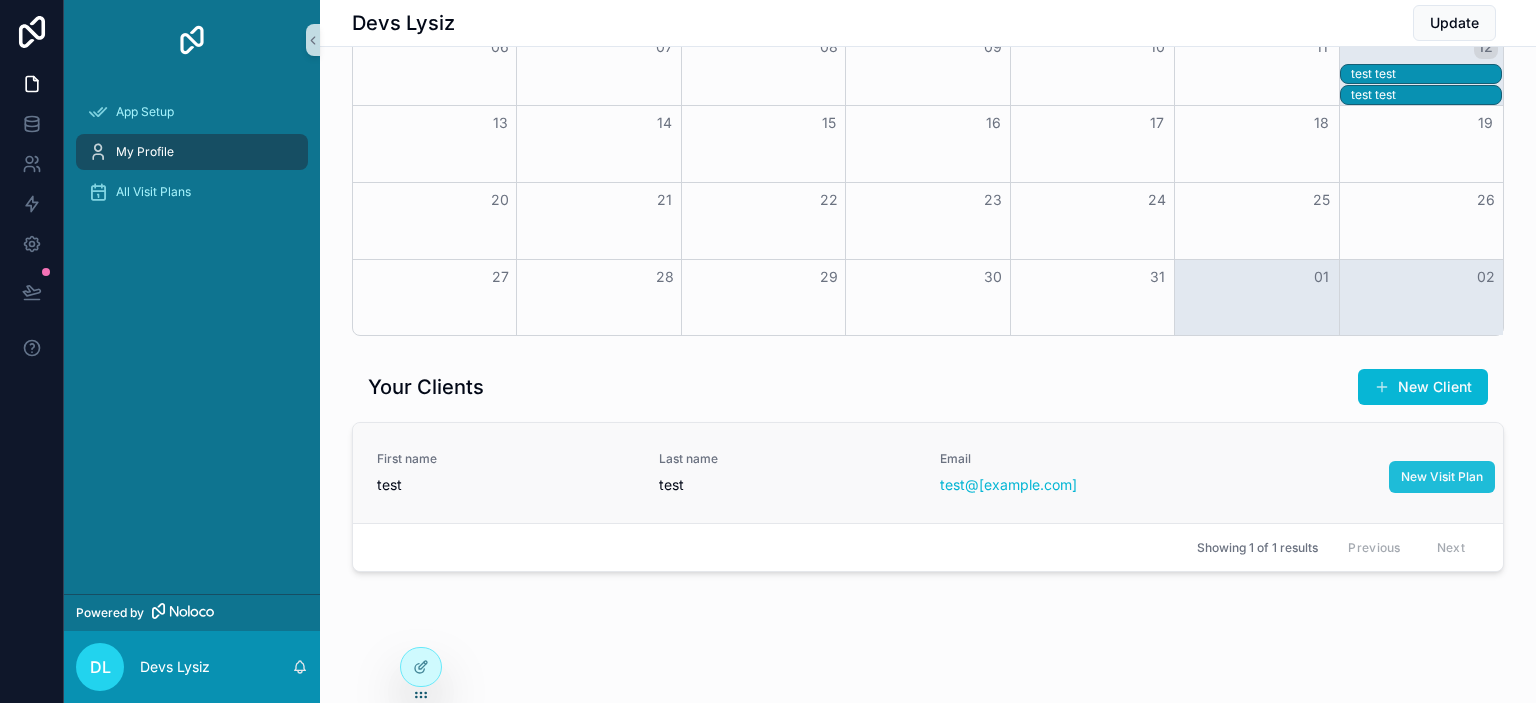 click on "New Visit Plan" at bounding box center (1442, 477) 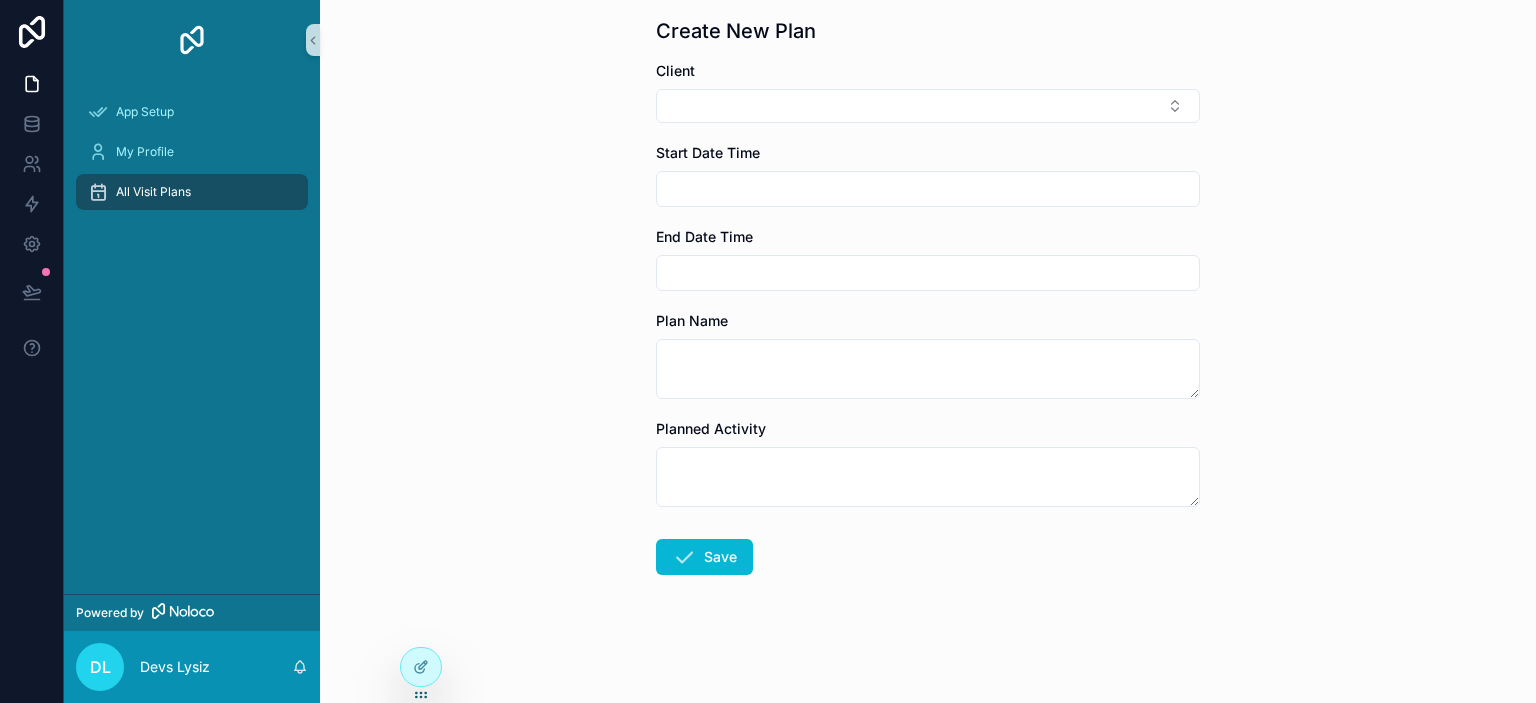scroll, scrollTop: 0, scrollLeft: 0, axis: both 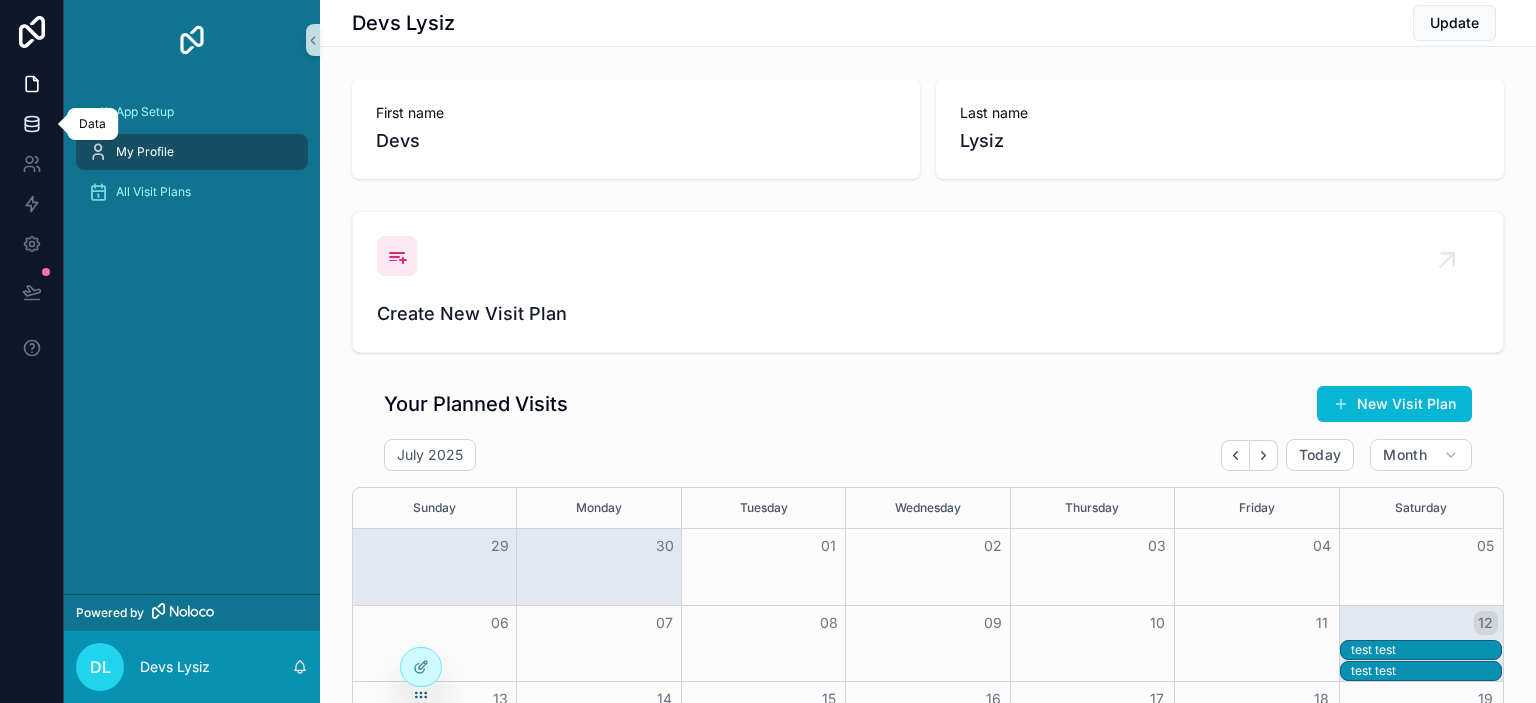 click 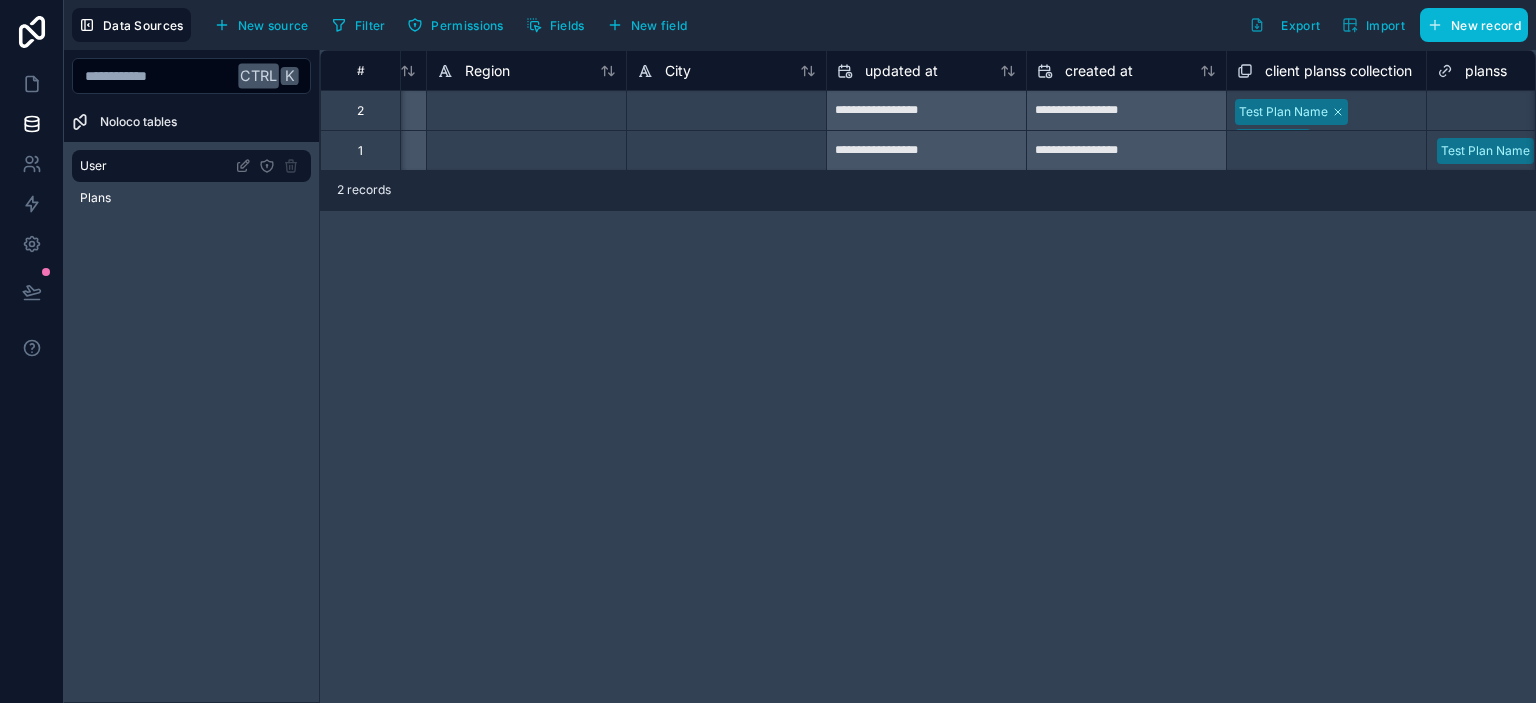 scroll, scrollTop: 0, scrollLeft: 2352, axis: horizontal 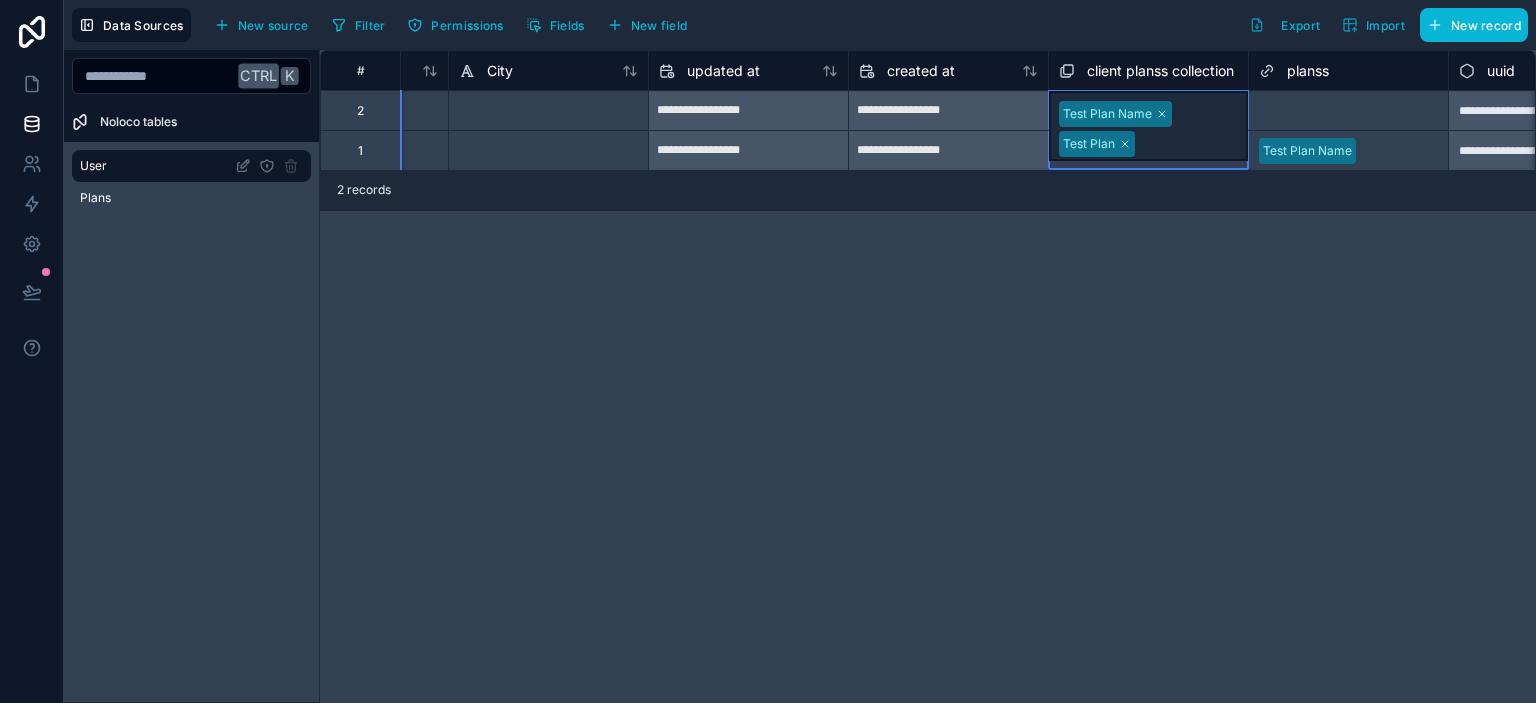 click on "client planss collection" at bounding box center [1160, 71] 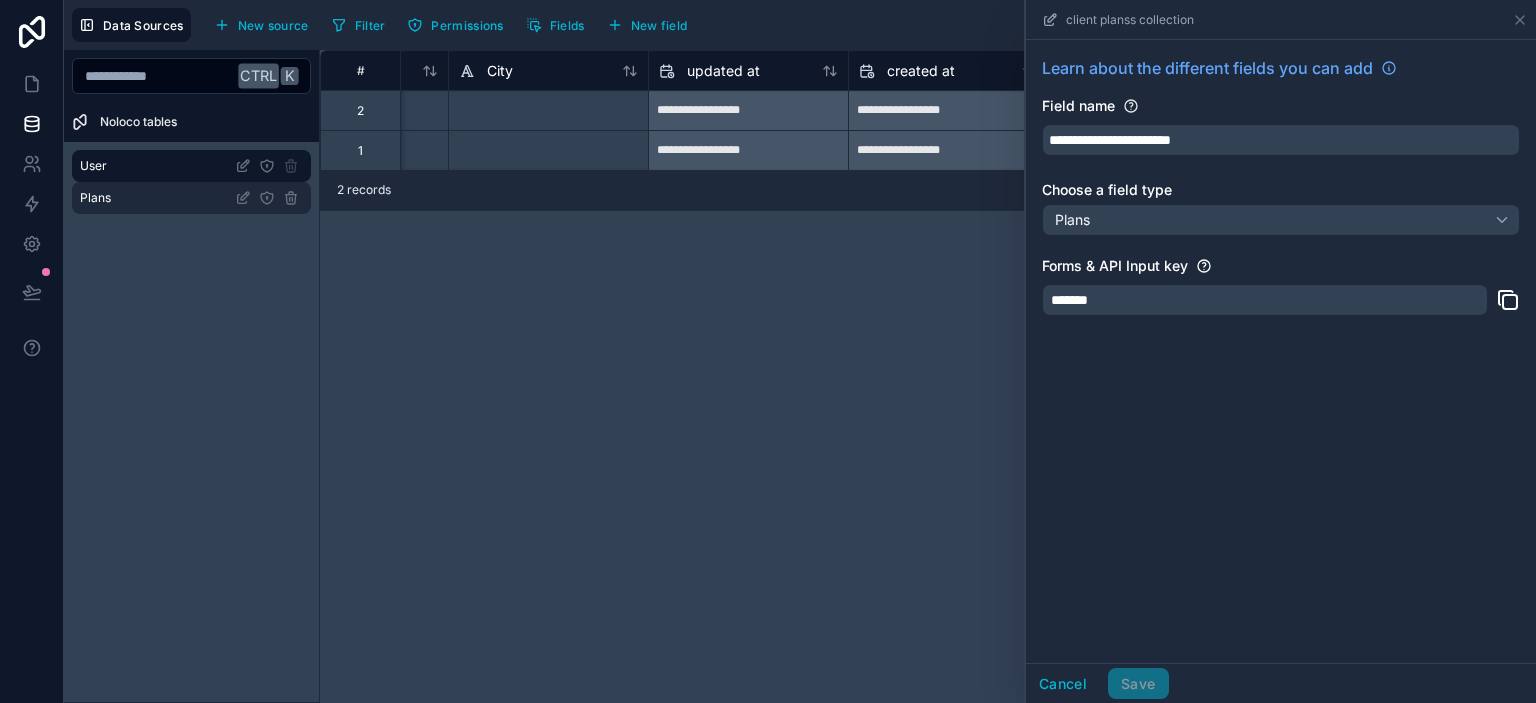 click on "Plans" at bounding box center [191, 198] 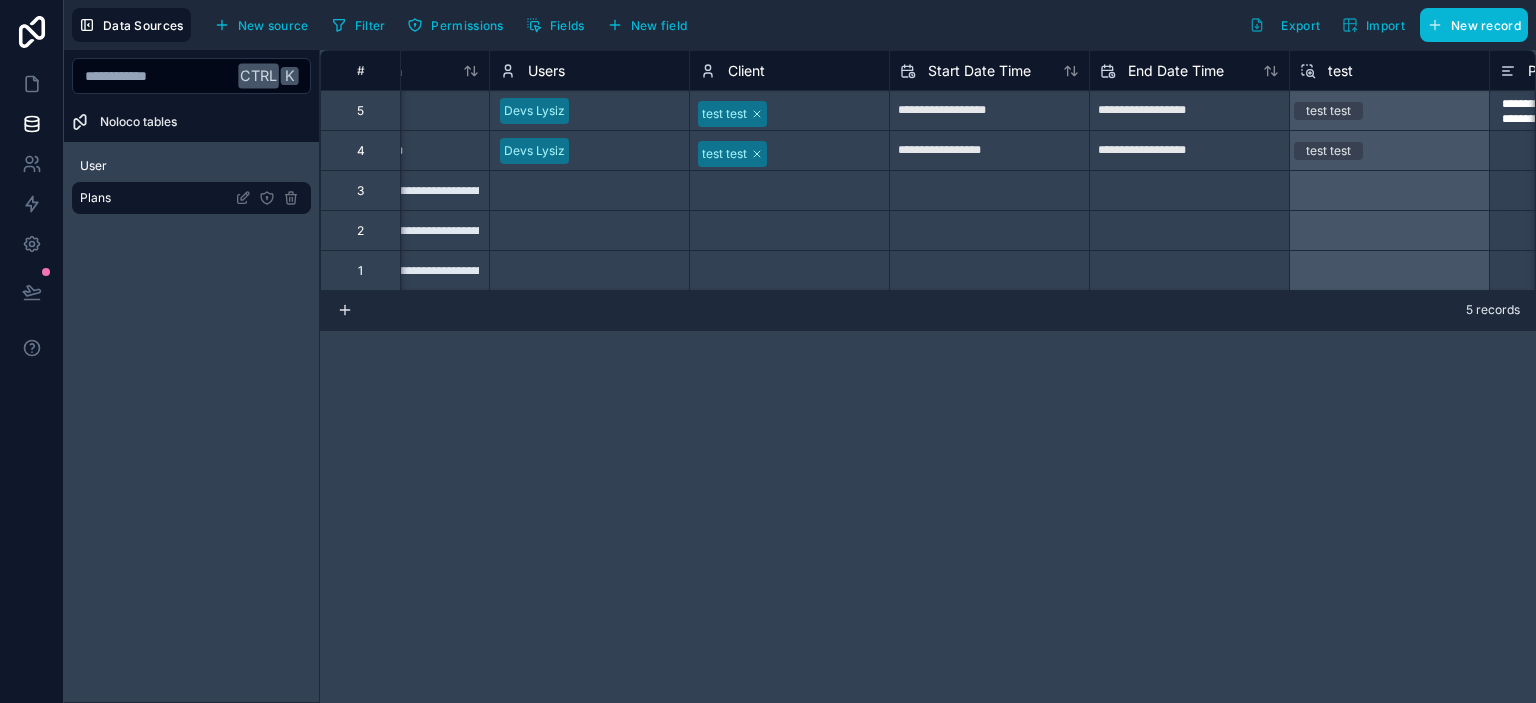 scroll, scrollTop: 0, scrollLeft: 236, axis: horizontal 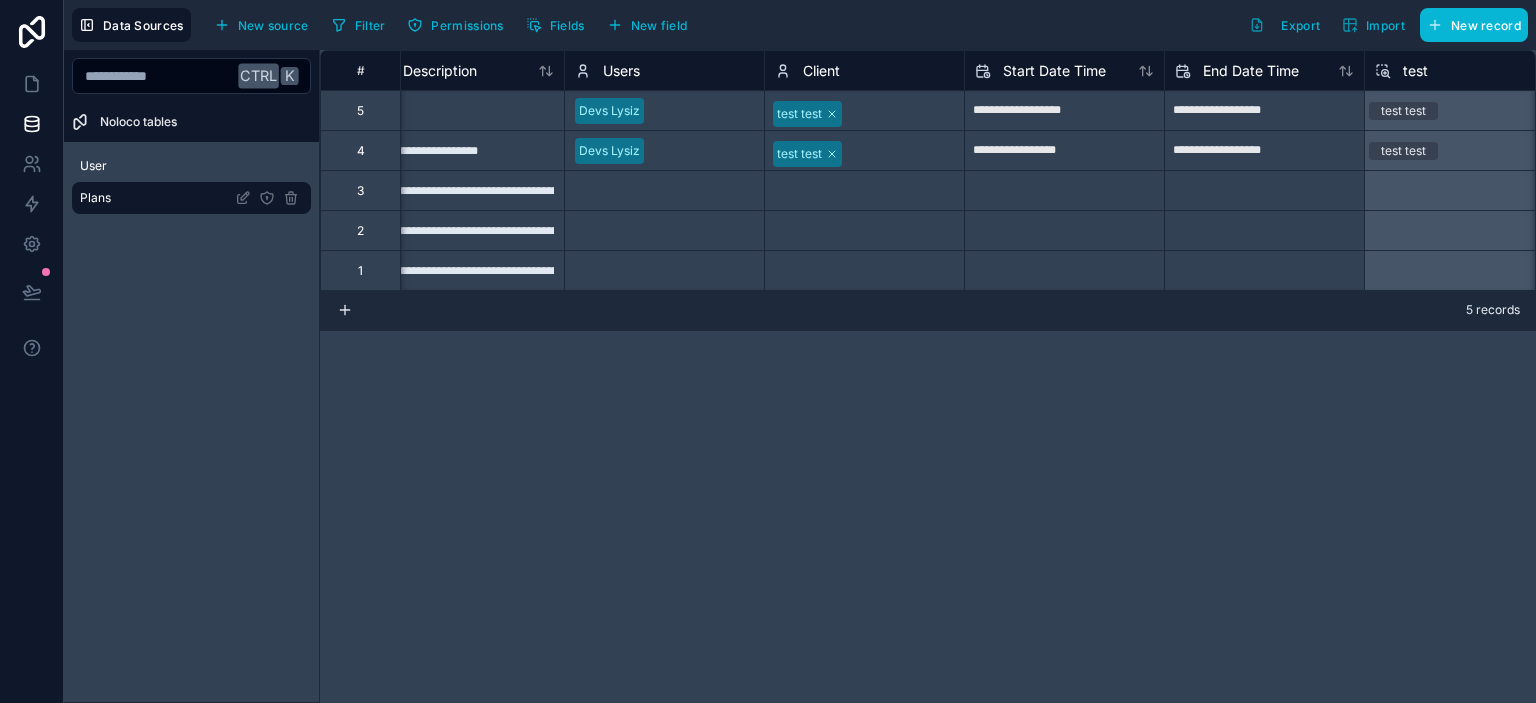 click on "Users" at bounding box center [664, 71] 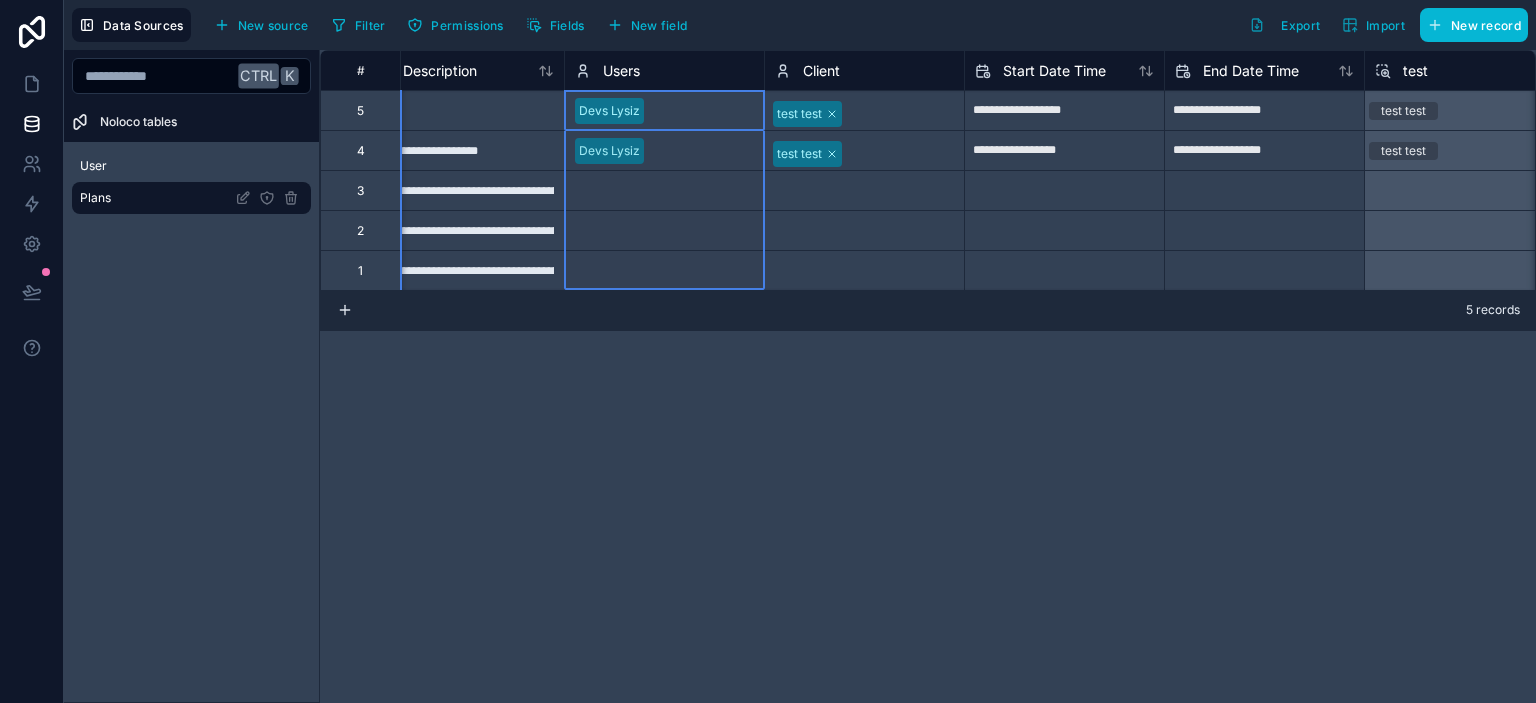 click on "Users" at bounding box center [621, 71] 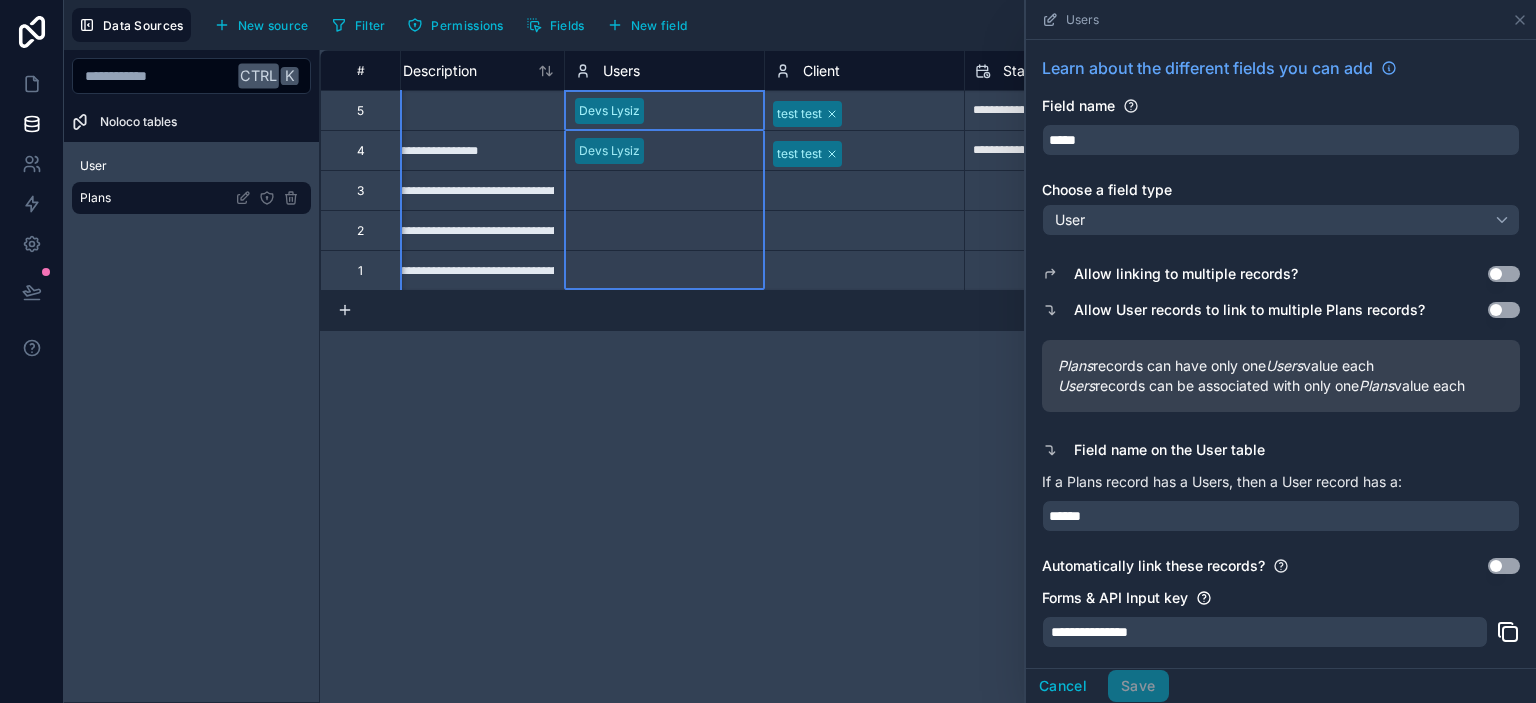 scroll, scrollTop: 85, scrollLeft: 0, axis: vertical 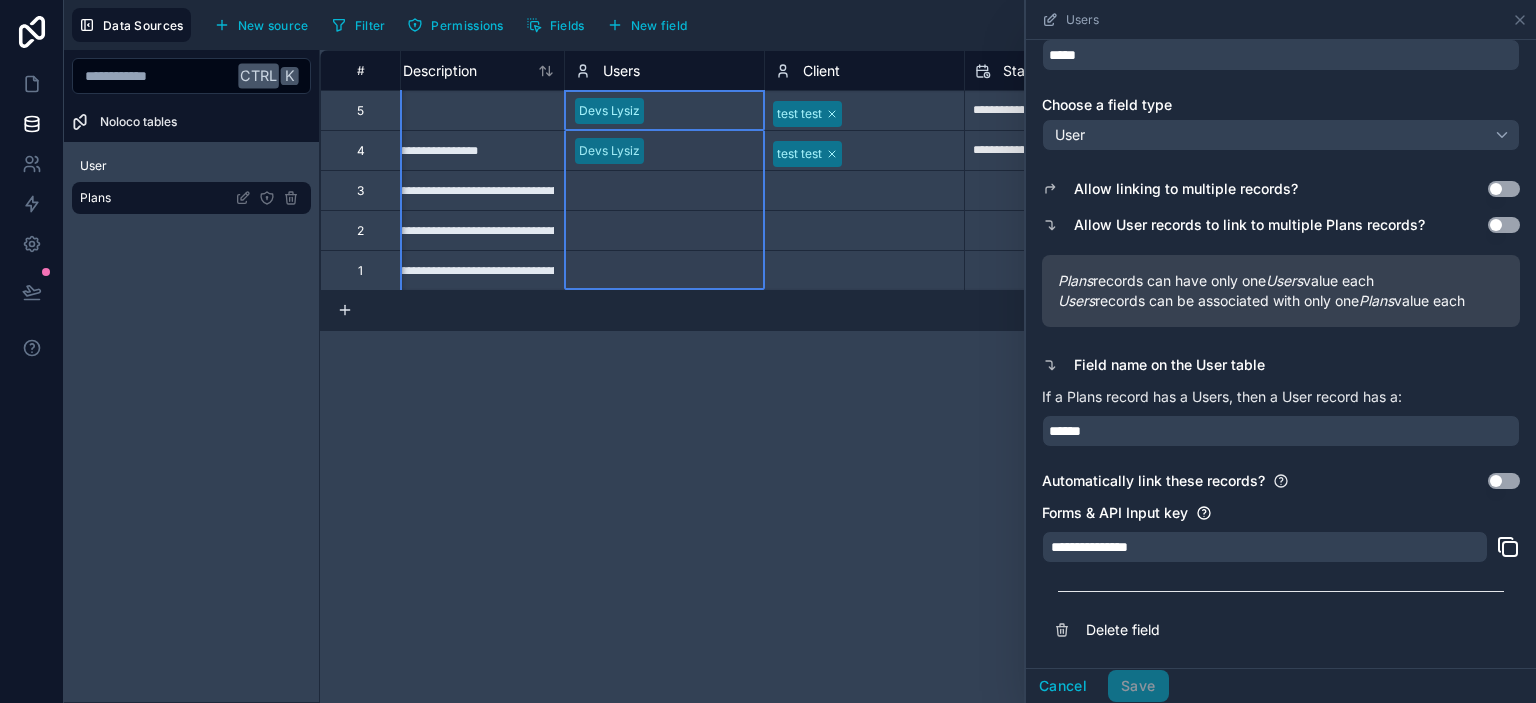 click on "Use setting" at bounding box center (1504, 481) 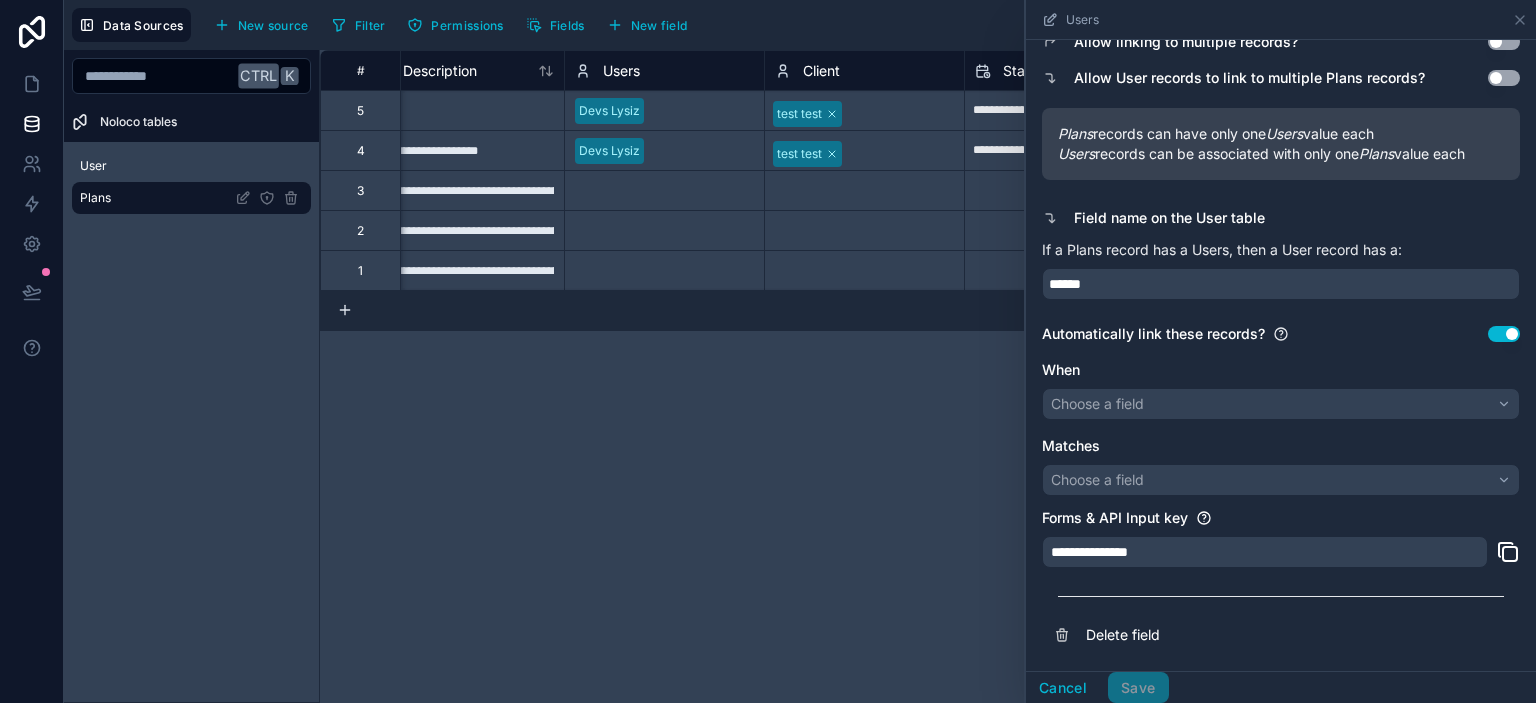 scroll, scrollTop: 234, scrollLeft: 0, axis: vertical 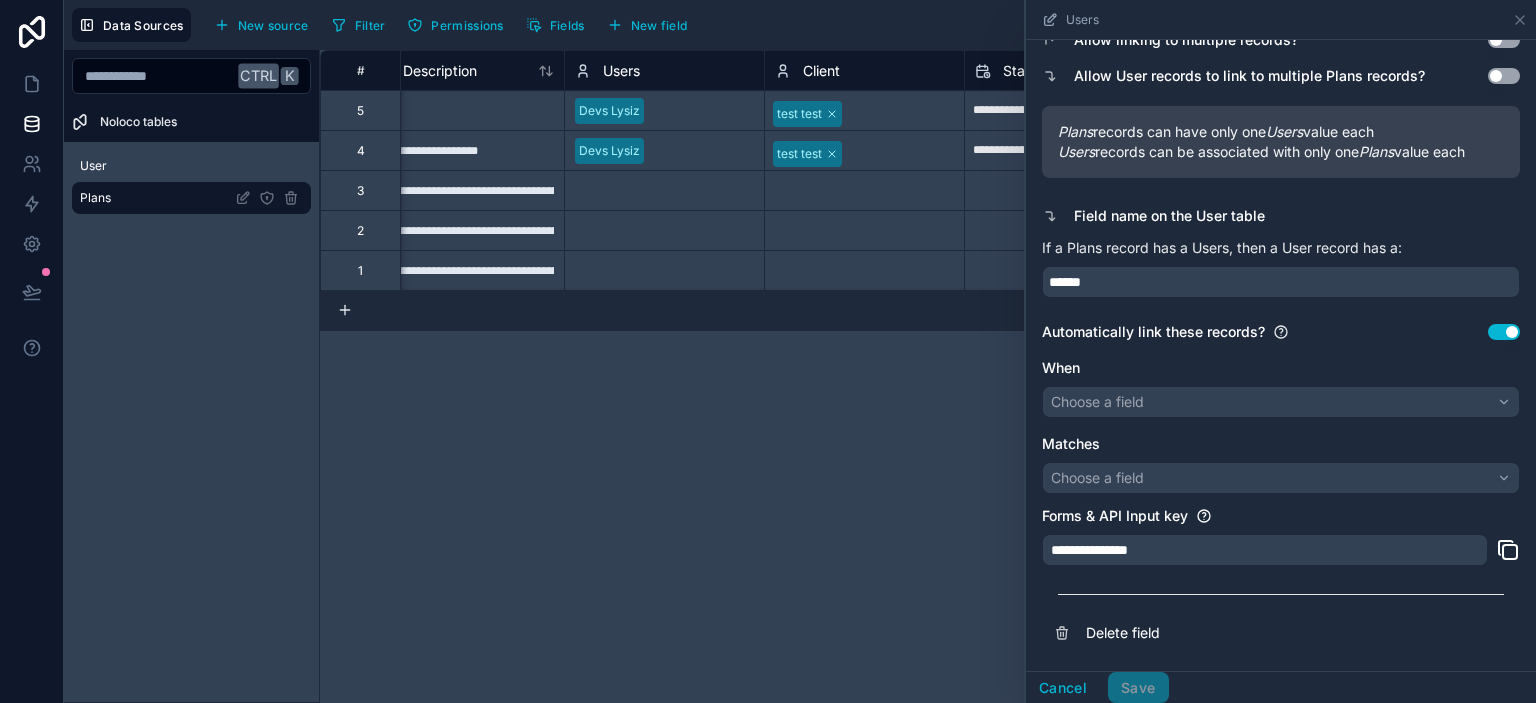 click on "When Choose a field" at bounding box center [1281, 388] 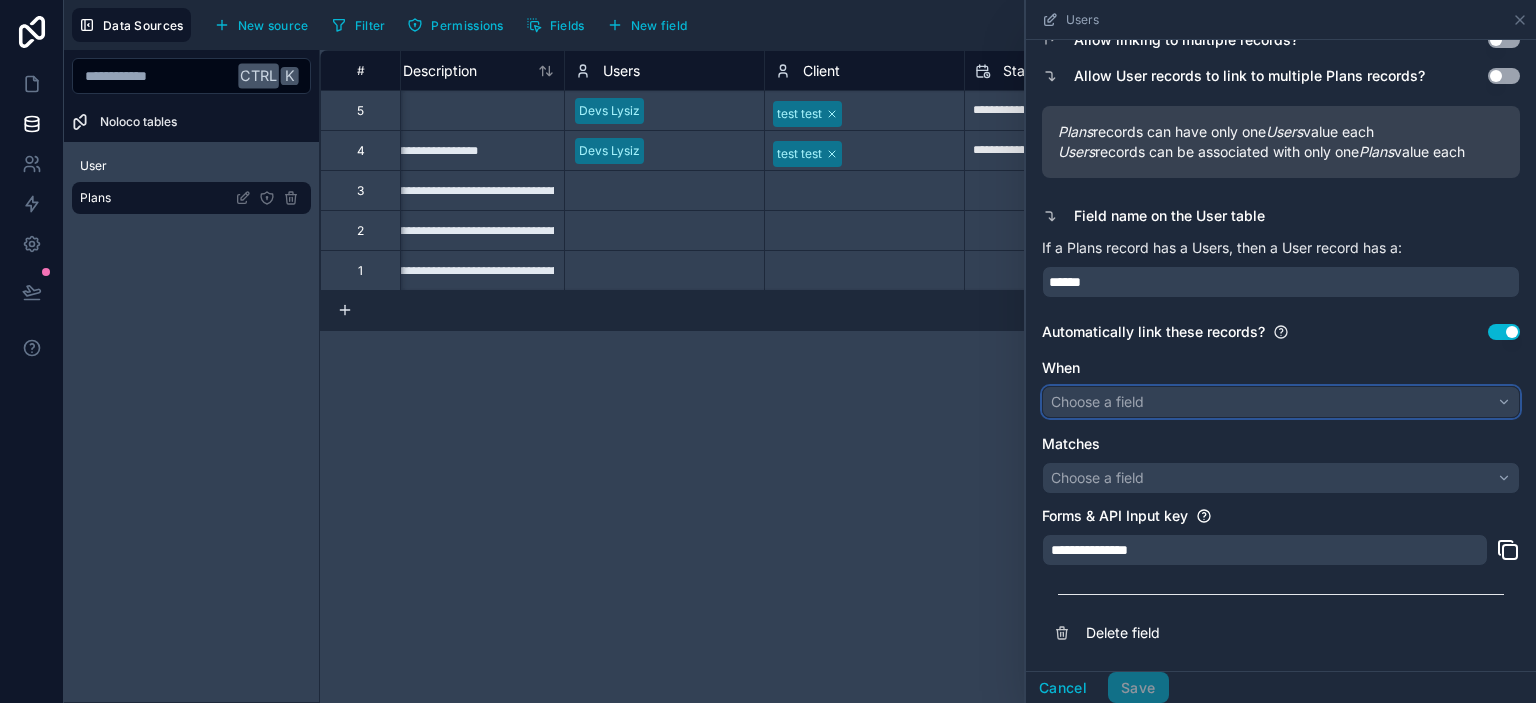 click on "Choose a field" at bounding box center (1097, 401) 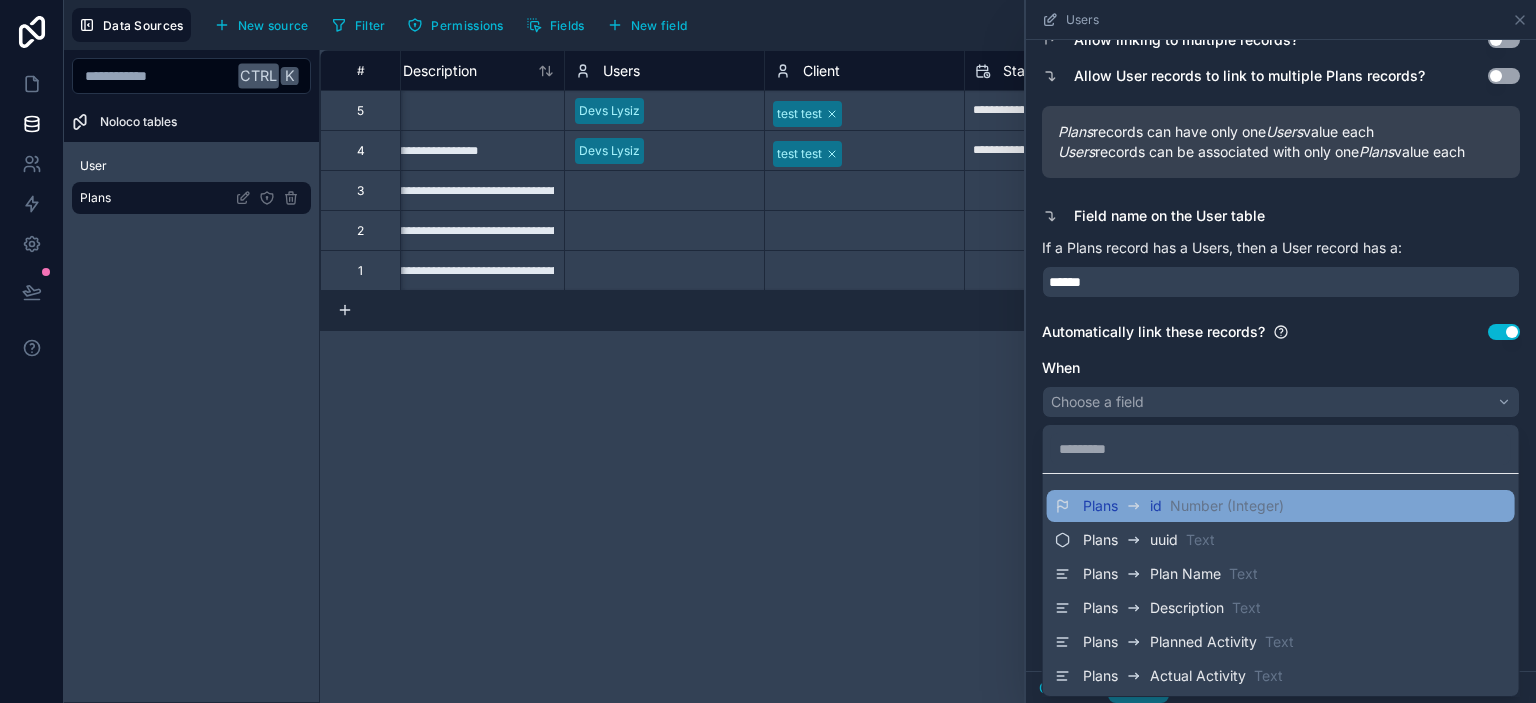 click 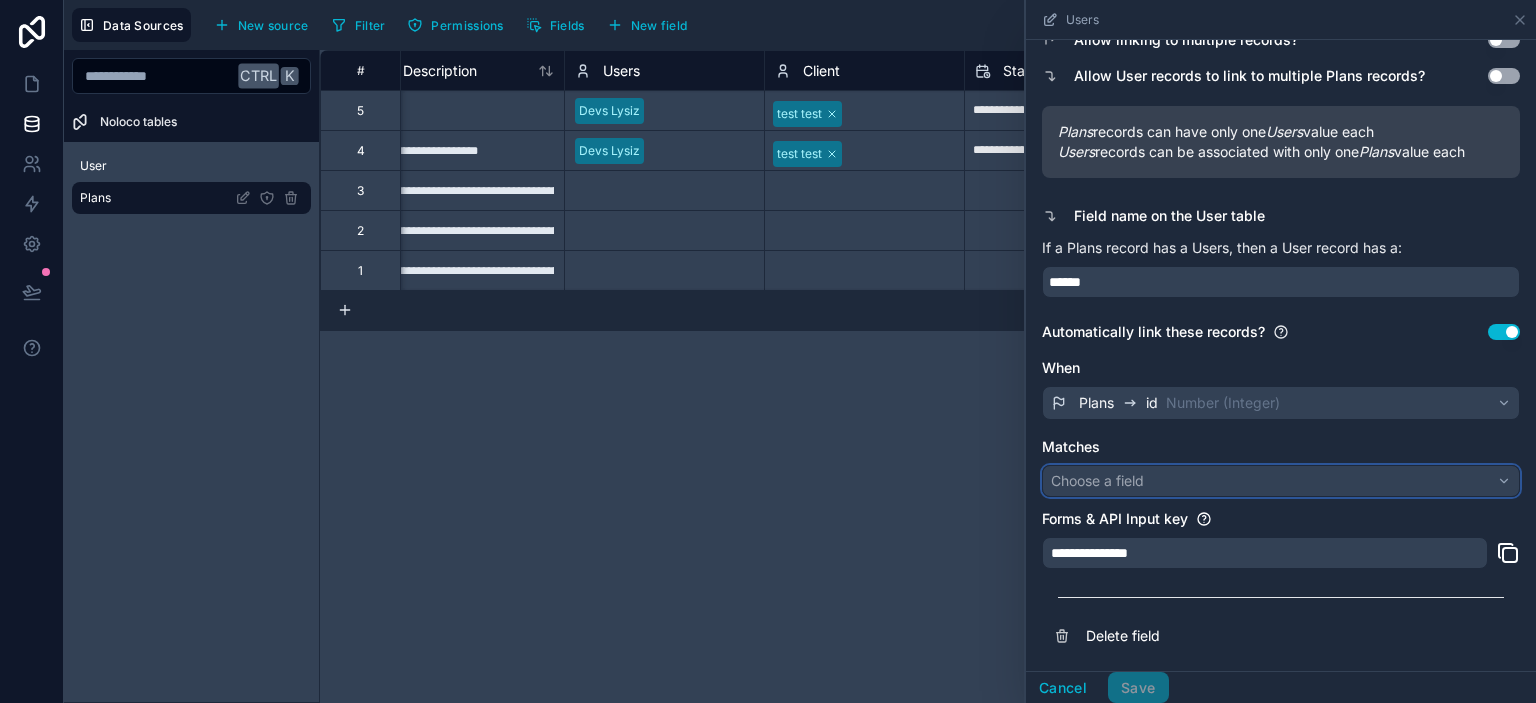 click on "Choose a field" at bounding box center (1097, 480) 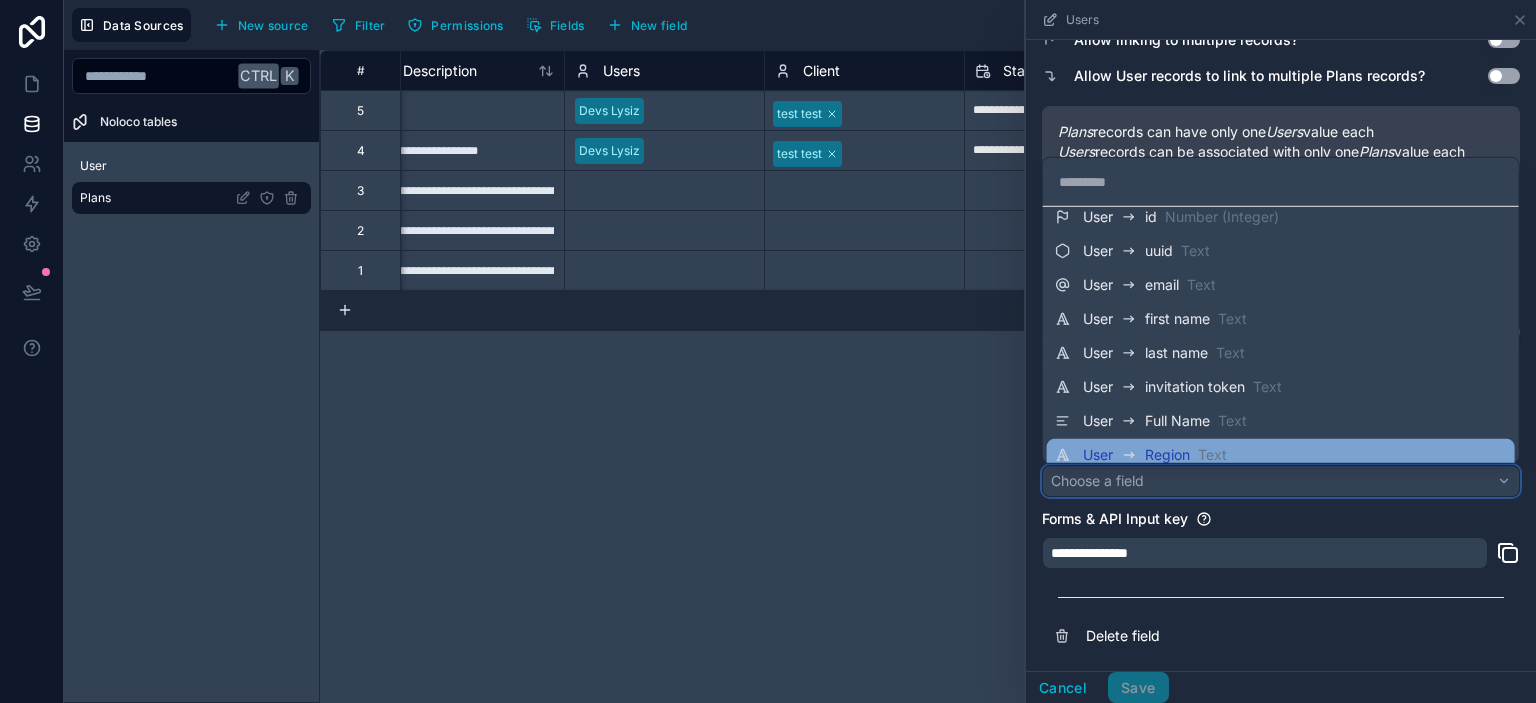 scroll, scrollTop: 0, scrollLeft: 0, axis: both 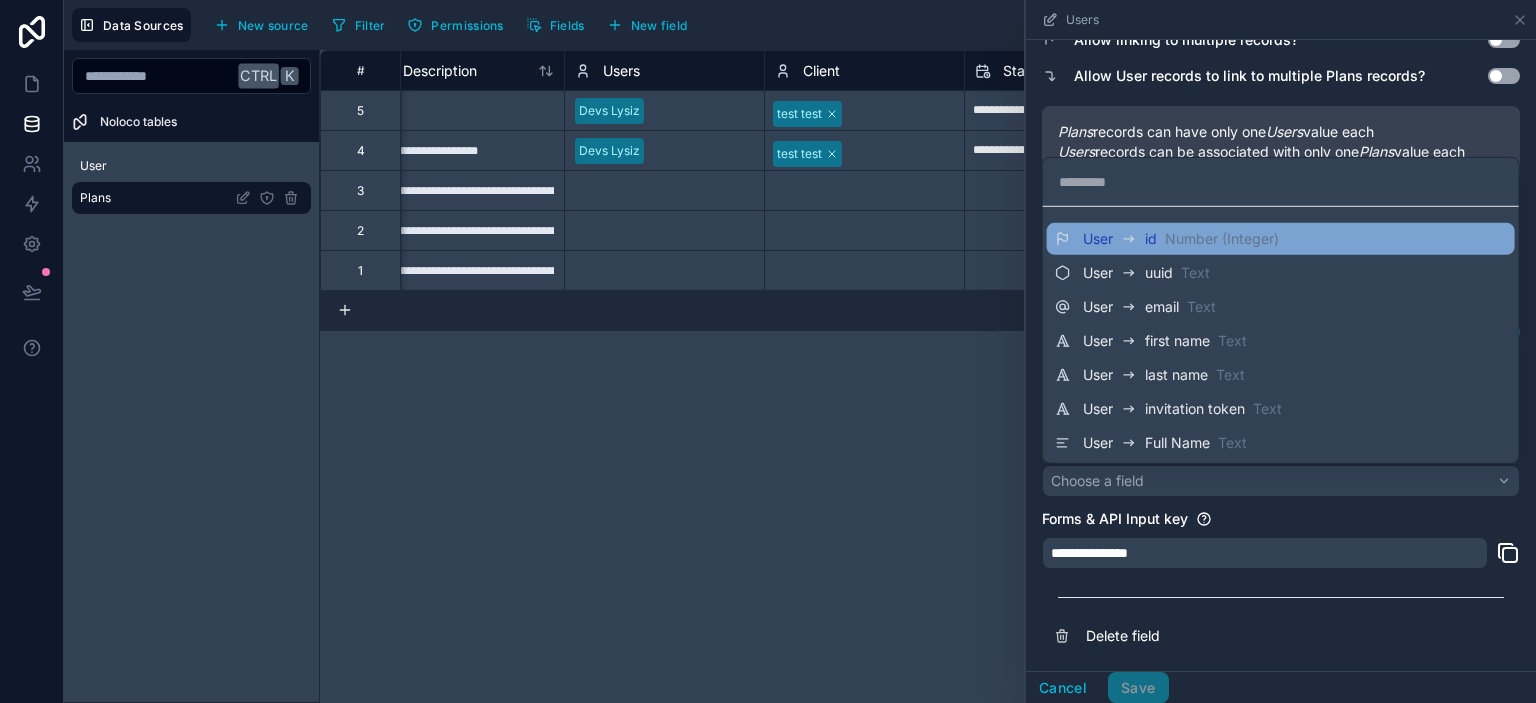 click 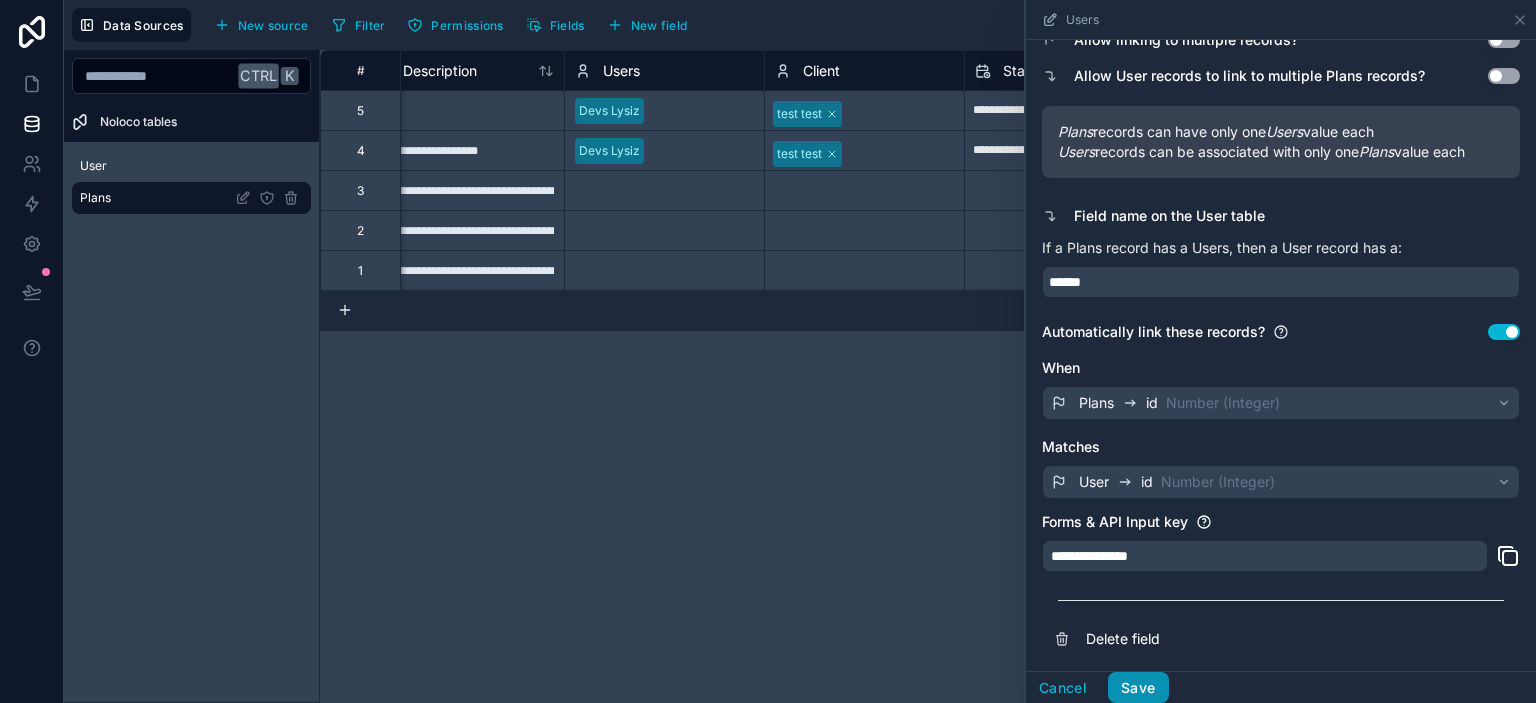 click on "Save" at bounding box center [1138, 688] 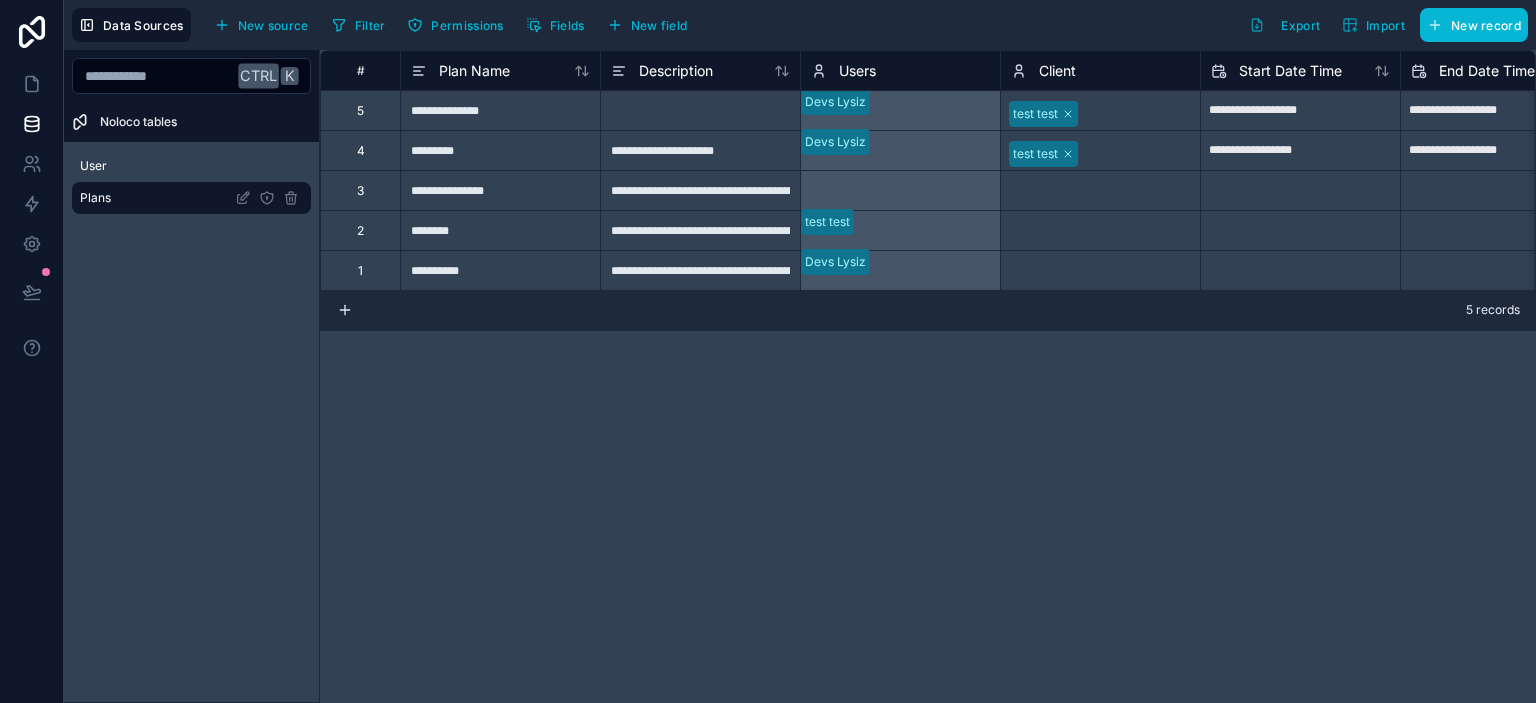 click on "Client" at bounding box center [1057, 71] 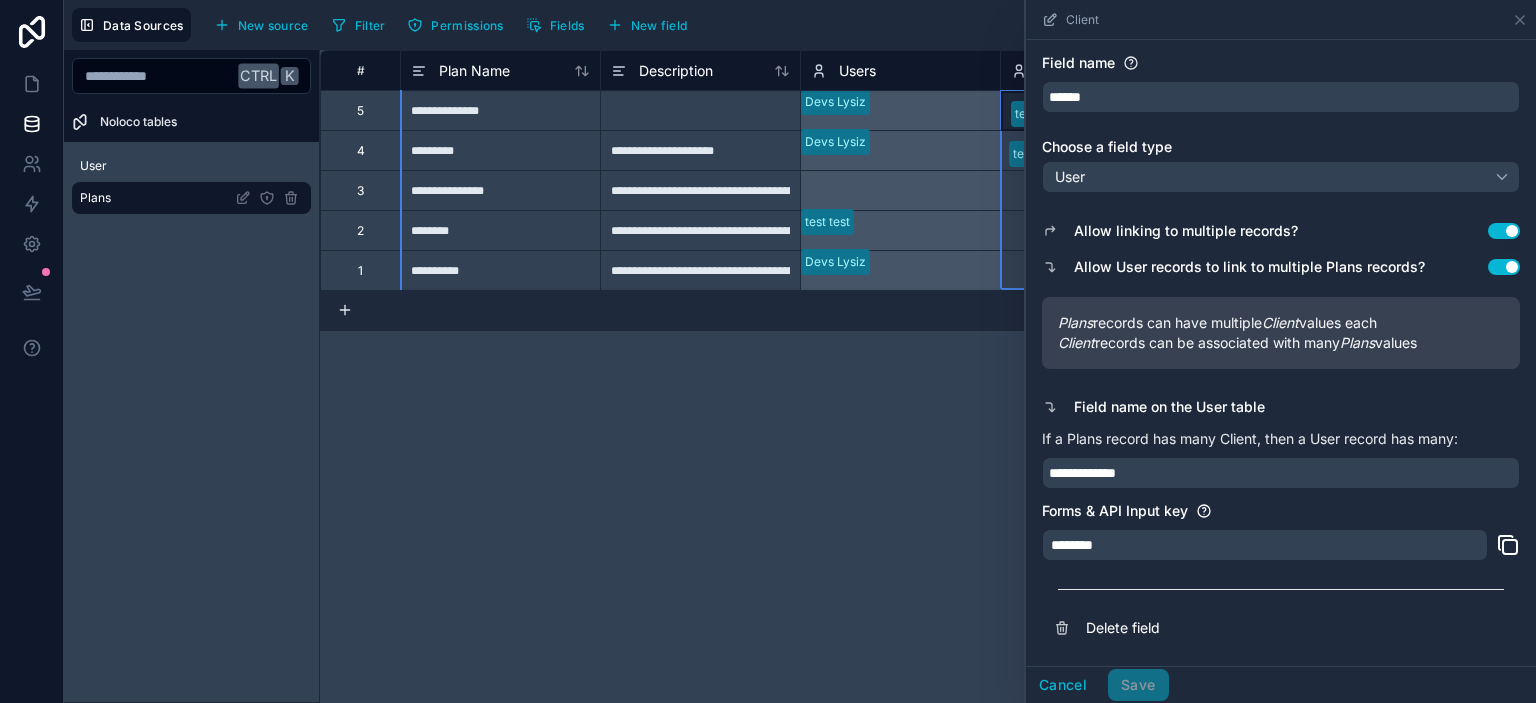 scroll, scrollTop: 0, scrollLeft: 0, axis: both 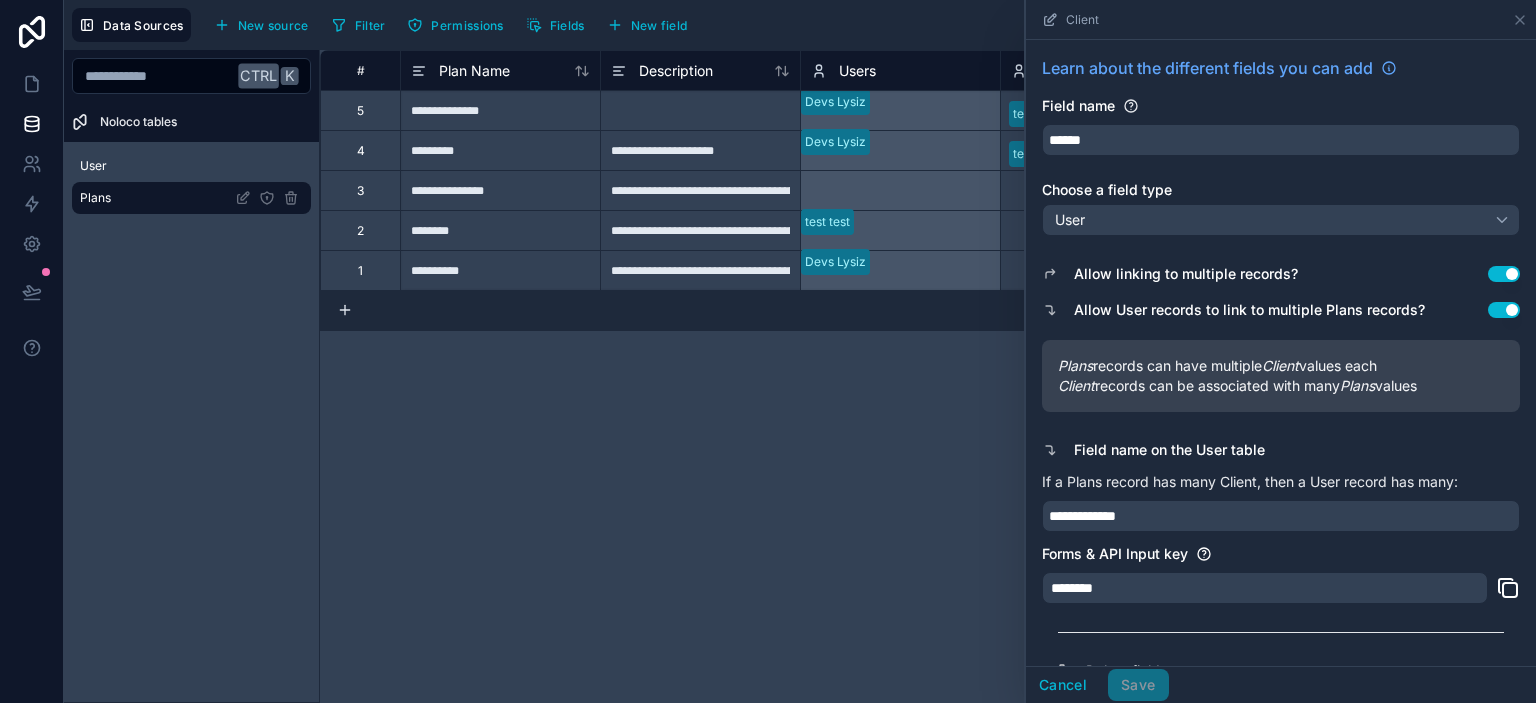 click on "**********" at bounding box center (928, 376) 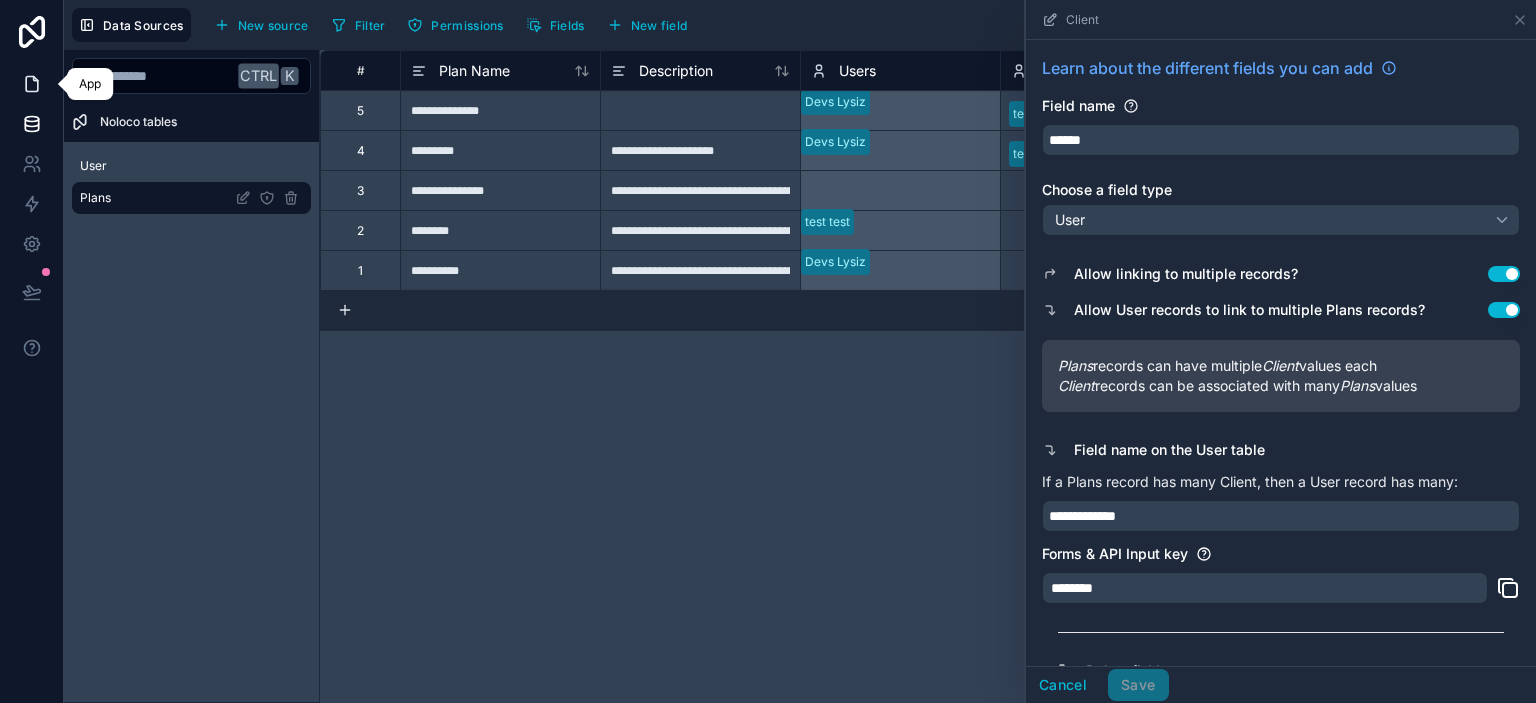 click at bounding box center (31, 84) 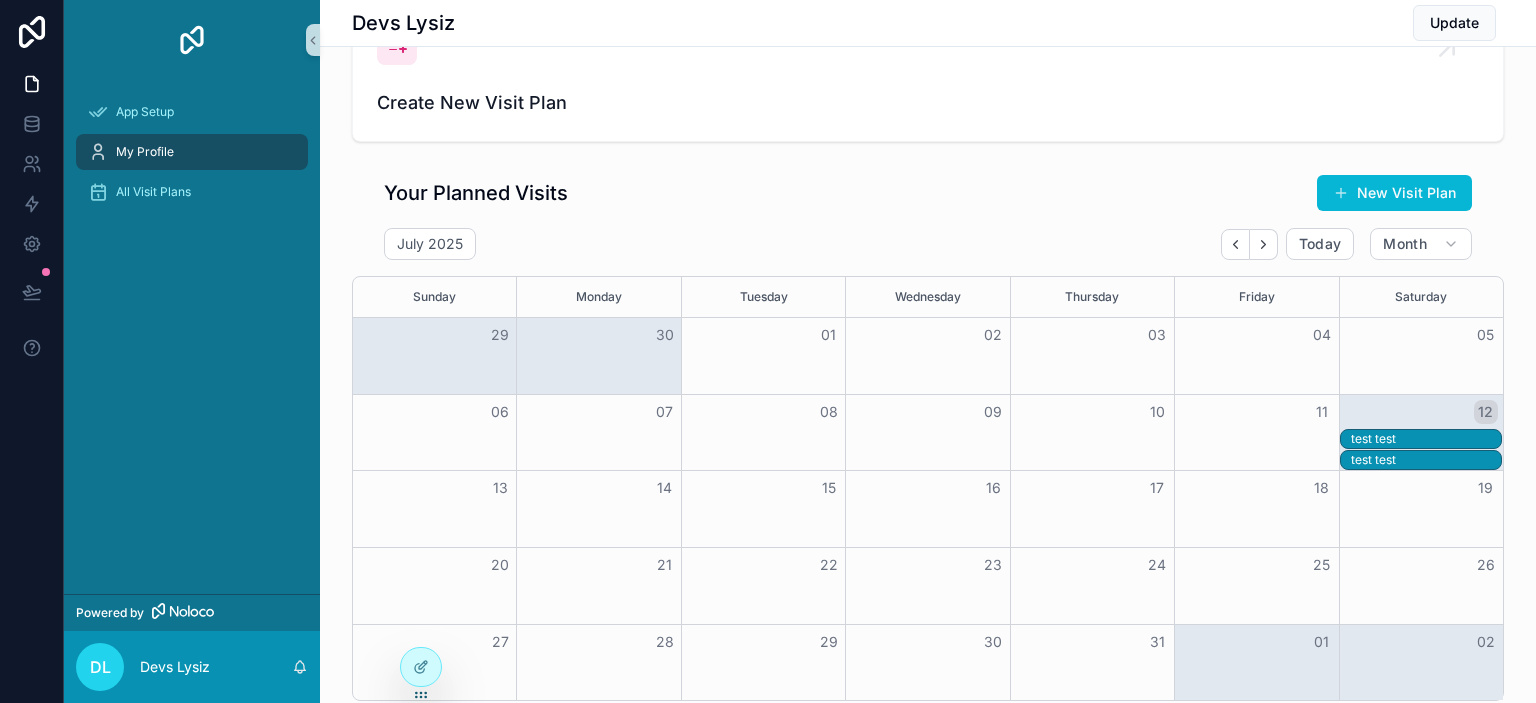 scroll, scrollTop: 461, scrollLeft: 0, axis: vertical 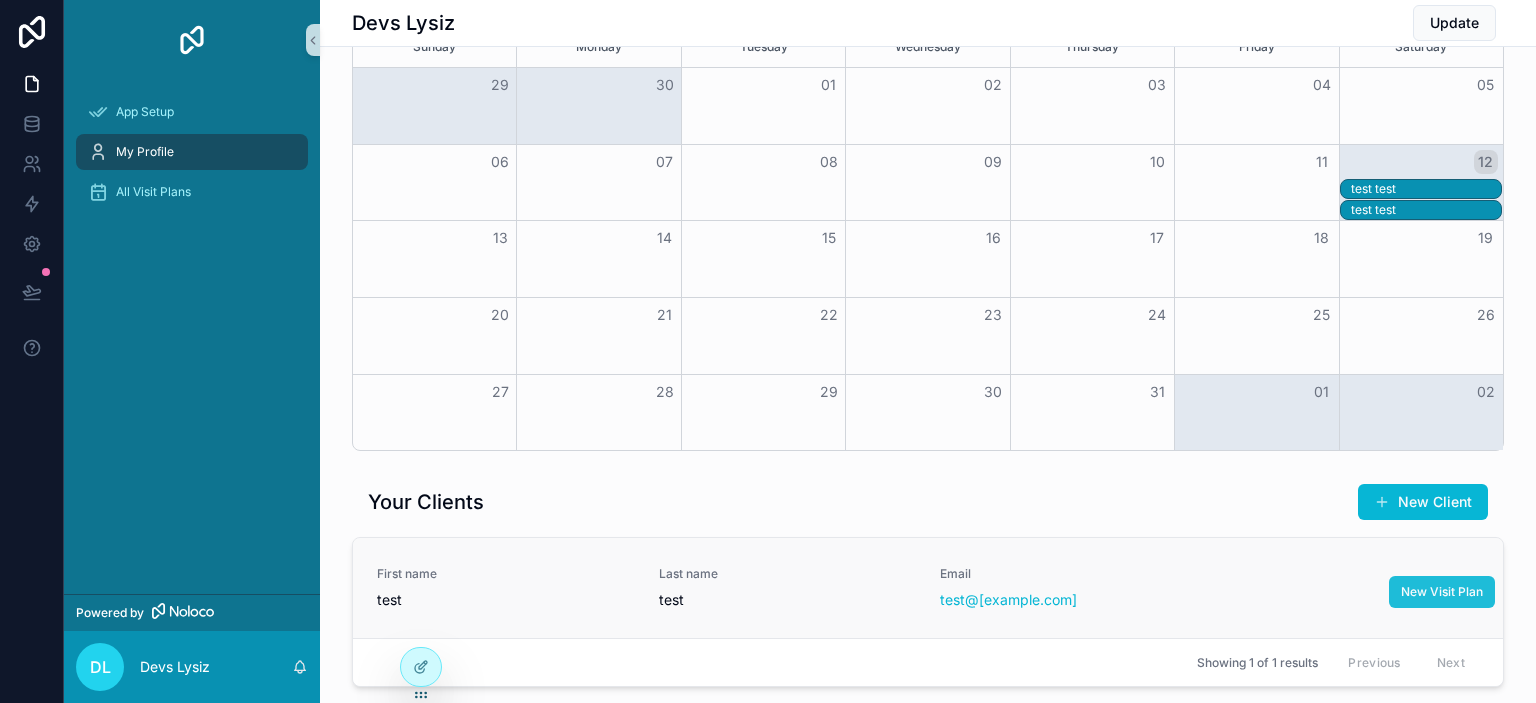 click on "New Visit Plan" at bounding box center [1442, 592] 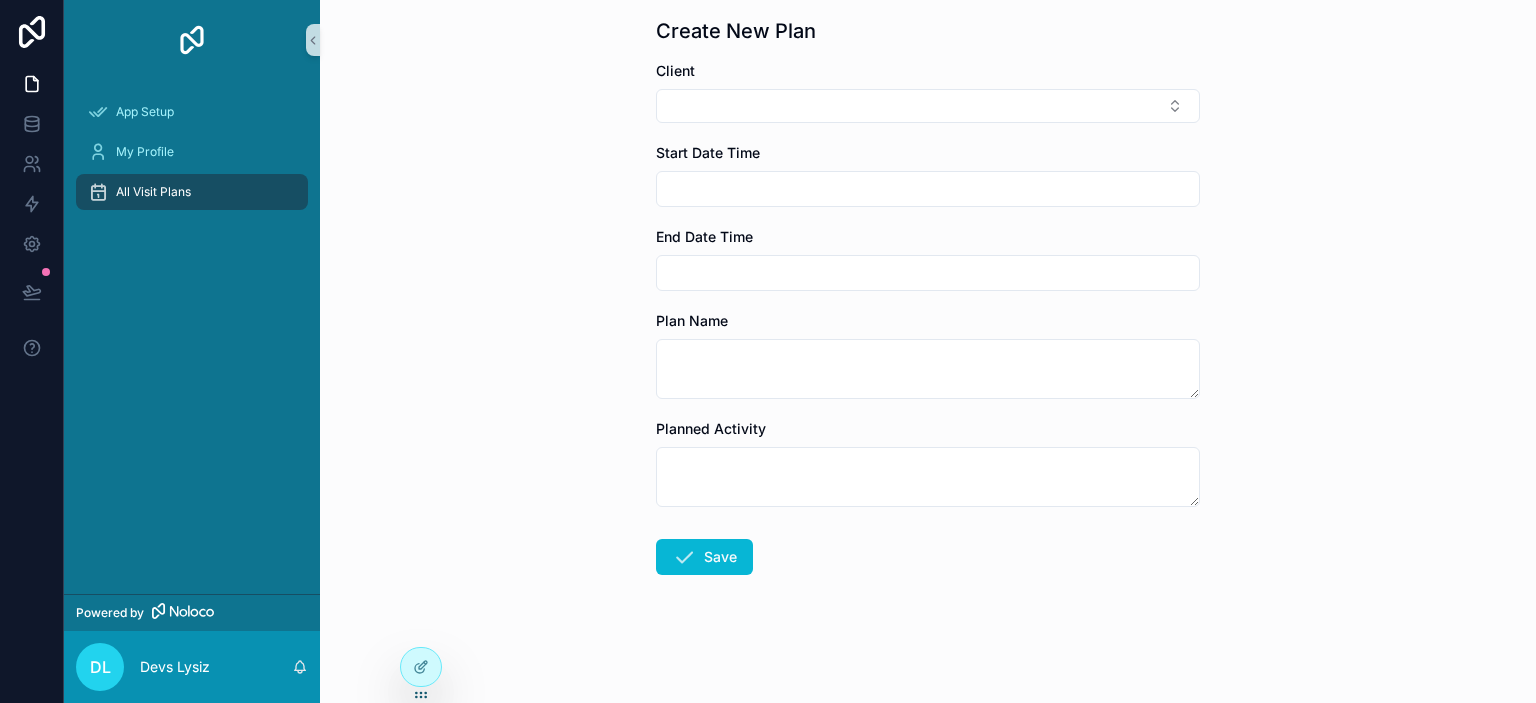 scroll, scrollTop: 0, scrollLeft: 0, axis: both 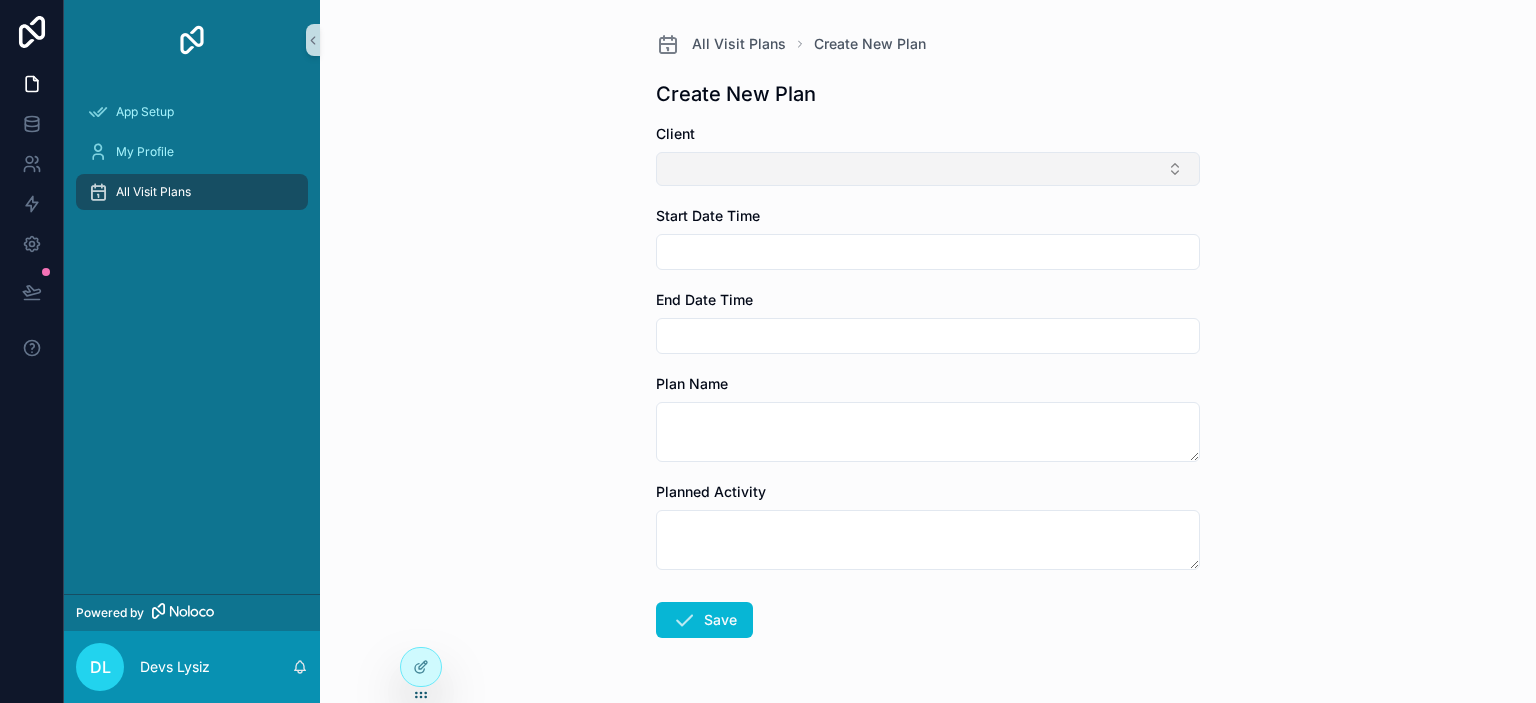 click at bounding box center (928, 169) 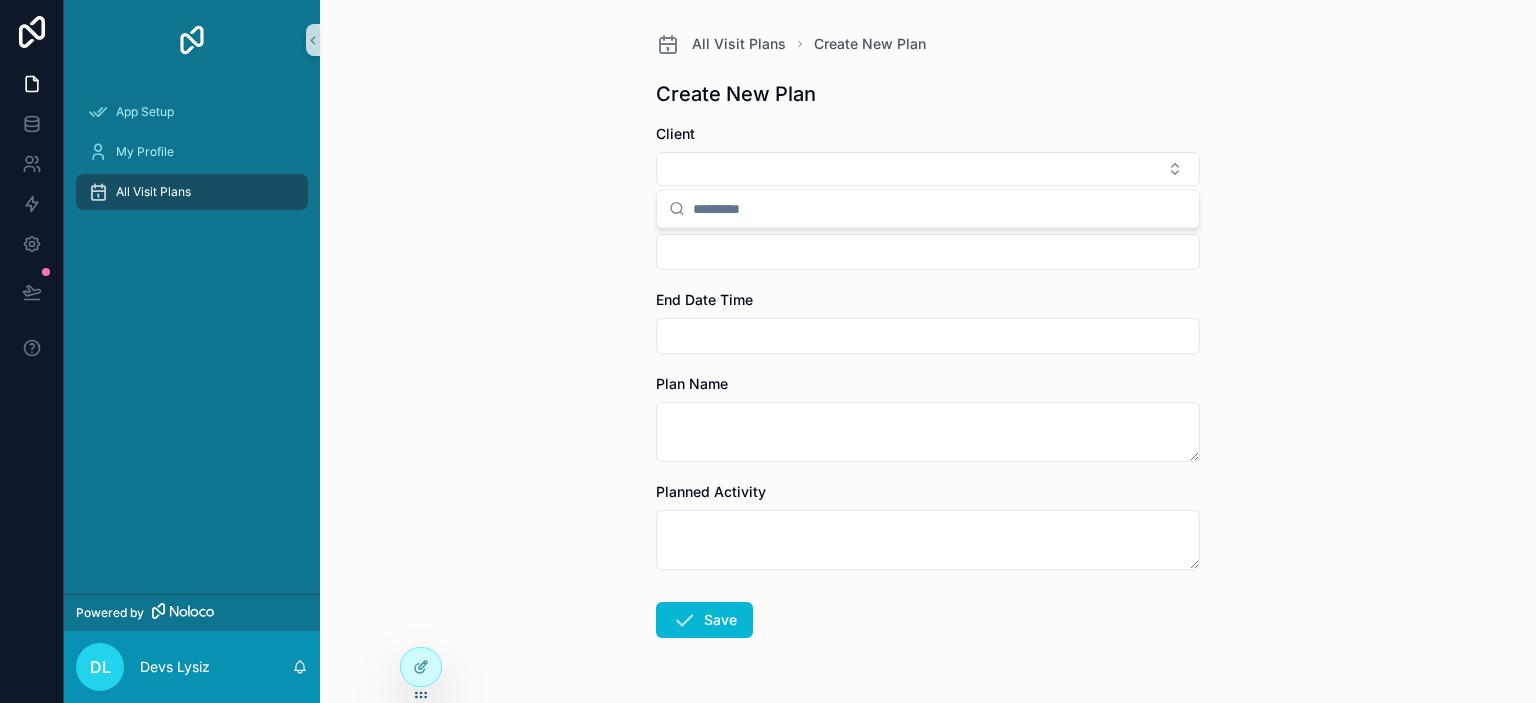 click on "All Visit Plans Create New Plan Create New Plan Client Start Date Time End Date Time Plan Name Planned Activity Save" at bounding box center [928, 351] 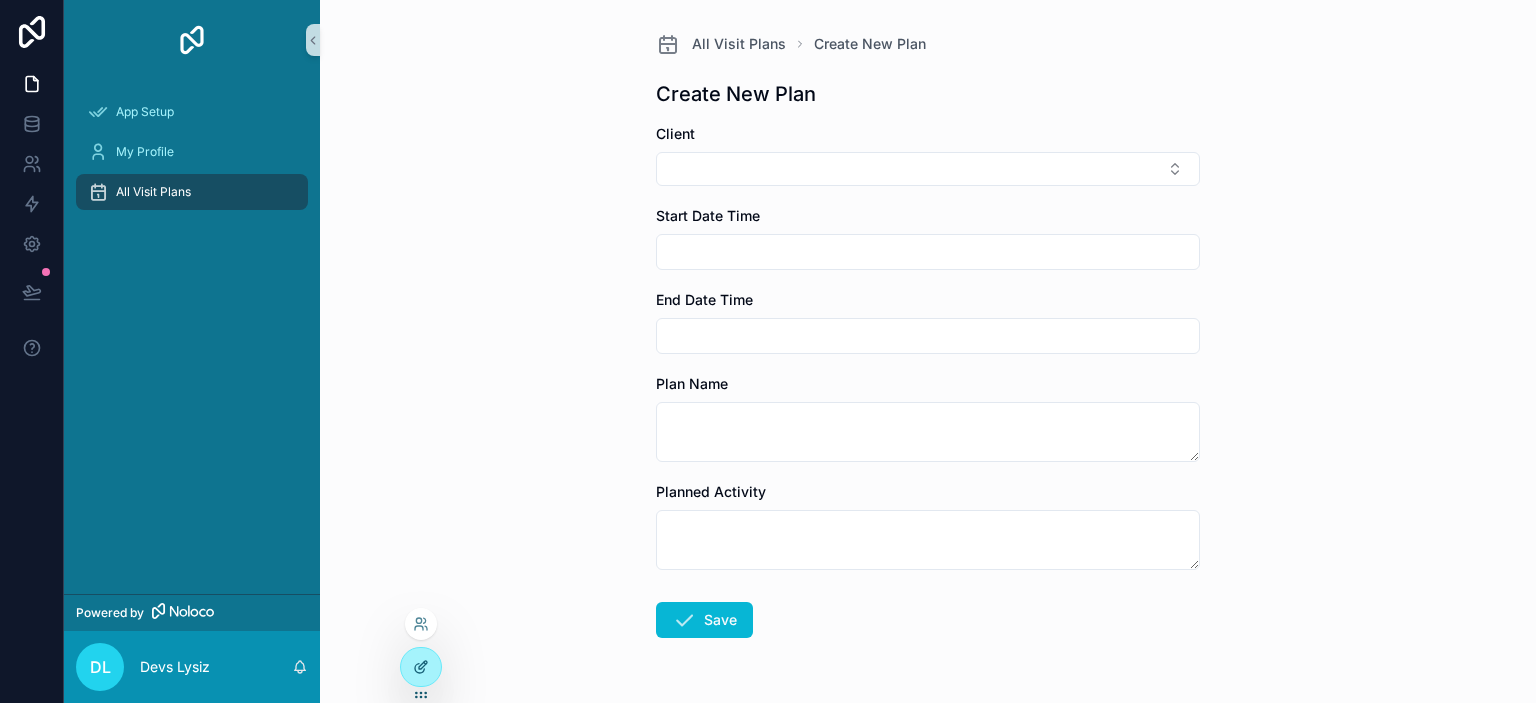 click at bounding box center [421, 667] 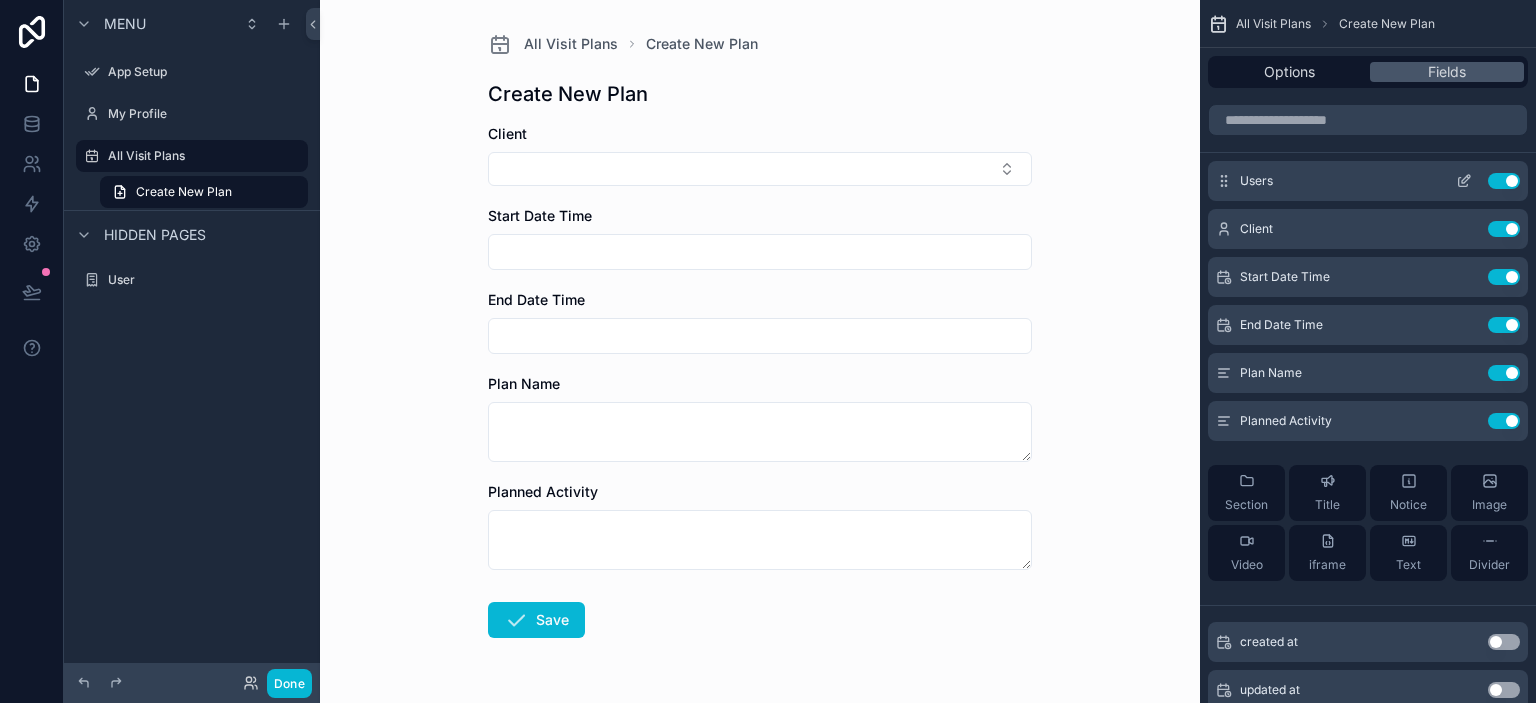 click 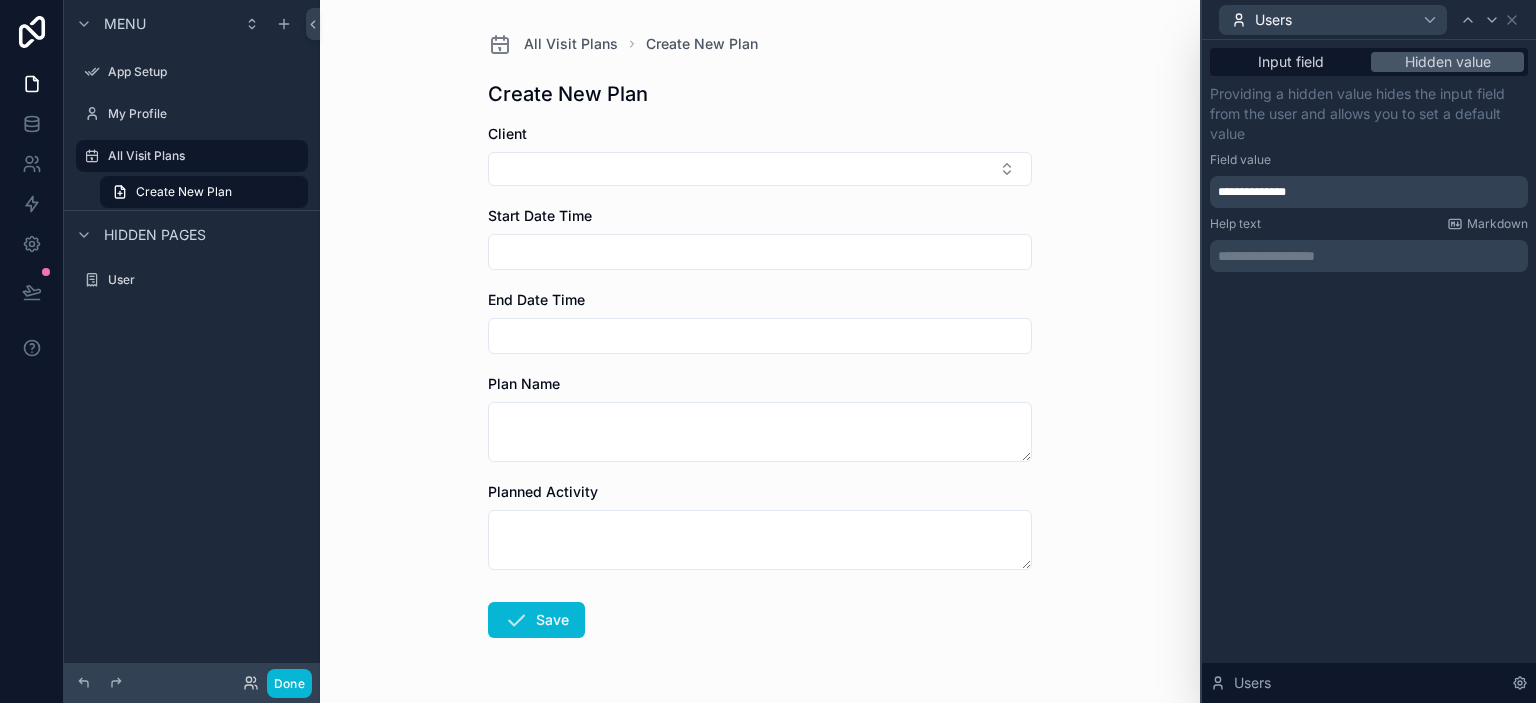 click on "**********" at bounding box center (1369, 192) 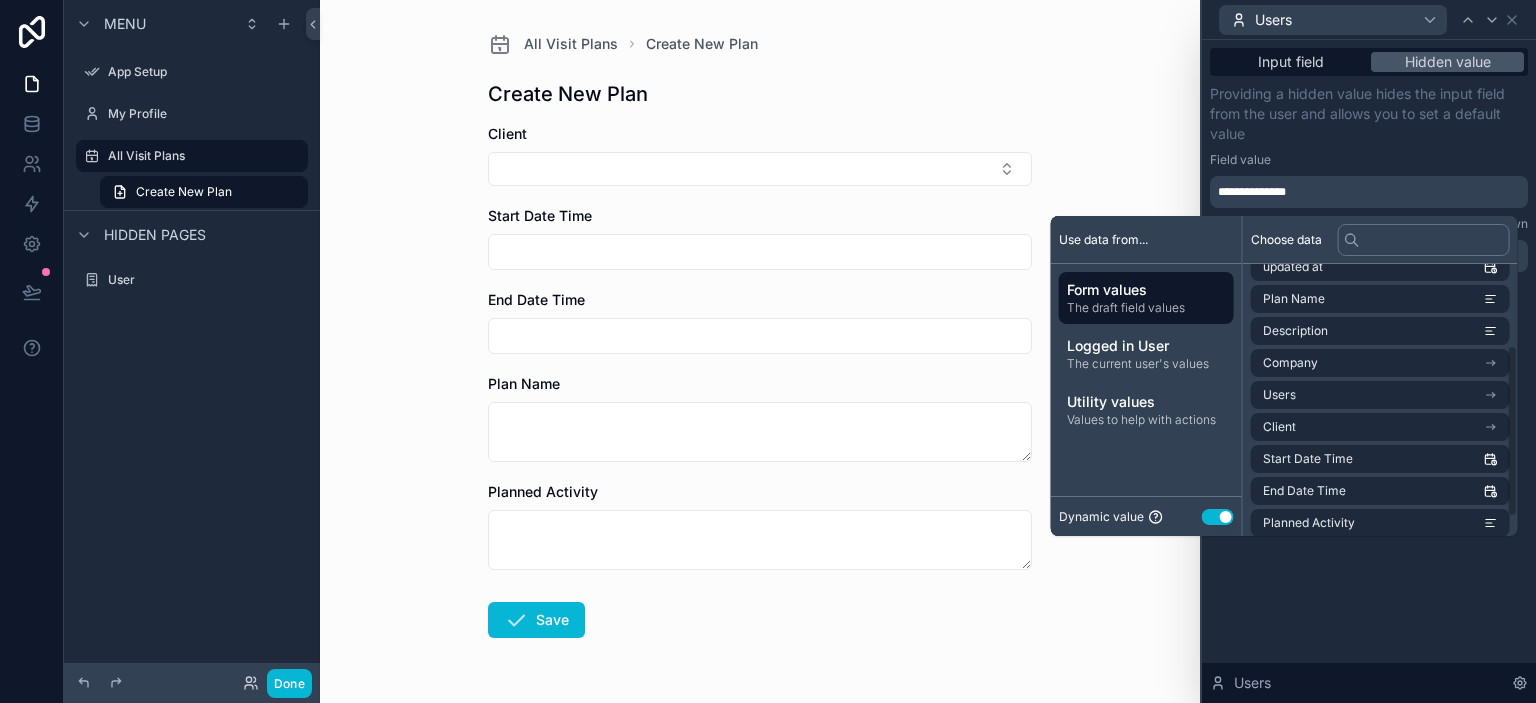 scroll, scrollTop: 156, scrollLeft: 0, axis: vertical 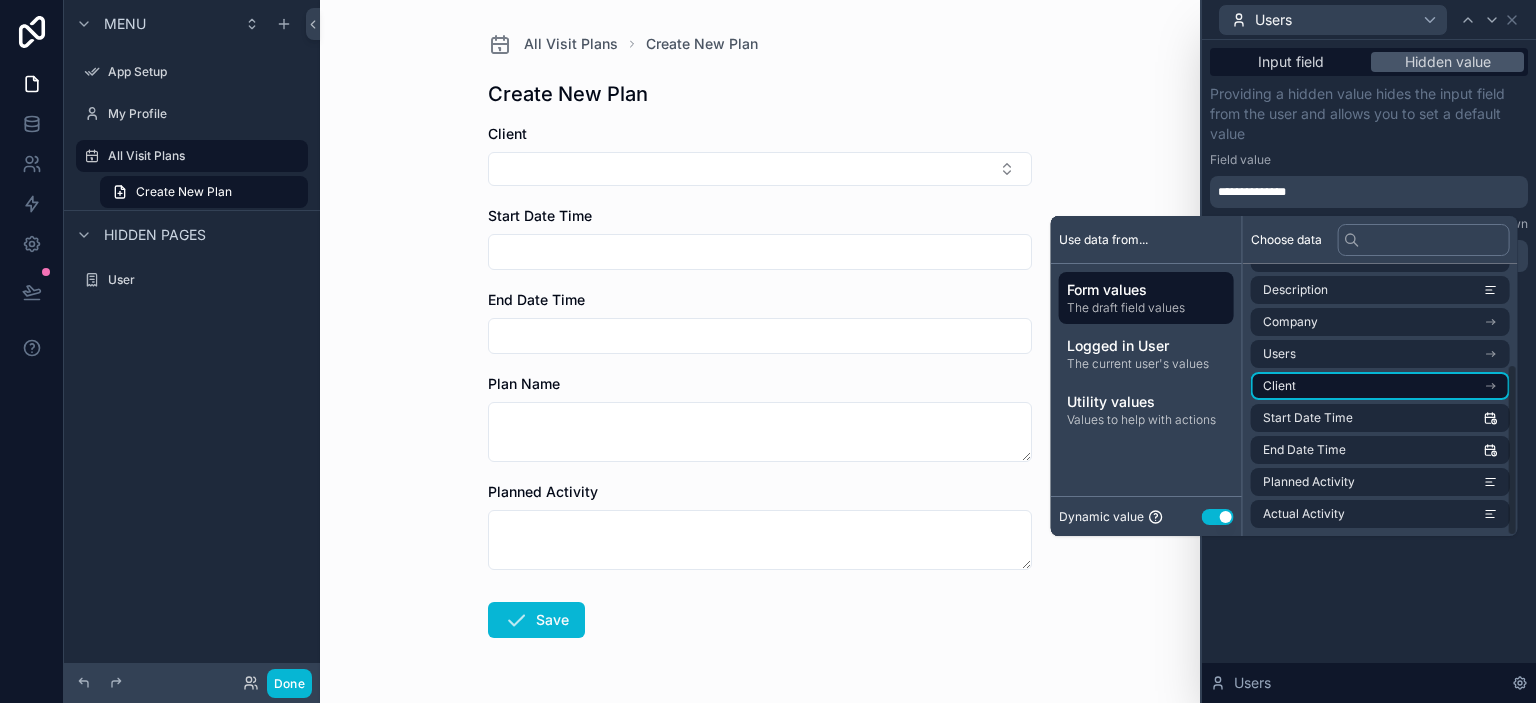 click on "Client" at bounding box center (1380, 386) 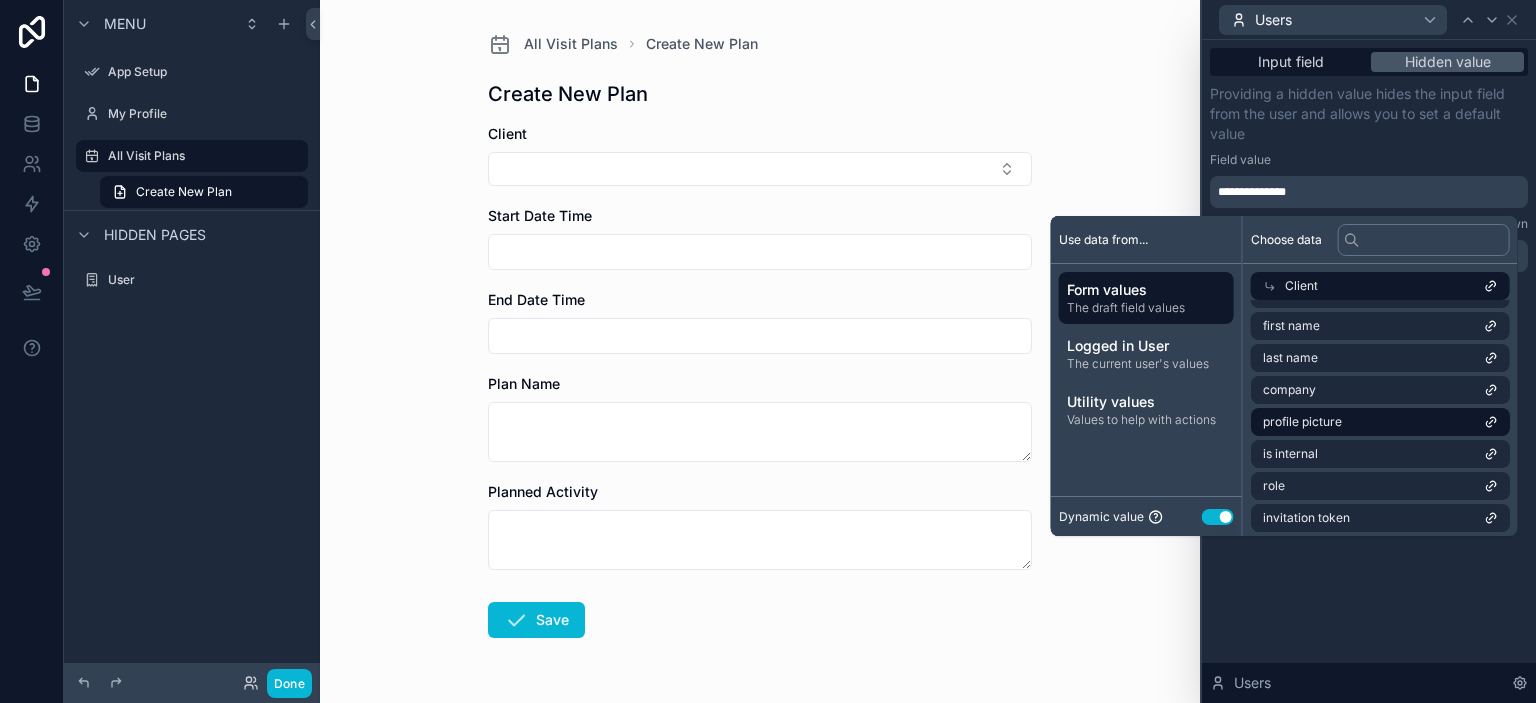 scroll, scrollTop: 0, scrollLeft: 0, axis: both 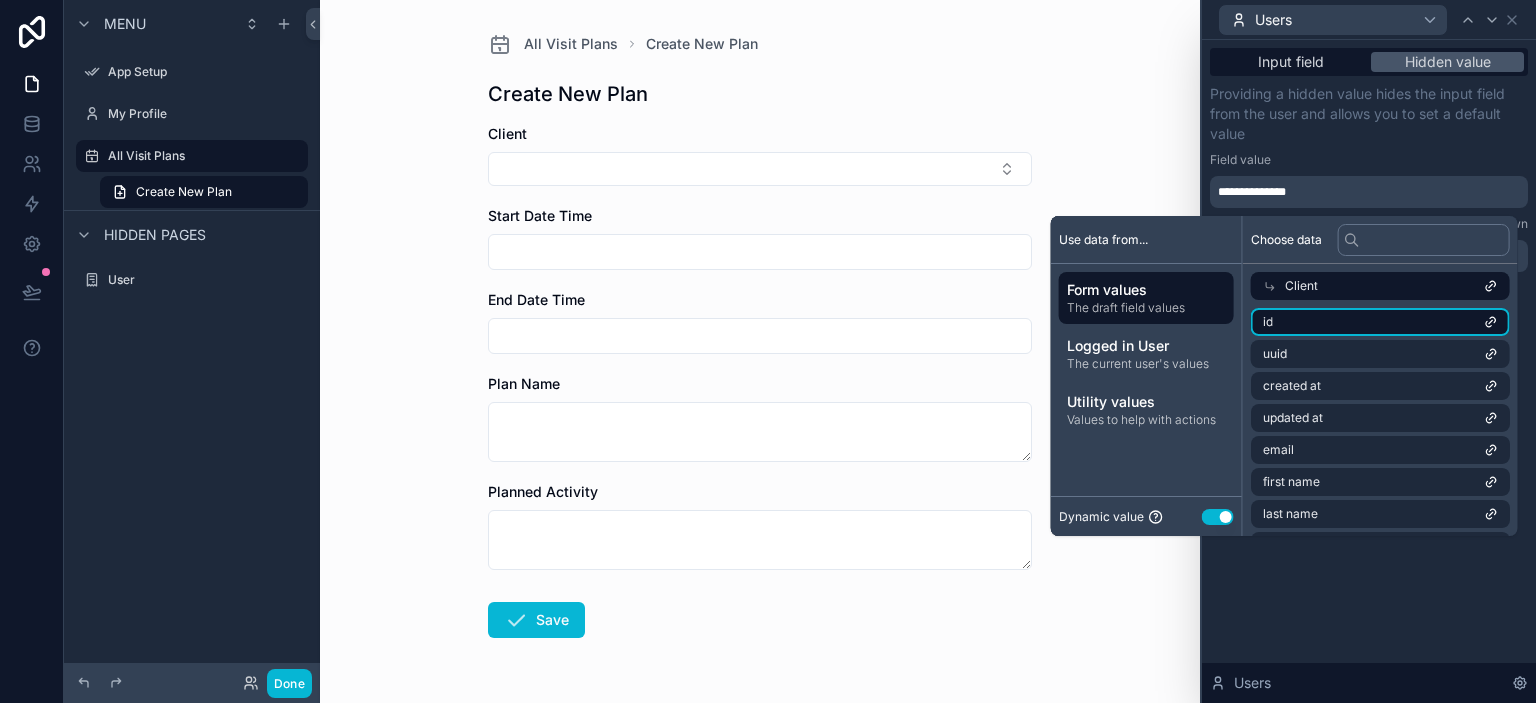 click on "id" at bounding box center [1380, 322] 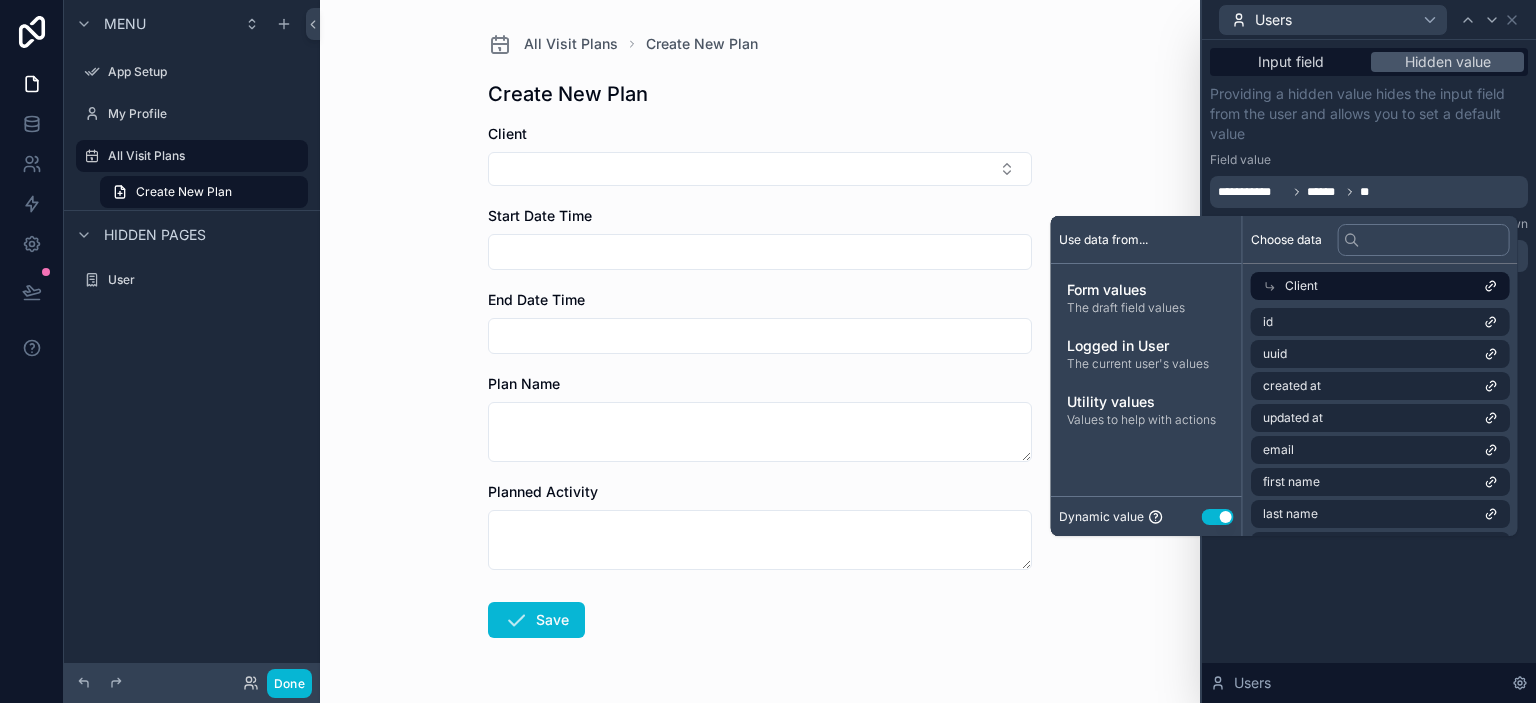 click on "Providing a hidden value hides the input field from the user and allows you to set a default value" at bounding box center [1369, 114] 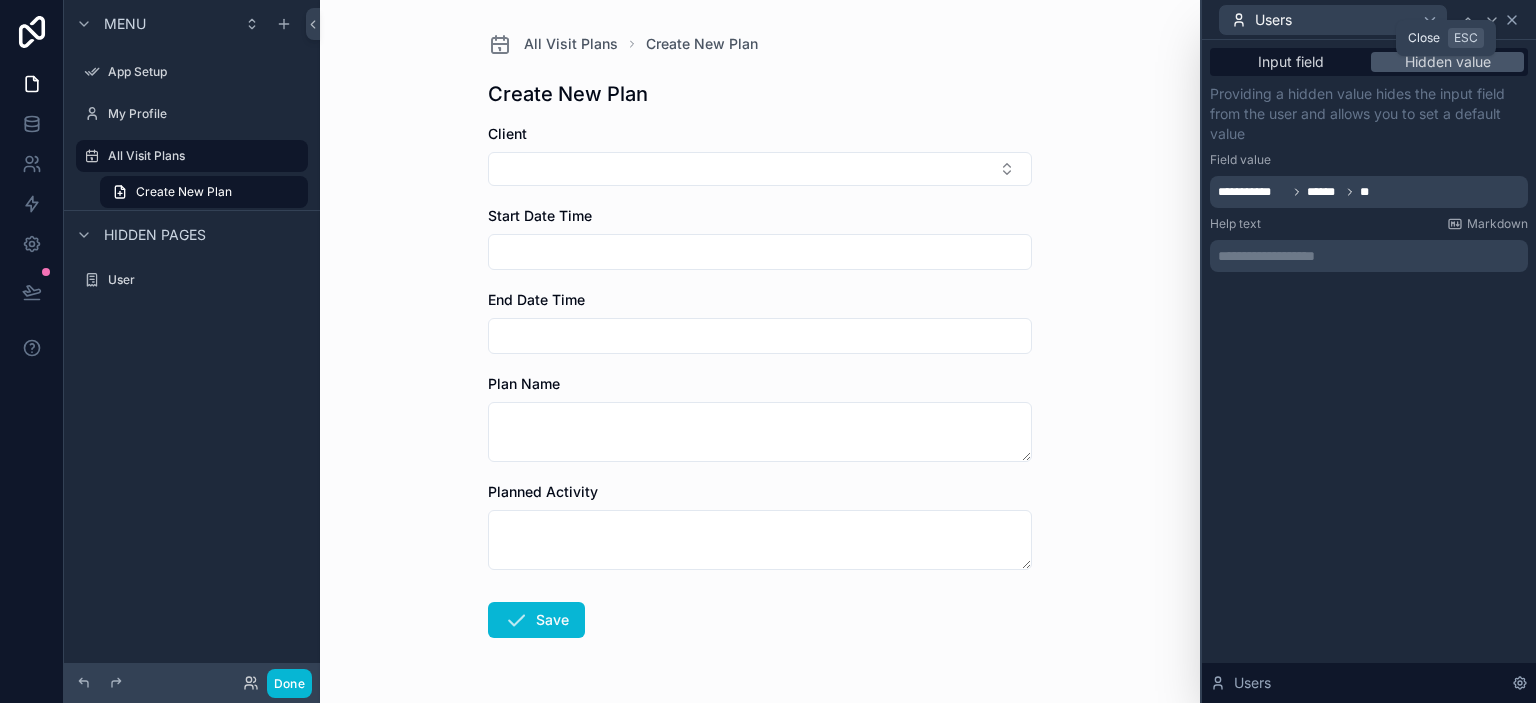 click 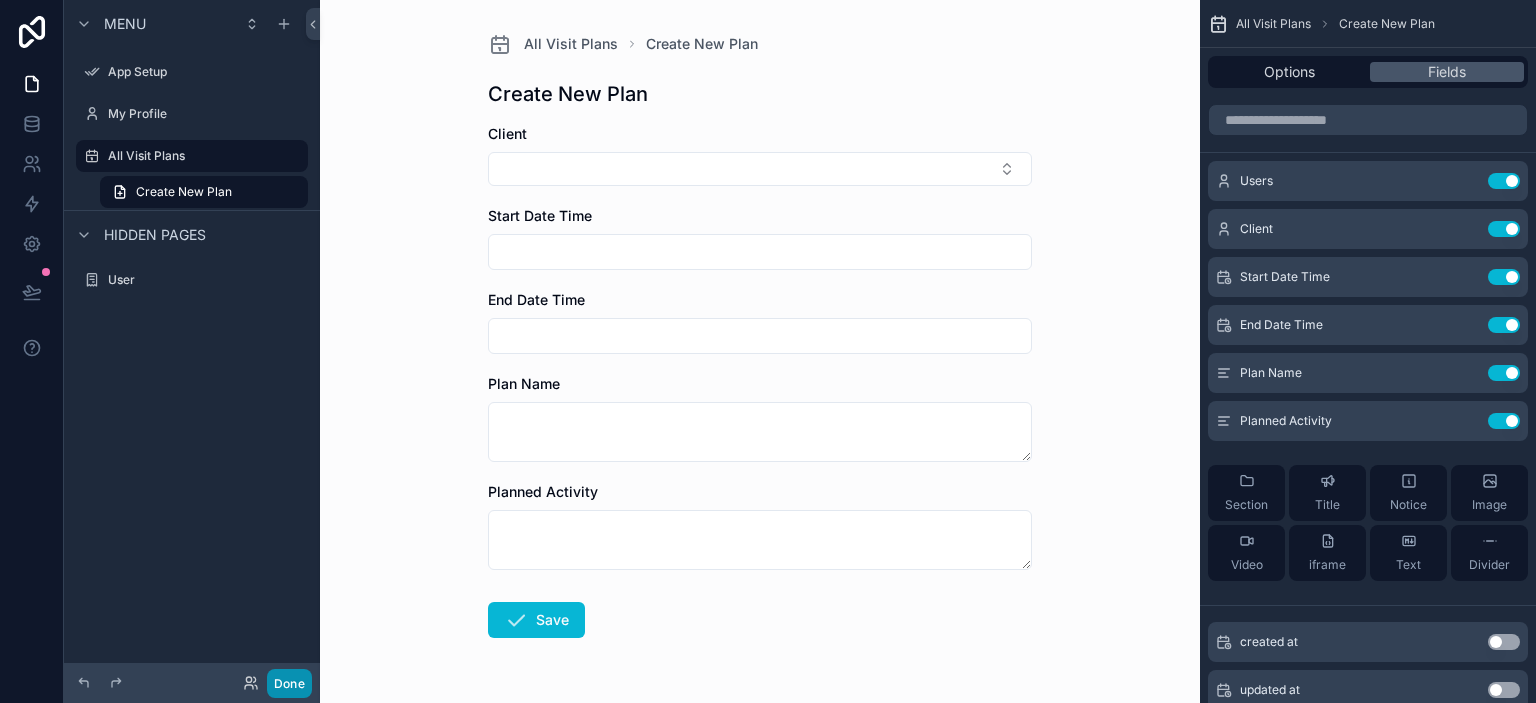 click on "Done" at bounding box center [289, 683] 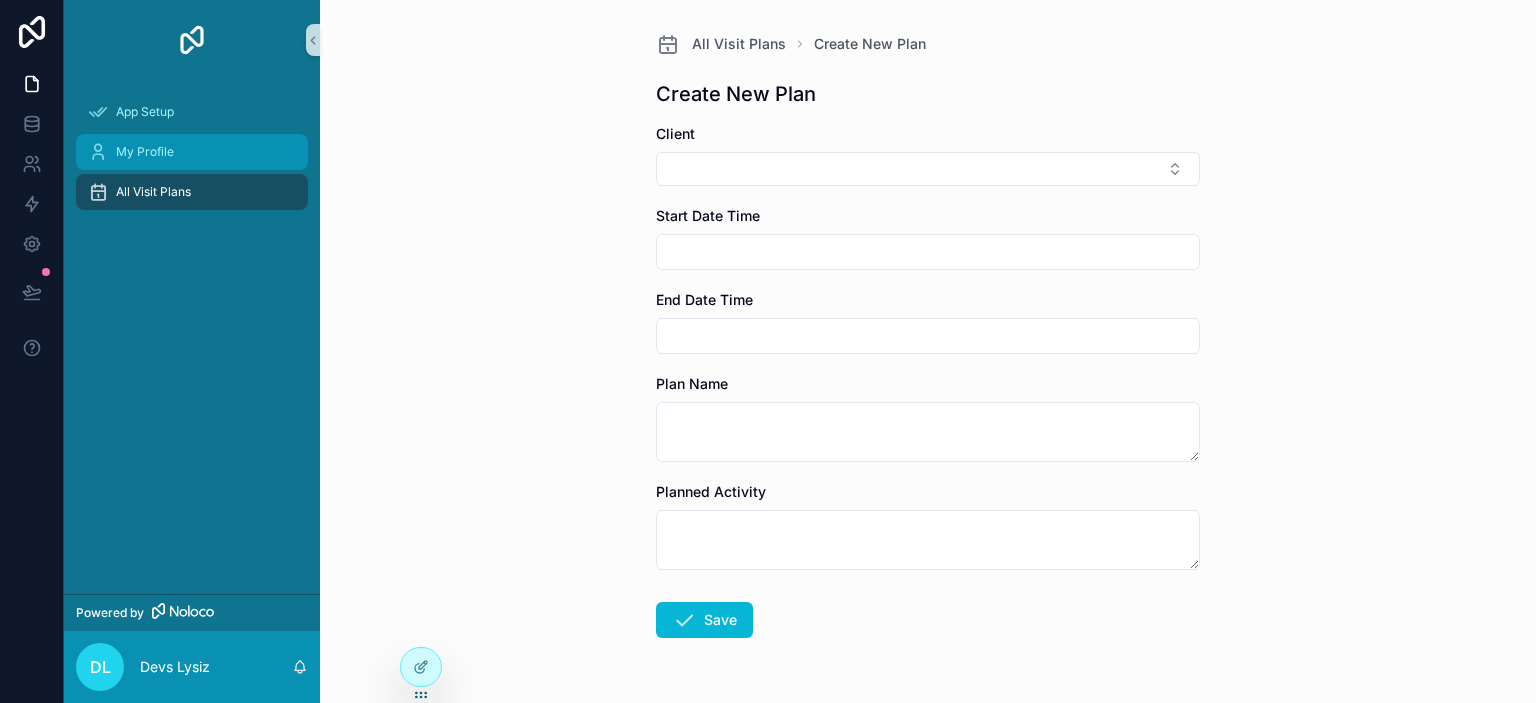 click on "My Profile" at bounding box center (145, 152) 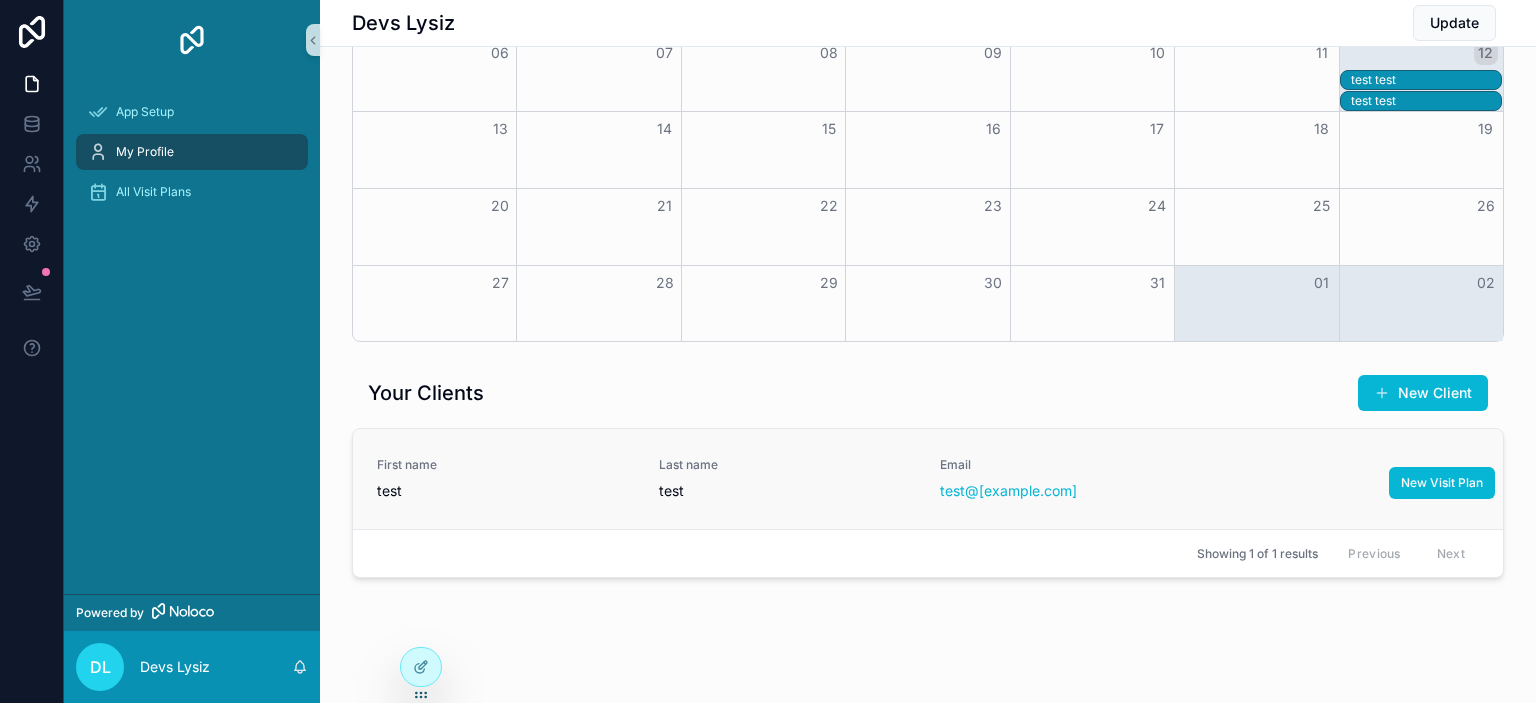 scroll, scrollTop: 587, scrollLeft: 0, axis: vertical 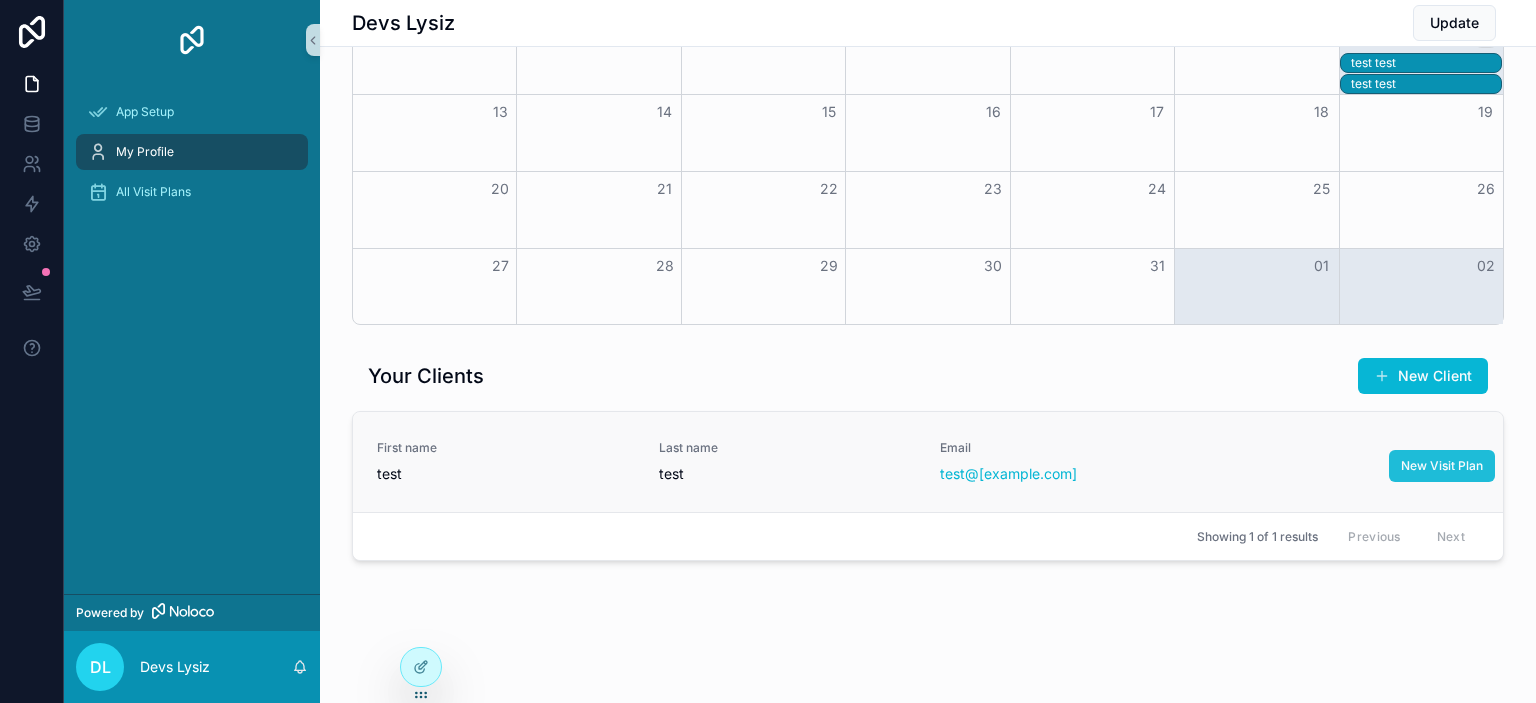 click on "New Visit Plan" at bounding box center (1442, 466) 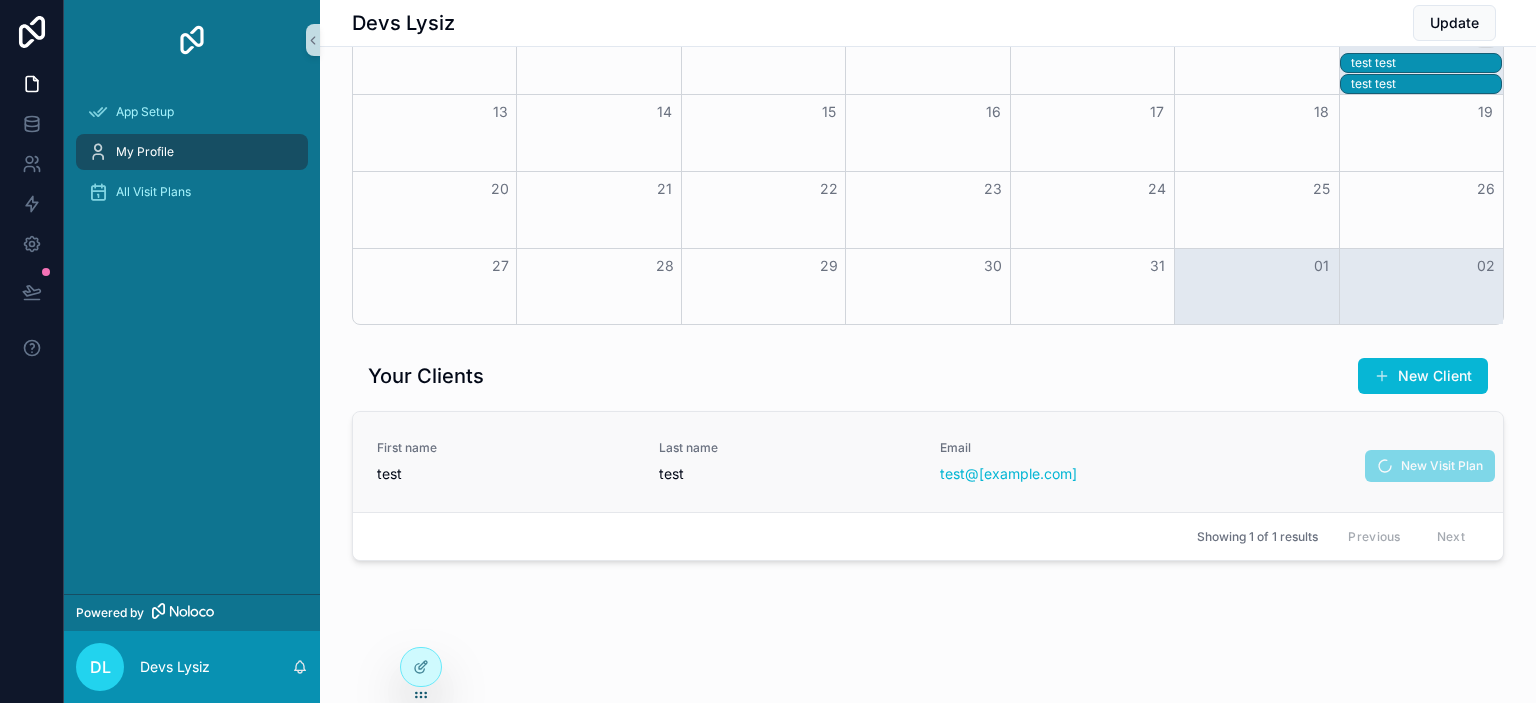 scroll, scrollTop: 0, scrollLeft: 0, axis: both 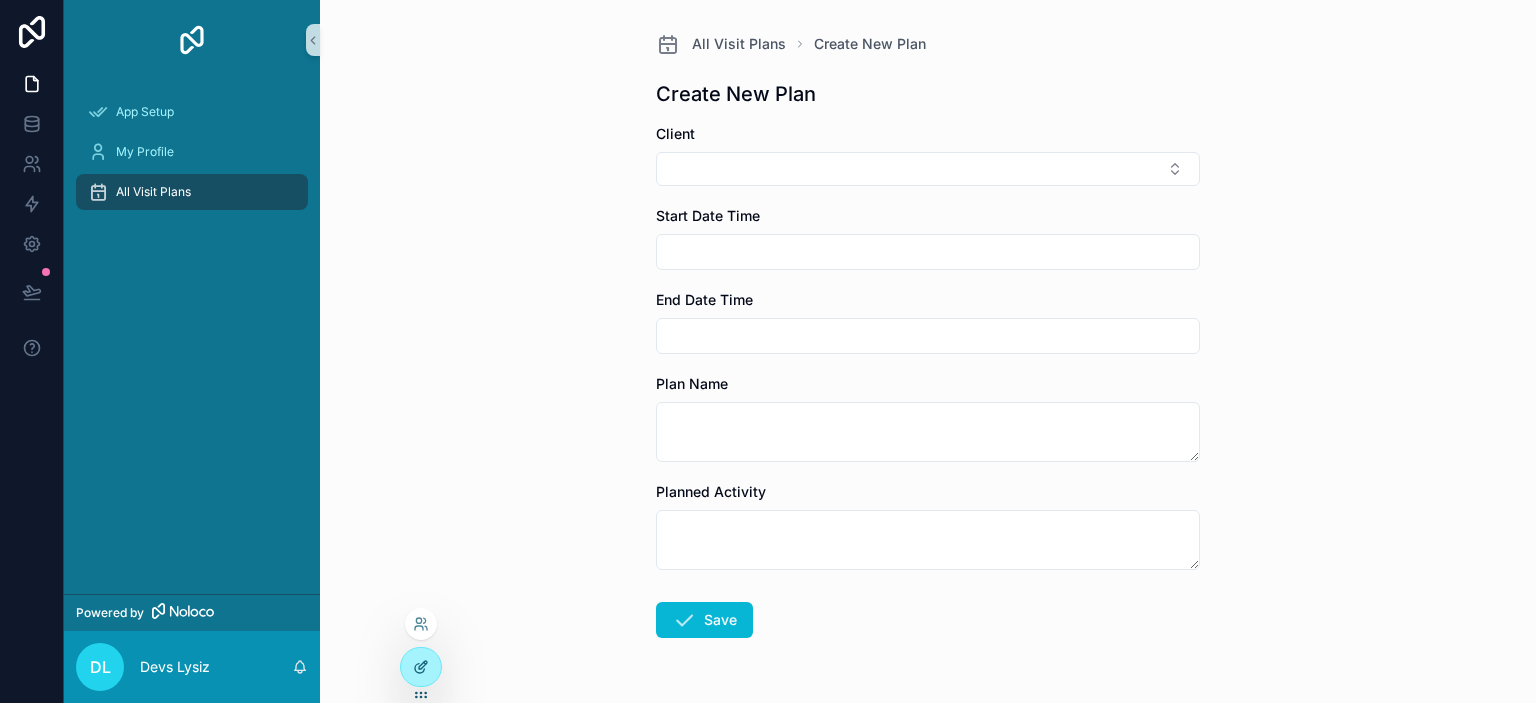 click 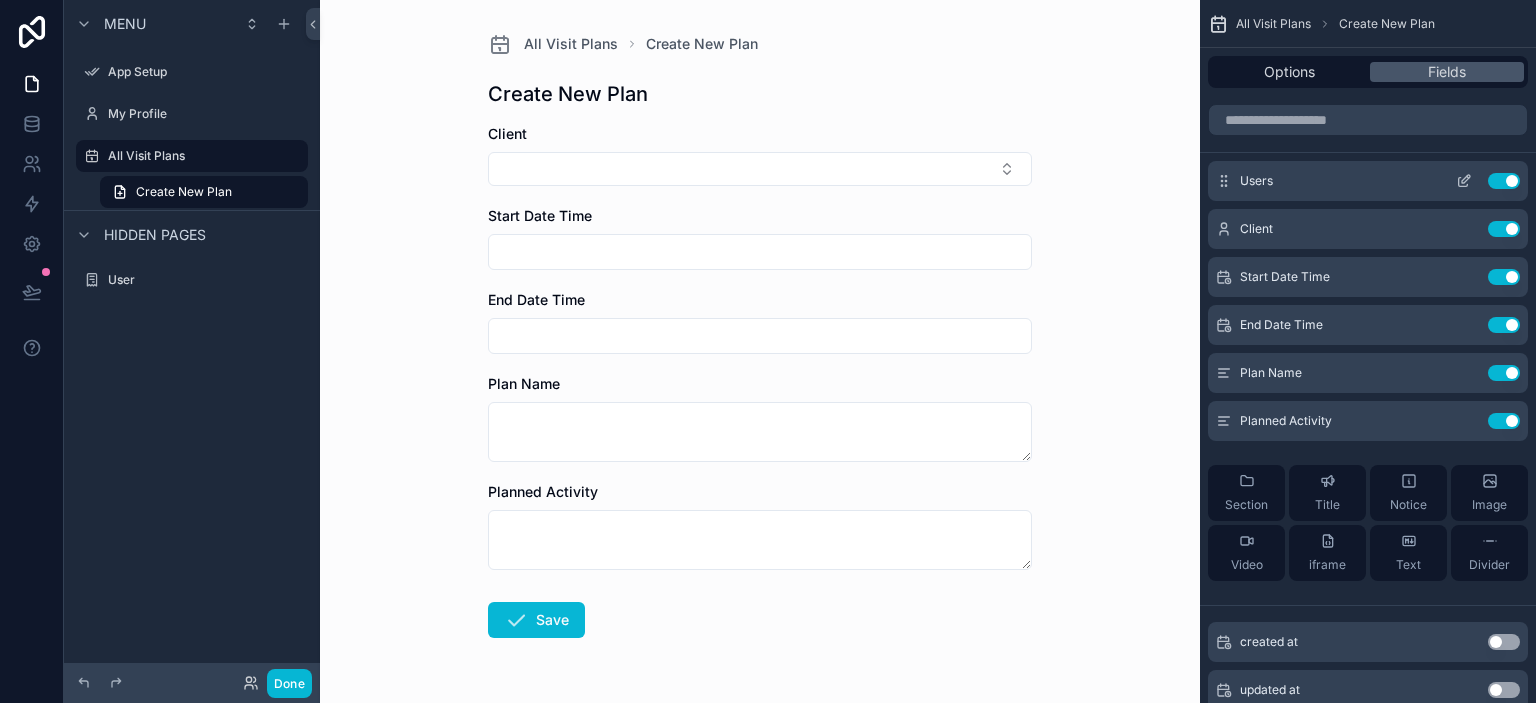 click 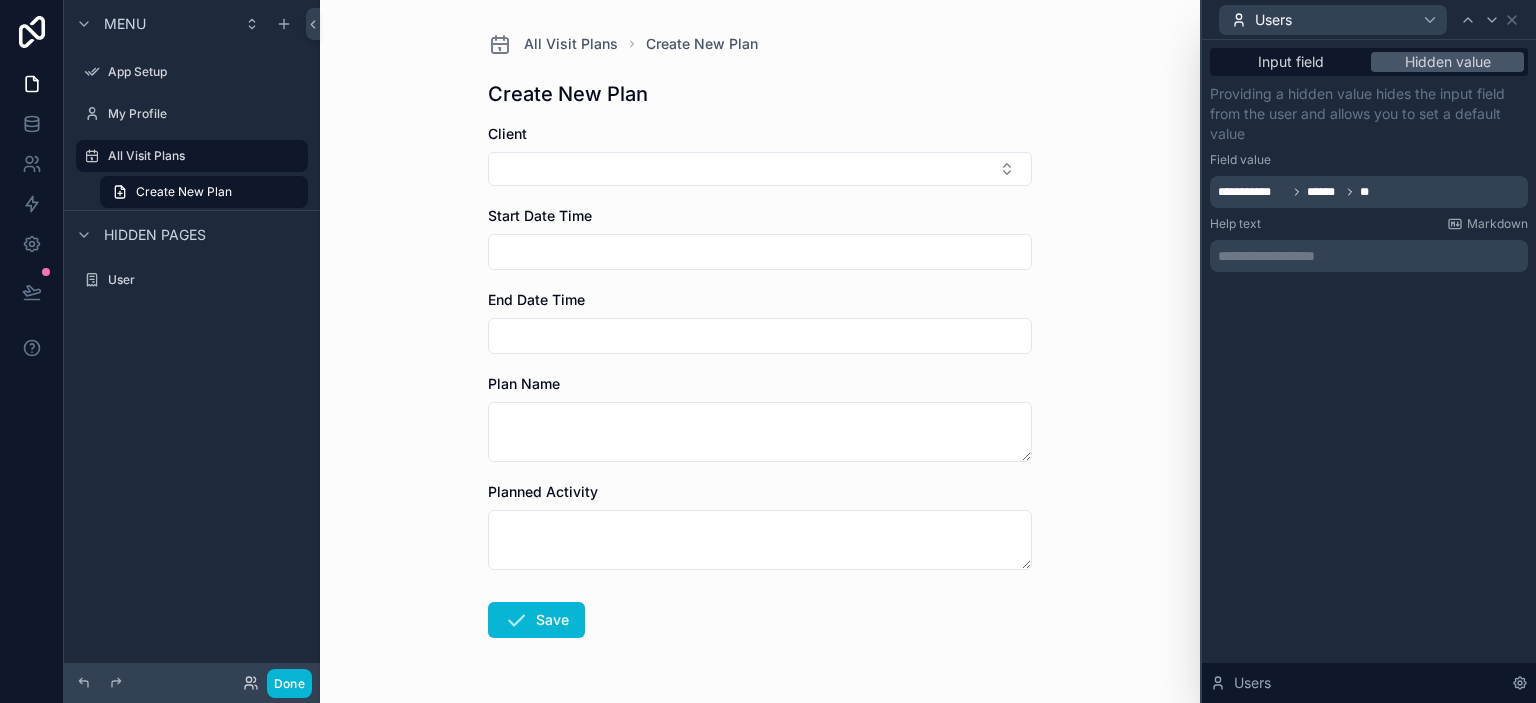 click on "**********" at bounding box center [1369, 192] 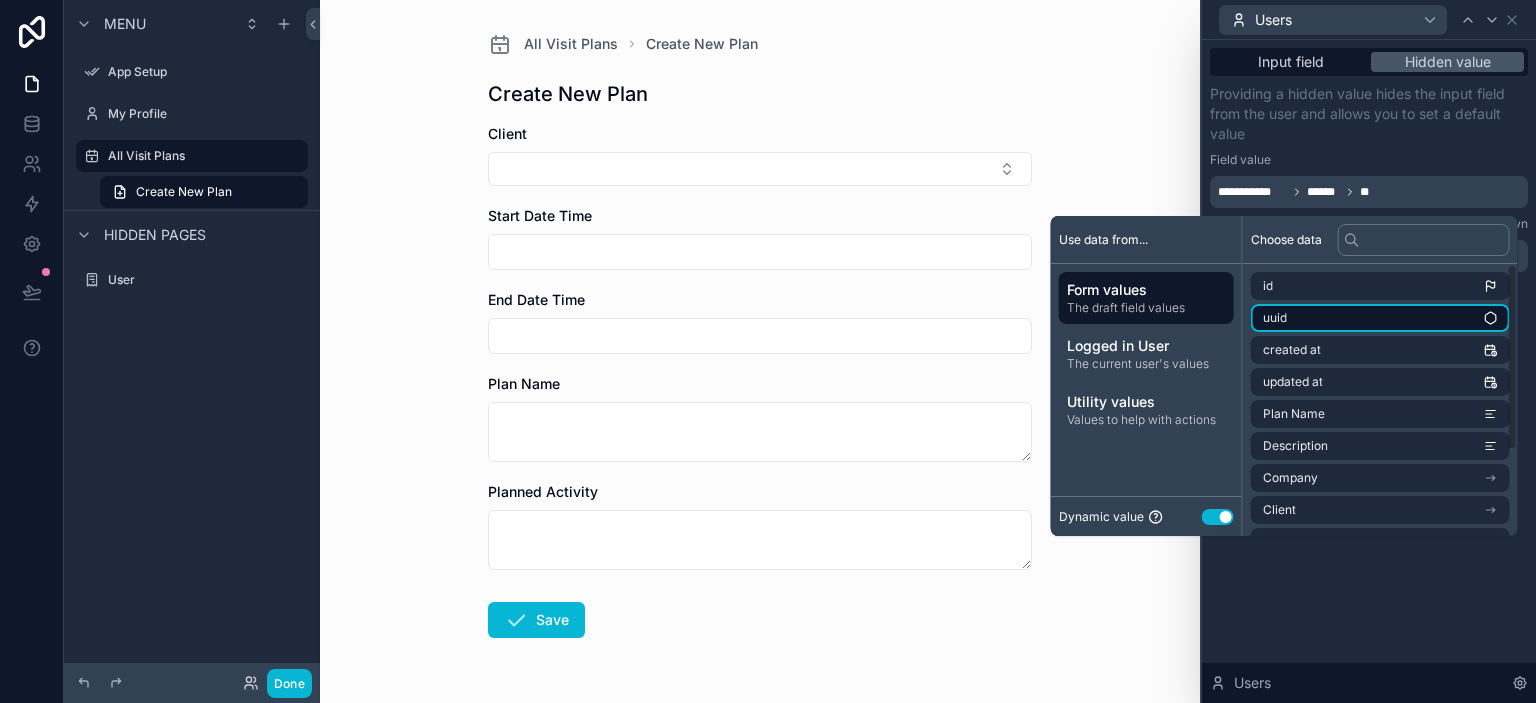 click on "uuid" at bounding box center [1380, 318] 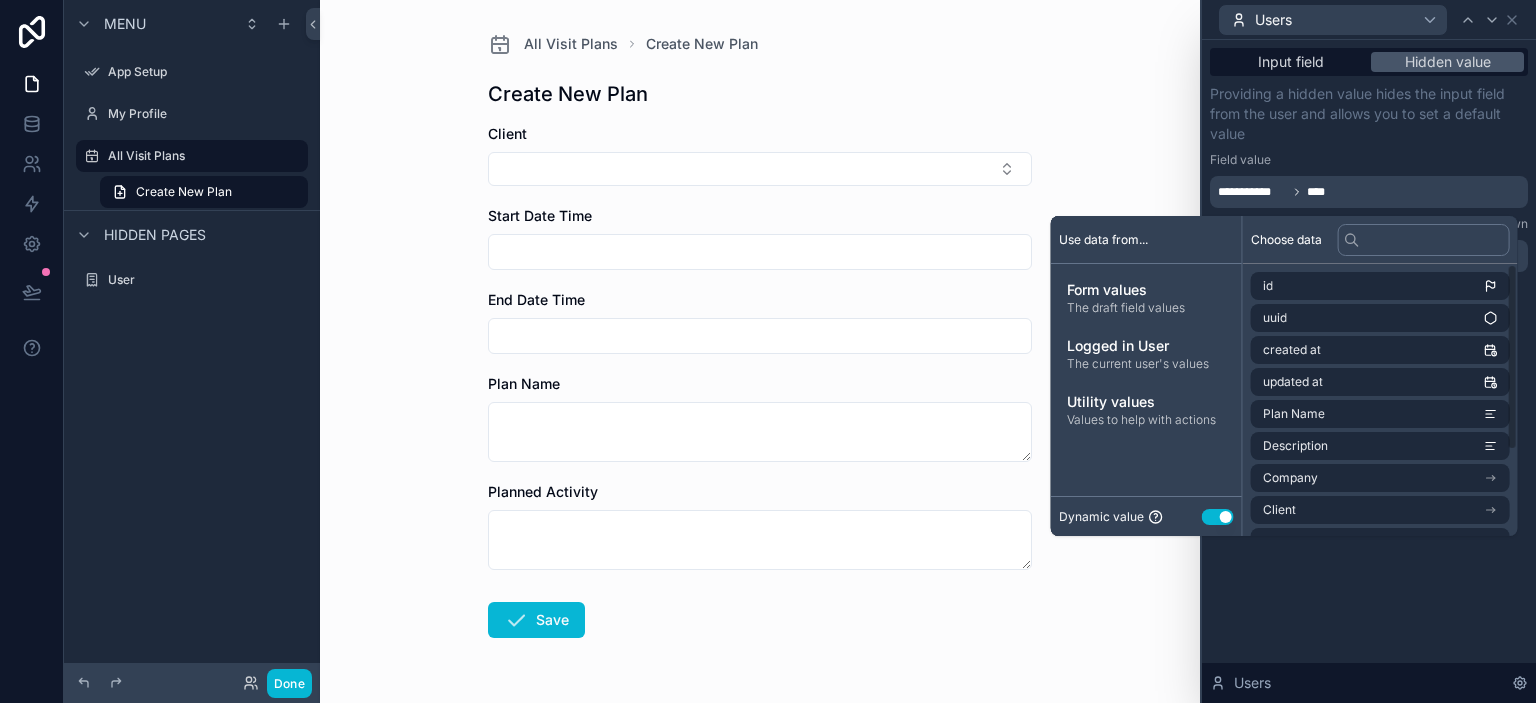 click on "**********" at bounding box center (1369, 371) 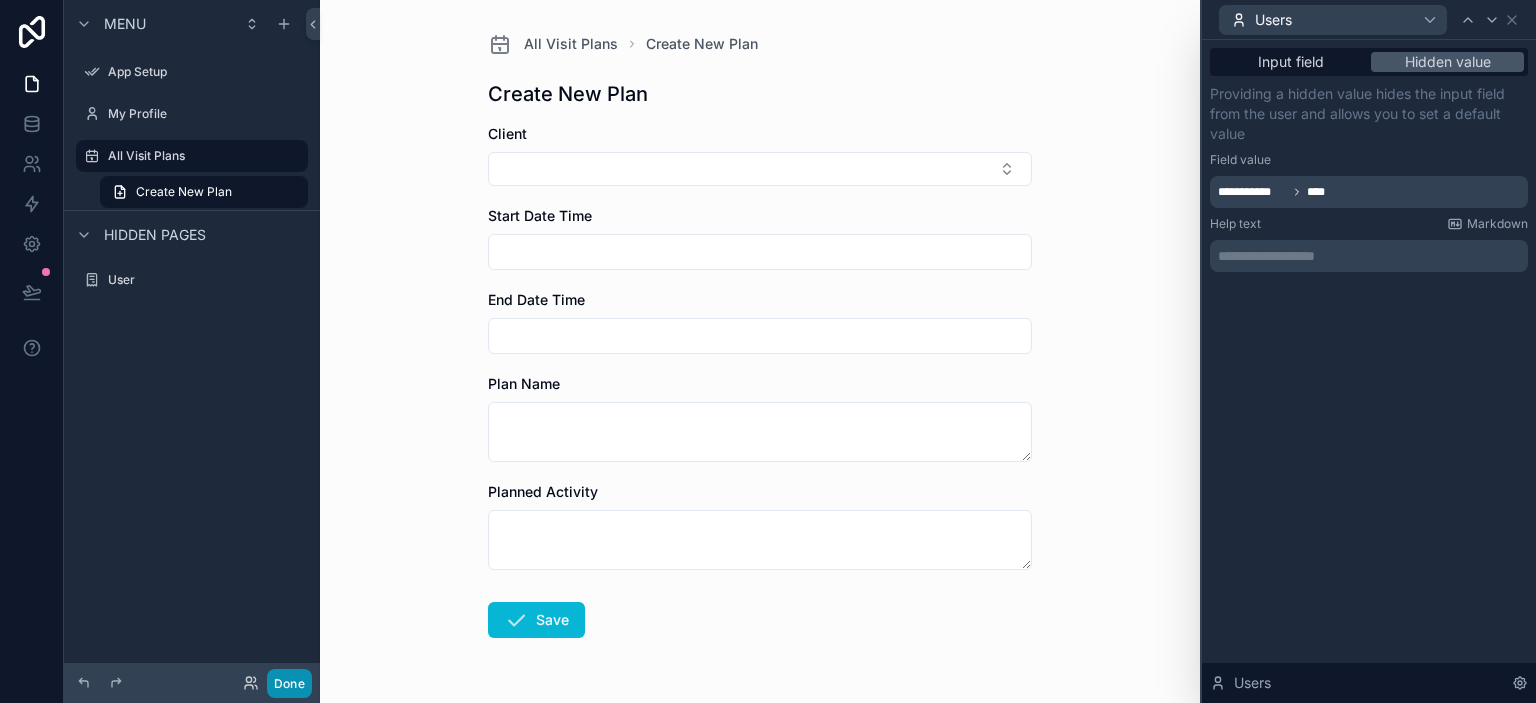 click on "Done" at bounding box center [289, 683] 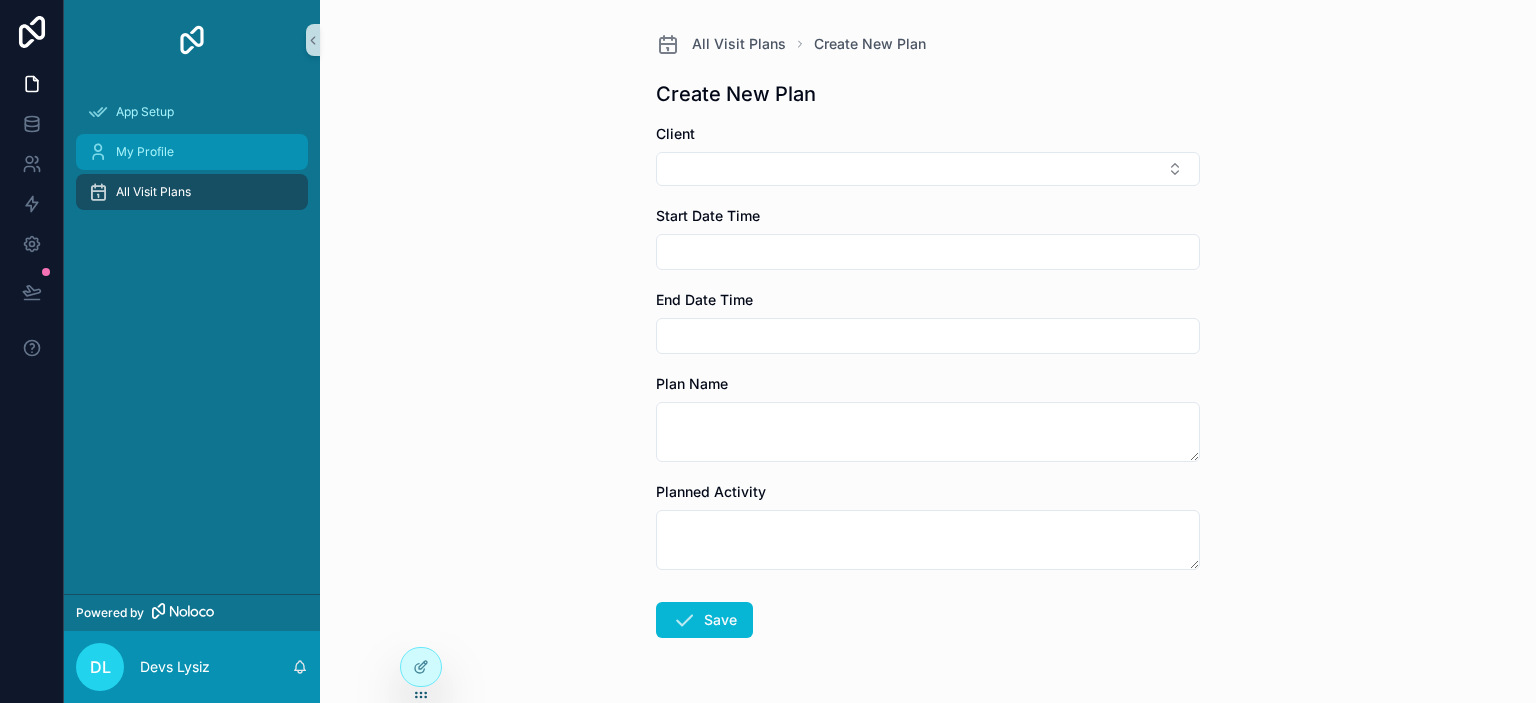 click on "My Profile" at bounding box center (192, 152) 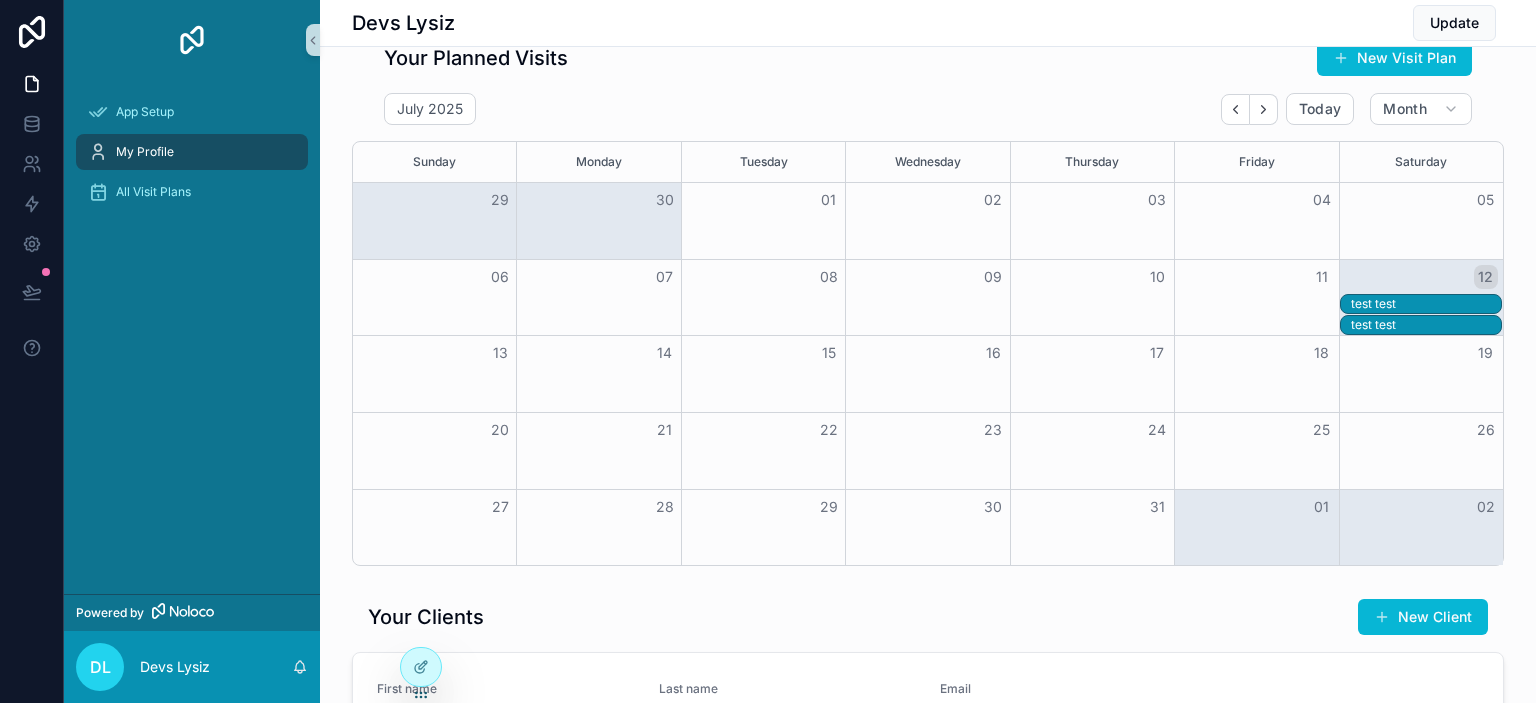 scroll, scrollTop: 587, scrollLeft: 0, axis: vertical 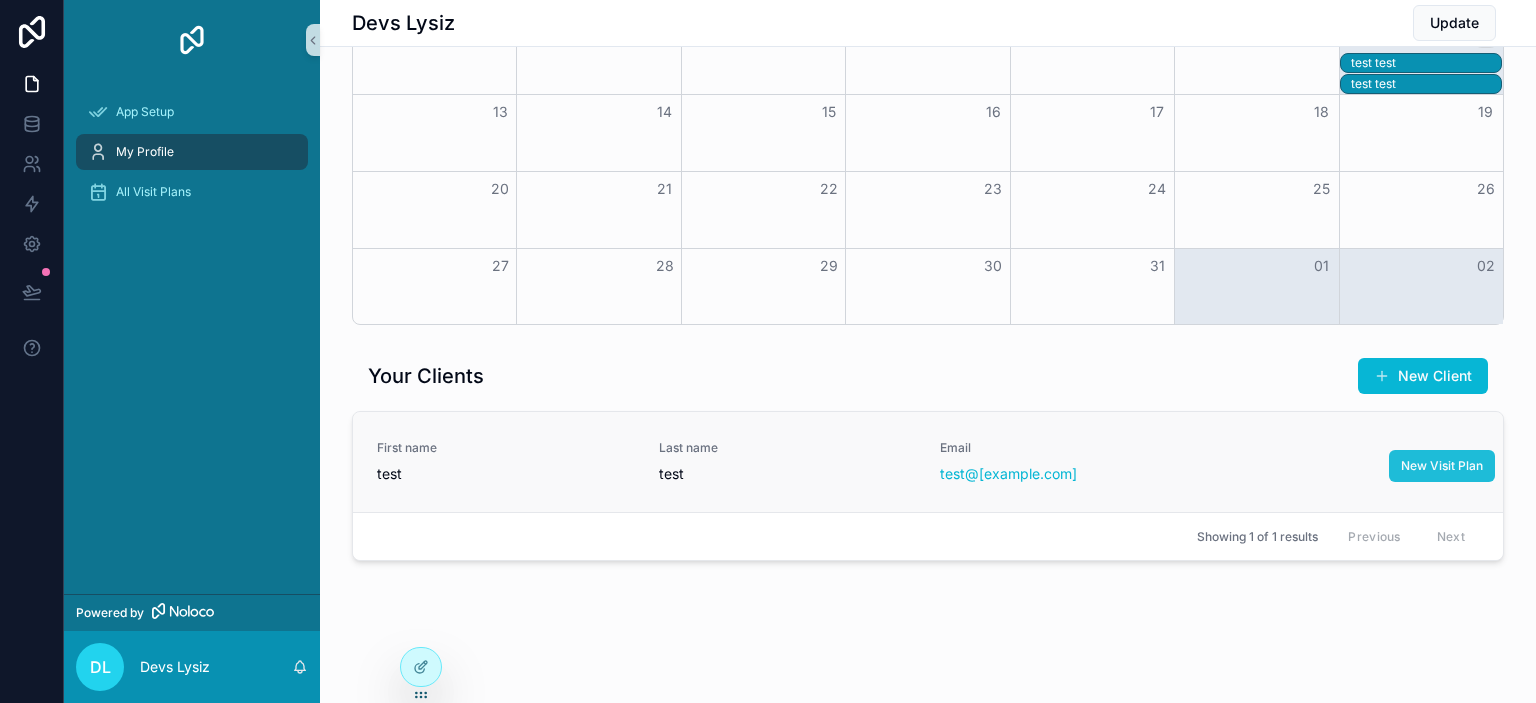 click on "New Visit Plan" at bounding box center [1442, 466] 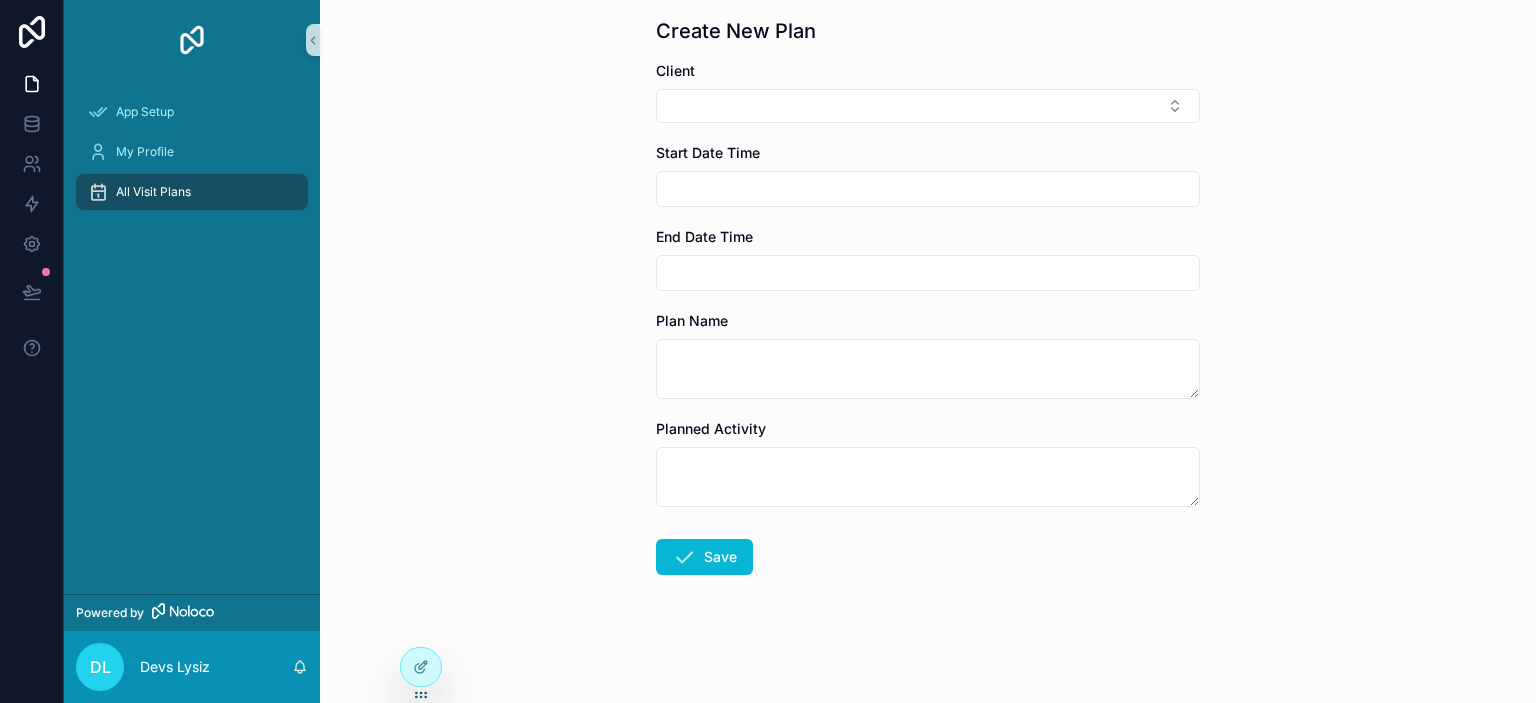 scroll, scrollTop: 0, scrollLeft: 0, axis: both 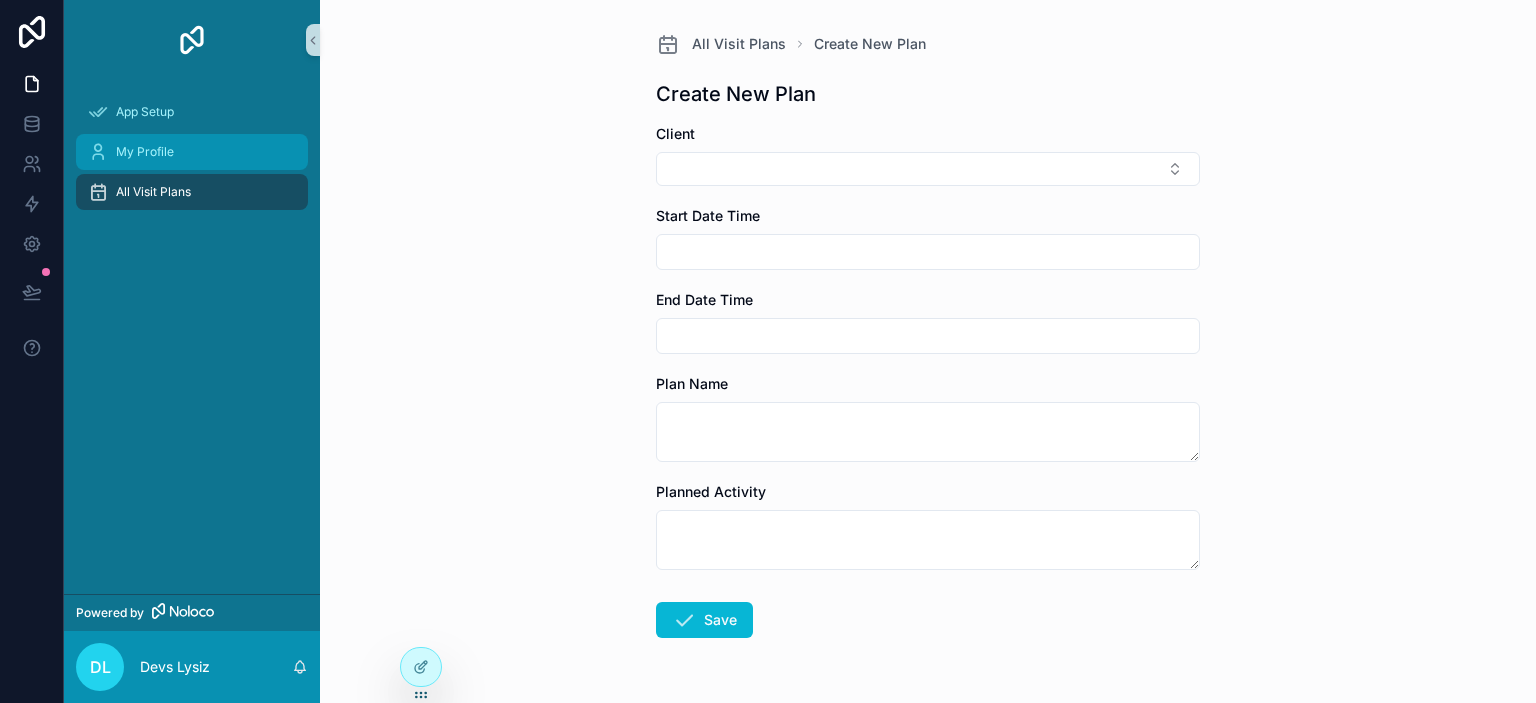 click on "My Profile" at bounding box center [145, 152] 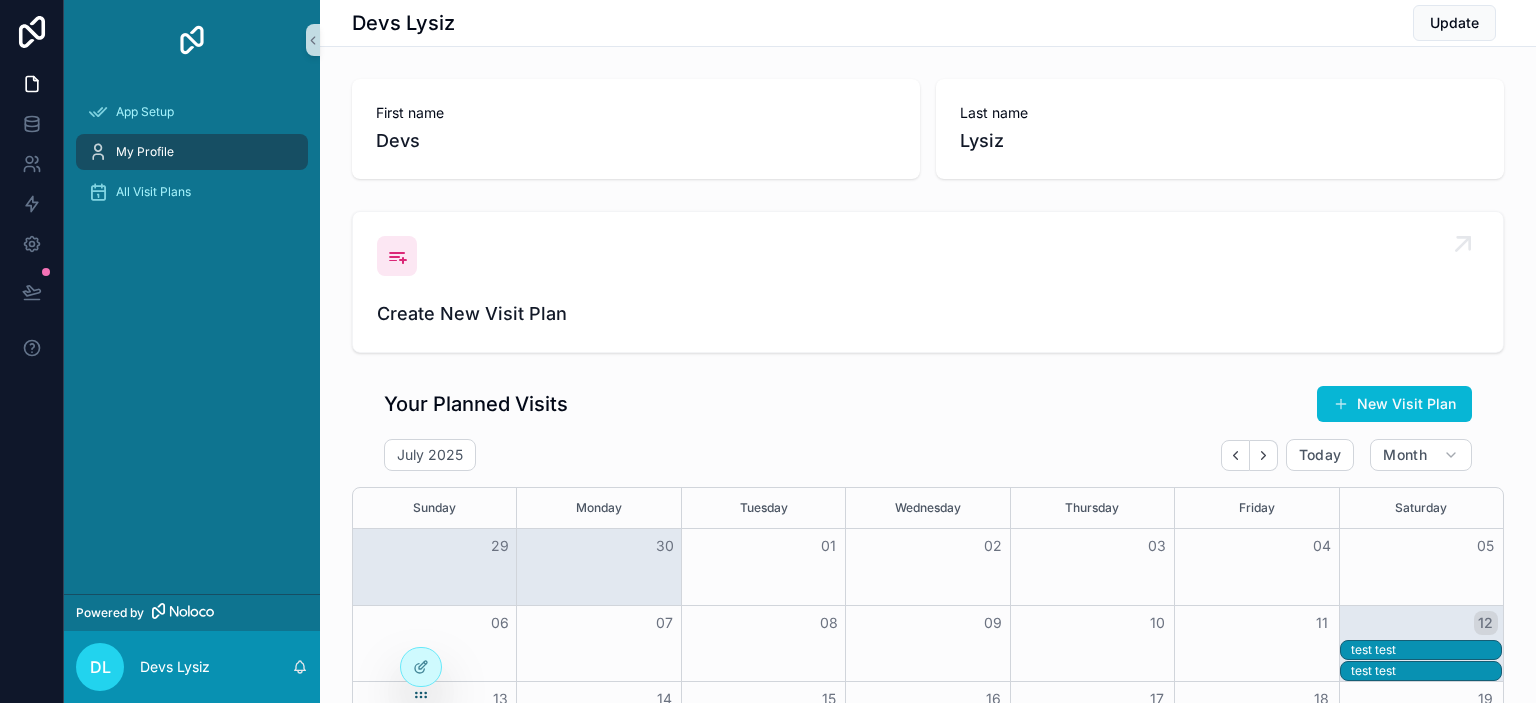 scroll, scrollTop: 576, scrollLeft: 0, axis: vertical 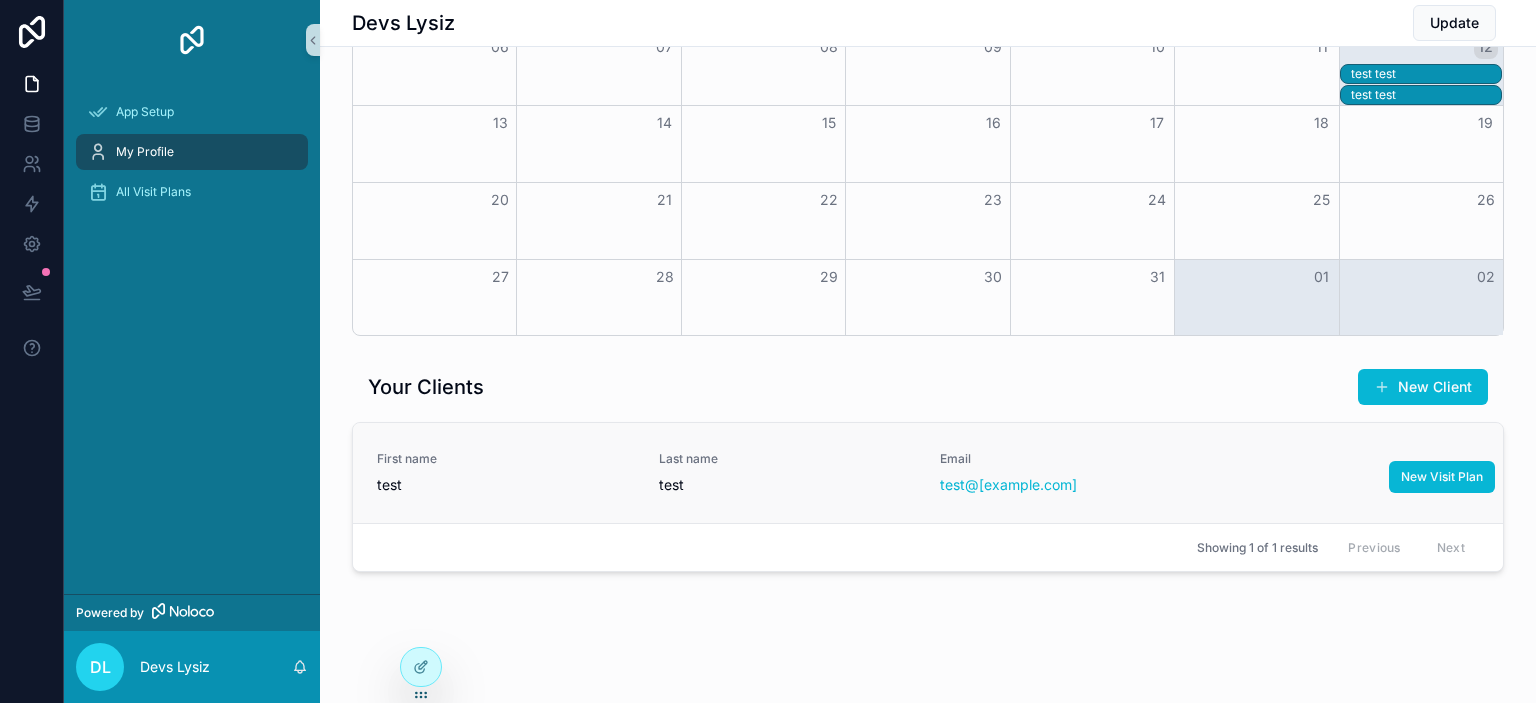 click on "test@[example.com]" at bounding box center [1069, 485] 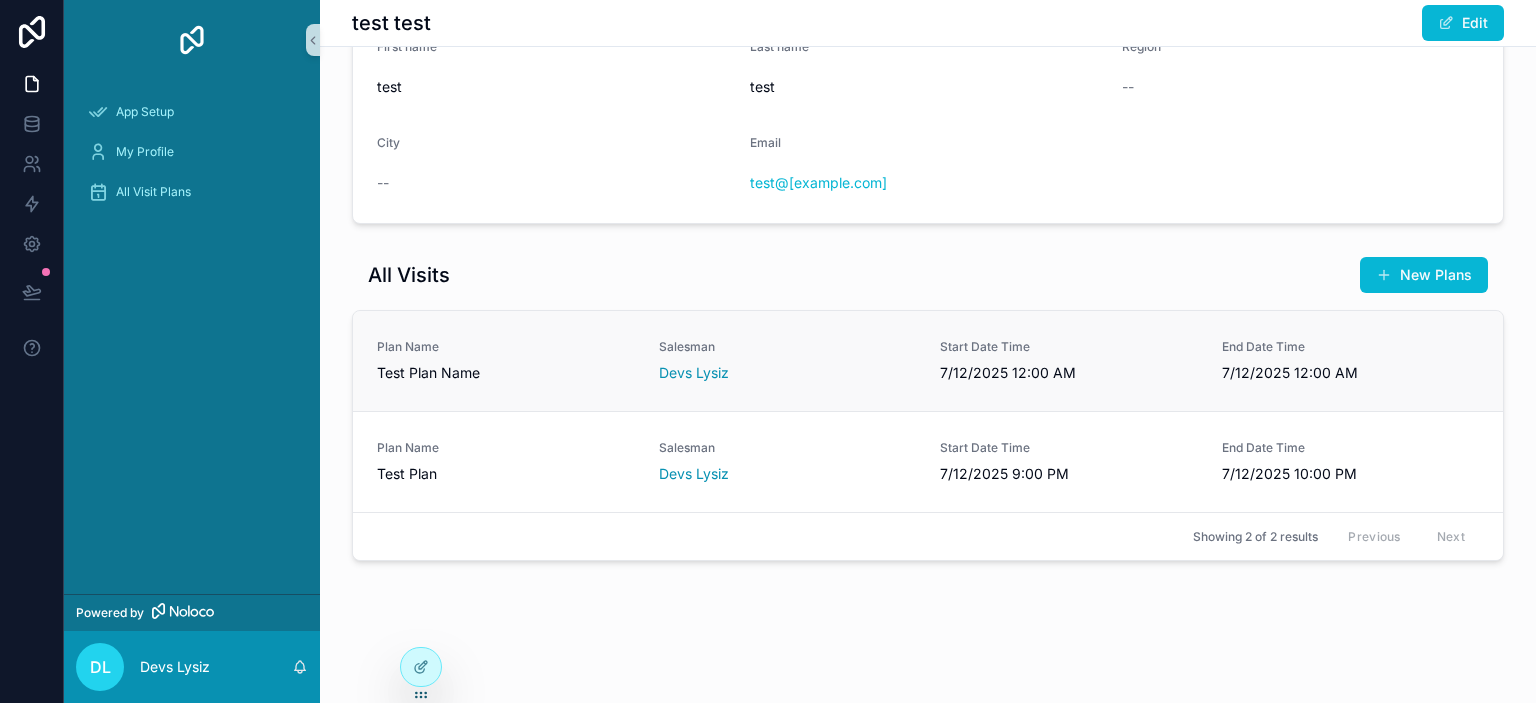 scroll, scrollTop: 0, scrollLeft: 0, axis: both 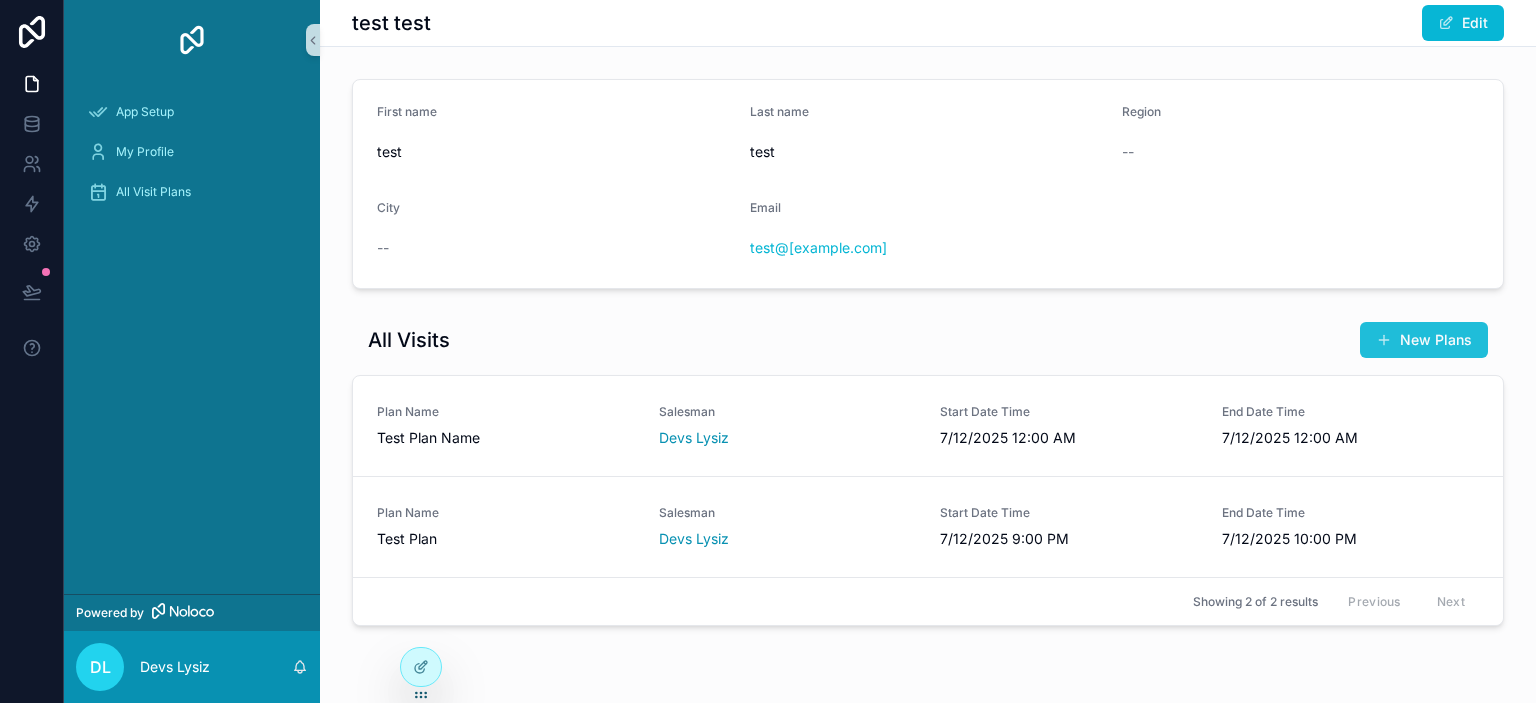 click at bounding box center (1384, 340) 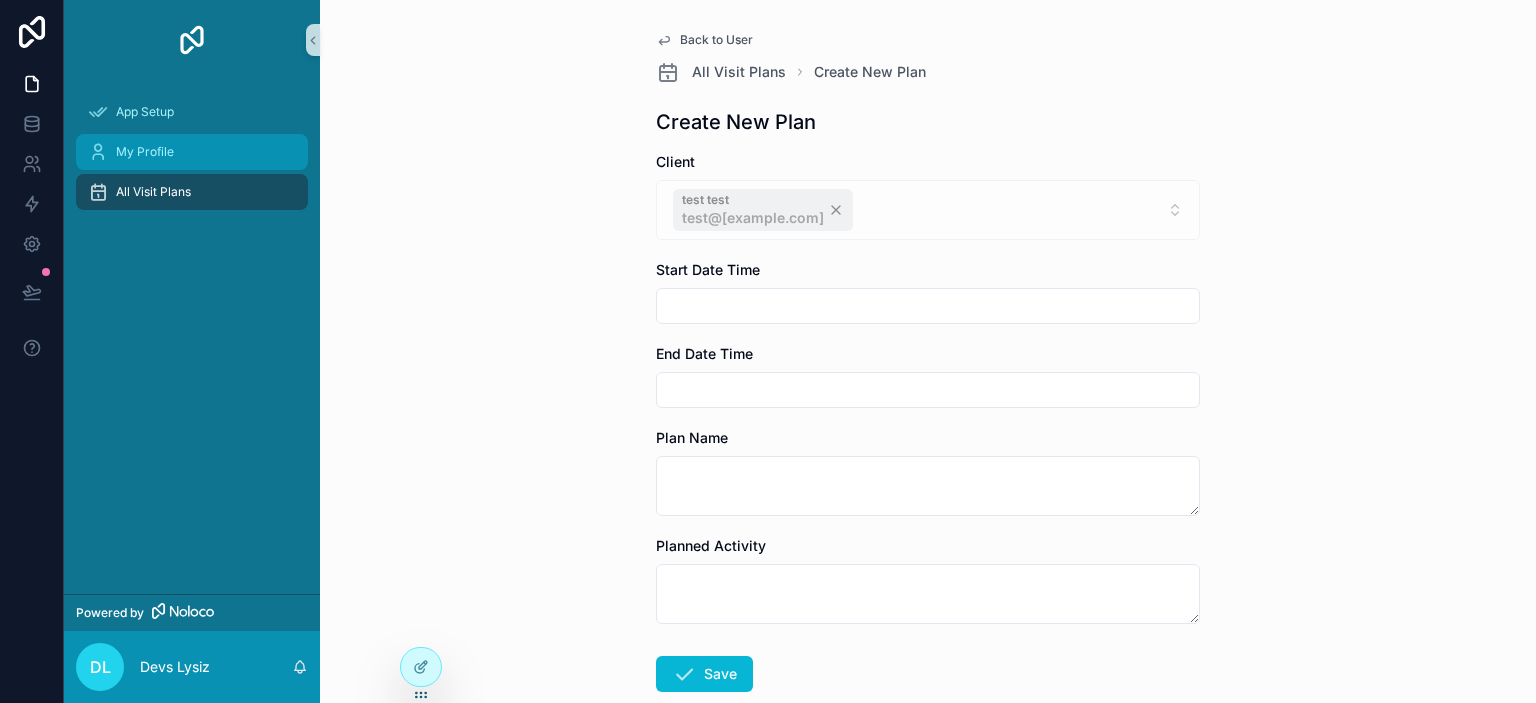 click on "My Profile" at bounding box center (192, 152) 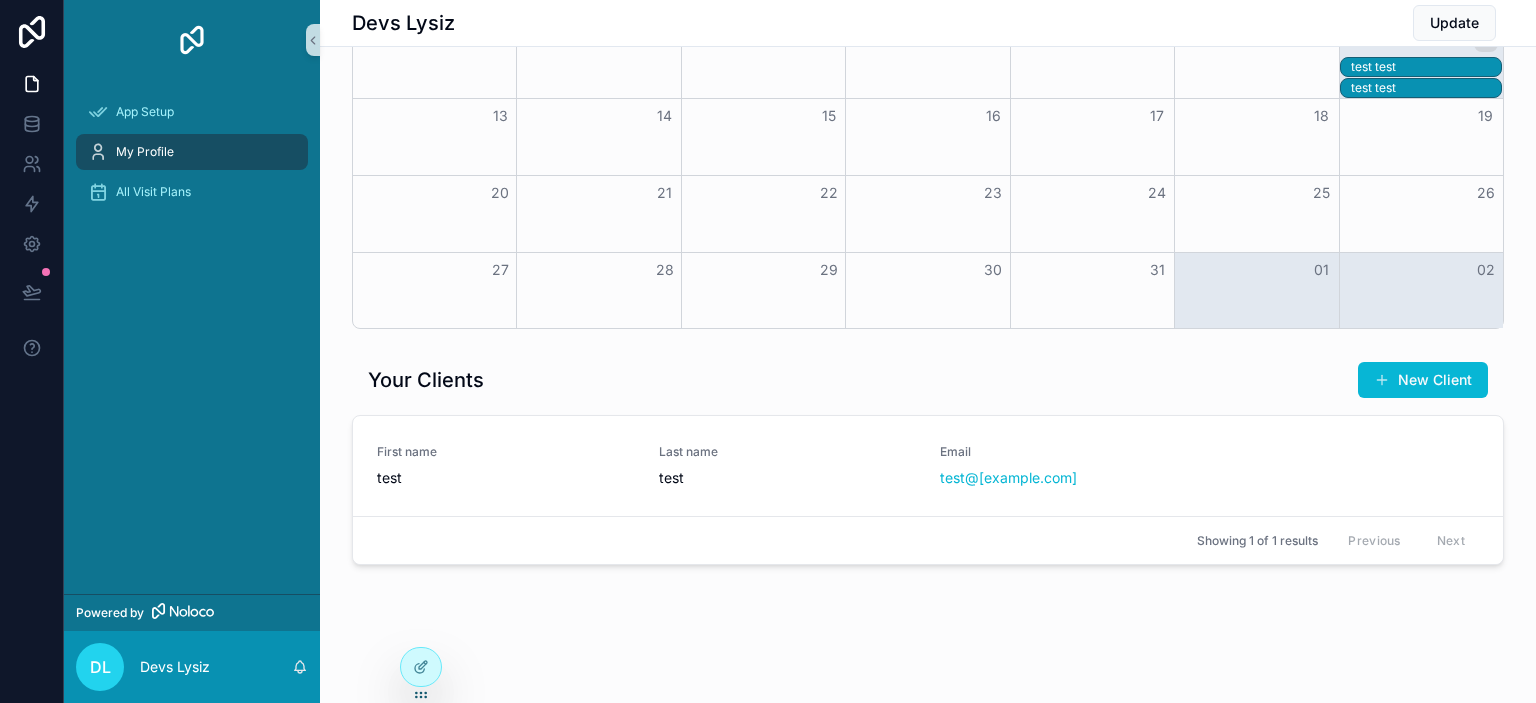 scroll, scrollTop: 587, scrollLeft: 0, axis: vertical 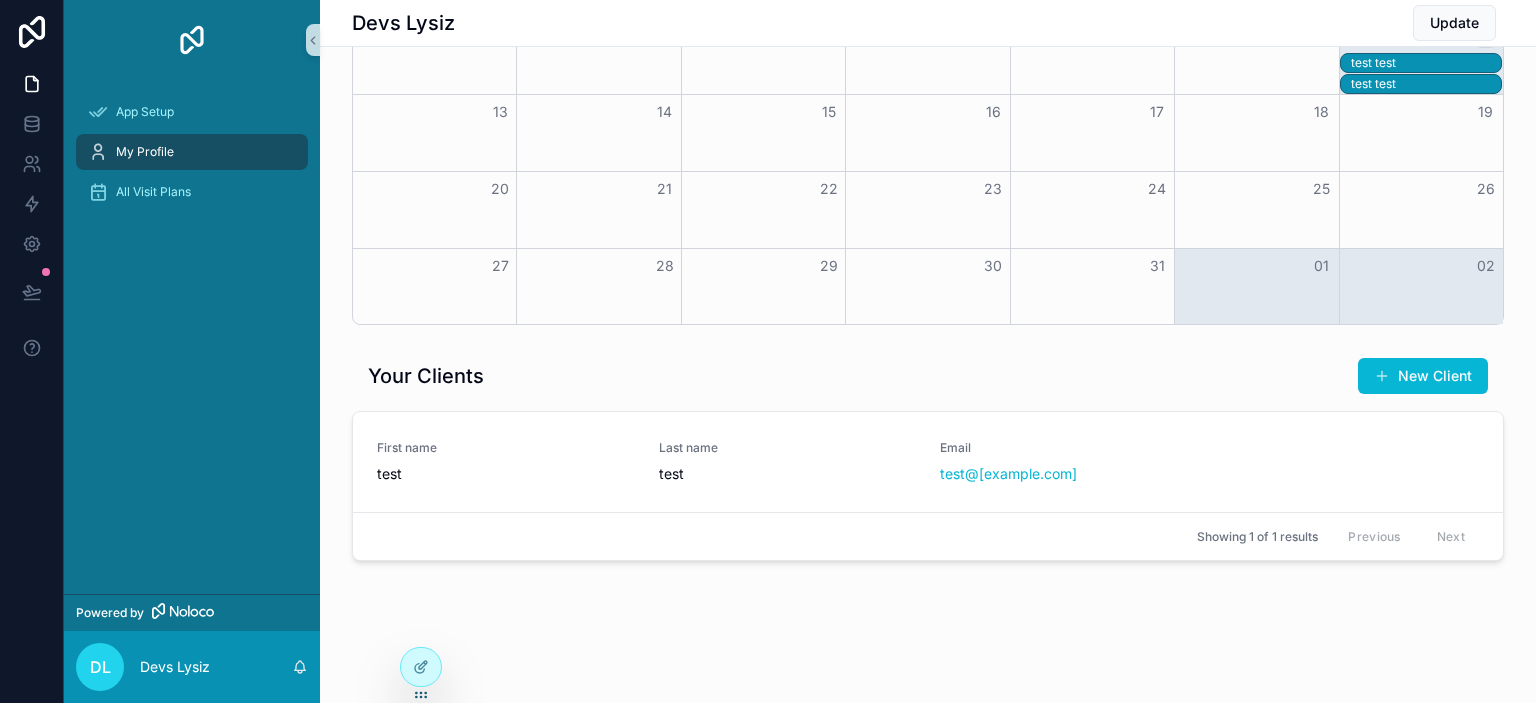 click on "Your Clients New Client" at bounding box center [928, 376] 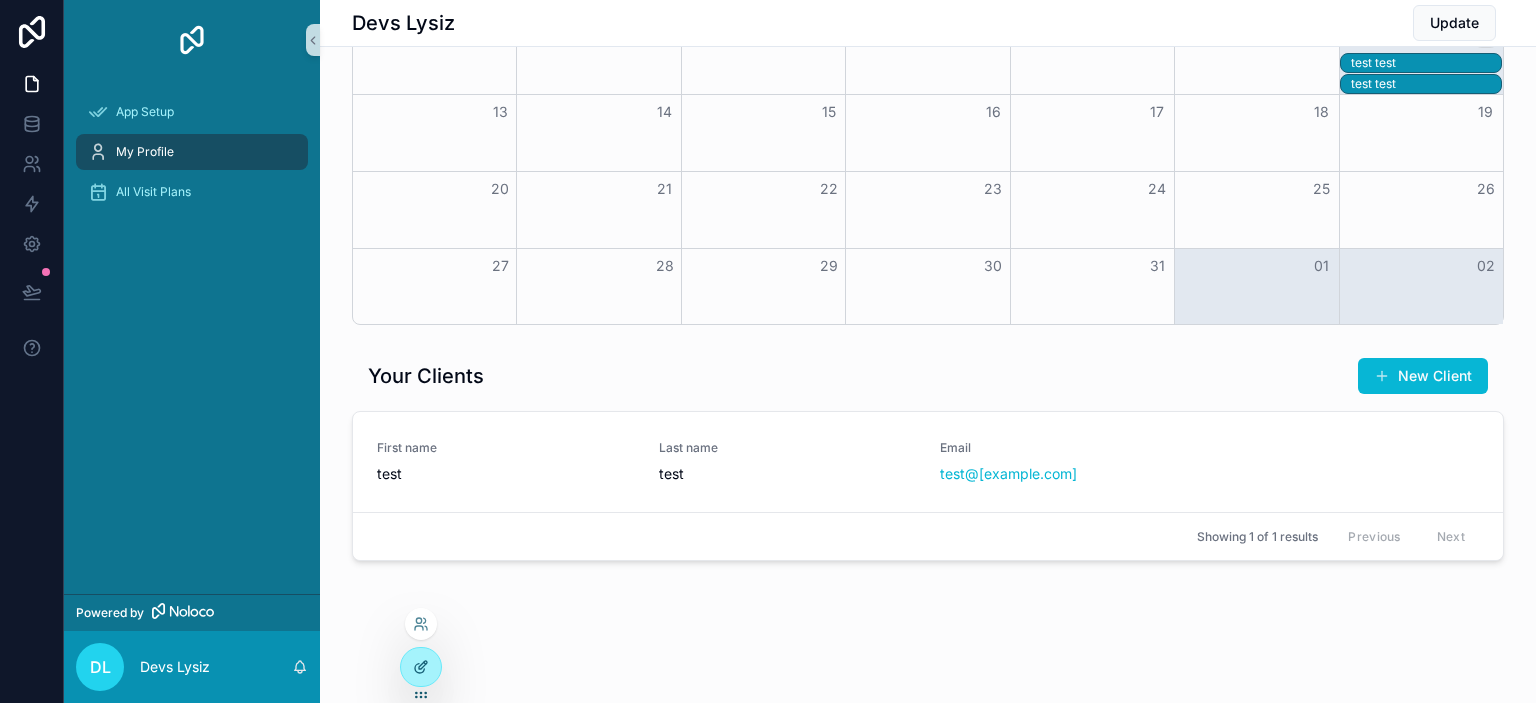 click at bounding box center (421, 667) 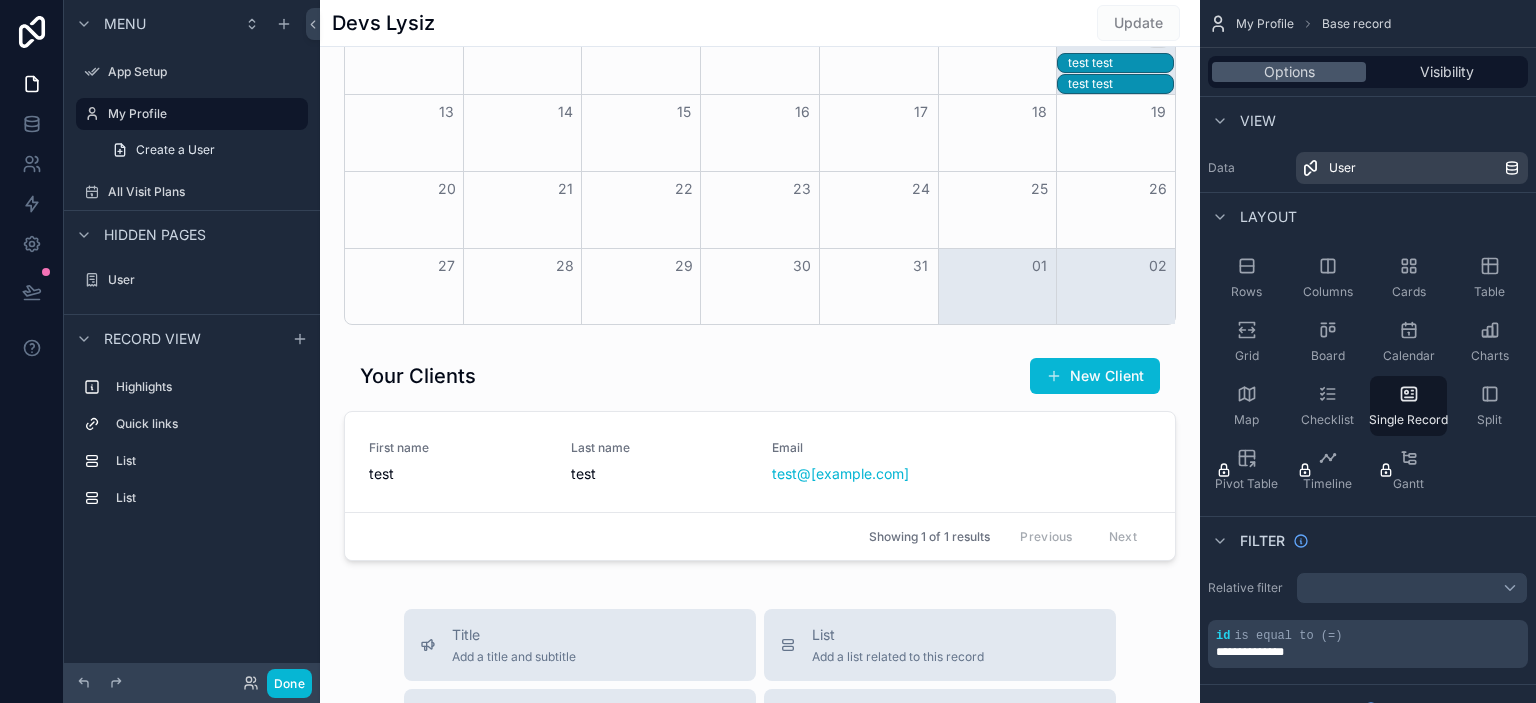 click at bounding box center (760, 447) 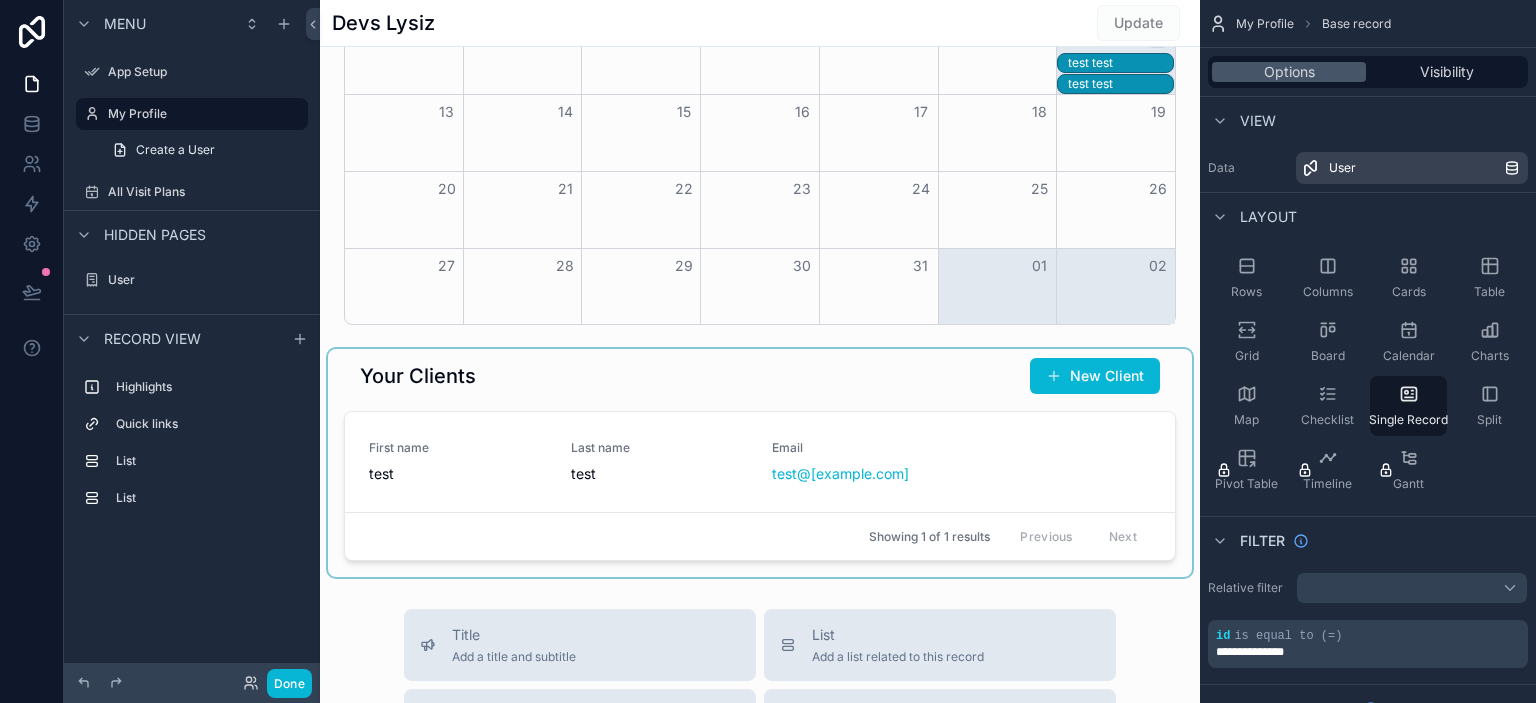 click at bounding box center (760, 463) 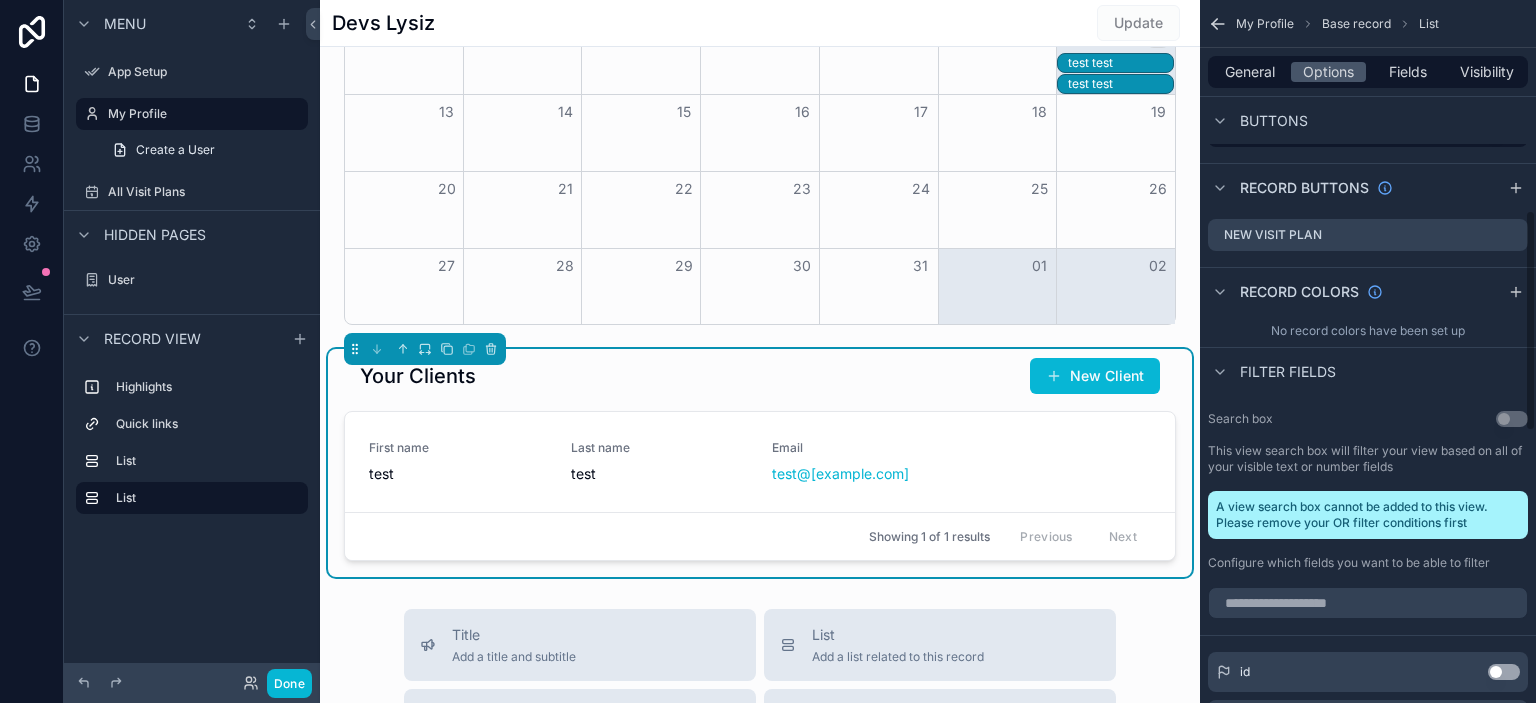 scroll, scrollTop: 638, scrollLeft: 0, axis: vertical 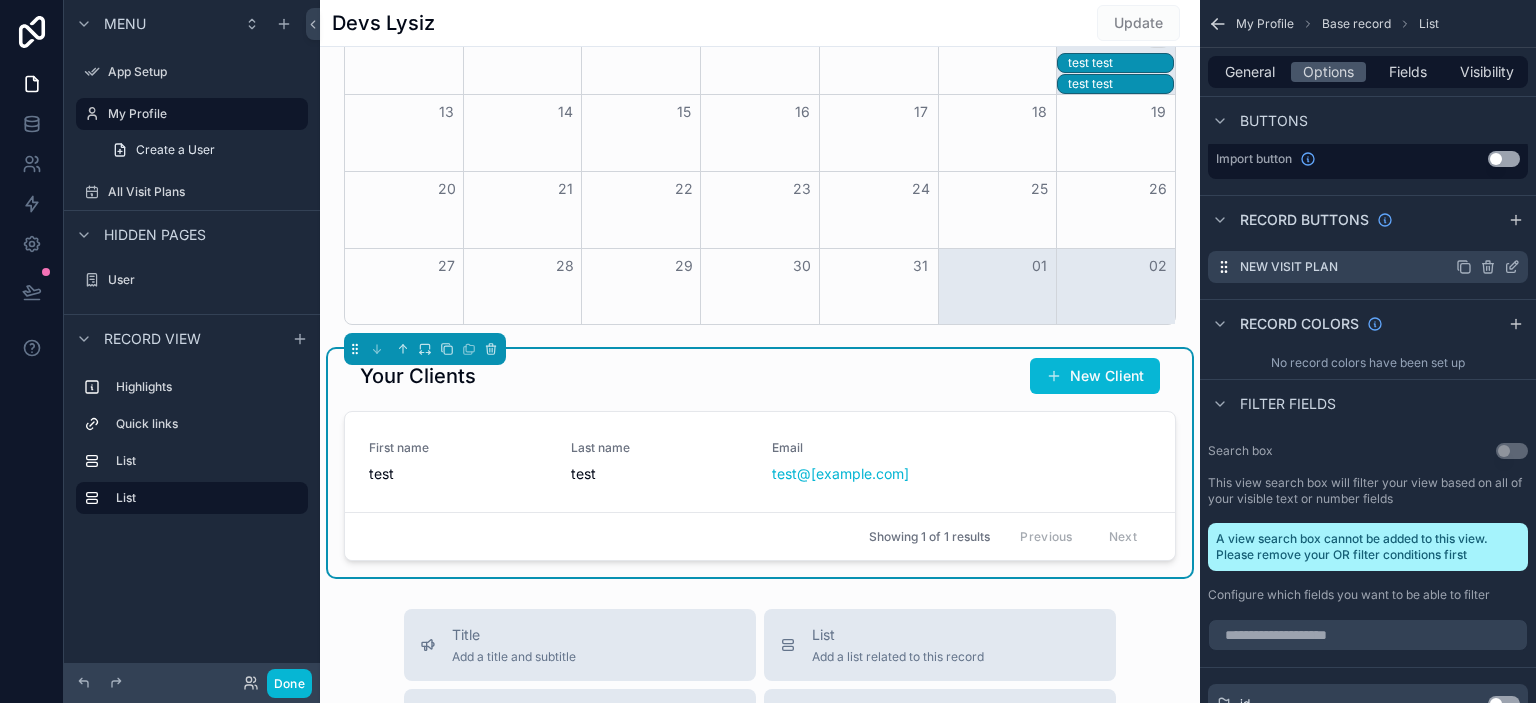 click 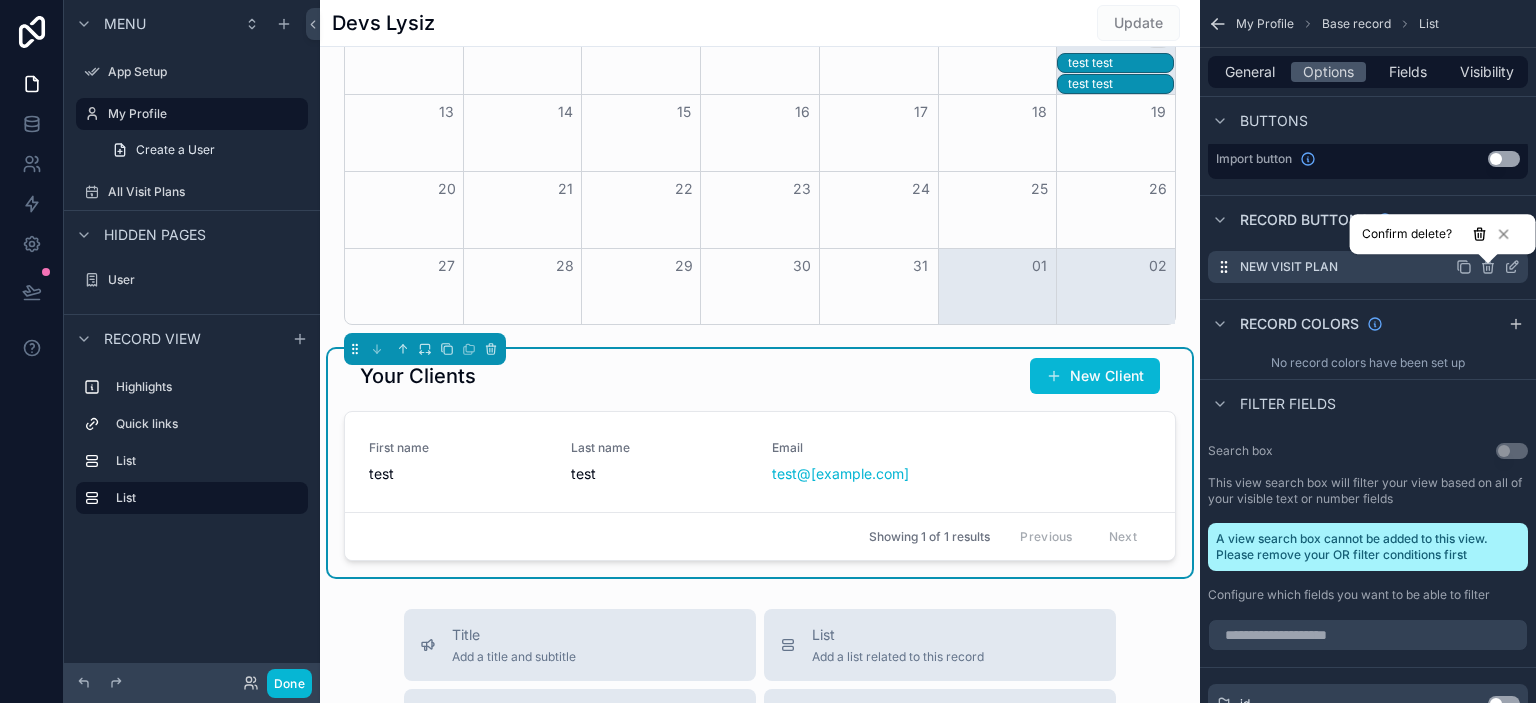 click 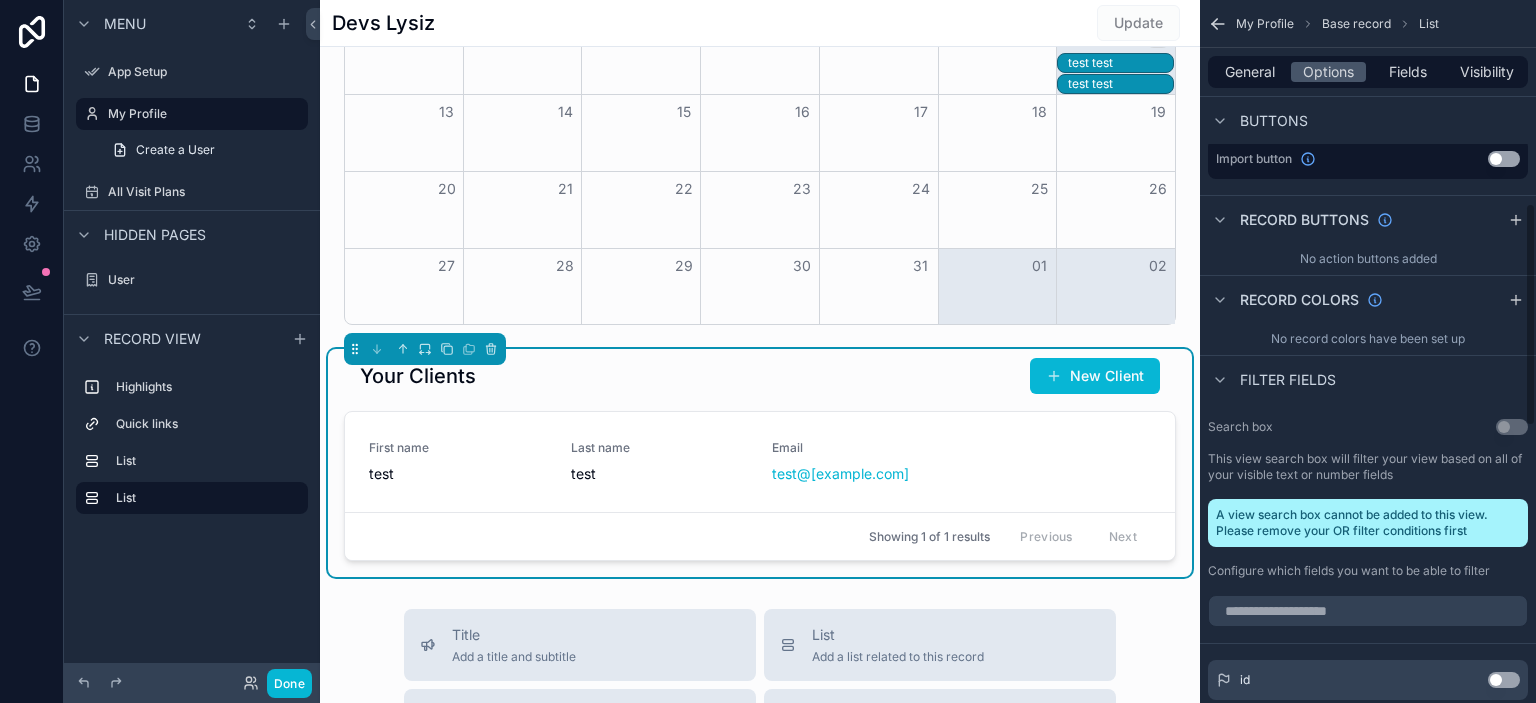 click on "Filter fields" at bounding box center (1368, 379) 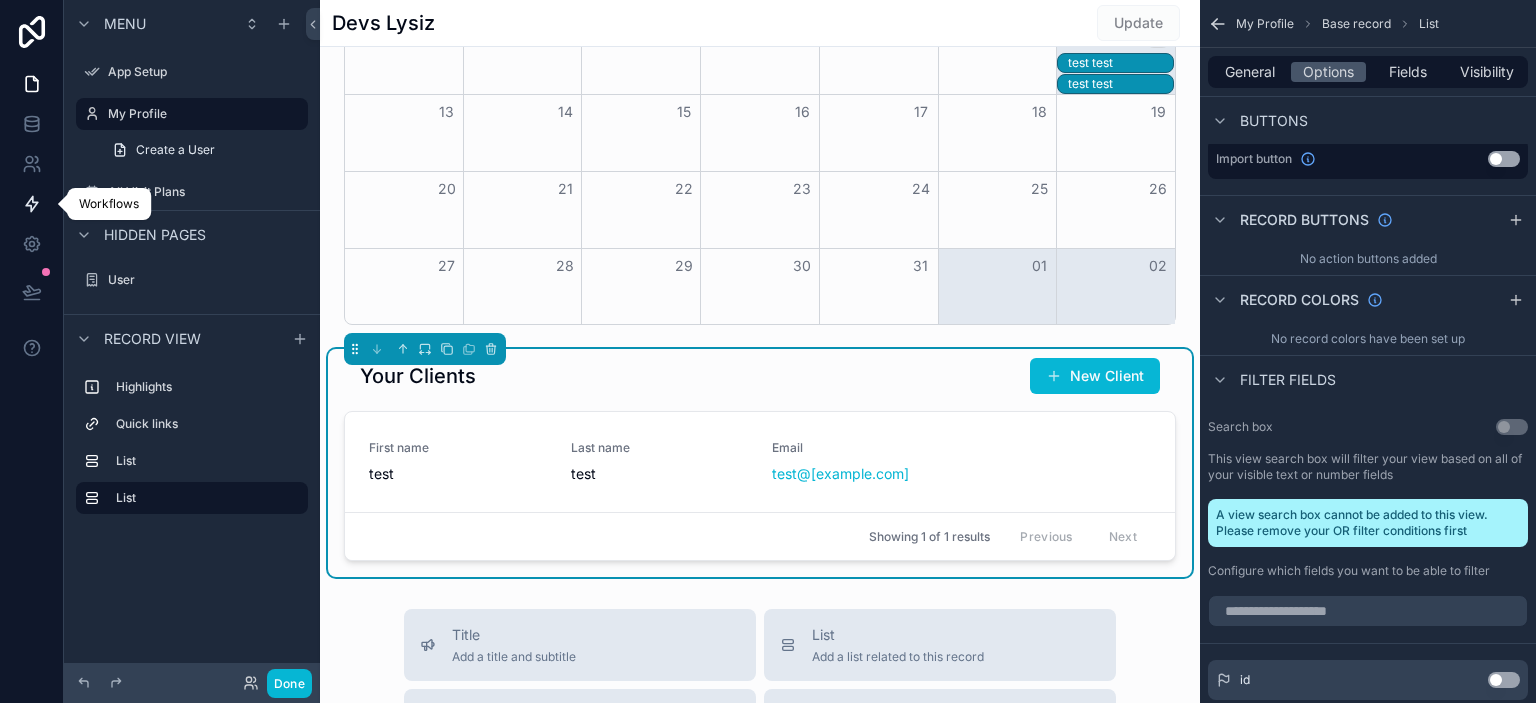 click 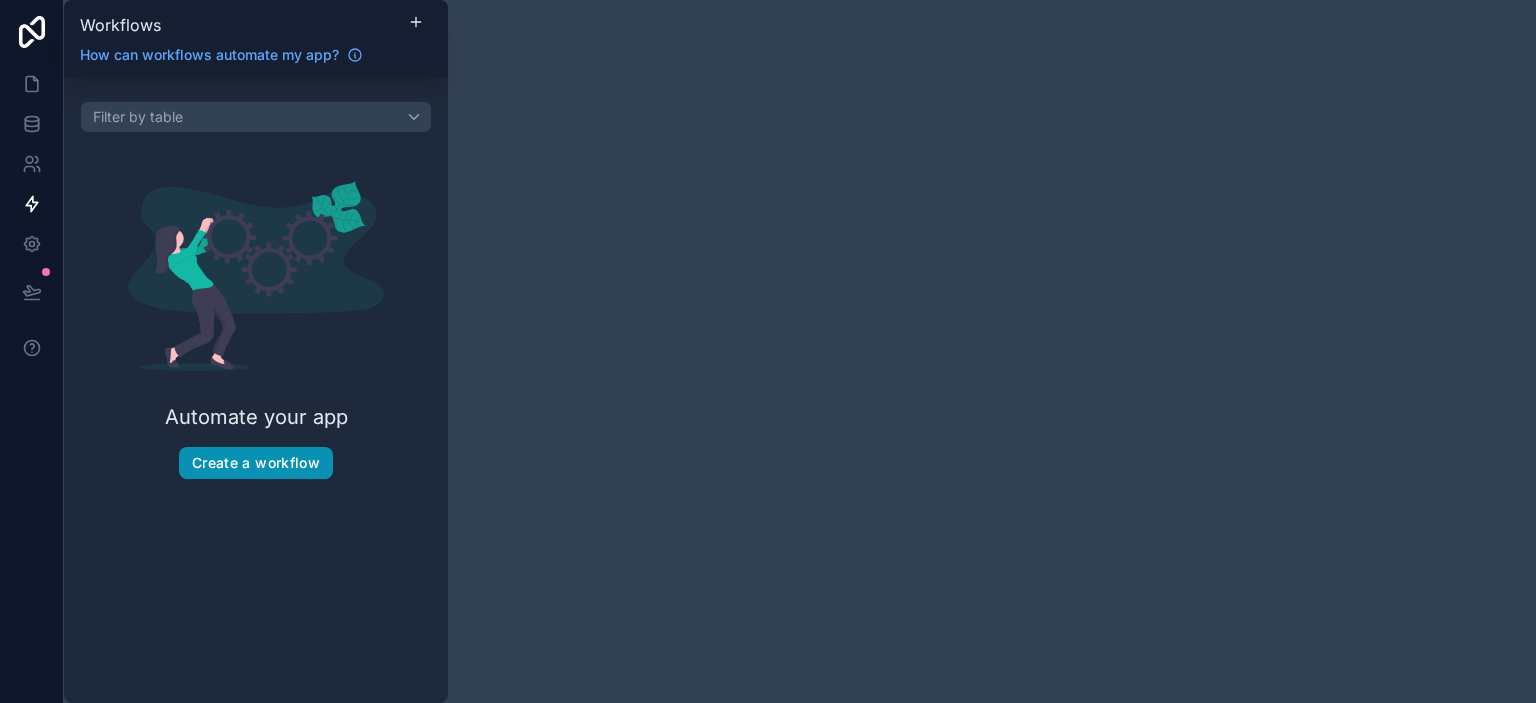 click on "Create a workflow" at bounding box center (256, 463) 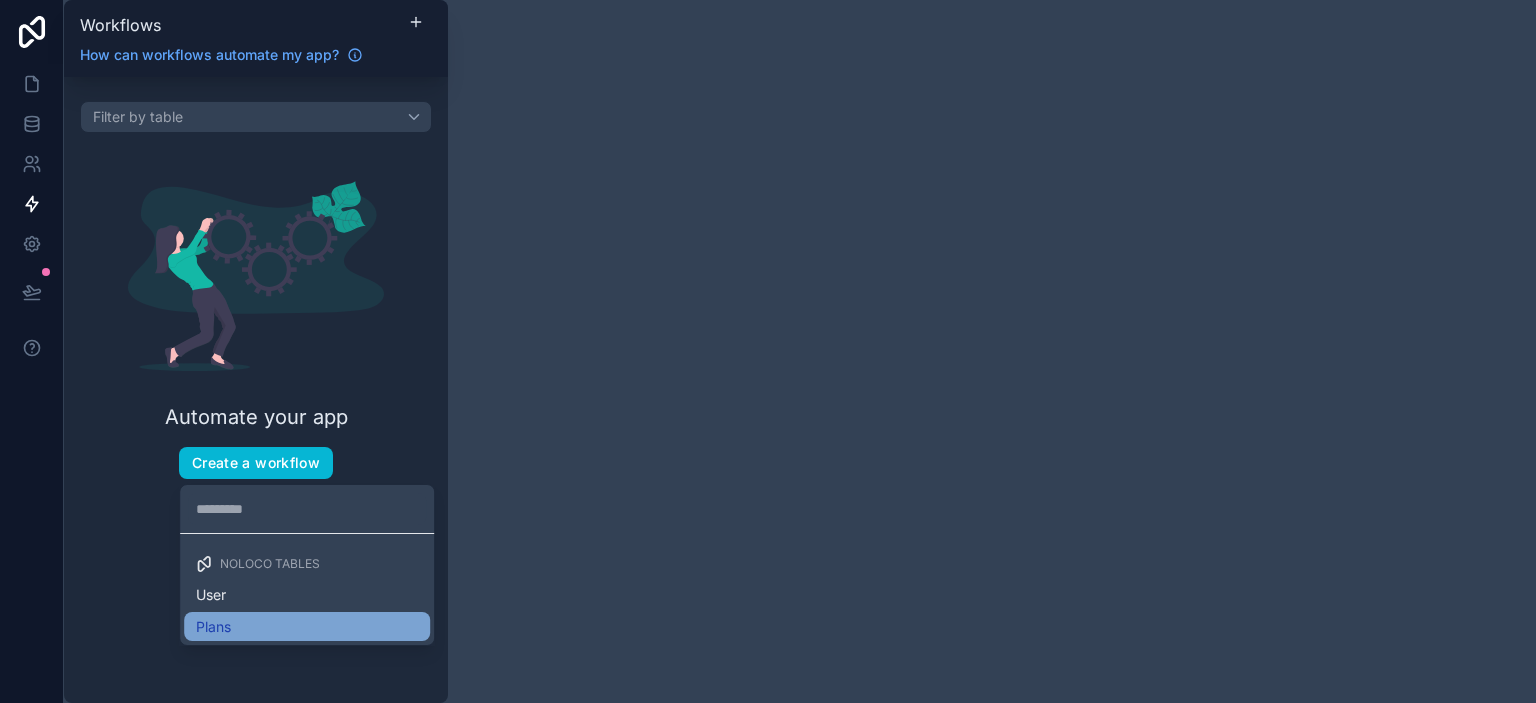 click on "Plans" at bounding box center [307, 627] 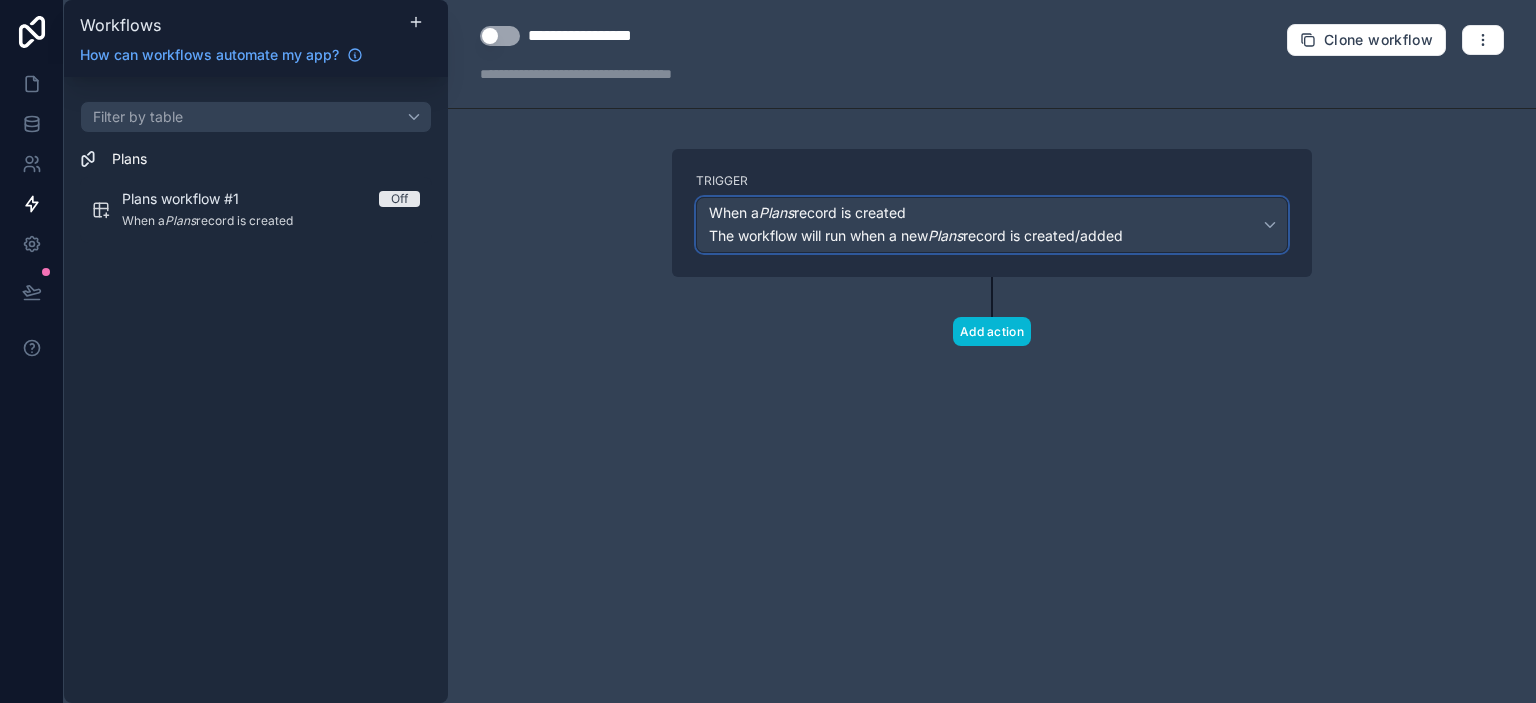 click on "When a  Plans  record is created" at bounding box center (916, 213) 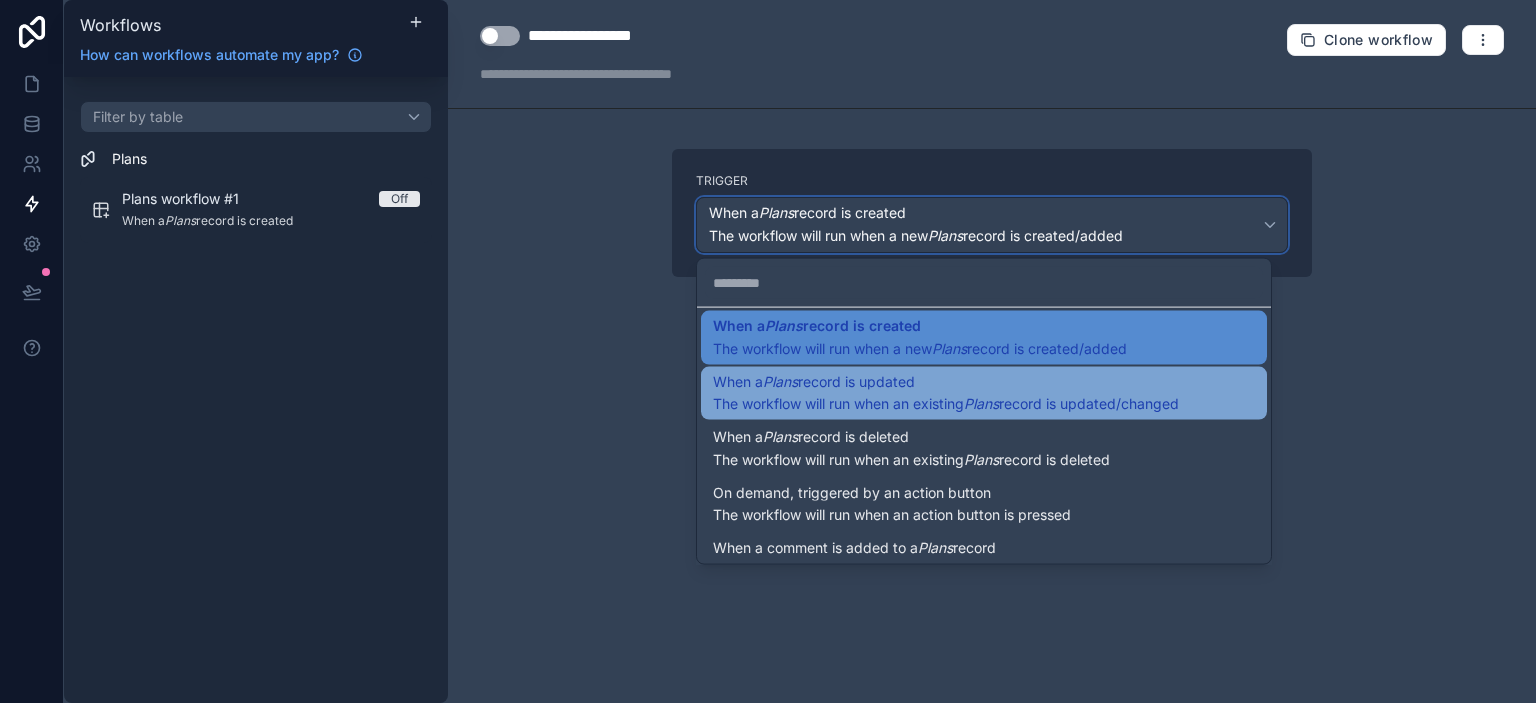scroll, scrollTop: 0, scrollLeft: 0, axis: both 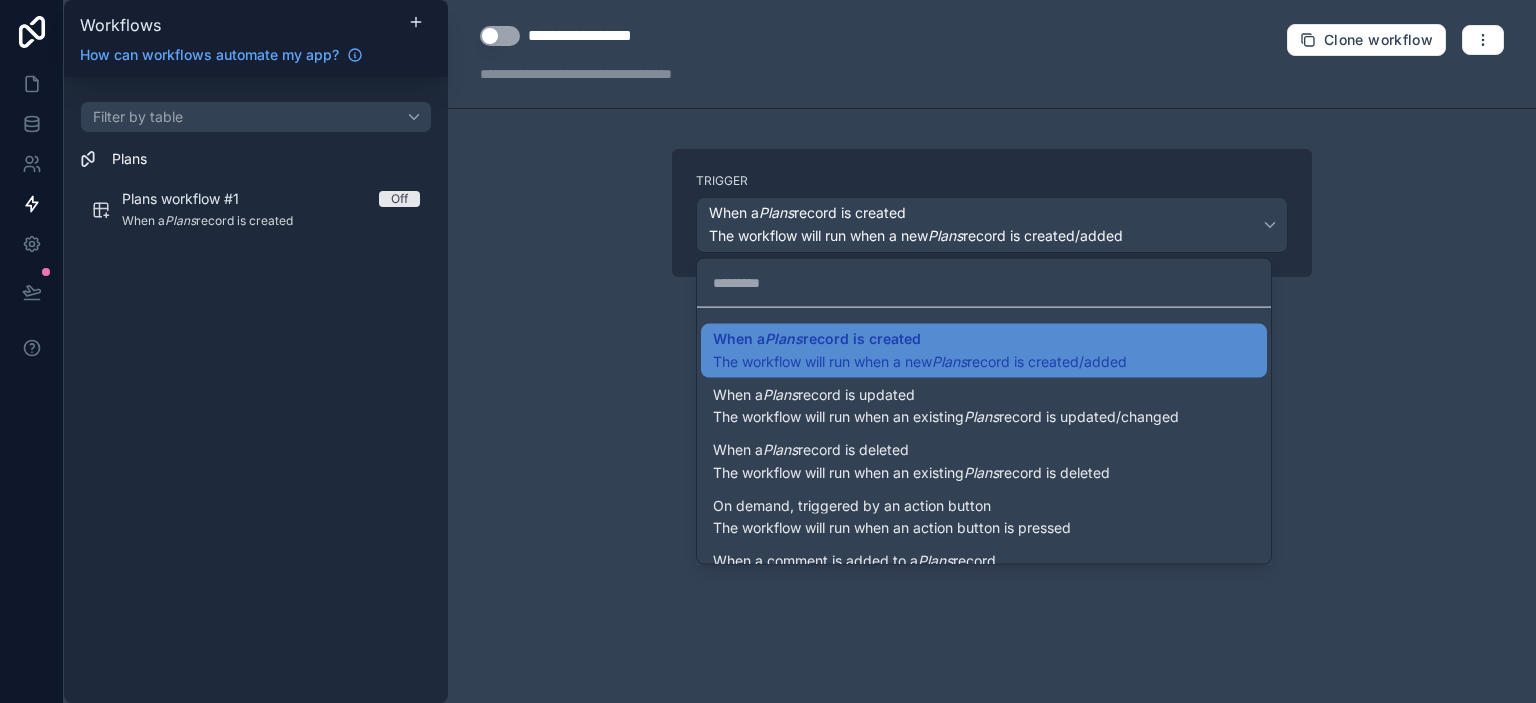 click at bounding box center [768, 351] 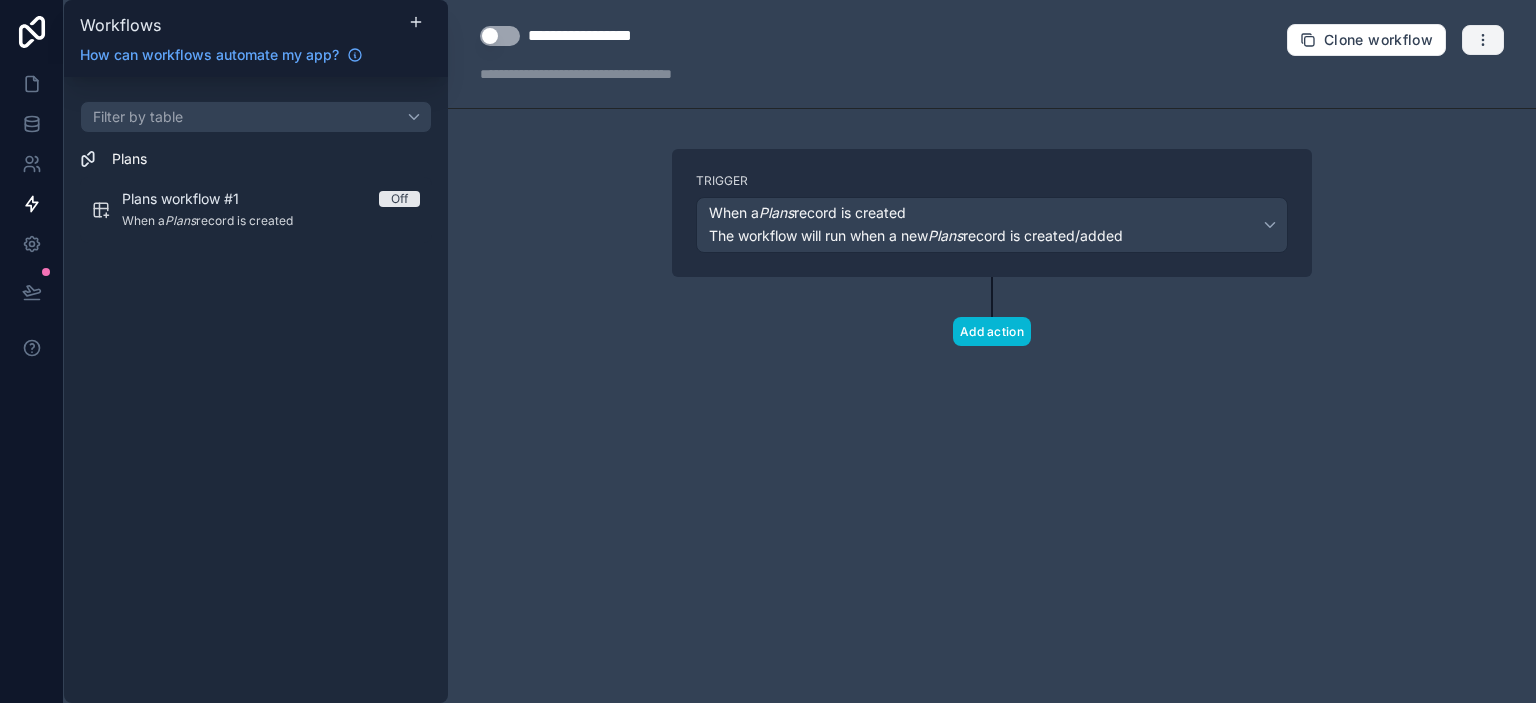 click 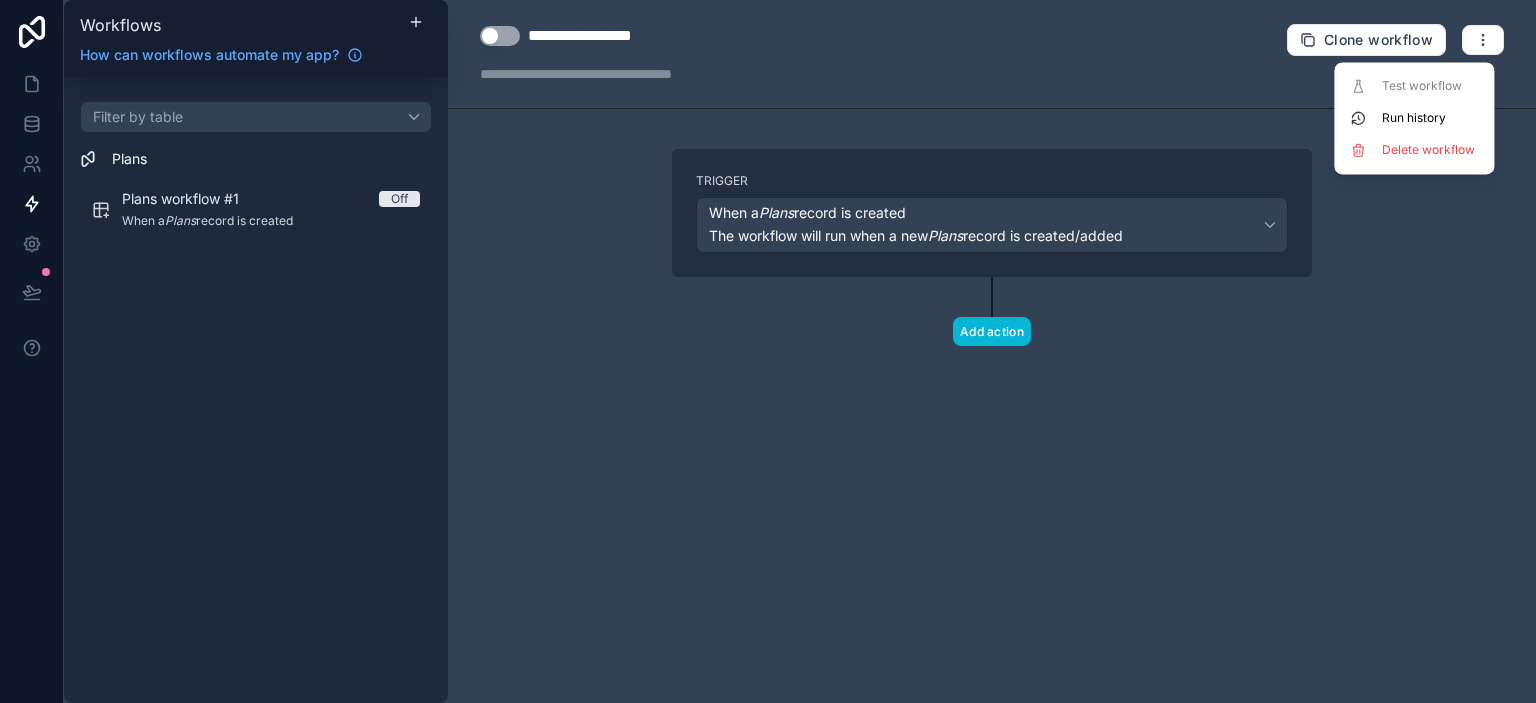 click on "**********" at bounding box center [992, 351] 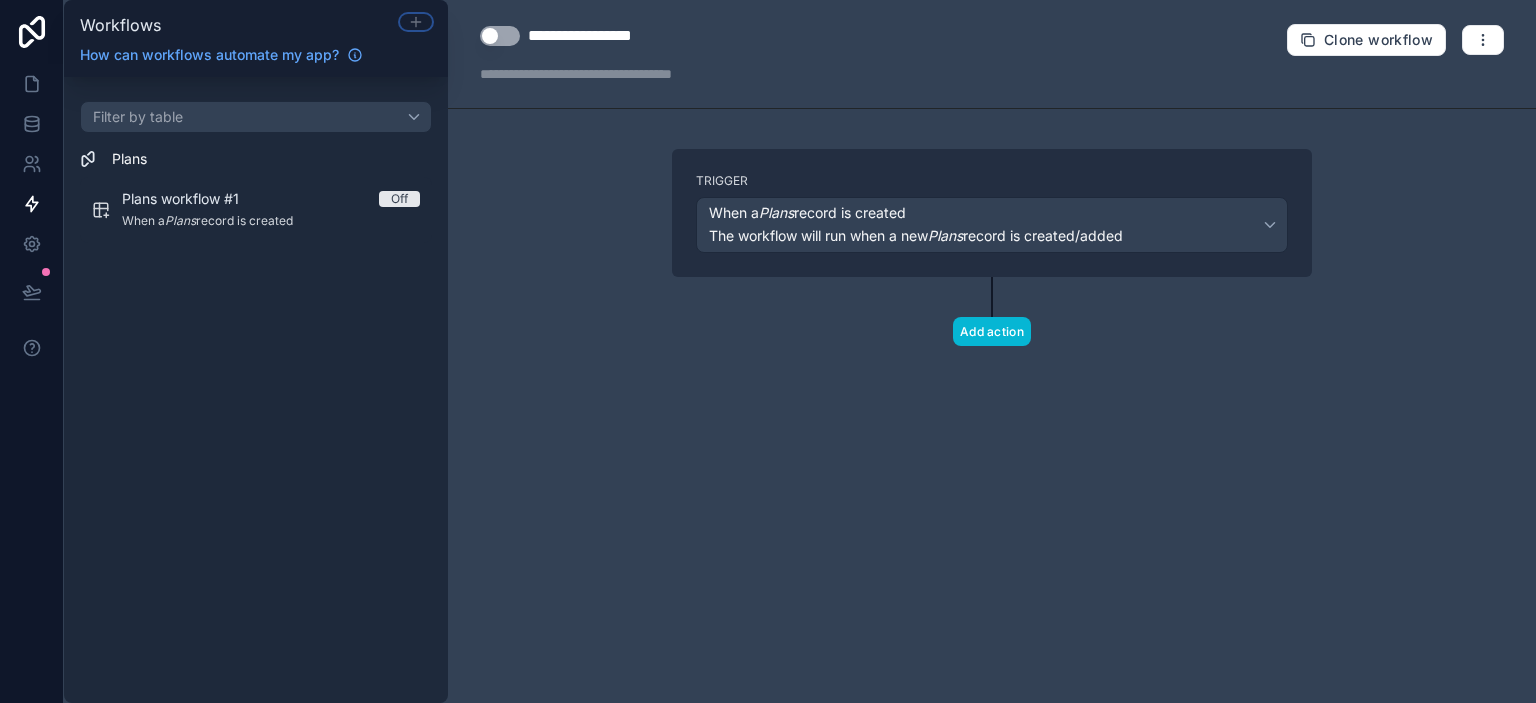 click 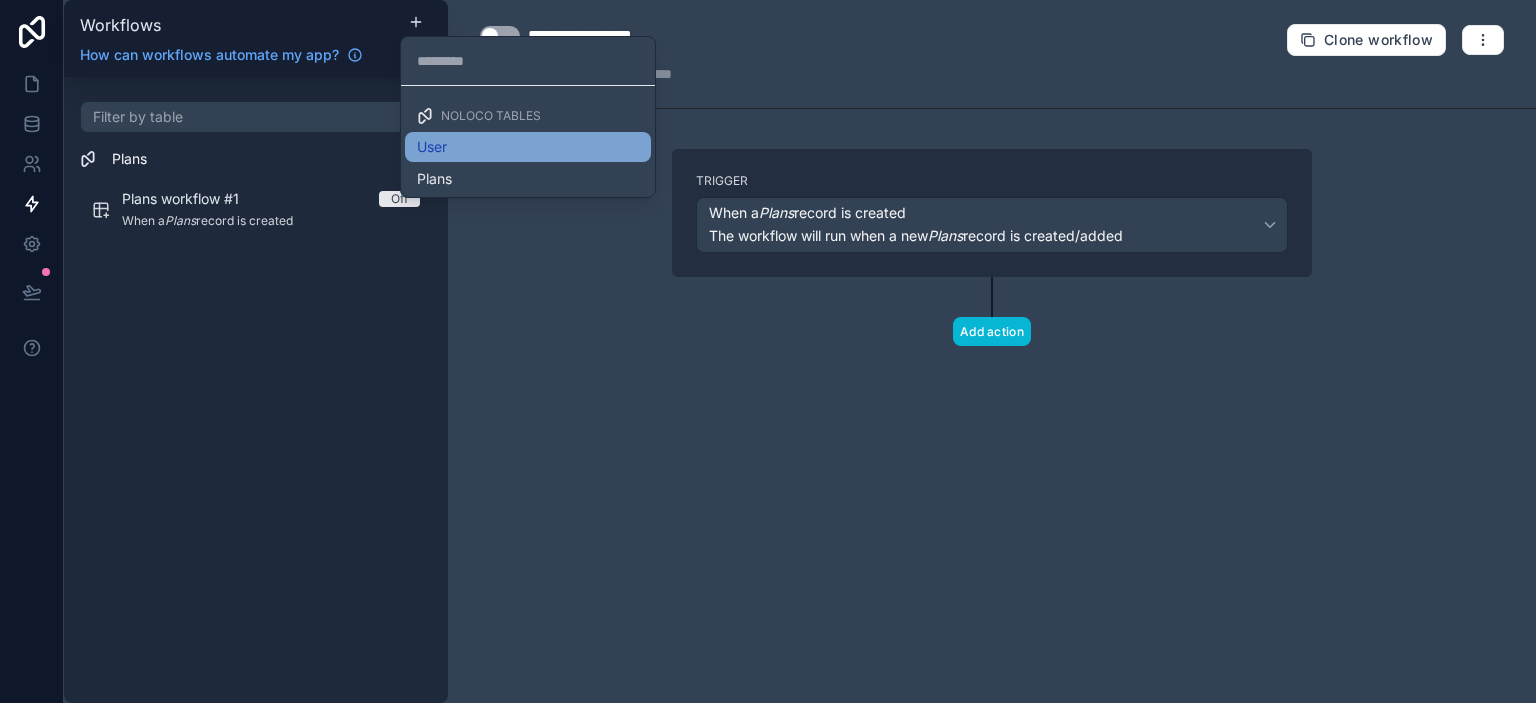 click on "User" at bounding box center [528, 147] 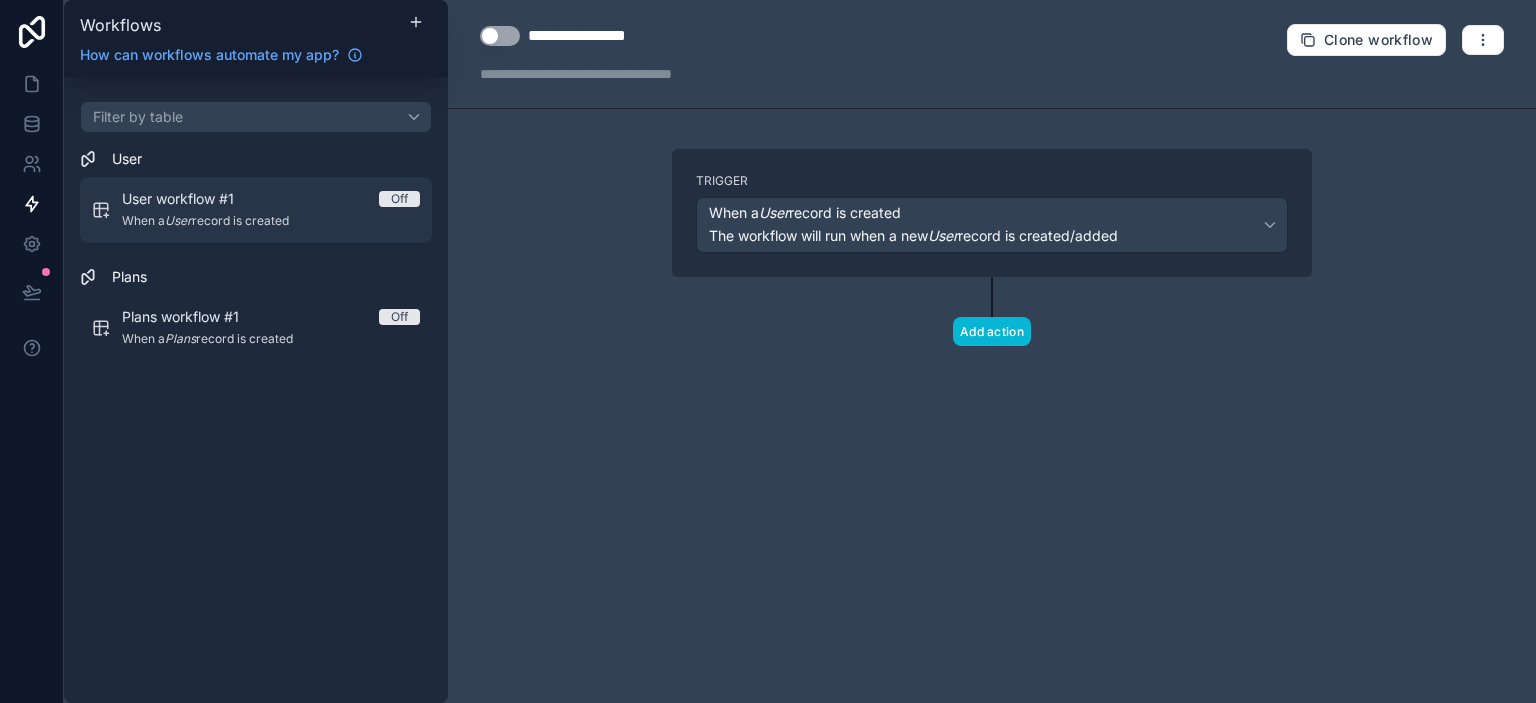 click on "User workflow #1" at bounding box center (190, 199) 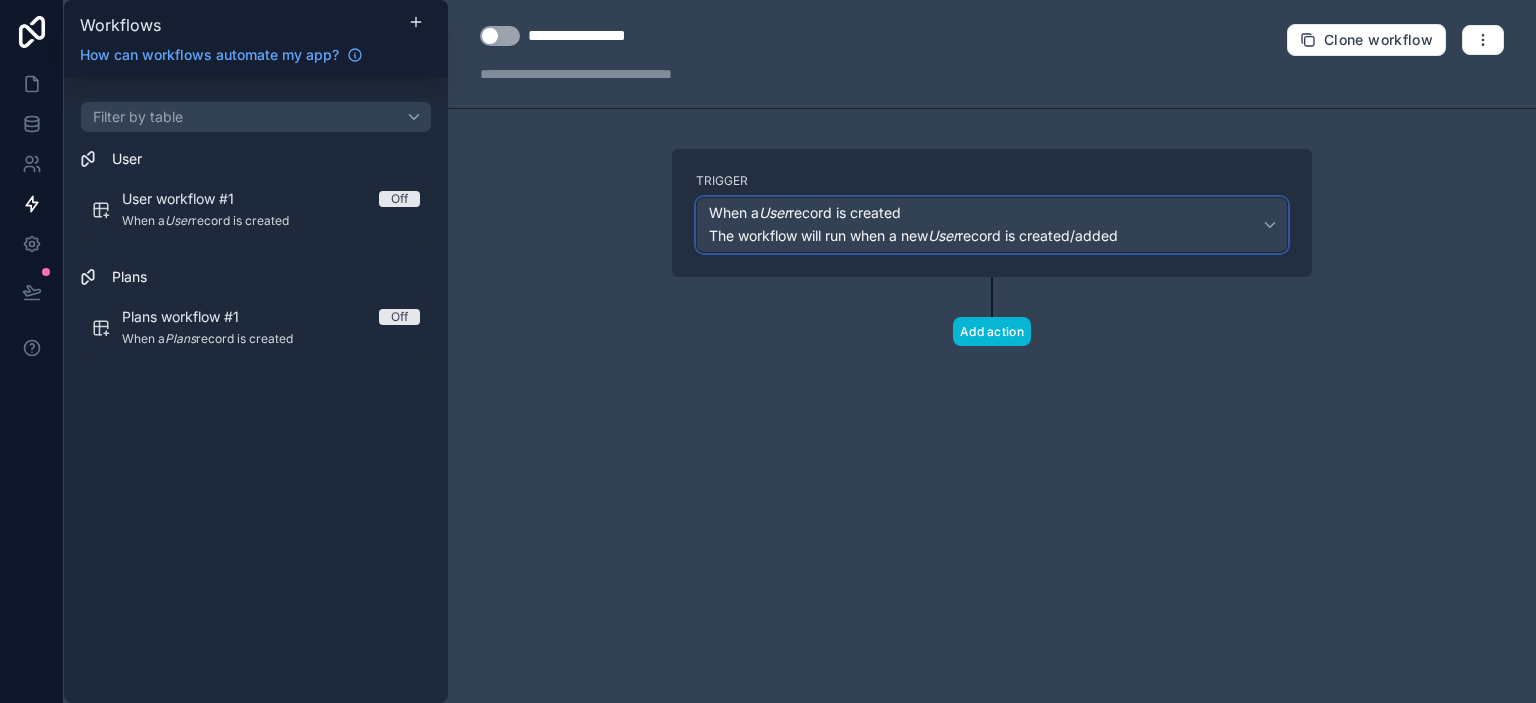 click on "The workflow will run when a new  User  record is created/added" at bounding box center (913, 235) 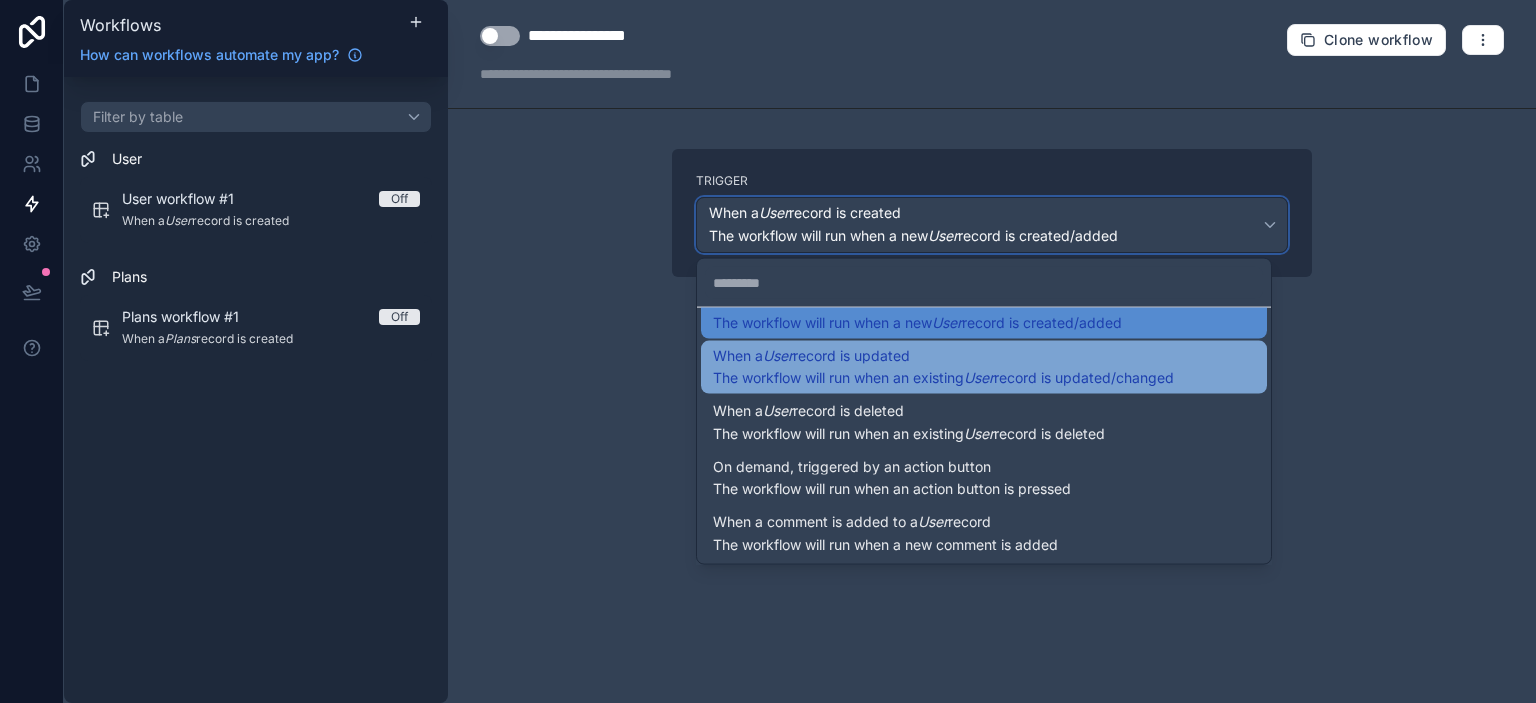 scroll, scrollTop: 0, scrollLeft: 0, axis: both 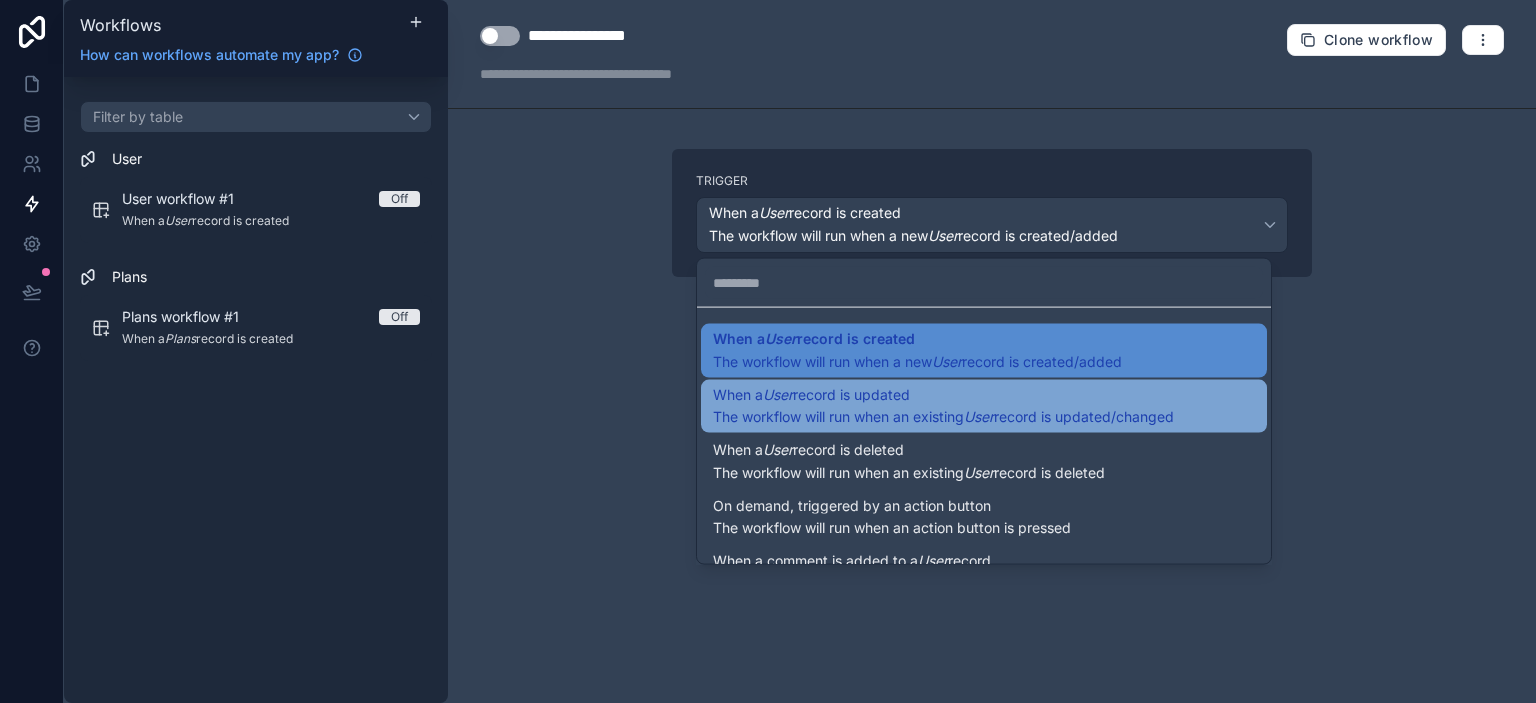 click on "User" at bounding box center [778, 393] 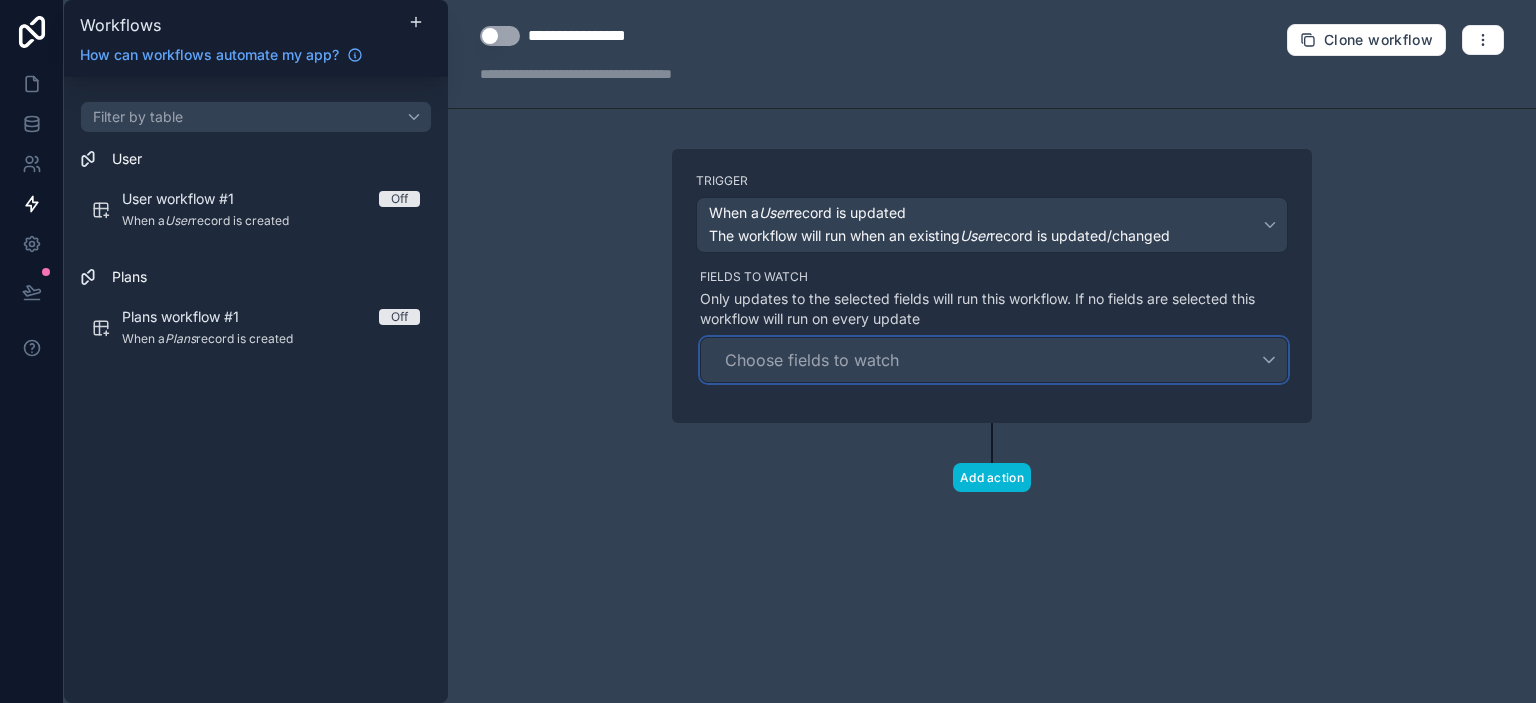 click on "Choose fields to watch" at bounding box center (812, 360) 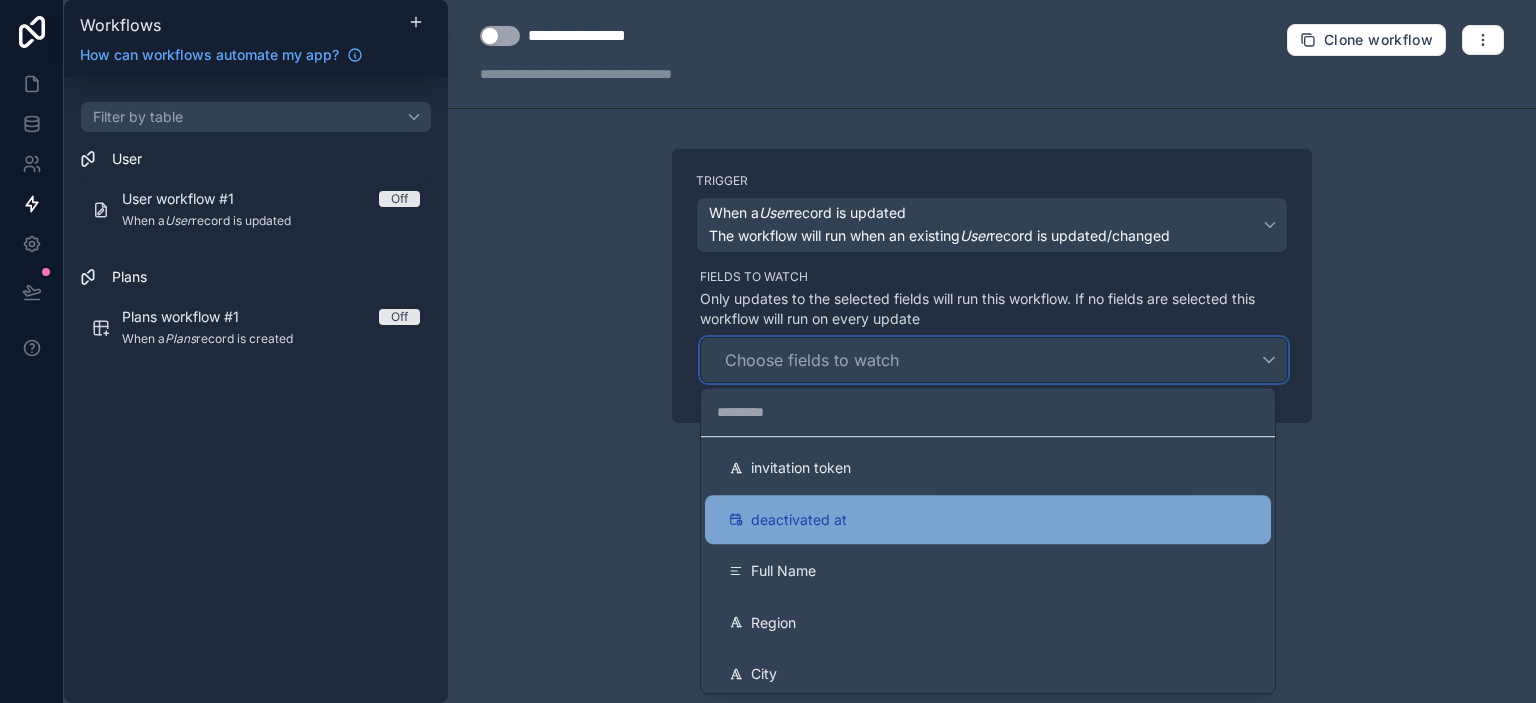 scroll, scrollTop: 329, scrollLeft: 0, axis: vertical 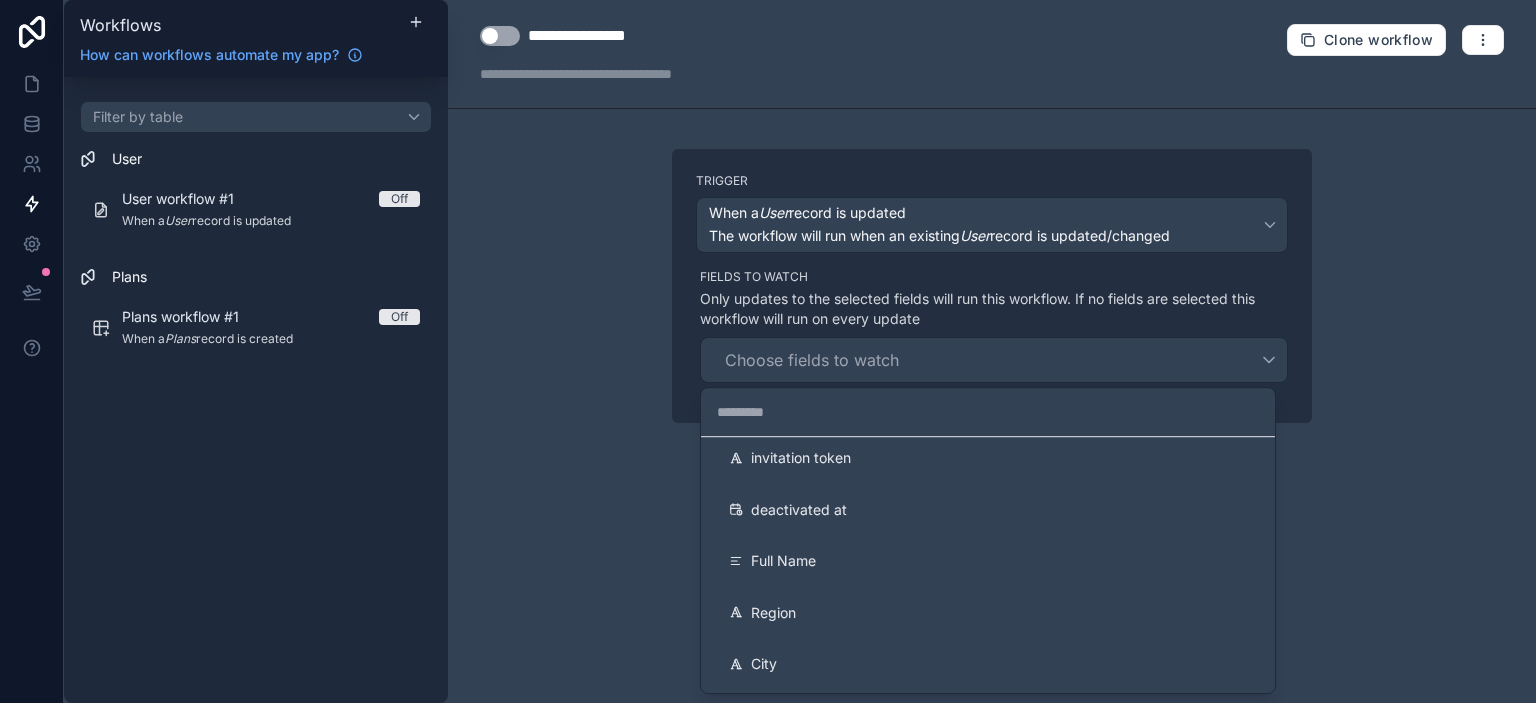 click at bounding box center (768, 351) 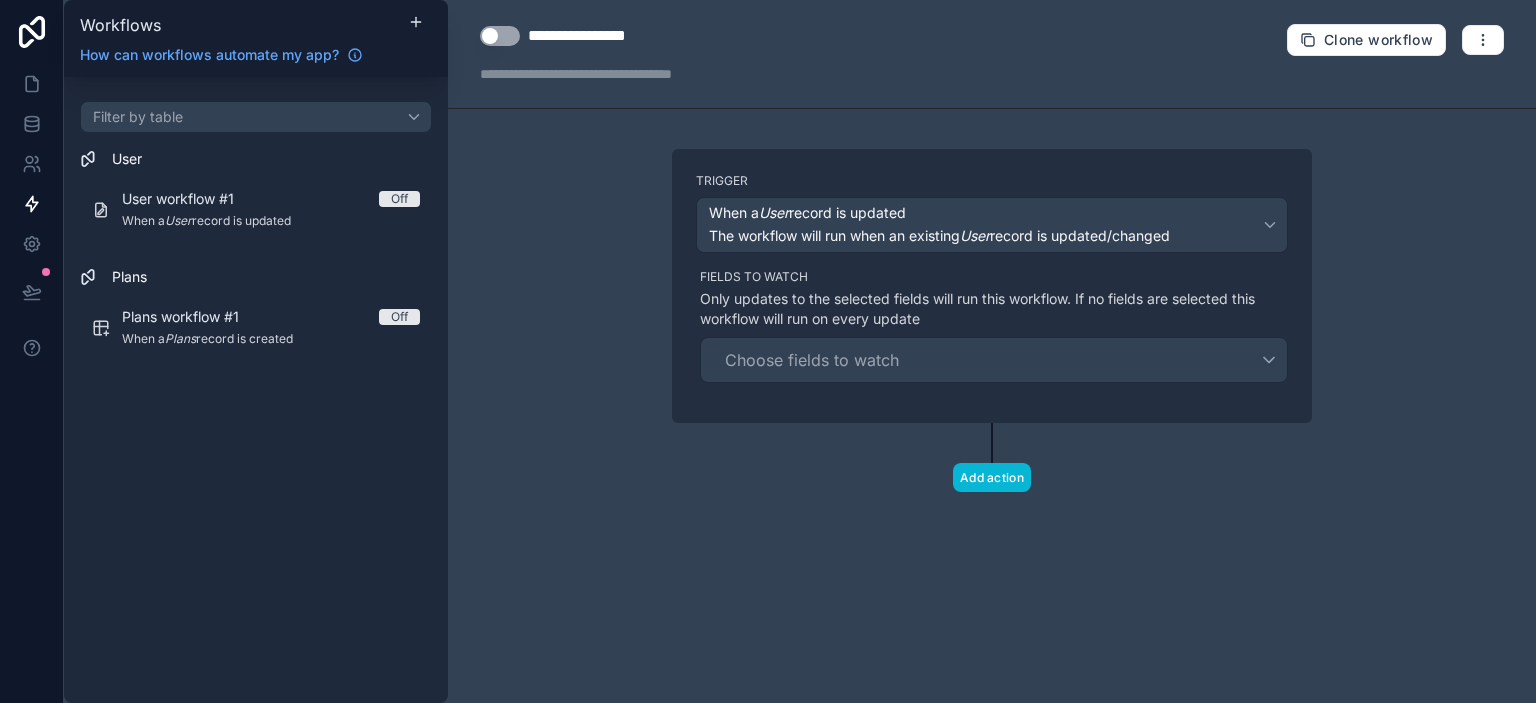 click on "Plans" at bounding box center [256, 277] 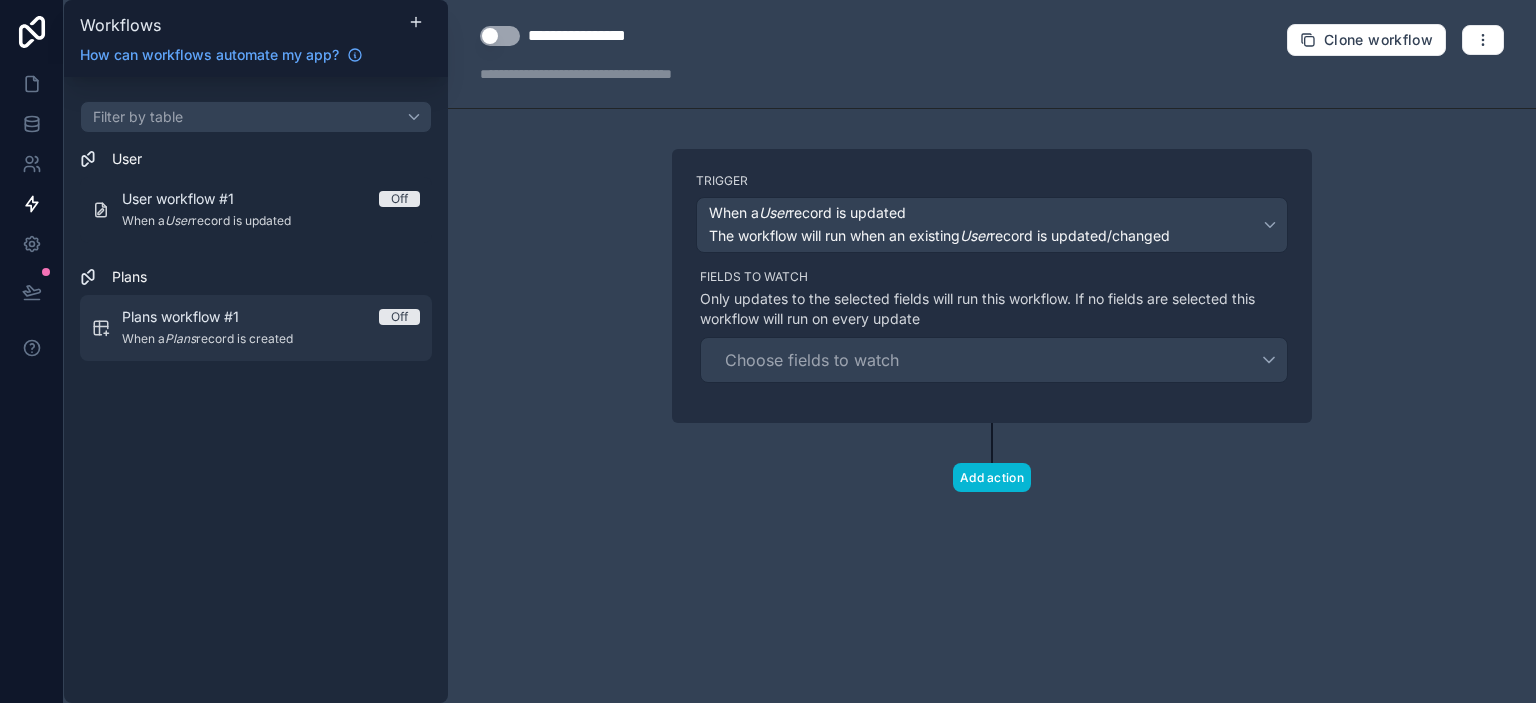 click on "Plans workflow #1" at bounding box center (192, 317) 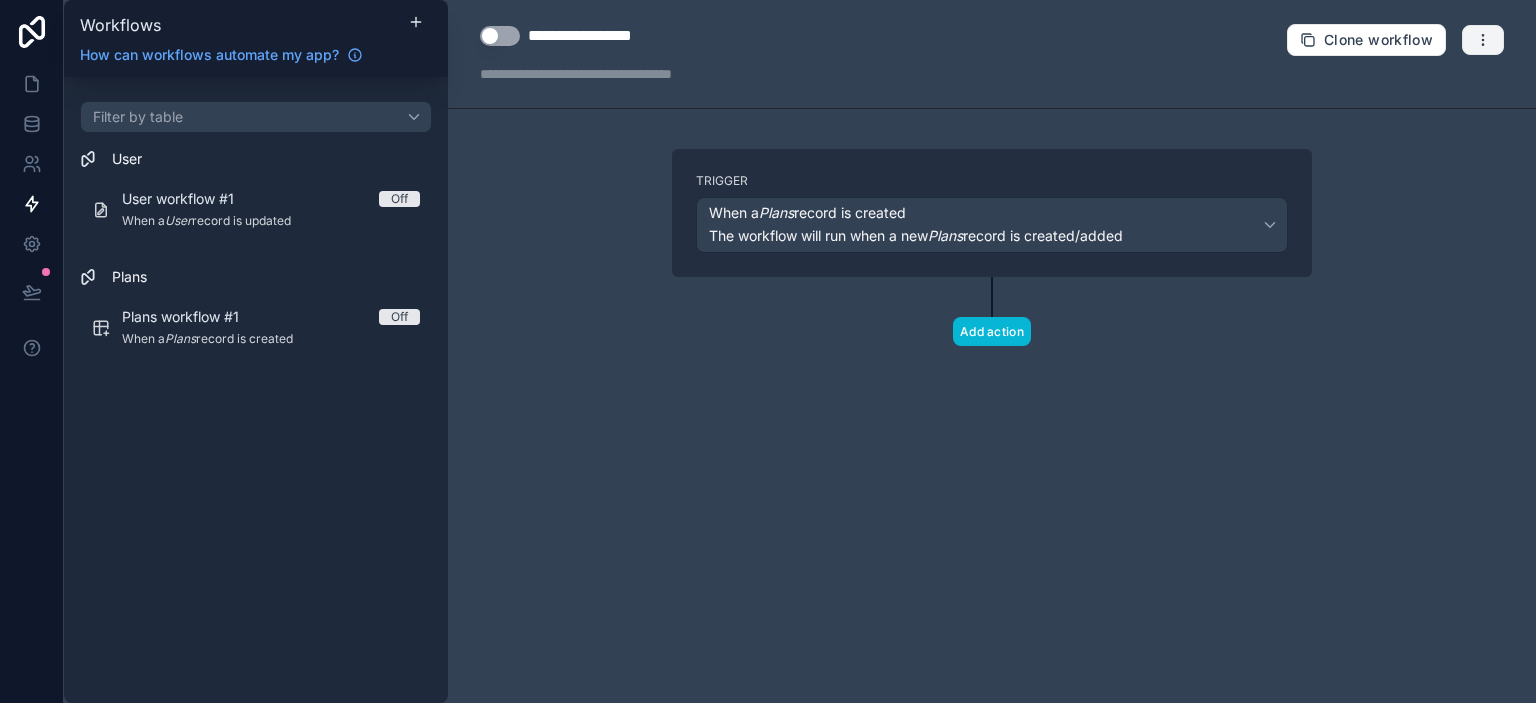 click 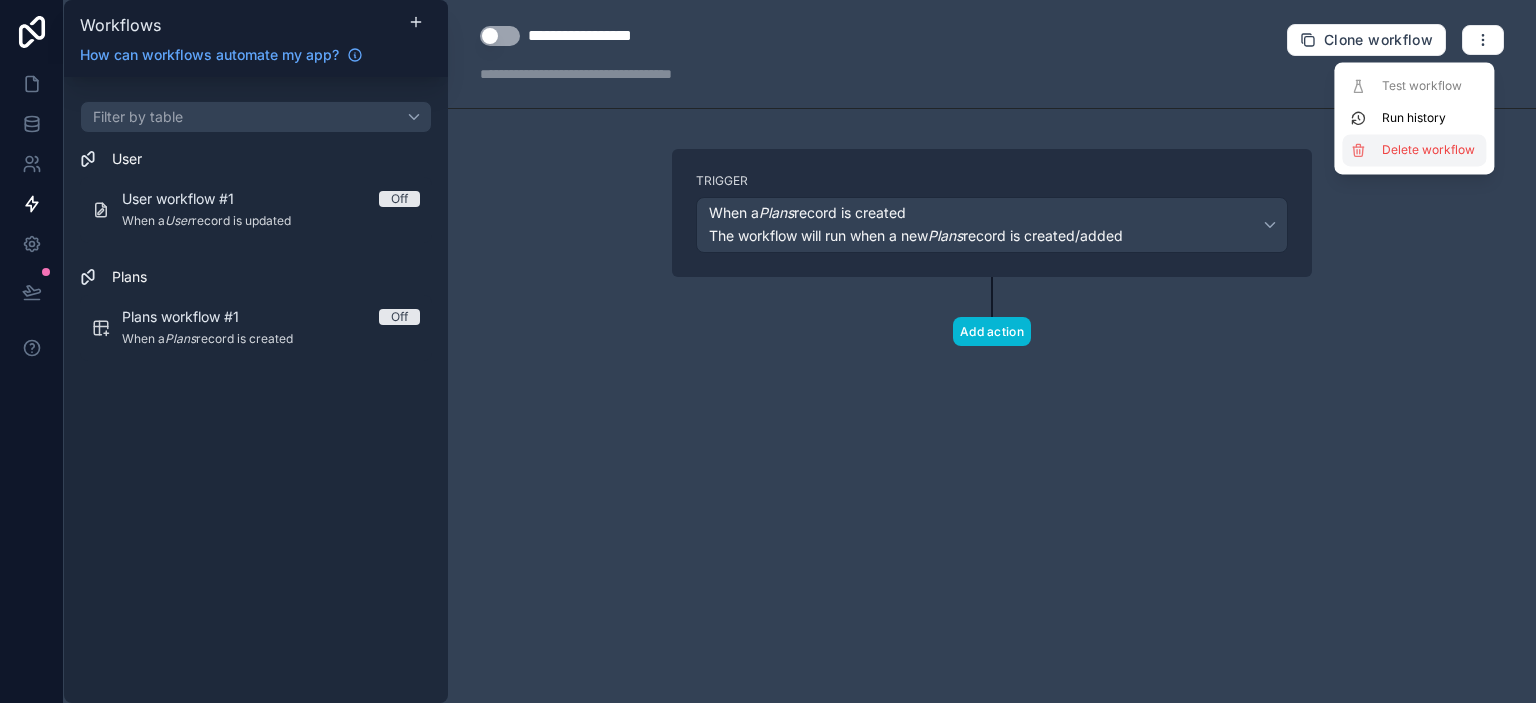 click on "Delete workflow" at bounding box center (1430, 150) 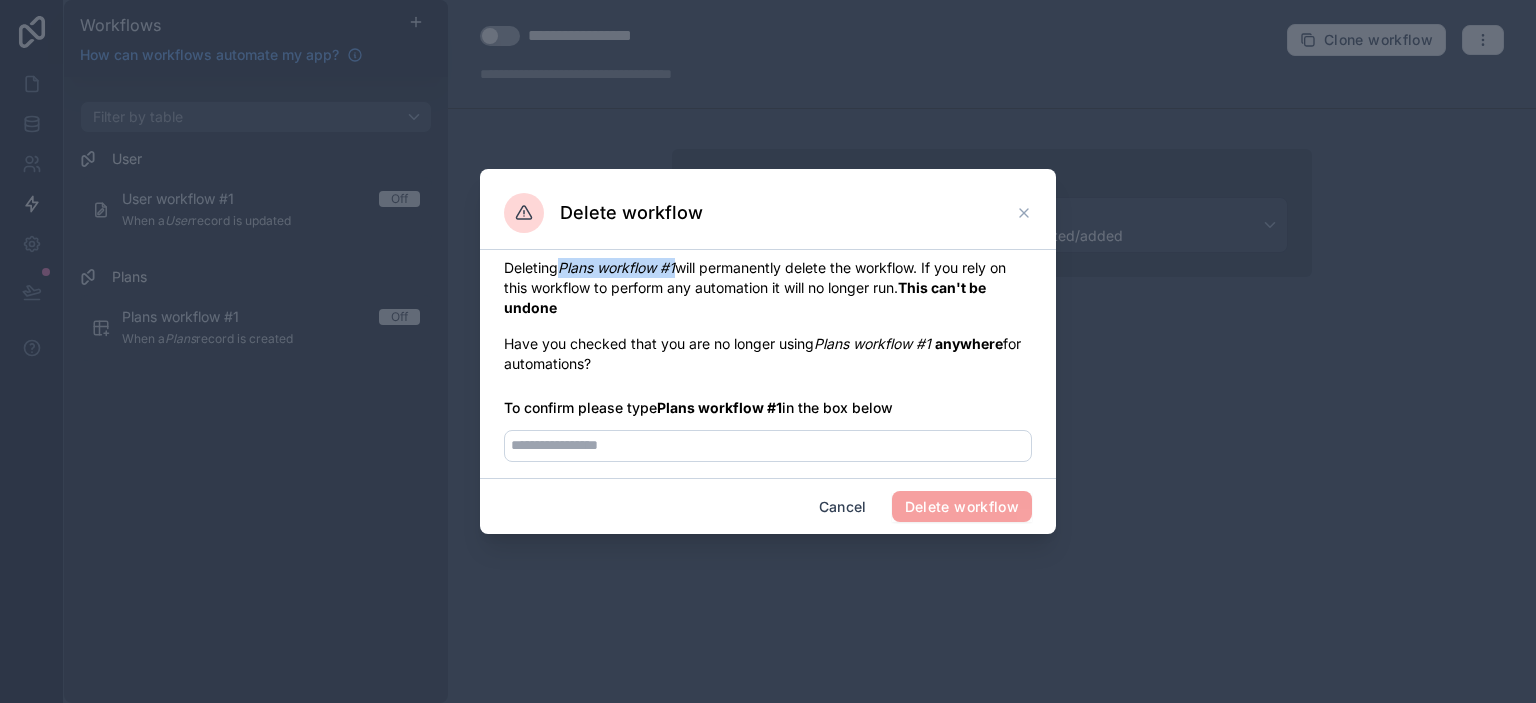 drag, startPoint x: 565, startPoint y: 267, endPoint x: 681, endPoint y: 262, distance: 116.10771 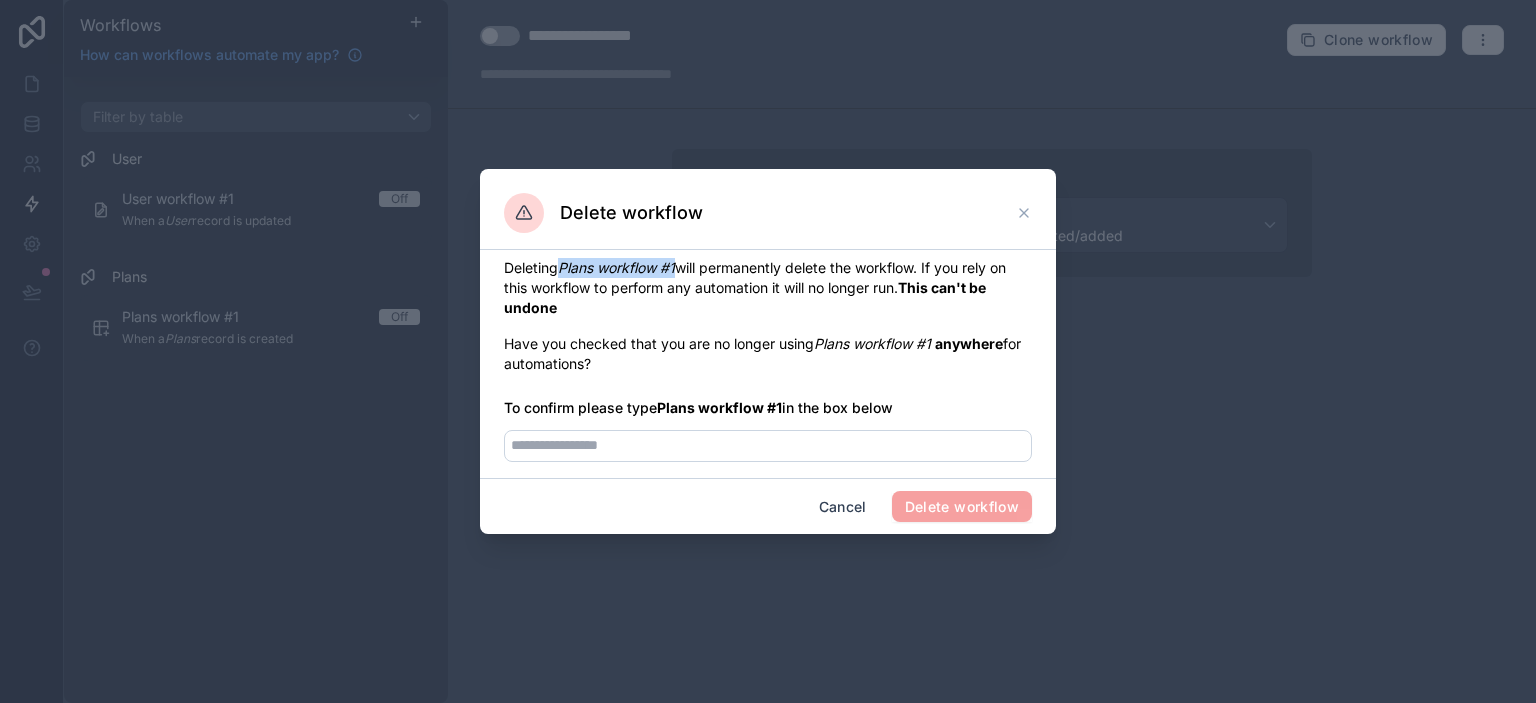 click on "Plans workflow #1" at bounding box center [616, 267] 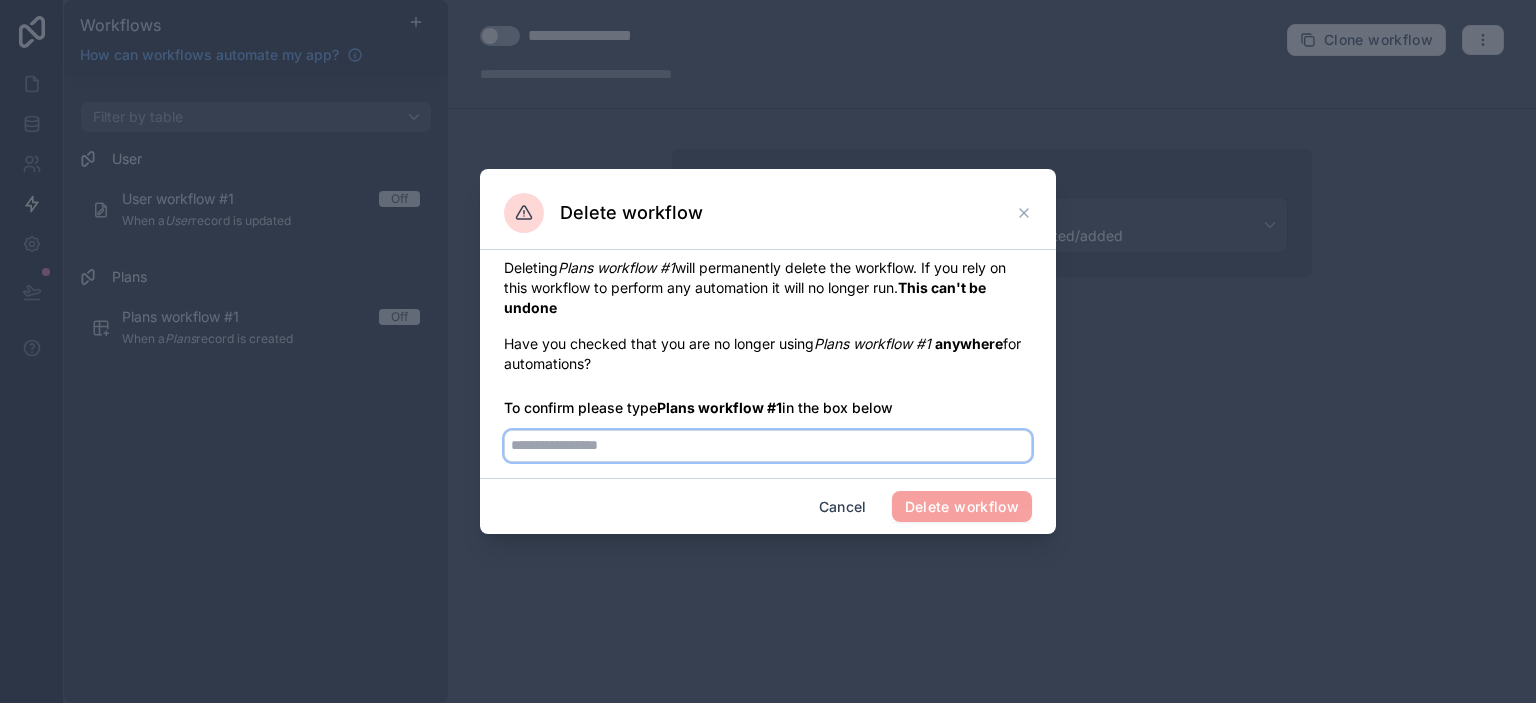 click at bounding box center [768, 446] 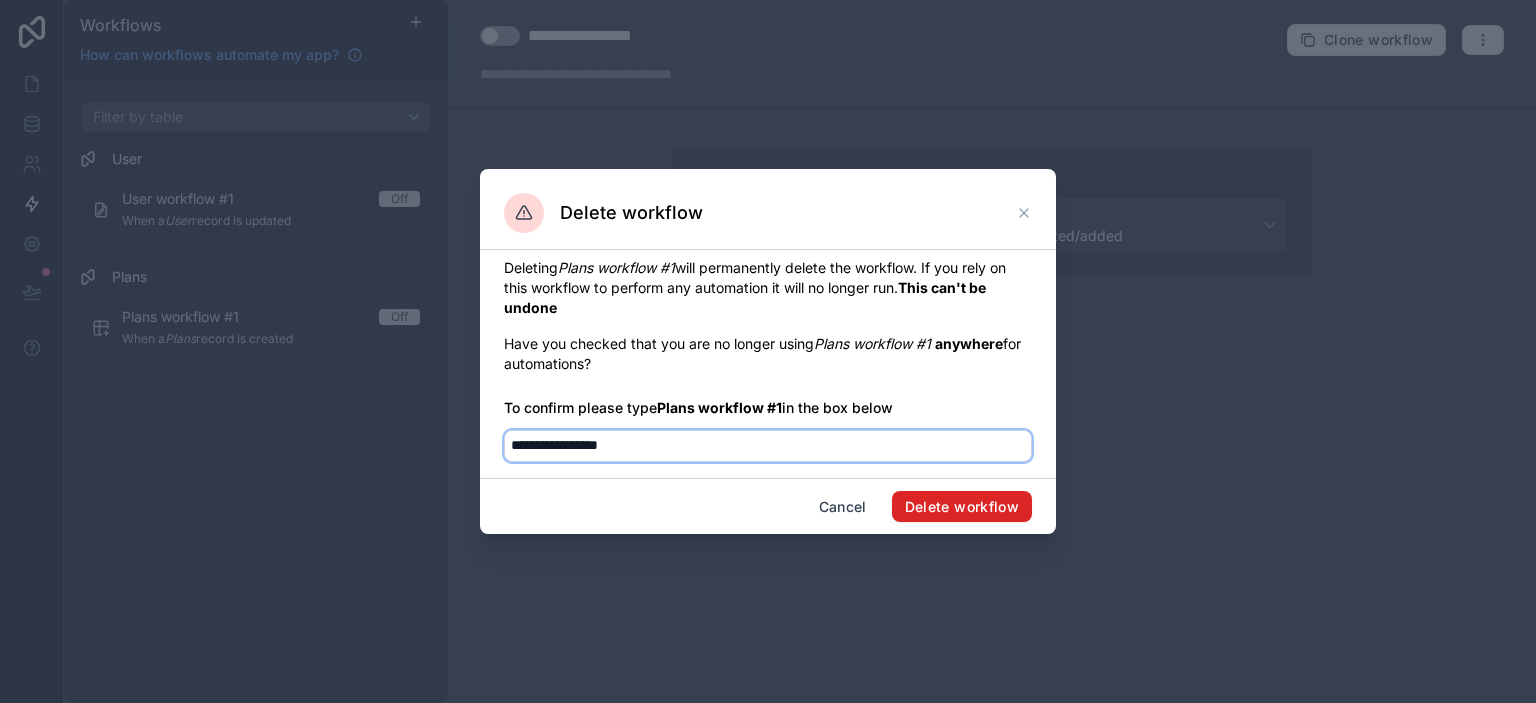 type on "**********" 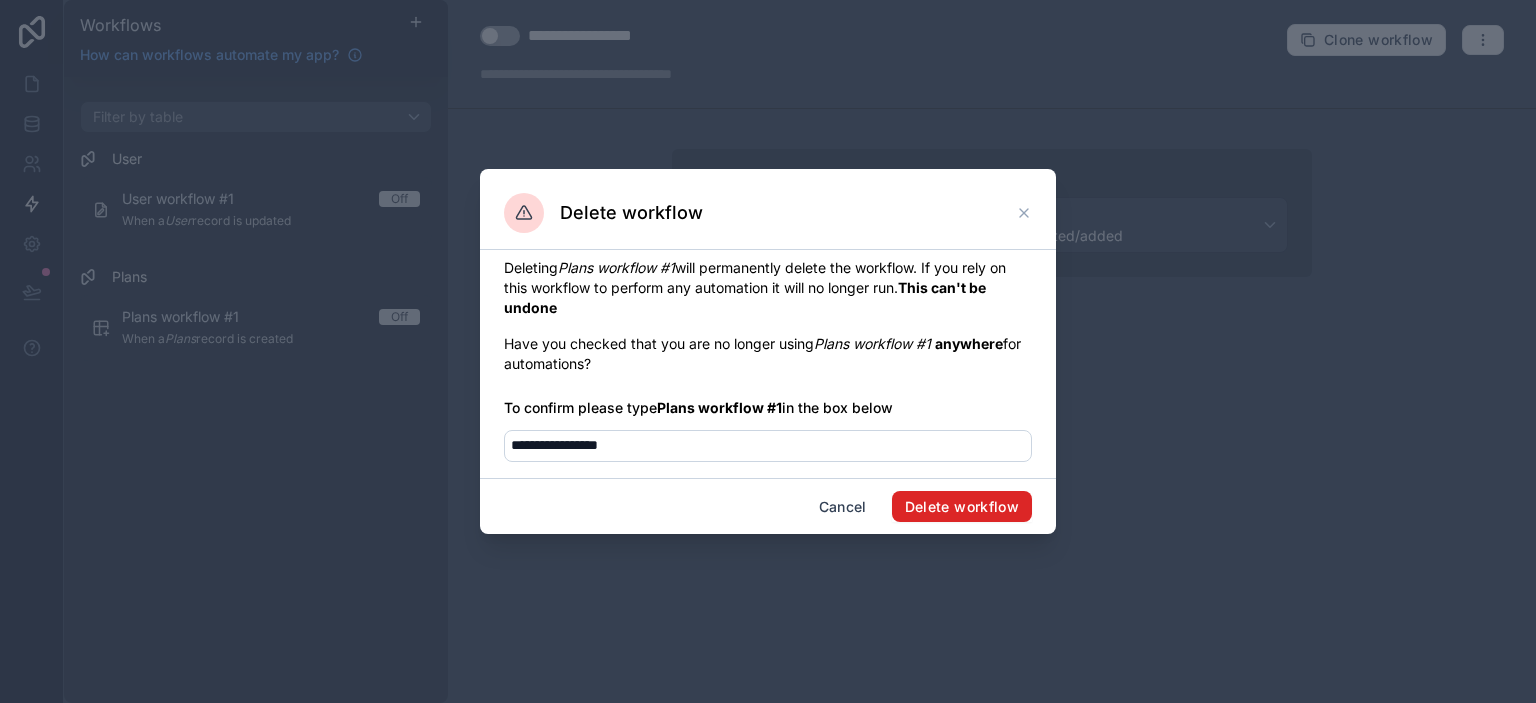 click on "Delete workflow" at bounding box center [962, 507] 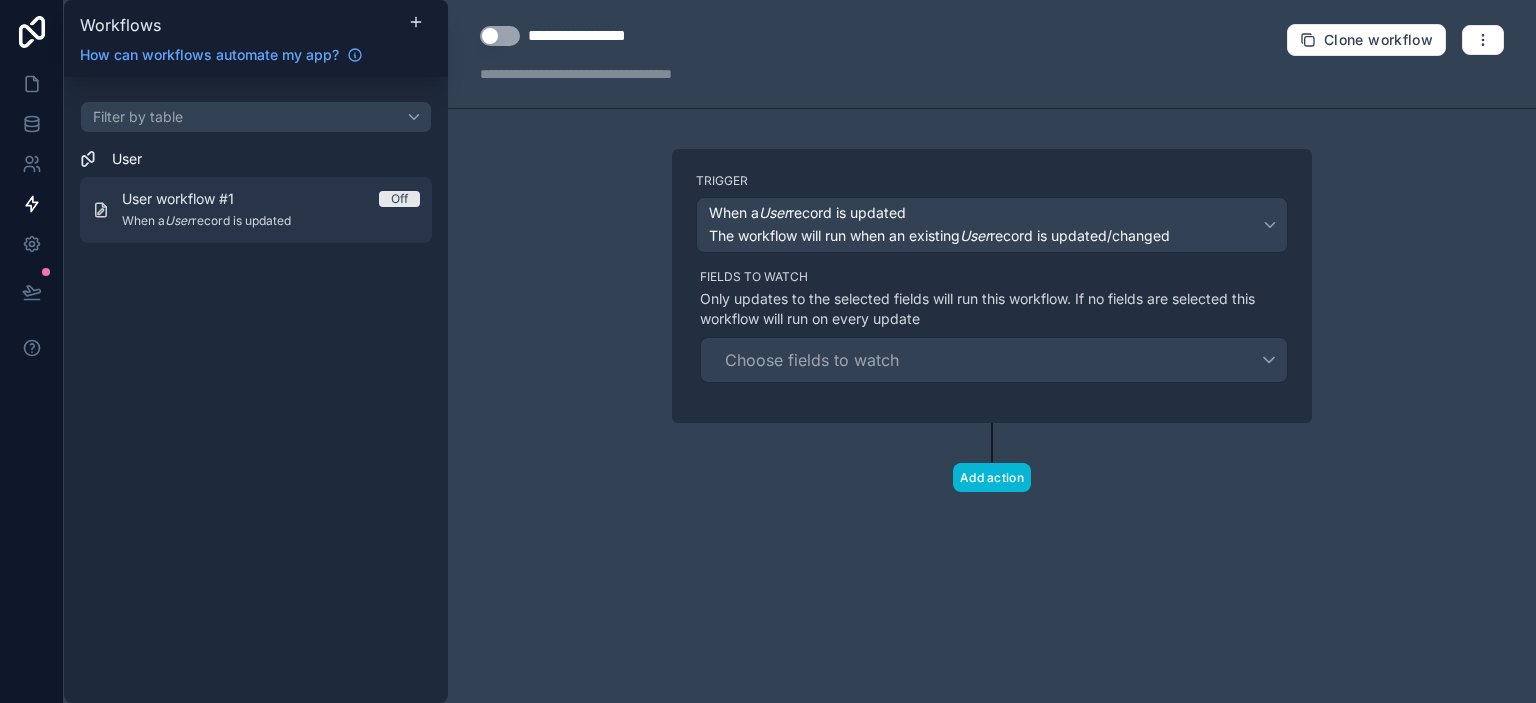 click on "User" at bounding box center (178, 220) 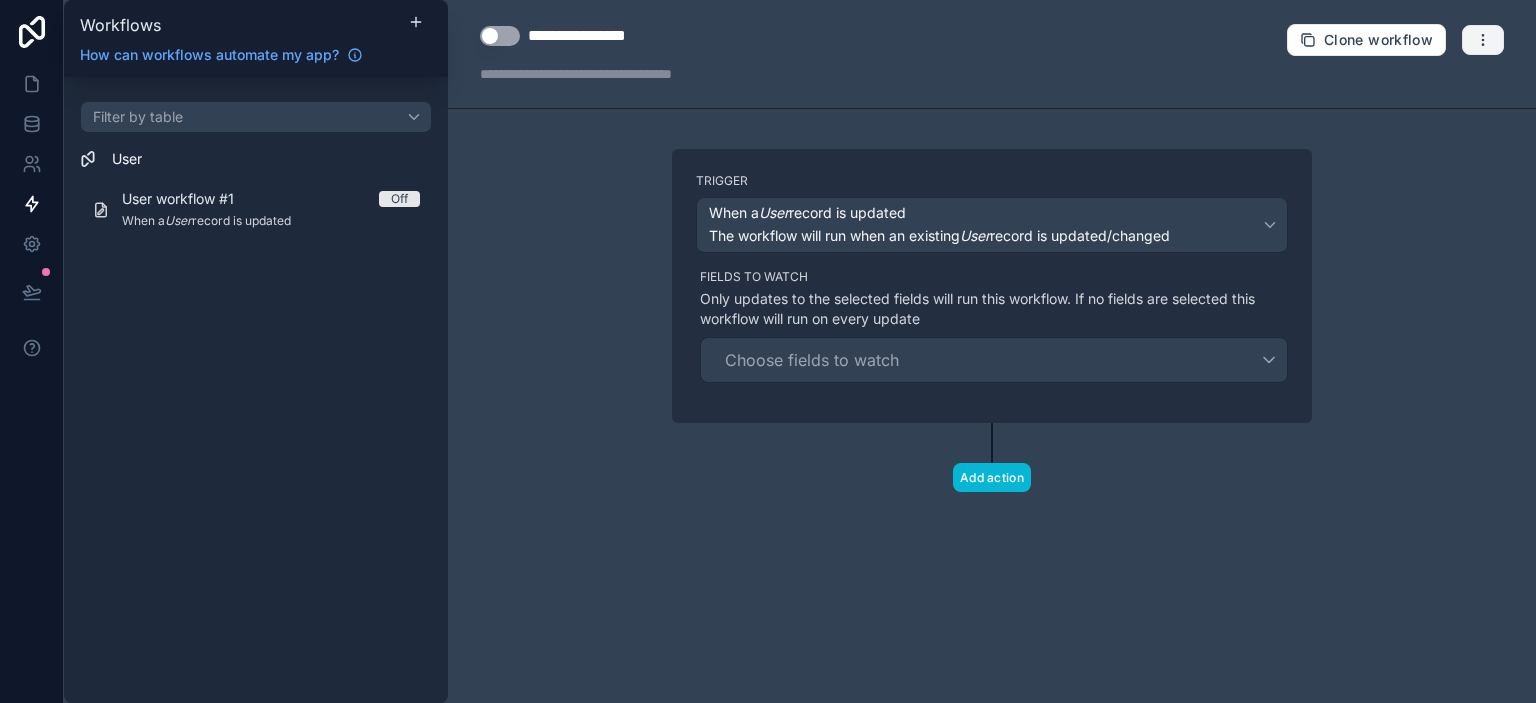 click at bounding box center [1483, 40] 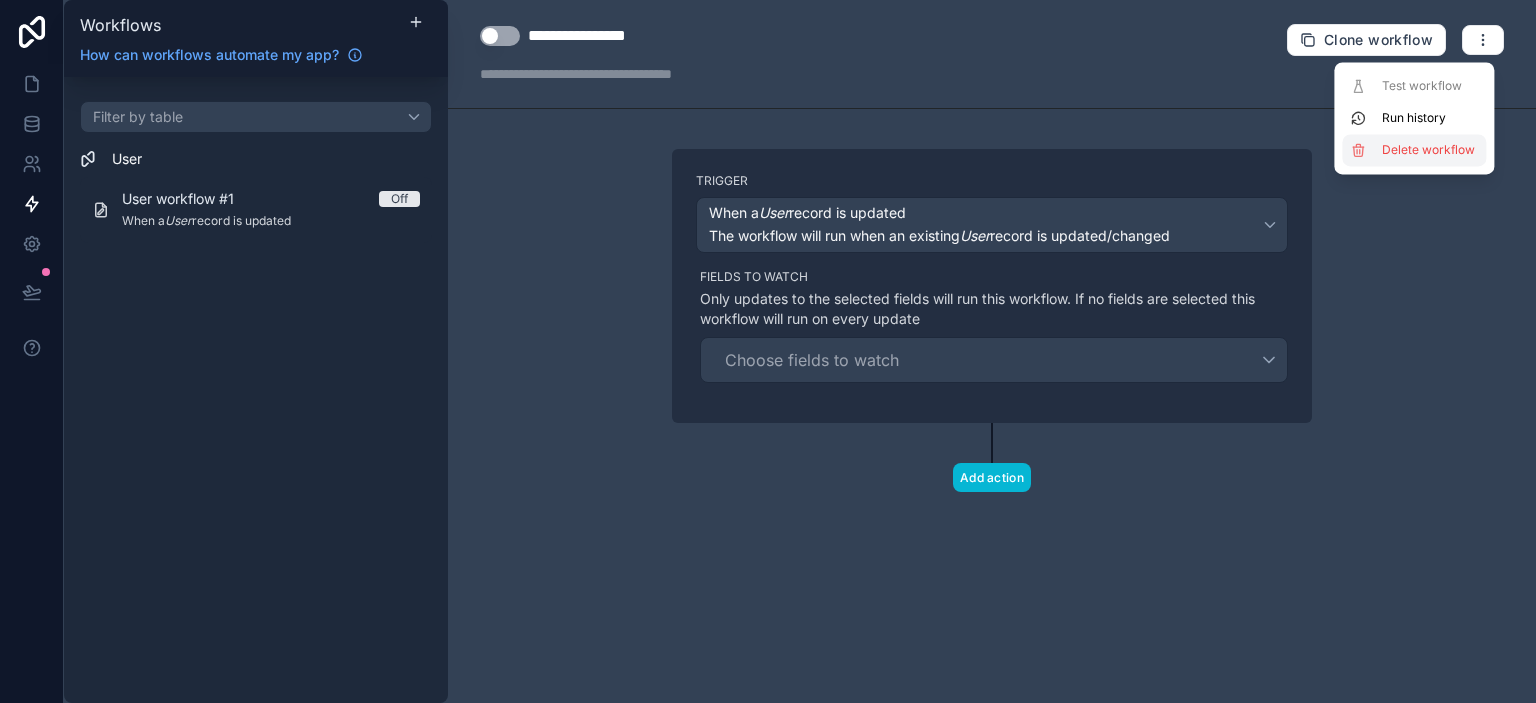click on "Delete workflow" at bounding box center [1430, 150] 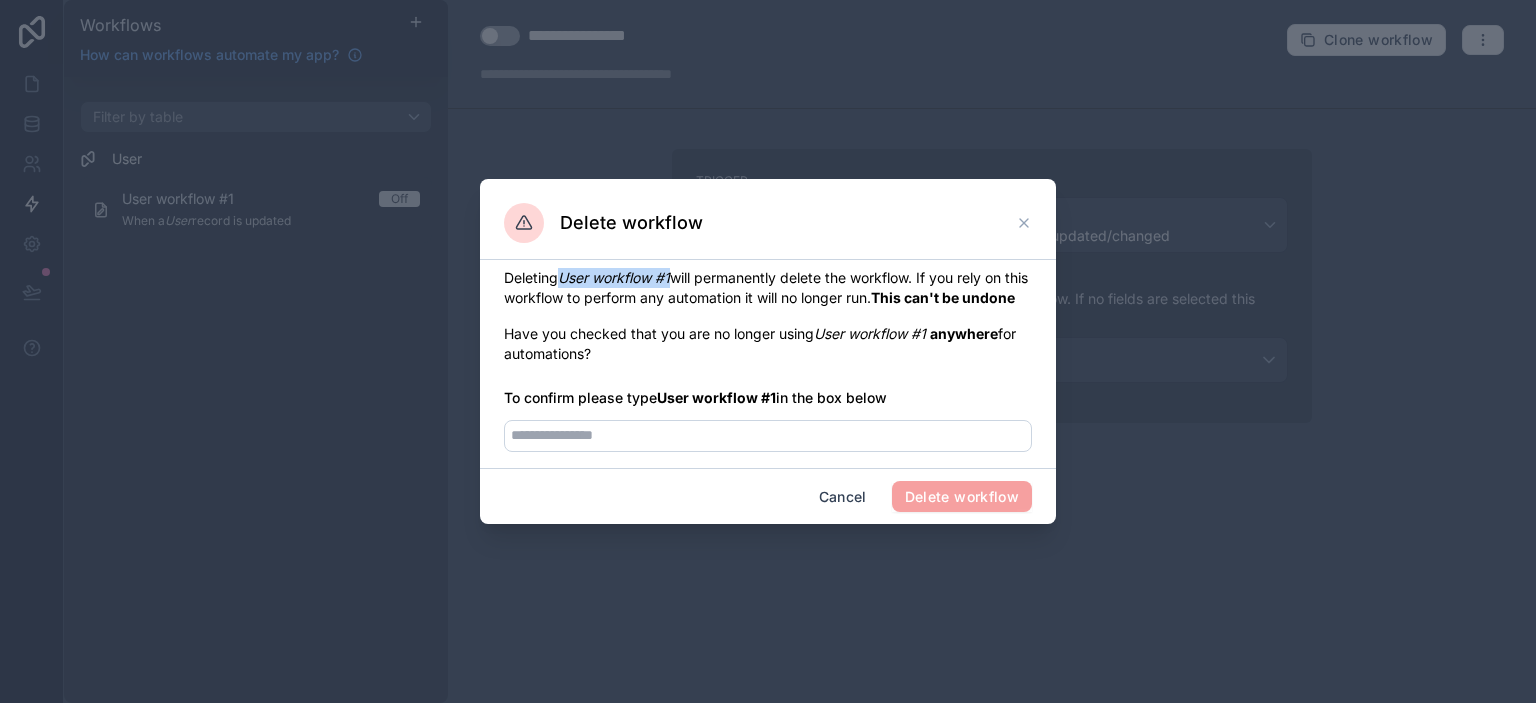 drag, startPoint x: 566, startPoint y: 274, endPoint x: 677, endPoint y: 268, distance: 111.16204 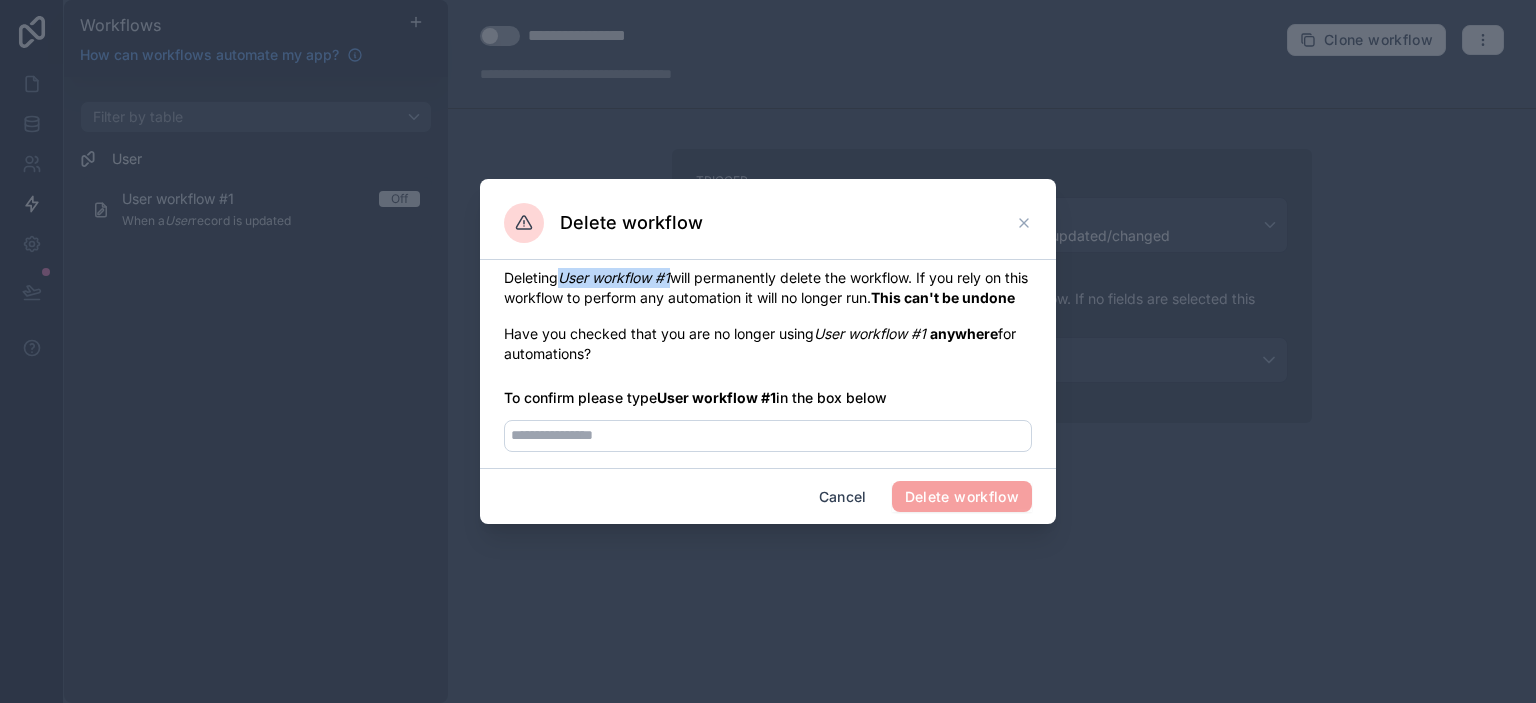 click on "User workflow #1" at bounding box center [614, 277] 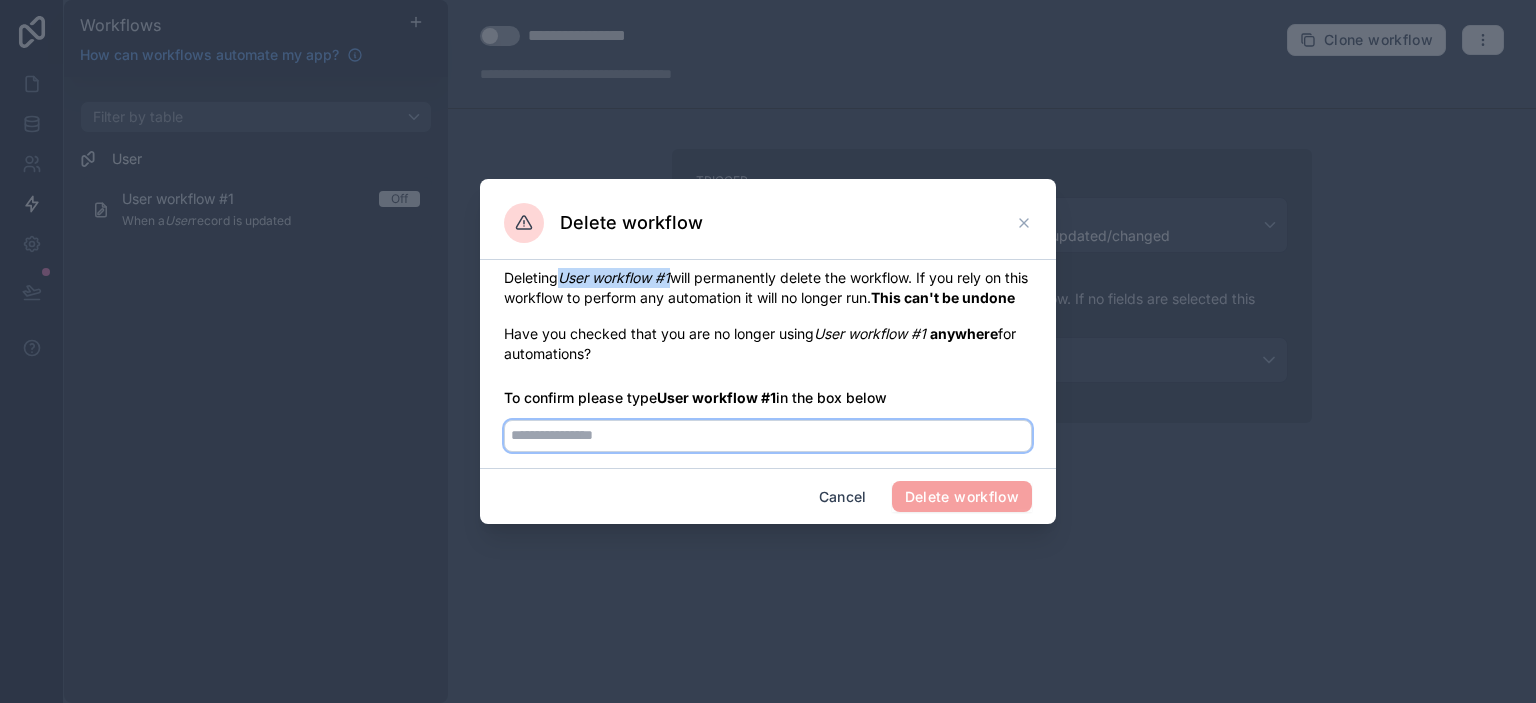 click at bounding box center (768, 436) 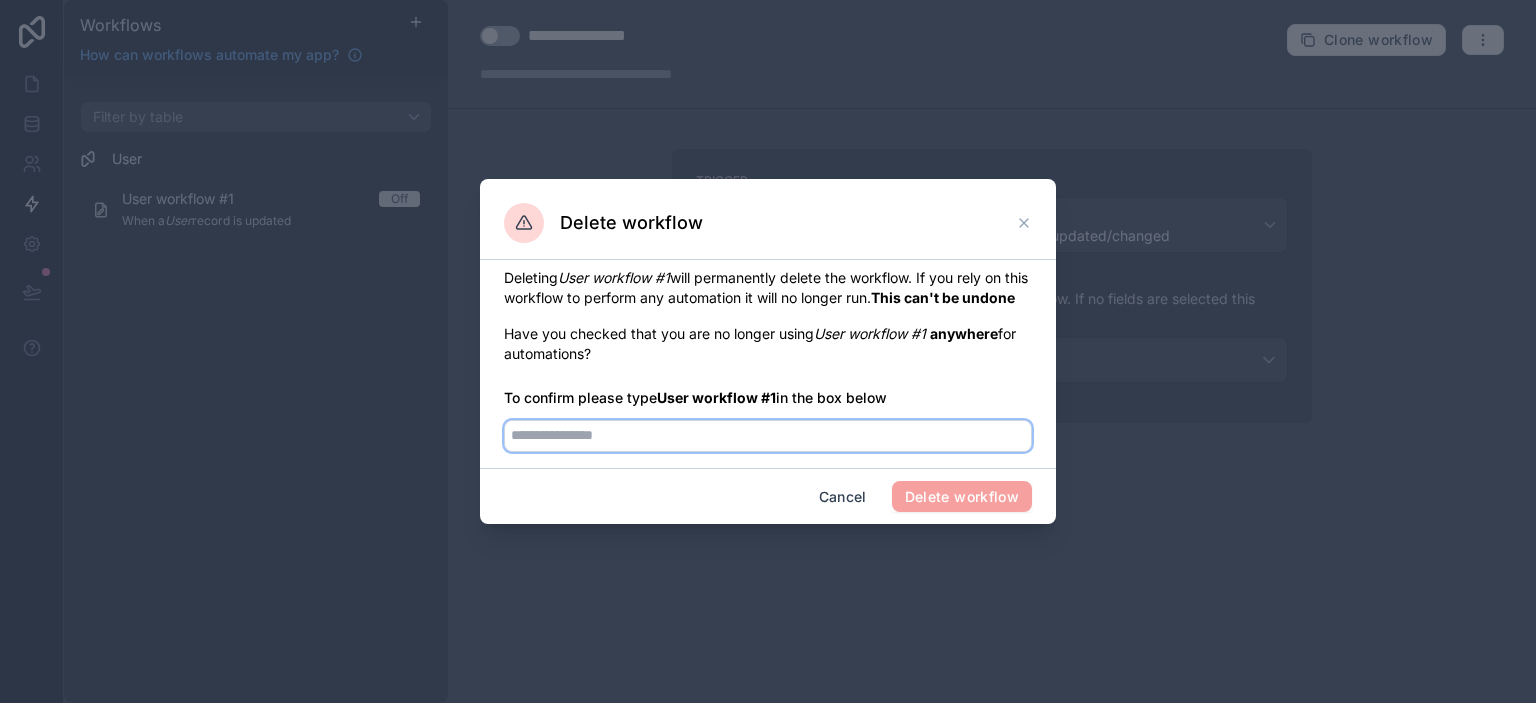 paste on "**********" 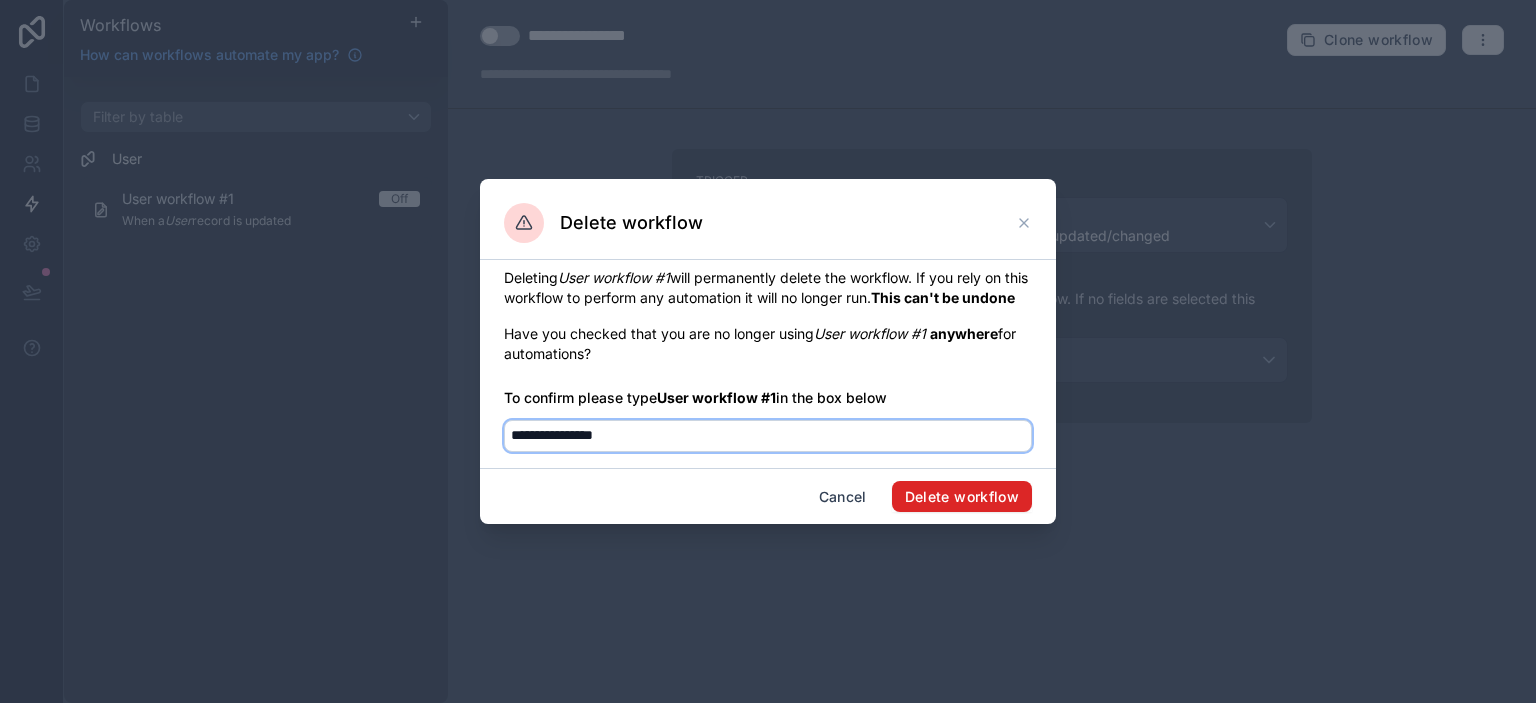 type on "**********" 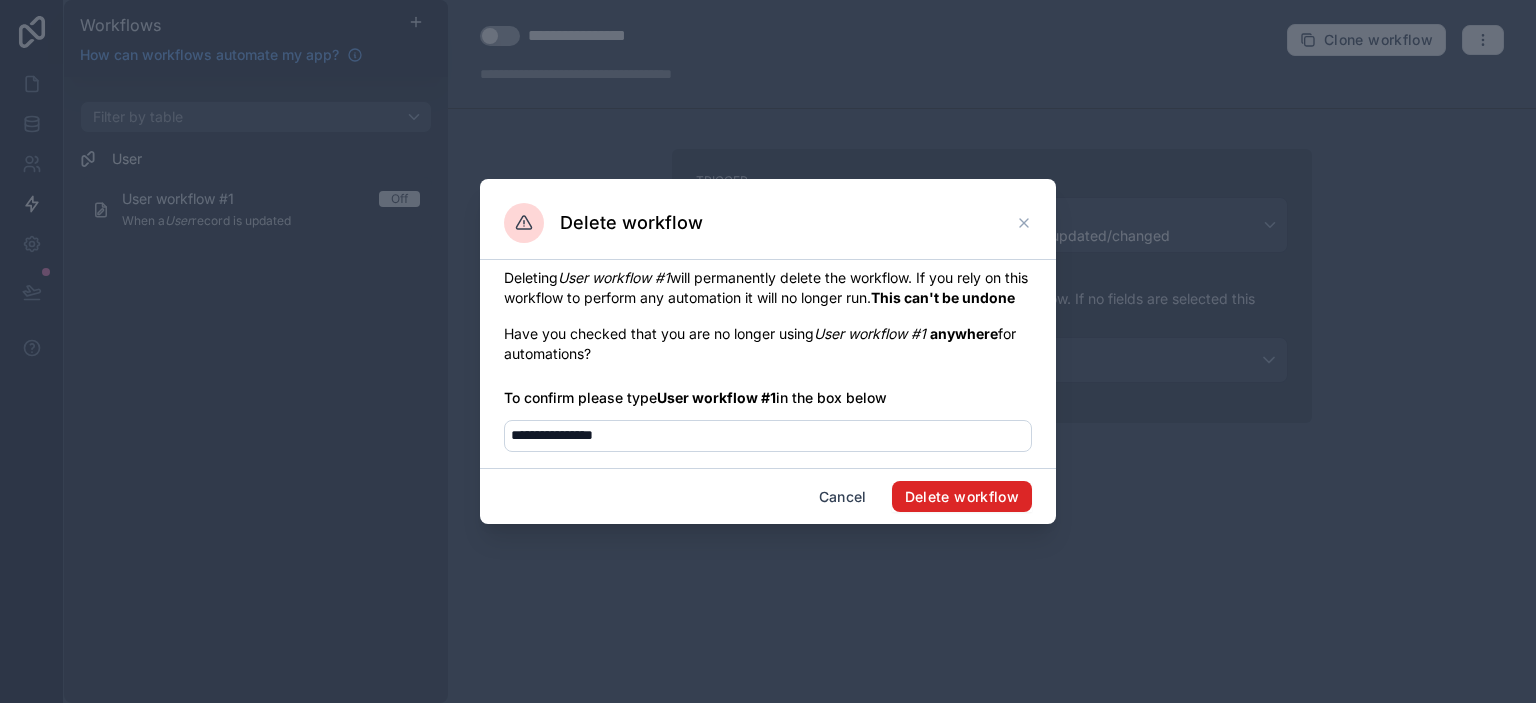 click on "Delete workflow" at bounding box center [962, 497] 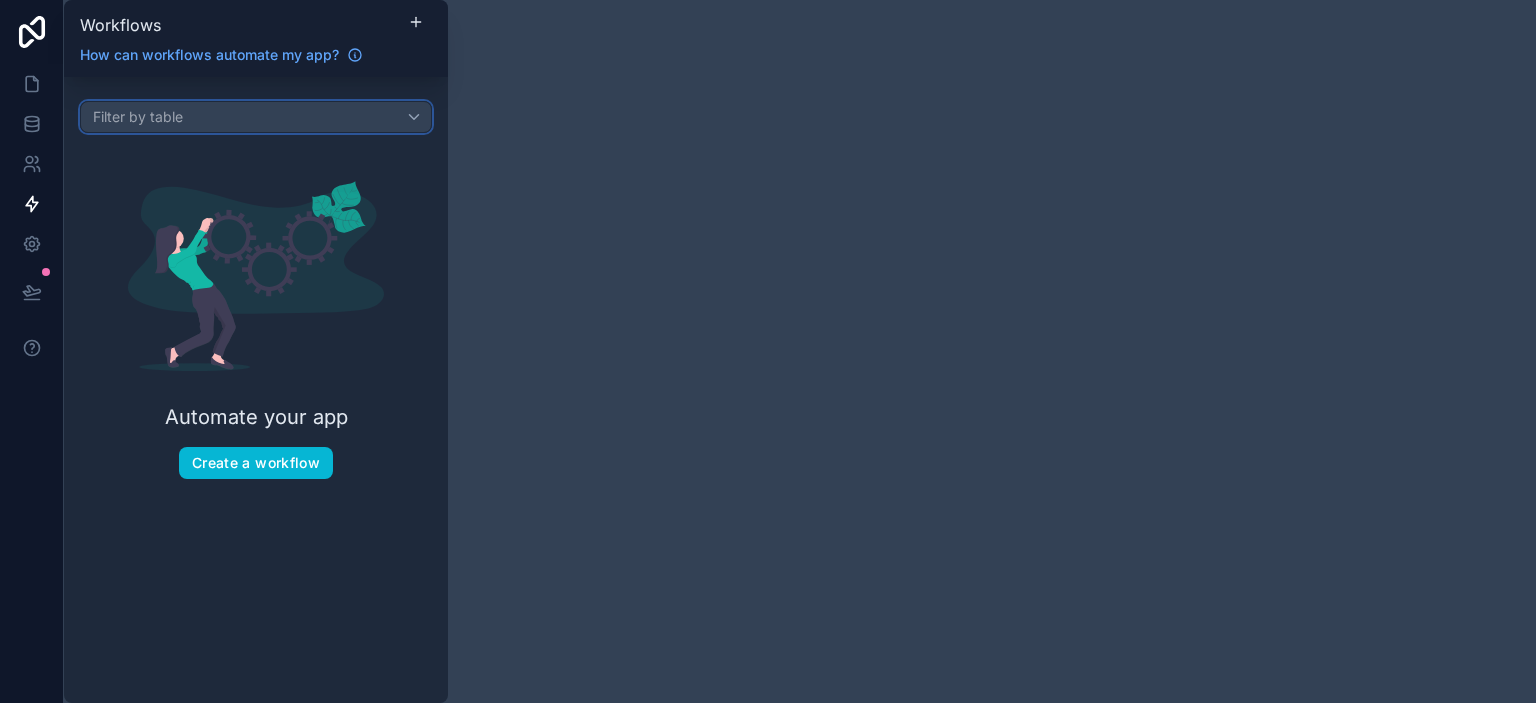 click on "Filter by table" at bounding box center (256, 117) 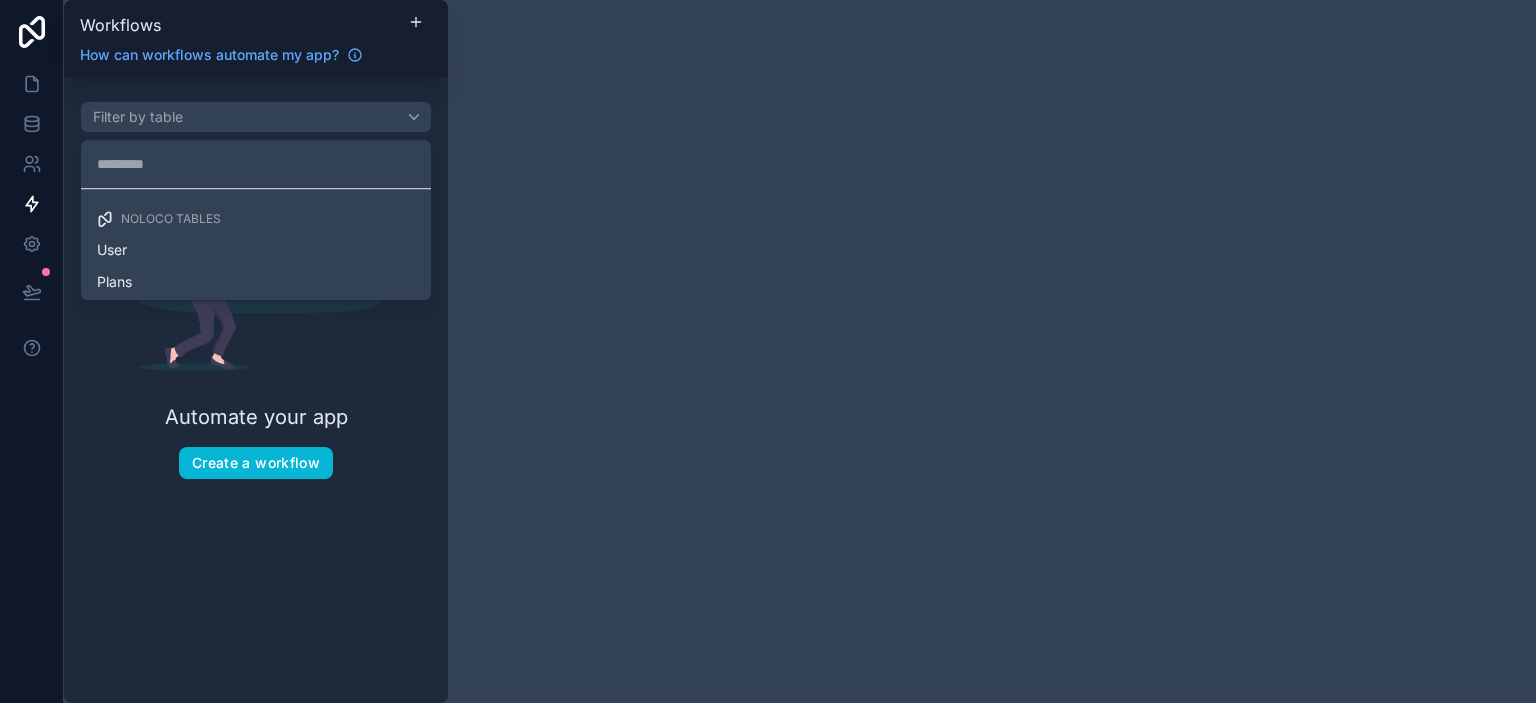 click at bounding box center [768, 351] 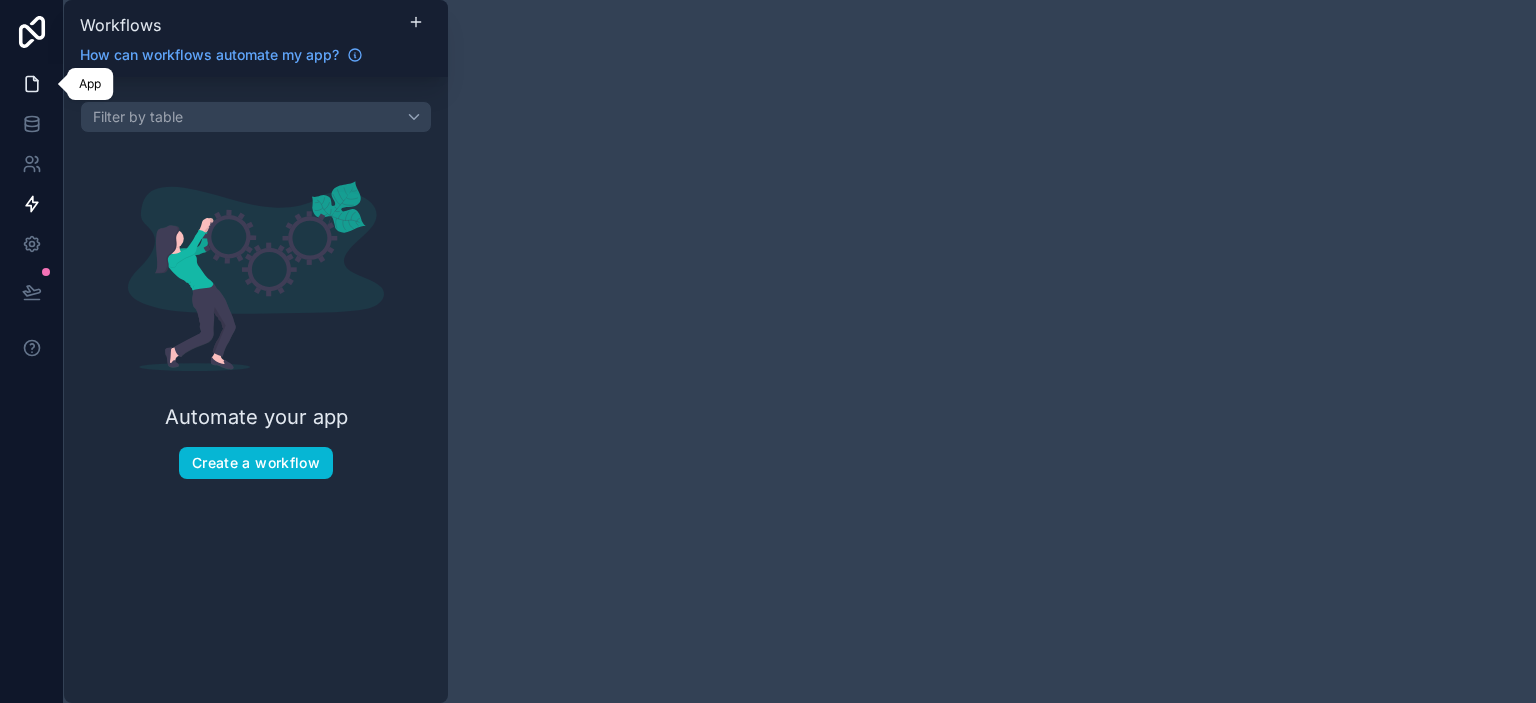 click 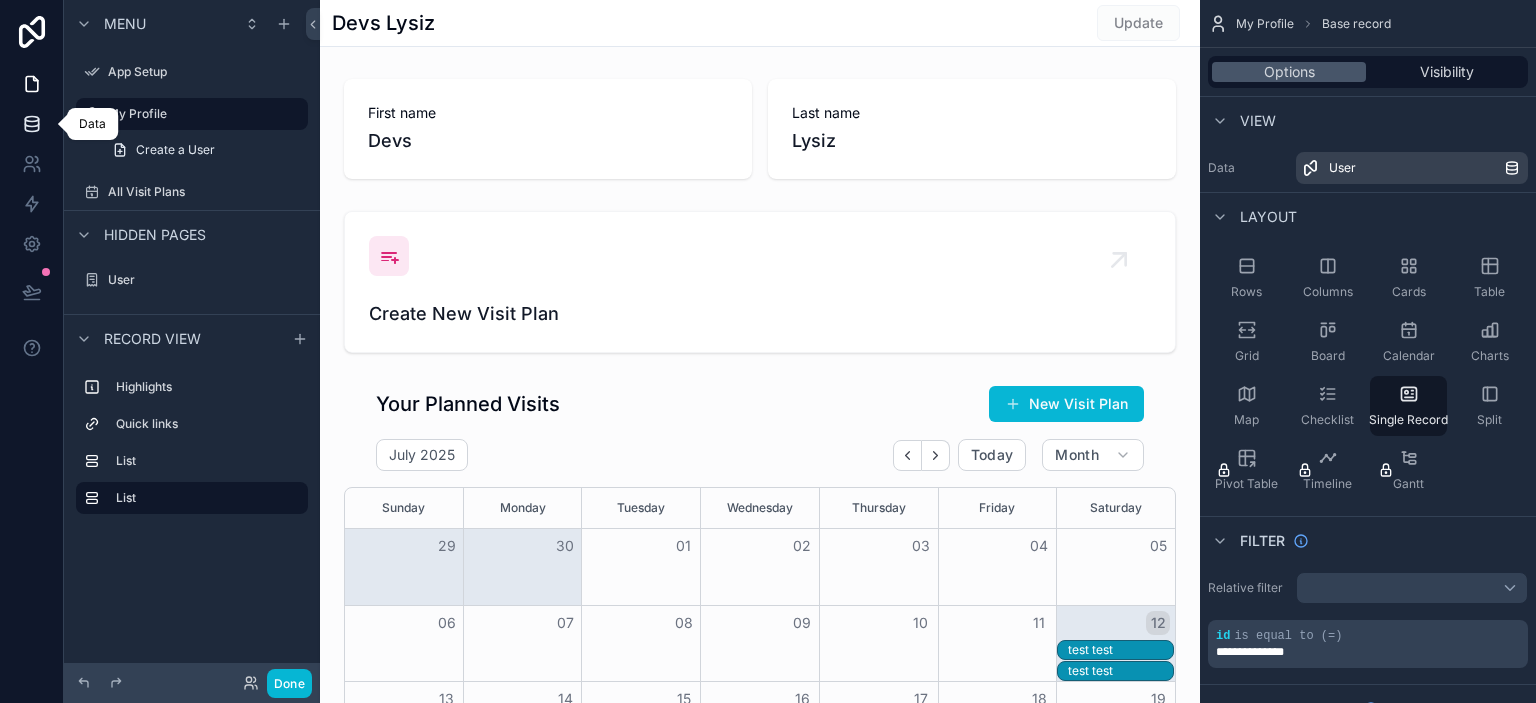click at bounding box center [31, 124] 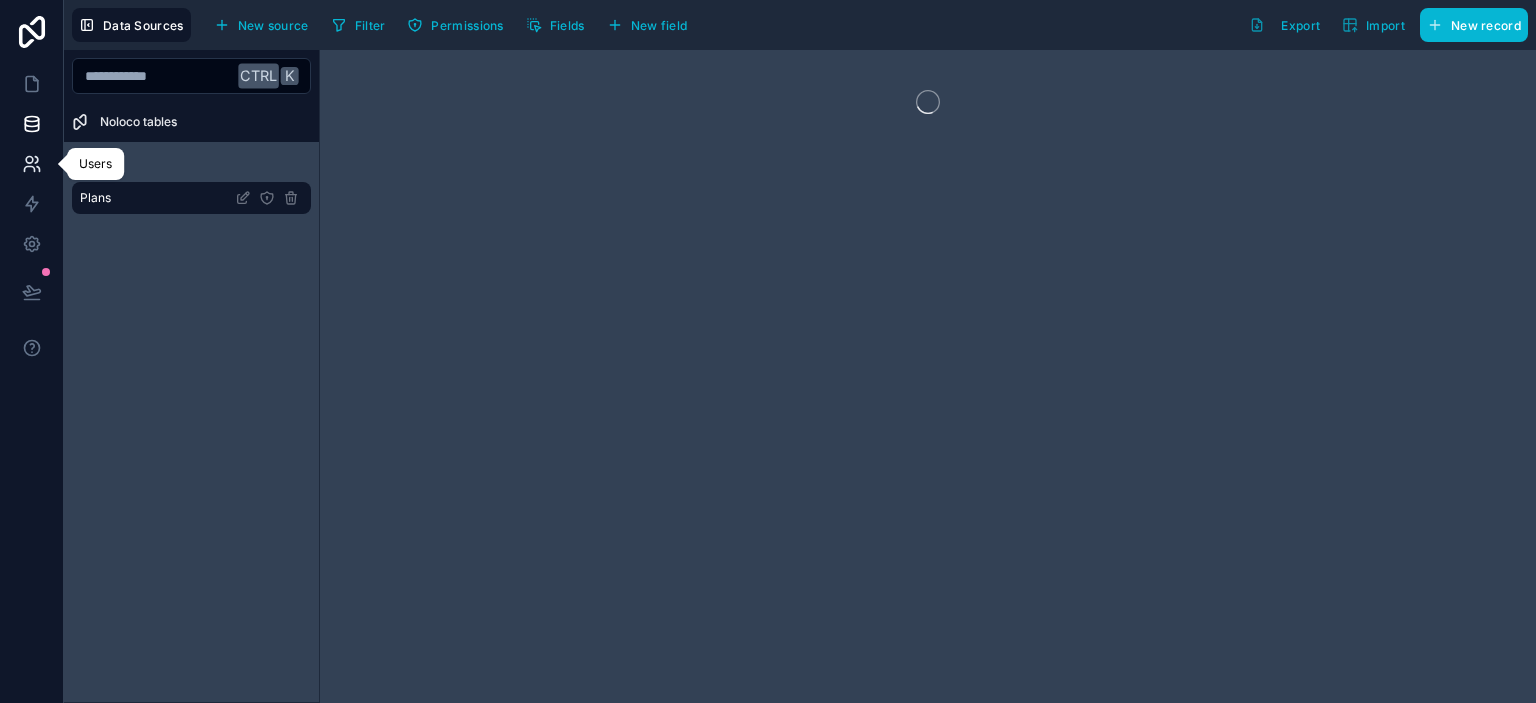 click 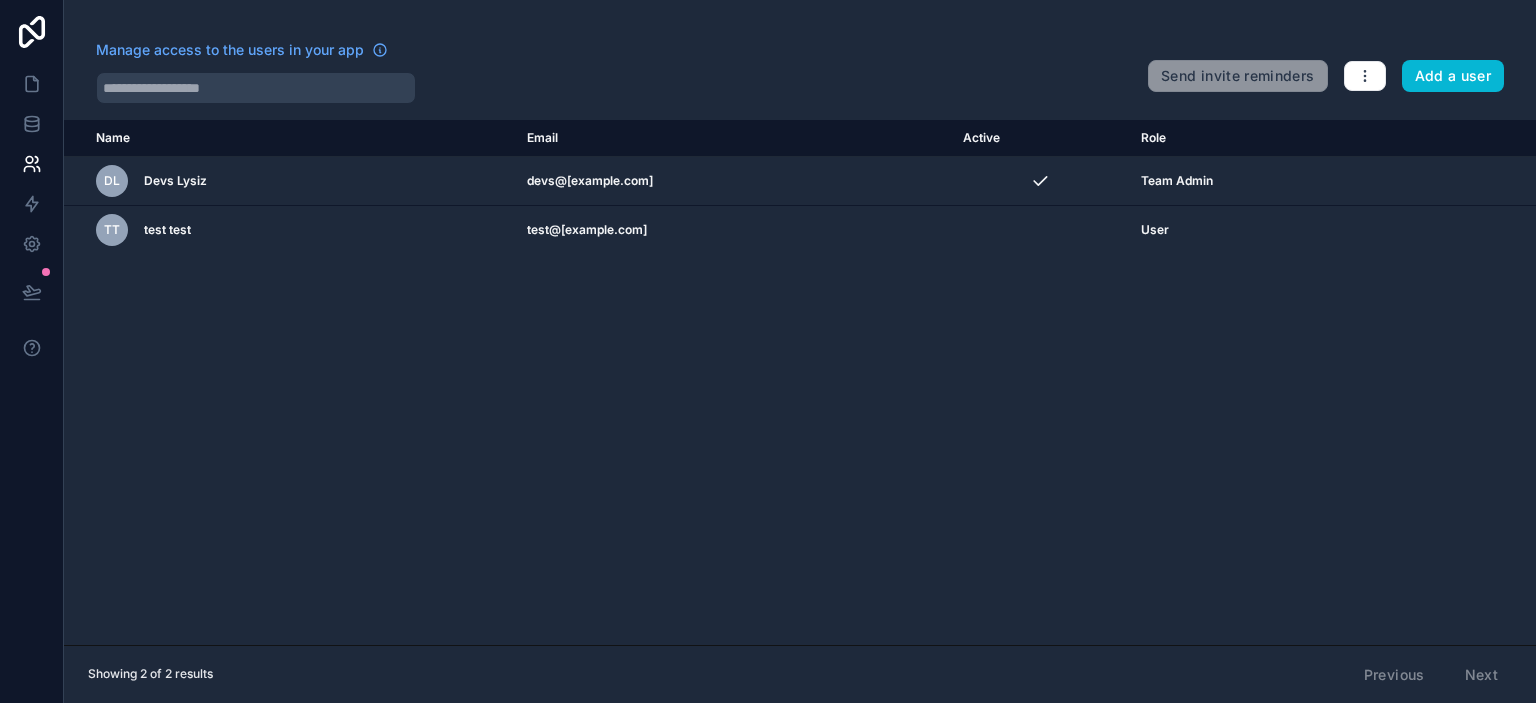 click on "Send invite reminders Add a user" at bounding box center (1326, 72) 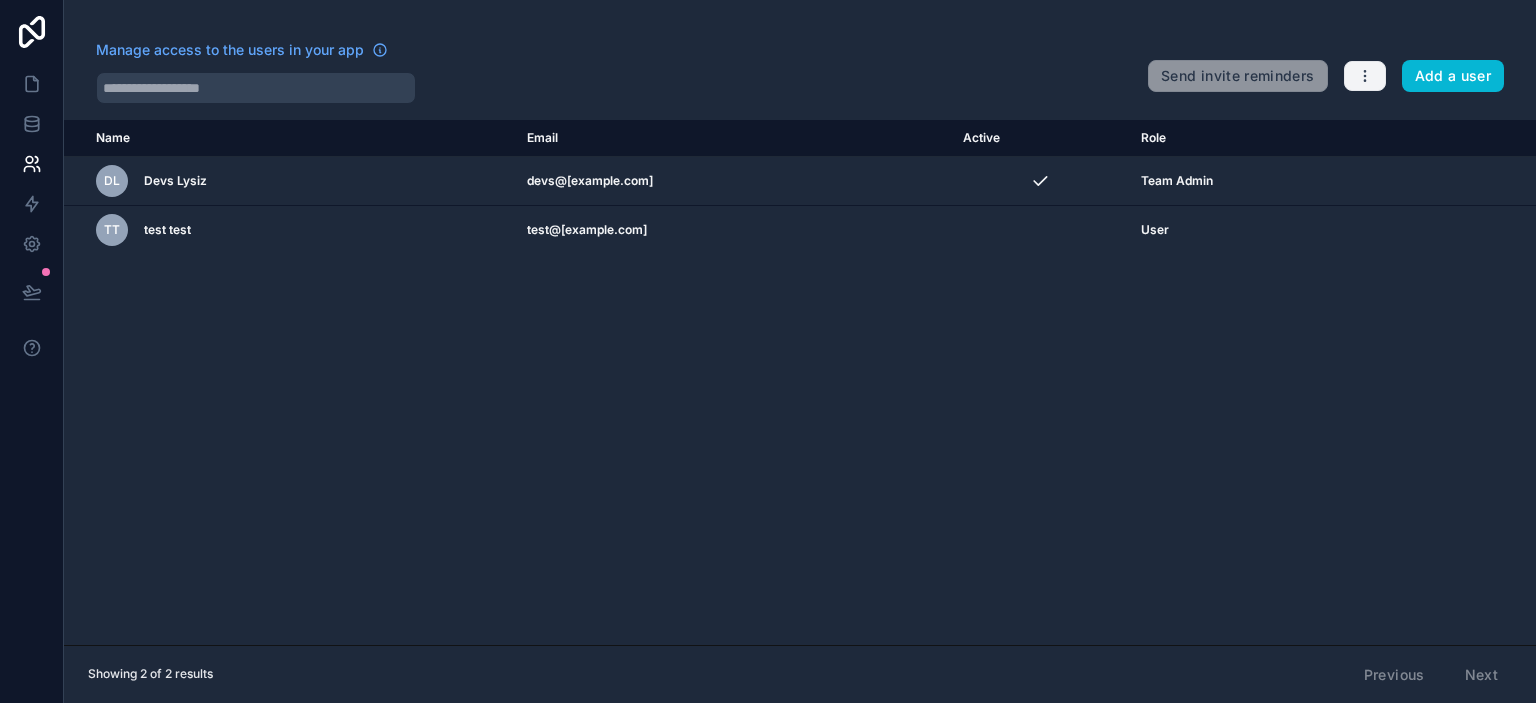 click at bounding box center [1365, 76] 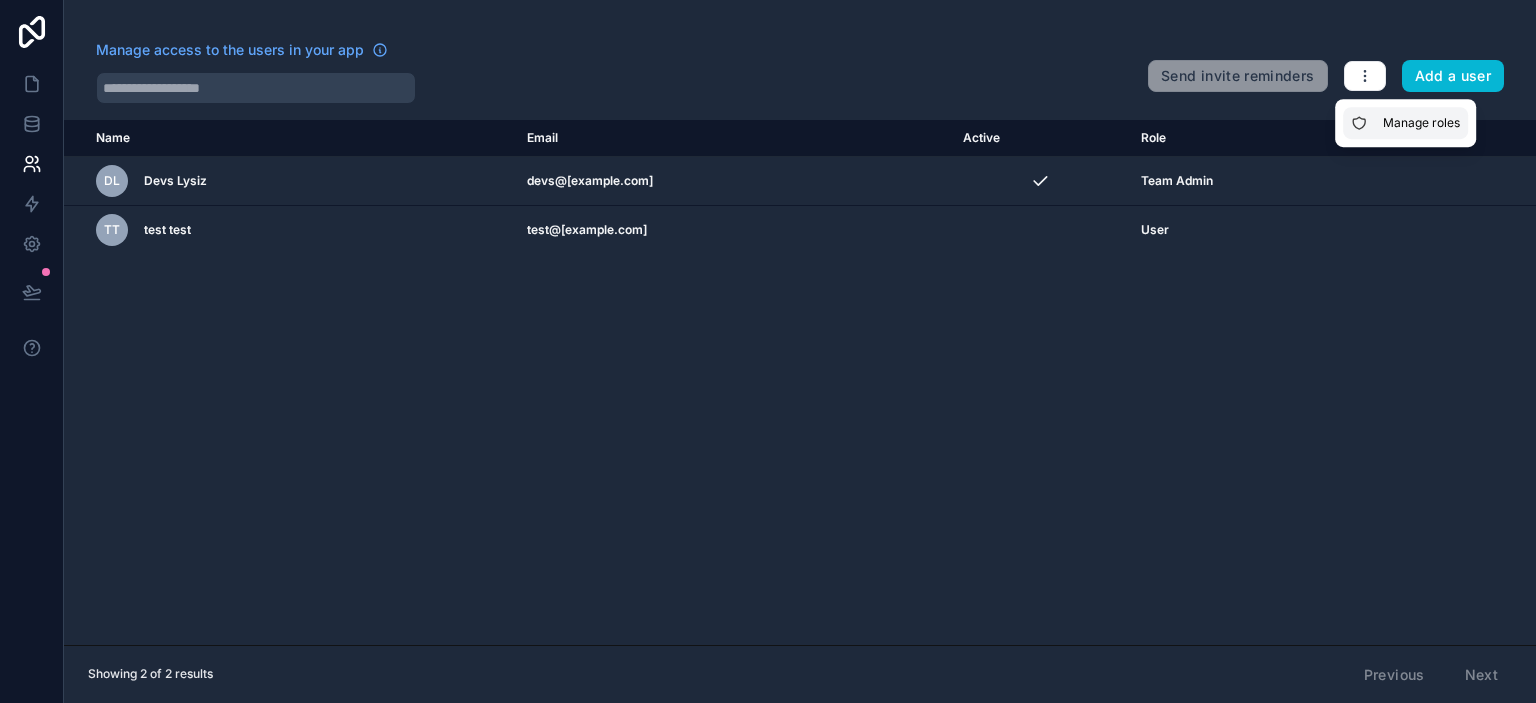 click on "Manage roles" at bounding box center (1405, 123) 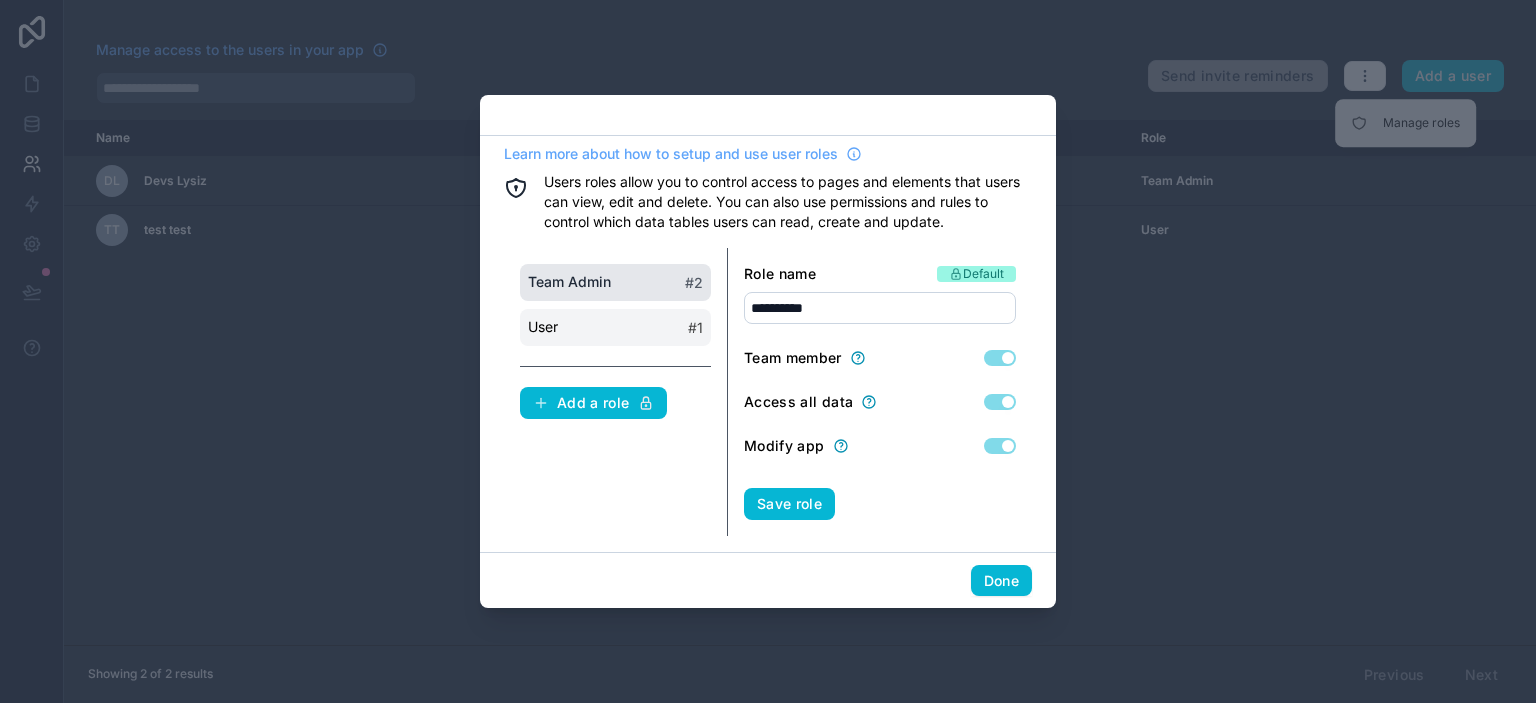 click on "User" at bounding box center [543, 327] 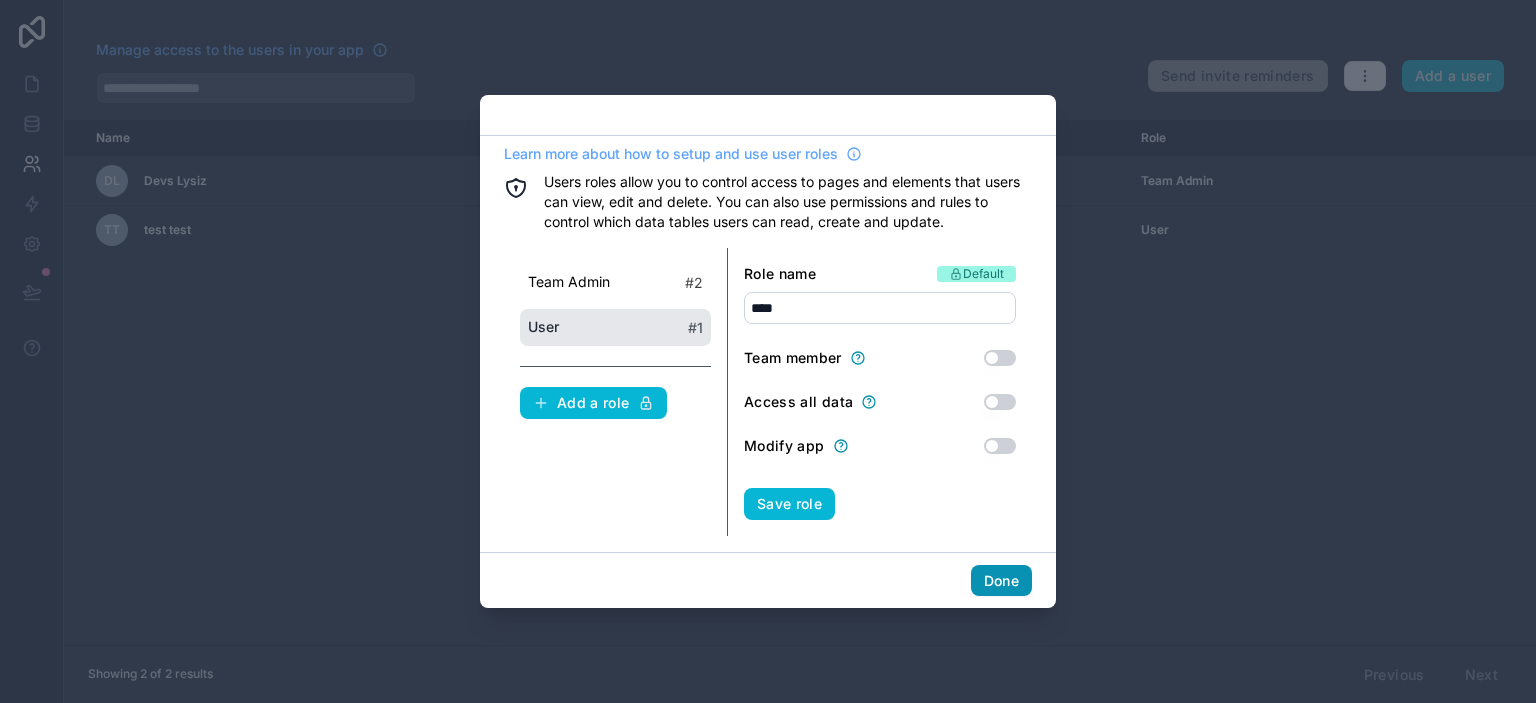 click on "Done" at bounding box center (1001, 581) 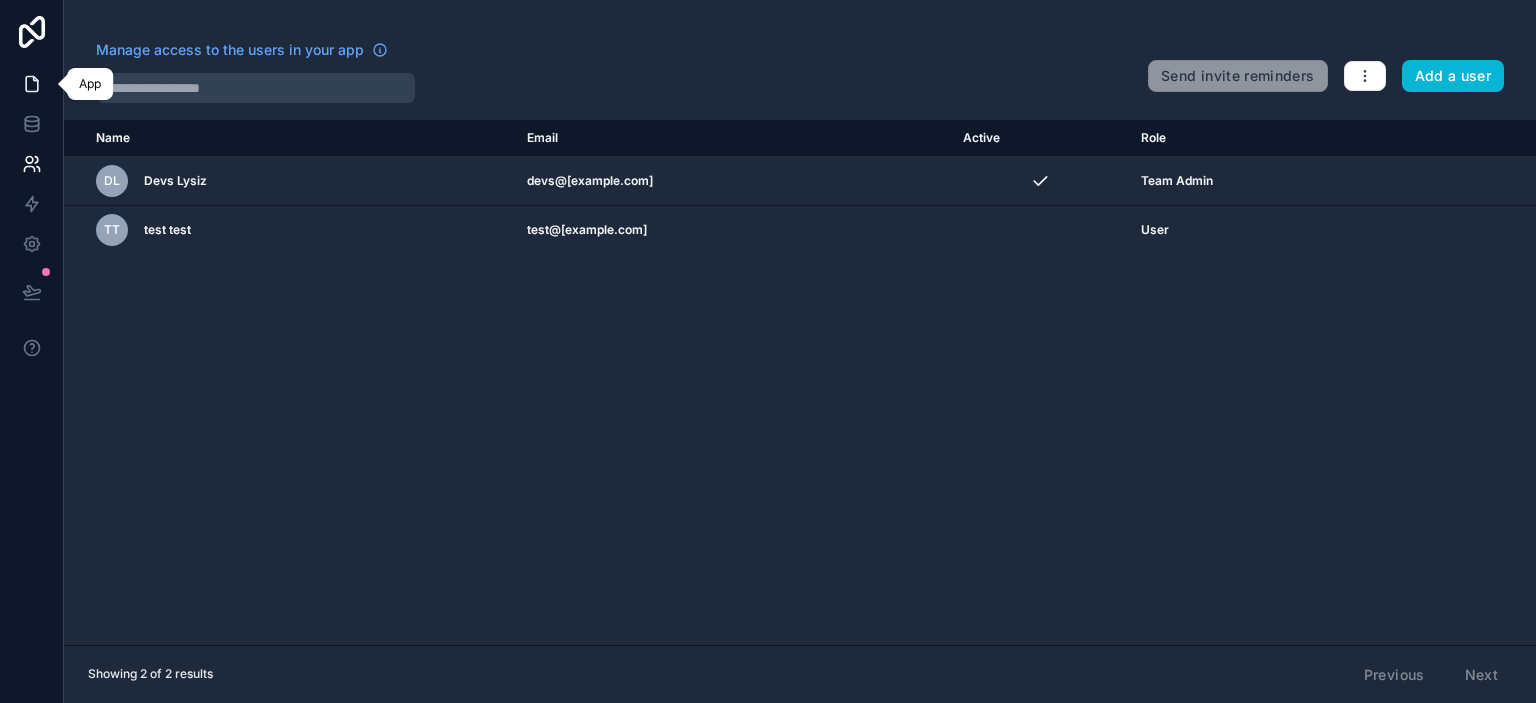 click at bounding box center [31, 84] 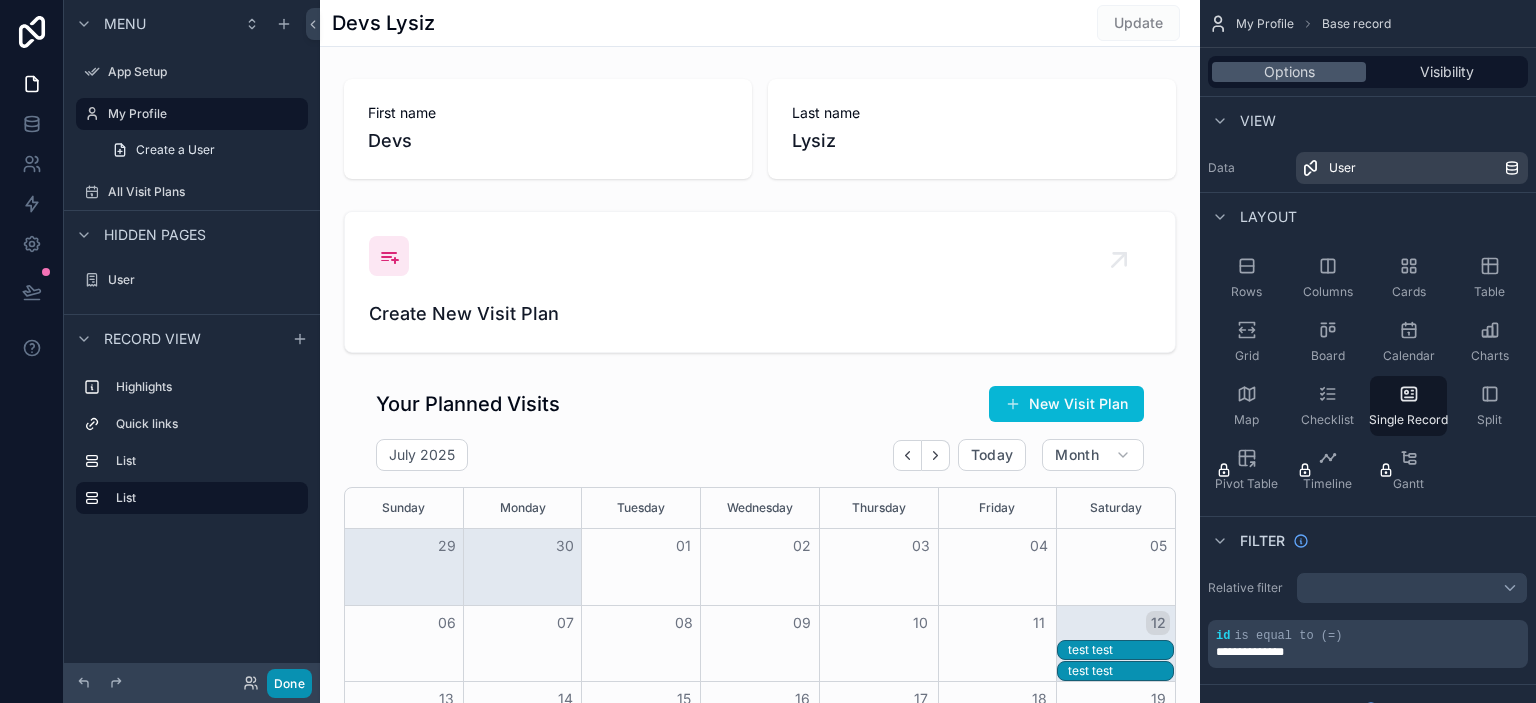 click on "Done" at bounding box center (289, 683) 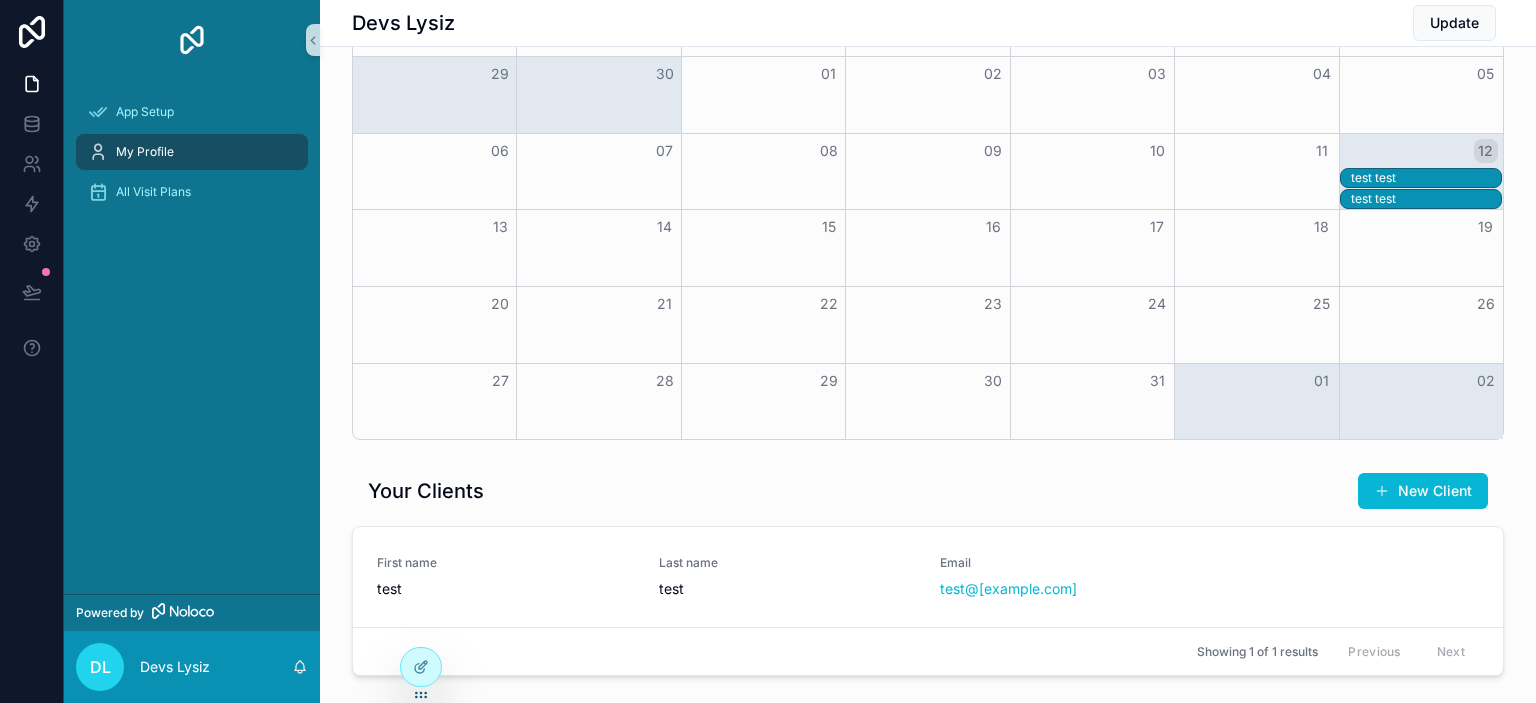scroll, scrollTop: 0, scrollLeft: 0, axis: both 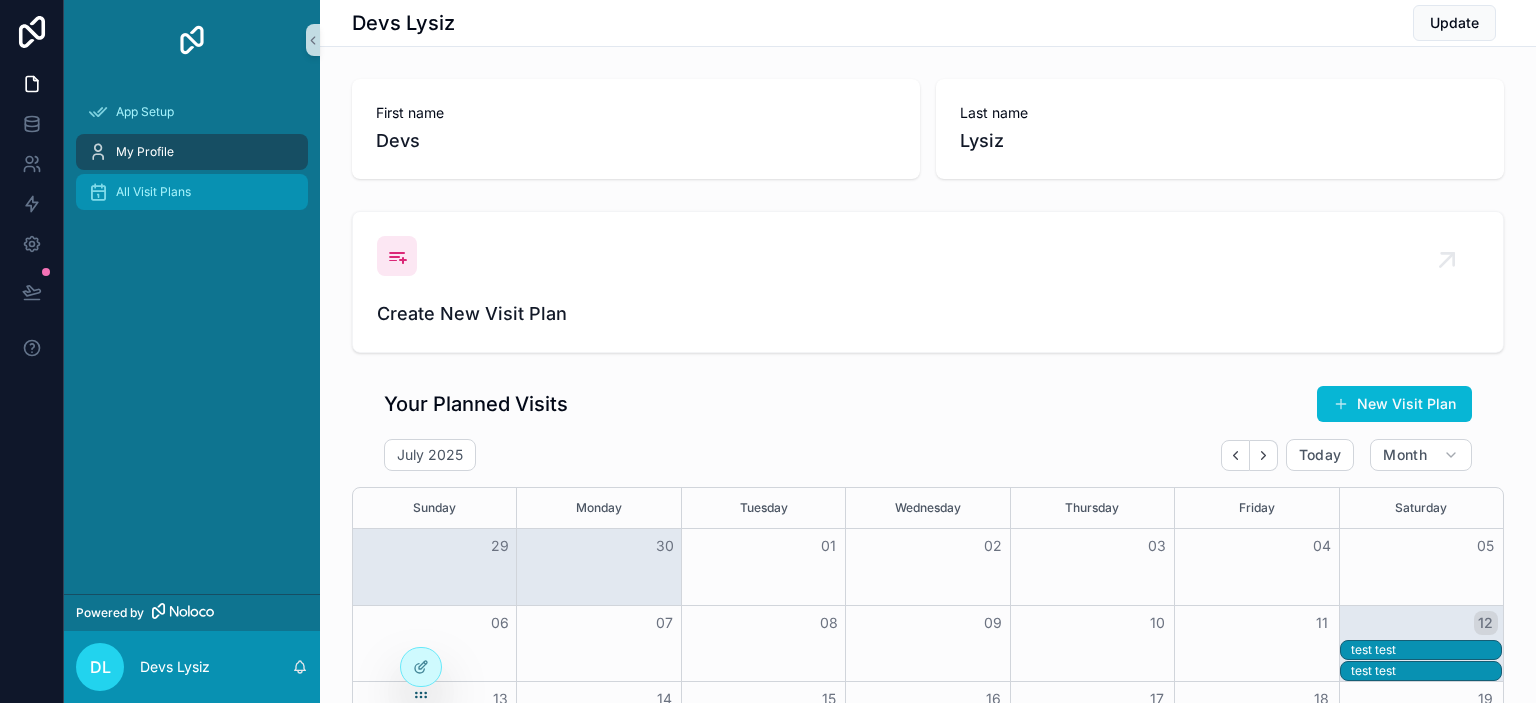 click on "All Visit Plans" at bounding box center (192, 192) 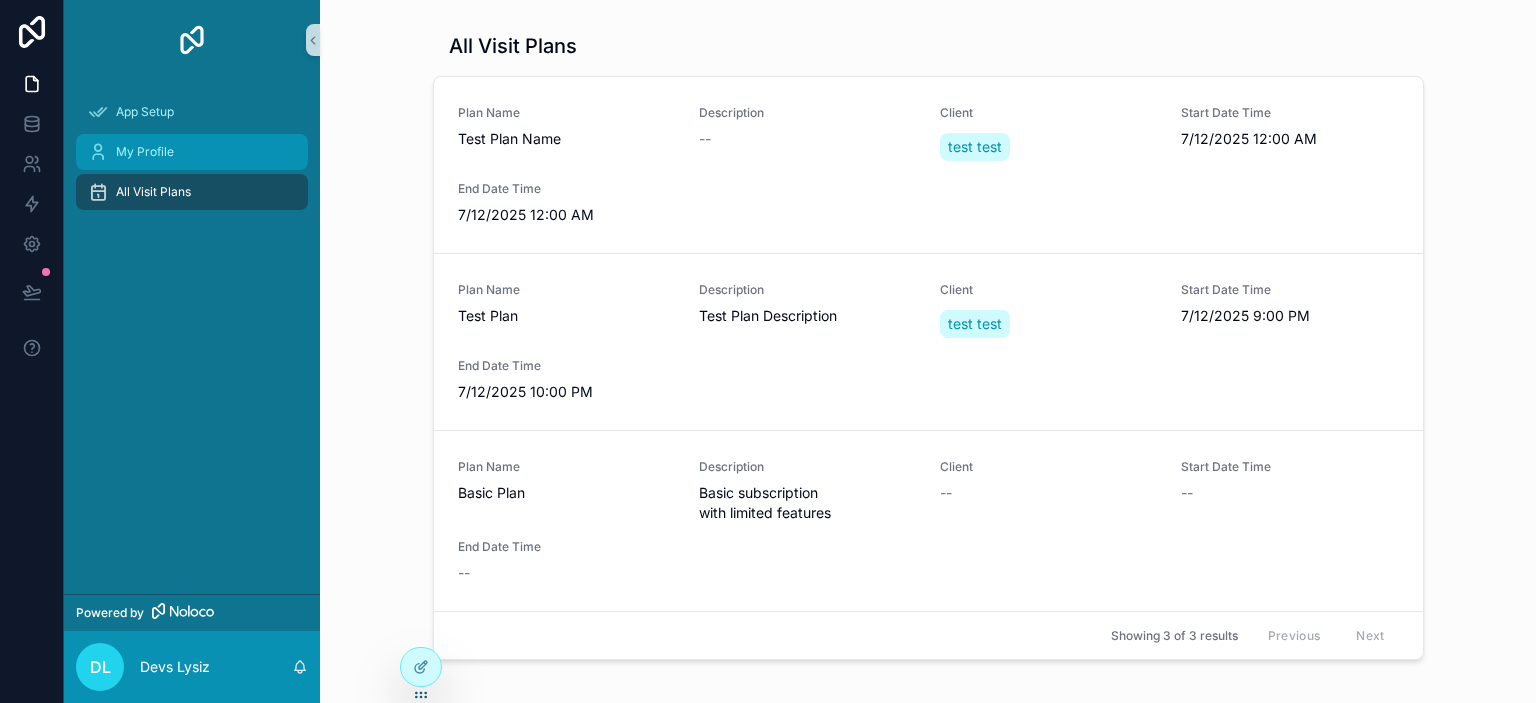 click on "My Profile" at bounding box center [192, 152] 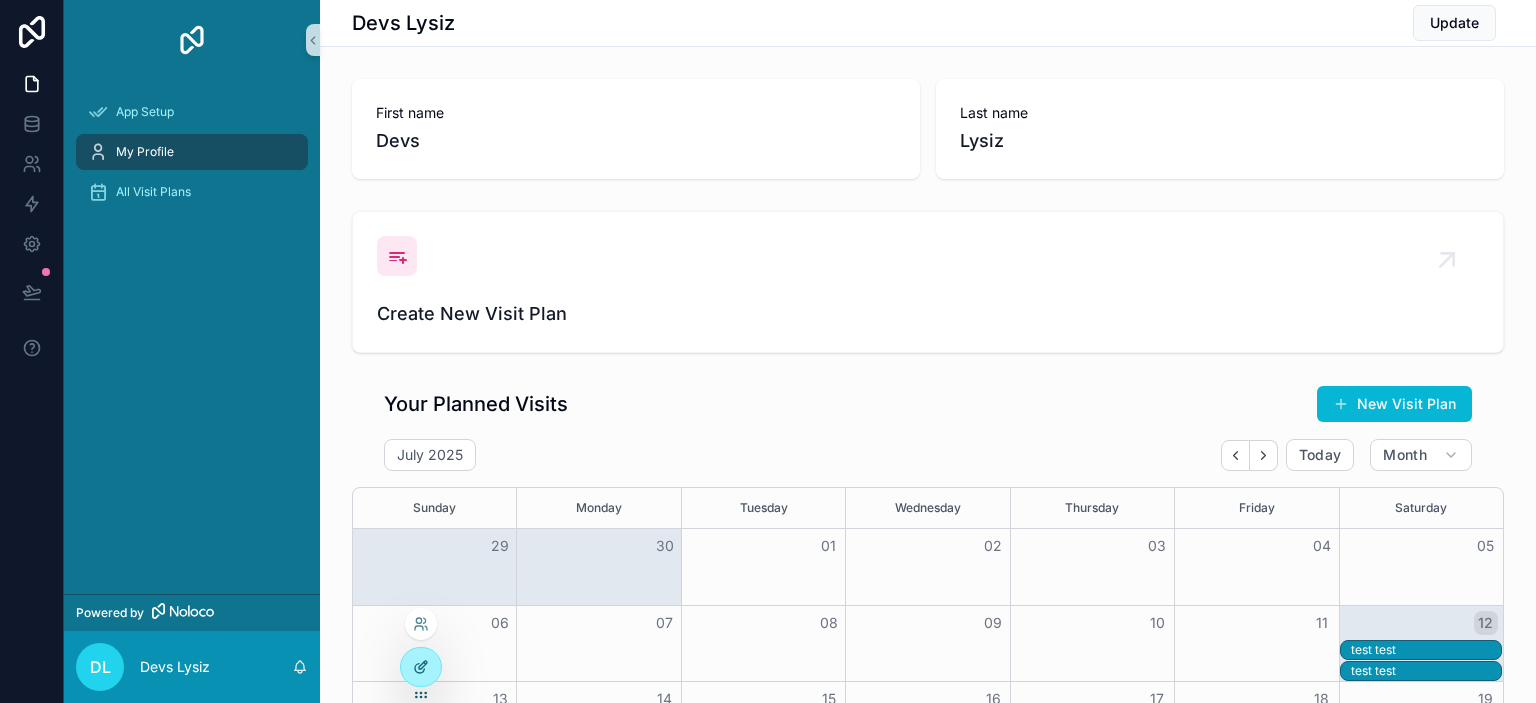 click at bounding box center [421, 667] 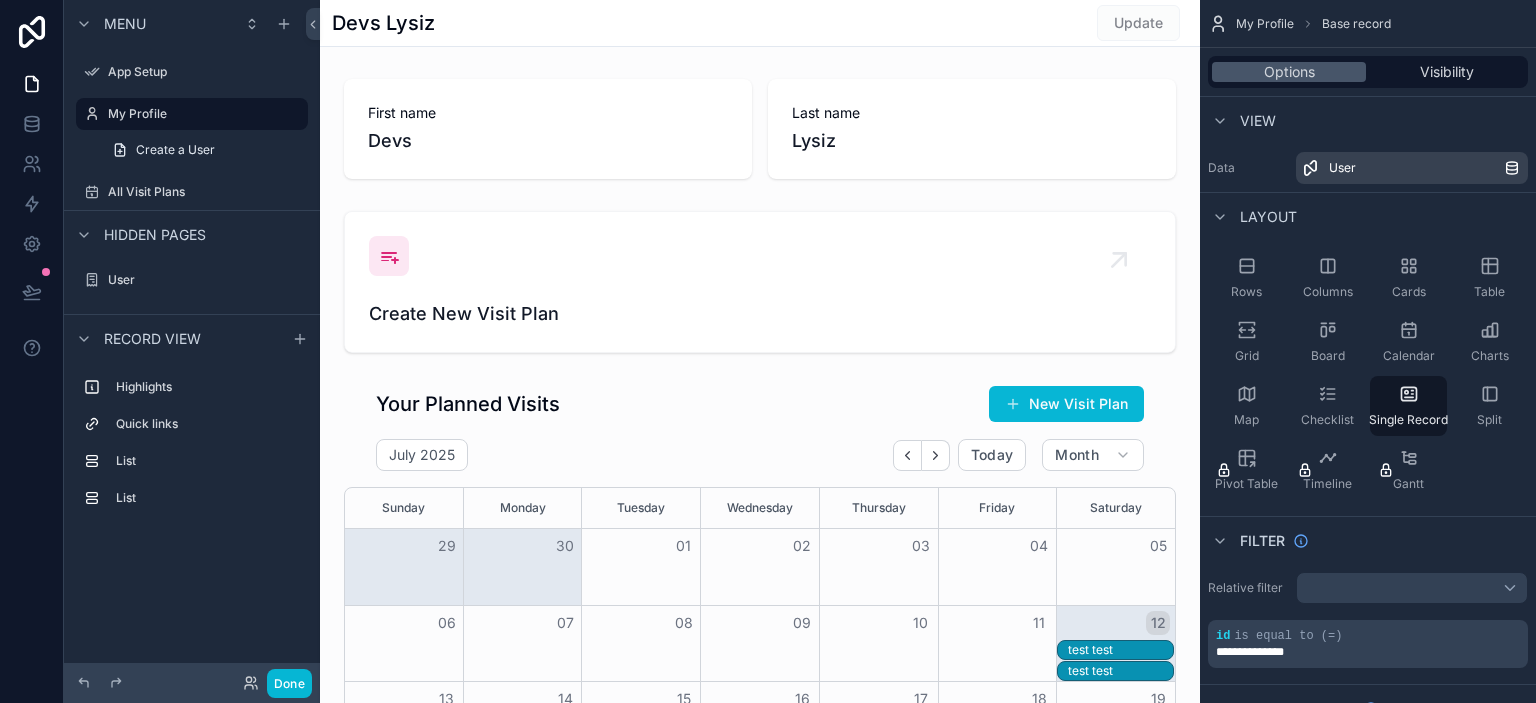 click at bounding box center [760, 1034] 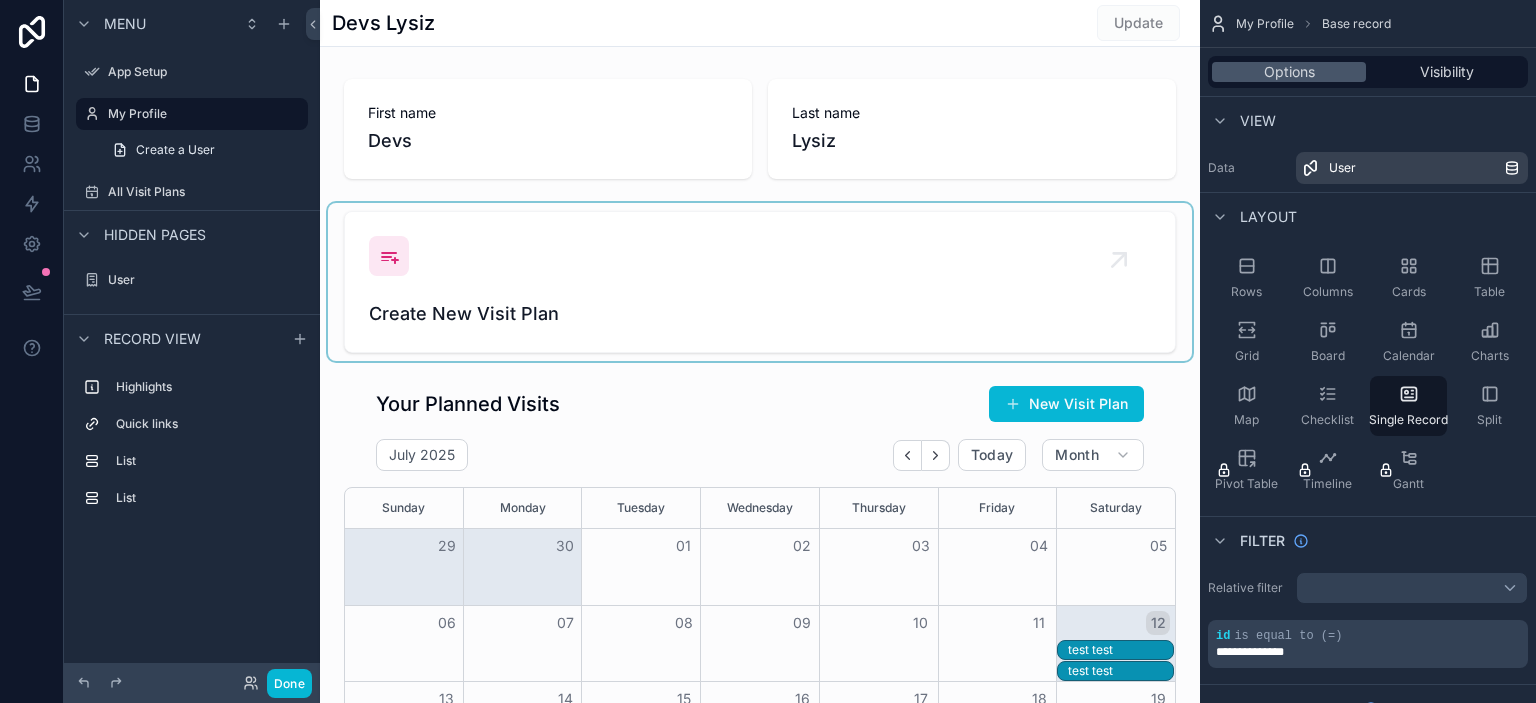 click at bounding box center (760, 282) 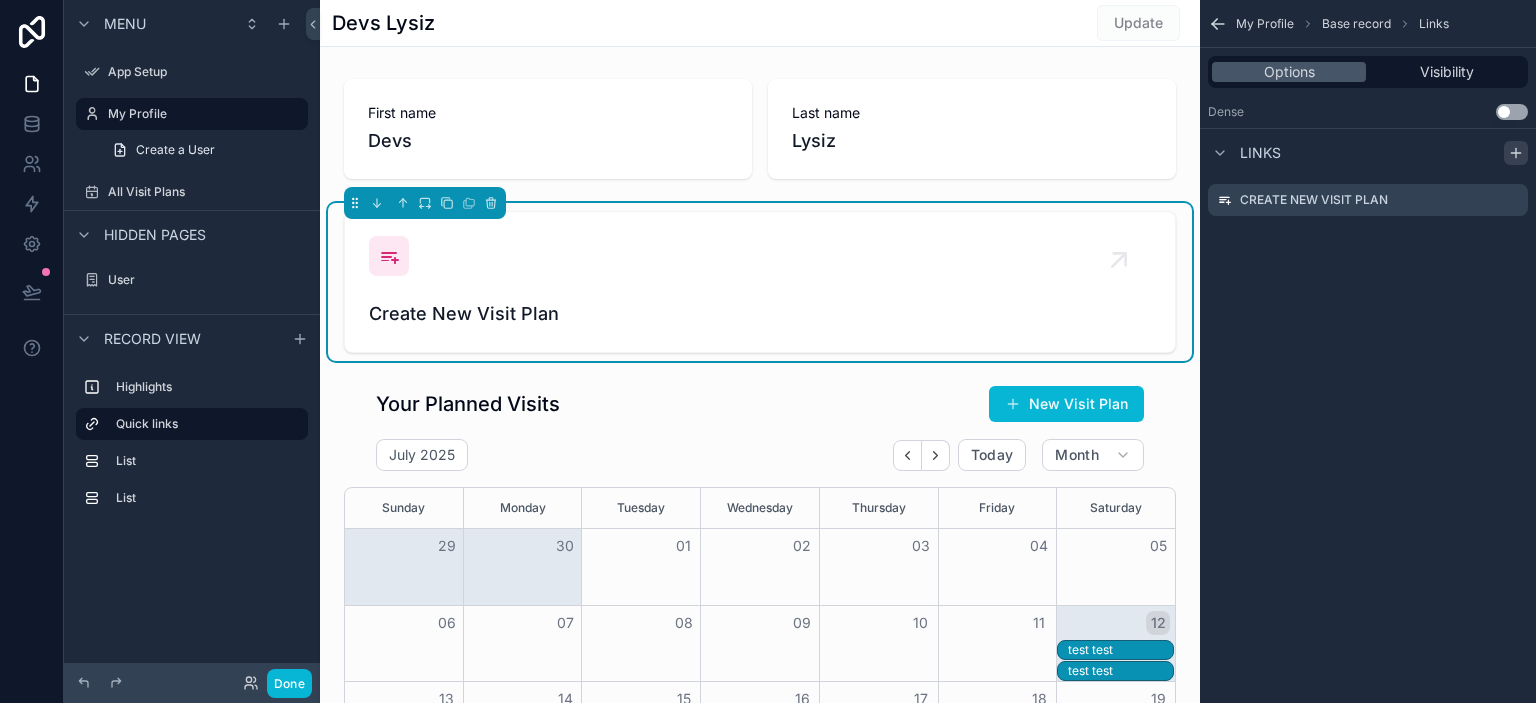 click at bounding box center [1516, 153] 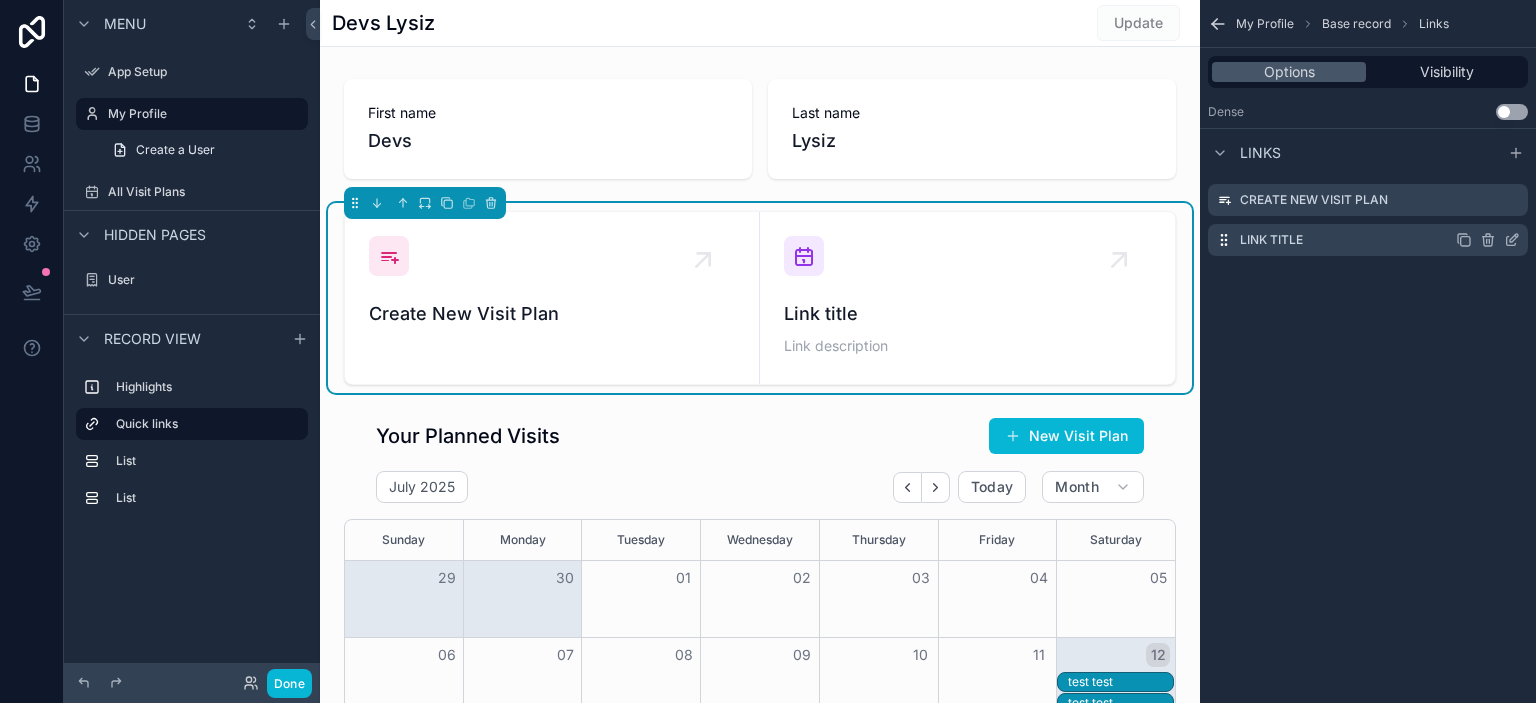 click 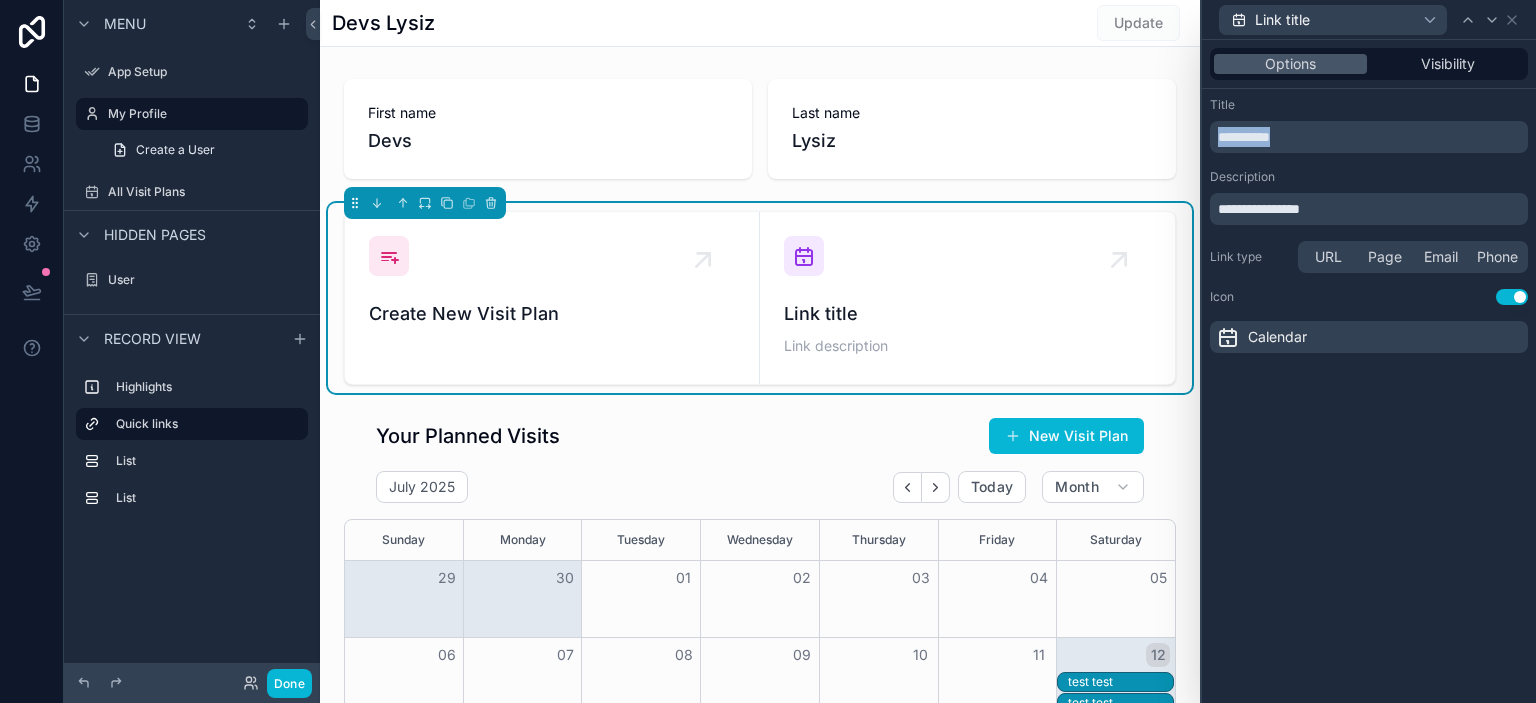 drag, startPoint x: 1300, startPoint y: 139, endPoint x: 1197, endPoint y: 142, distance: 103.04368 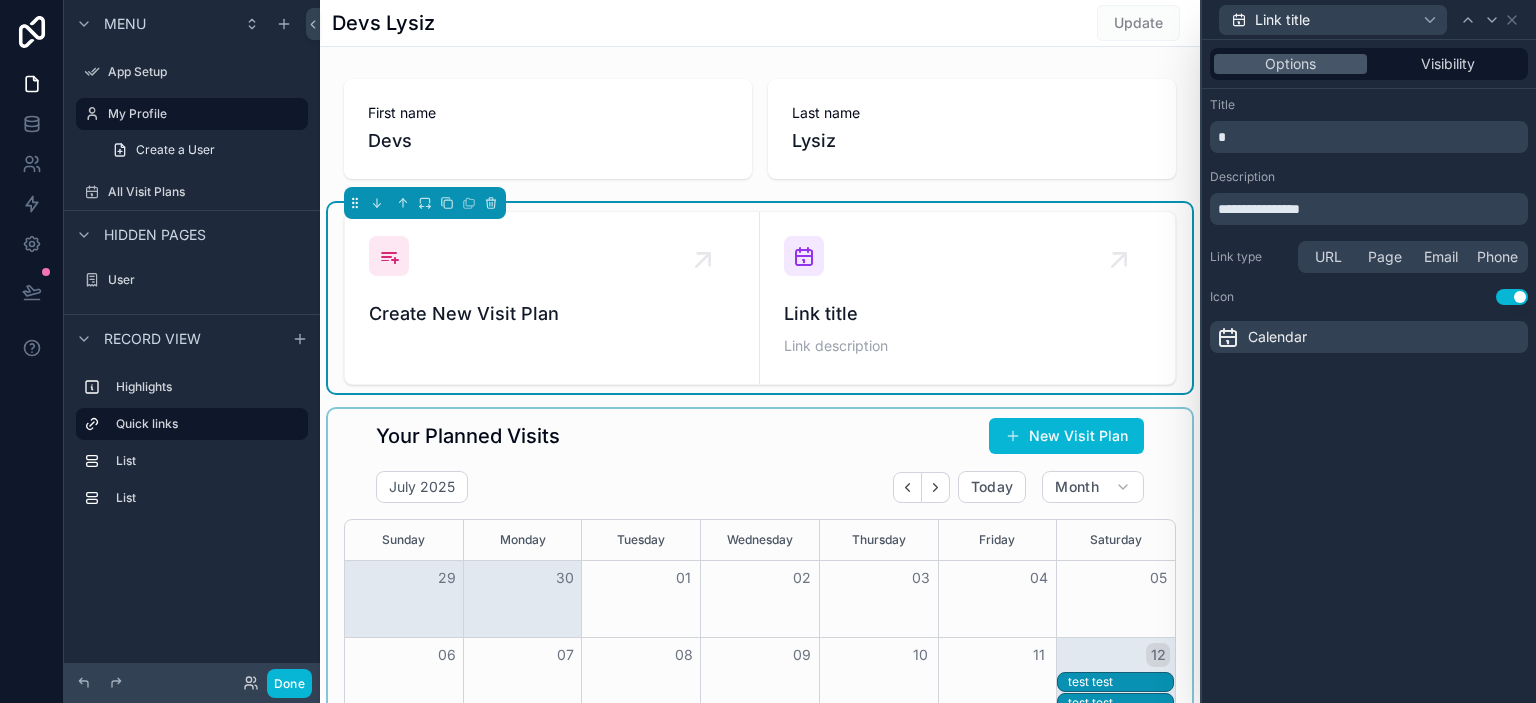 type 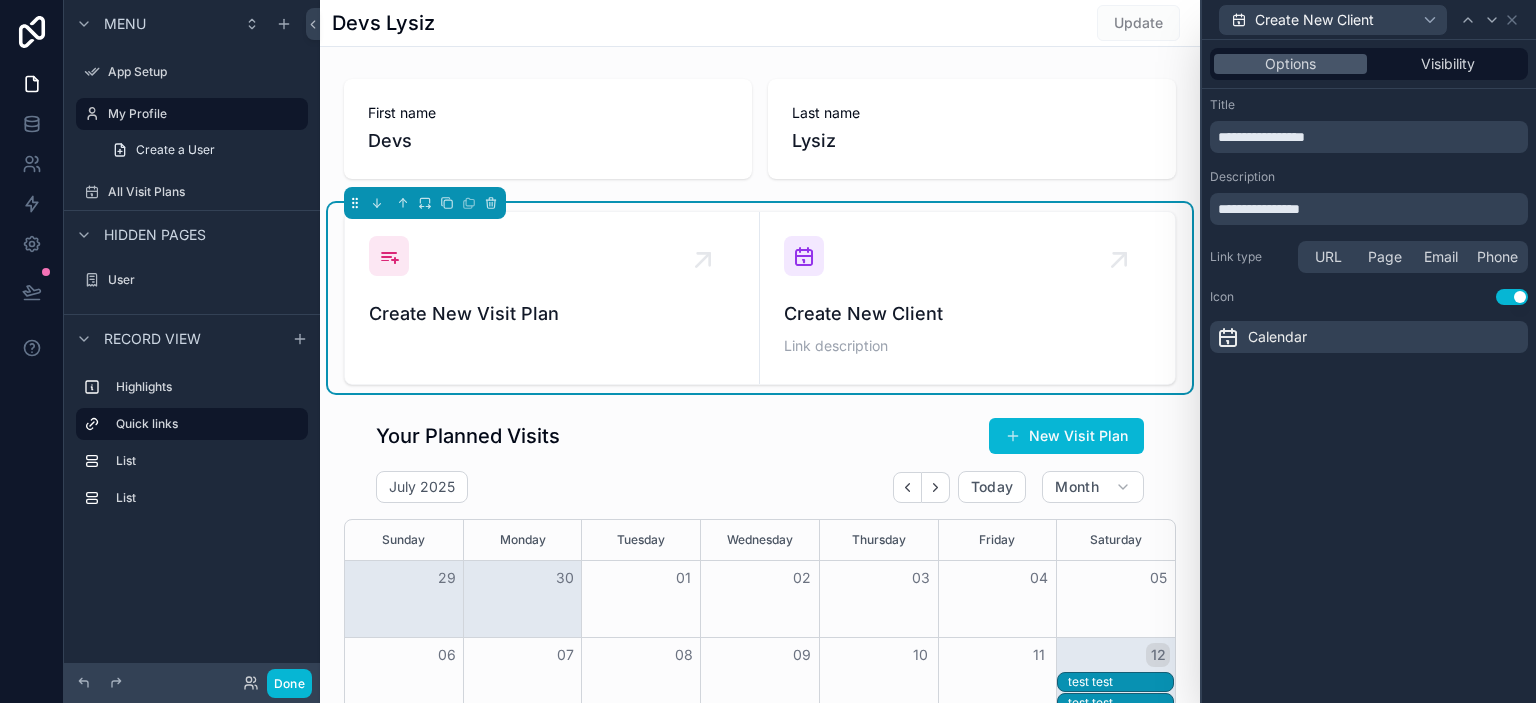 click on "Calendar" at bounding box center (1369, 337) 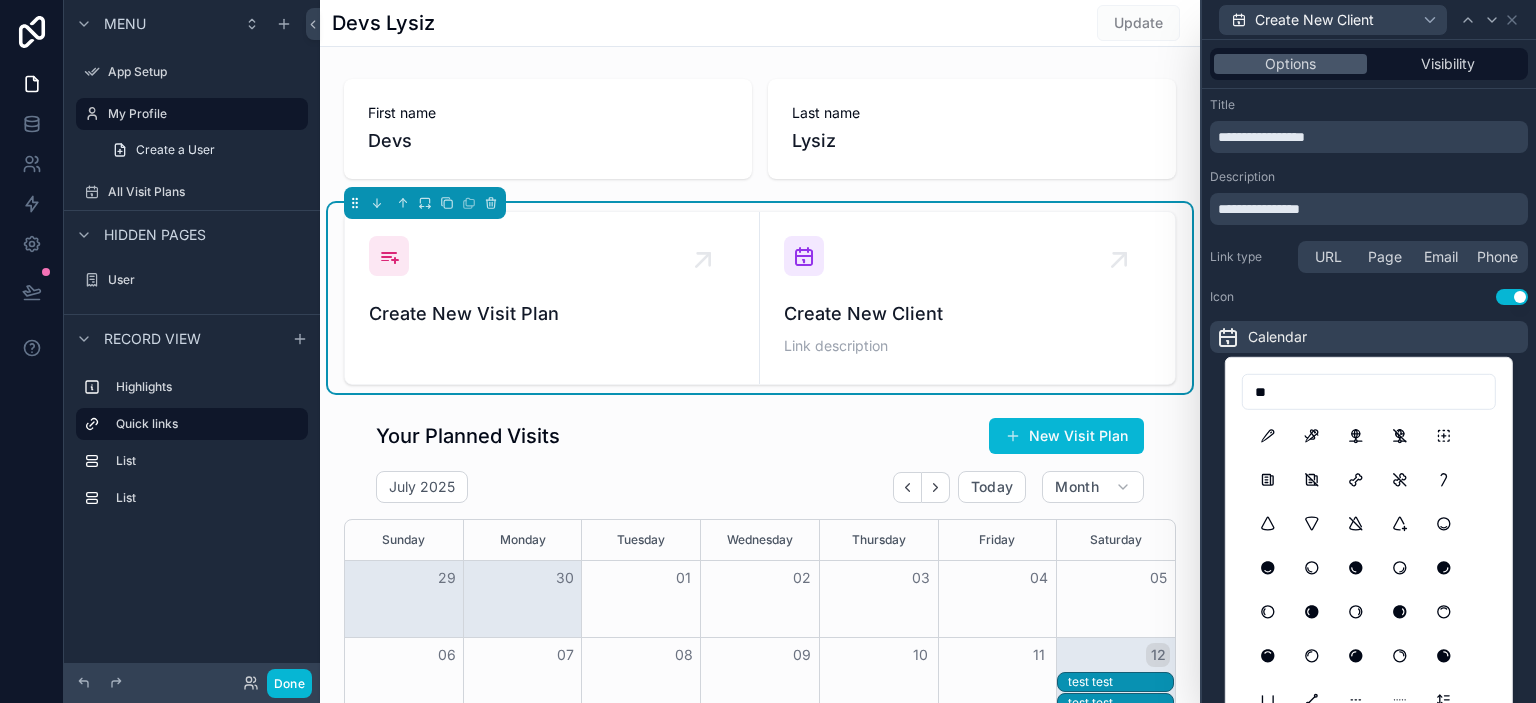 type on "*" 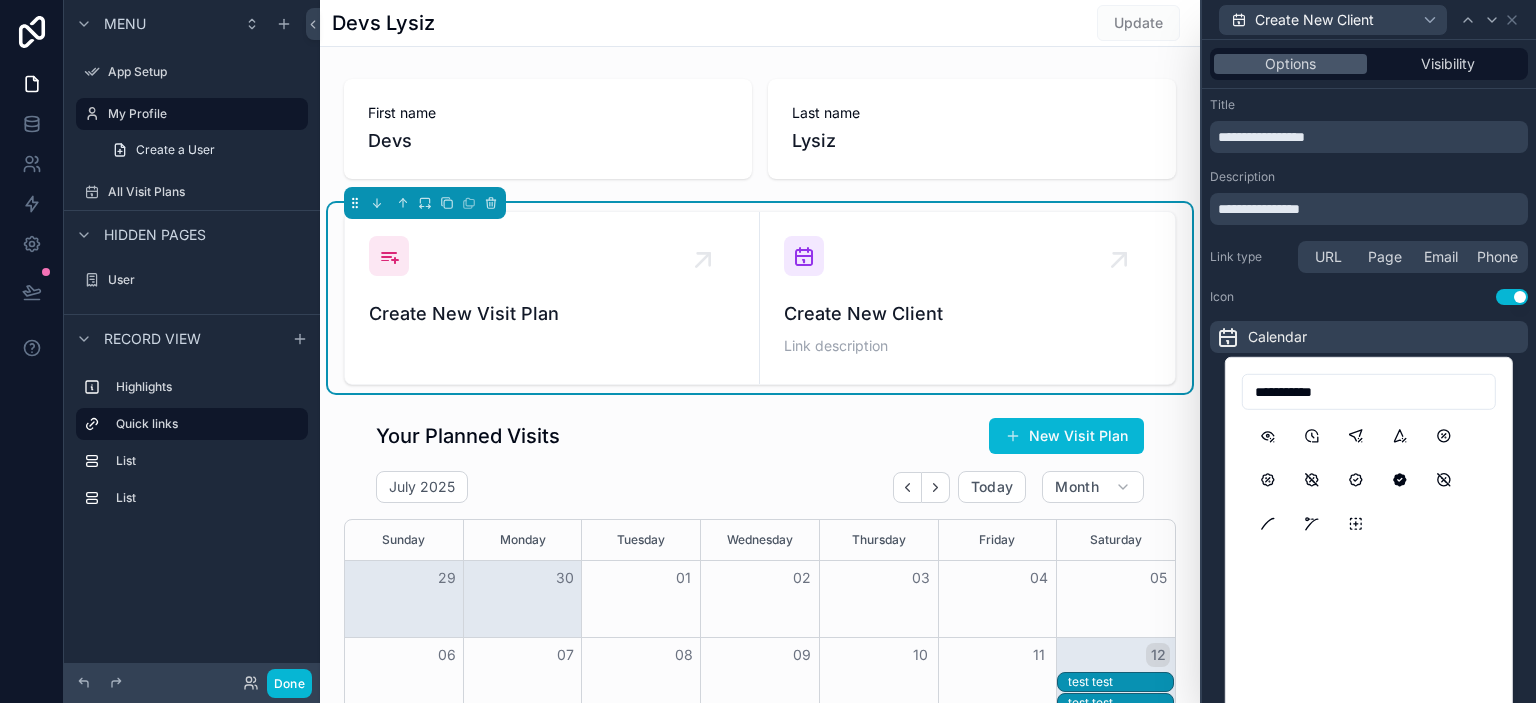 drag, startPoint x: 1365, startPoint y: 393, endPoint x: 1283, endPoint y: 390, distance: 82.05486 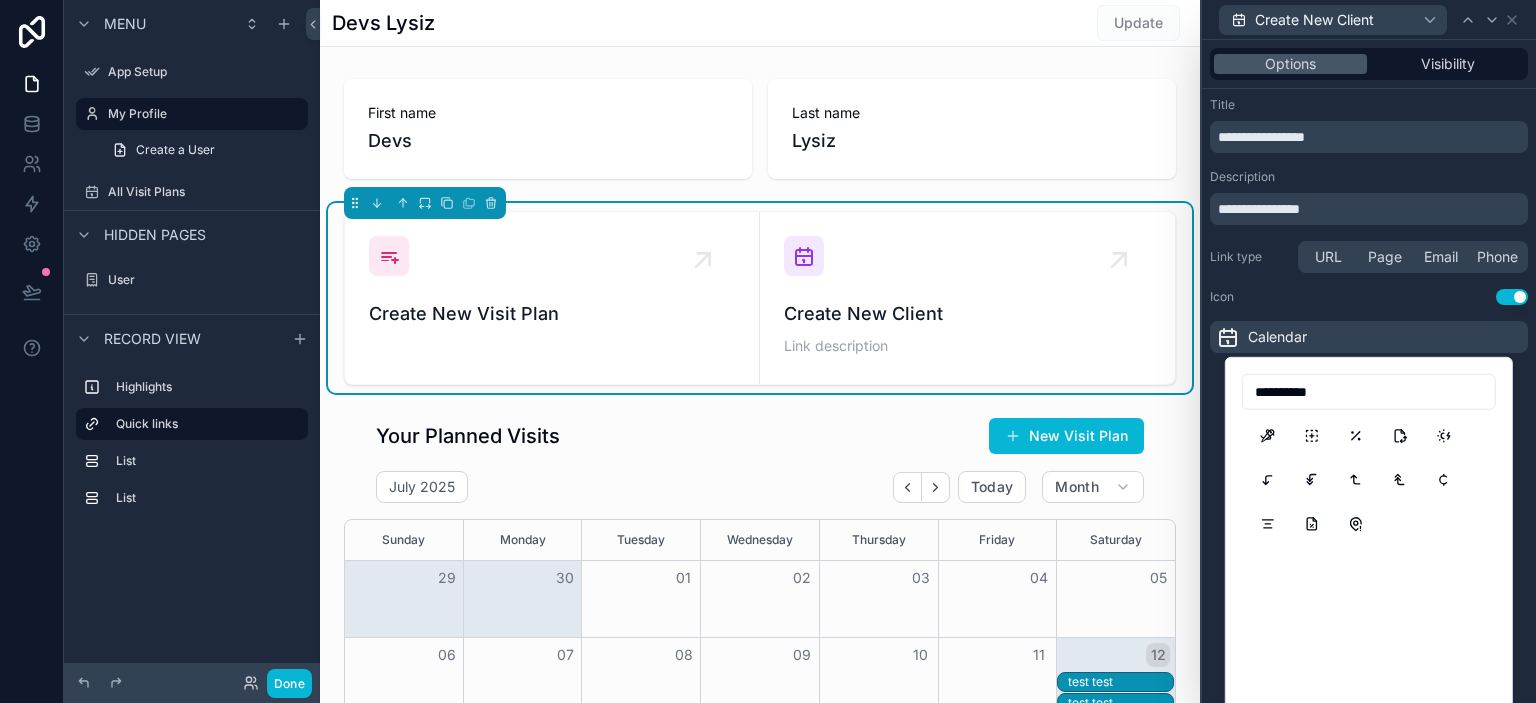 drag, startPoint x: 1286, startPoint y: 394, endPoint x: 1237, endPoint y: 395, distance: 49.010204 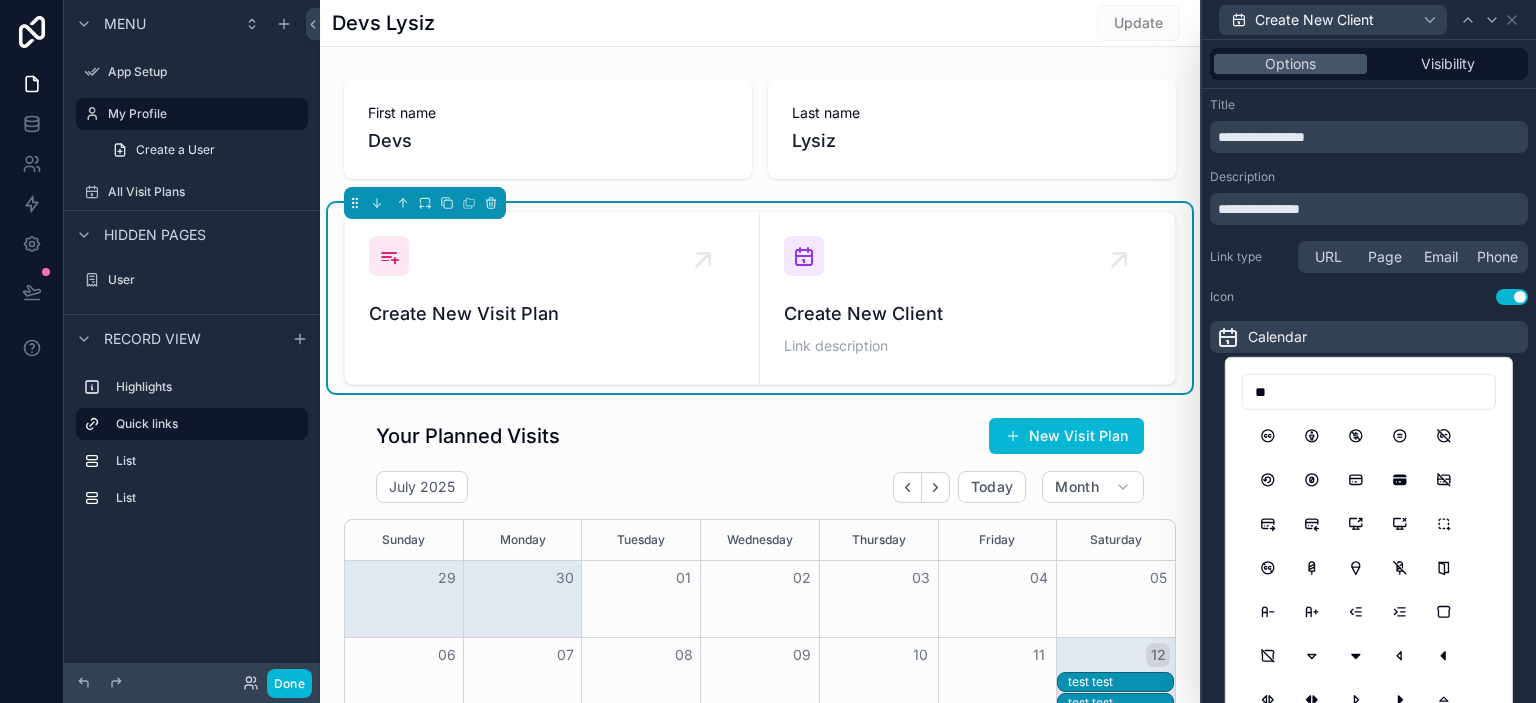 type on "*" 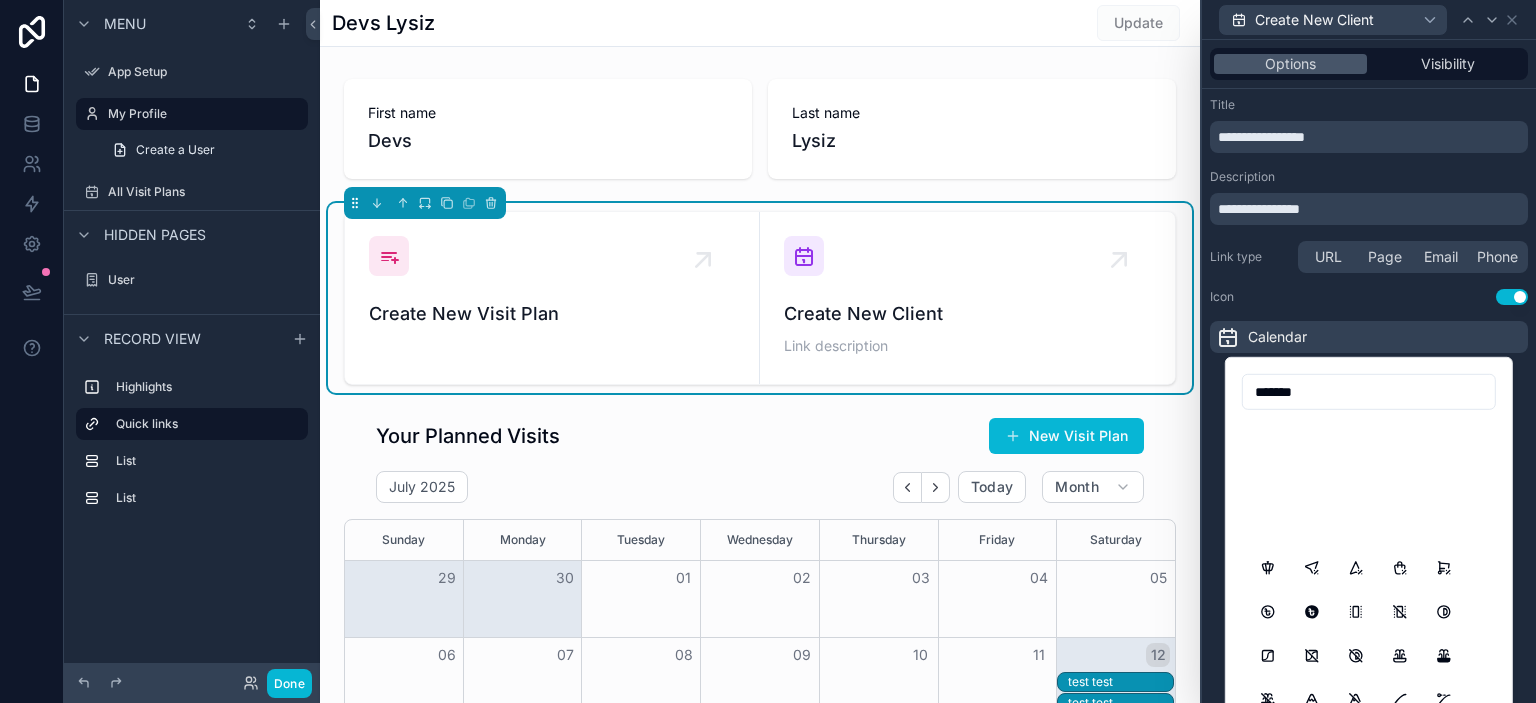 scroll, scrollTop: 230, scrollLeft: 0, axis: vertical 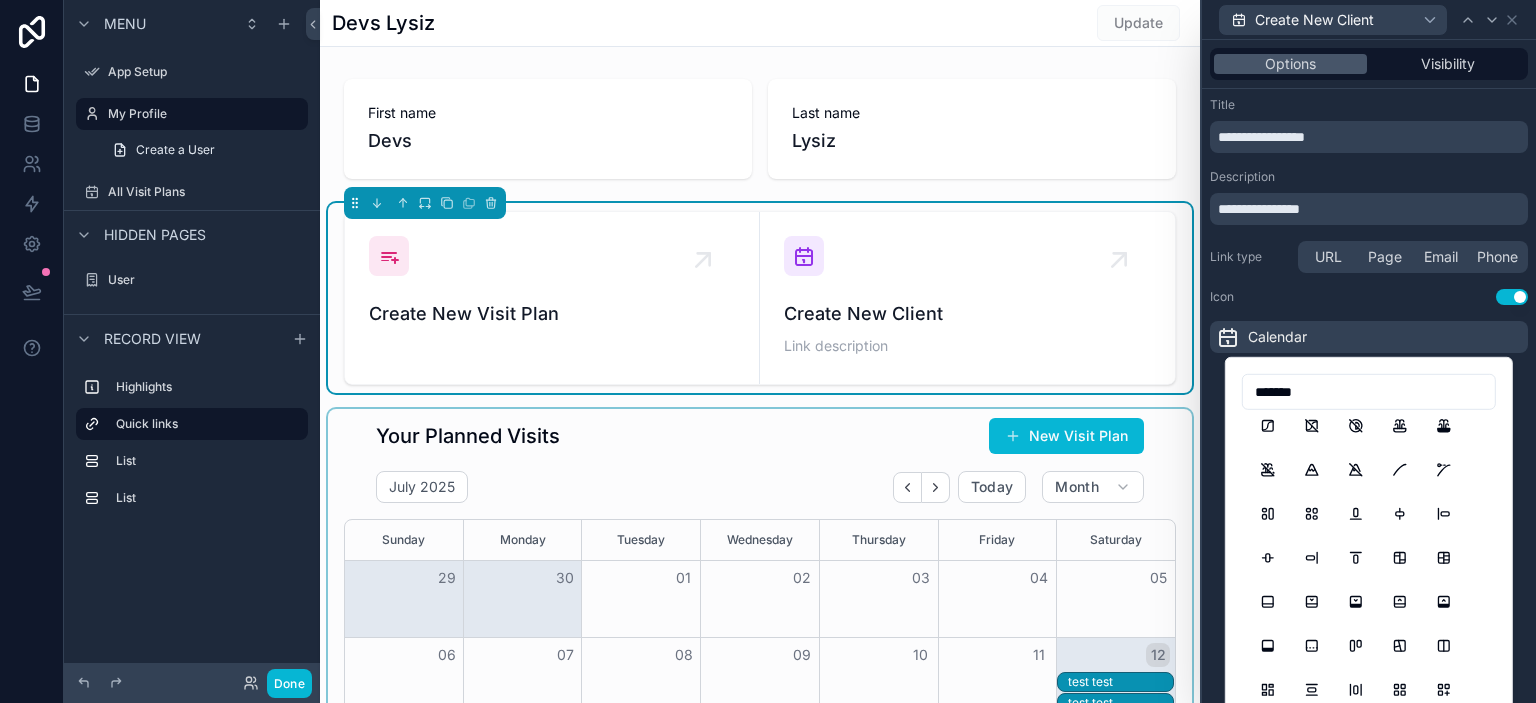 drag, startPoint x: 1358, startPoint y: 383, endPoint x: 1138, endPoint y: 415, distance: 222.3151 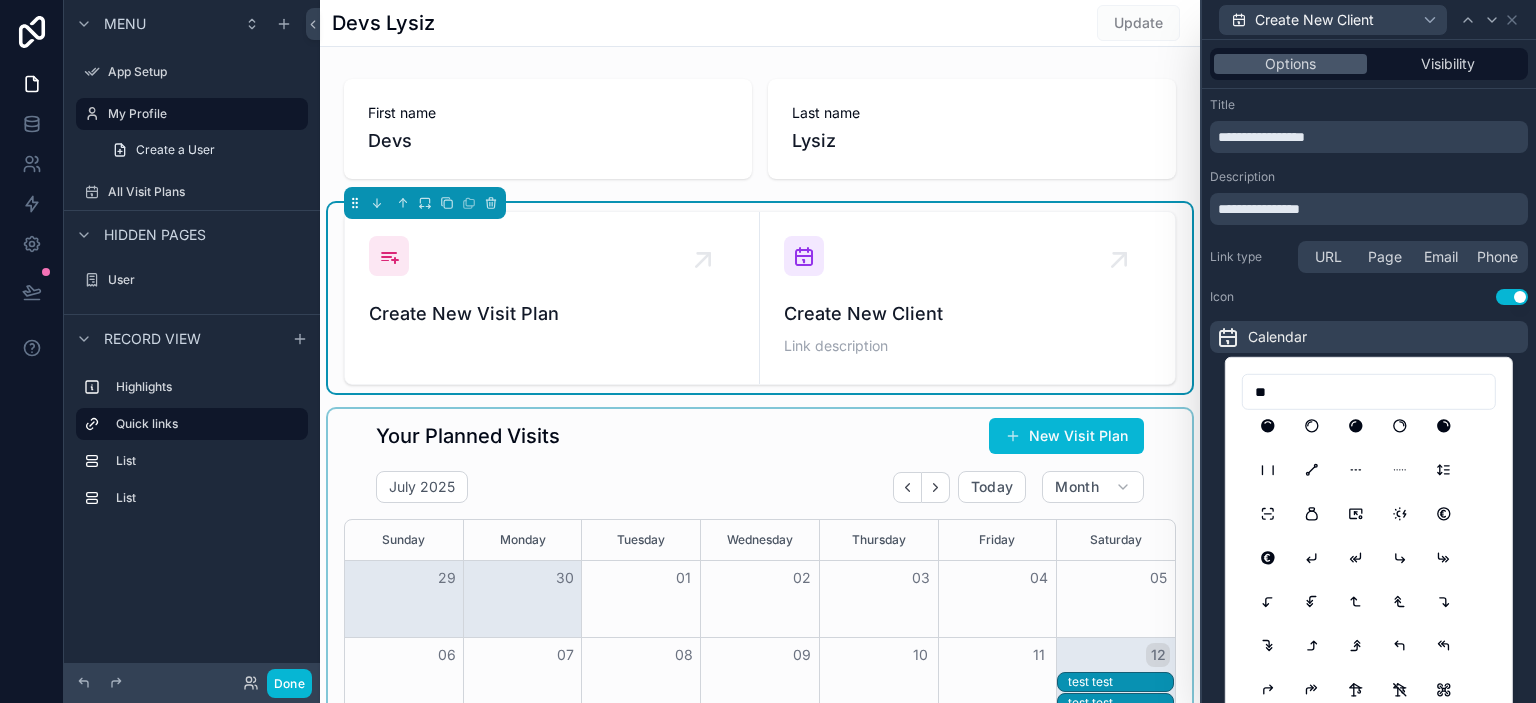 type on "*" 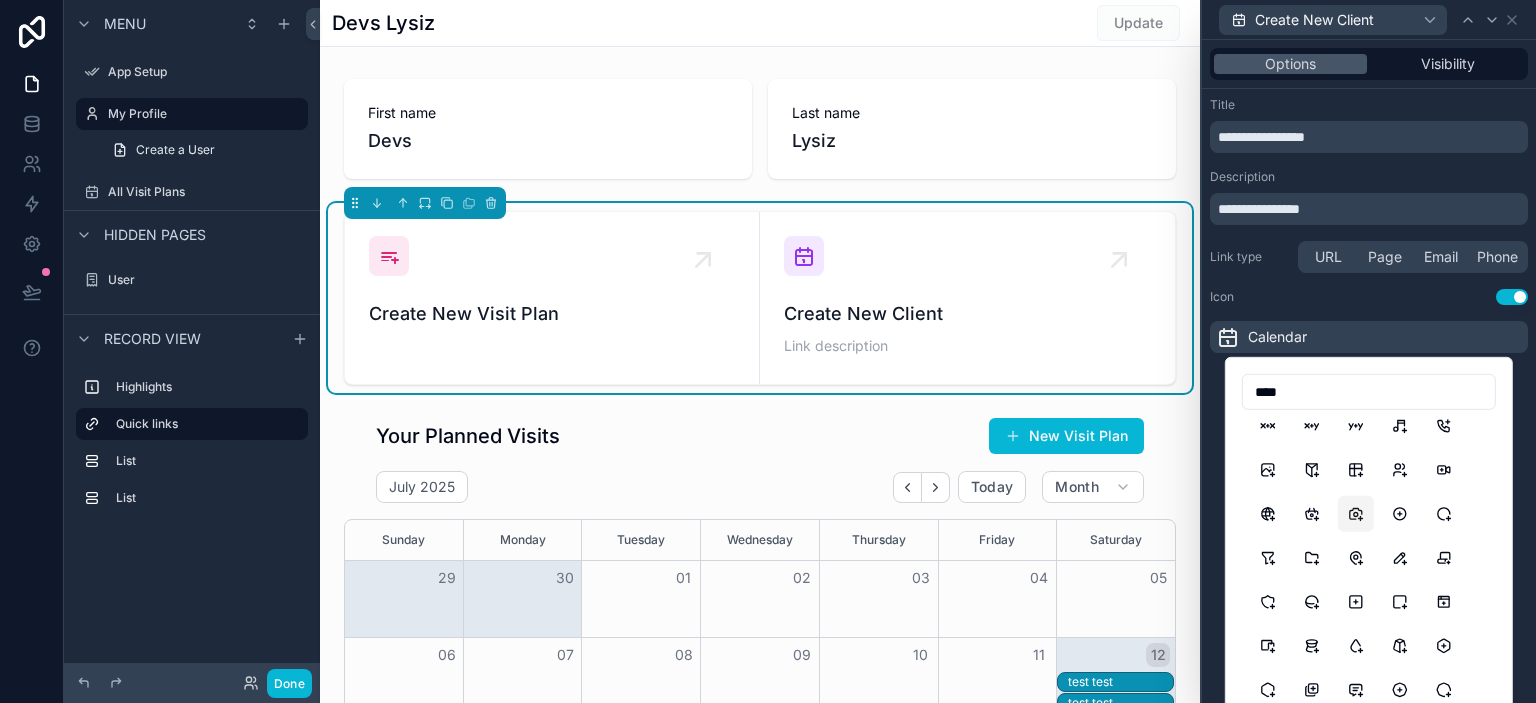 scroll, scrollTop: 0, scrollLeft: 0, axis: both 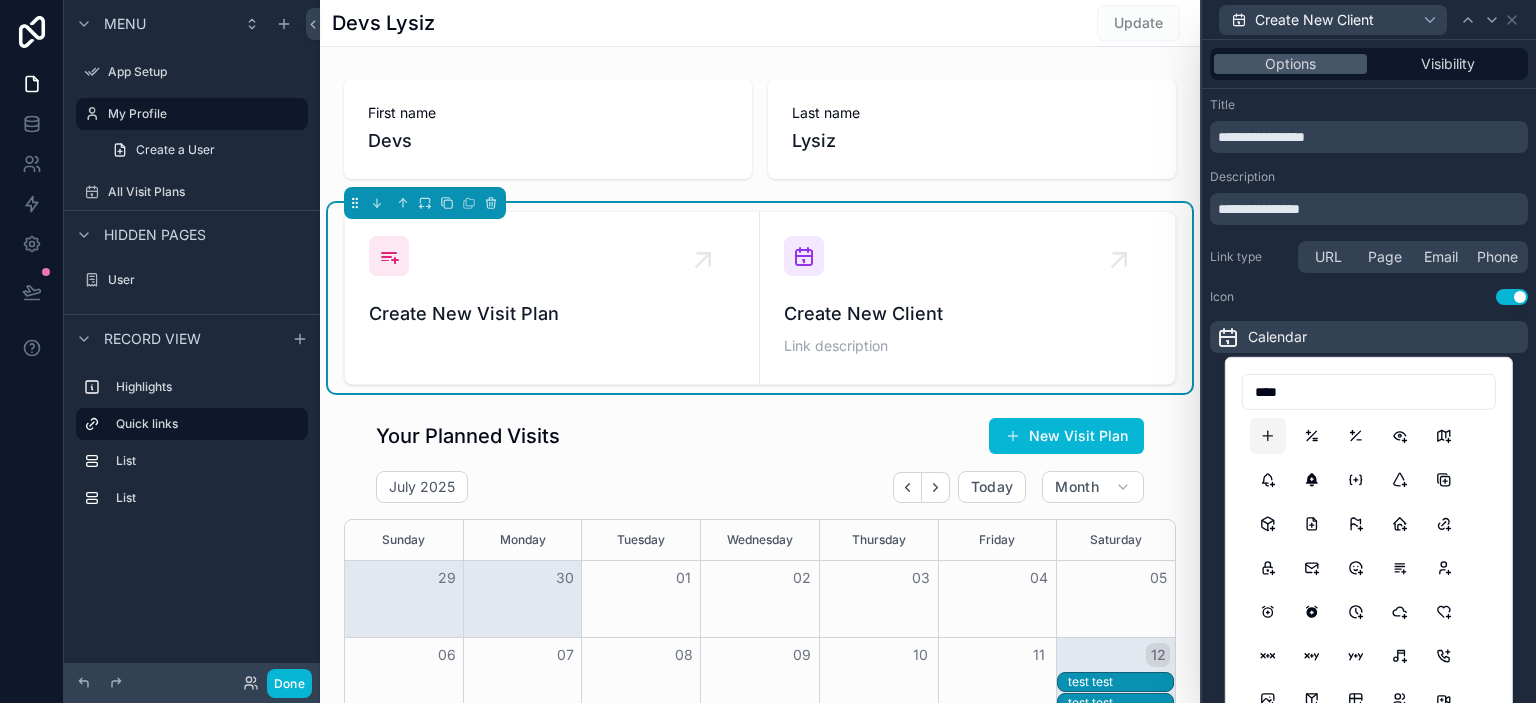 type on "****" 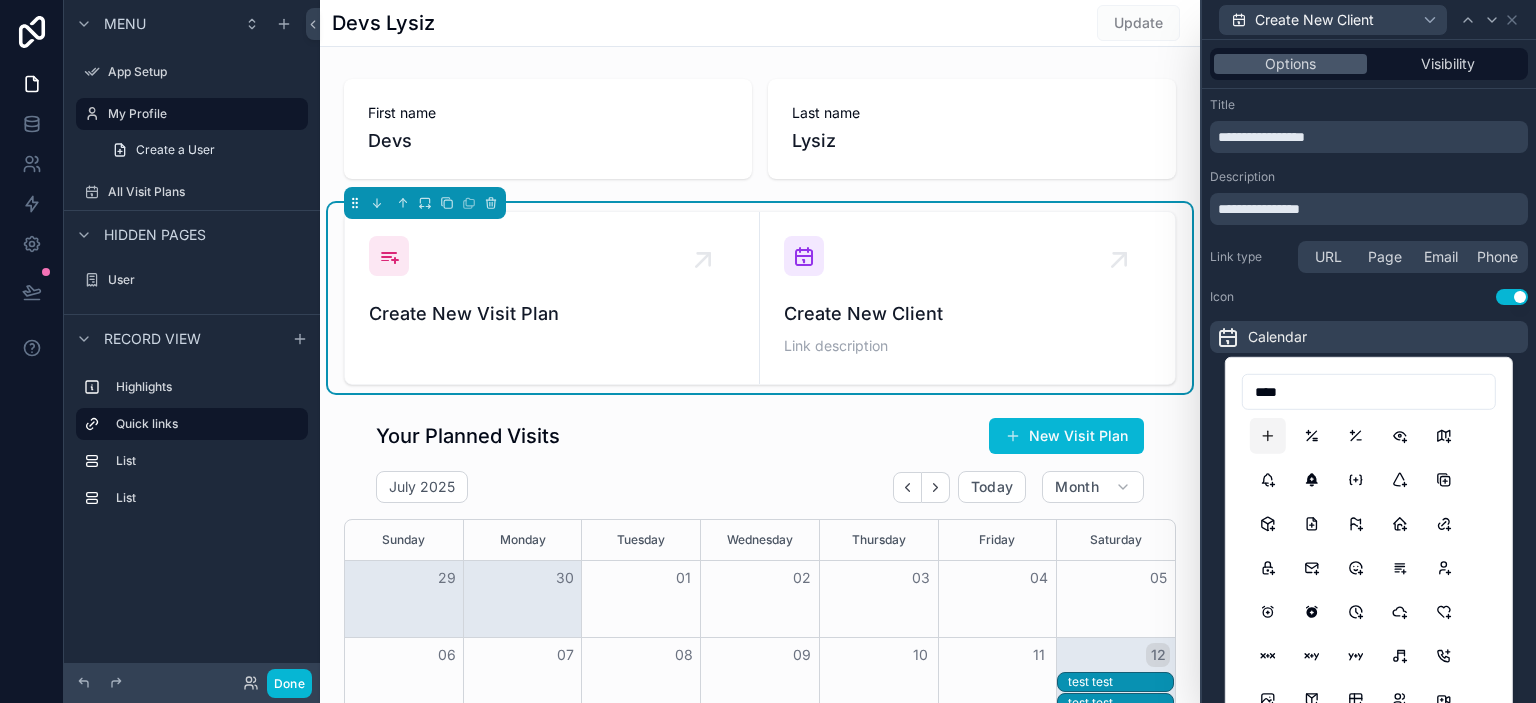 click at bounding box center [1268, 436] 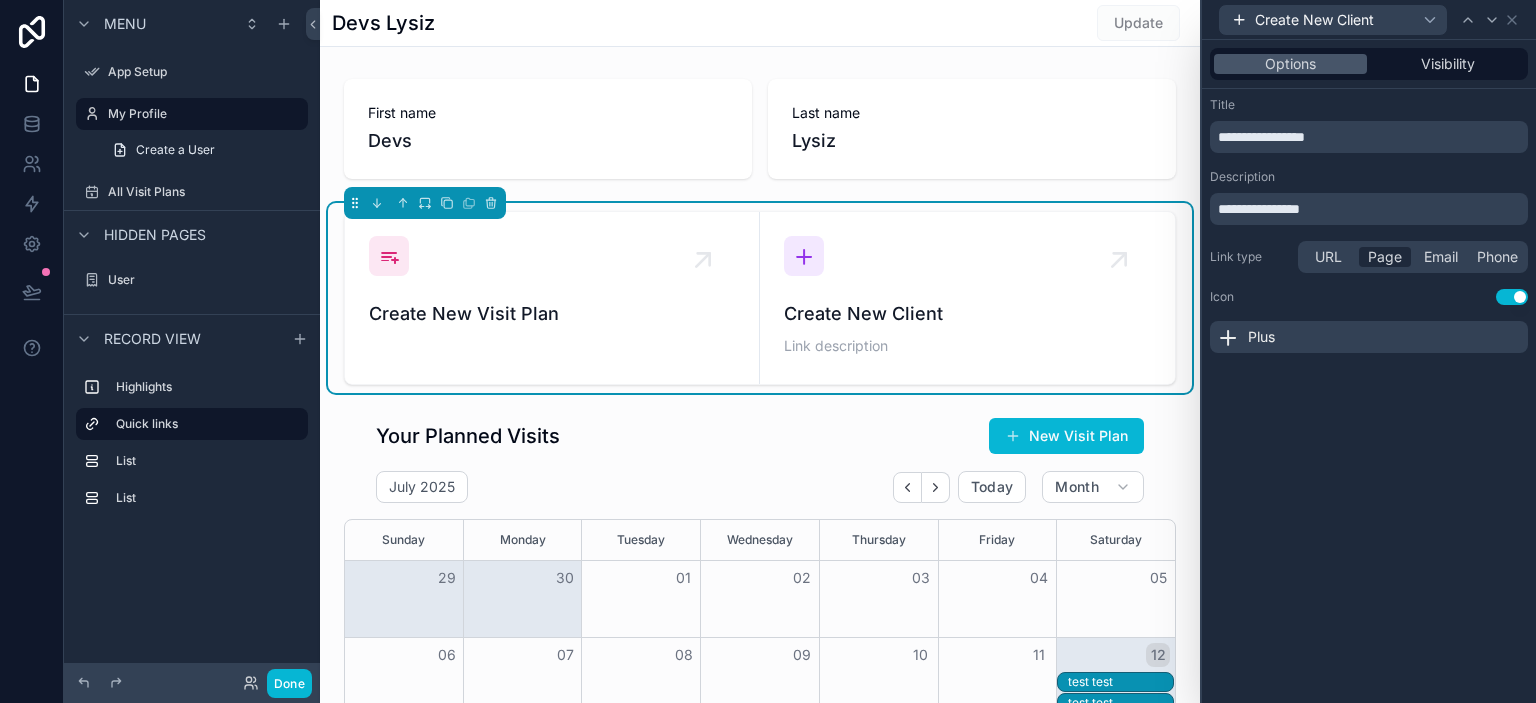 click on "Page" at bounding box center [1385, 257] 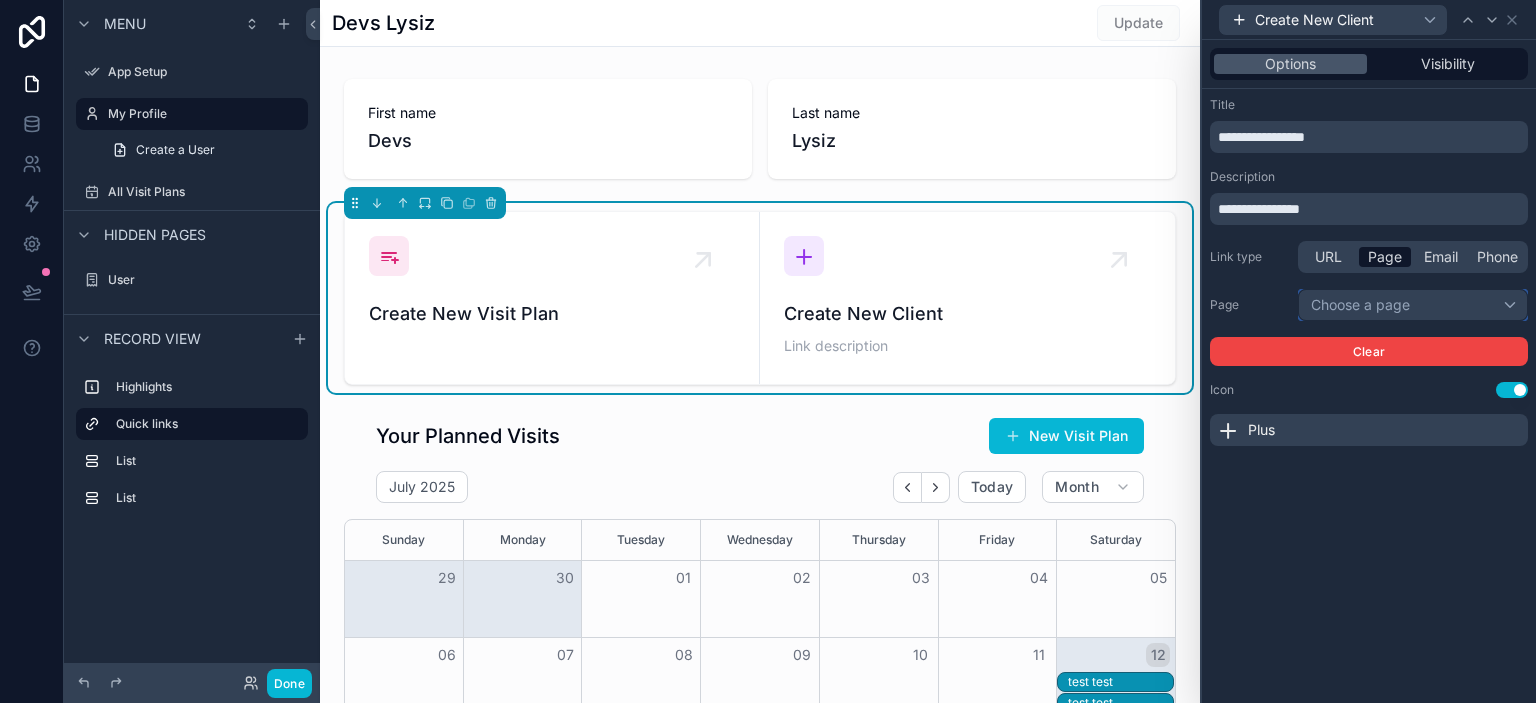 click on "Choose a page" at bounding box center [1413, 305] 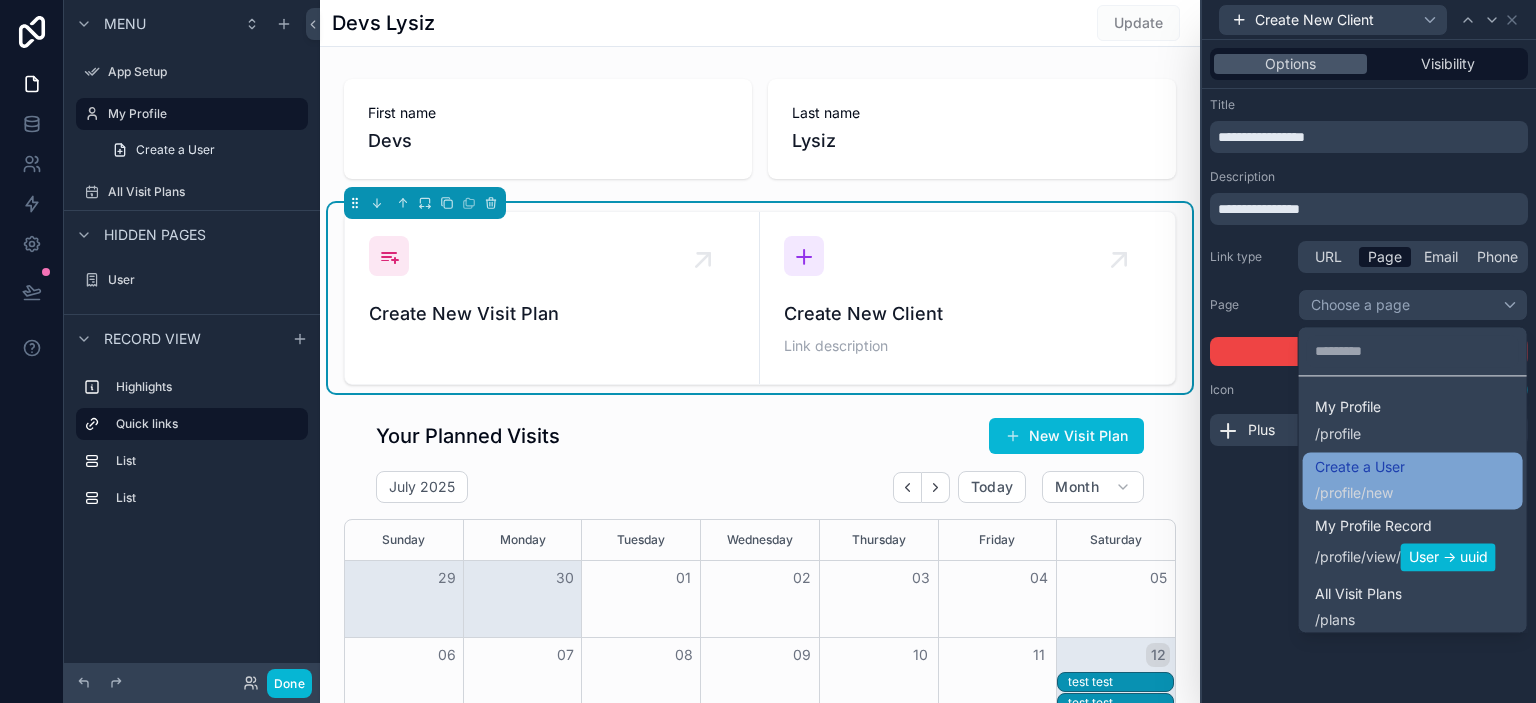 click on "/ profile /new" at bounding box center [1360, 493] 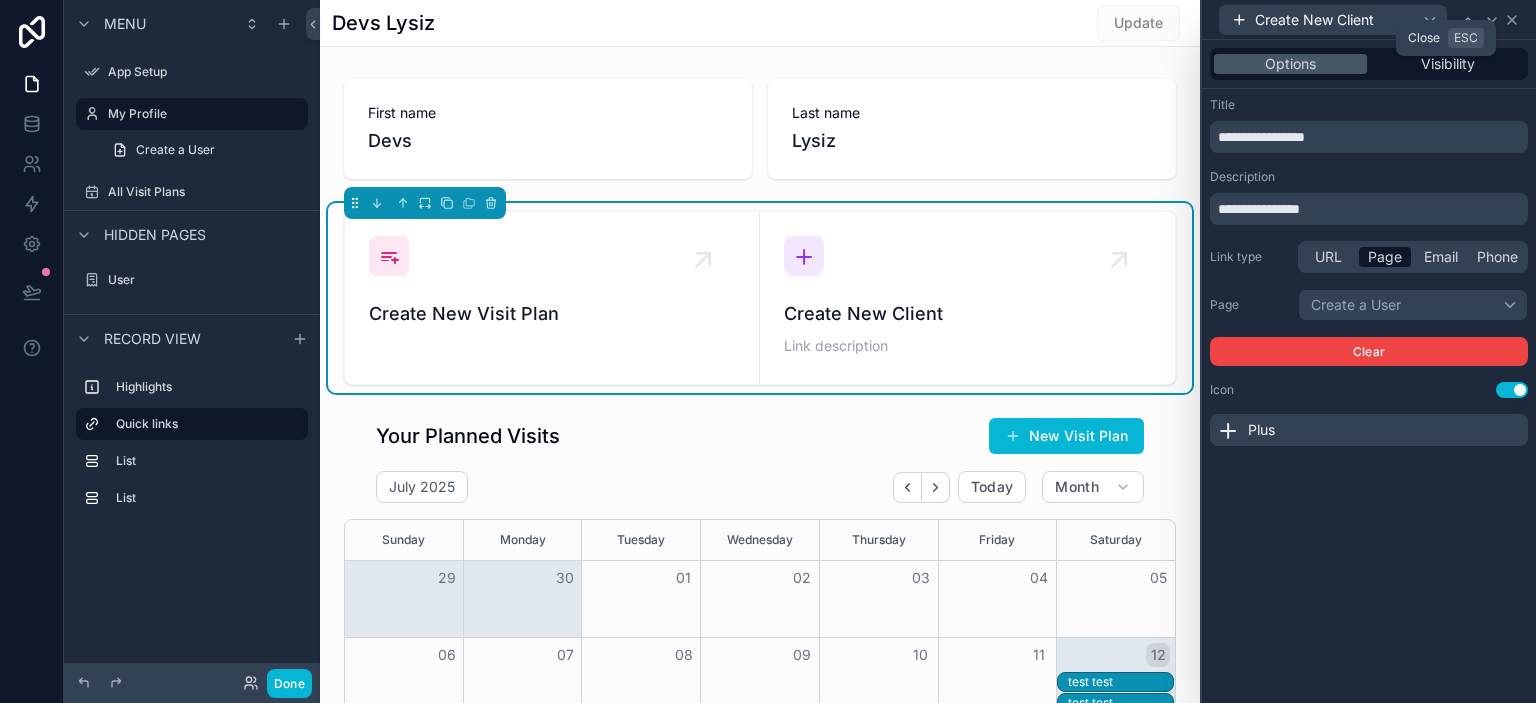 click 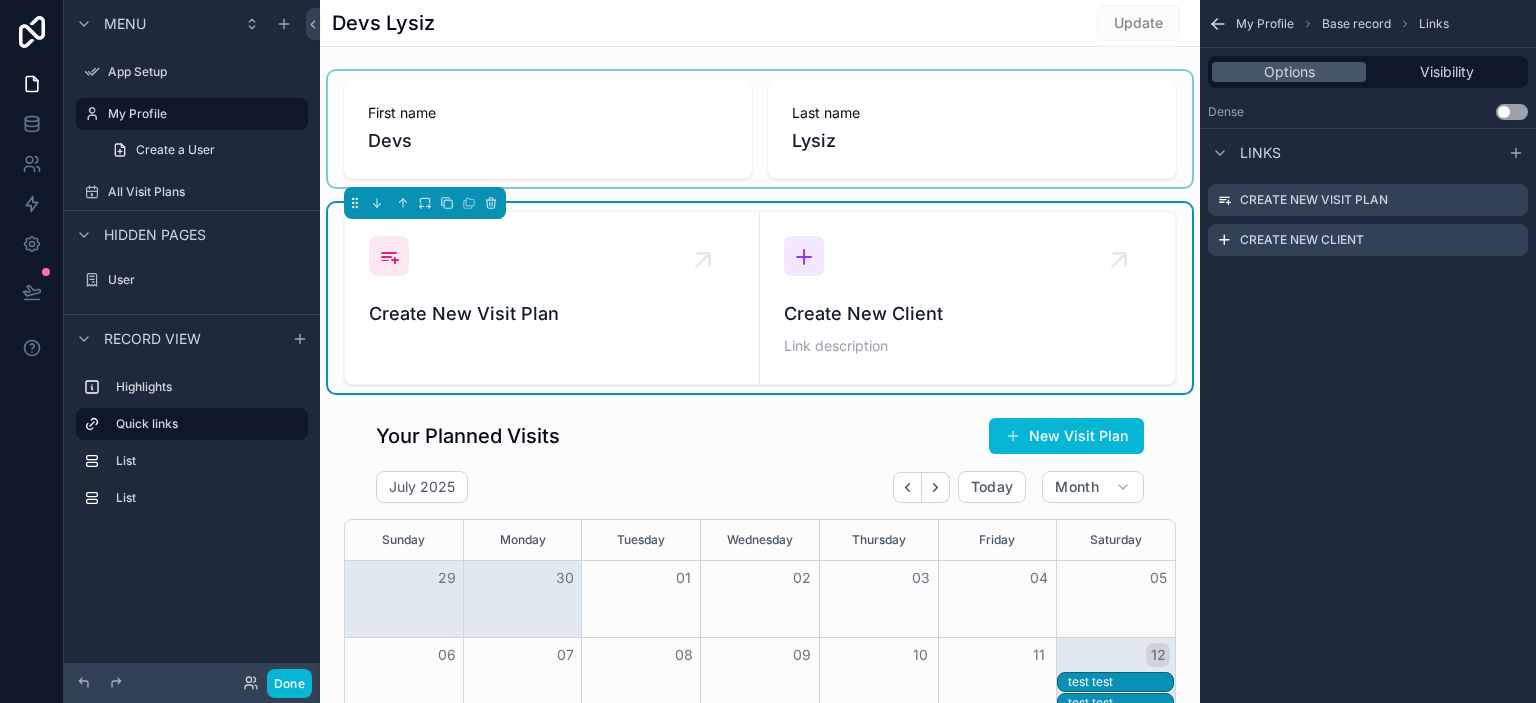 click at bounding box center [760, 129] 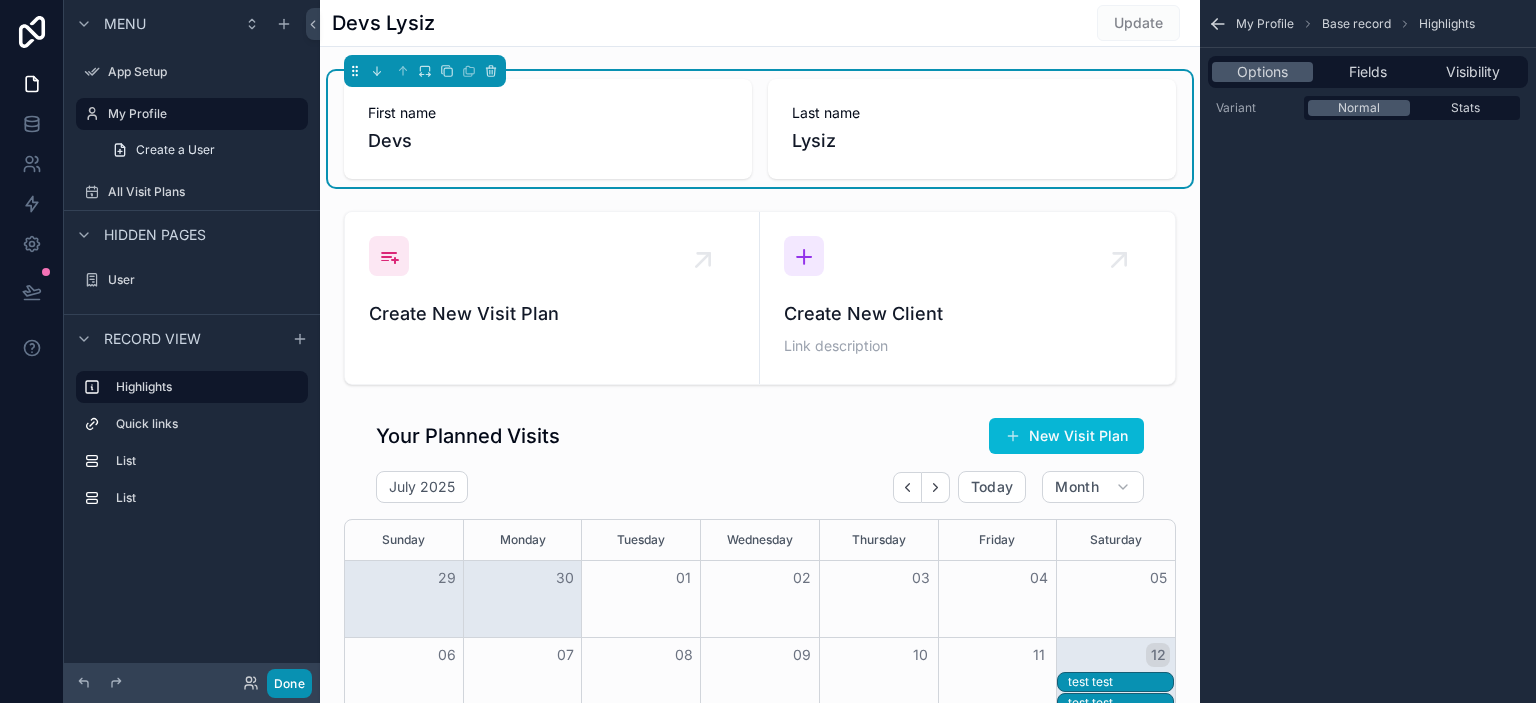 click on "Done" at bounding box center [289, 683] 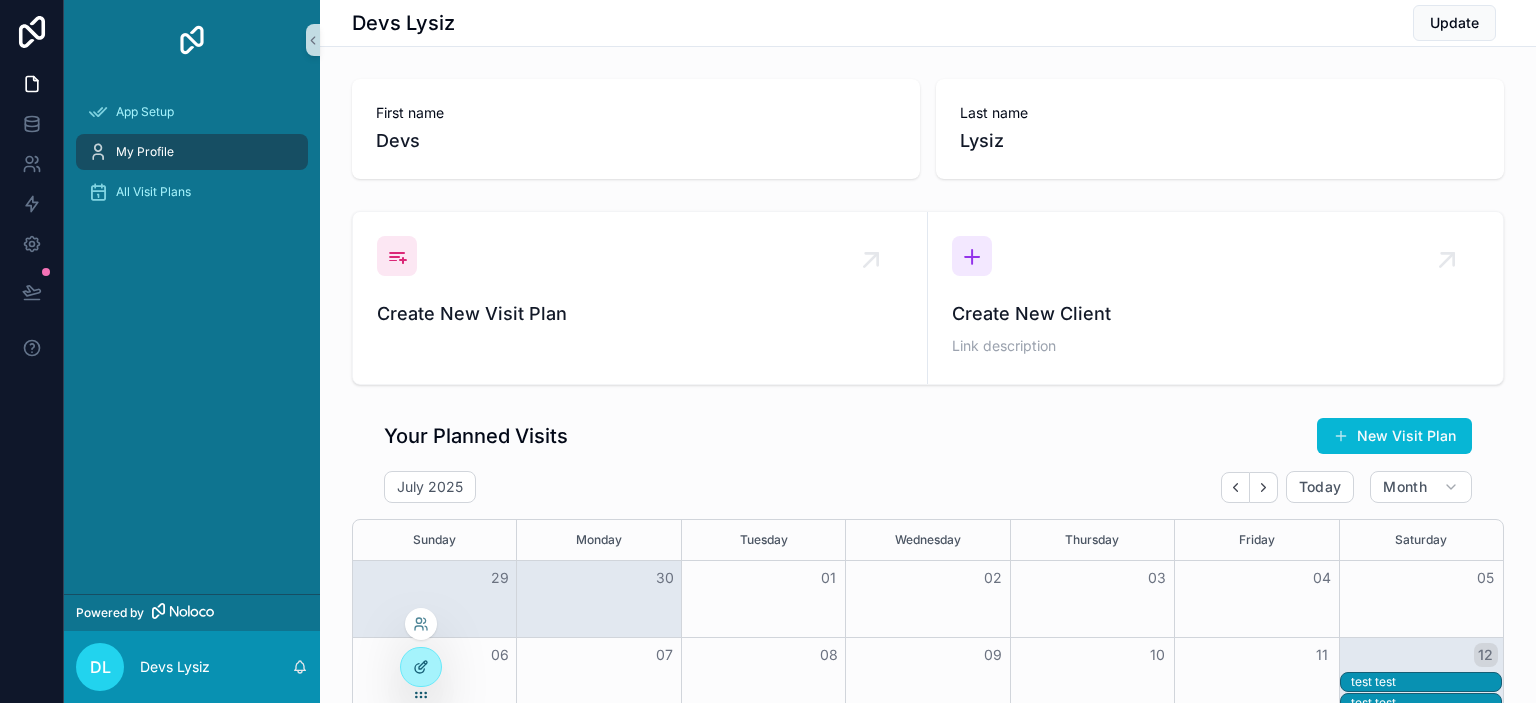 click 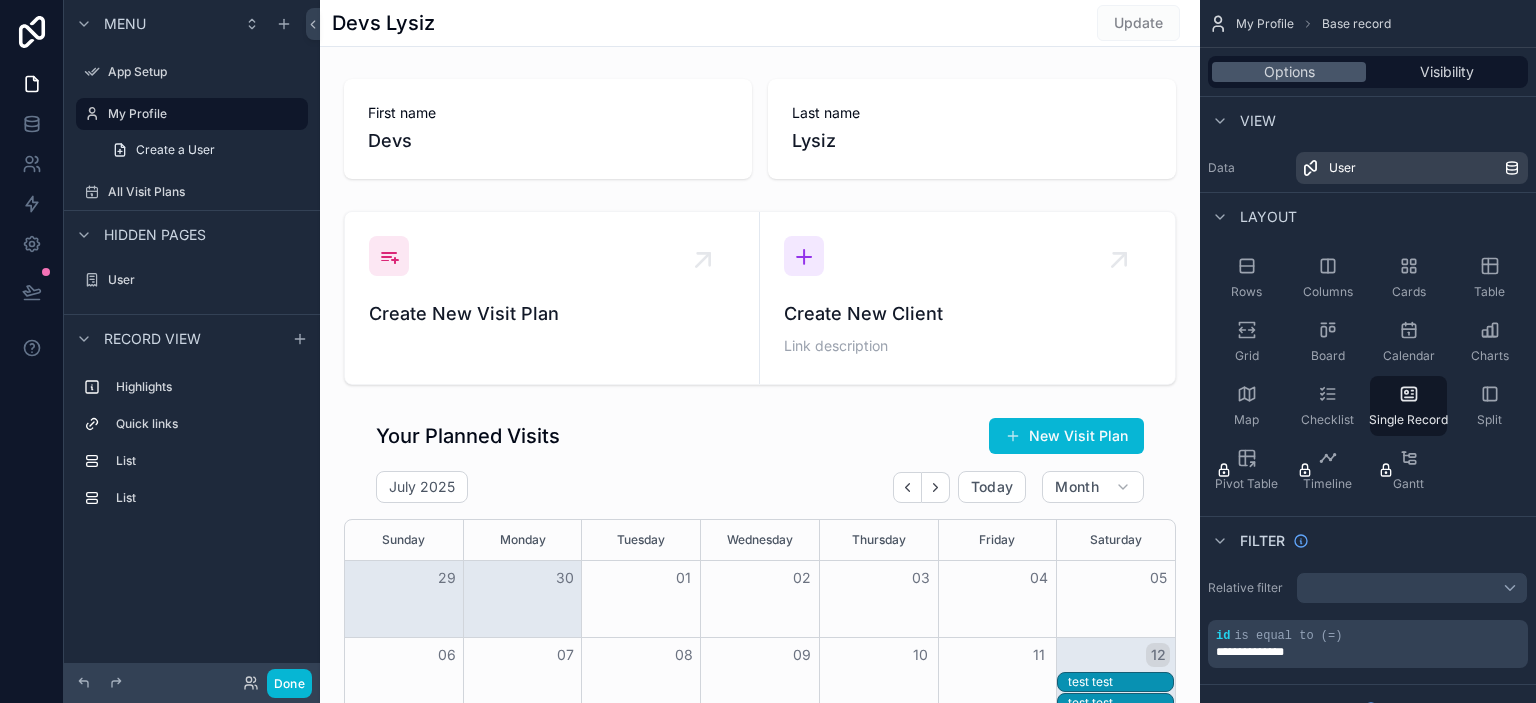 click at bounding box center (760, 1050) 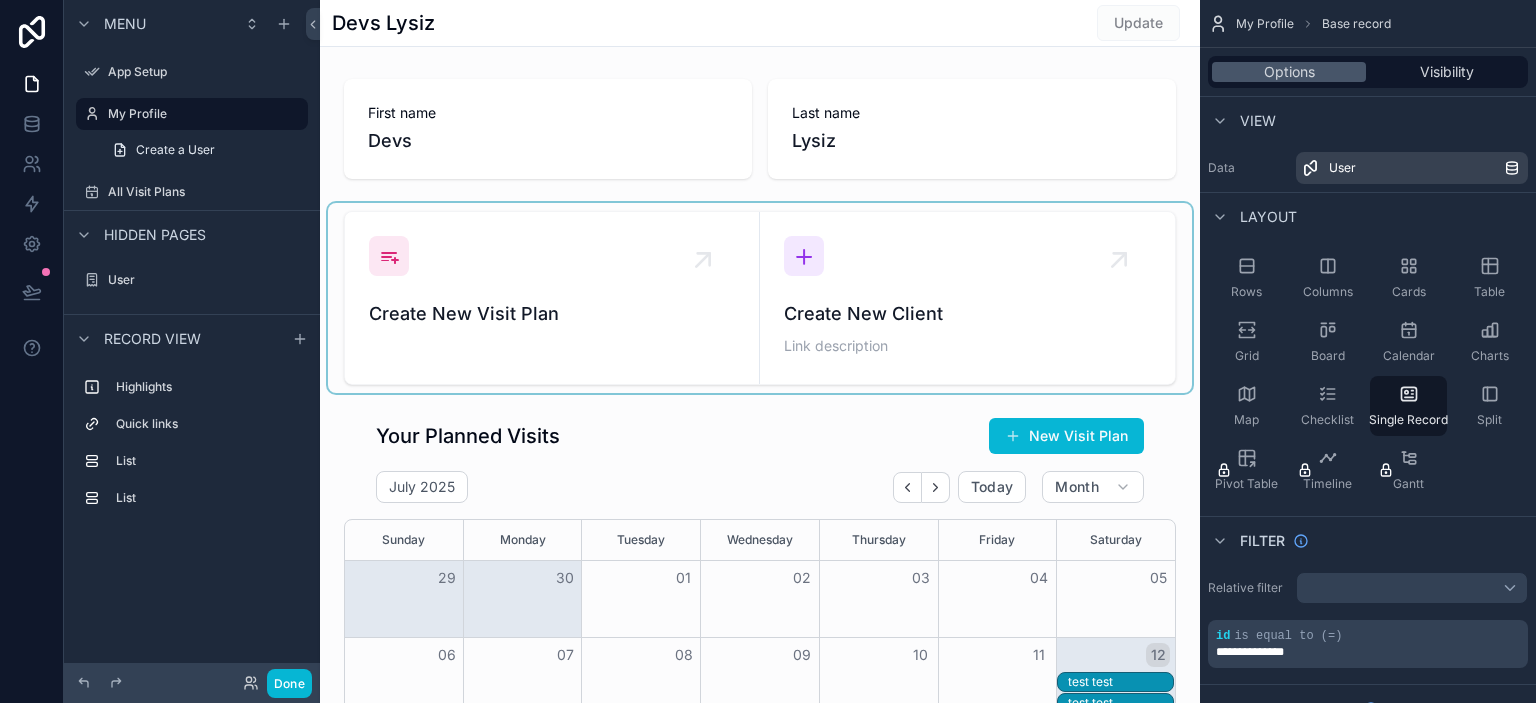 click at bounding box center (760, 298) 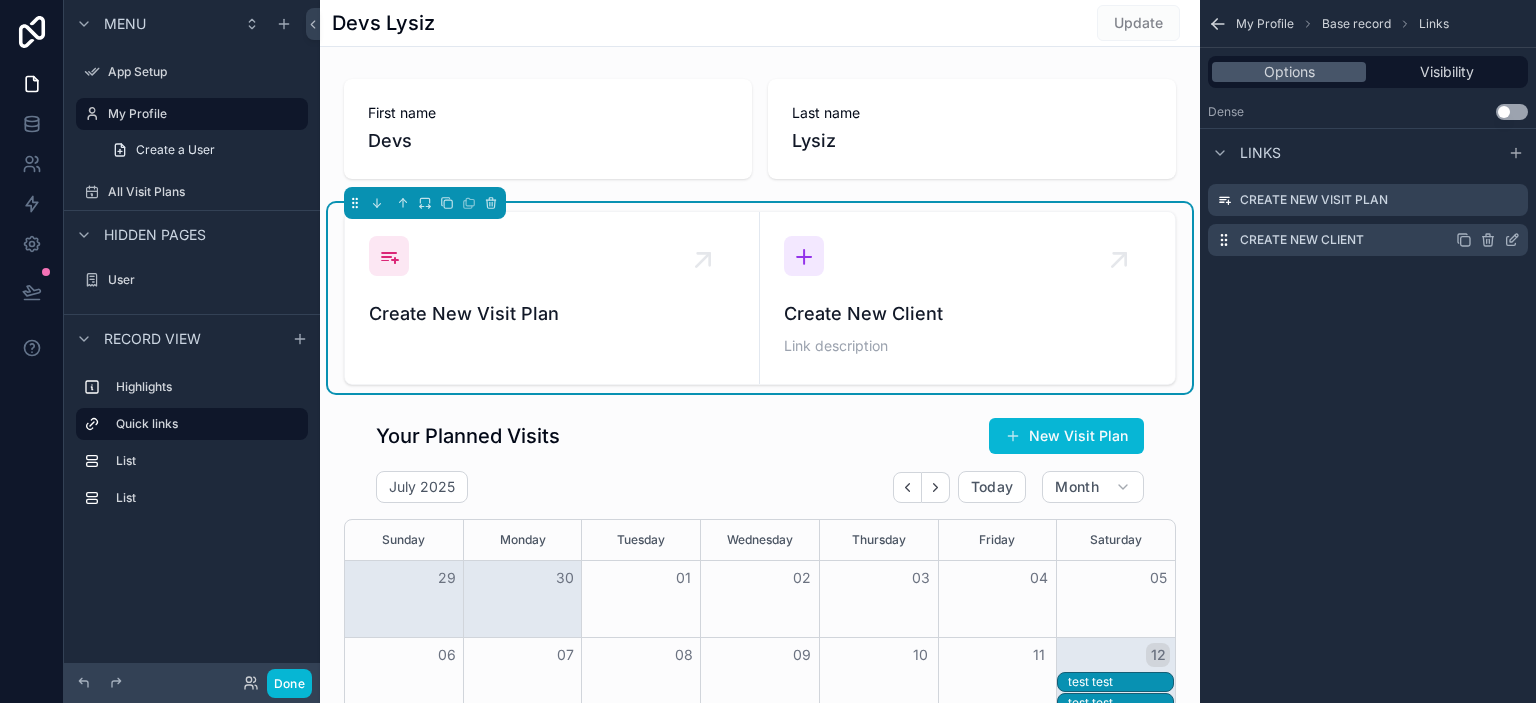 click 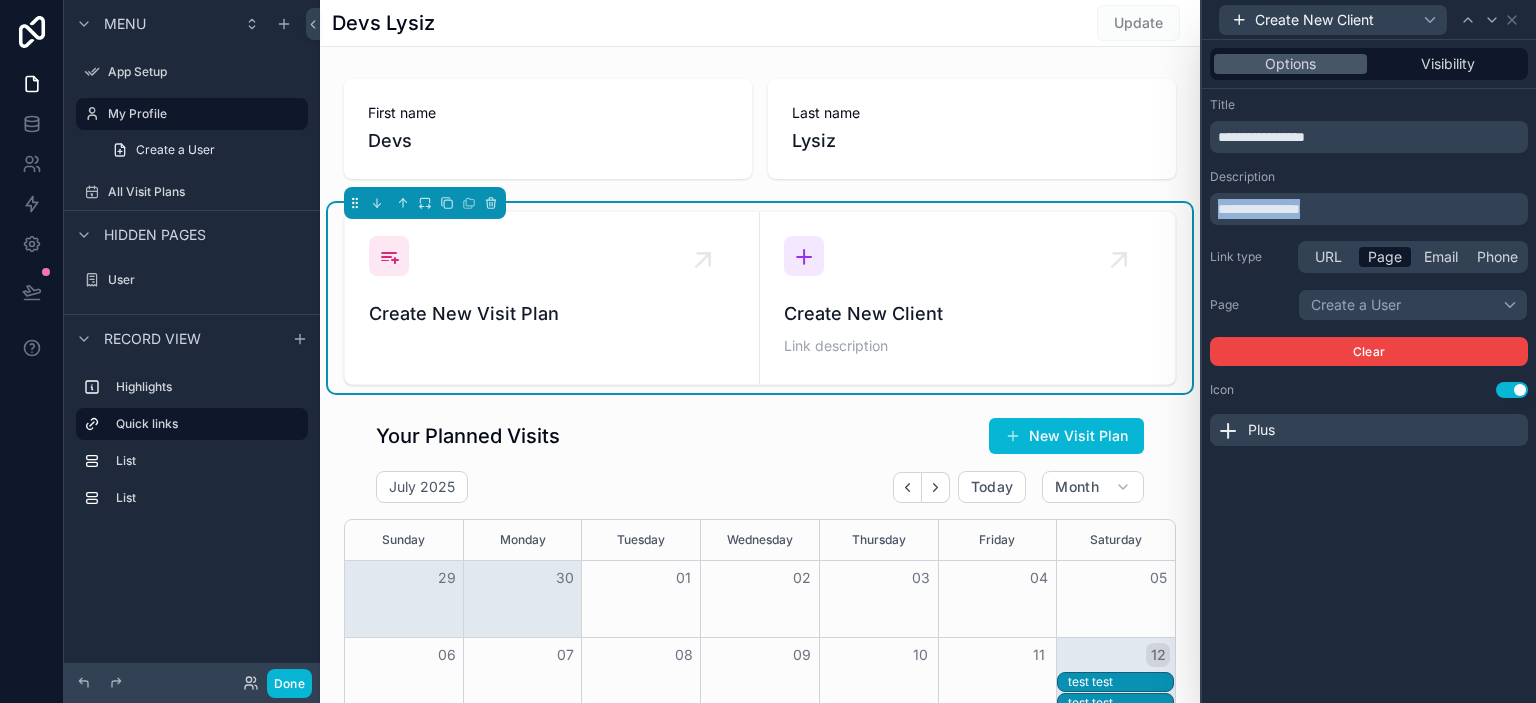 drag, startPoint x: 1367, startPoint y: 203, endPoint x: 930, endPoint y: 201, distance: 437.00458 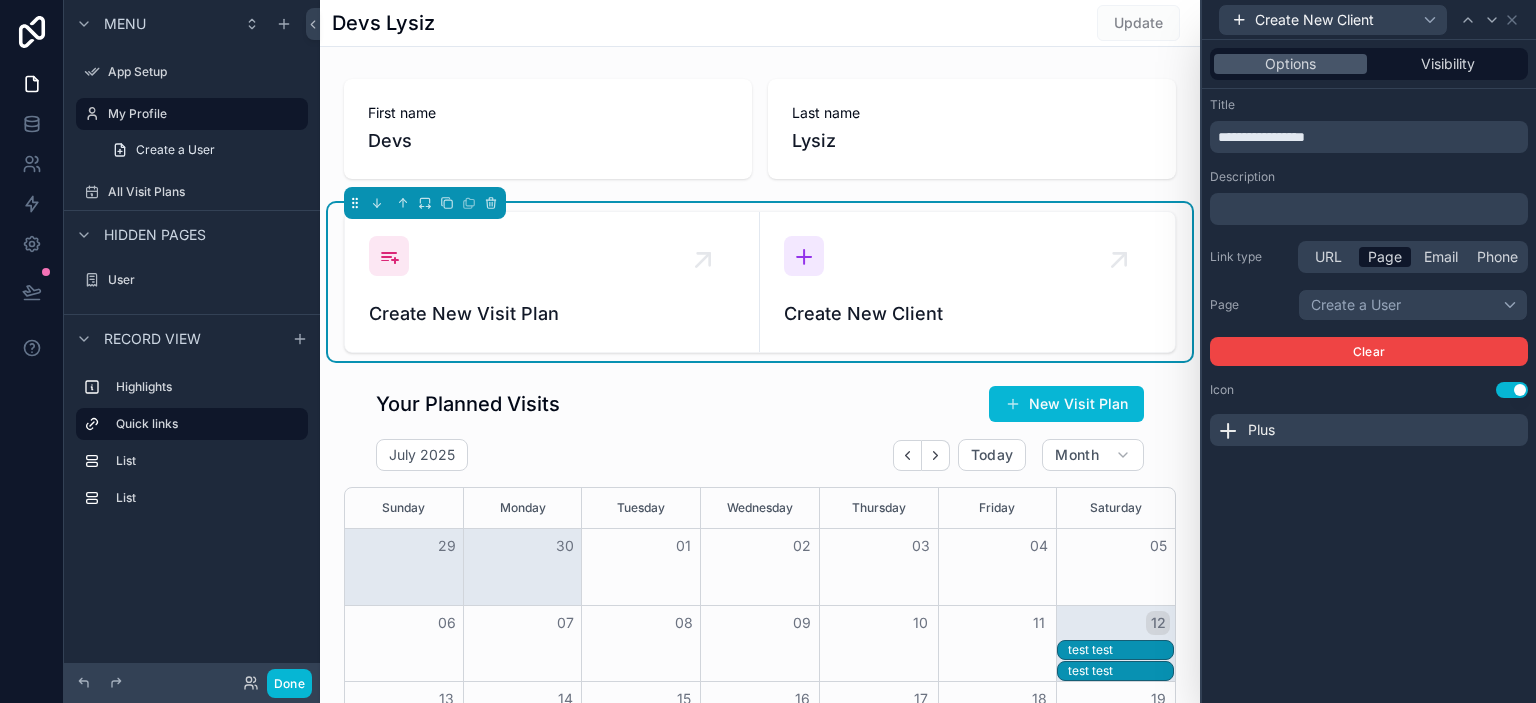 click on "**********" at bounding box center (1369, 371) 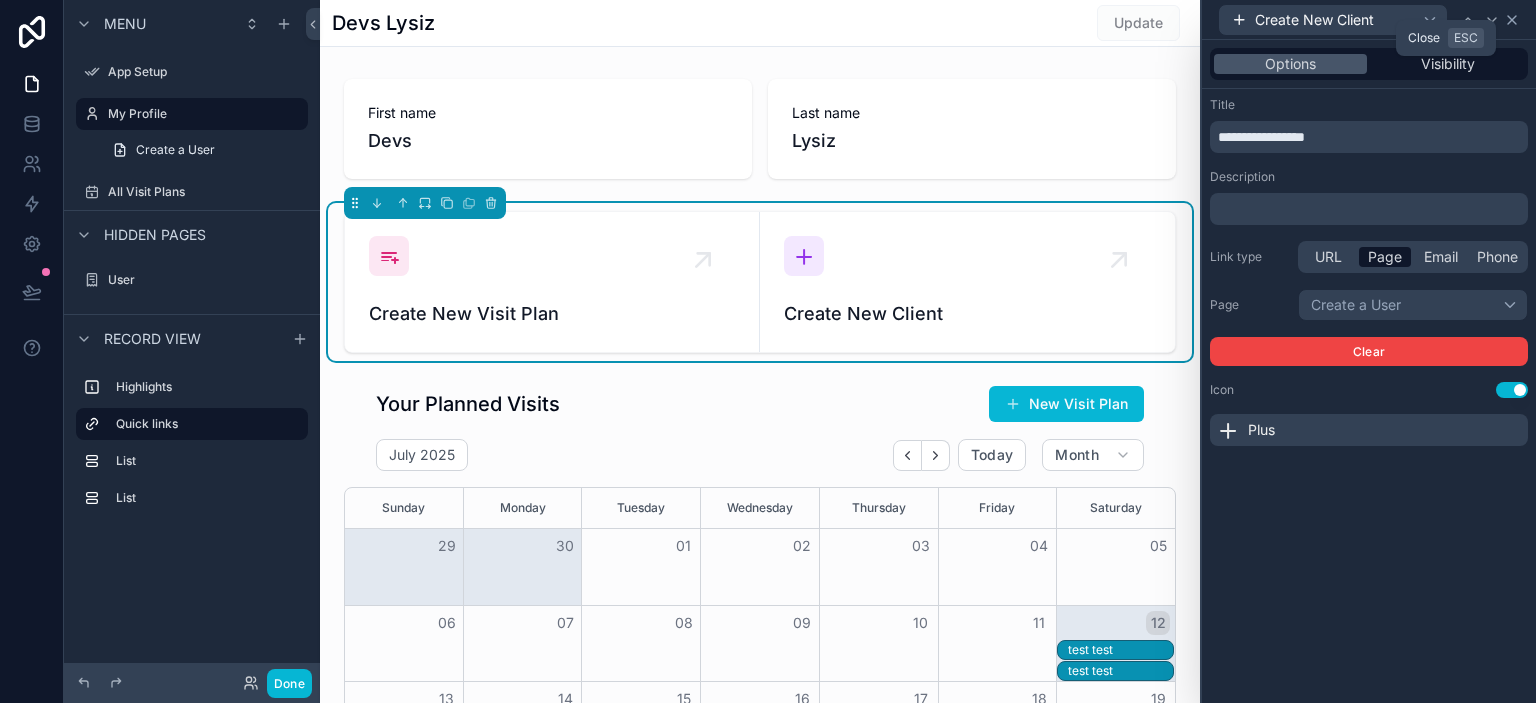 click 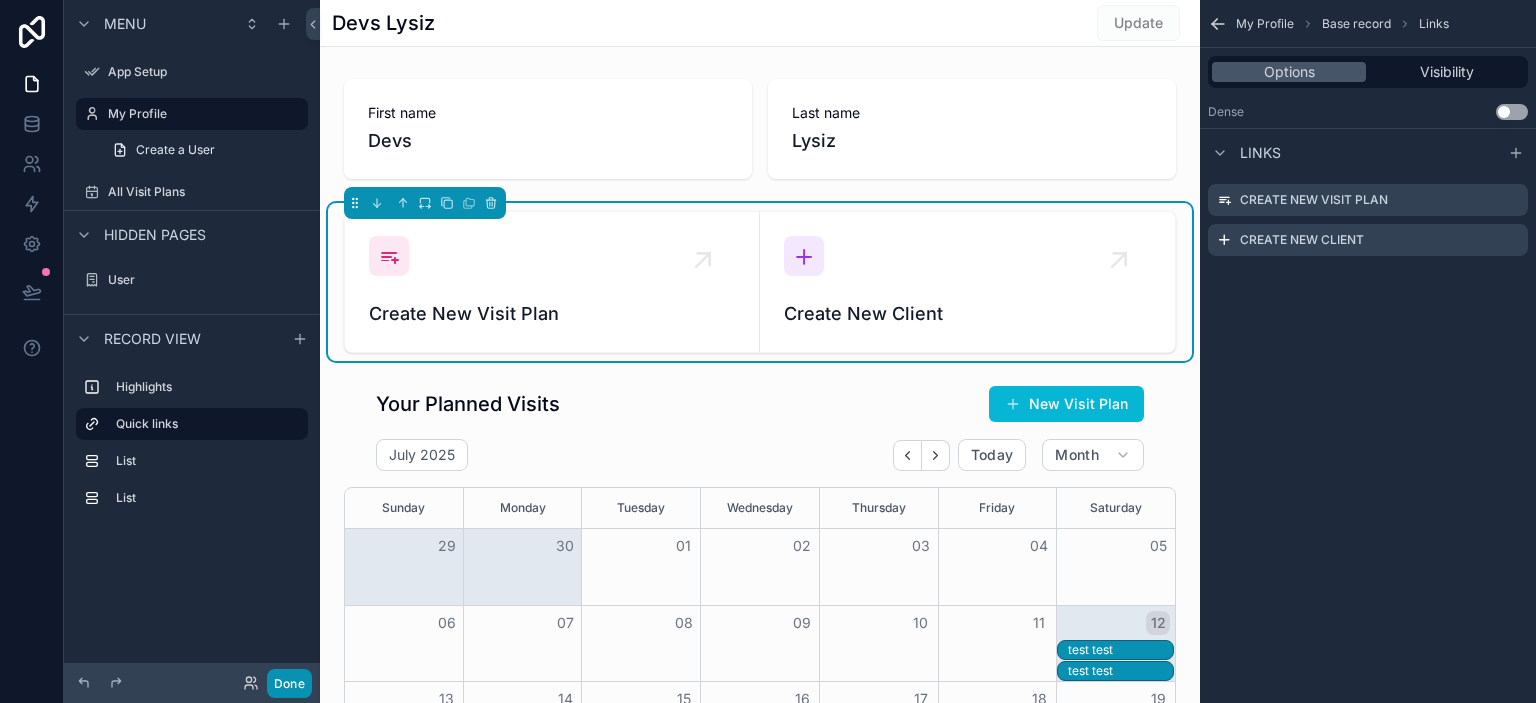 click on "Done" at bounding box center [289, 683] 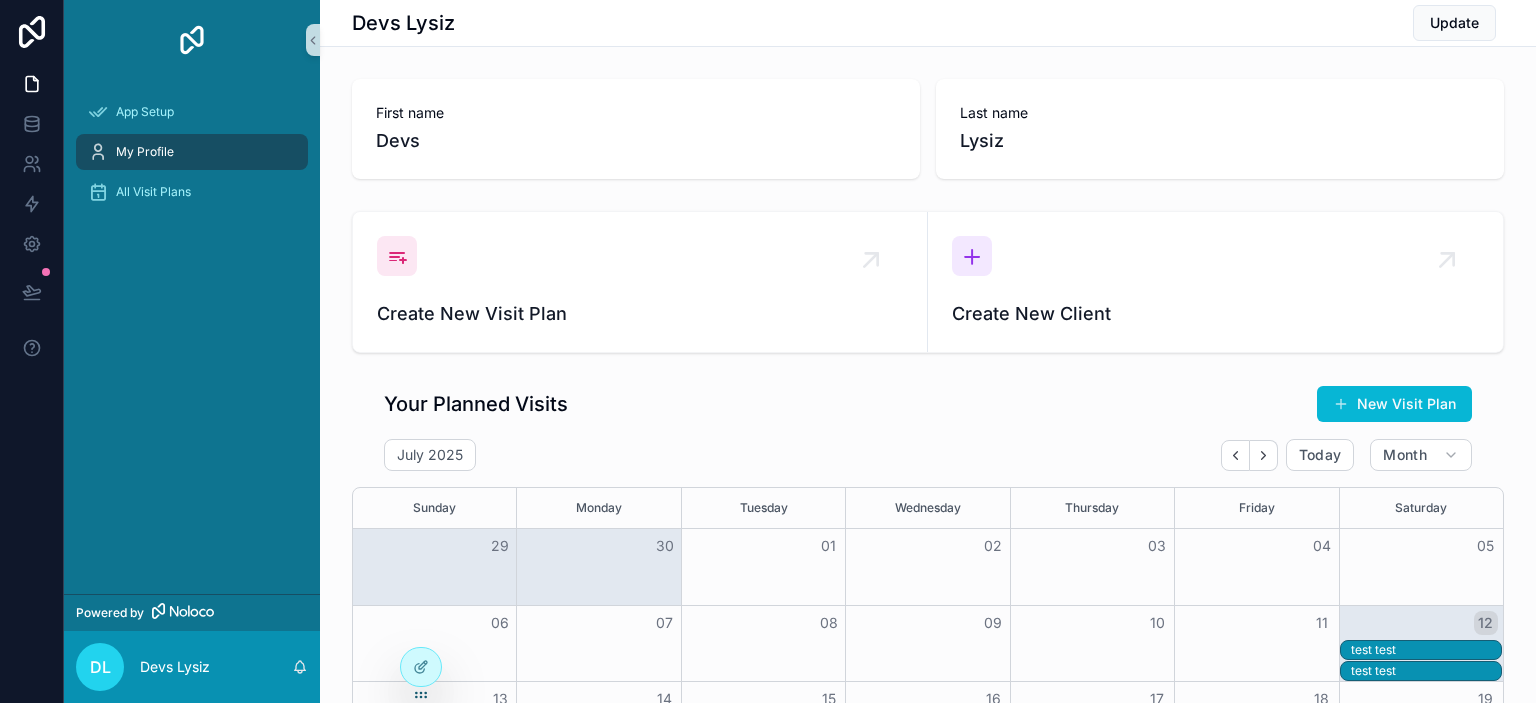click on "Devs Lysiz Update First name Devs Last name Lysiz Create New Visit Plan Create New Client Your Planned Visits New Visit Plan July 2025 Today Month Sunday Monday Tuesday Wednesday Thursday Friday Saturday 29 30 01 02 03 04 05 06 07 08 09 10 11 12   test test   test test 13 14 15 16 17 18 19 20 21 22 23 24 25 26 27 28 29 30 31 01 02 Your Clients New Client First name test Last name test Email test@example.com Showing 1 of 1 results Previous Next" at bounding box center (928, 646) 